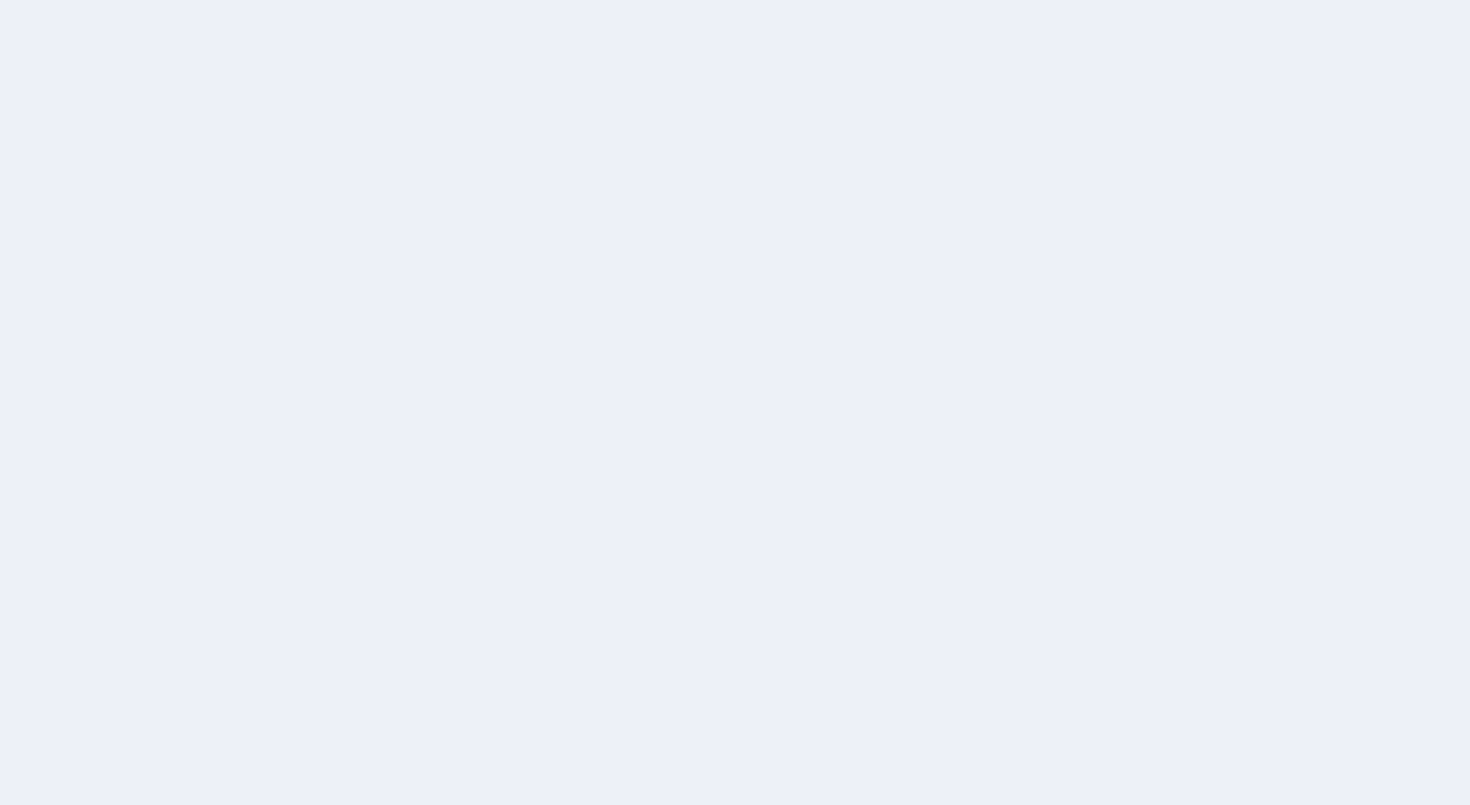 scroll, scrollTop: 0, scrollLeft: 0, axis: both 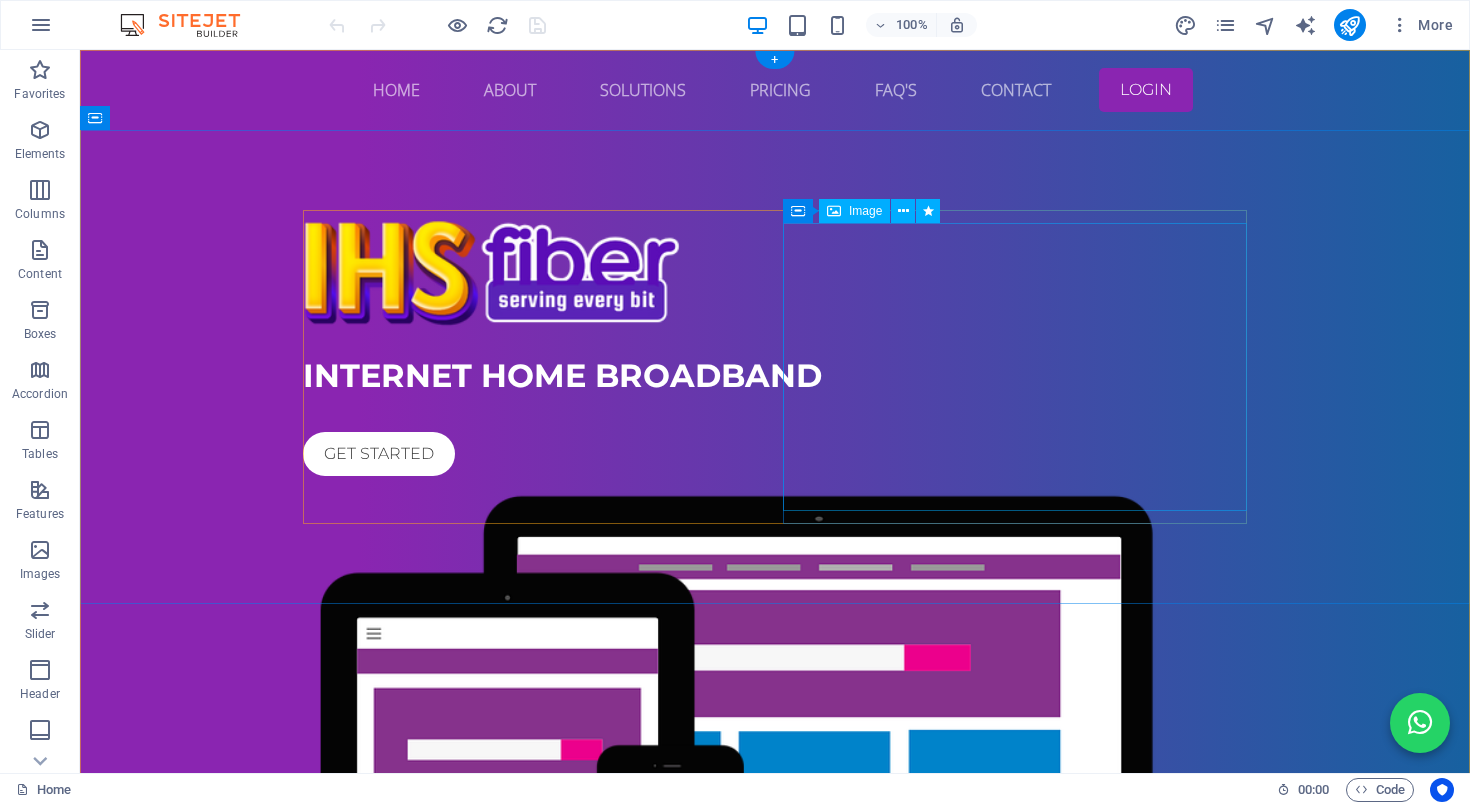 click at bounding box center [775, 776] 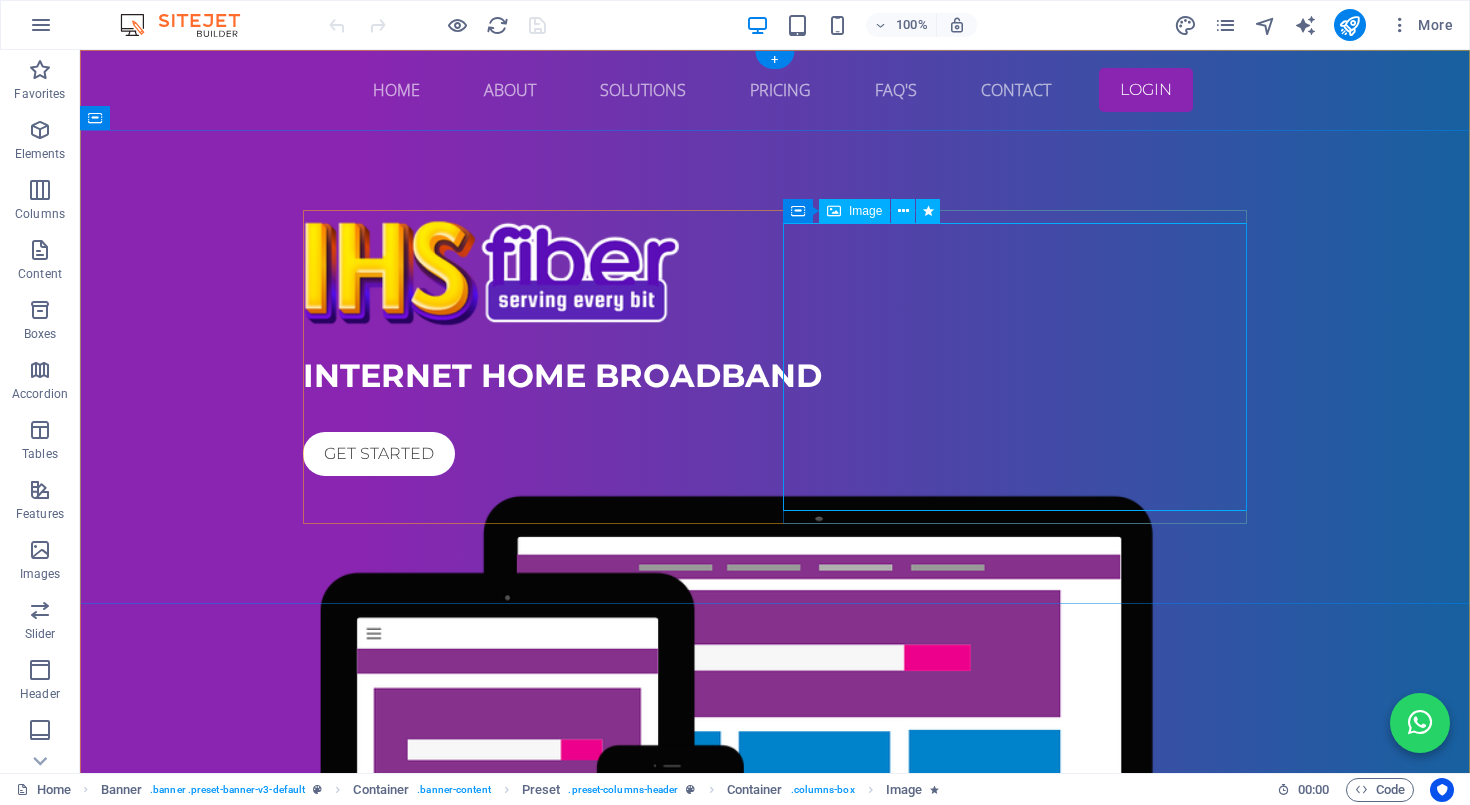 click at bounding box center [775, 776] 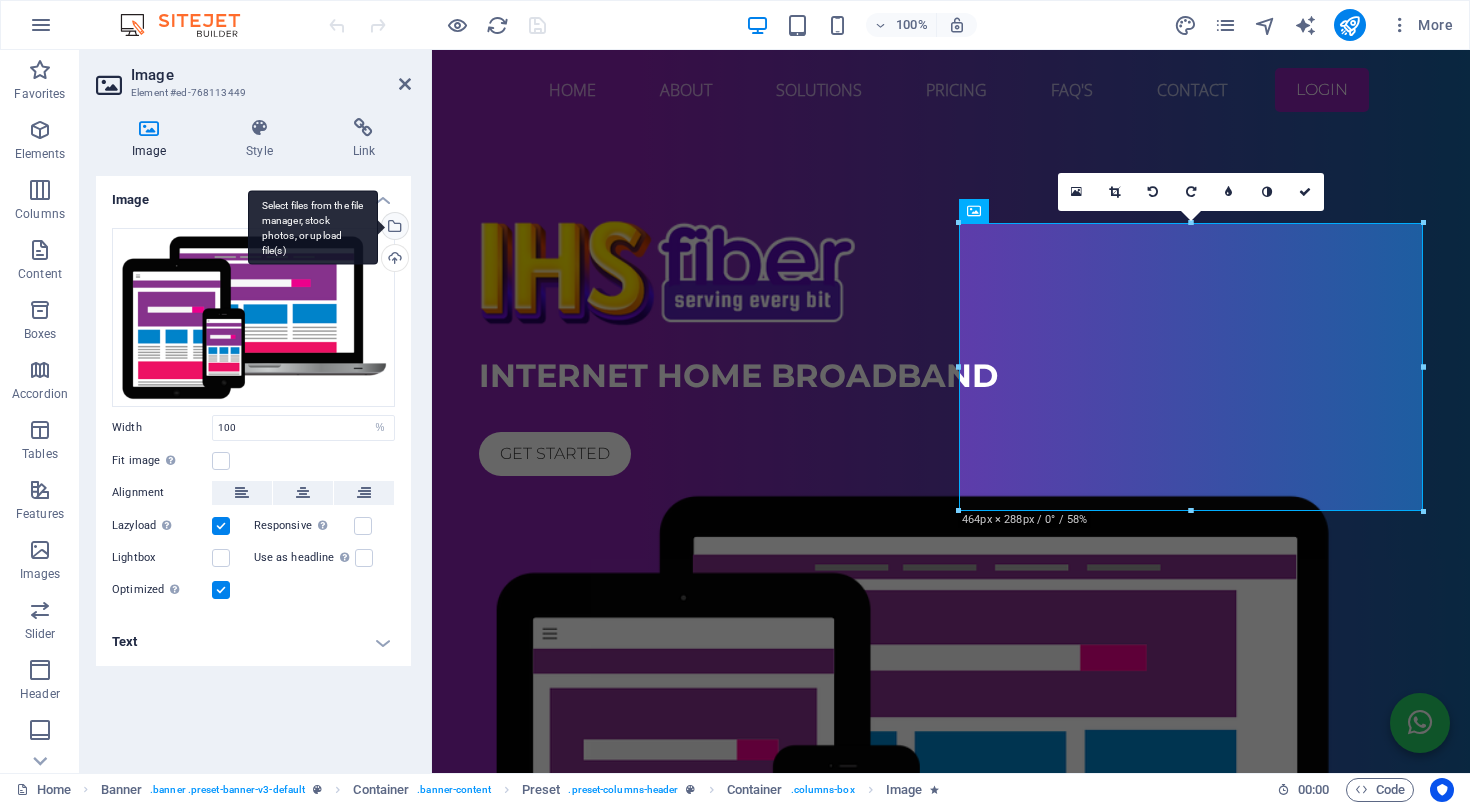 click on "Select files from the file manager, stock photos, or upload file(s)" at bounding box center [393, 228] 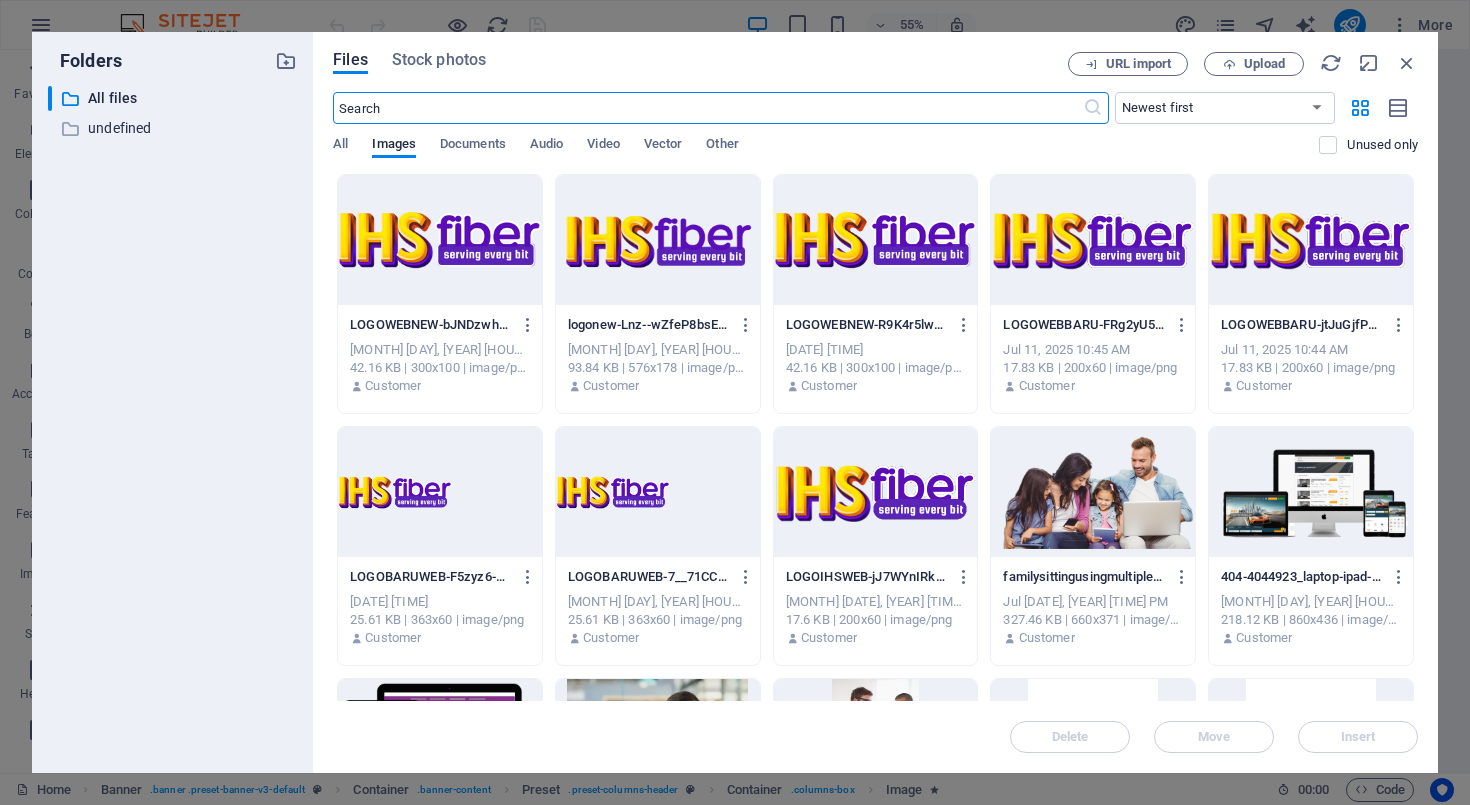 scroll, scrollTop: 0, scrollLeft: 0, axis: both 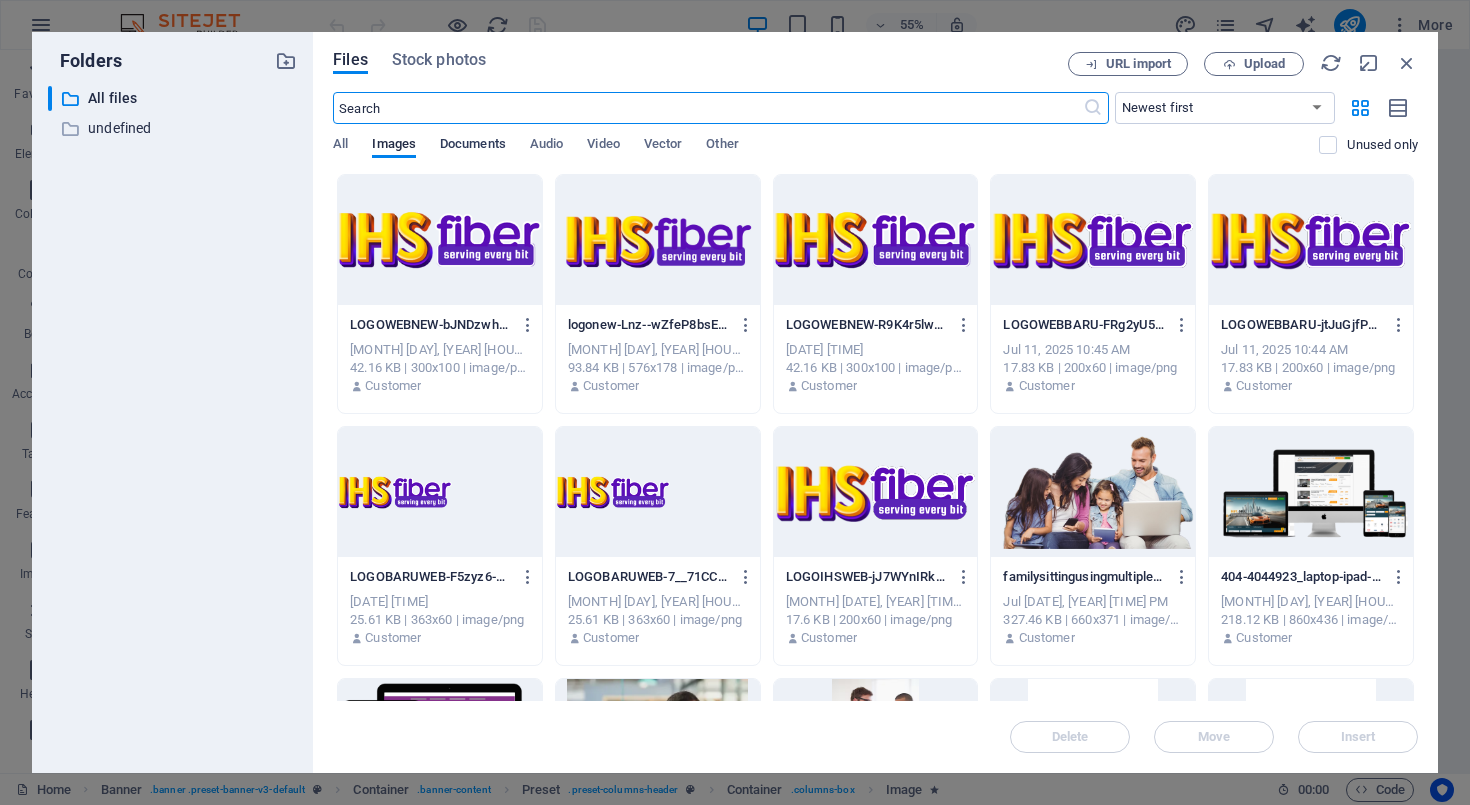click on "Documents" at bounding box center [473, 146] 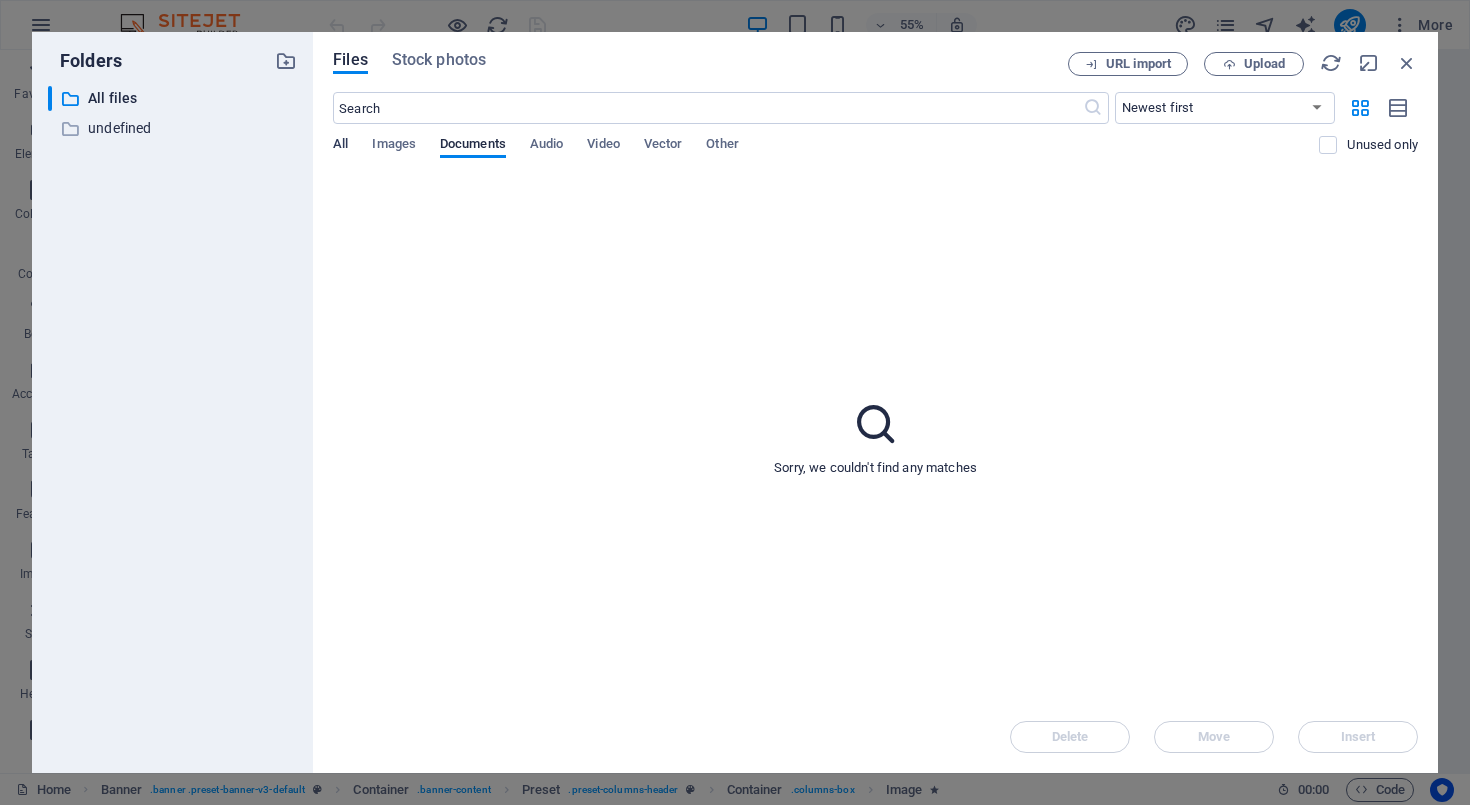 click on "All" at bounding box center [340, 146] 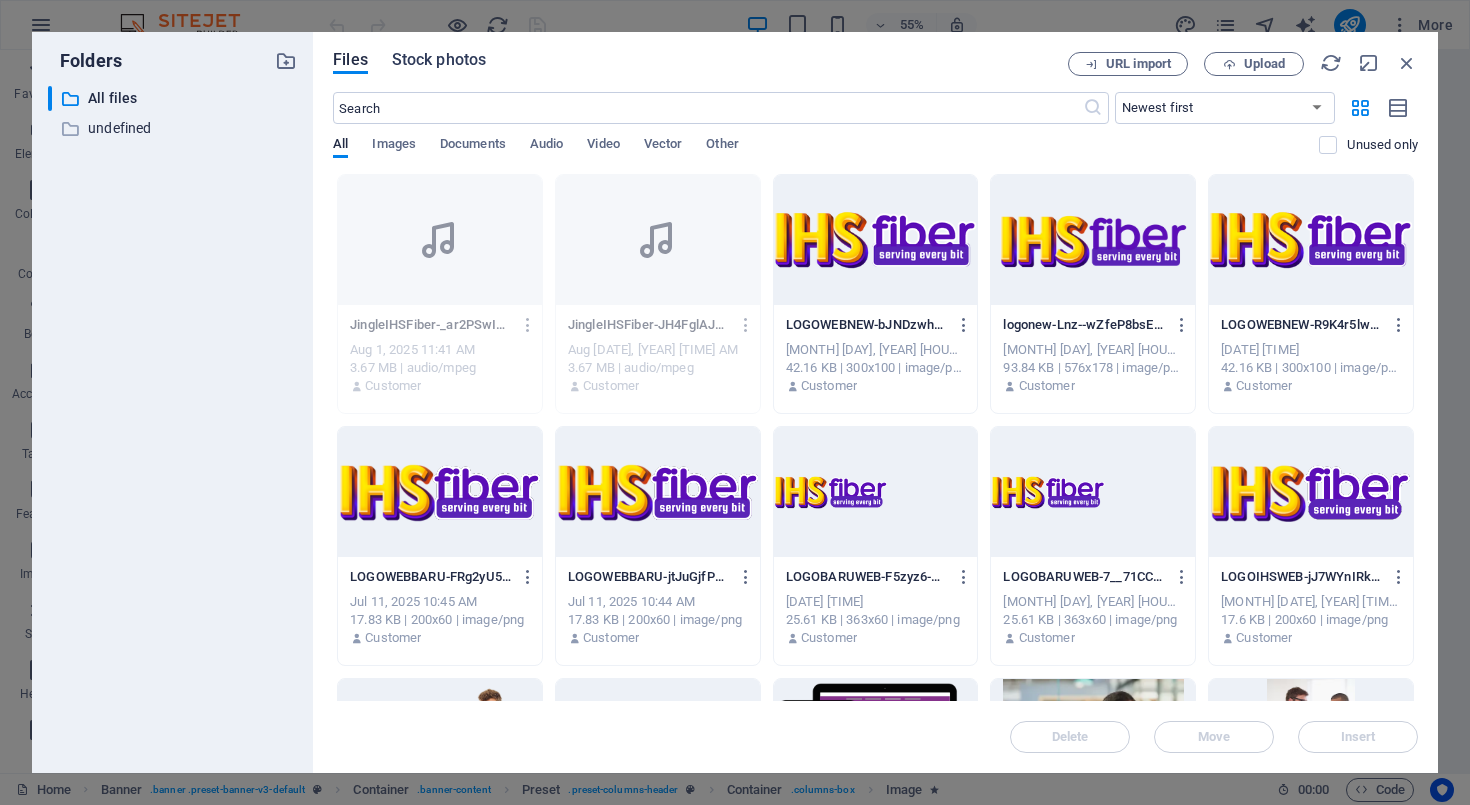 click on "Stock photos" at bounding box center [439, 60] 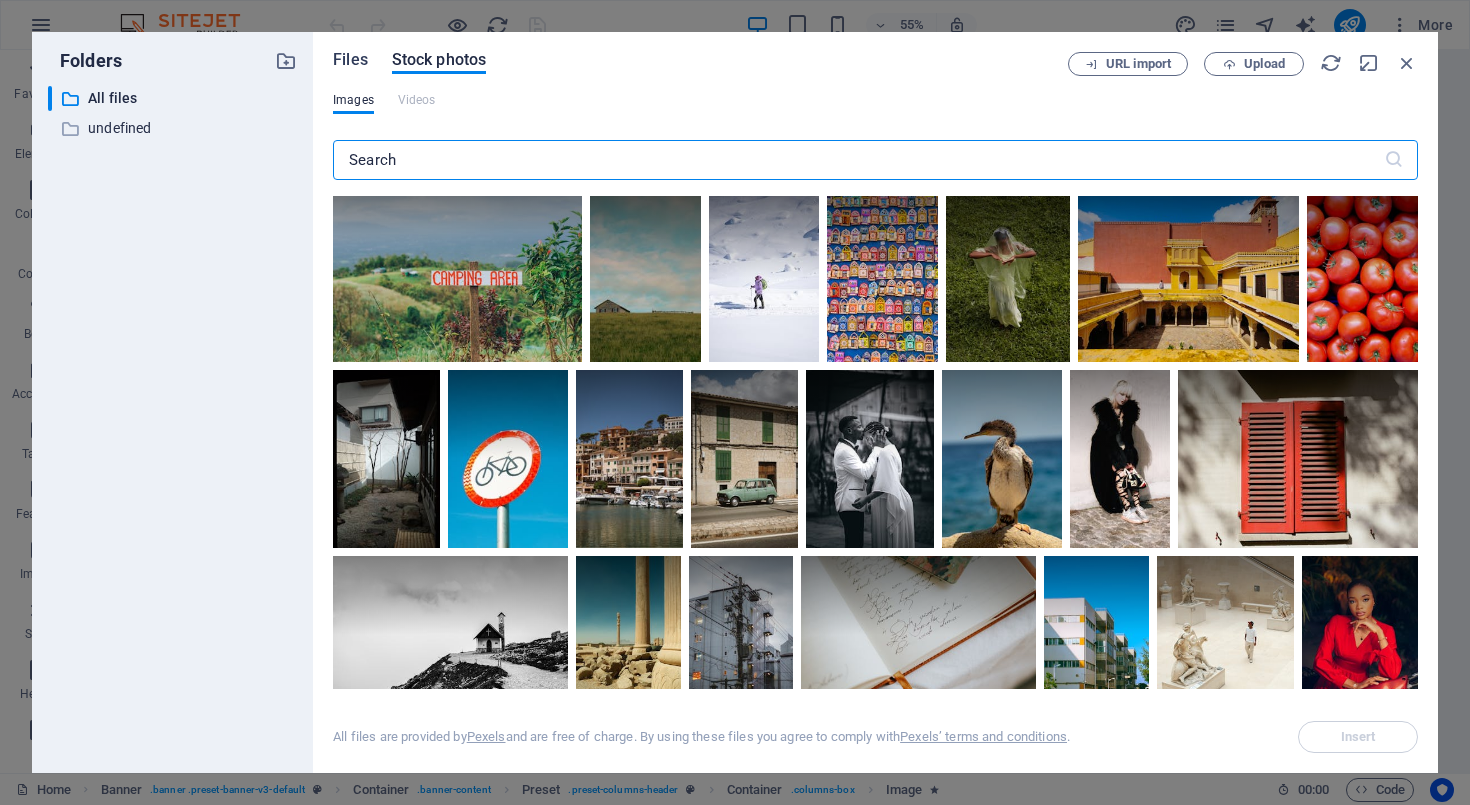 click on "Files" at bounding box center [350, 60] 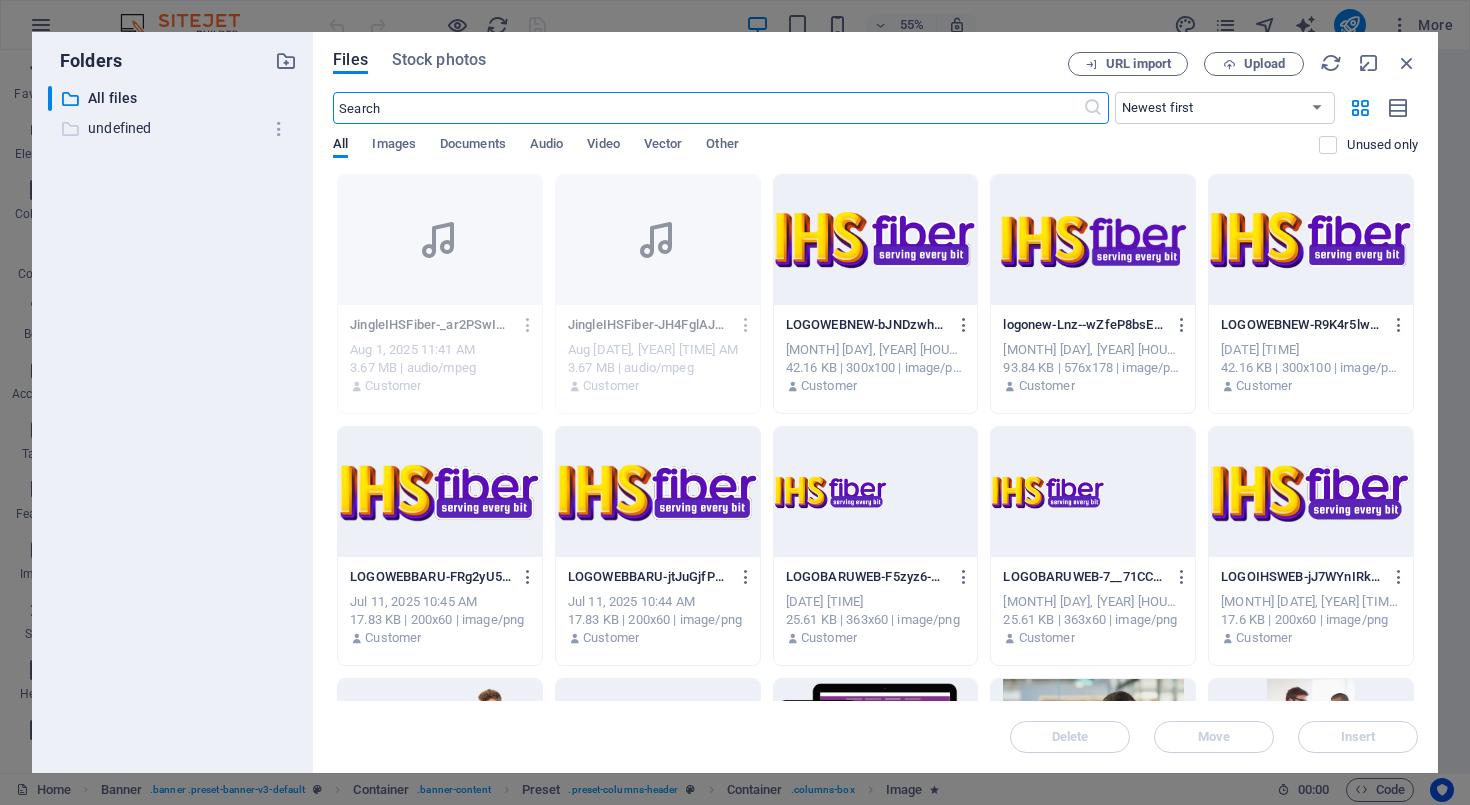 click on "undefined" at bounding box center [174, 128] 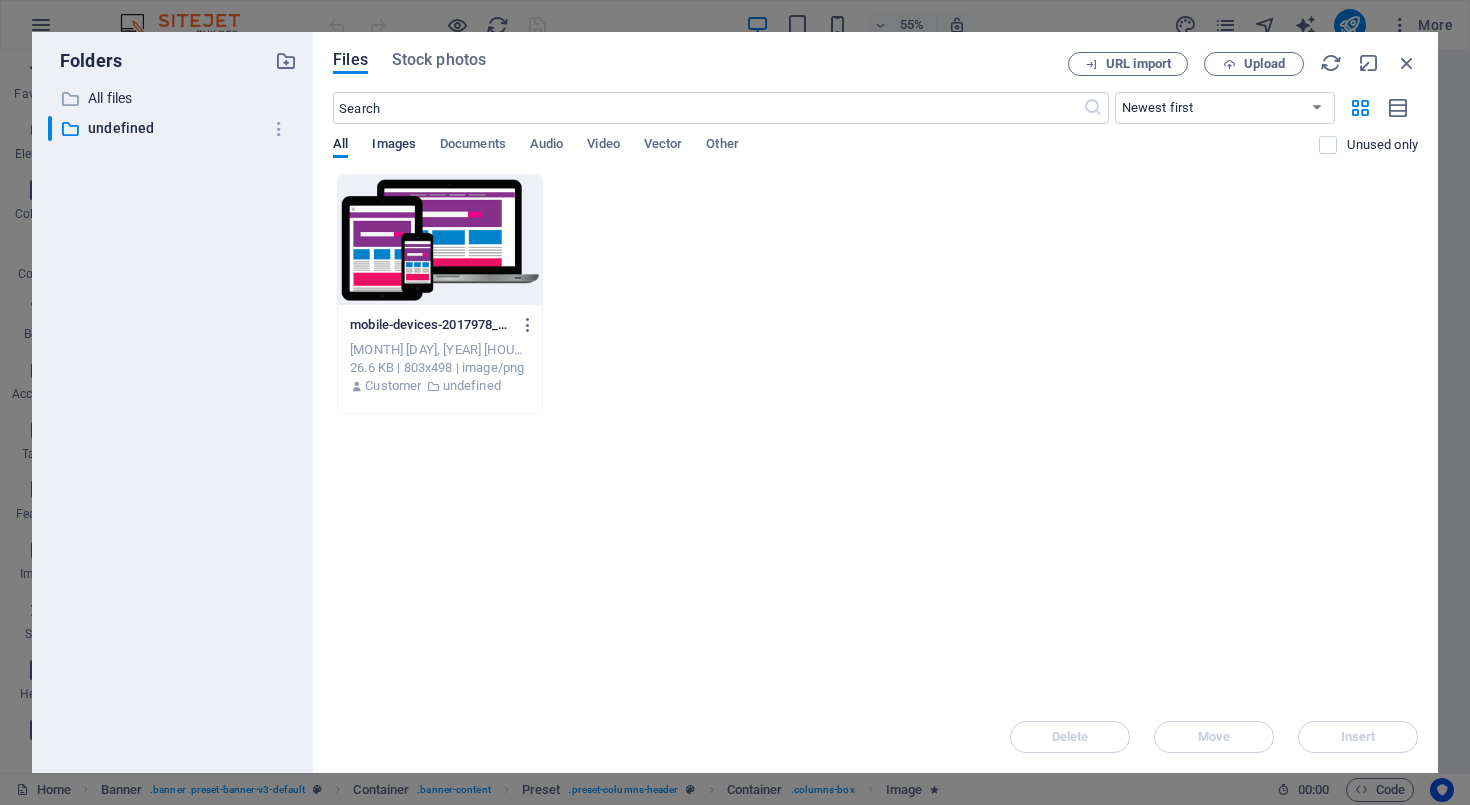 click on "Images" at bounding box center (394, 146) 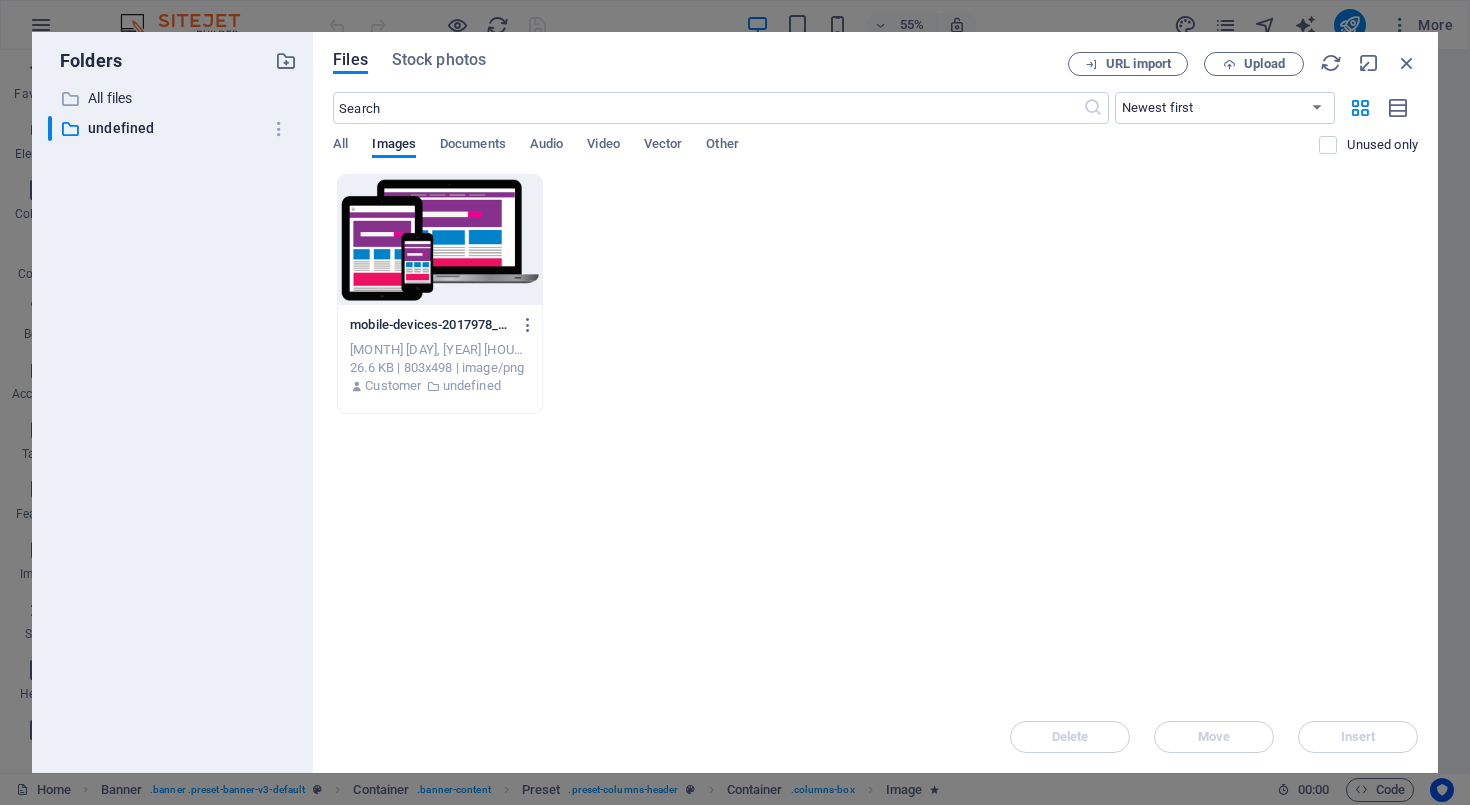 click on "All Images Documents Audio Video Vector Other" at bounding box center [826, 155] 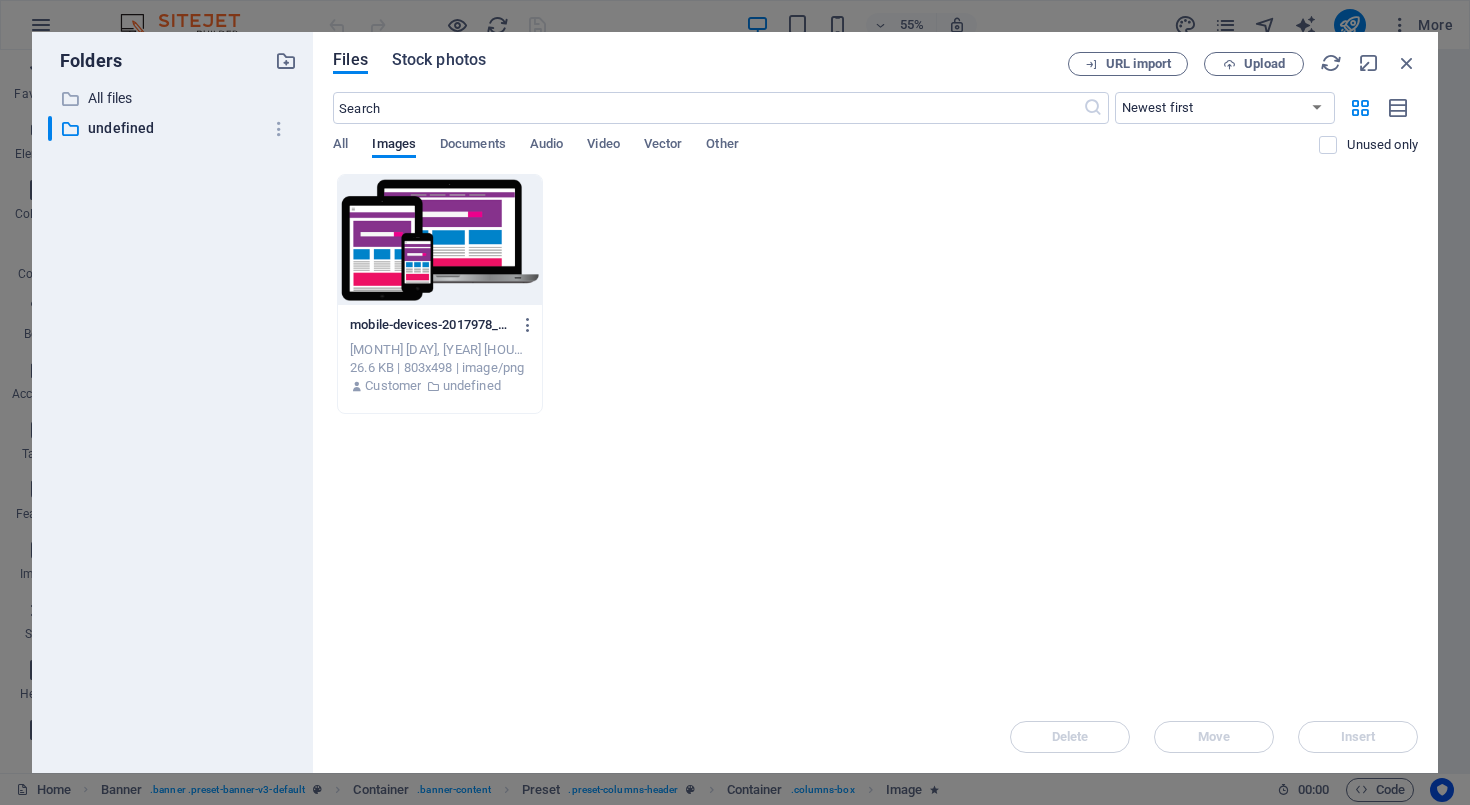 click on "Stock photos" at bounding box center (439, 60) 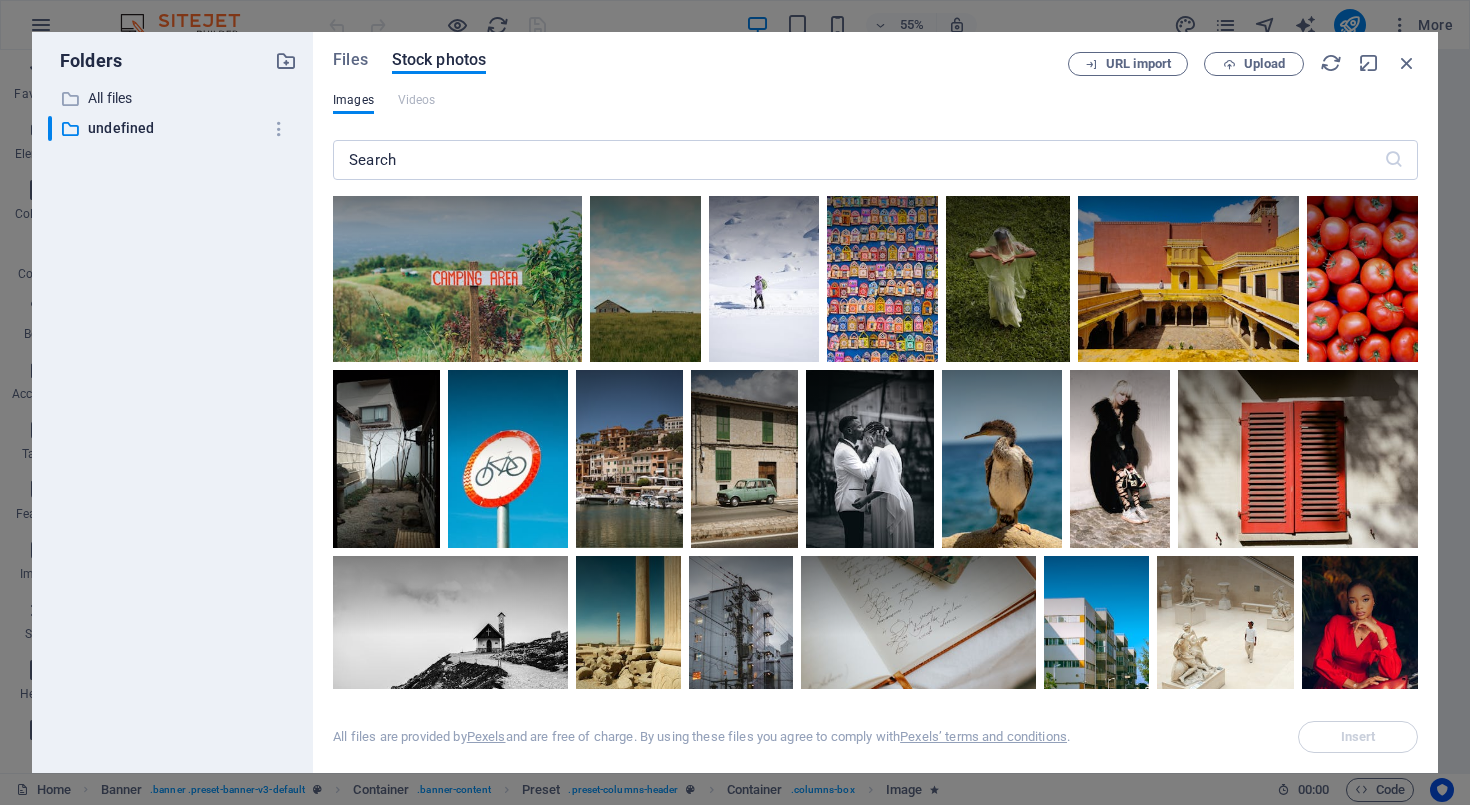 click on "Files Stock photos" at bounding box center (700, 63) 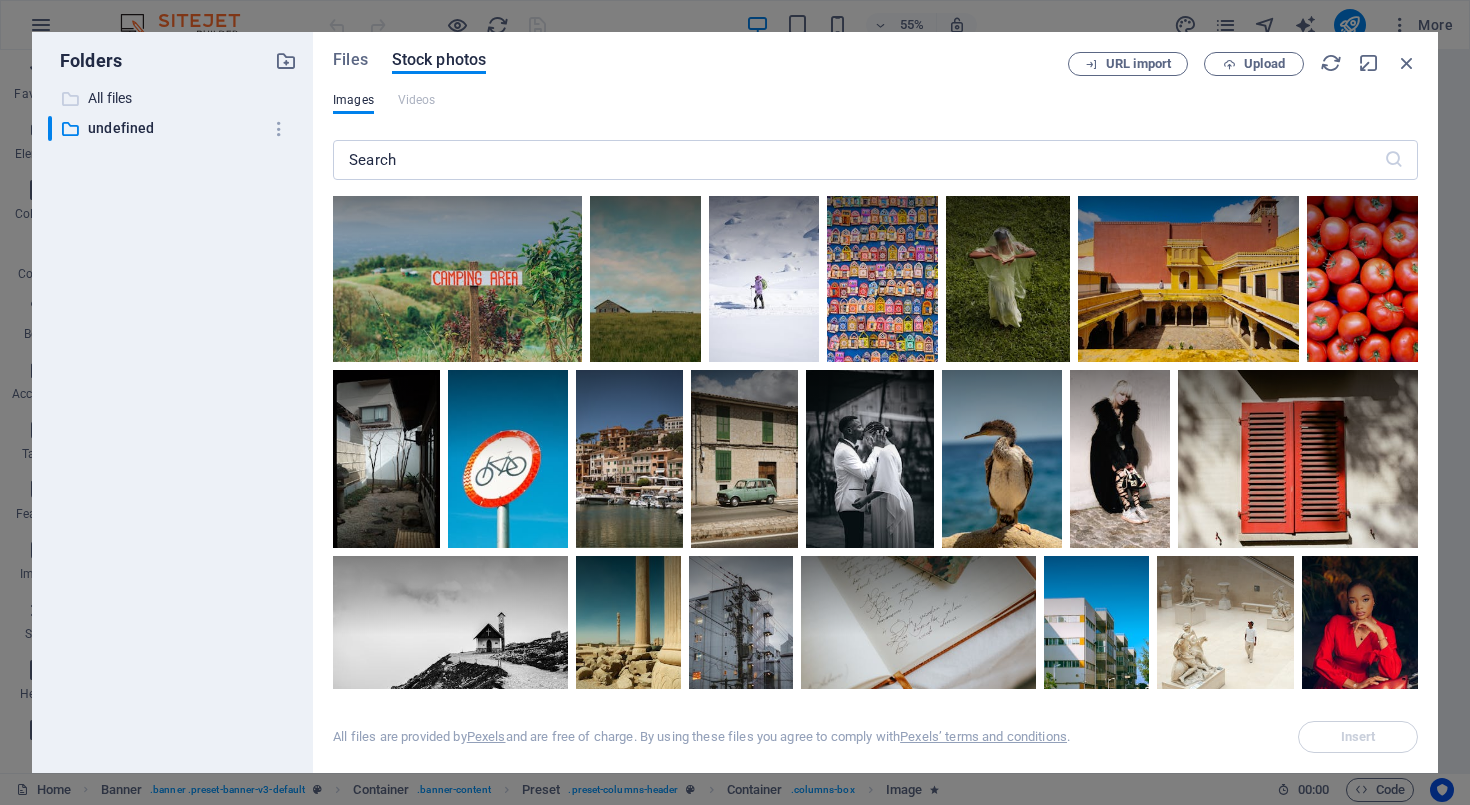 click at bounding box center [70, 99] 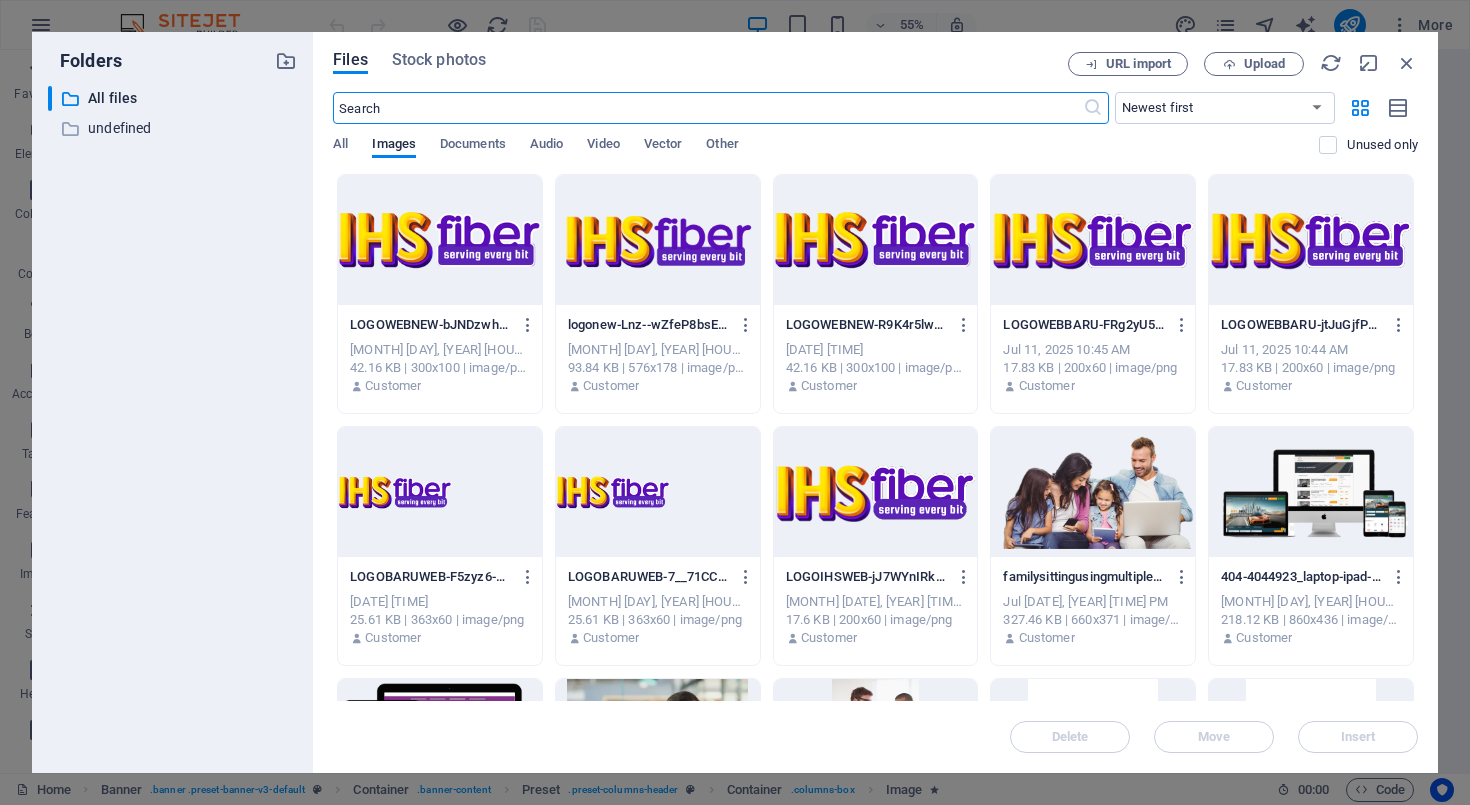 scroll, scrollTop: 0, scrollLeft: 0, axis: both 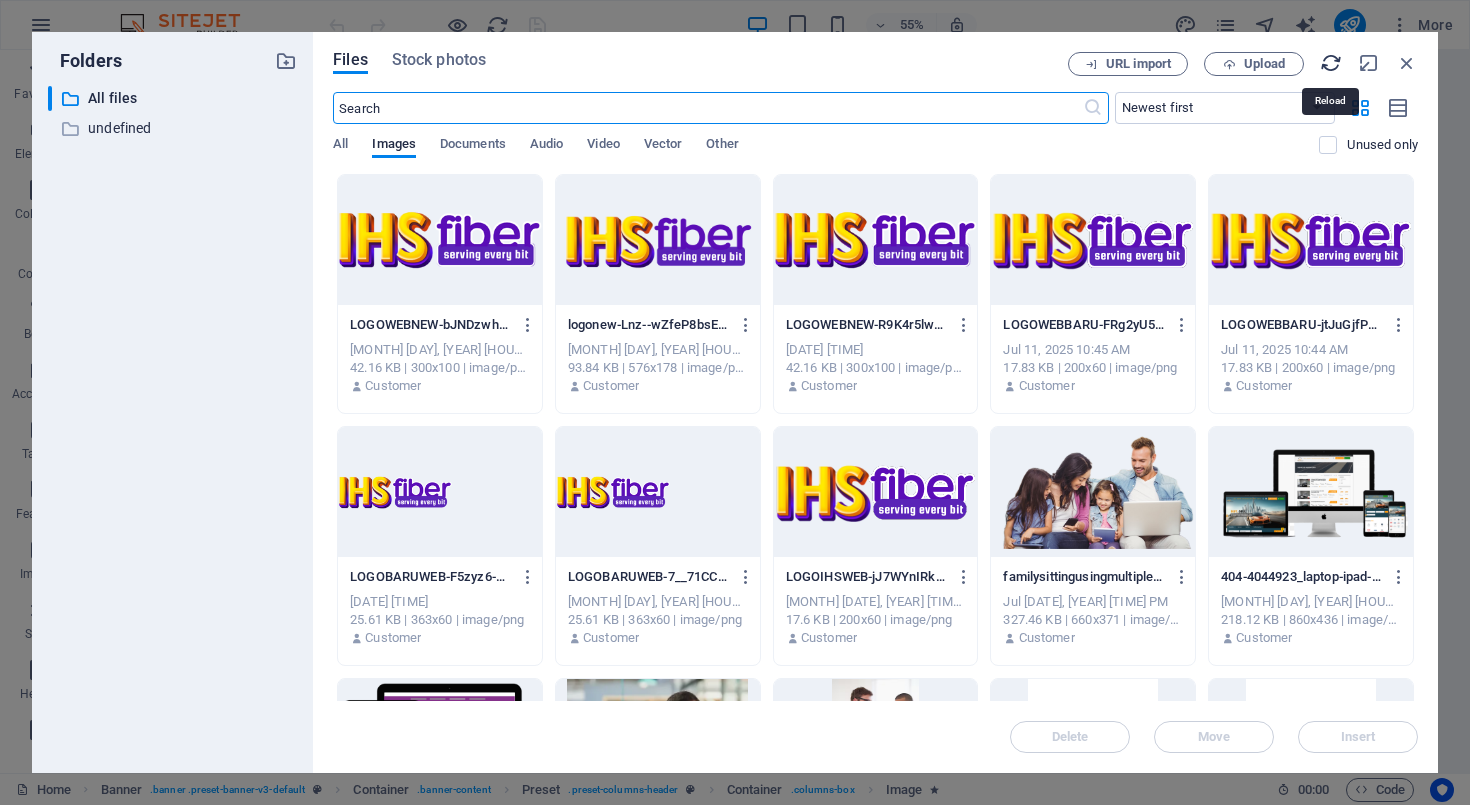 click at bounding box center (1331, 63) 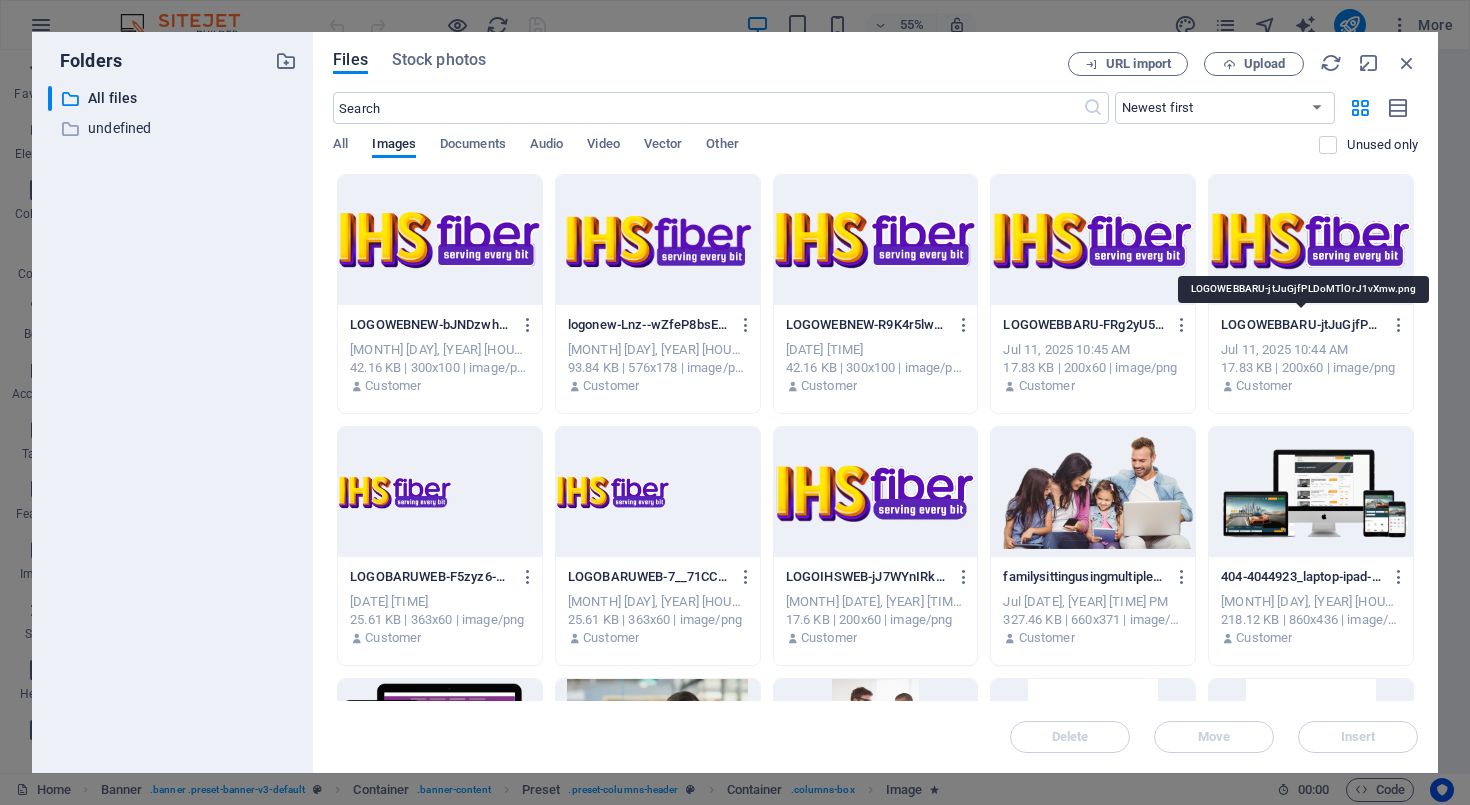 scroll, scrollTop: 0, scrollLeft: 0, axis: both 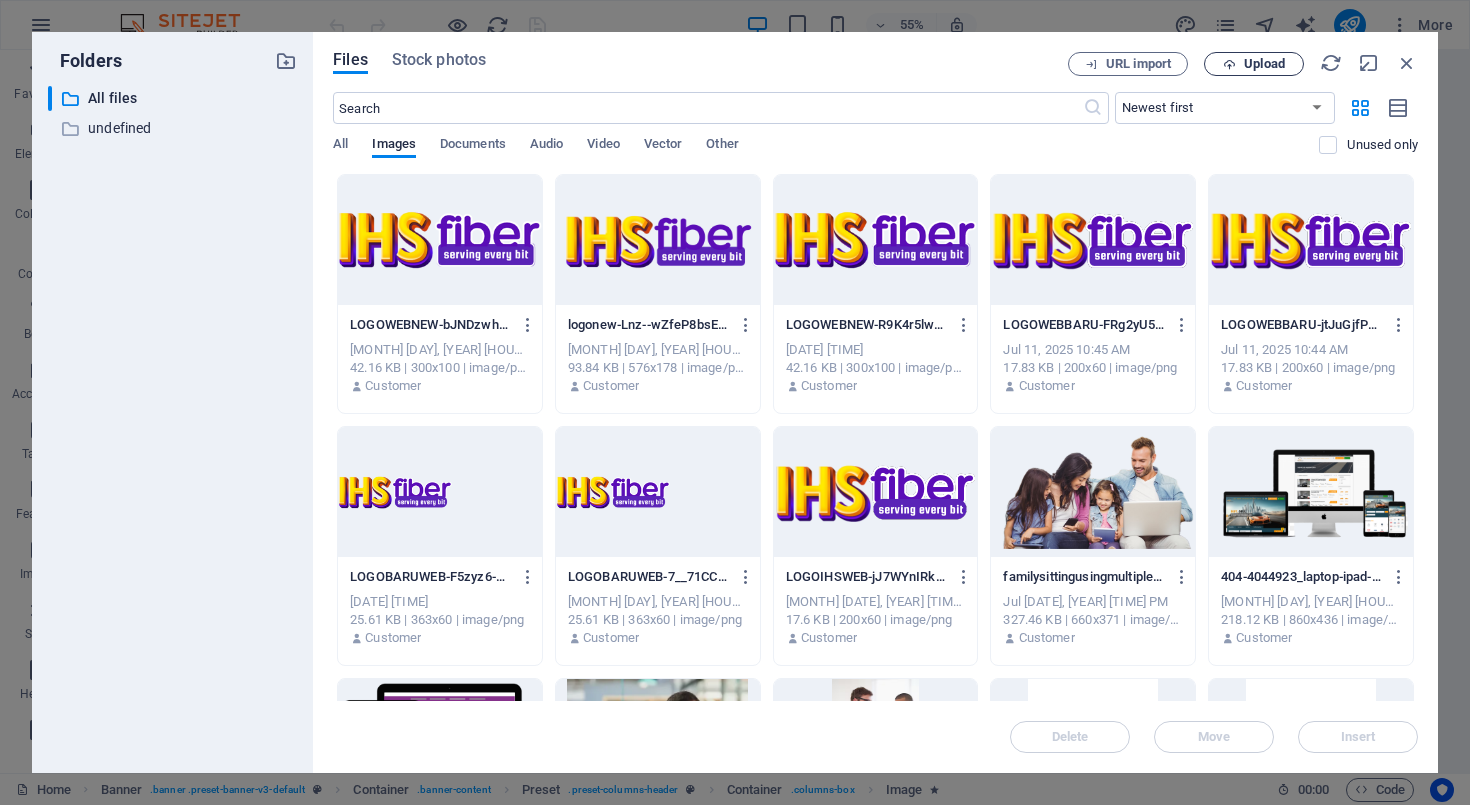 click on "Upload" at bounding box center (1264, 64) 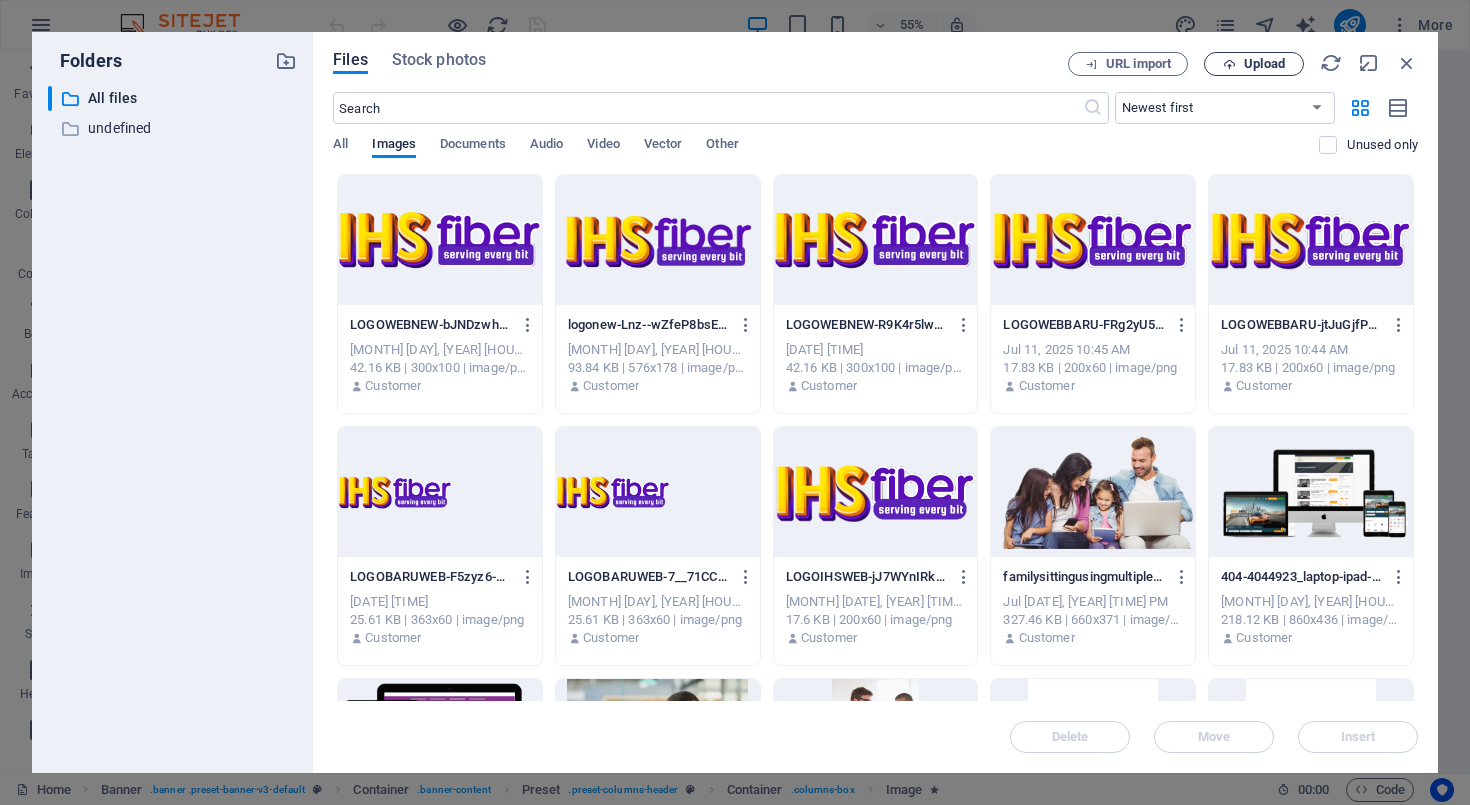 type 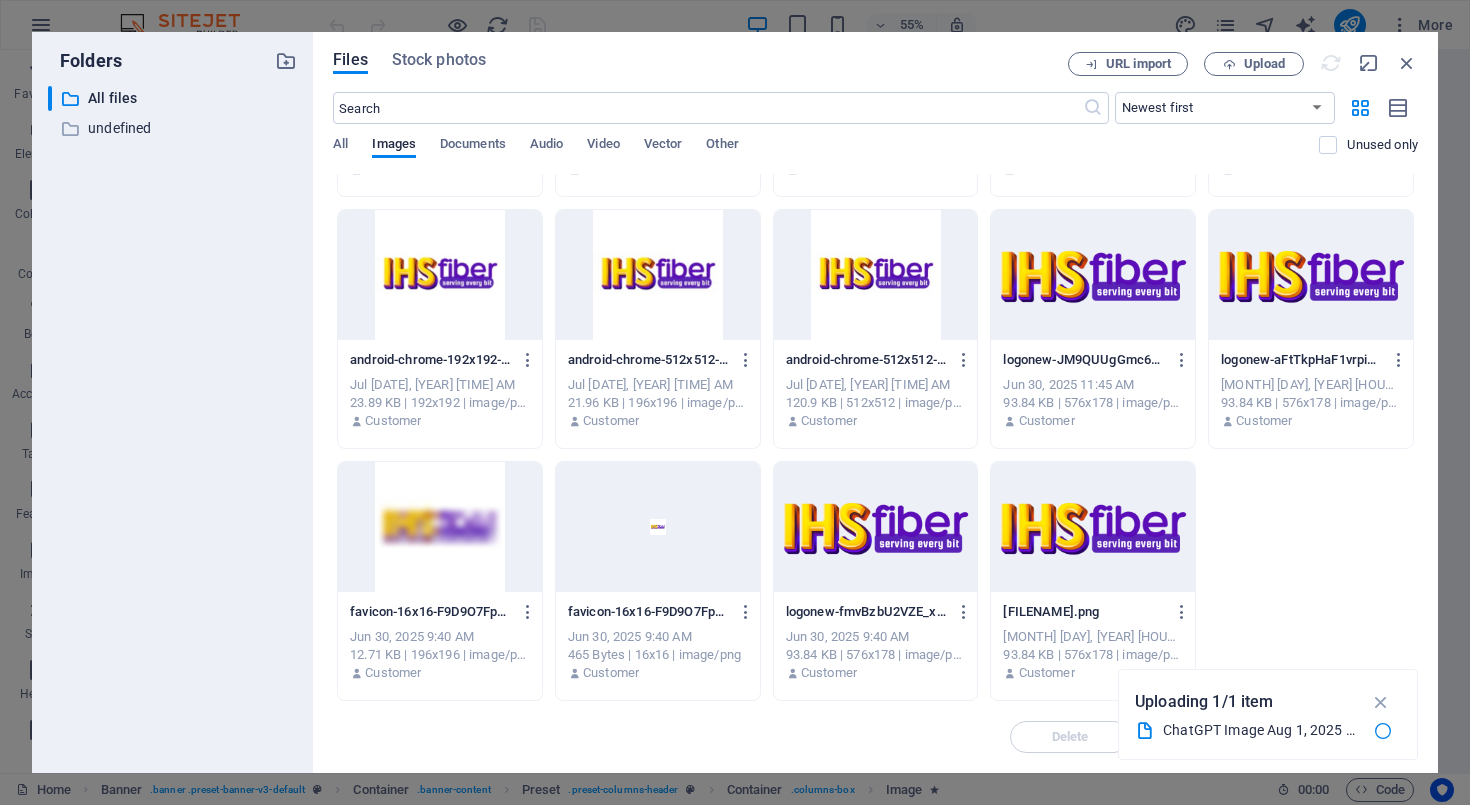 scroll, scrollTop: 722, scrollLeft: 0, axis: vertical 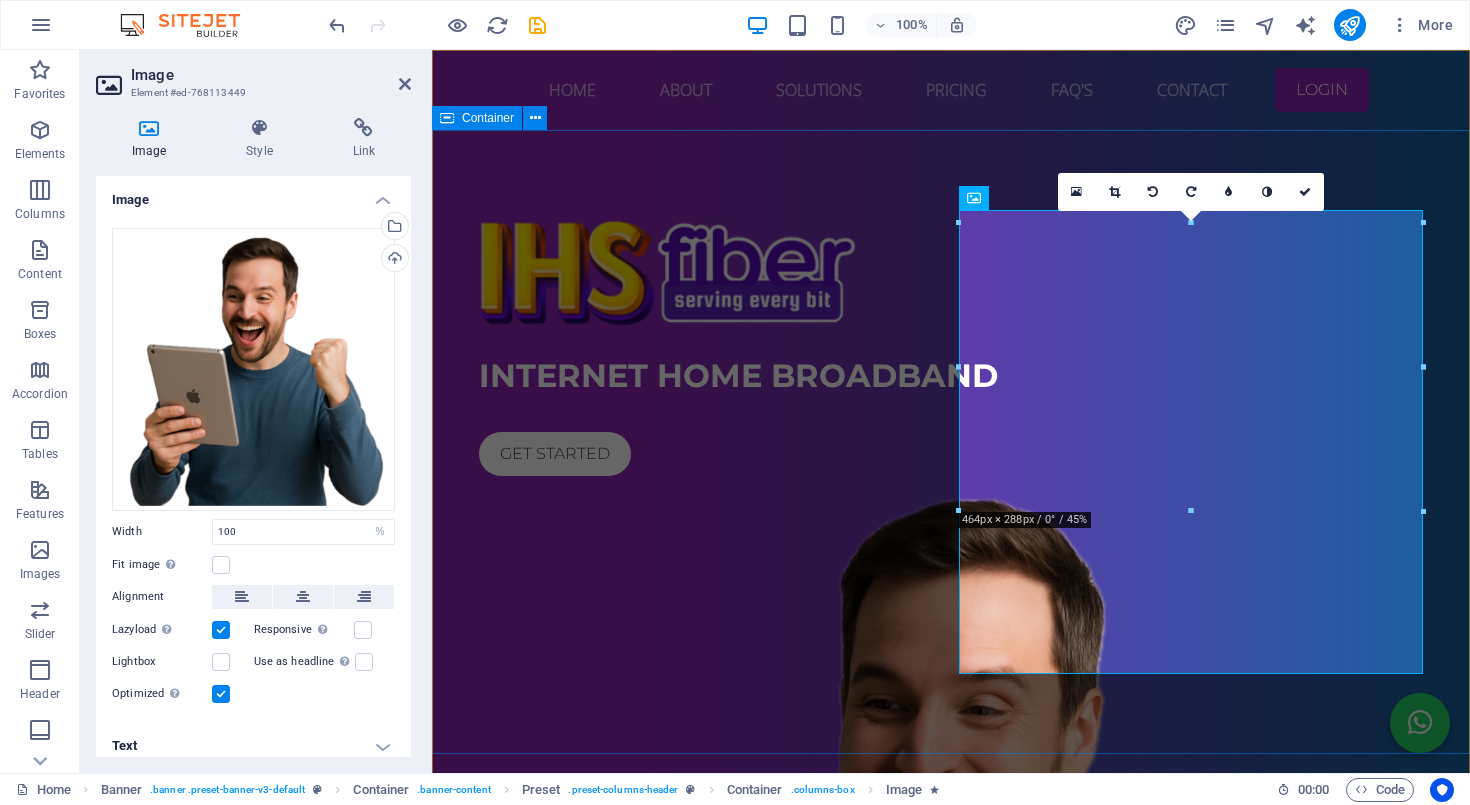 click on "Internet home broadband Get started" at bounding box center (951, 819) 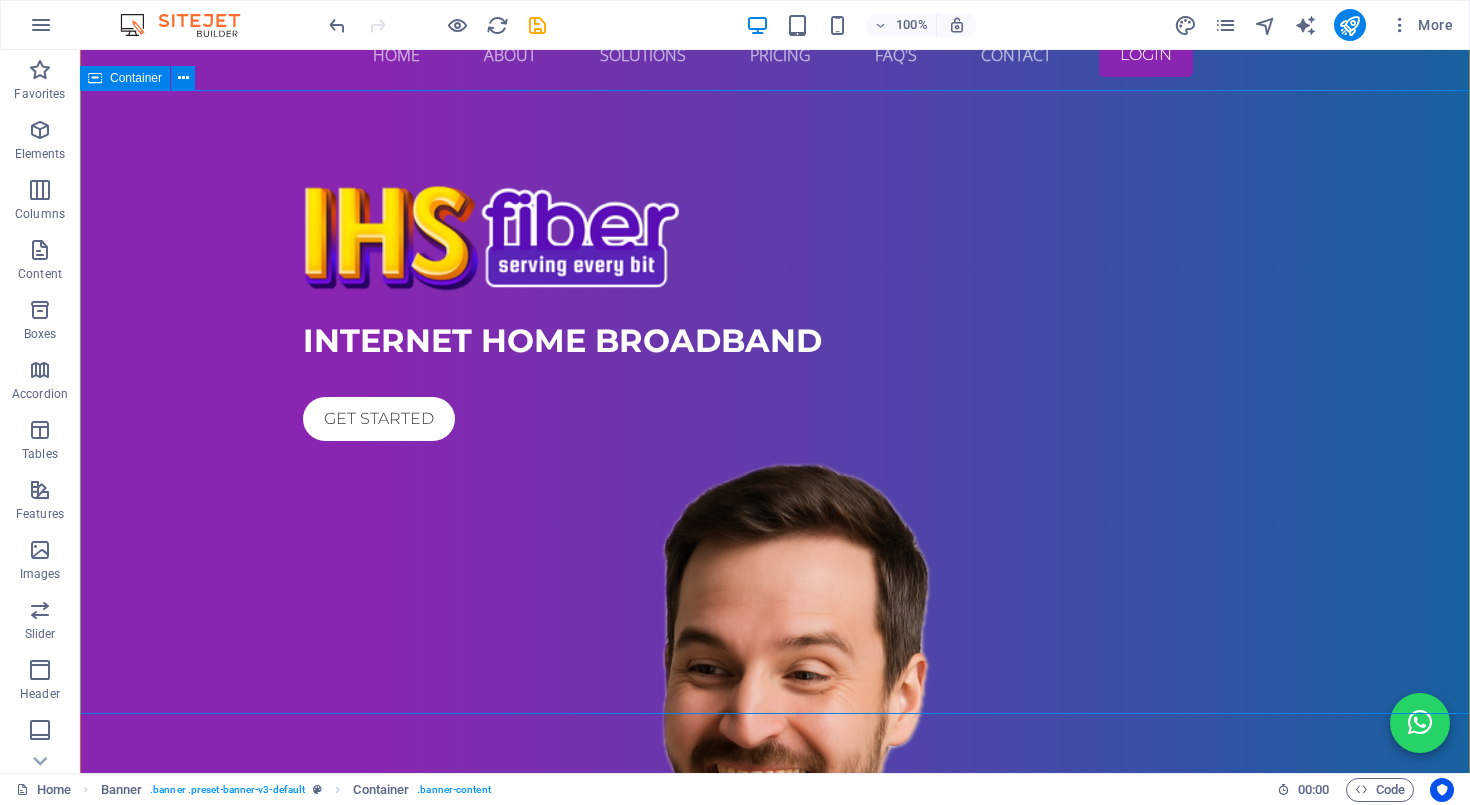 scroll, scrollTop: 41, scrollLeft: 0, axis: vertical 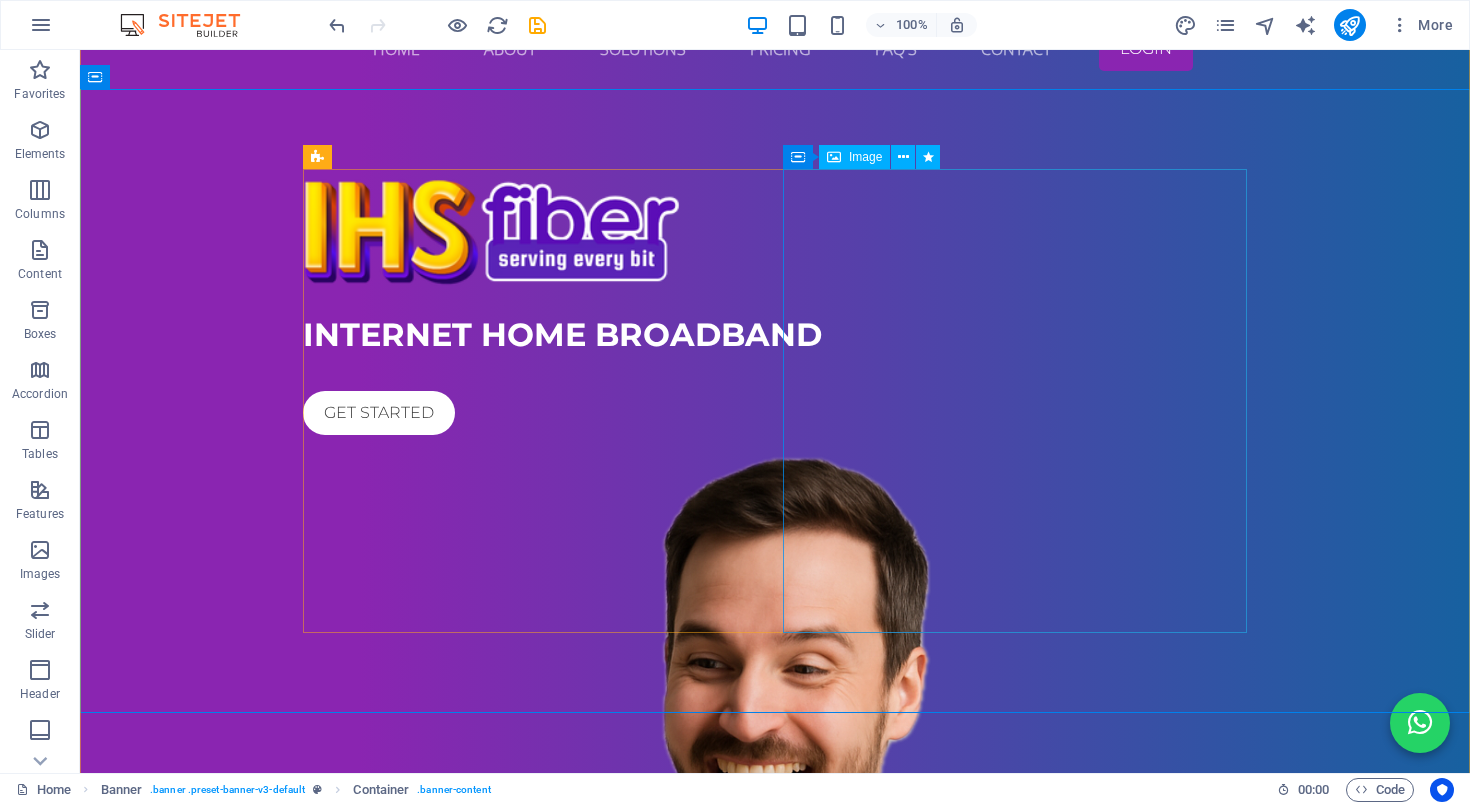 click at bounding box center [775, 915] 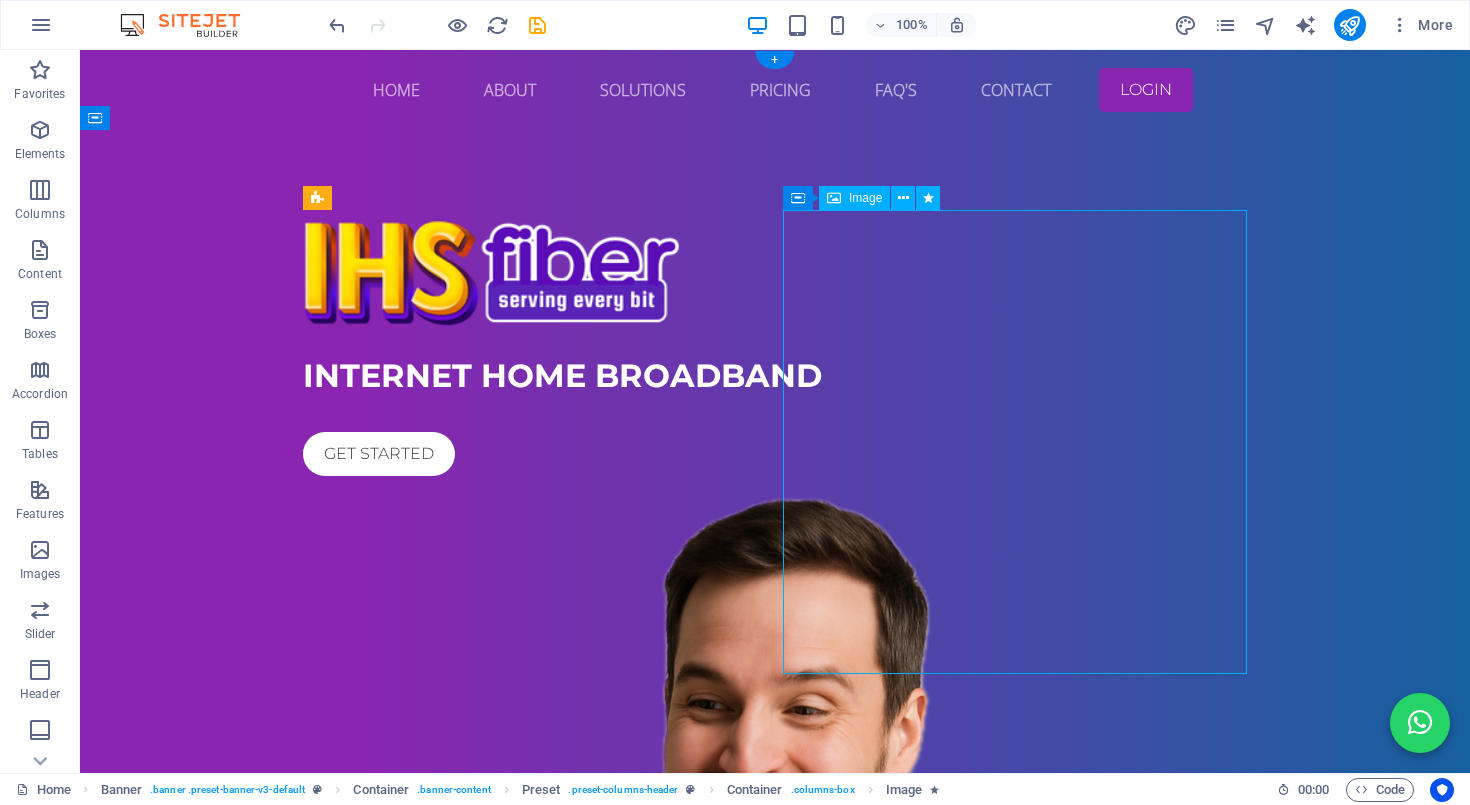 scroll, scrollTop: 0, scrollLeft: 0, axis: both 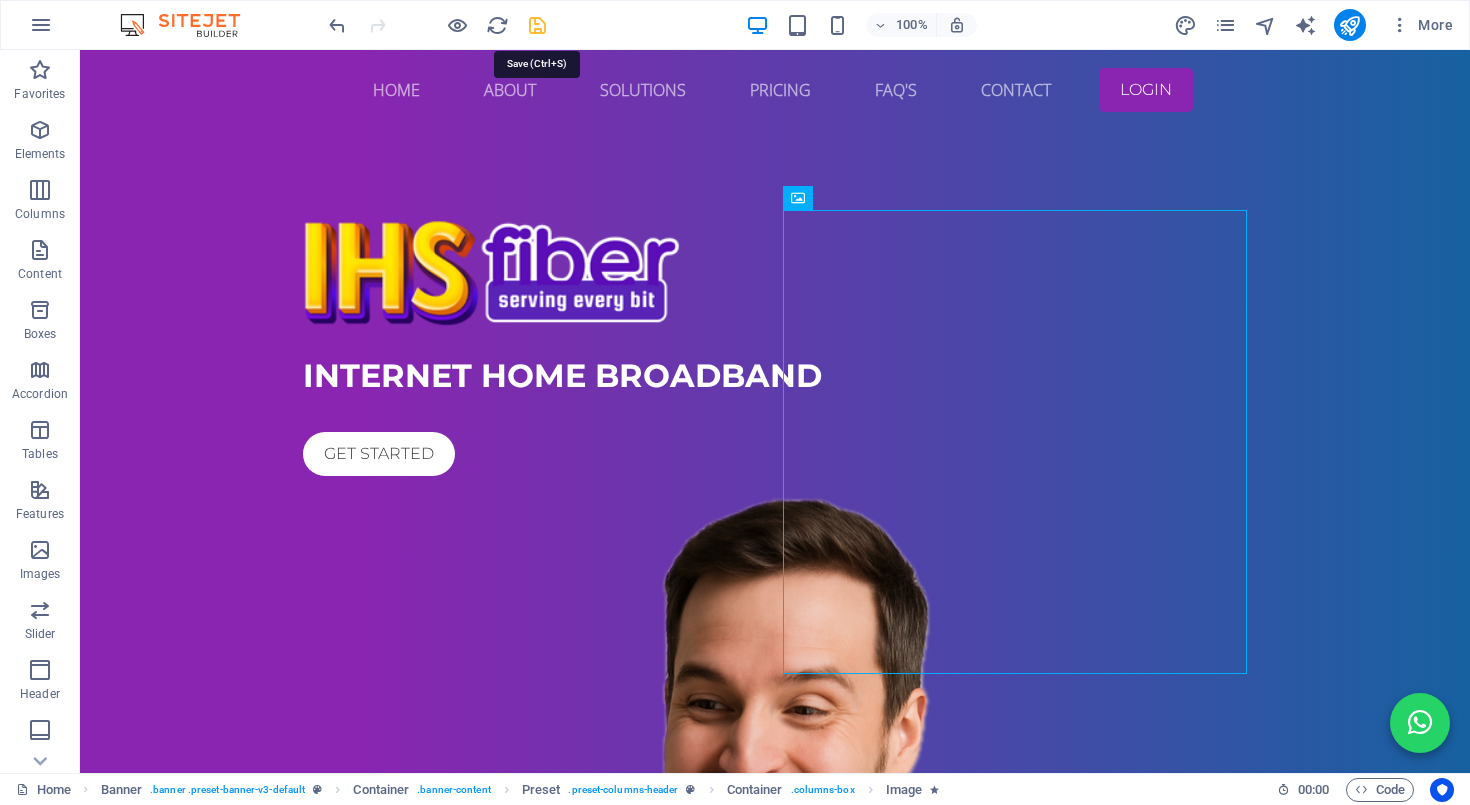 click at bounding box center (537, 25) 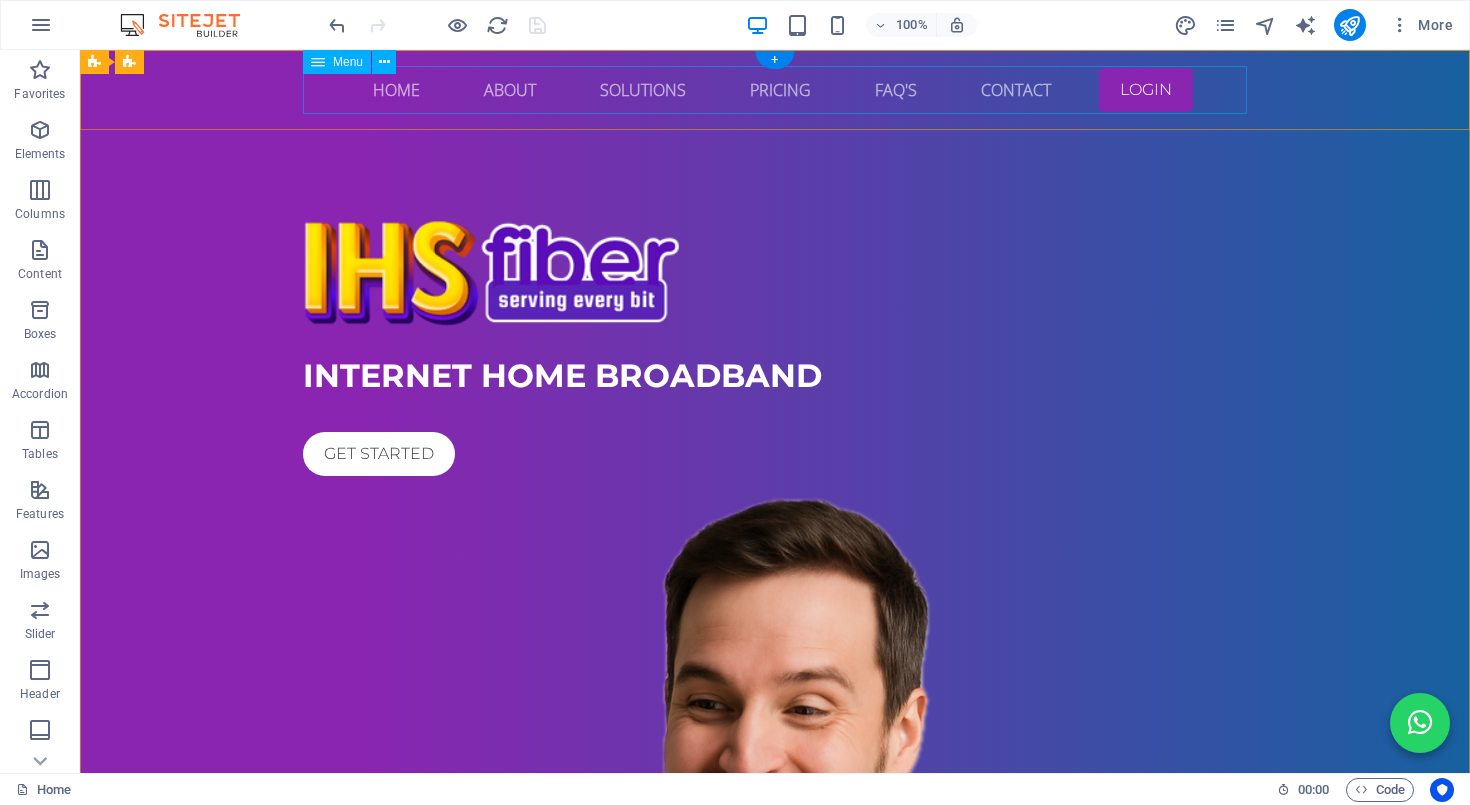scroll, scrollTop: 0, scrollLeft: 0, axis: both 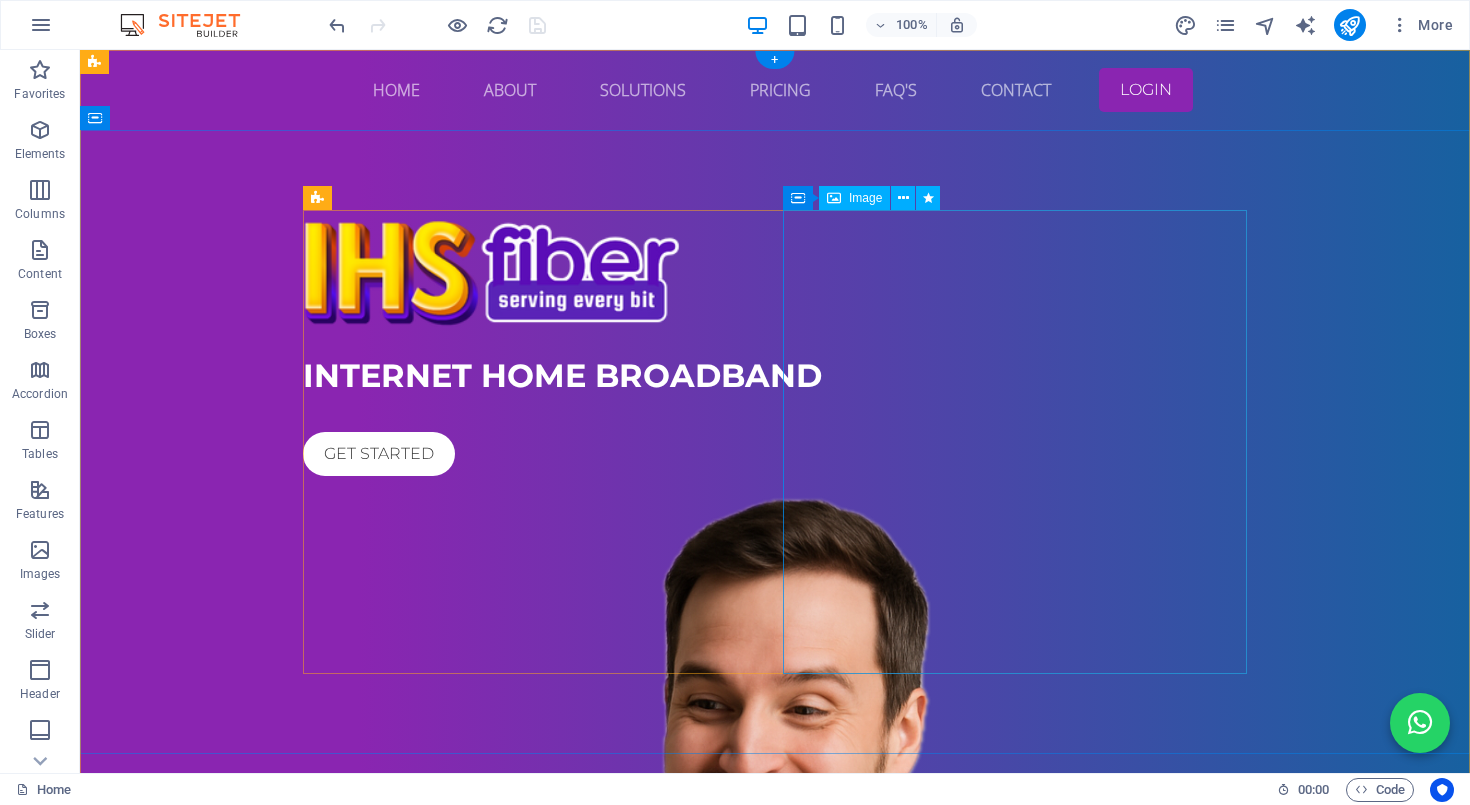 click at bounding box center [775, 956] 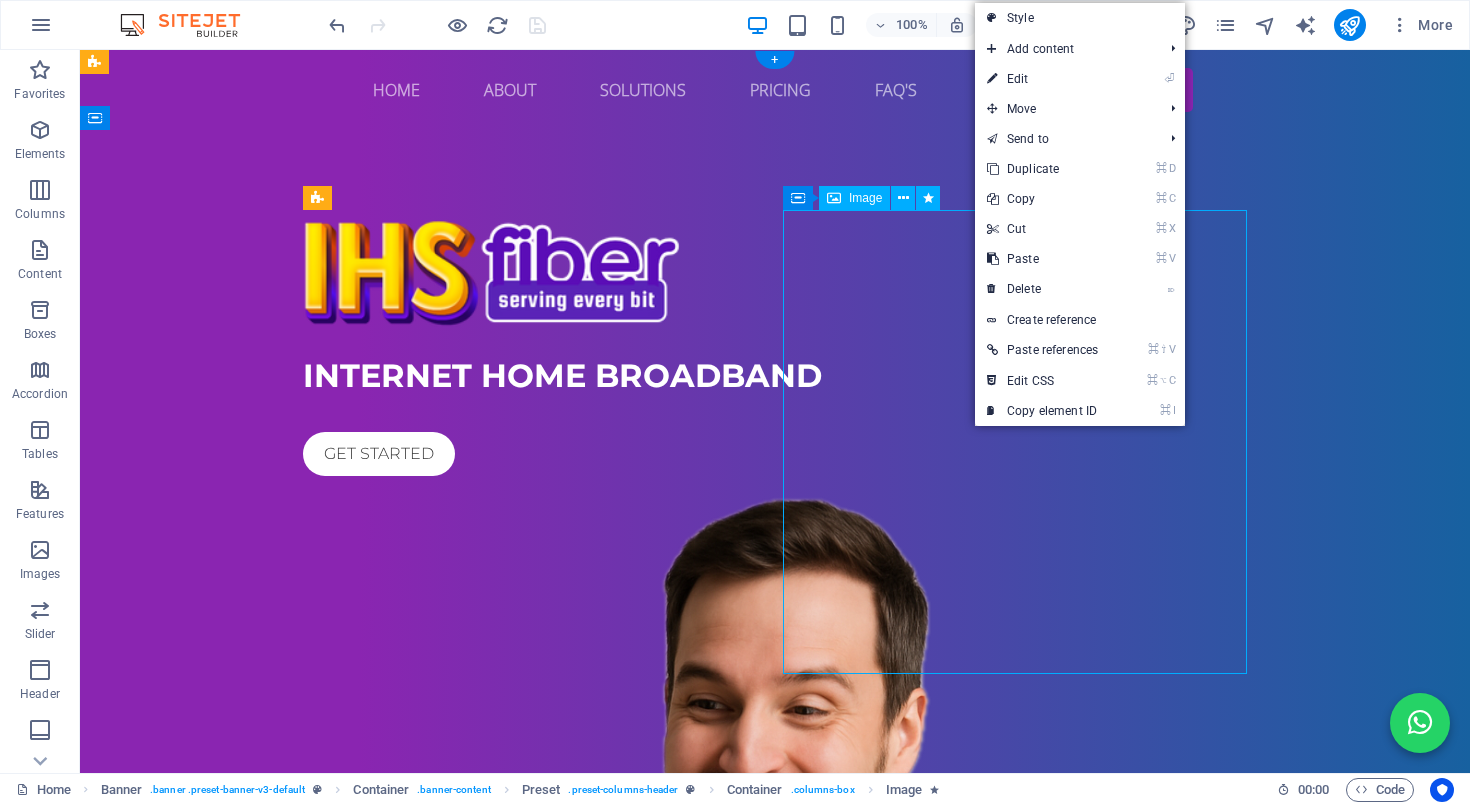 click at bounding box center (775, 956) 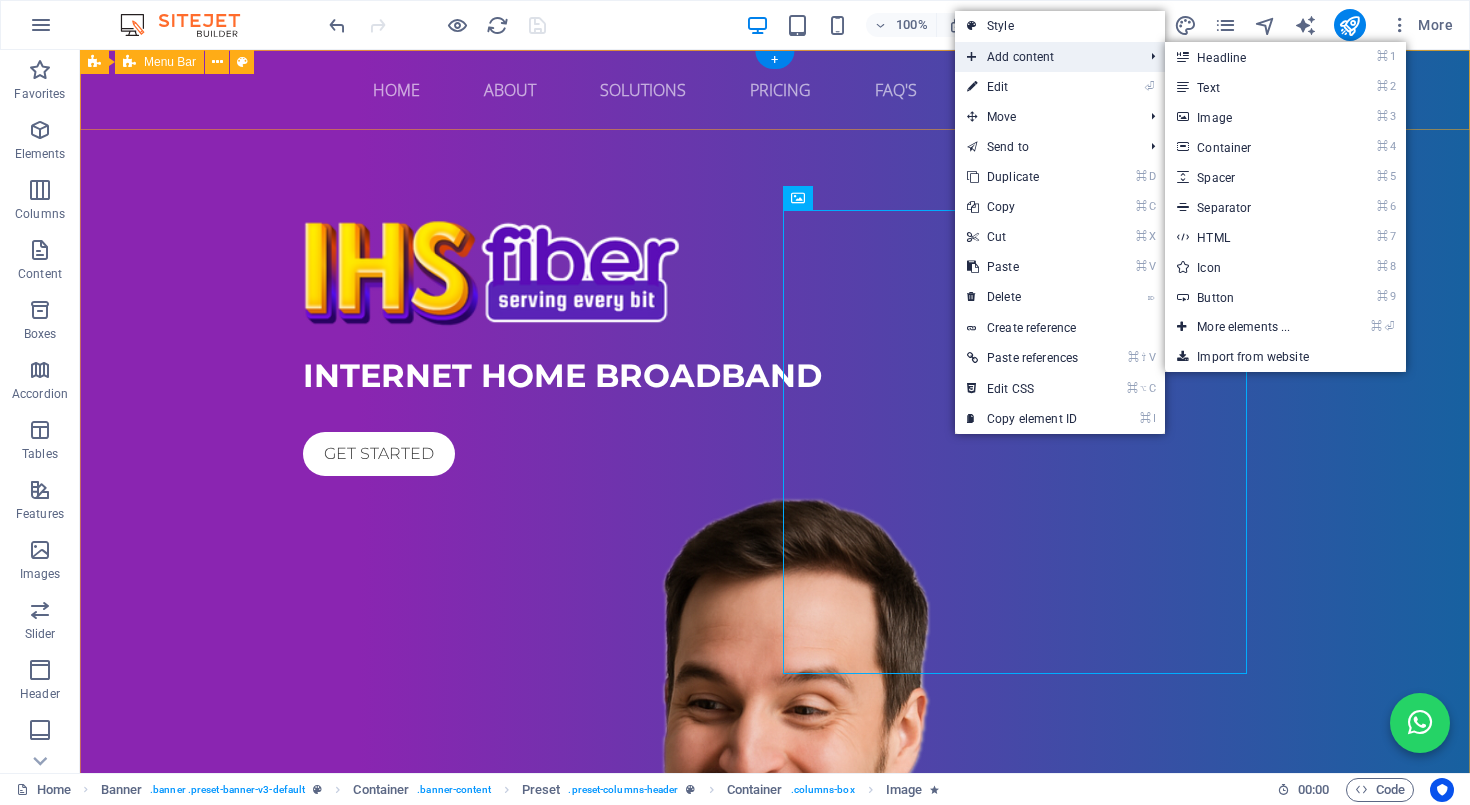 click on "Add content" at bounding box center [1045, 57] 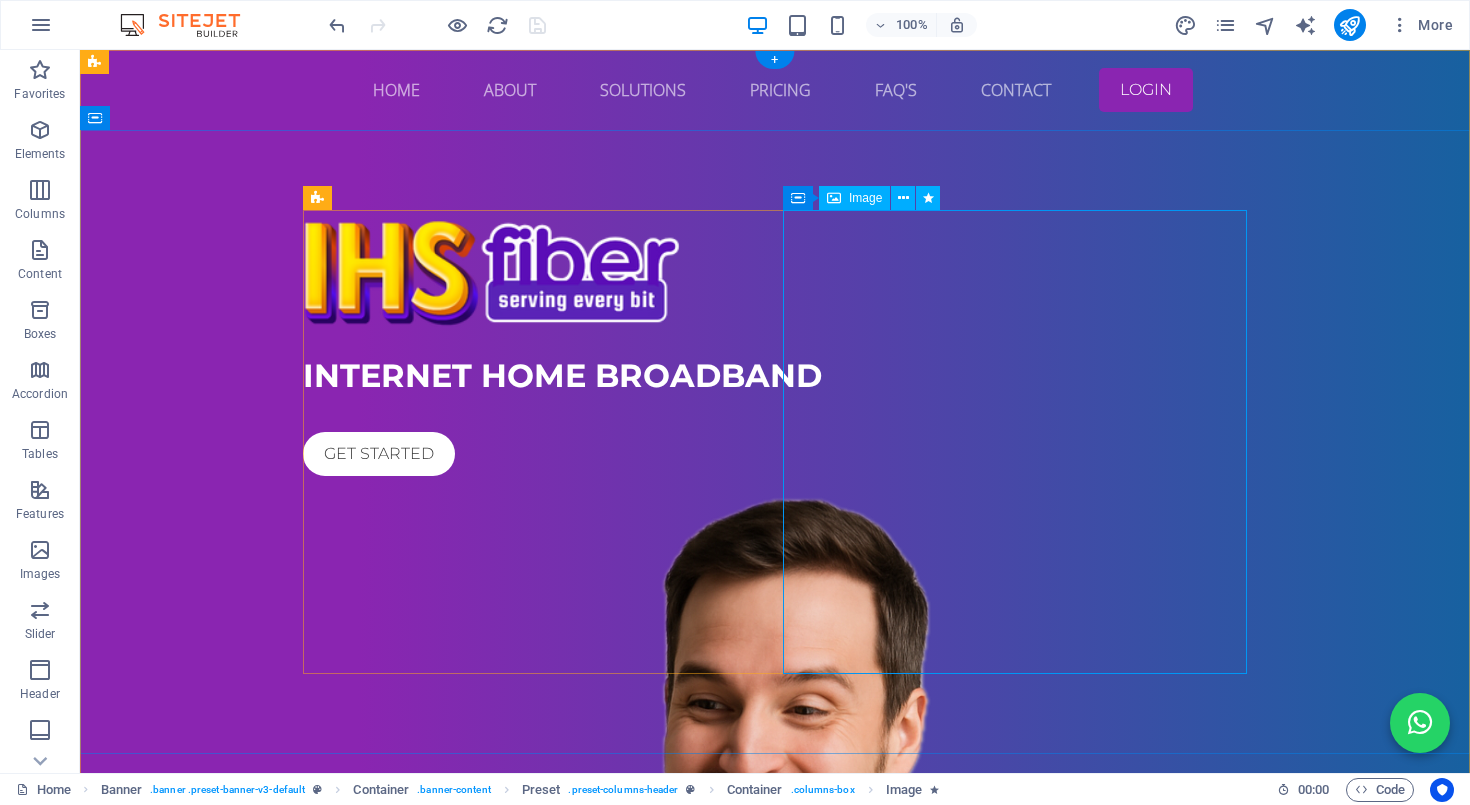 click at bounding box center (775, 956) 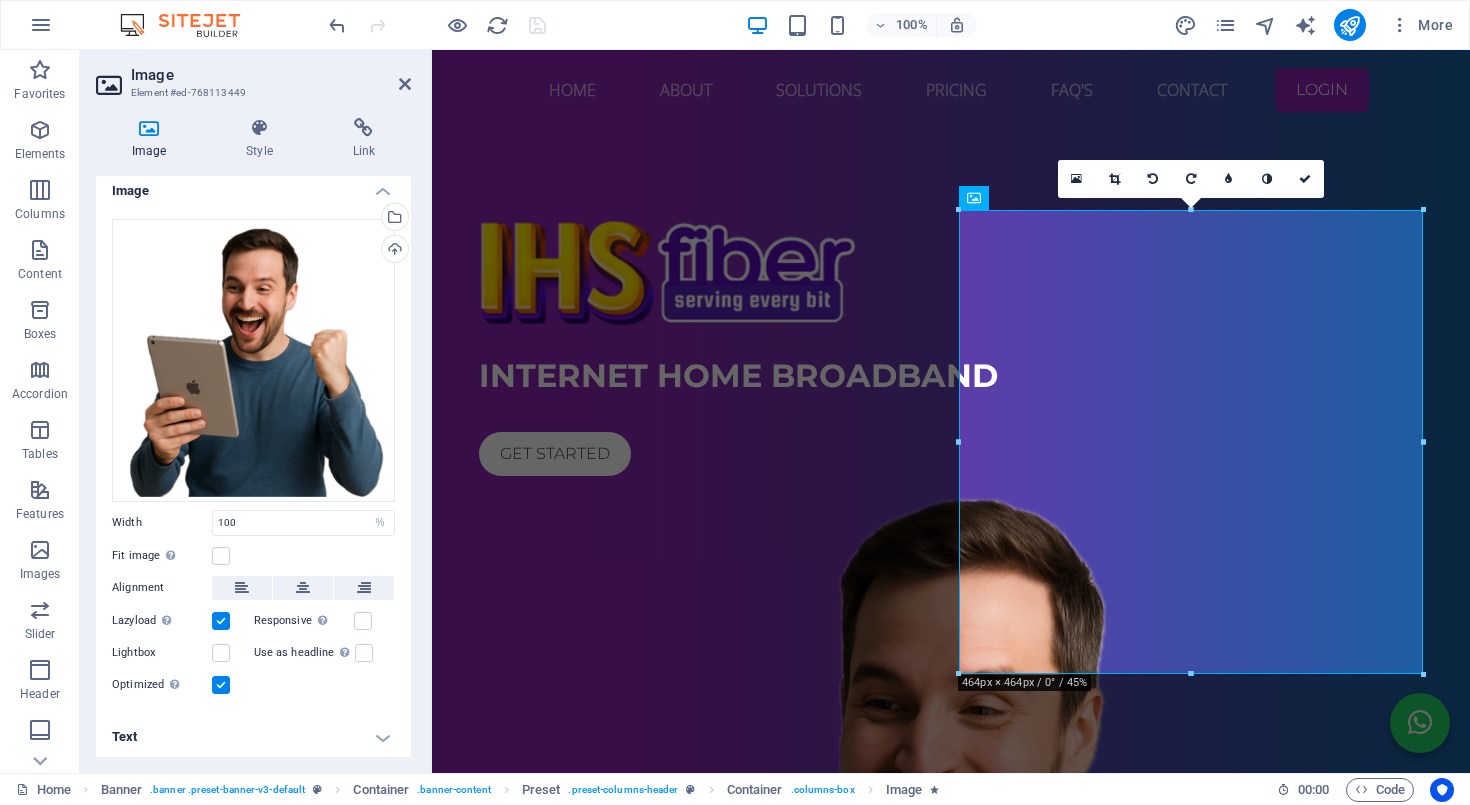 scroll, scrollTop: 8, scrollLeft: 0, axis: vertical 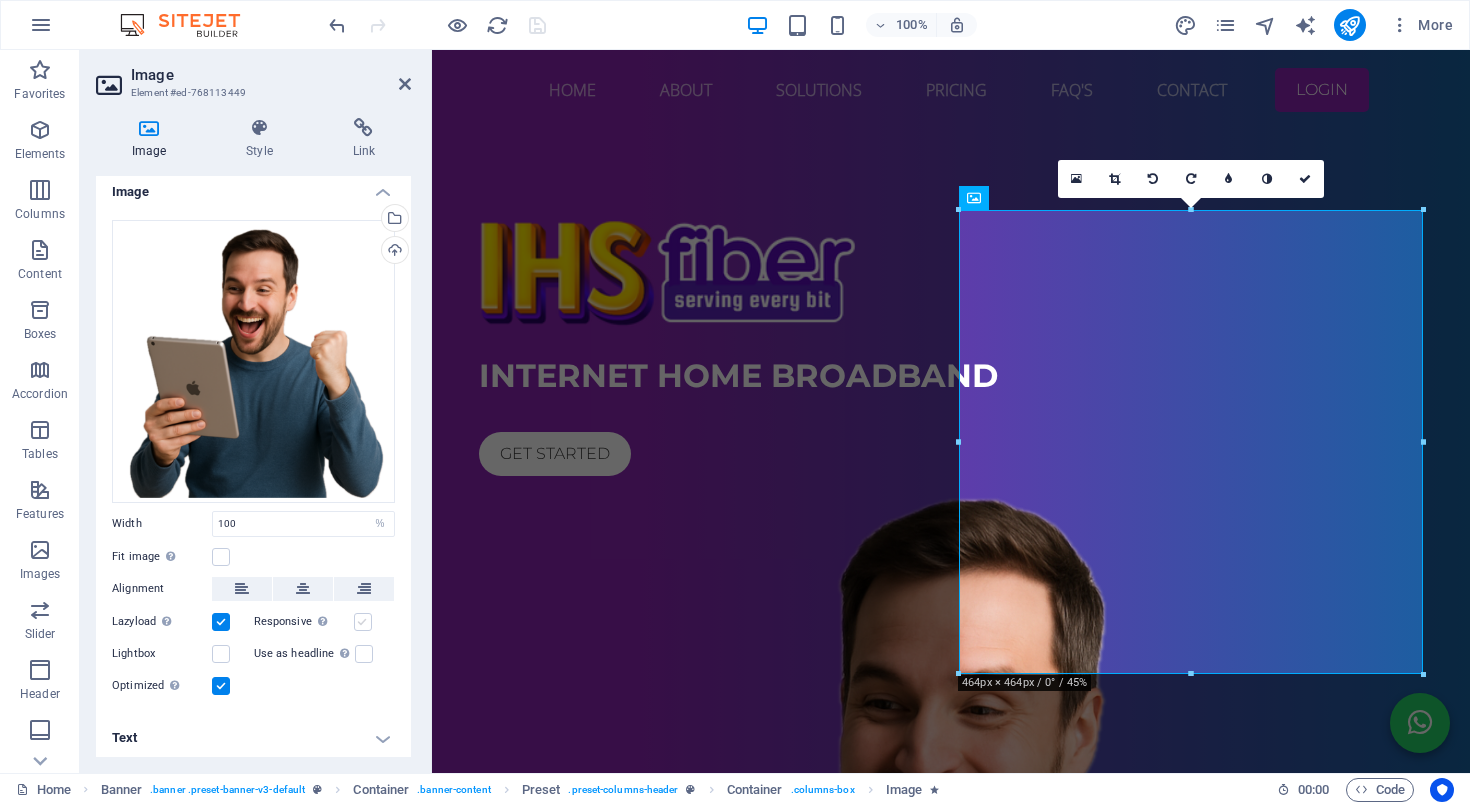 click at bounding box center (363, 622) 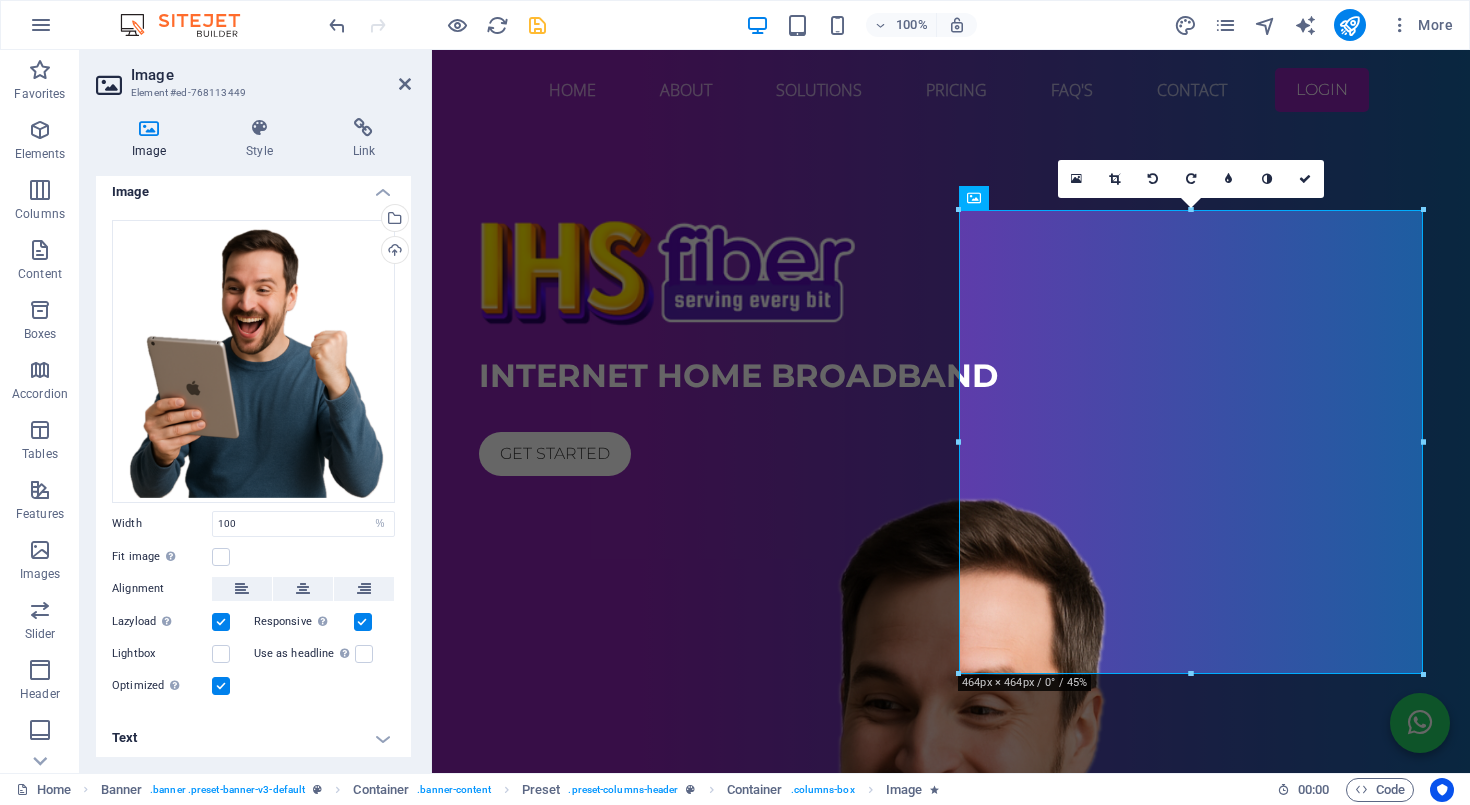 click at bounding box center (363, 622) 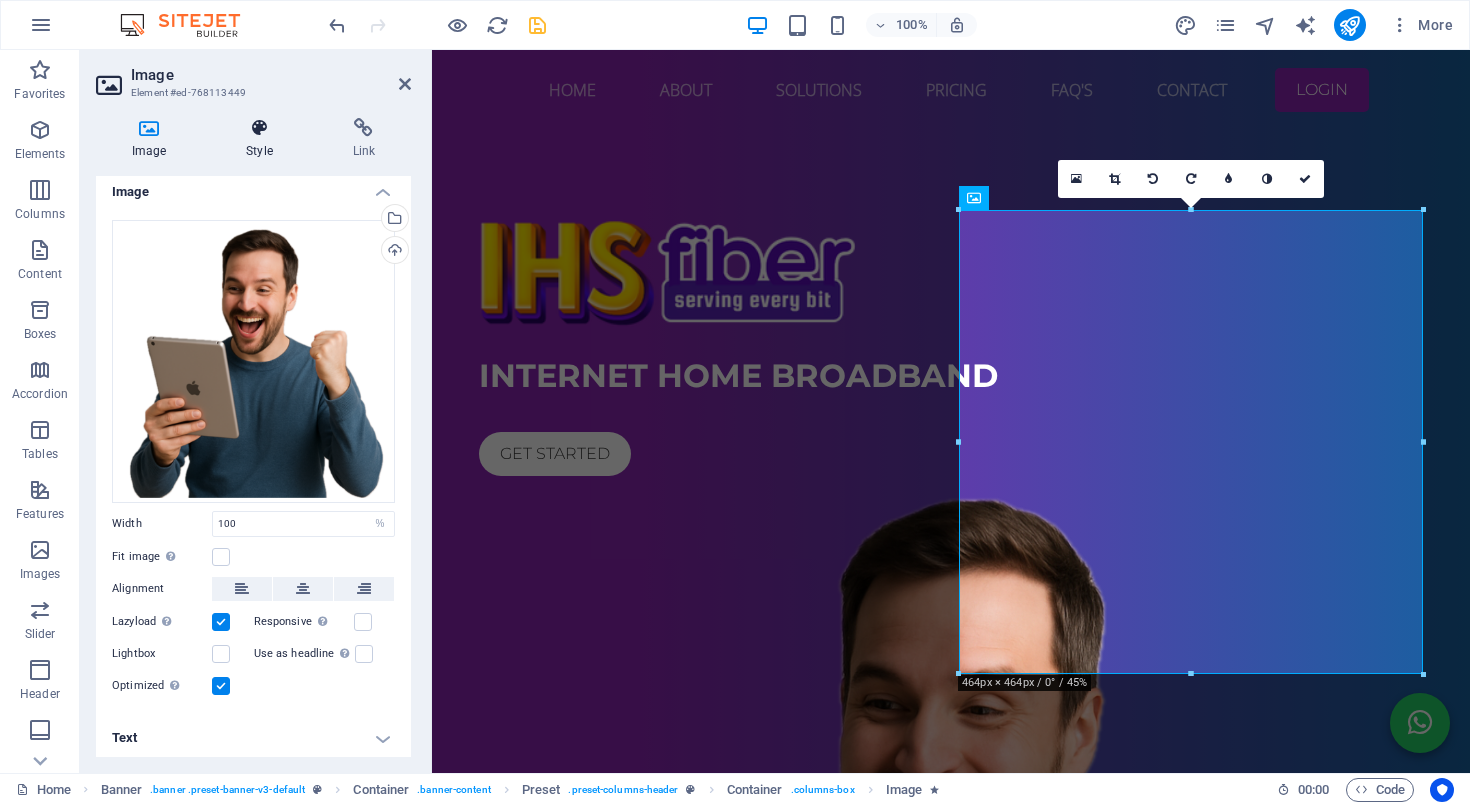 click at bounding box center [259, 128] 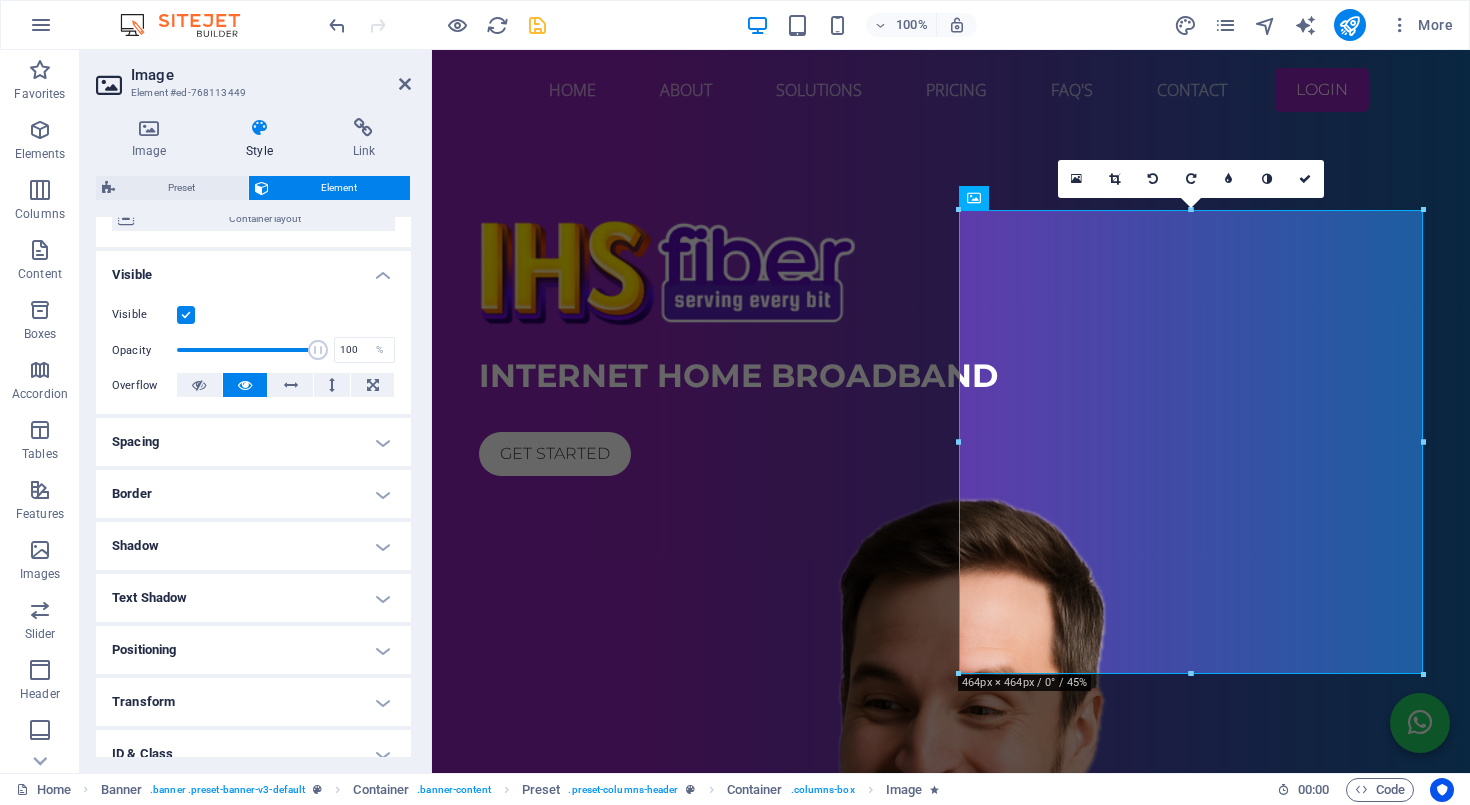 scroll, scrollTop: 190, scrollLeft: 0, axis: vertical 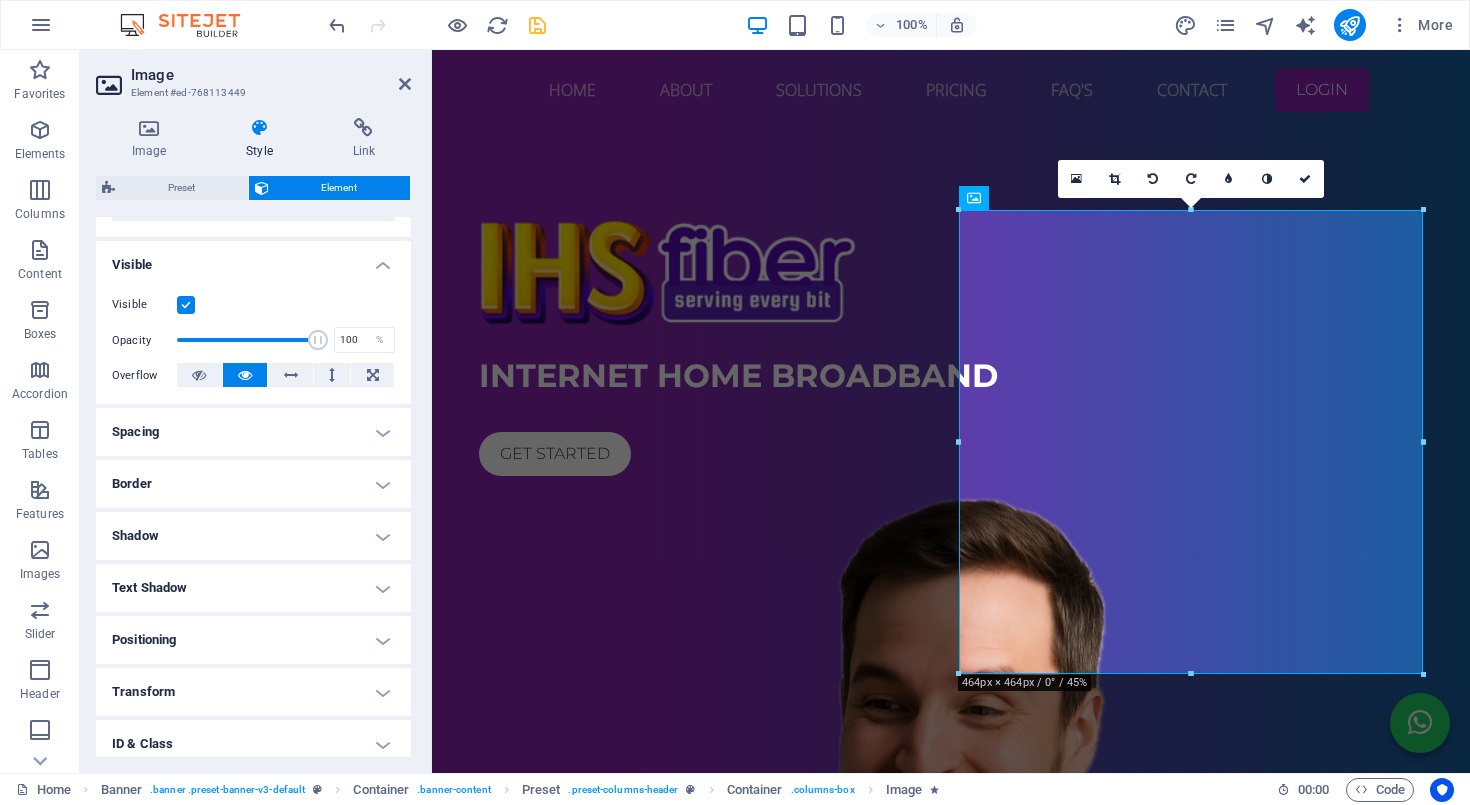 click on "Positioning" at bounding box center (253, 640) 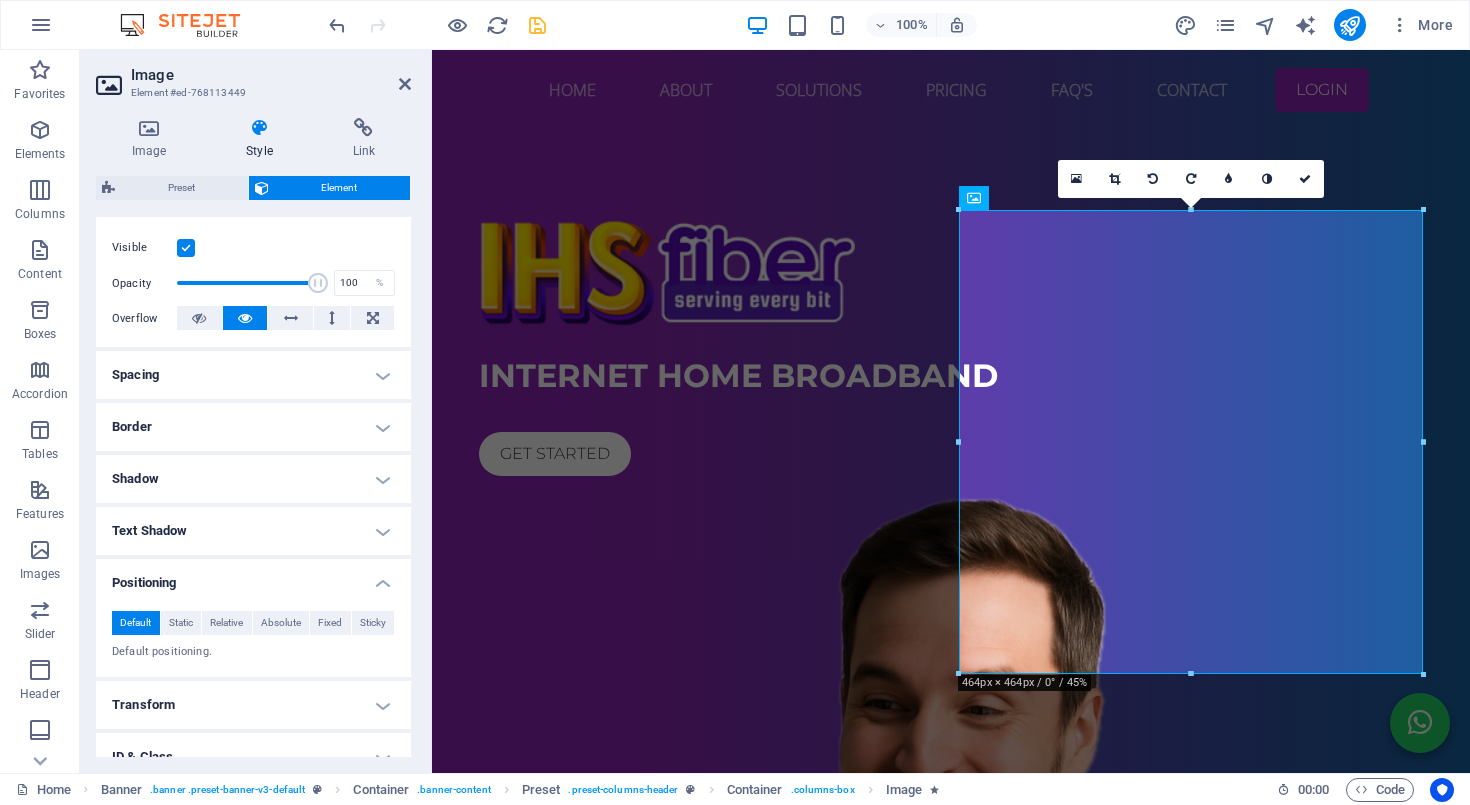 scroll, scrollTop: 248, scrollLeft: 0, axis: vertical 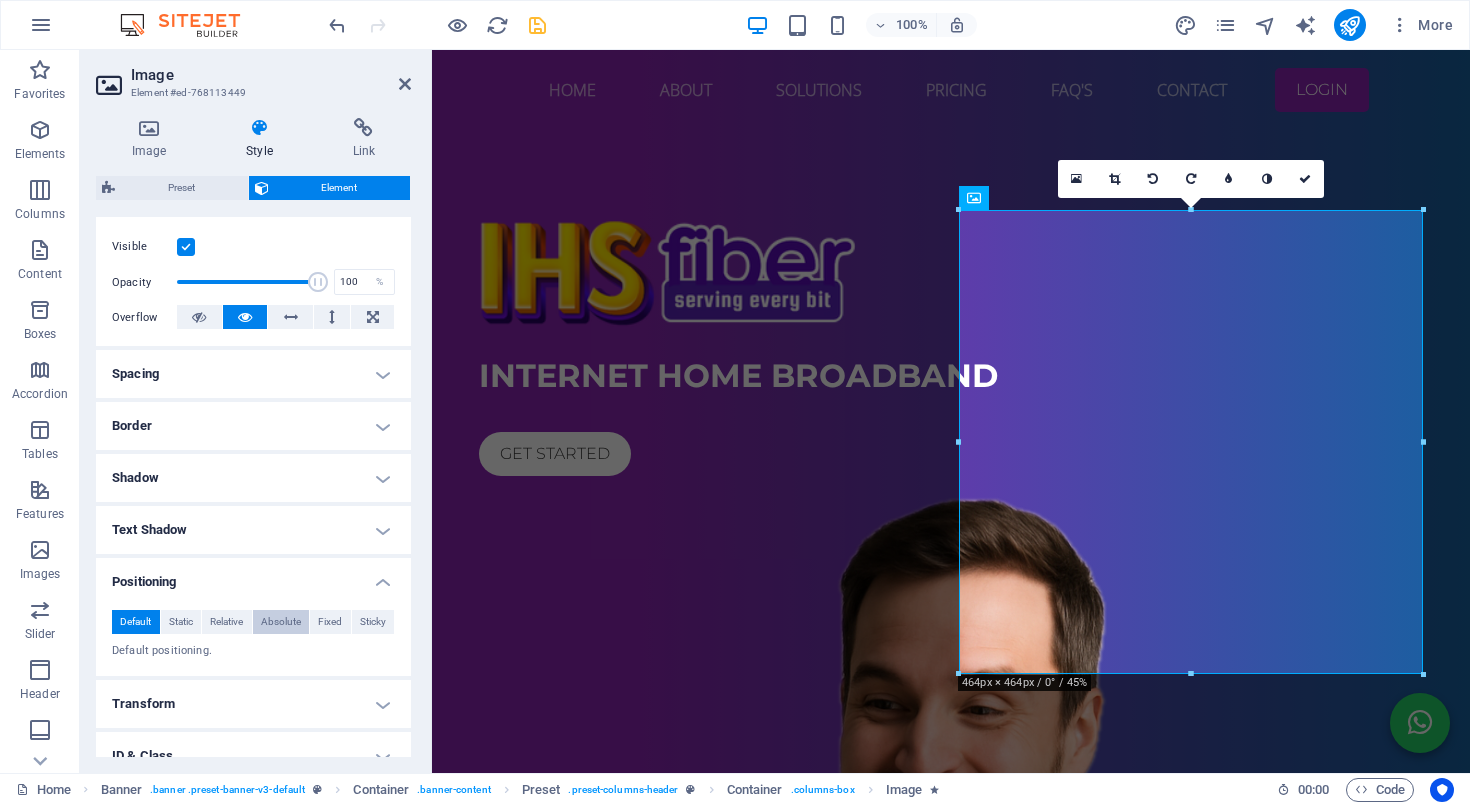 click on "Absolute" at bounding box center [281, 622] 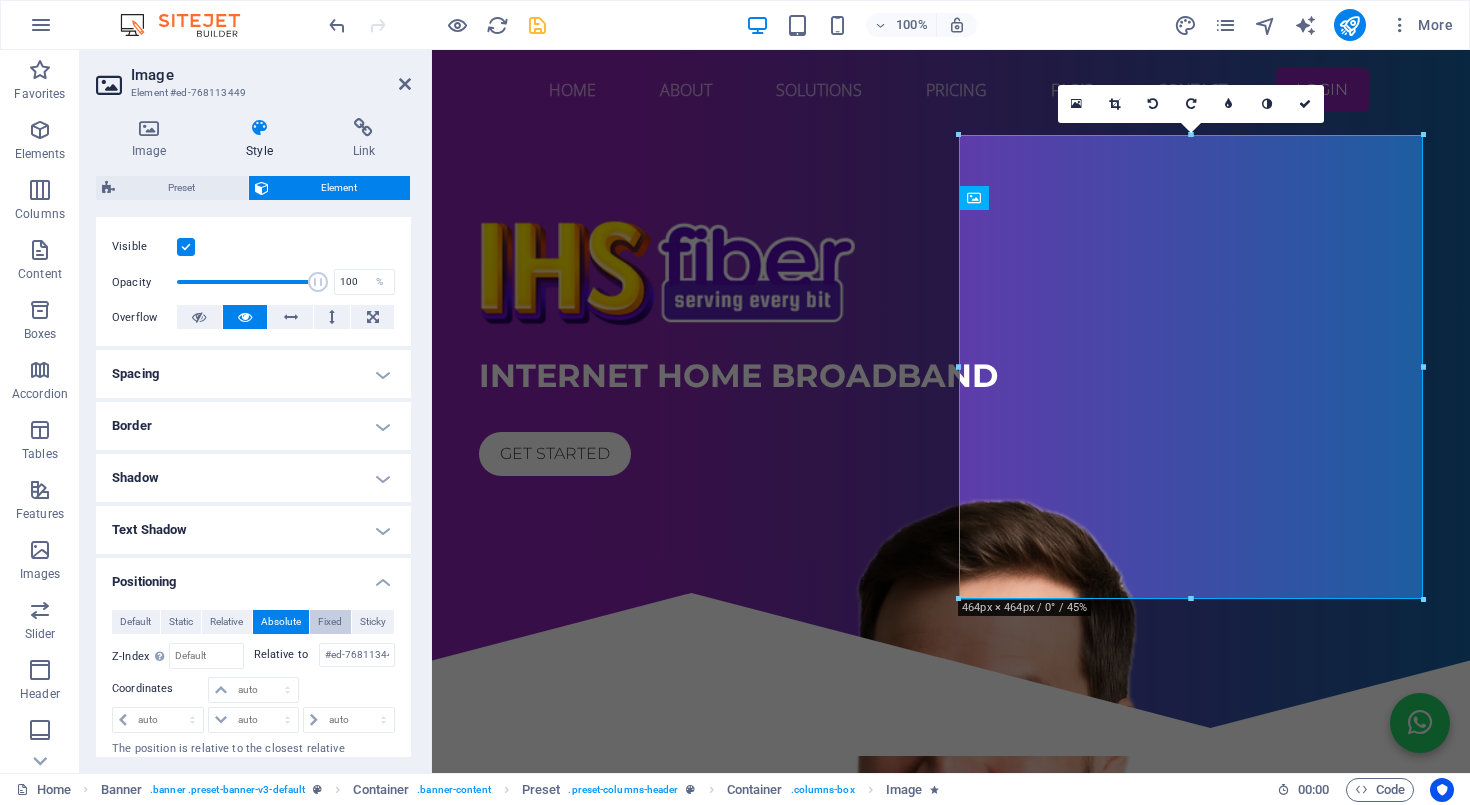 click on "Fixed" at bounding box center (330, 622) 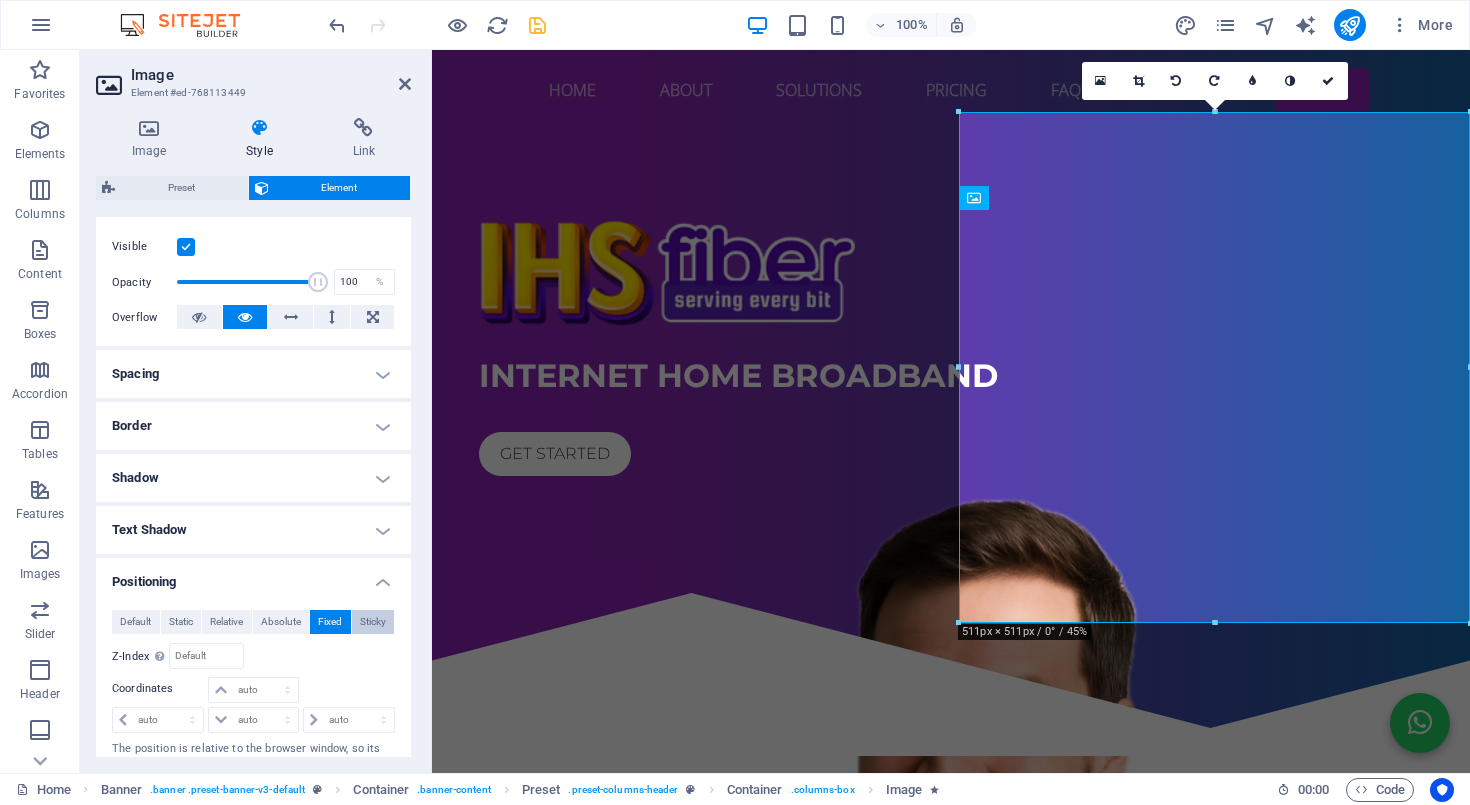 click on "Sticky" at bounding box center [373, 622] 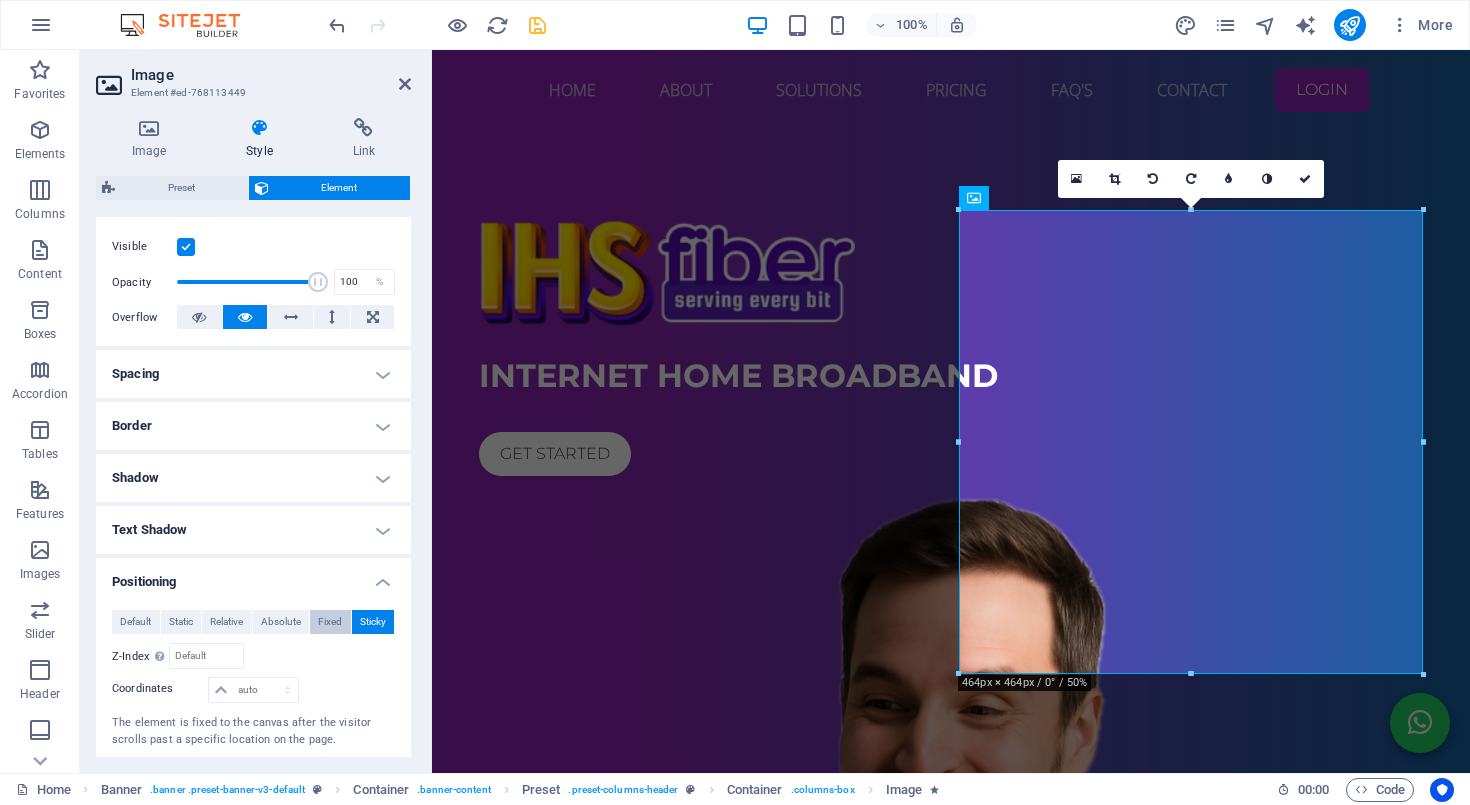 click on "Fixed" at bounding box center (330, 622) 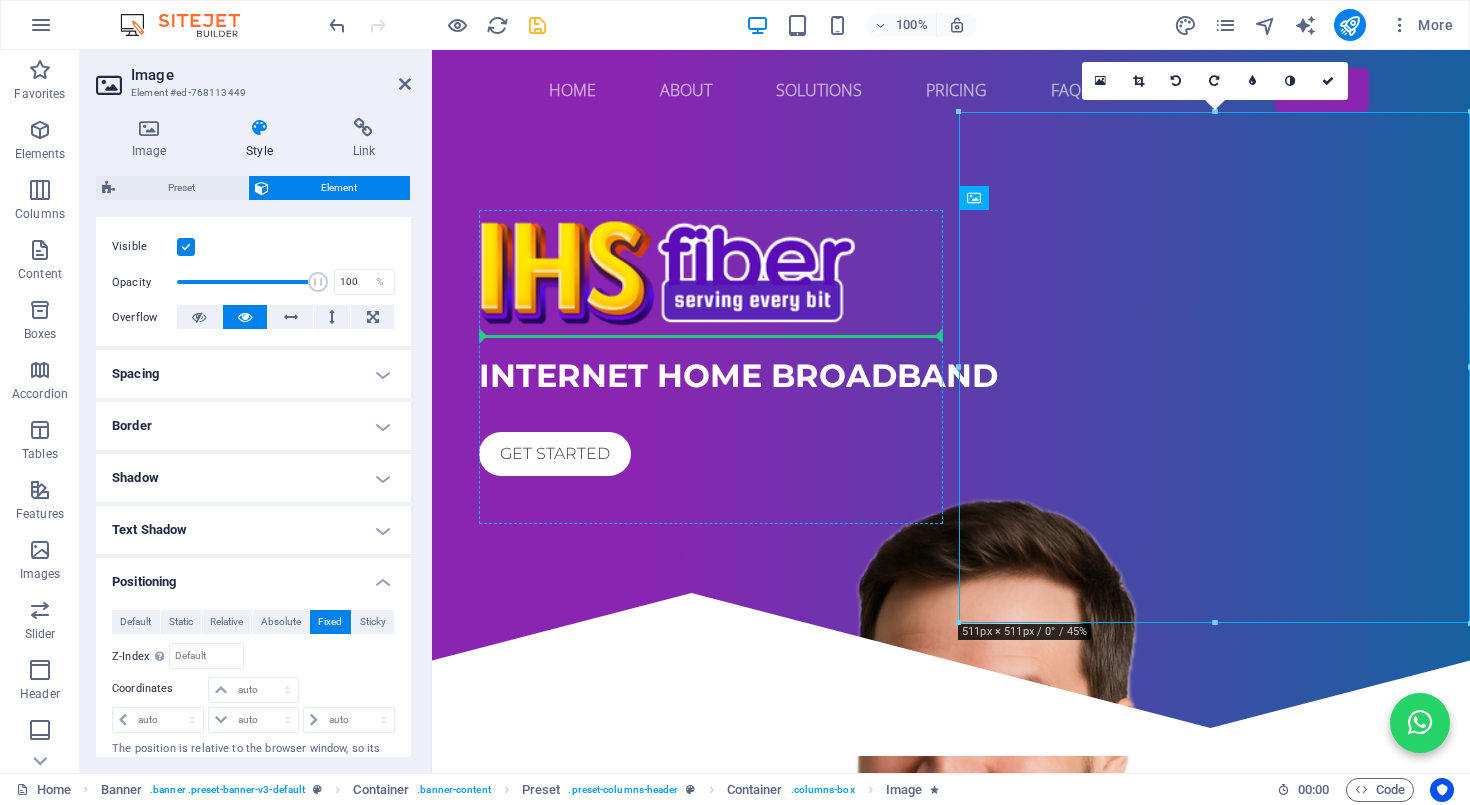 drag, startPoint x: 1405, startPoint y: 154, endPoint x: 927, endPoint y: 315, distance: 504.38577 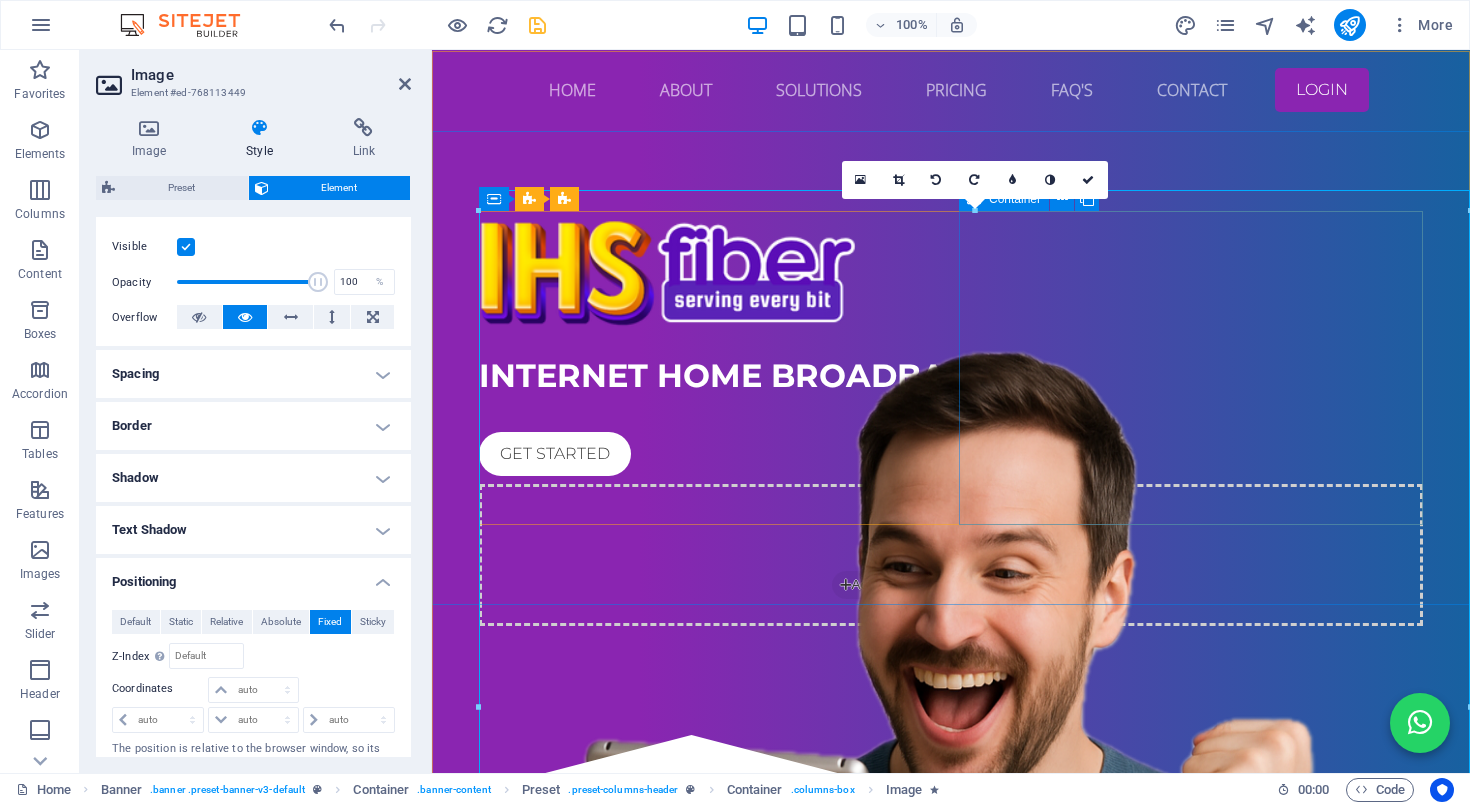 scroll, scrollTop: 0, scrollLeft: 0, axis: both 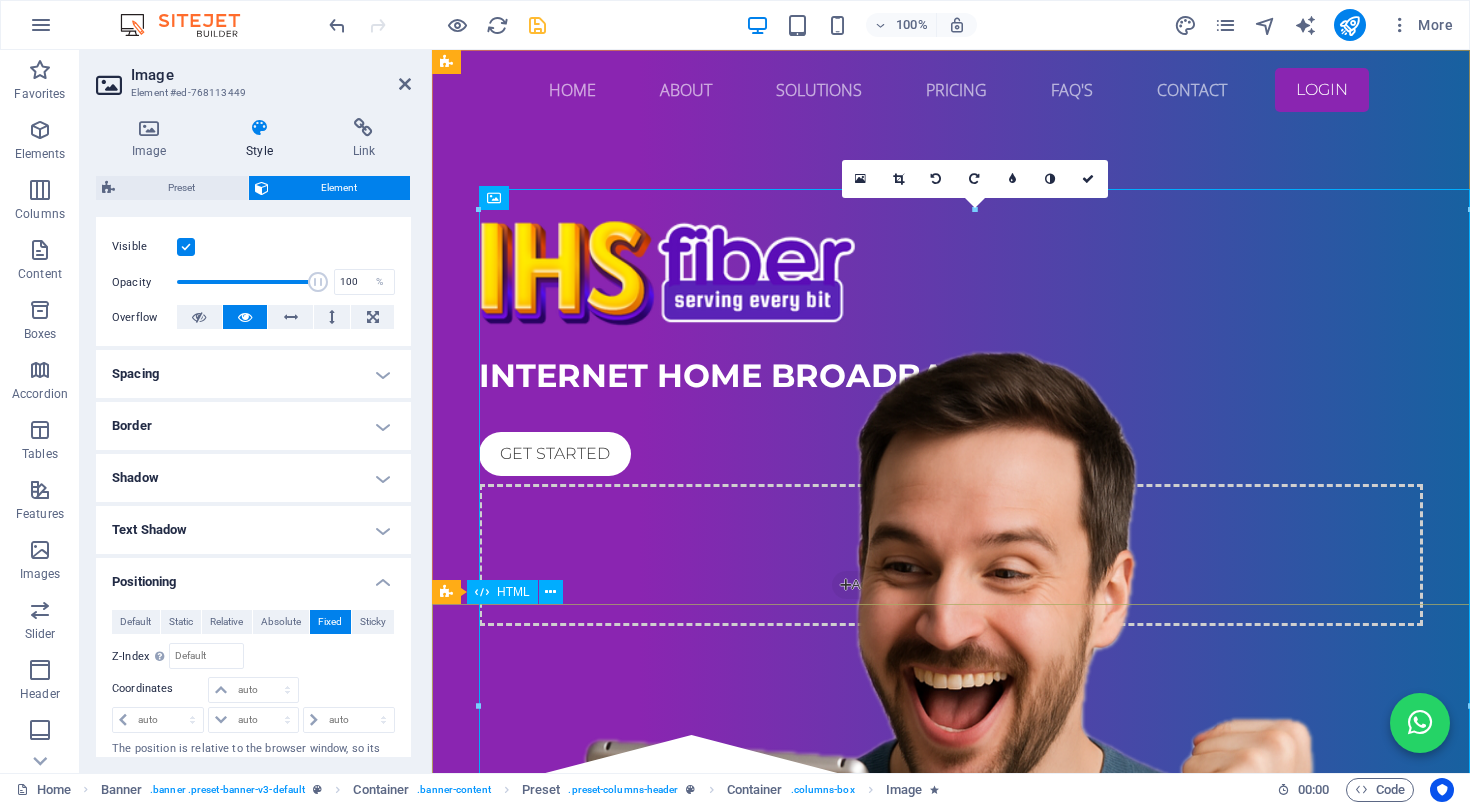click at bounding box center [951, 802] 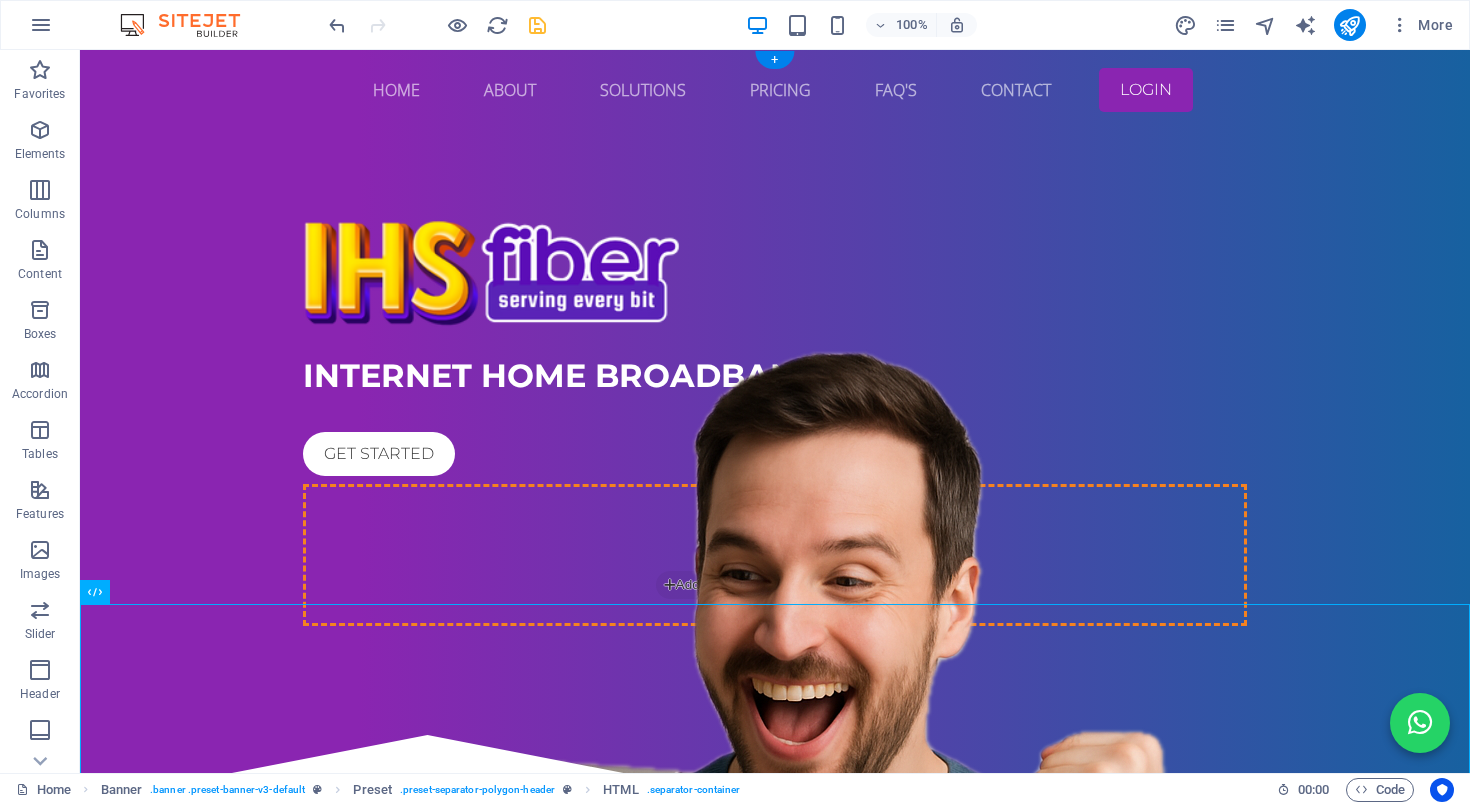 drag, startPoint x: 643, startPoint y: 648, endPoint x: 1125, endPoint y: 384, distance: 549.5635 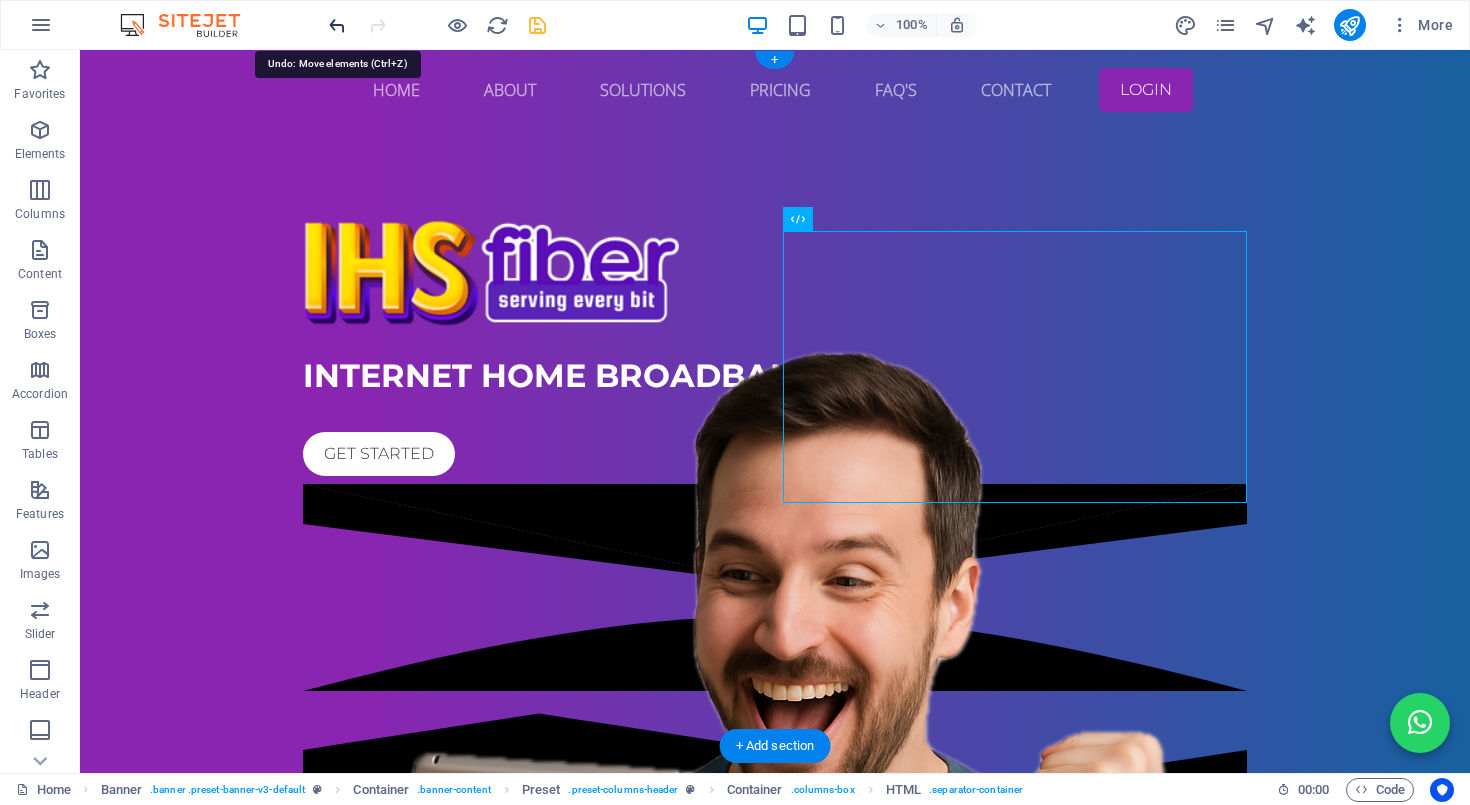 click at bounding box center [337, 25] 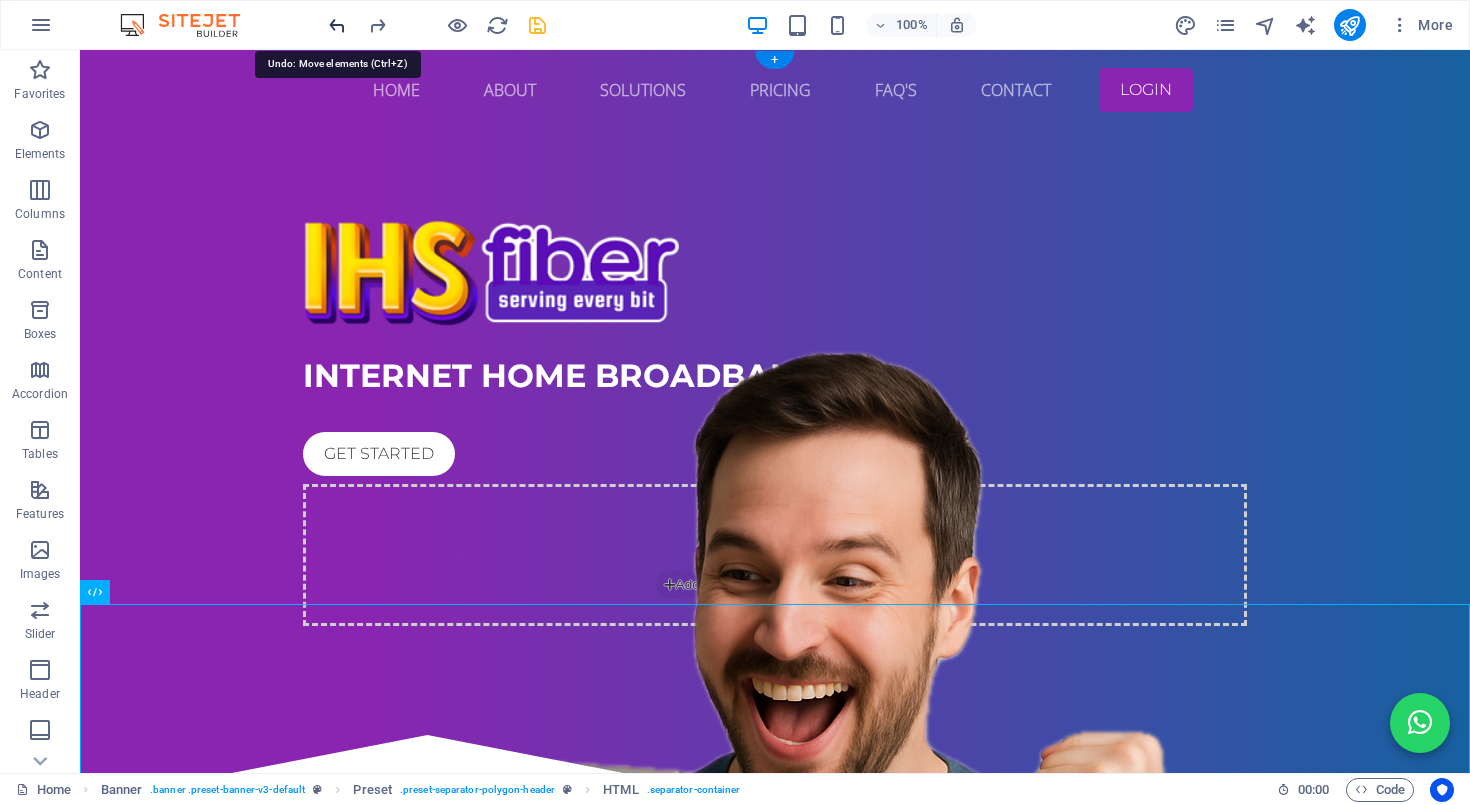 click at bounding box center [337, 25] 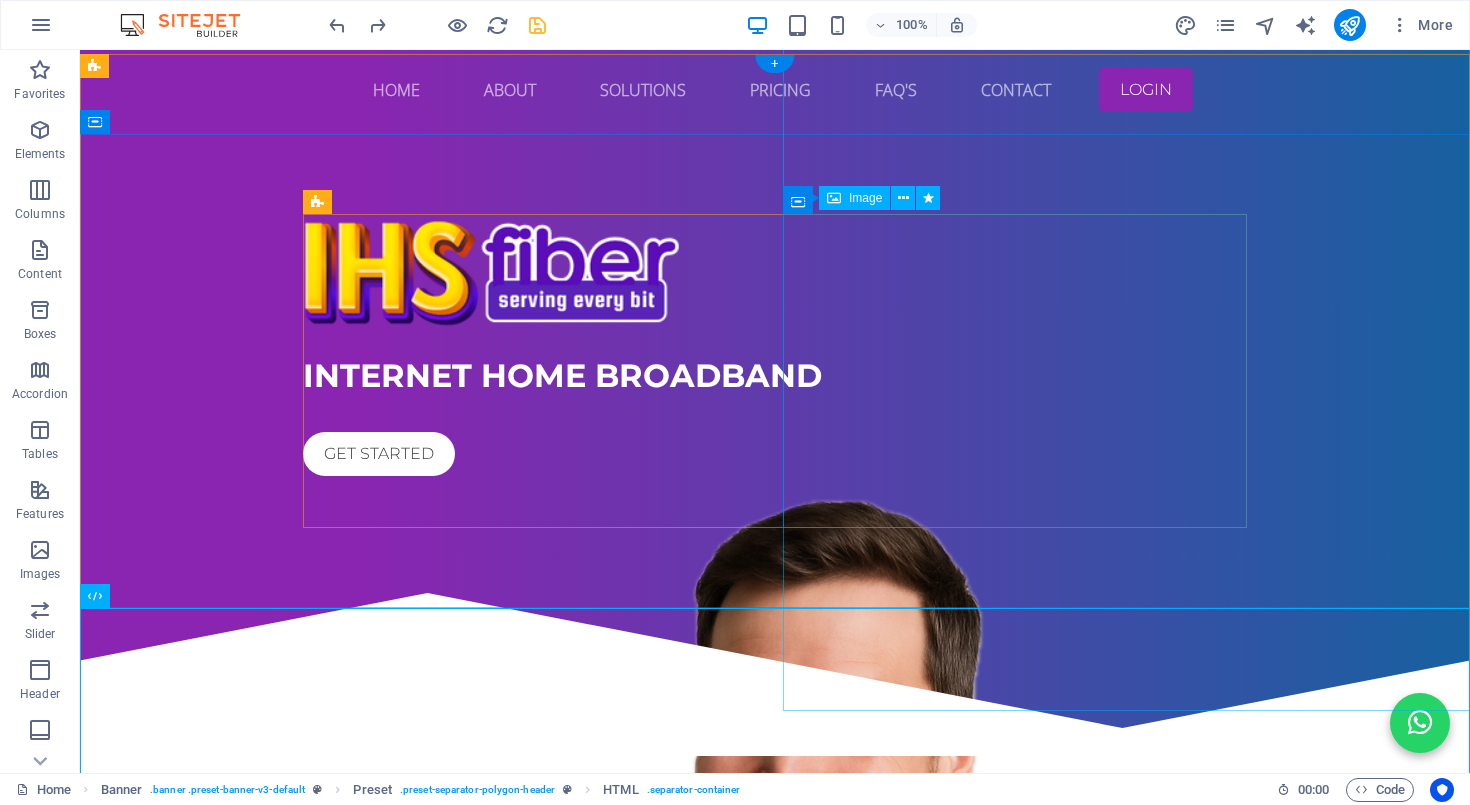 scroll, scrollTop: 0, scrollLeft: 0, axis: both 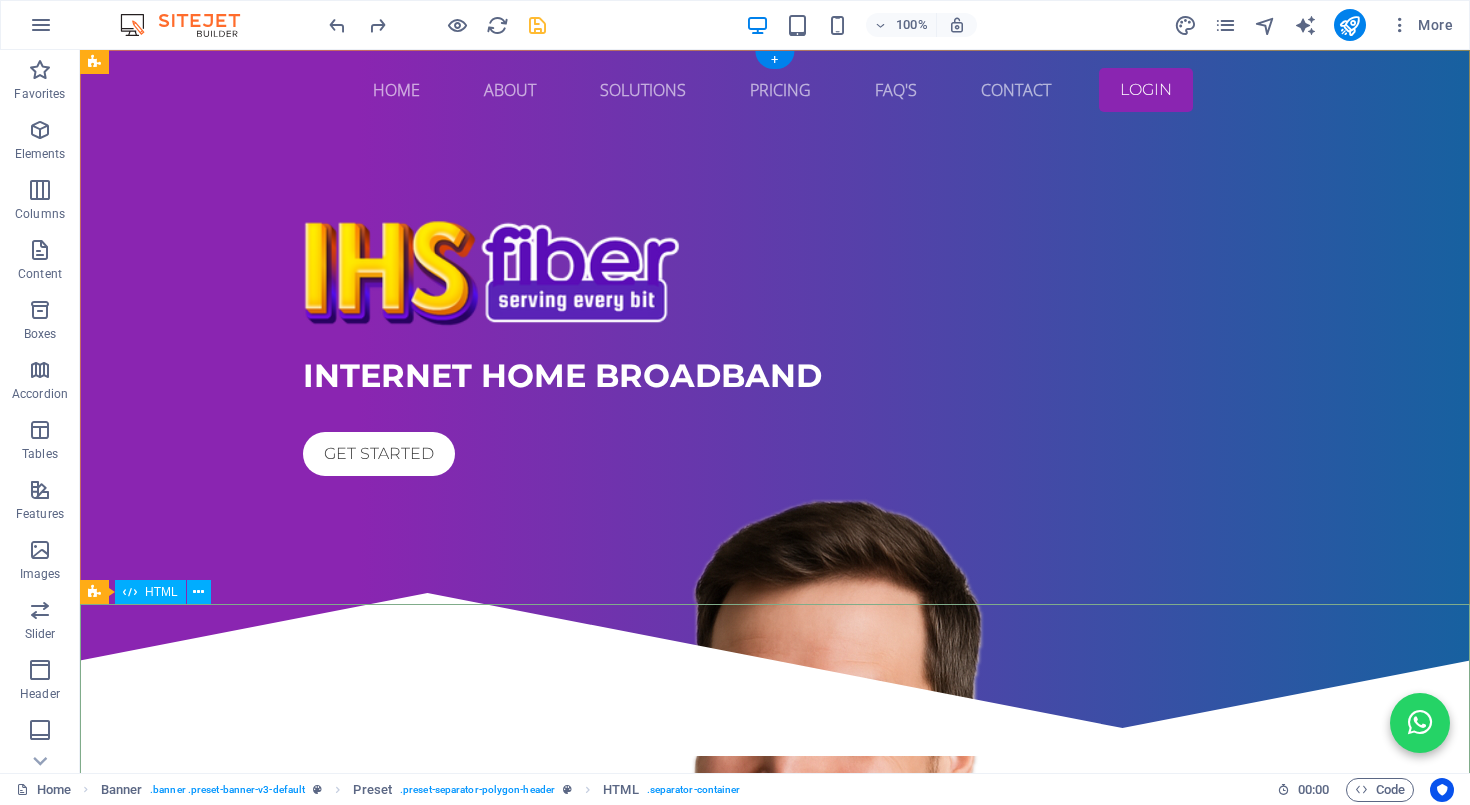click at bounding box center [775, 660] 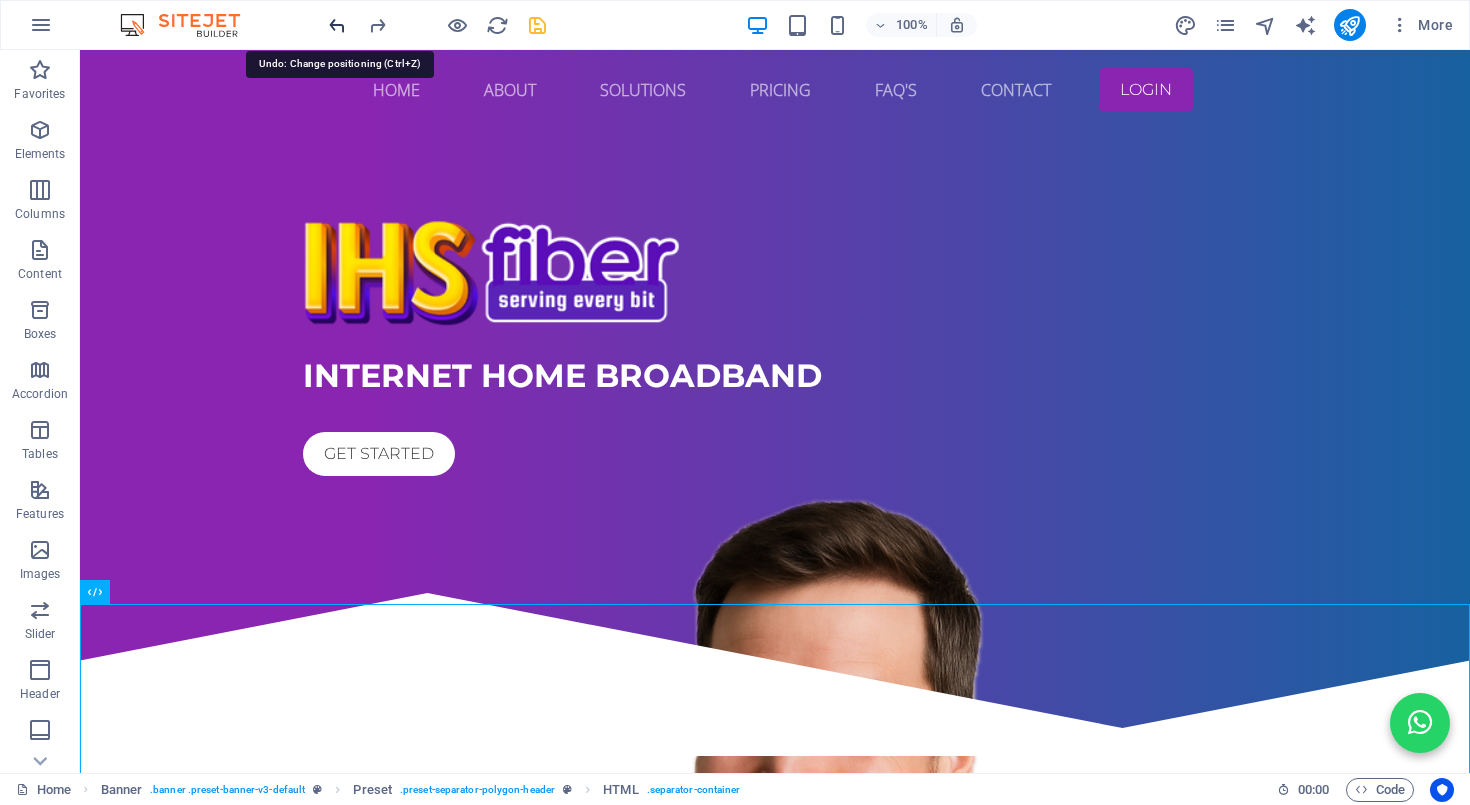 click at bounding box center [337, 25] 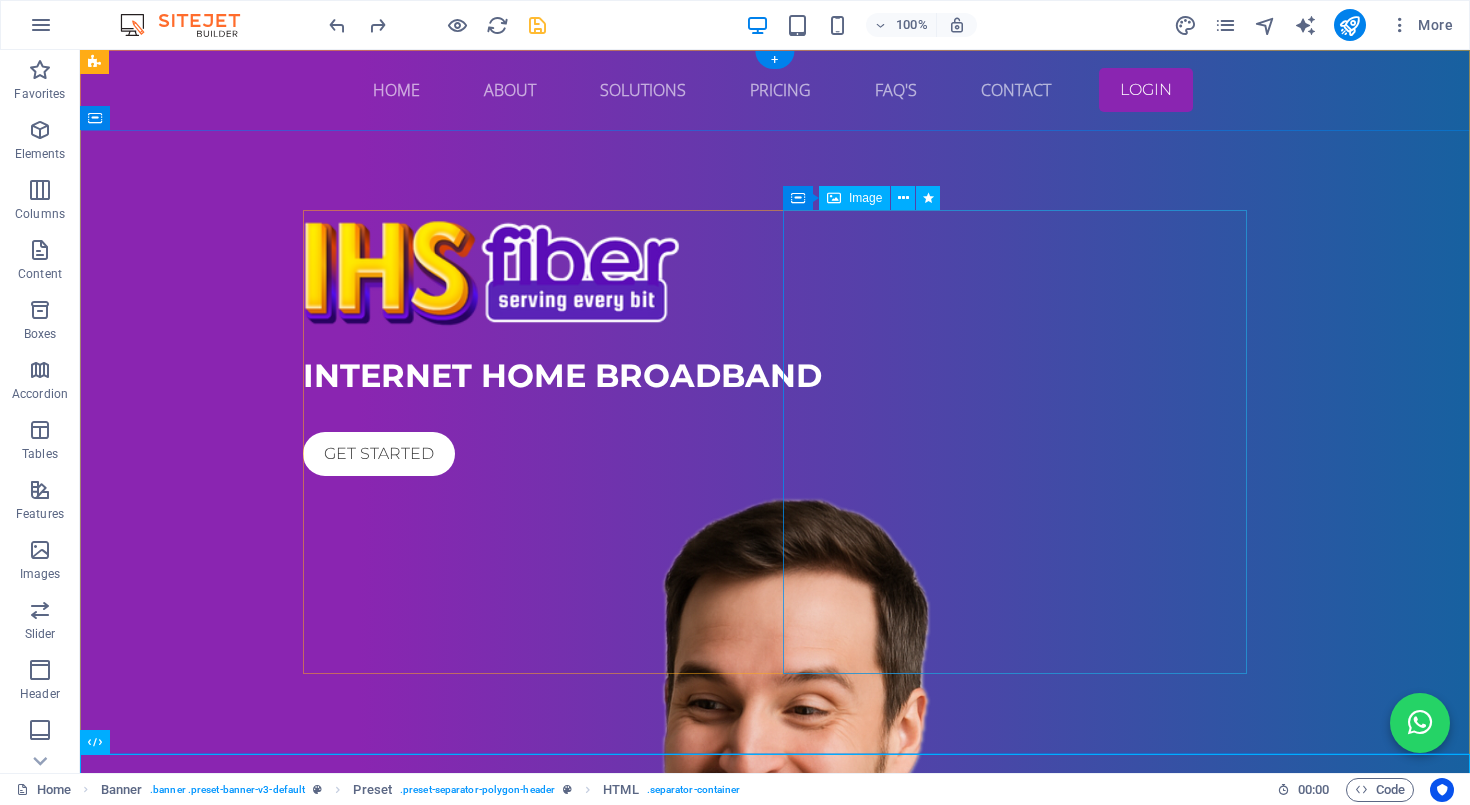 click at bounding box center (775, 956) 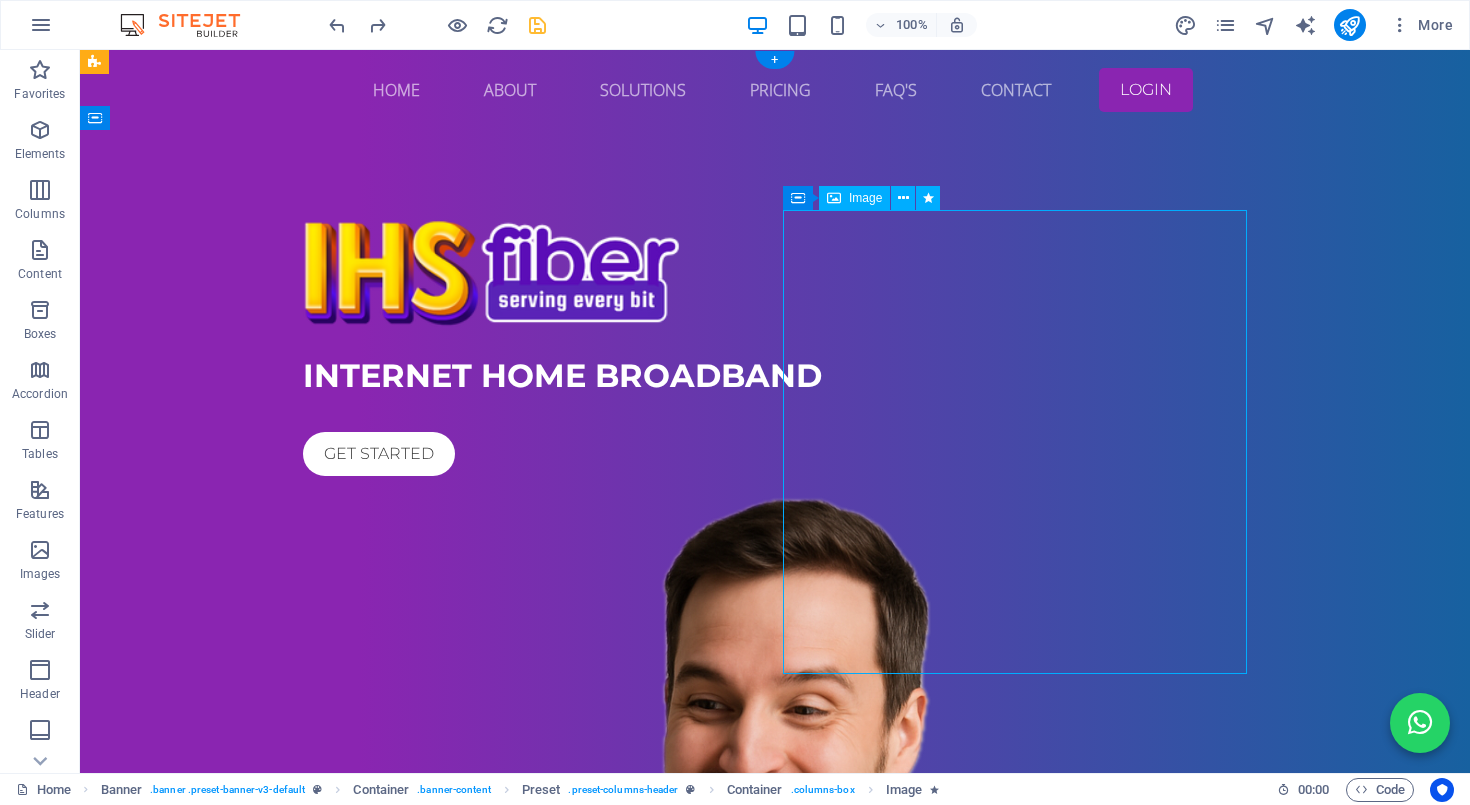 click at bounding box center (775, 956) 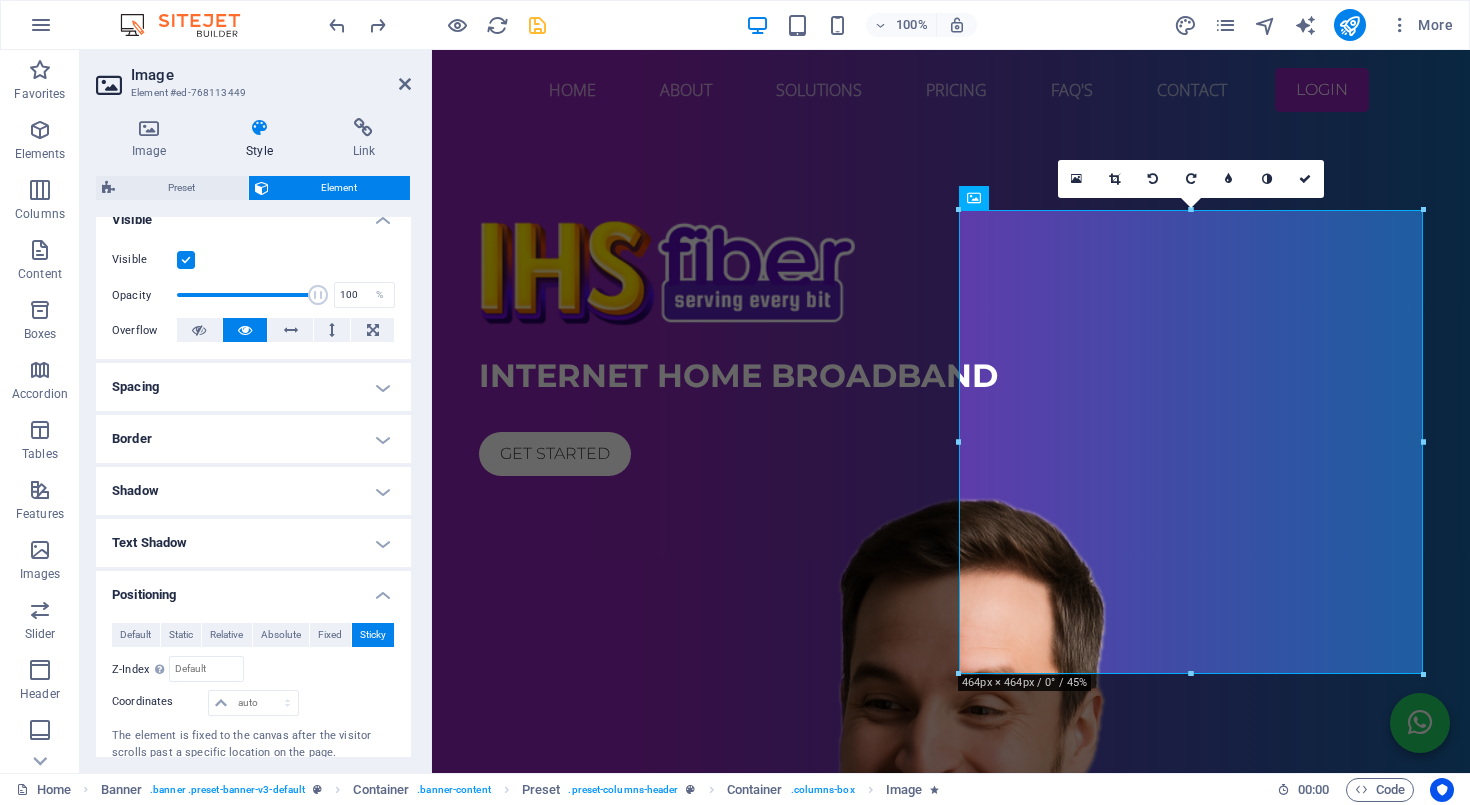 scroll, scrollTop: 257, scrollLeft: 0, axis: vertical 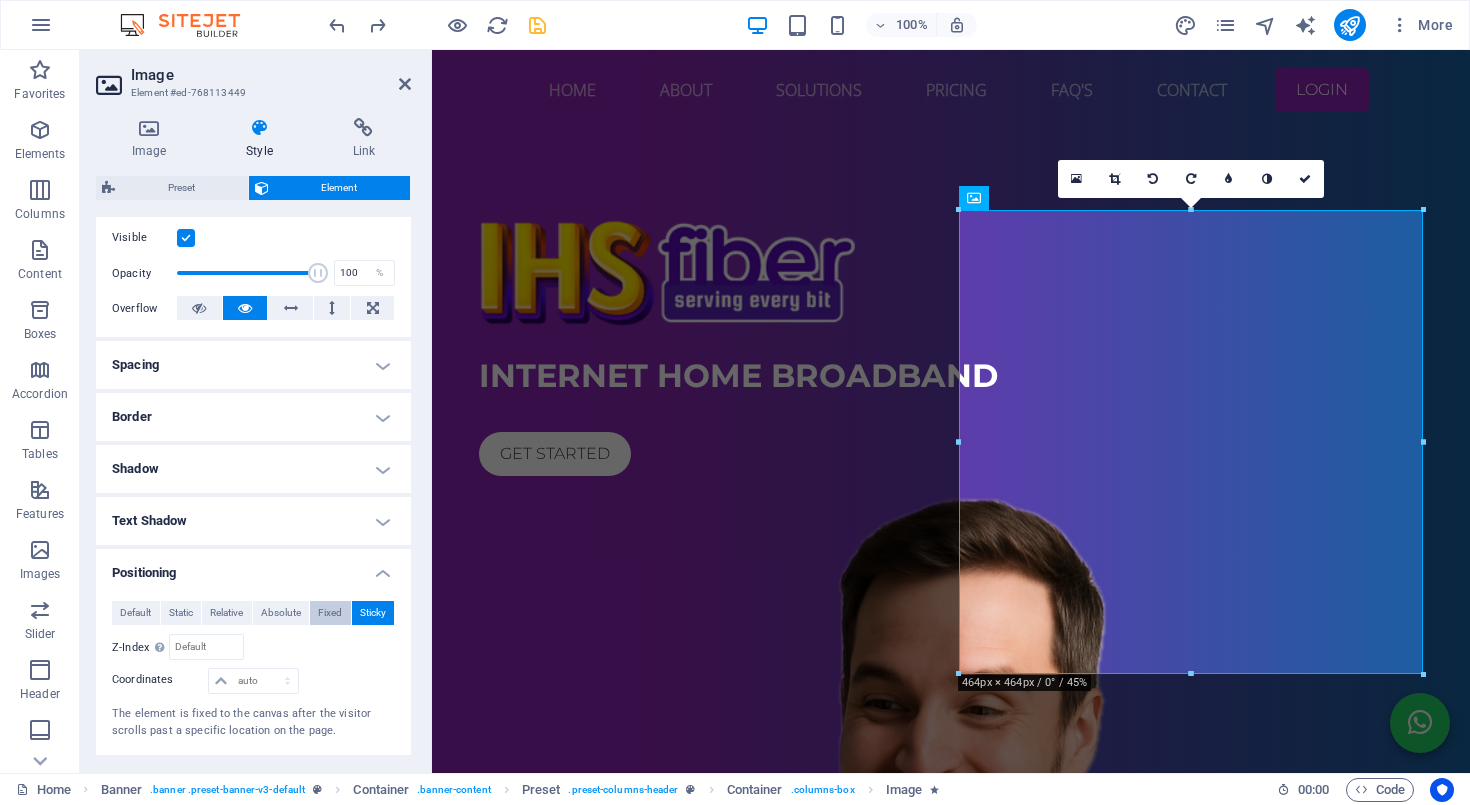click on "Fixed" at bounding box center (330, 613) 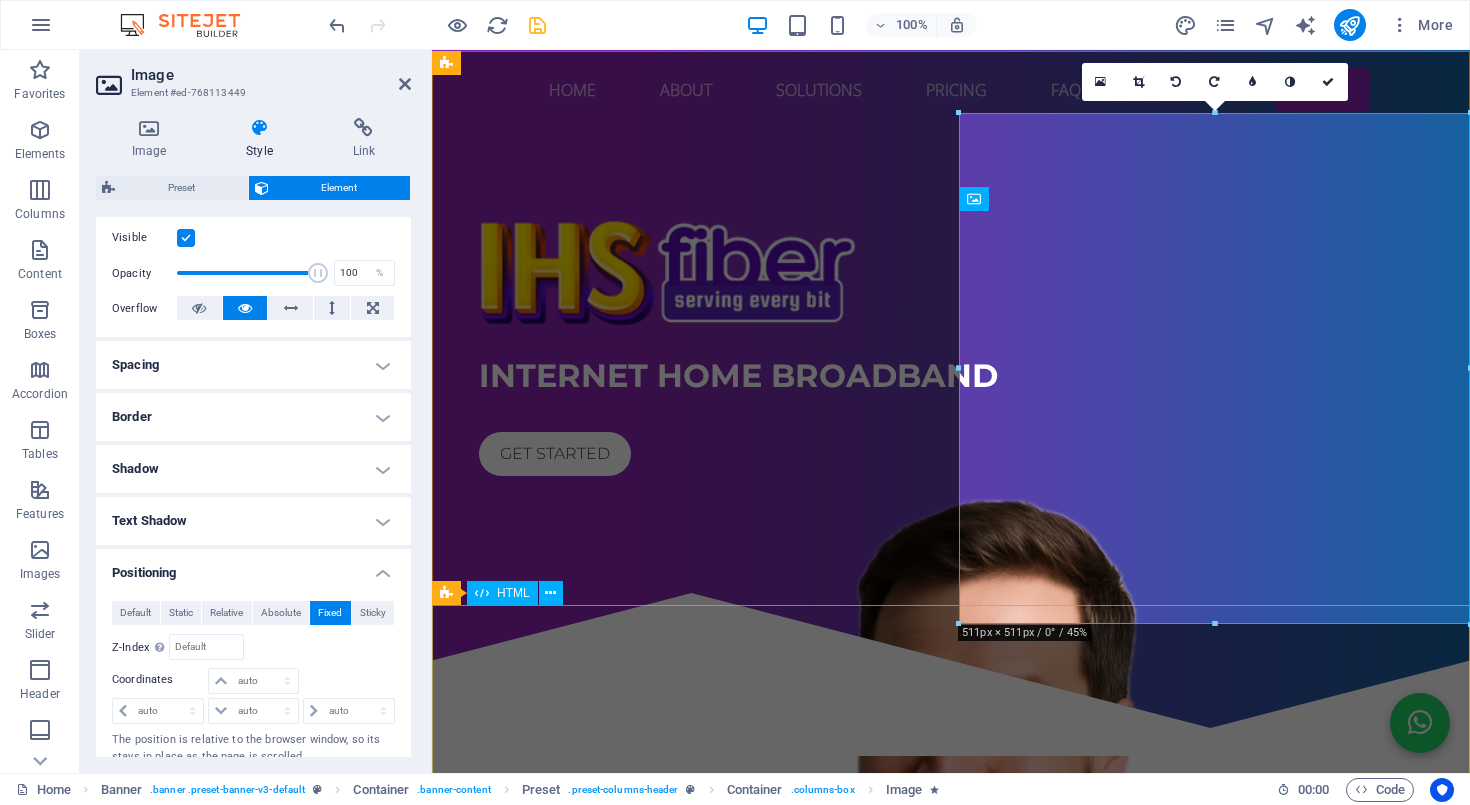 scroll, scrollTop: 0, scrollLeft: 0, axis: both 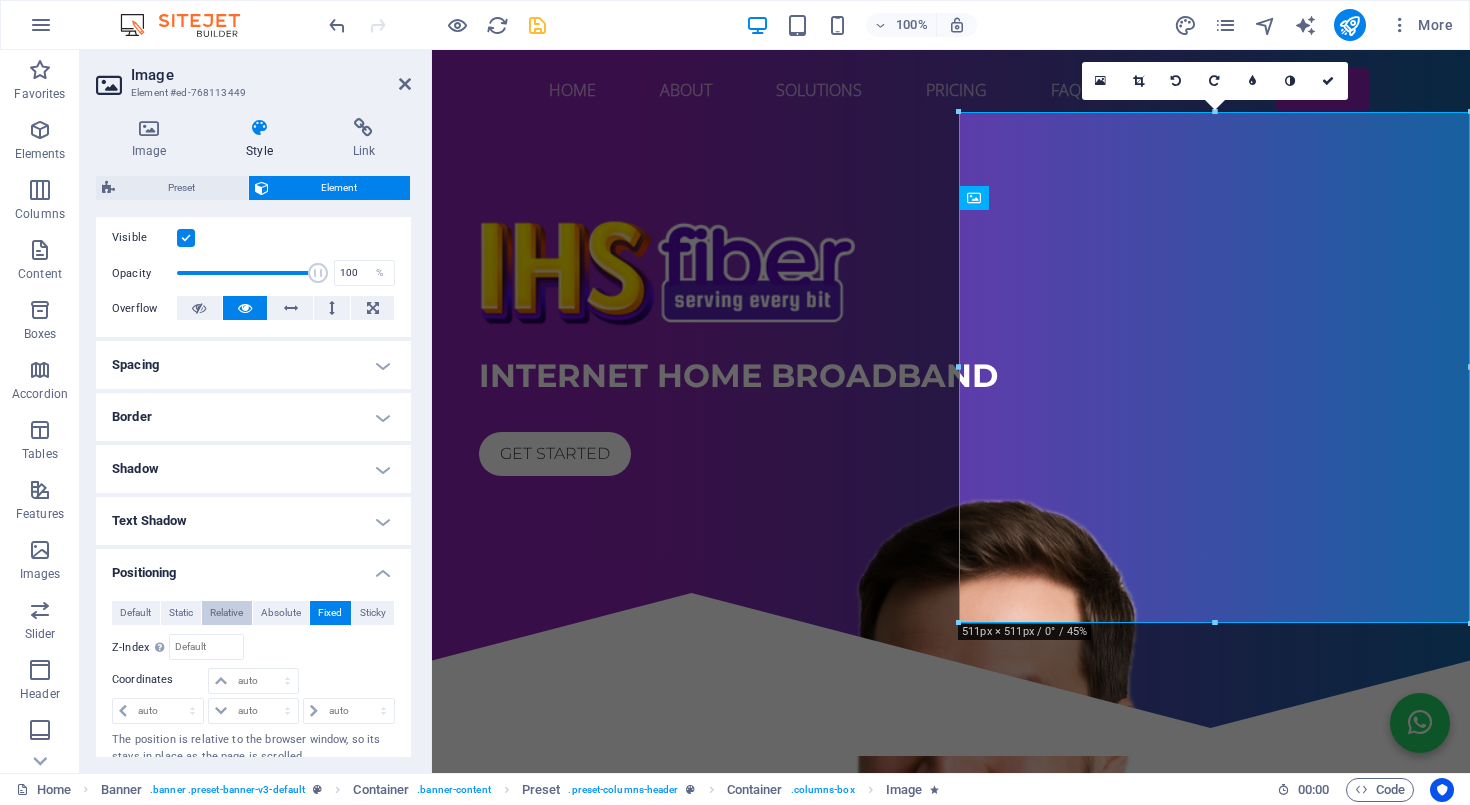 click on "Relative" at bounding box center (226, 613) 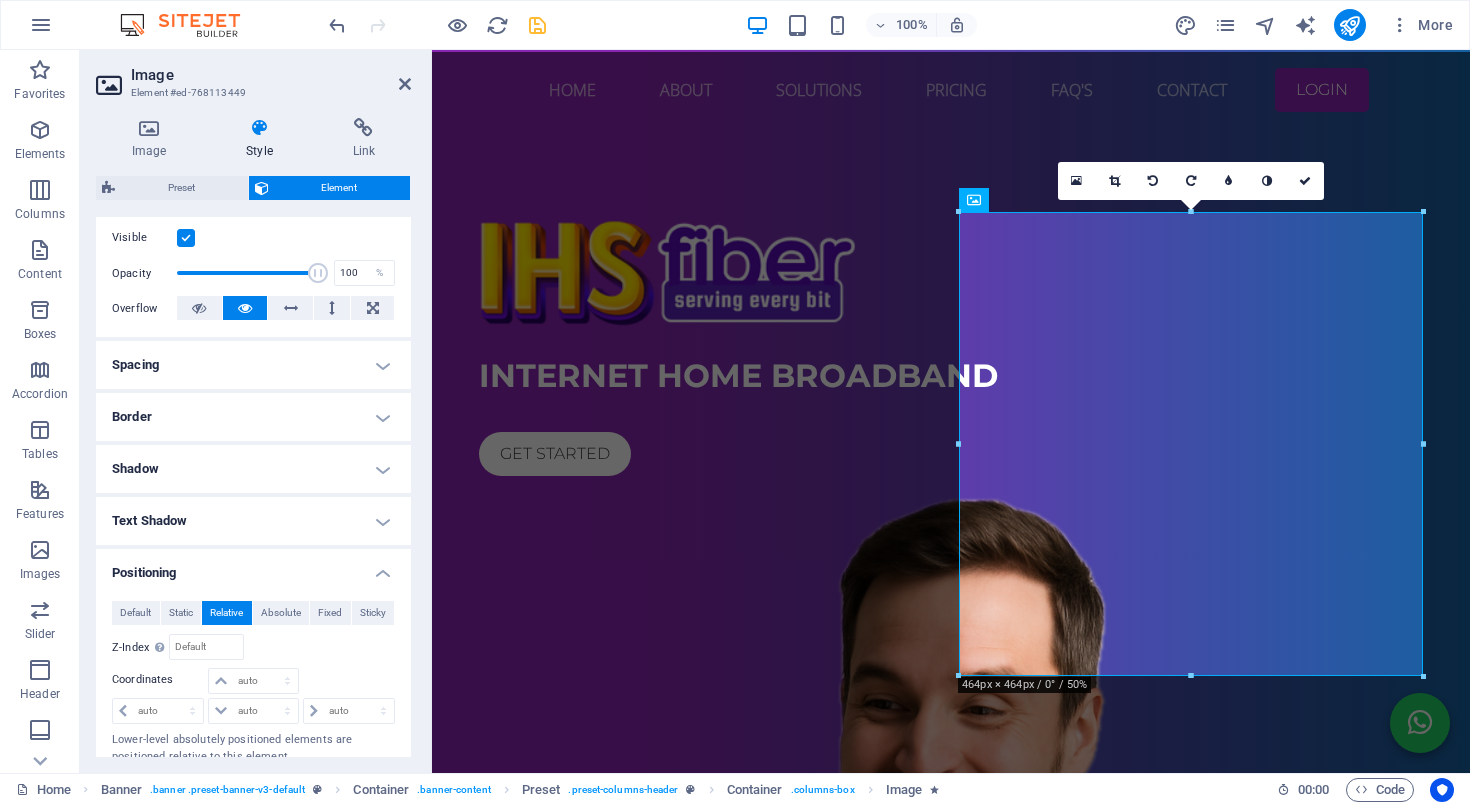 scroll, scrollTop: 0, scrollLeft: 0, axis: both 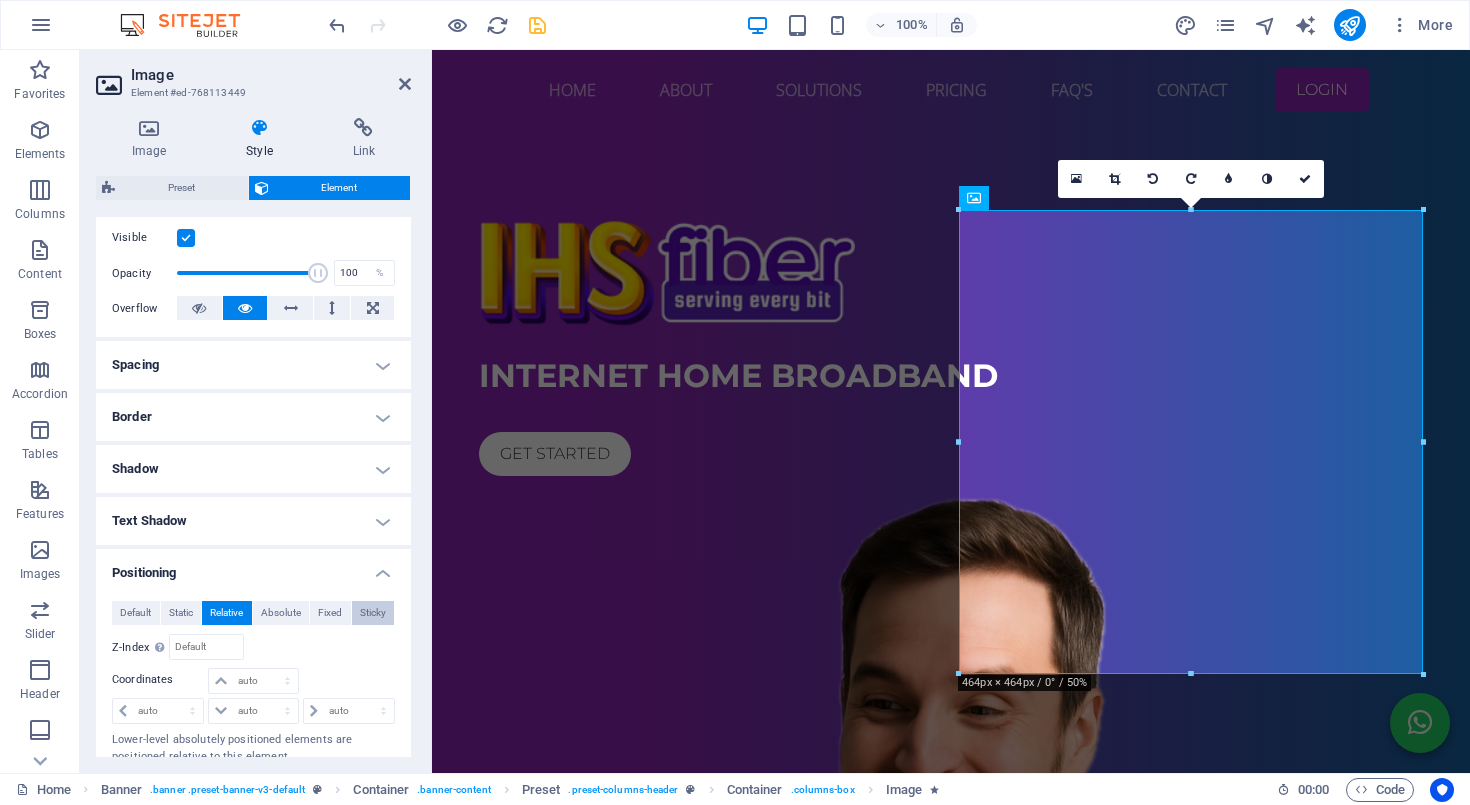 click on "Sticky" at bounding box center [373, 613] 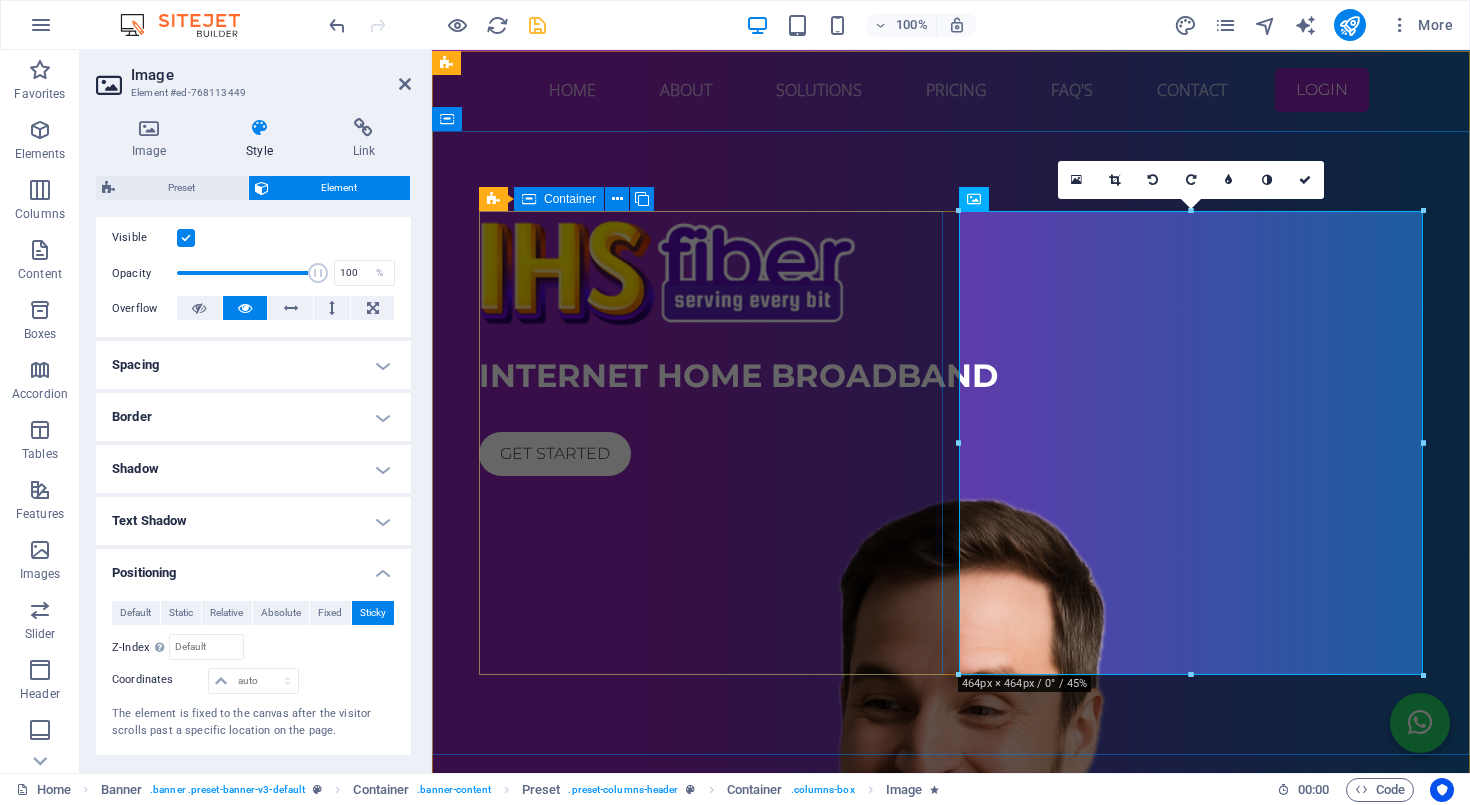 scroll, scrollTop: 0, scrollLeft: 0, axis: both 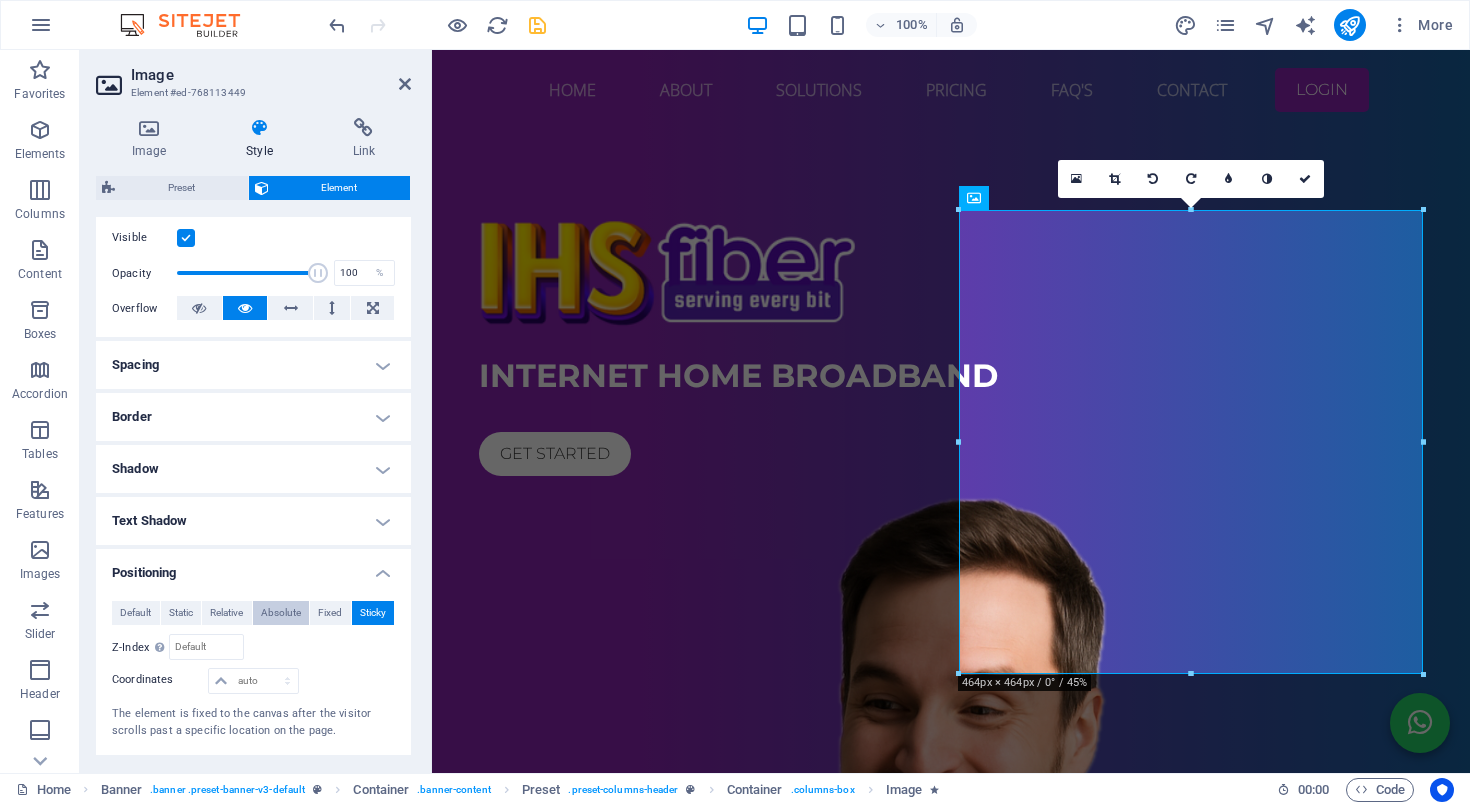 click on "Absolute" at bounding box center [281, 613] 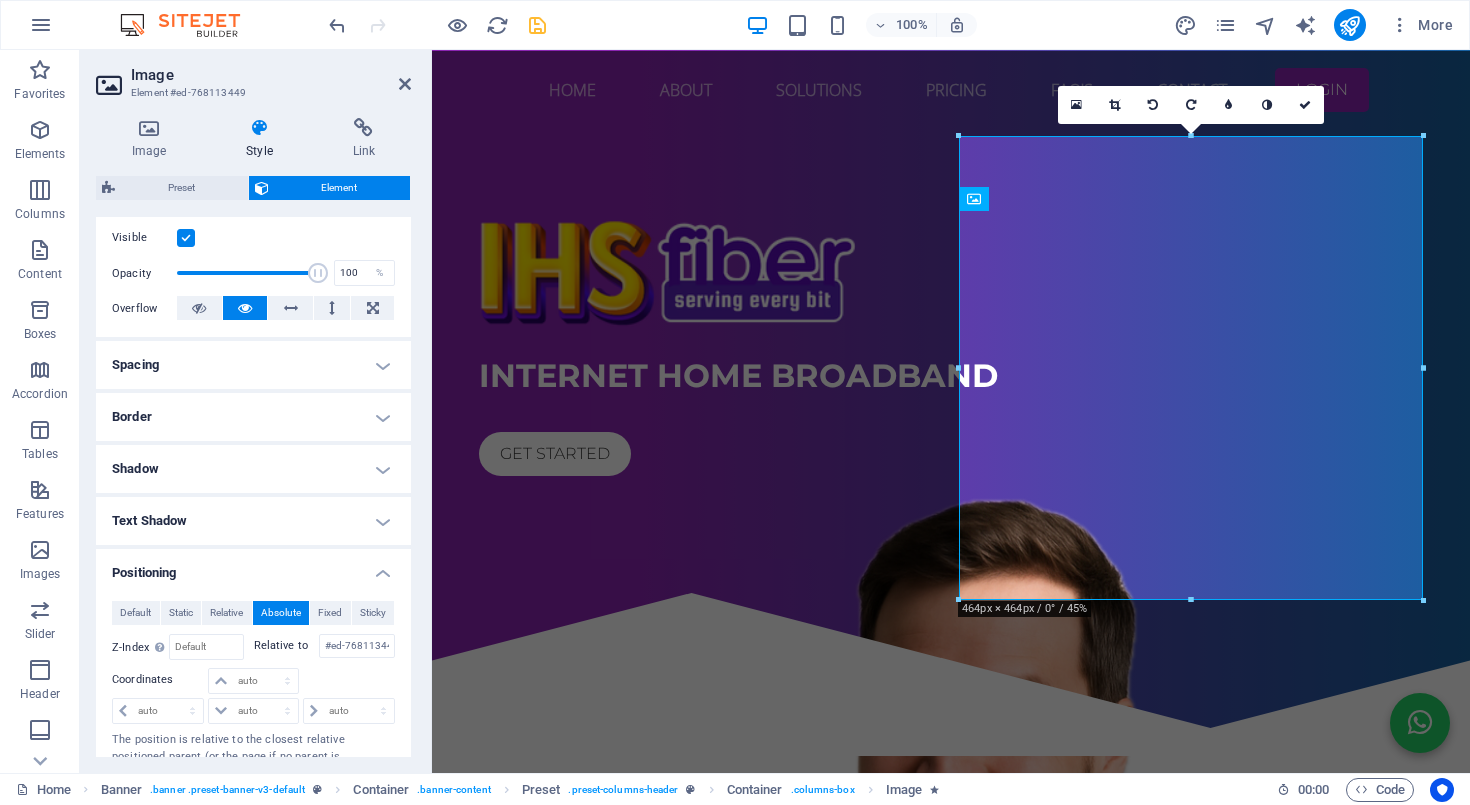 scroll, scrollTop: 0, scrollLeft: 0, axis: both 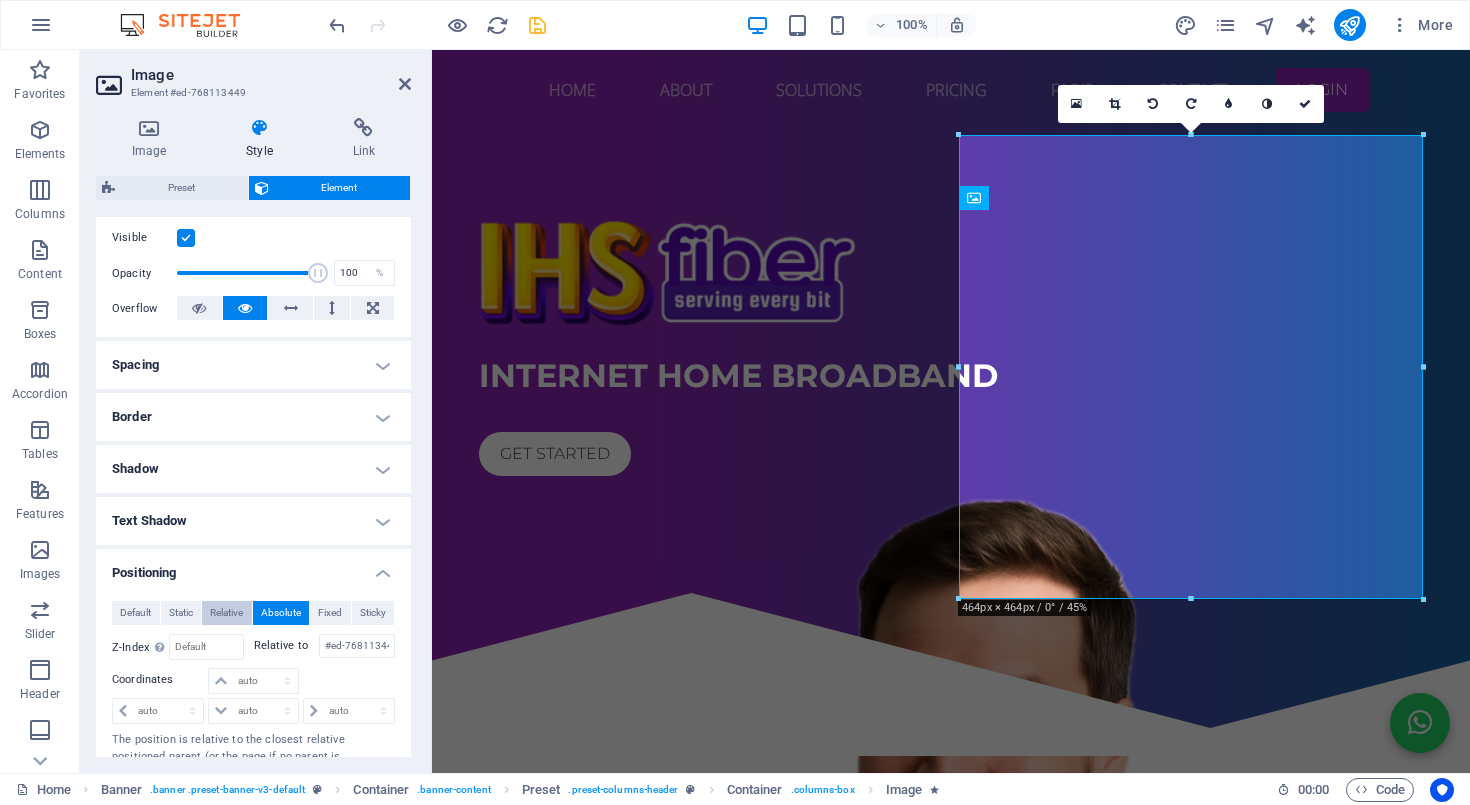 click on "Relative" at bounding box center (226, 613) 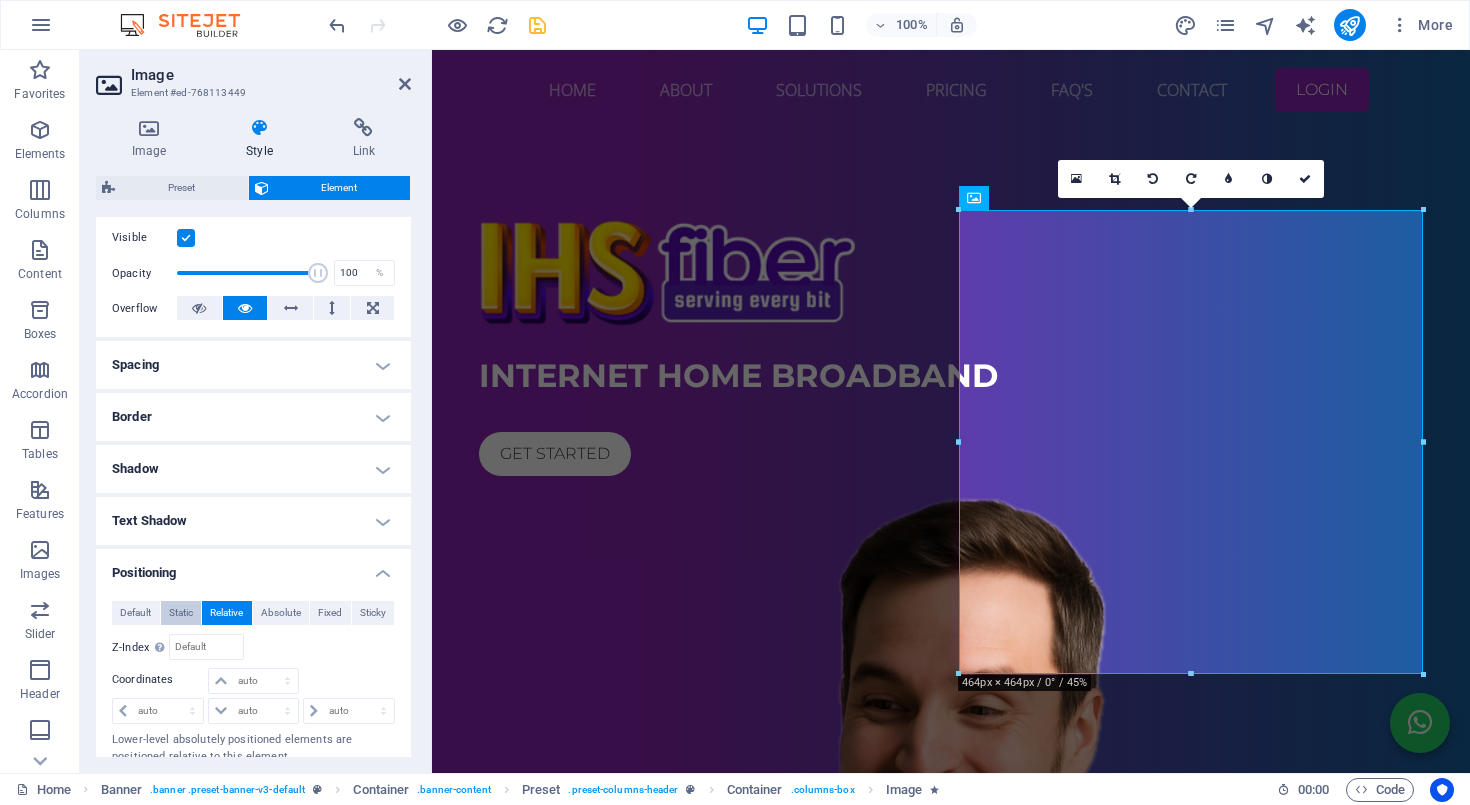 click on "Static" at bounding box center [181, 613] 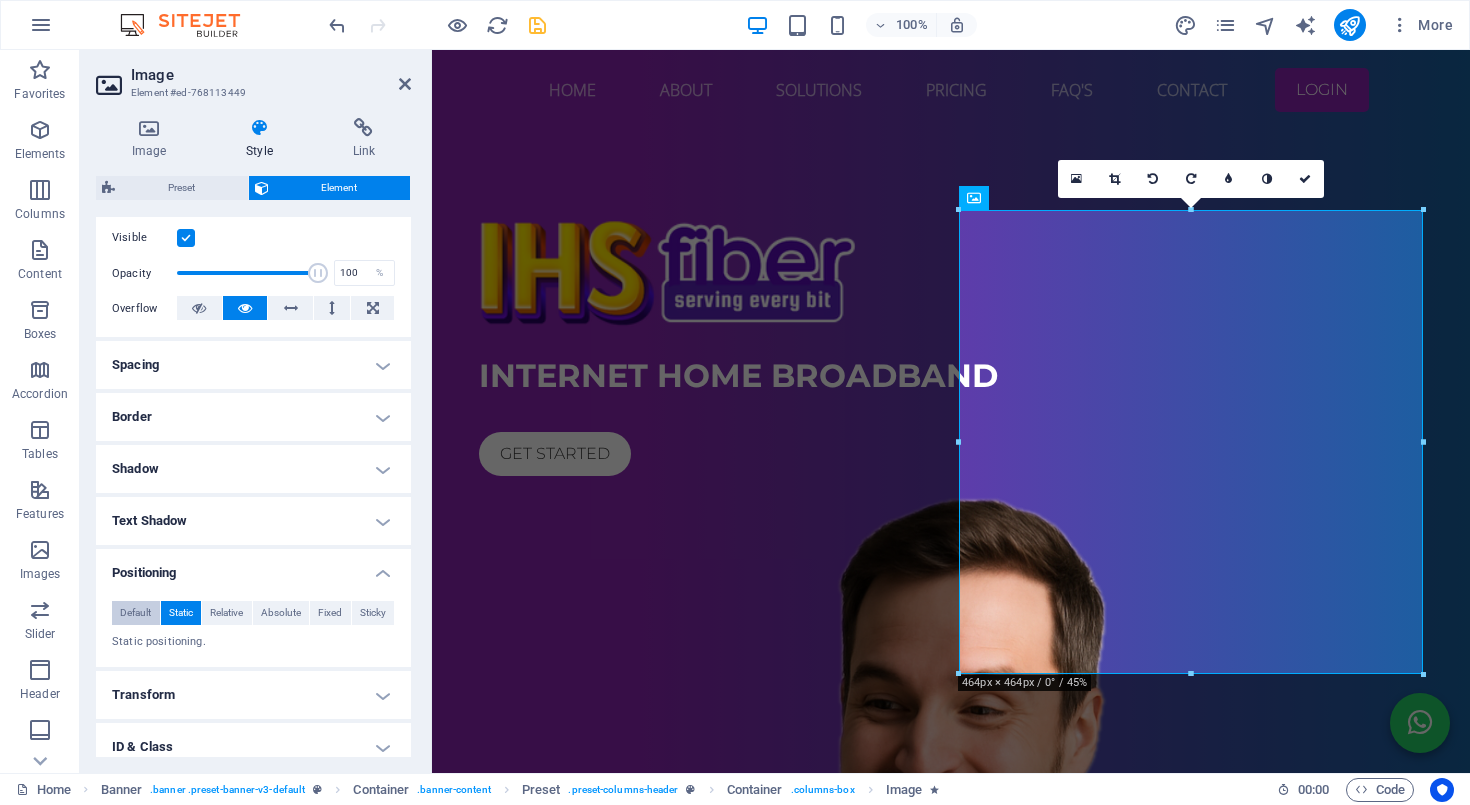 click on "Default" at bounding box center [136, 613] 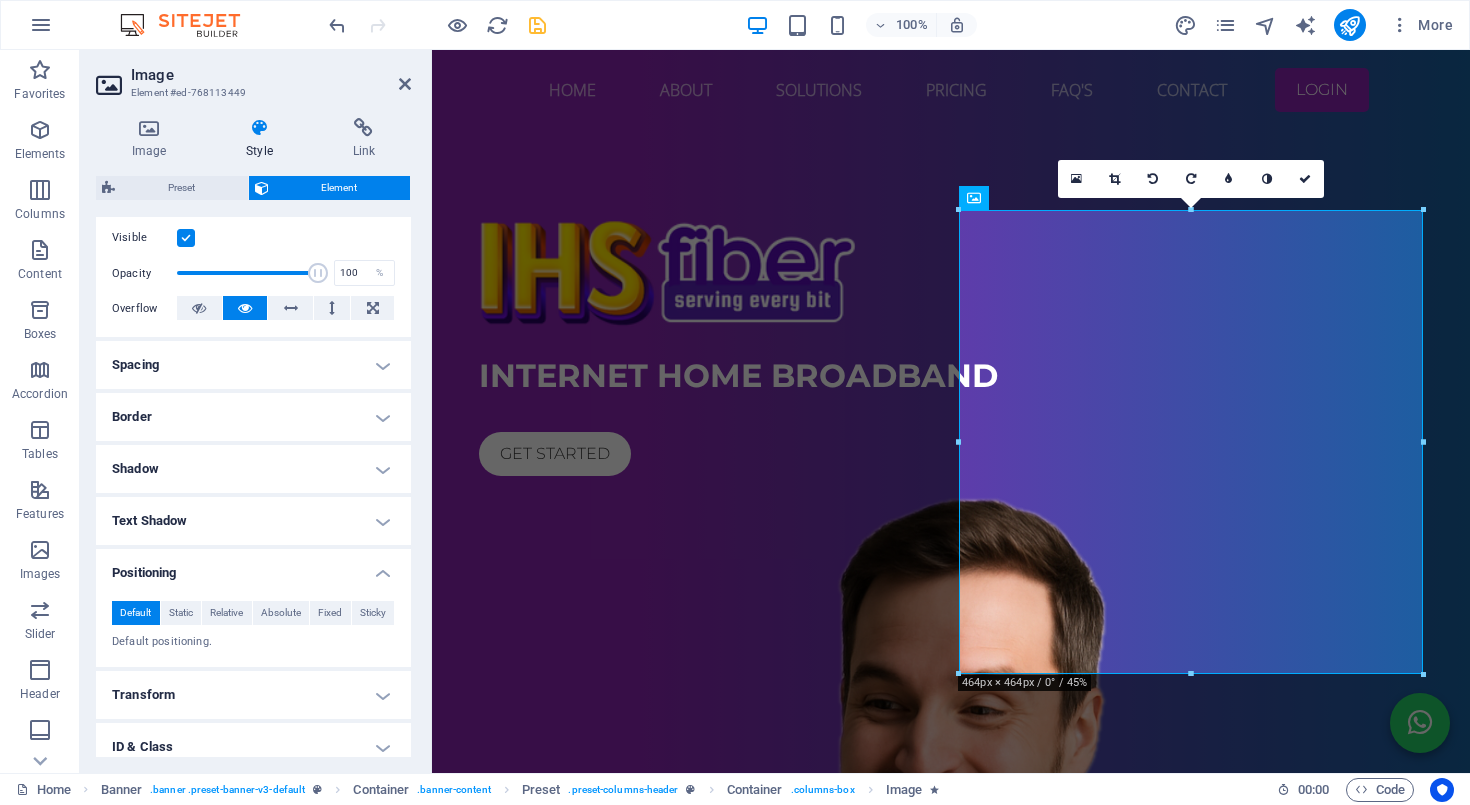 click on "Positioning" at bounding box center (253, 567) 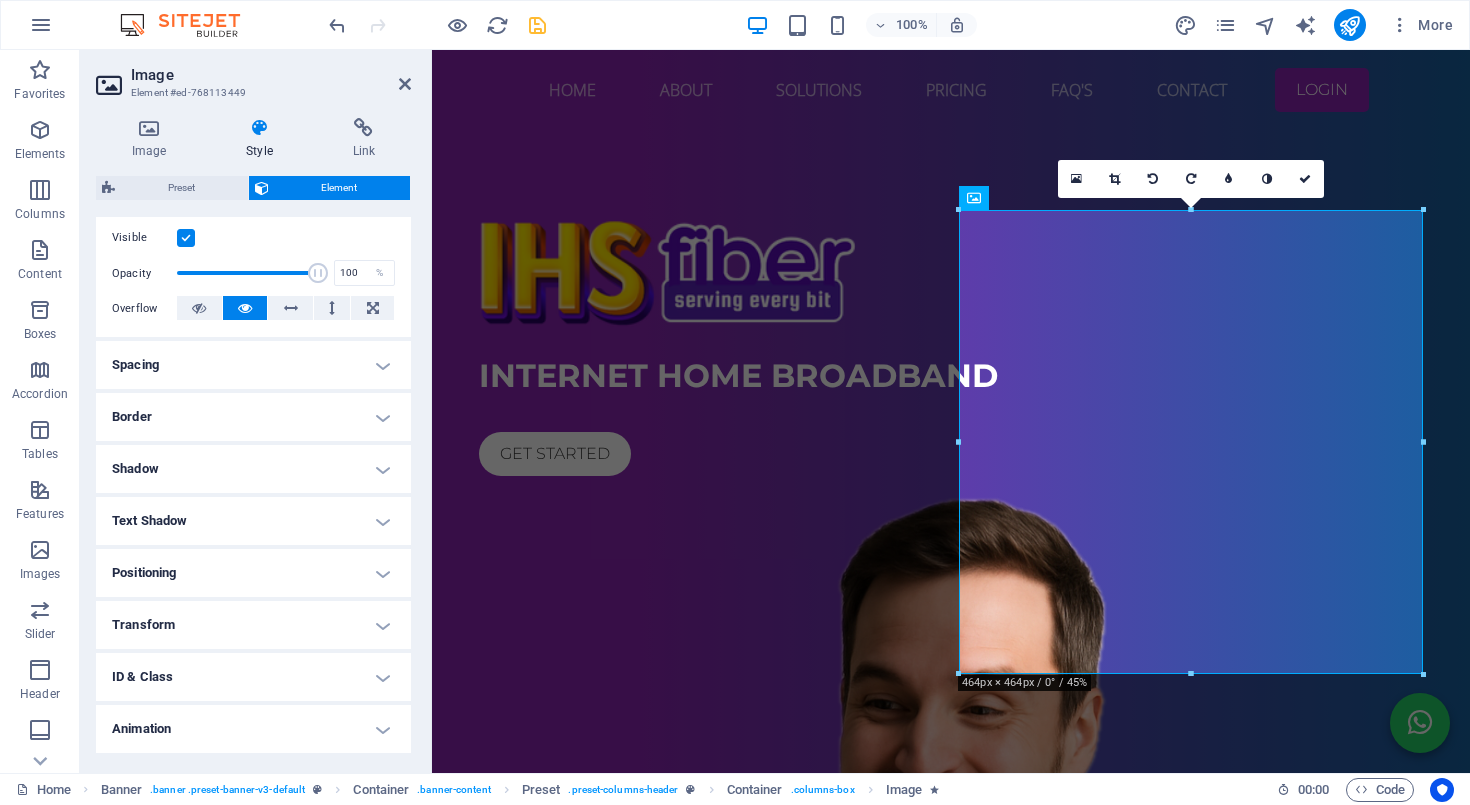 click on "Transform" at bounding box center [253, 625] 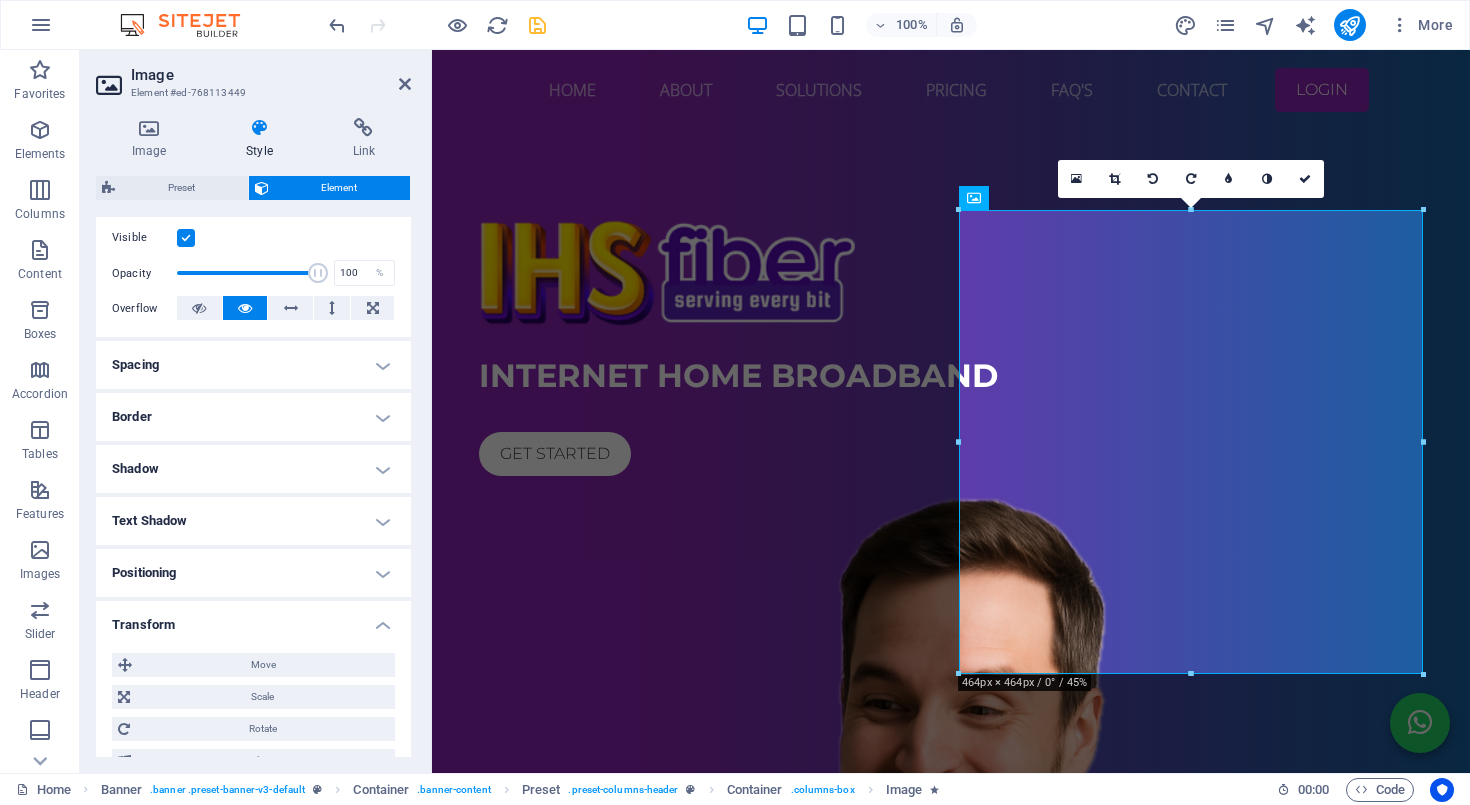 click on "Transform" at bounding box center (253, 619) 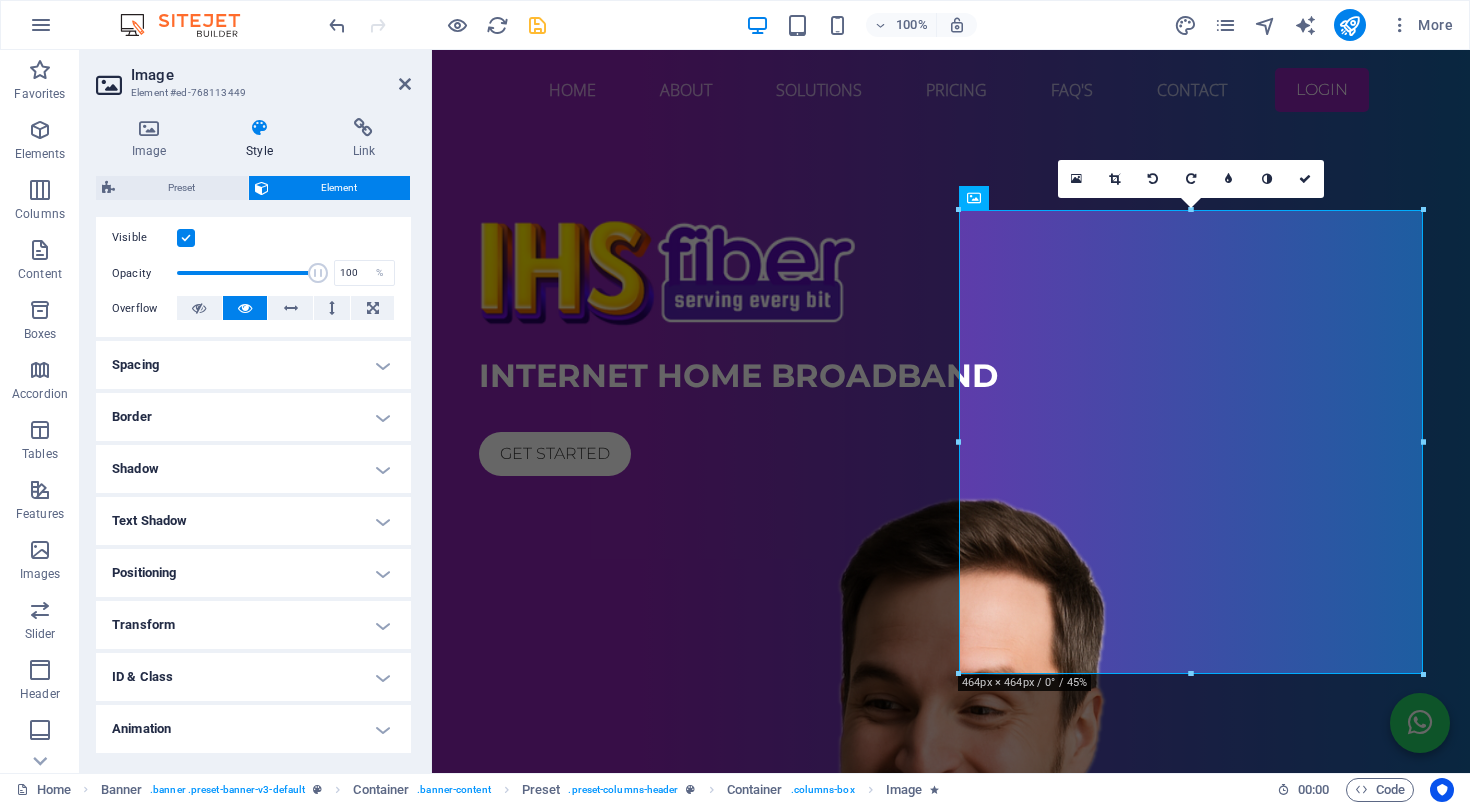 click on "Shadow" at bounding box center (253, 469) 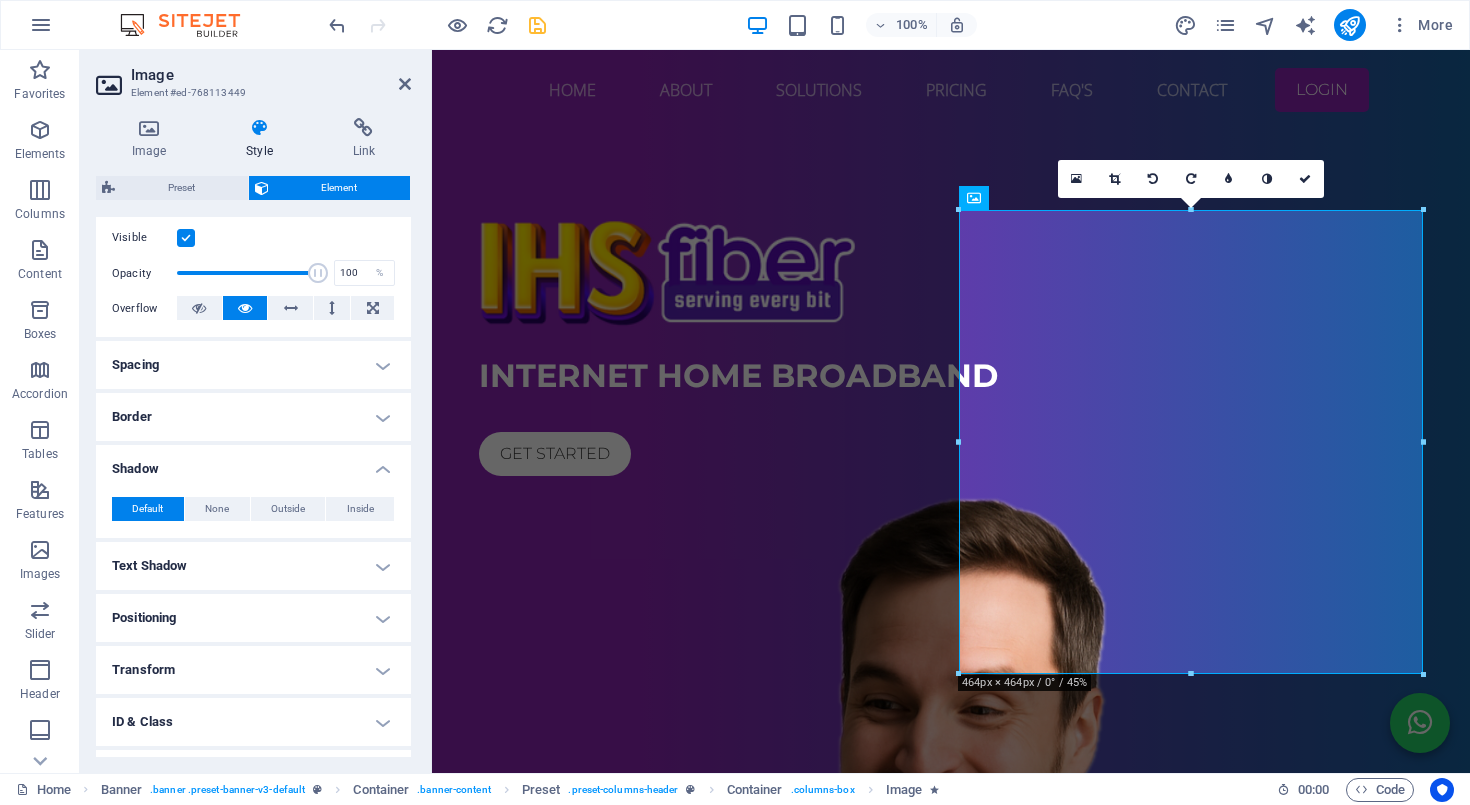 click on "Shadow" at bounding box center (253, 463) 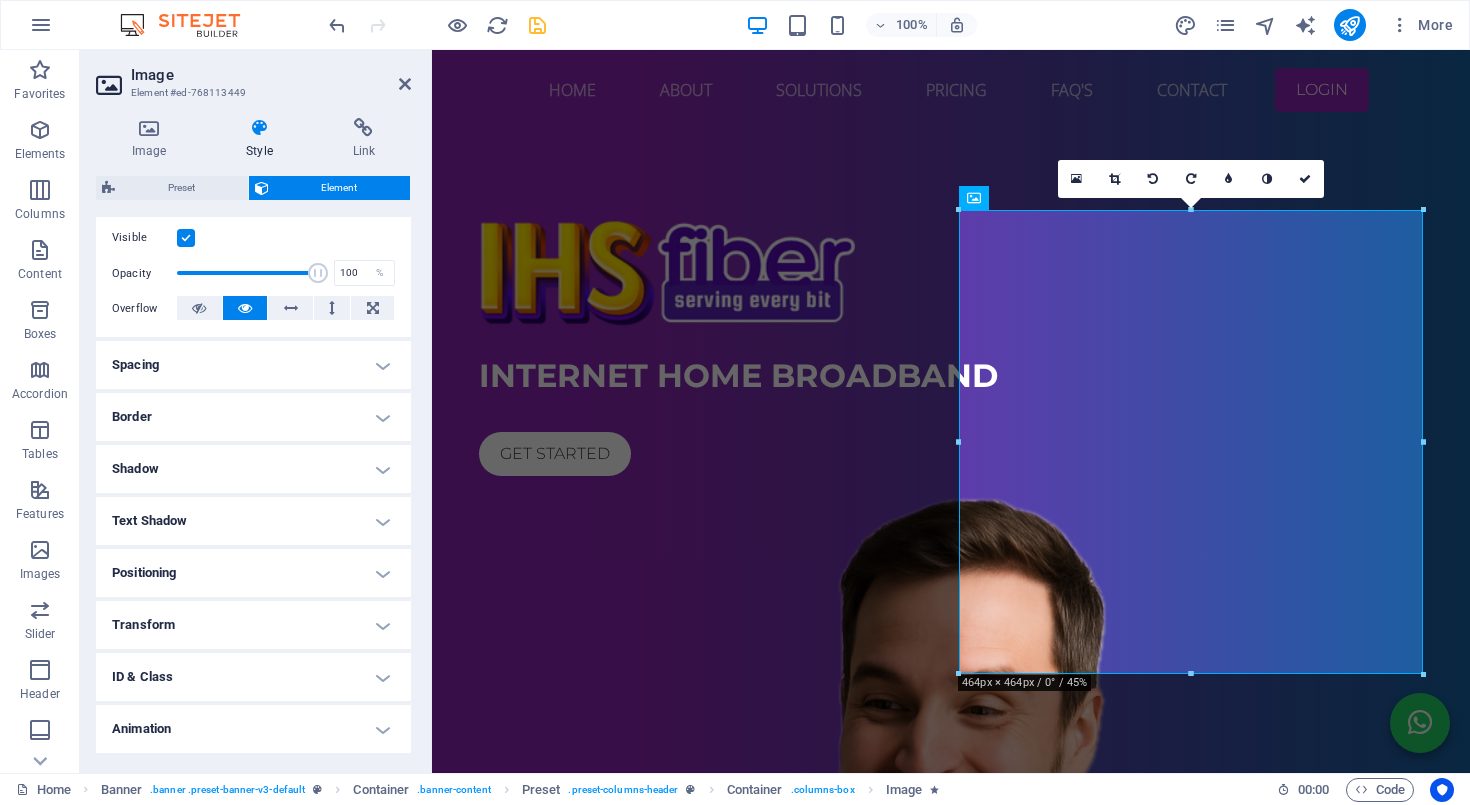 click on "Border" at bounding box center (253, 417) 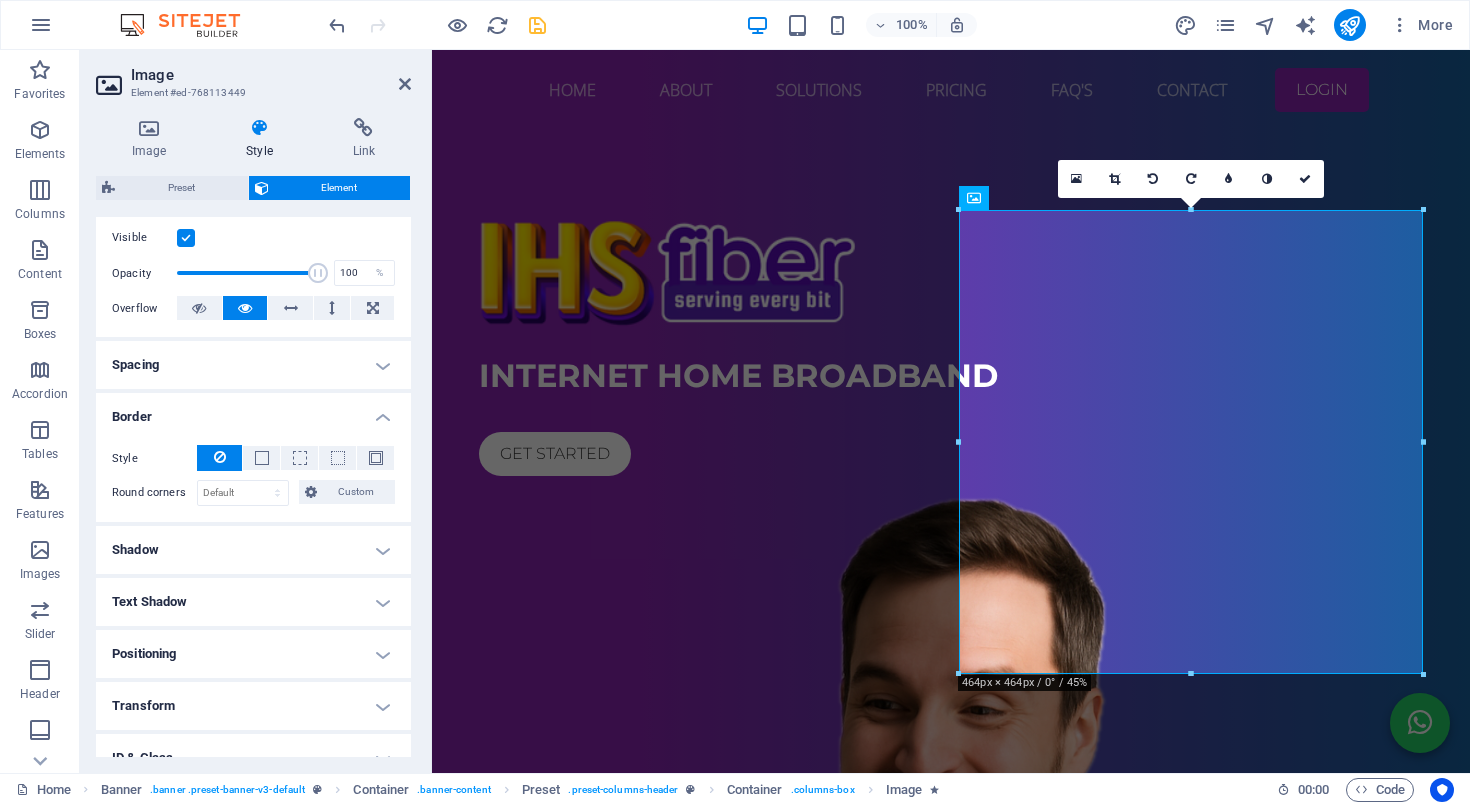 click on "Border" at bounding box center (253, 411) 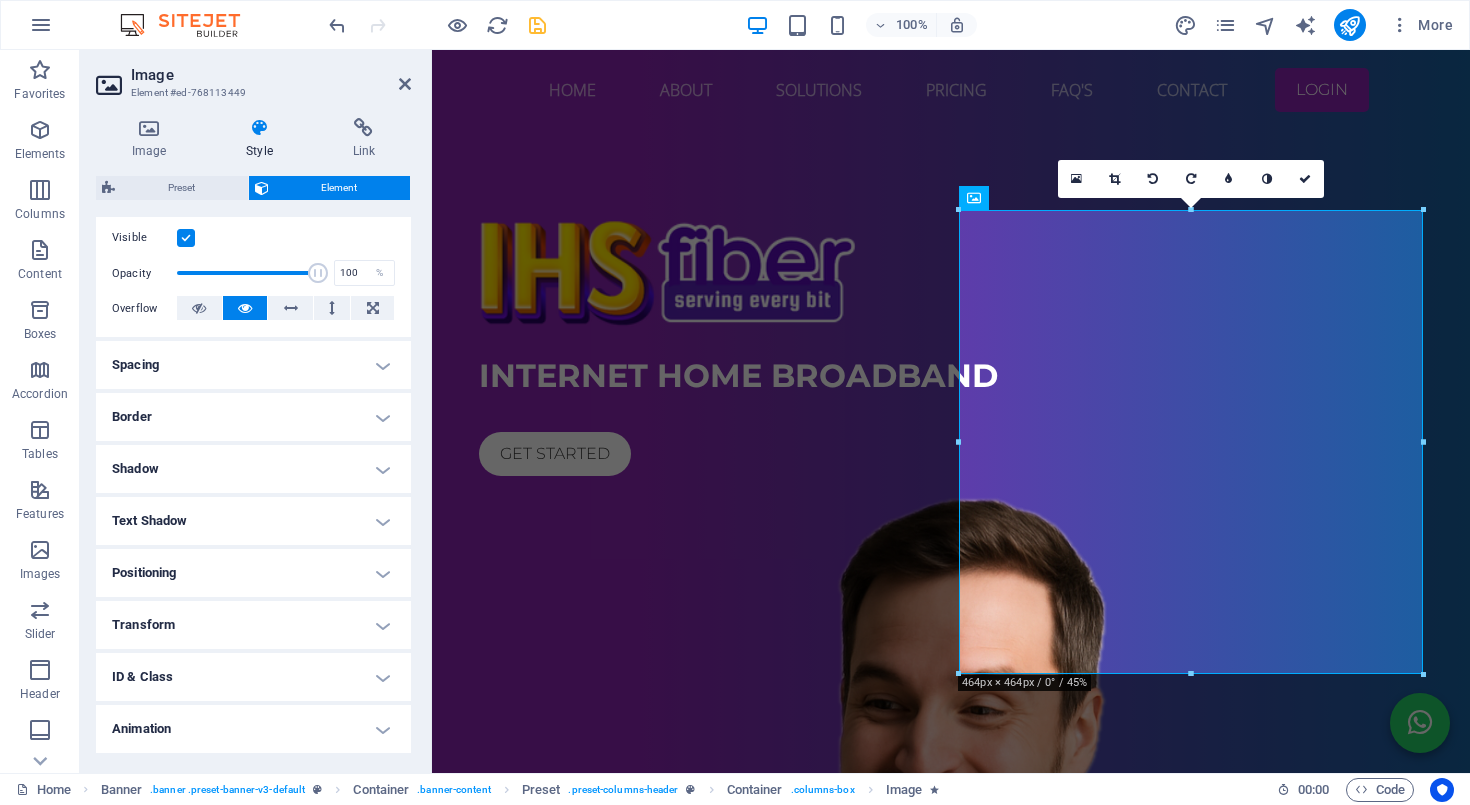 click on "Internet home broadband Get started" at bounding box center (951, 819) 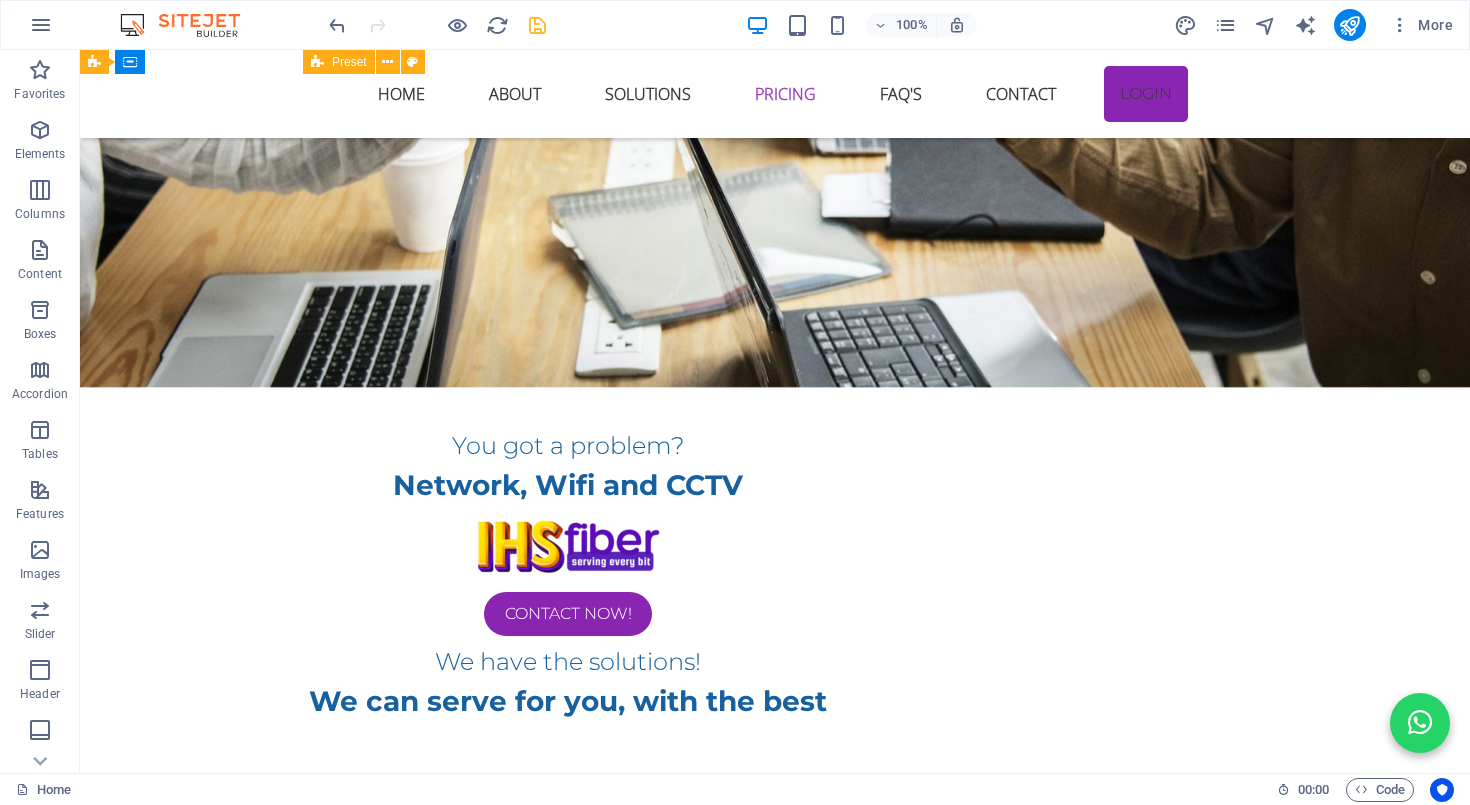 scroll, scrollTop: 2886, scrollLeft: 0, axis: vertical 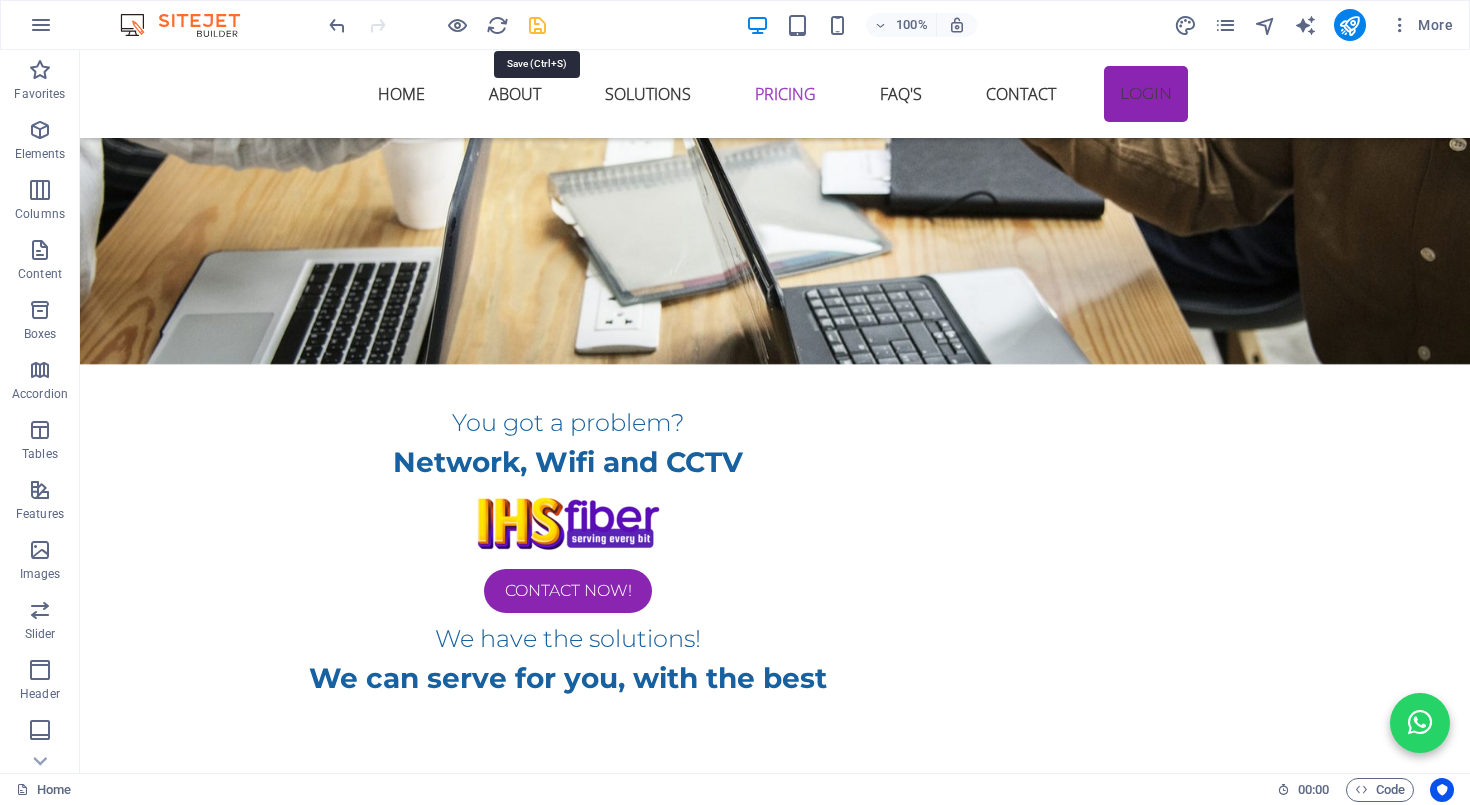click at bounding box center [537, 25] 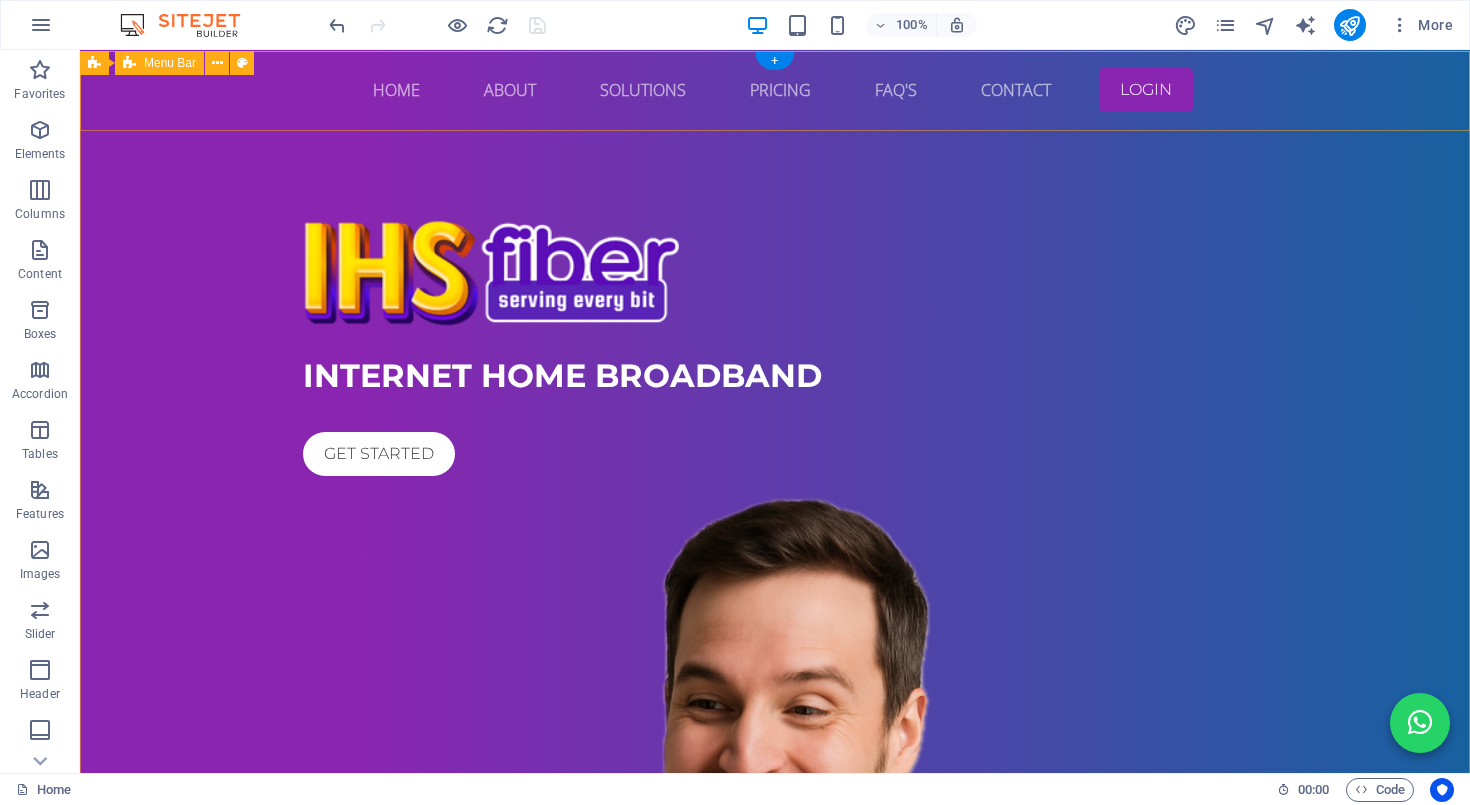 scroll, scrollTop: 0, scrollLeft: 0, axis: both 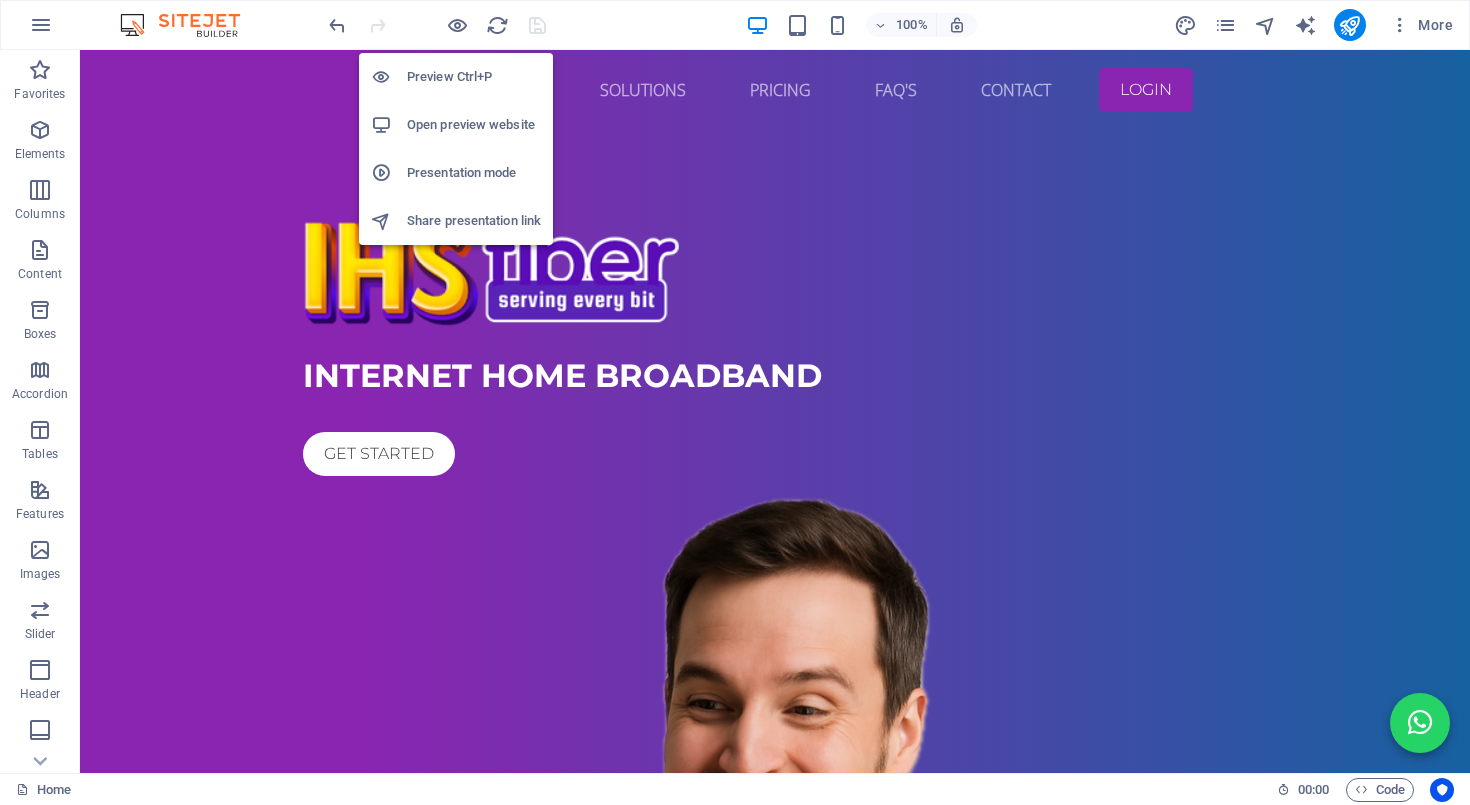 click on "Open preview website" at bounding box center (474, 125) 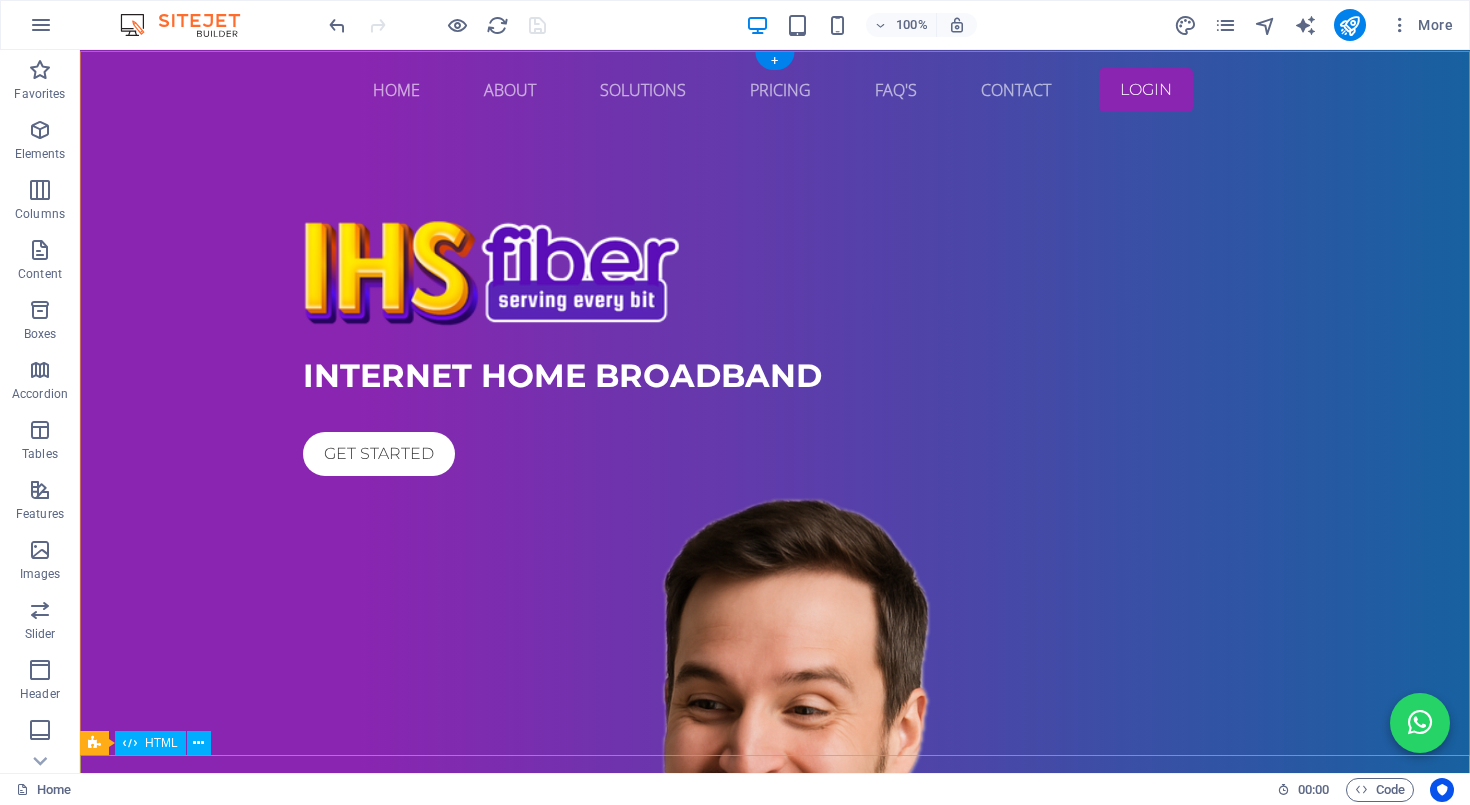 scroll, scrollTop: 0, scrollLeft: 0, axis: both 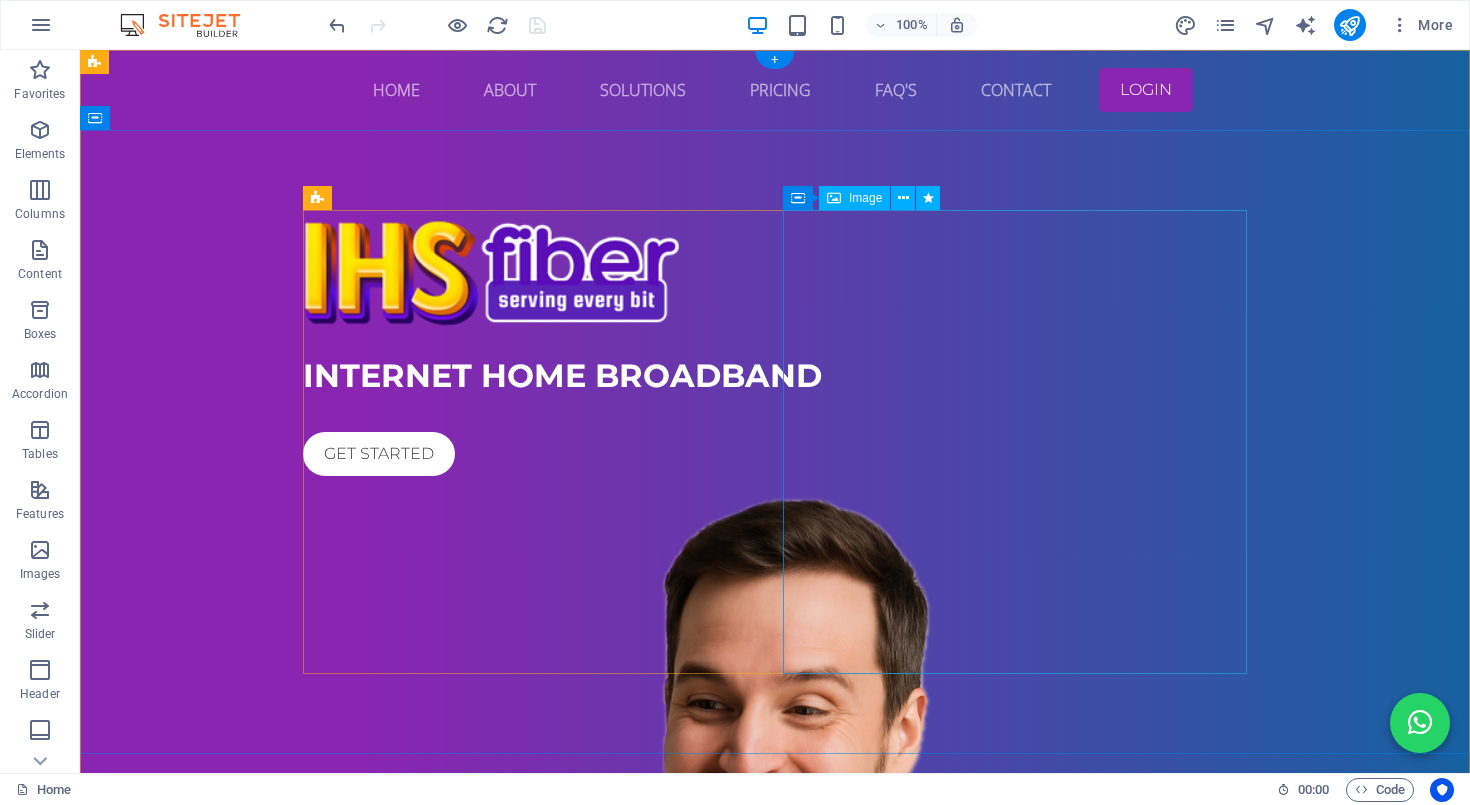 click at bounding box center (775, 956) 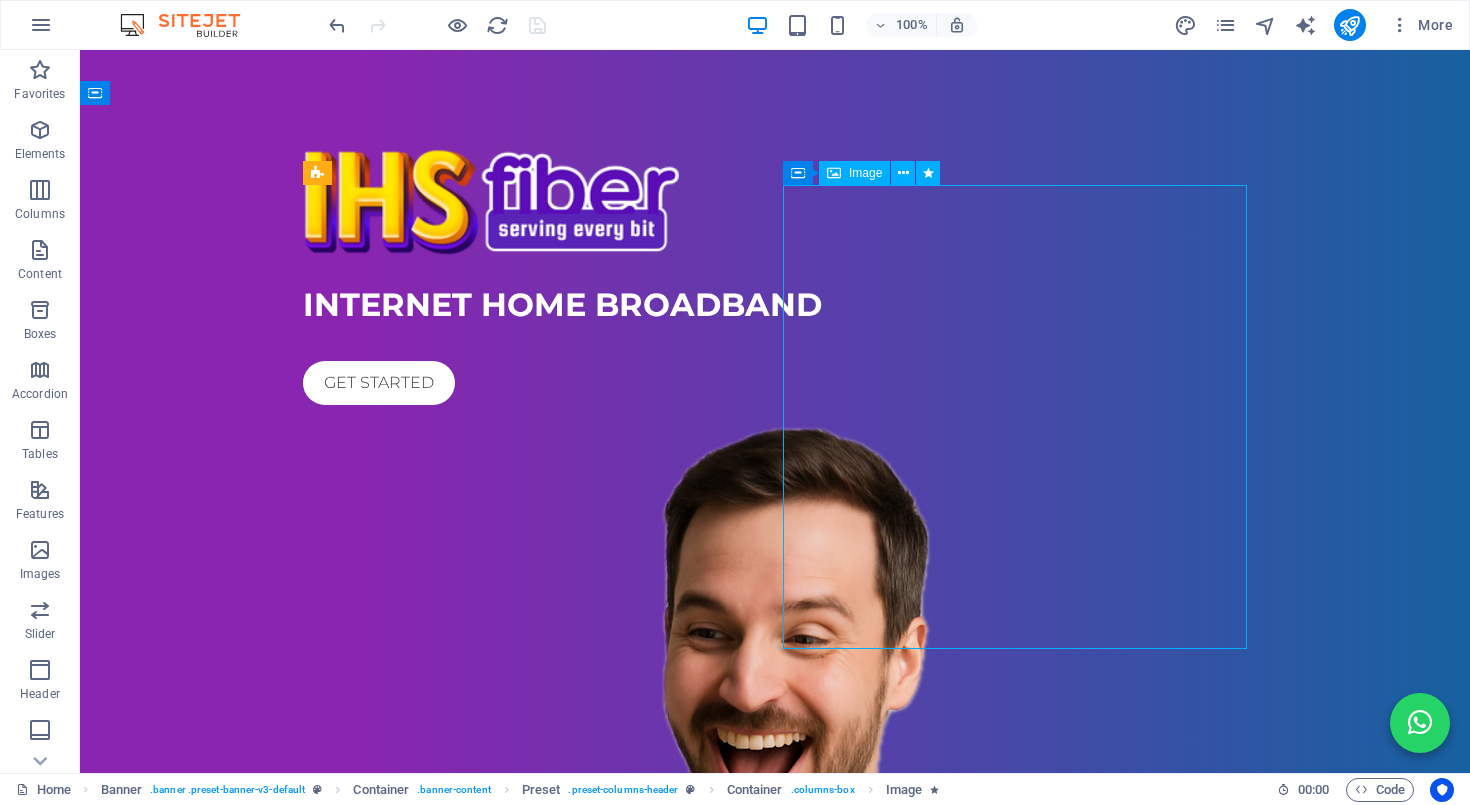 scroll, scrollTop: 83, scrollLeft: 0, axis: vertical 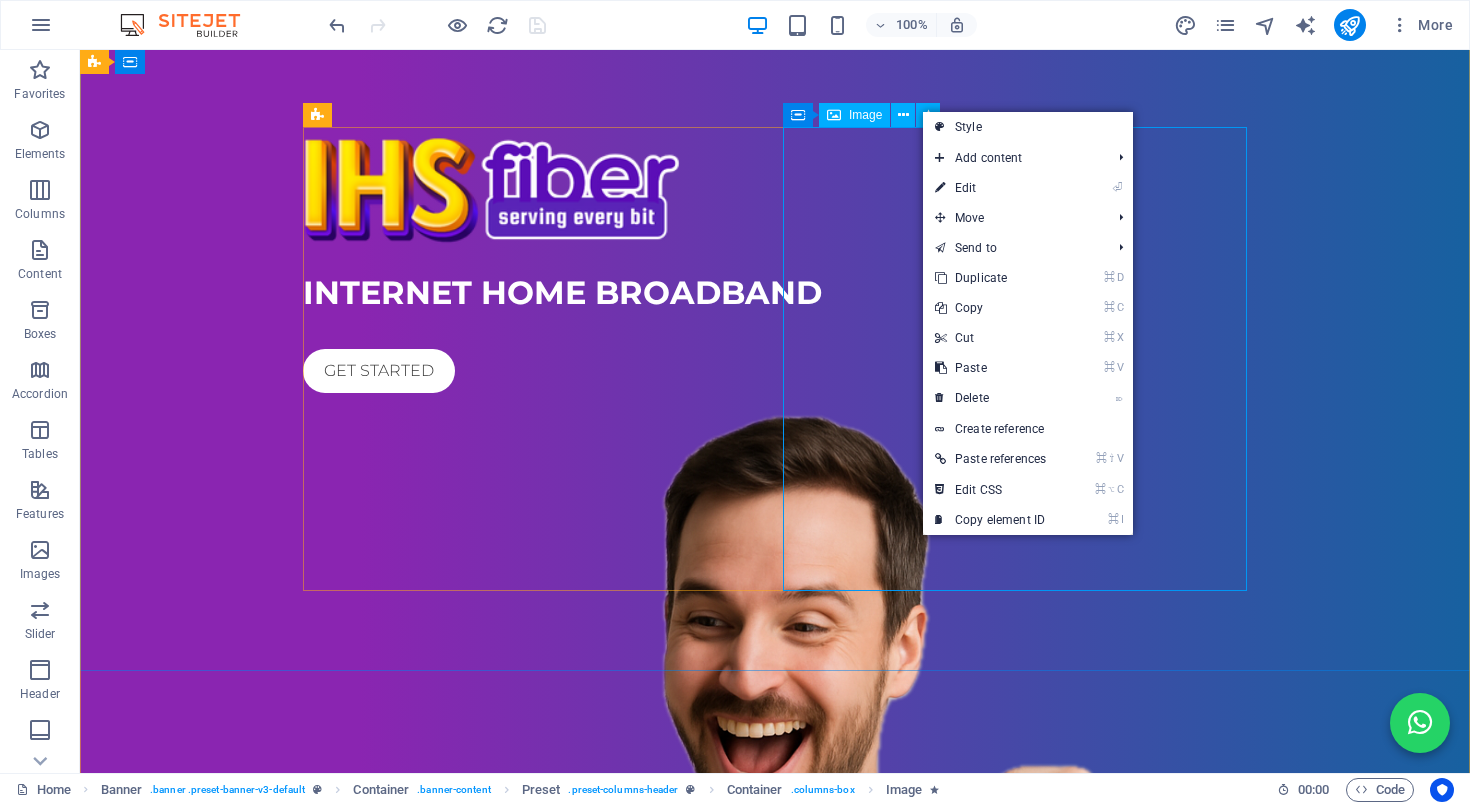click at bounding box center (775, 873) 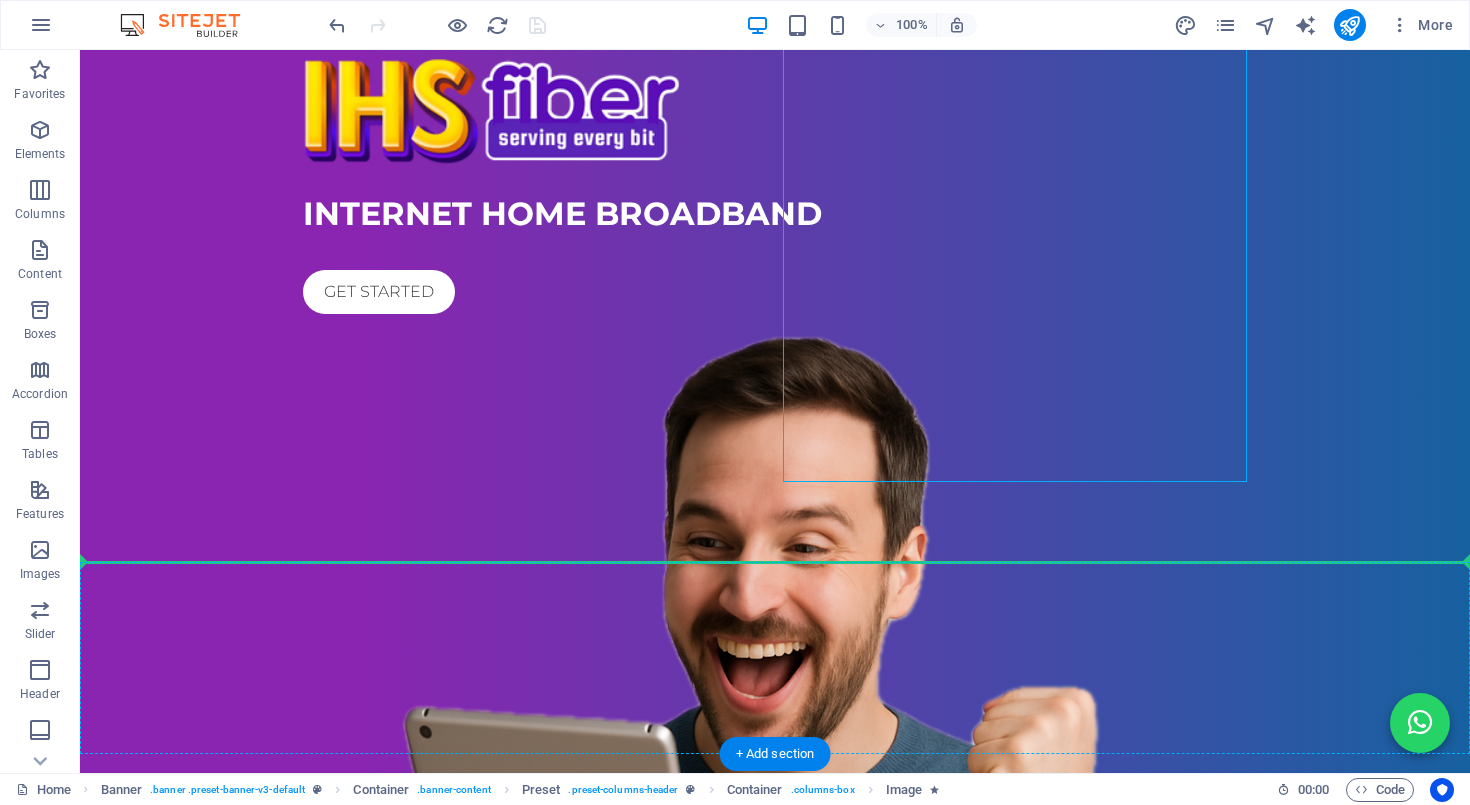 scroll, scrollTop: 212, scrollLeft: 0, axis: vertical 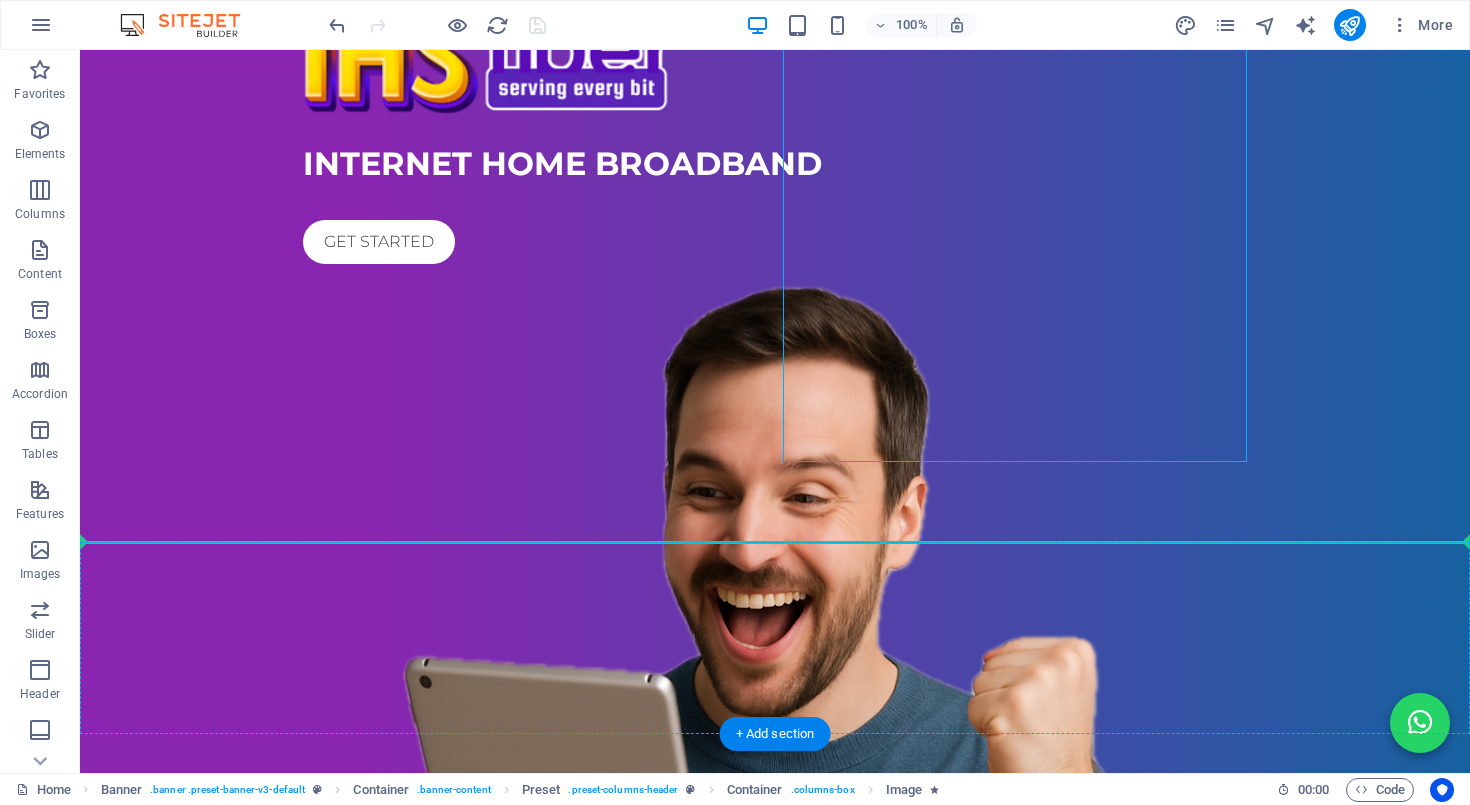drag, startPoint x: 905, startPoint y: 529, endPoint x: 909, endPoint y: 631, distance: 102.0784 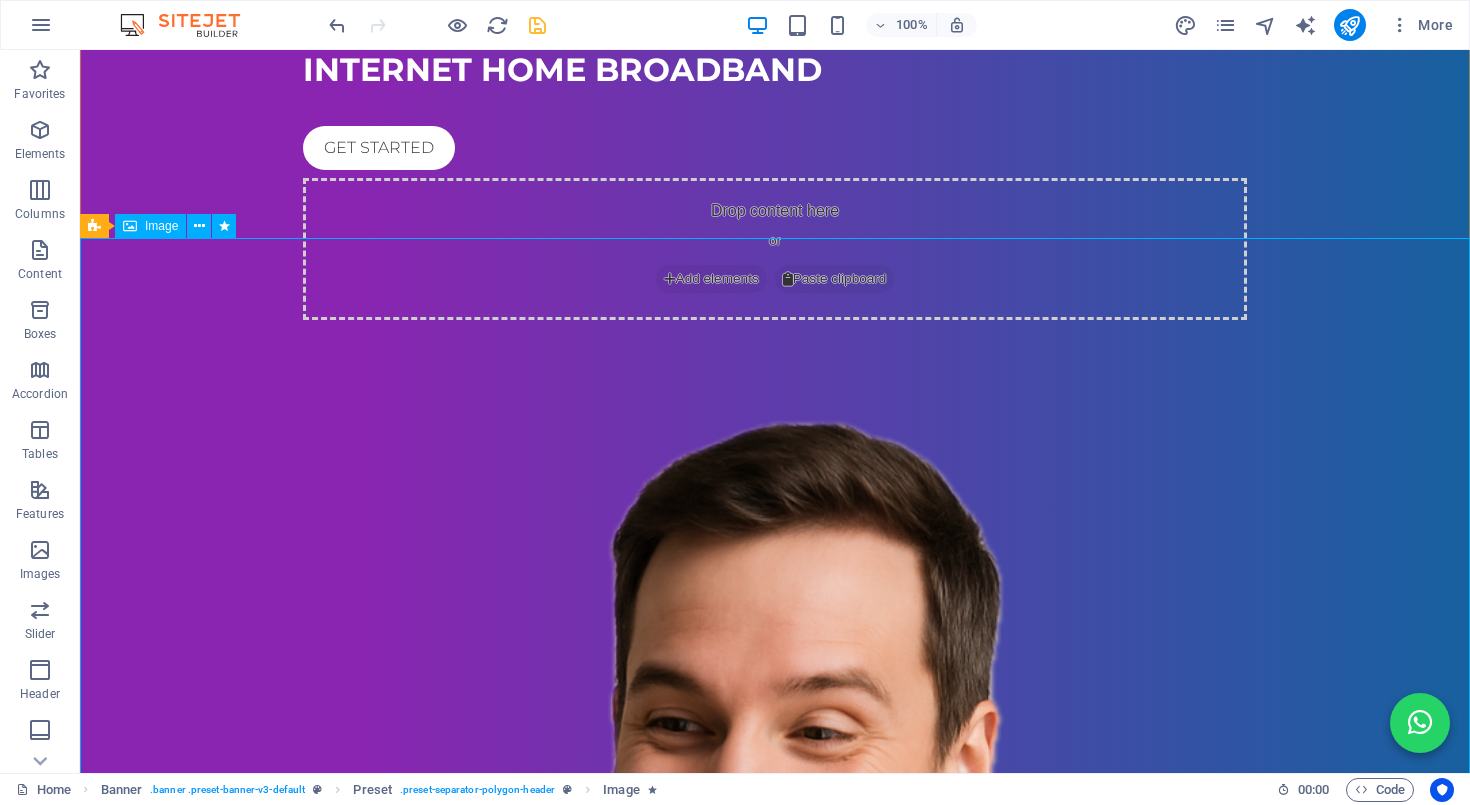 scroll, scrollTop: 258, scrollLeft: 0, axis: vertical 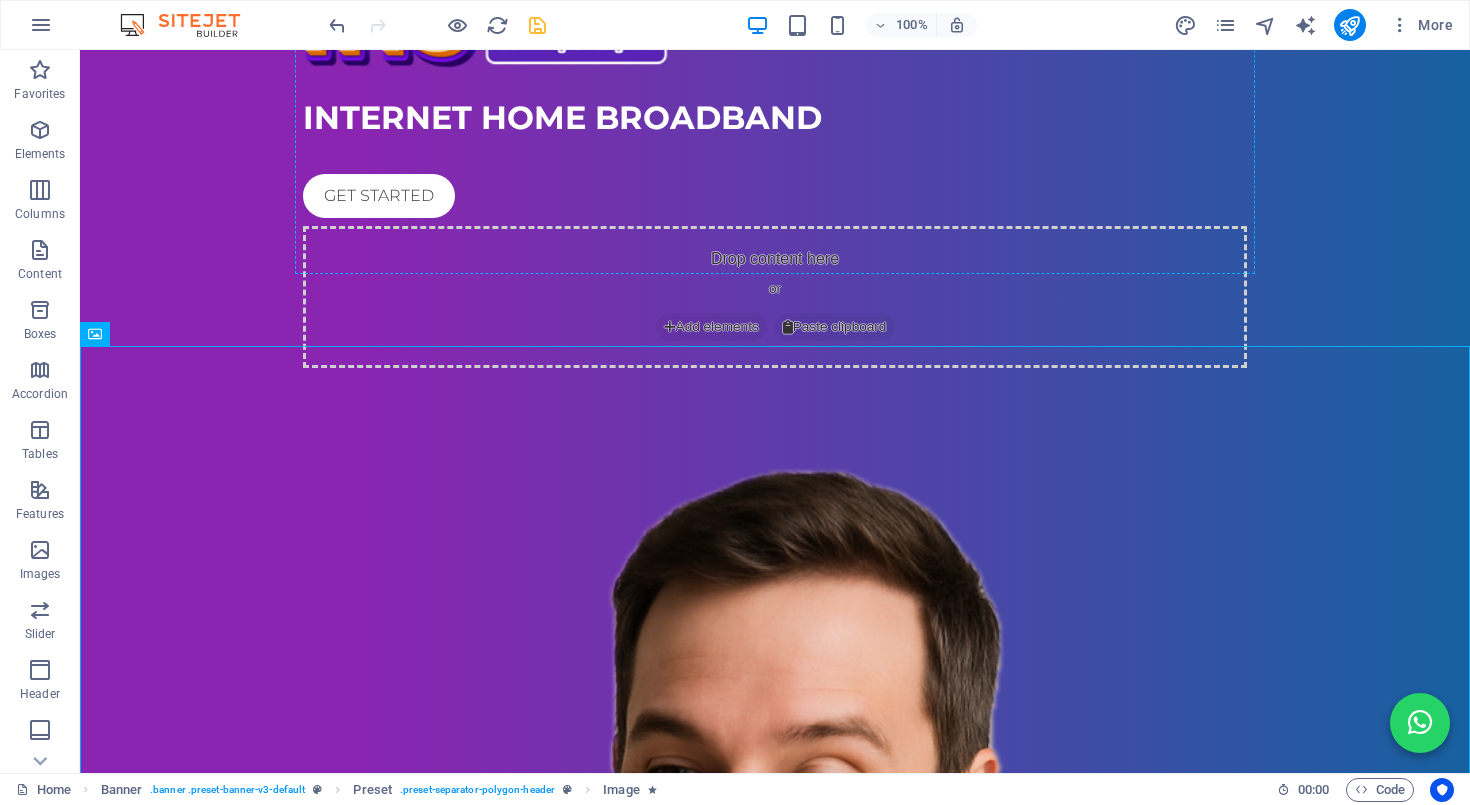 drag, startPoint x: 789, startPoint y: 605, endPoint x: 1014, endPoint y: 234, distance: 433.8963 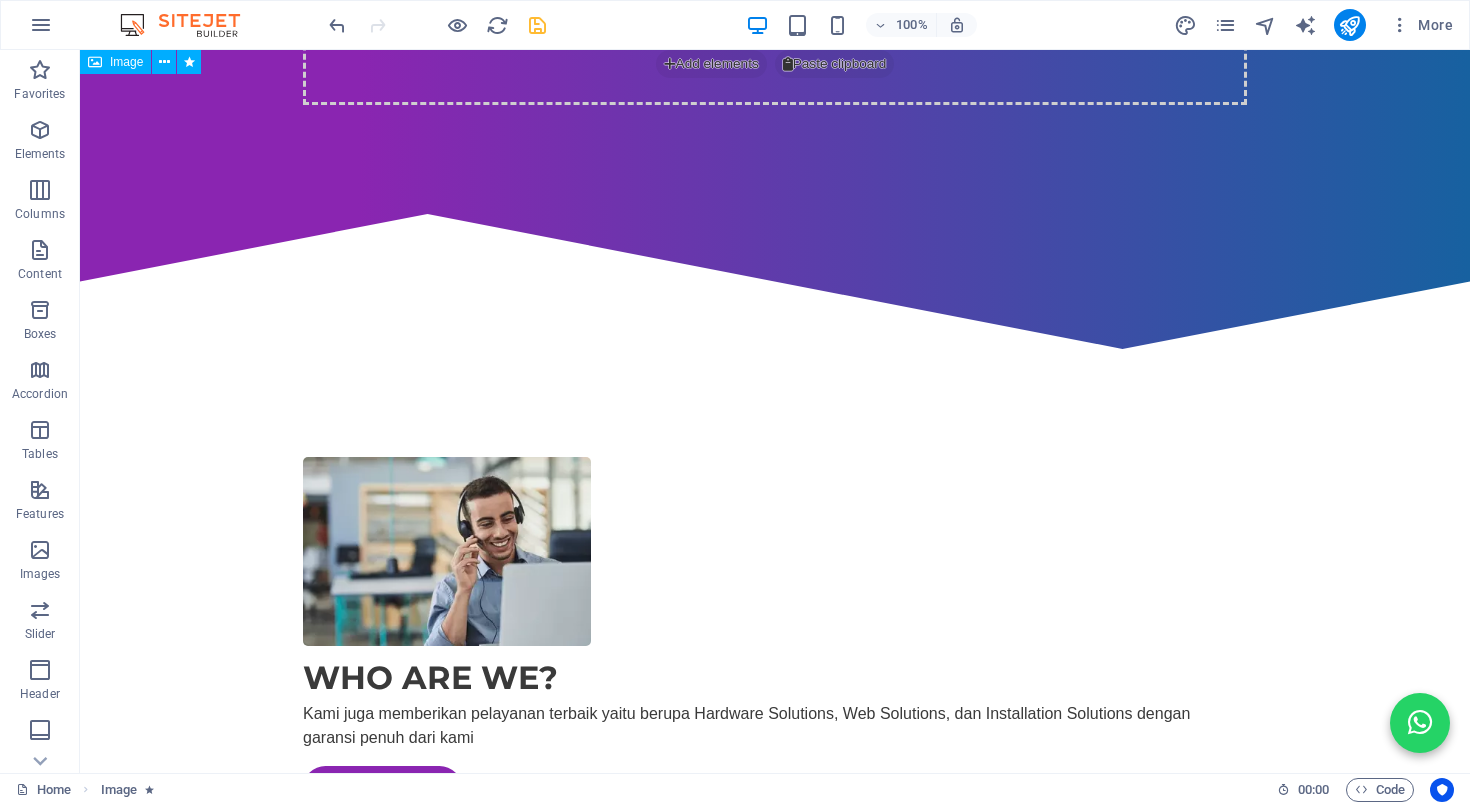 scroll, scrollTop: 1907, scrollLeft: 0, axis: vertical 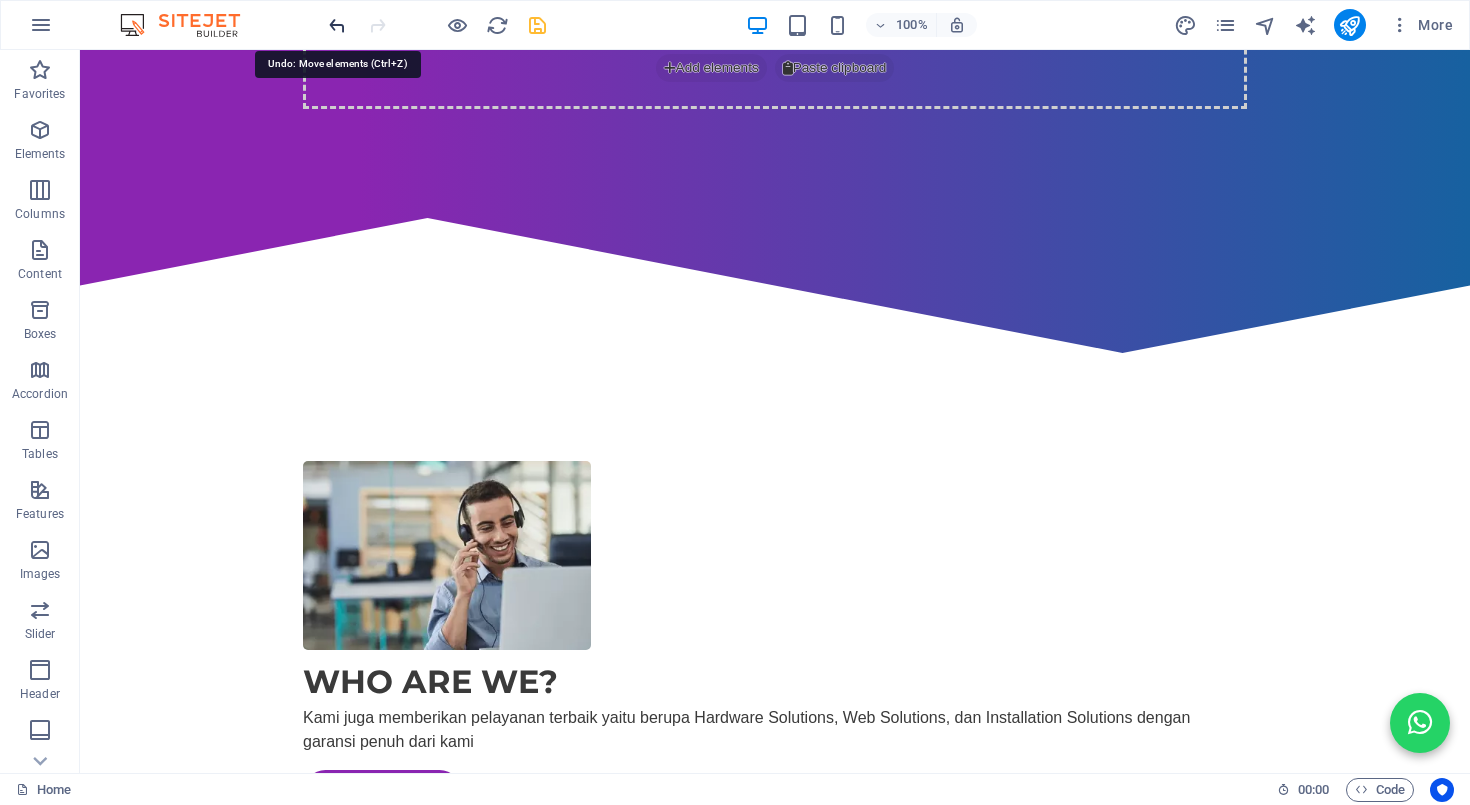 click at bounding box center (337, 25) 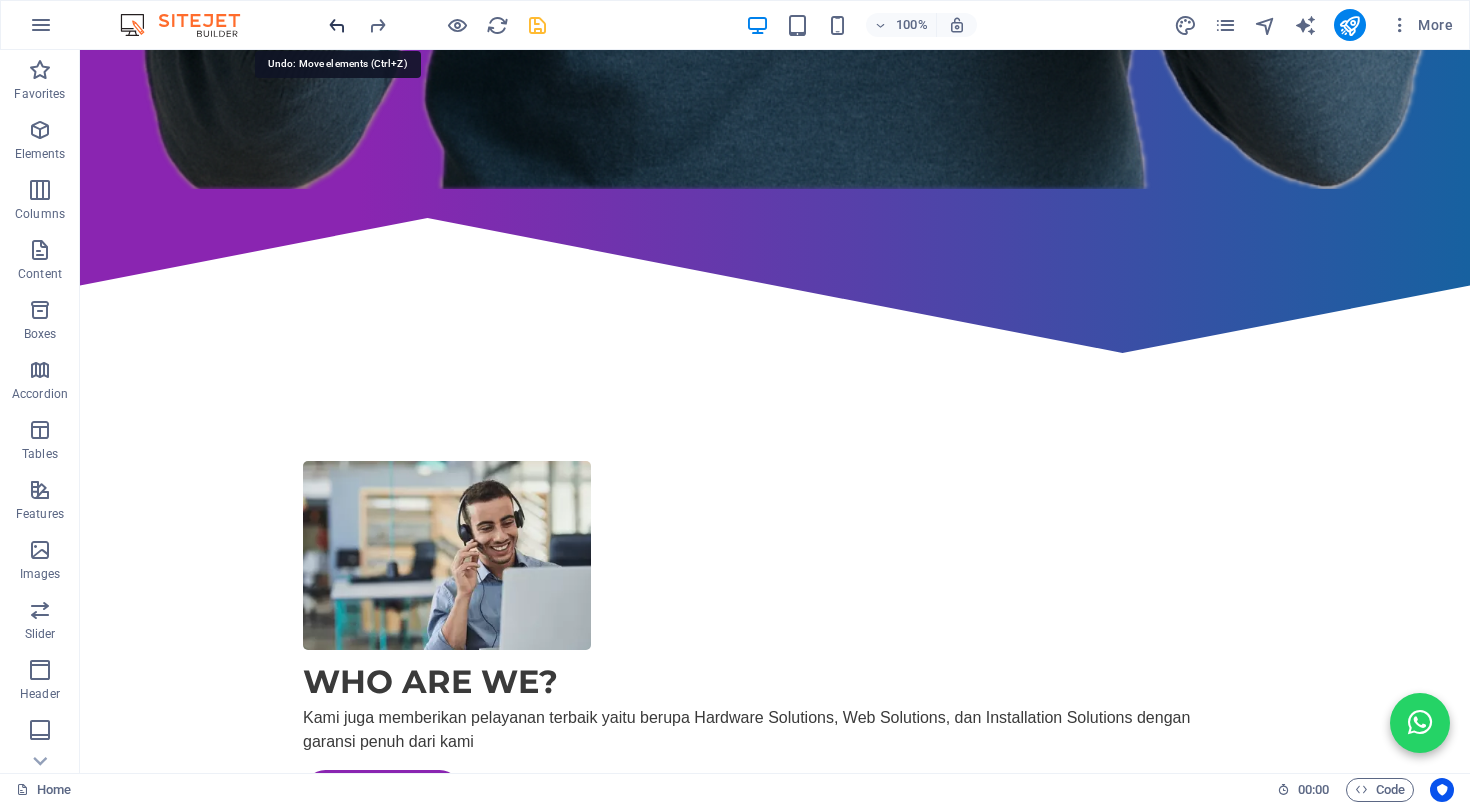 click at bounding box center [337, 25] 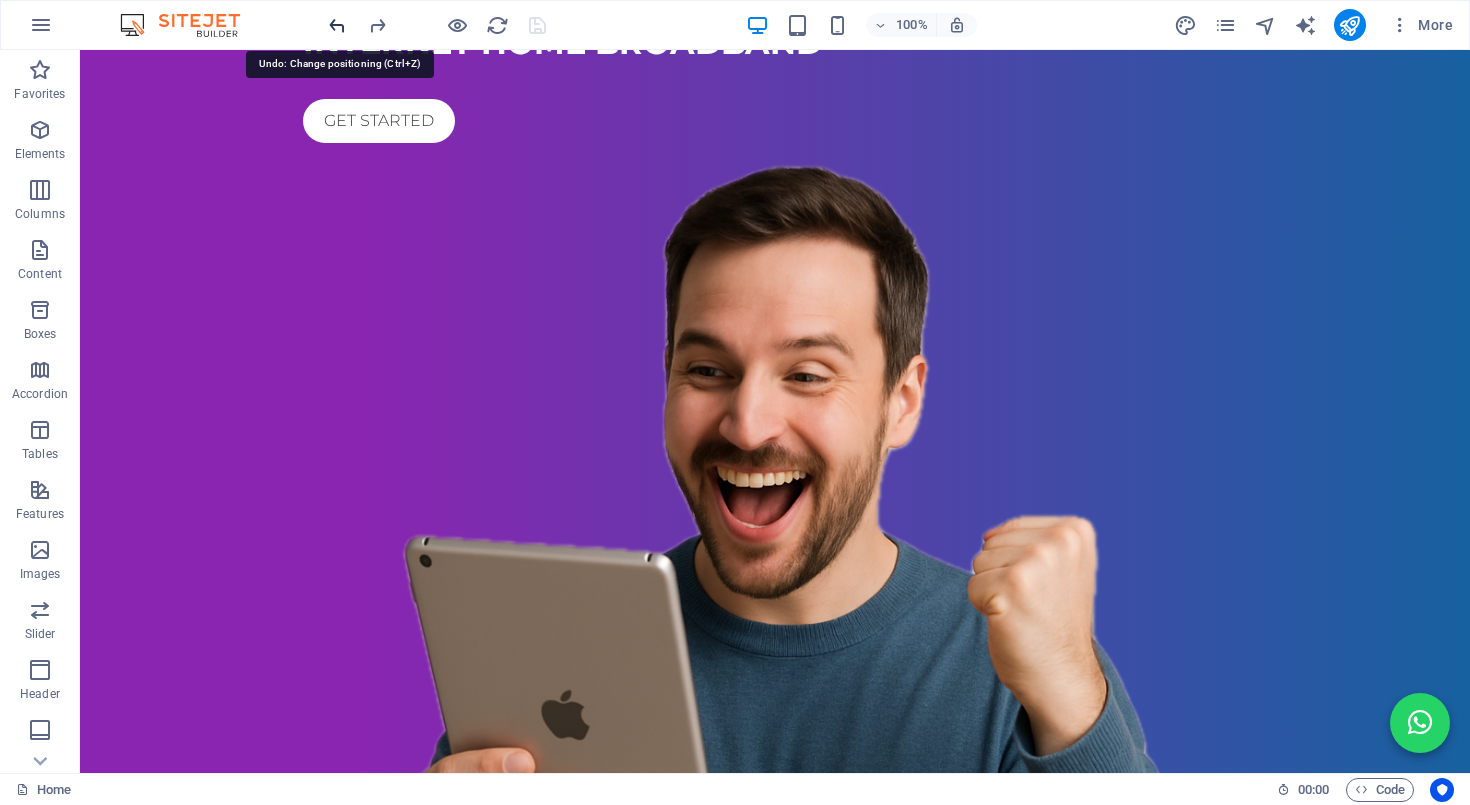 scroll, scrollTop: 30, scrollLeft: 0, axis: vertical 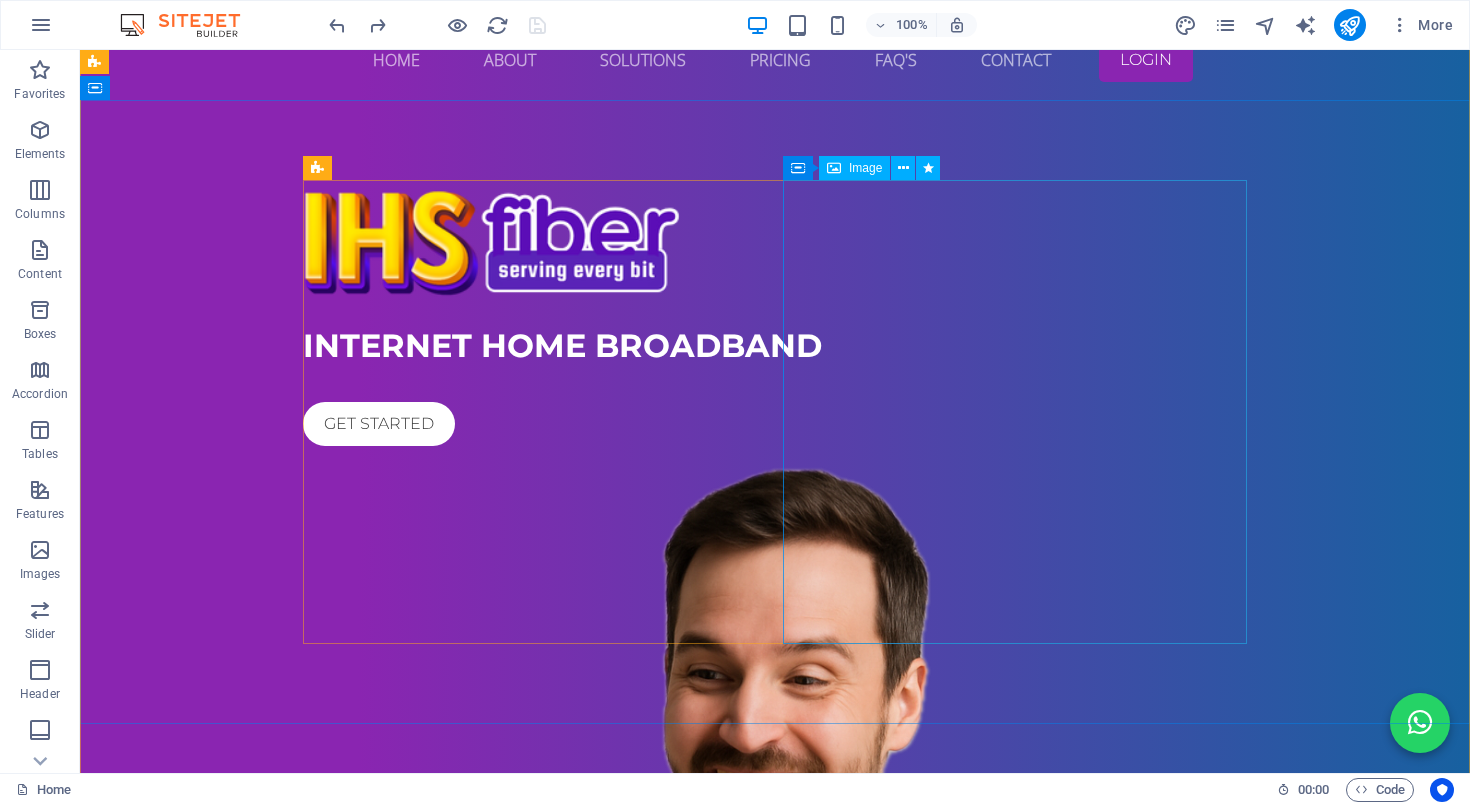 click at bounding box center [775, 926] 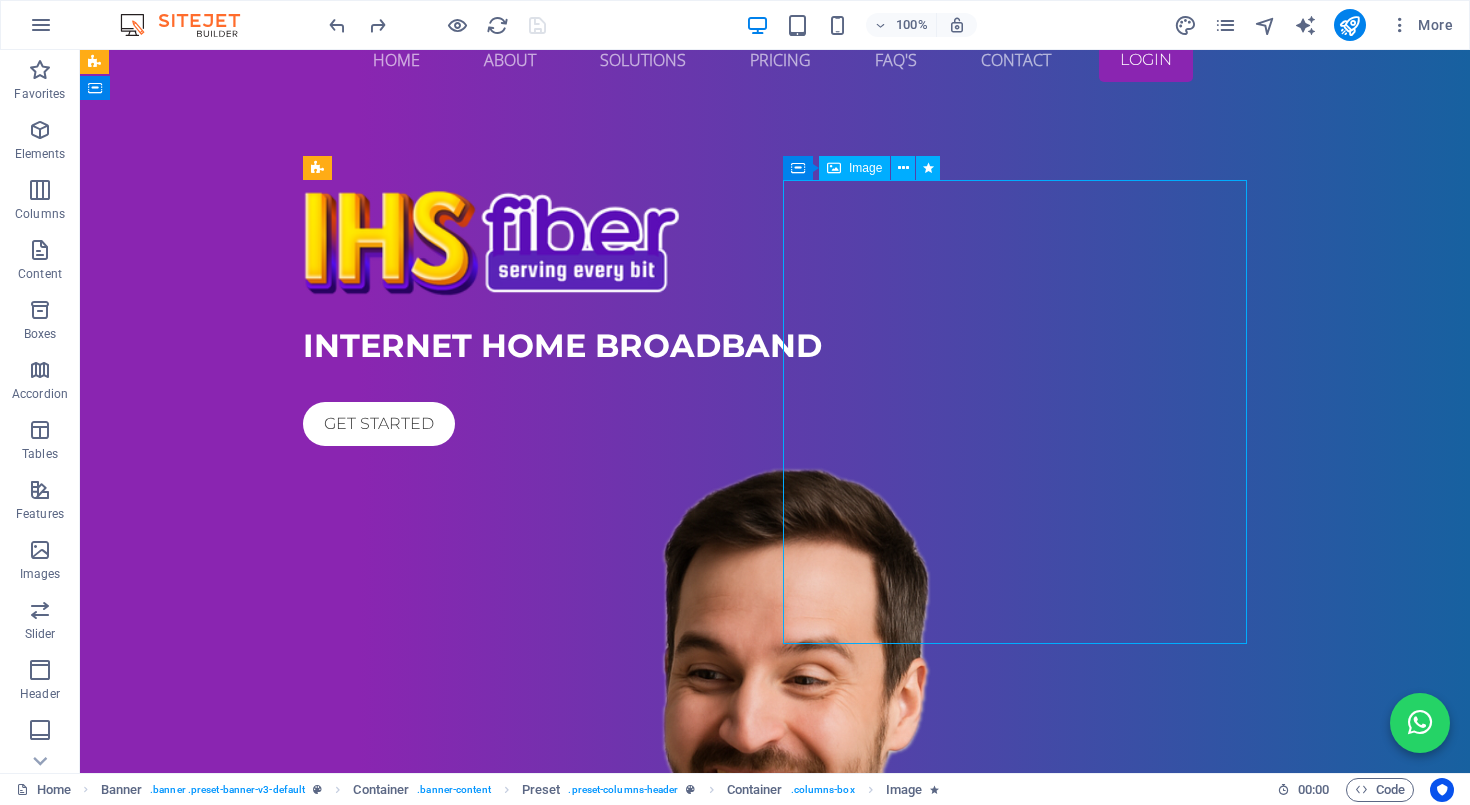 click at bounding box center (775, 926) 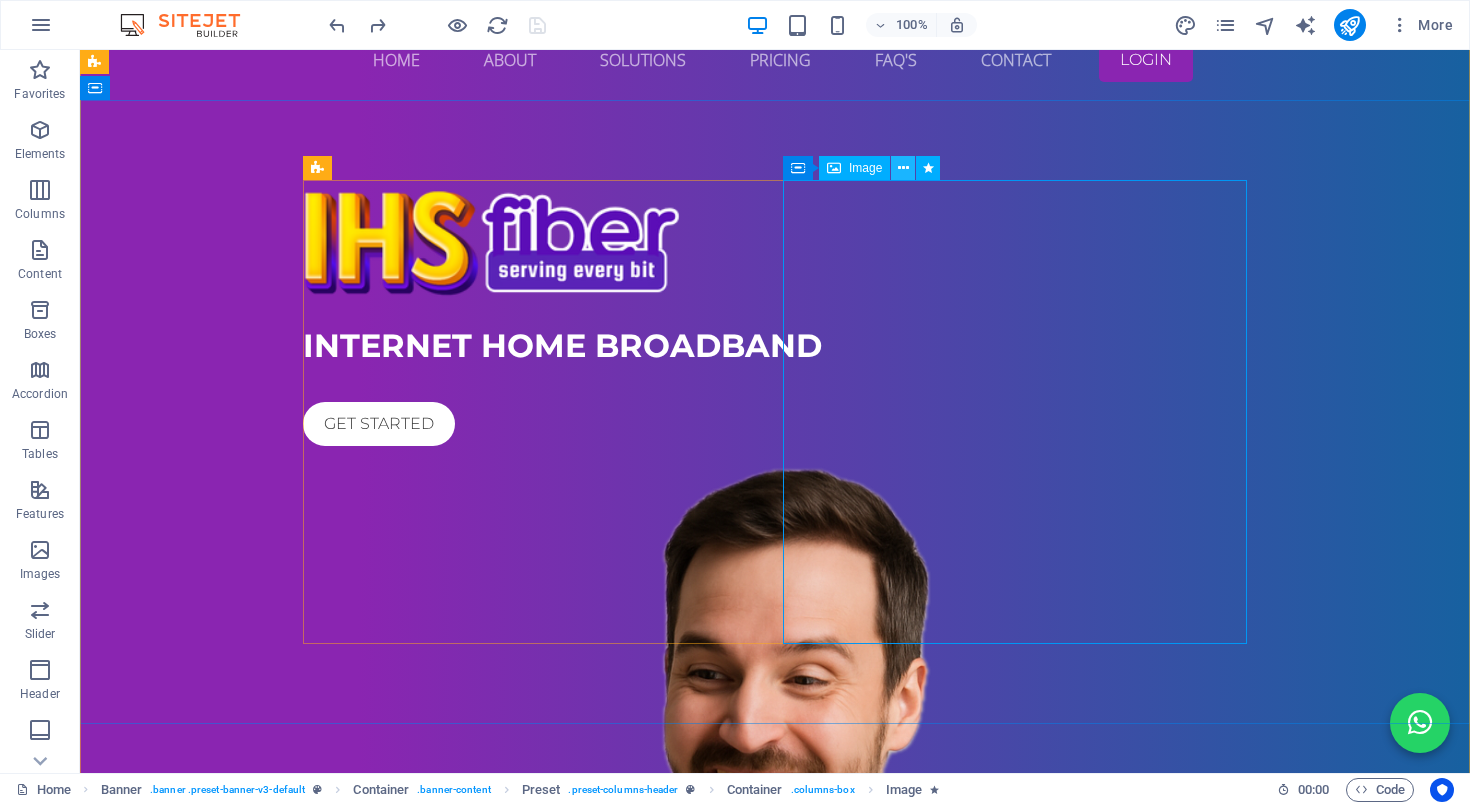 click at bounding box center [903, 168] 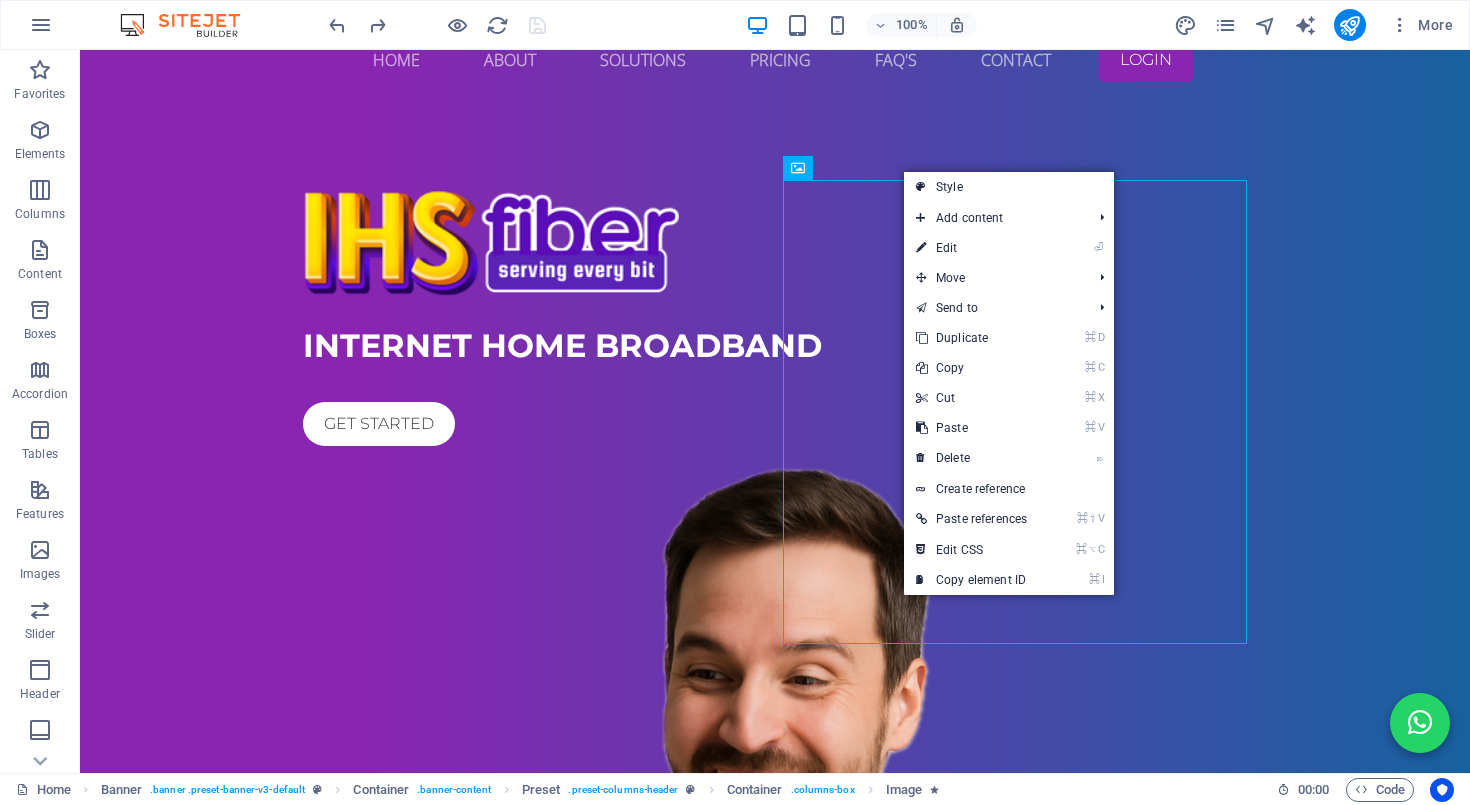 click at bounding box center (775, 926) 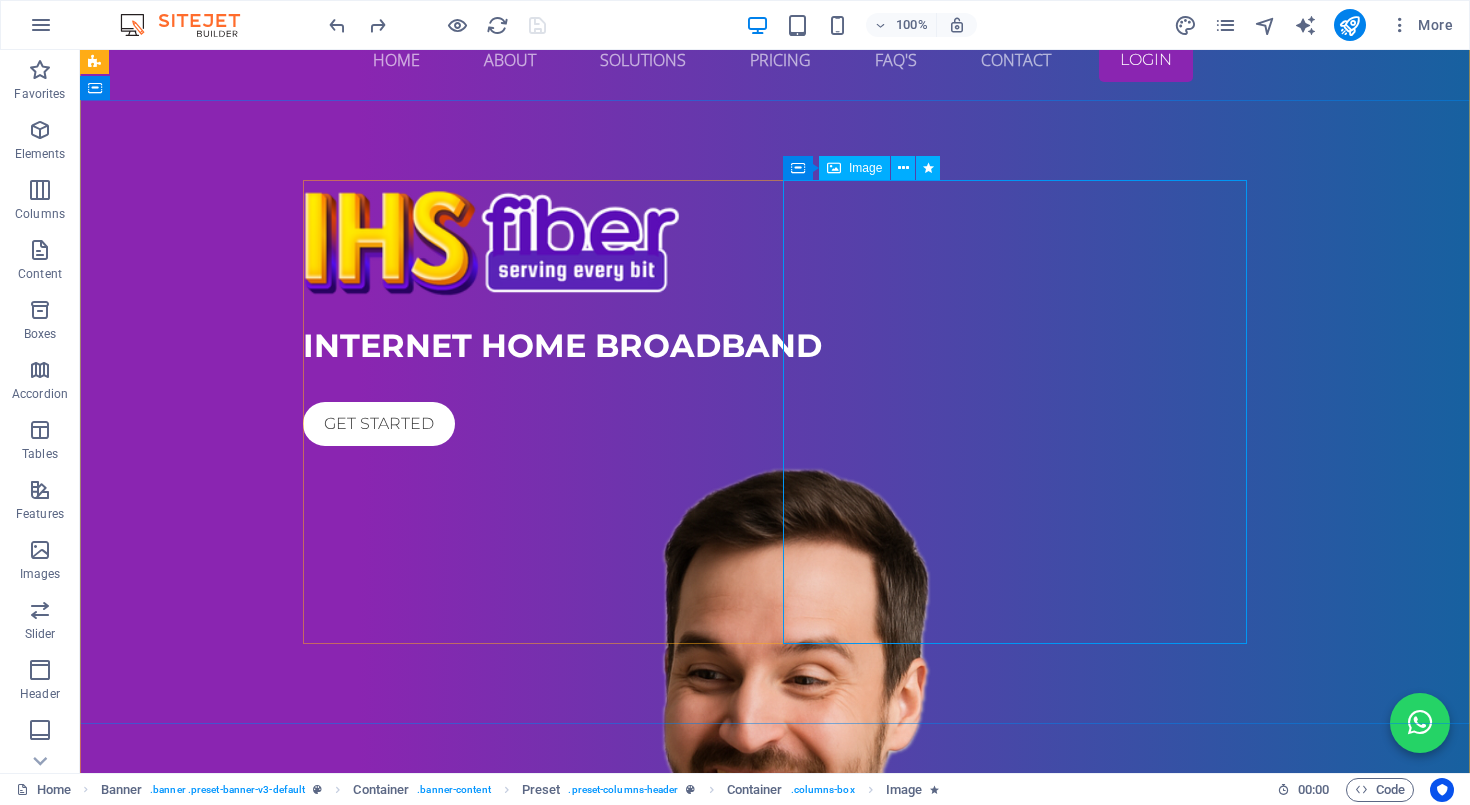 click at bounding box center (775, 926) 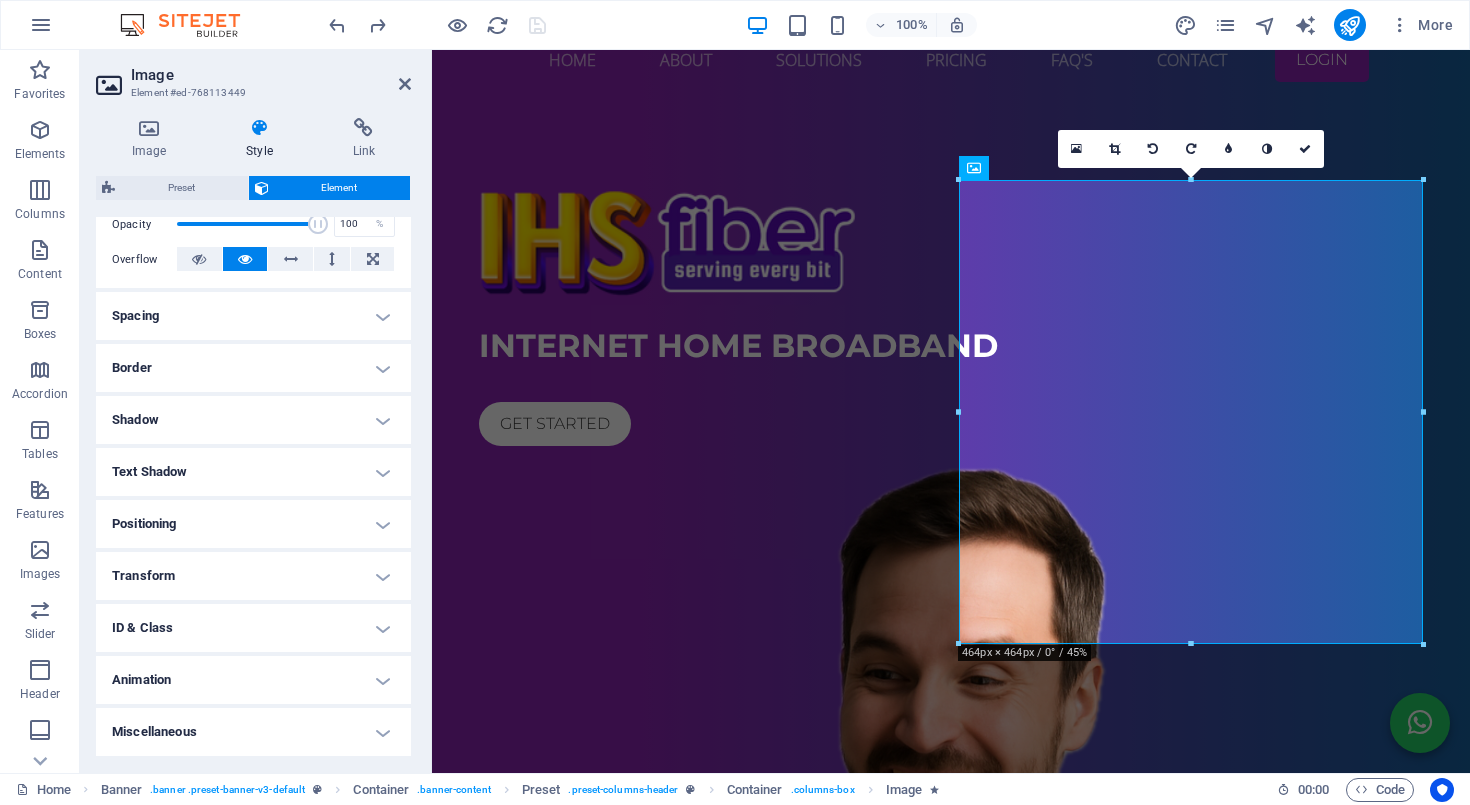 scroll, scrollTop: 304, scrollLeft: 0, axis: vertical 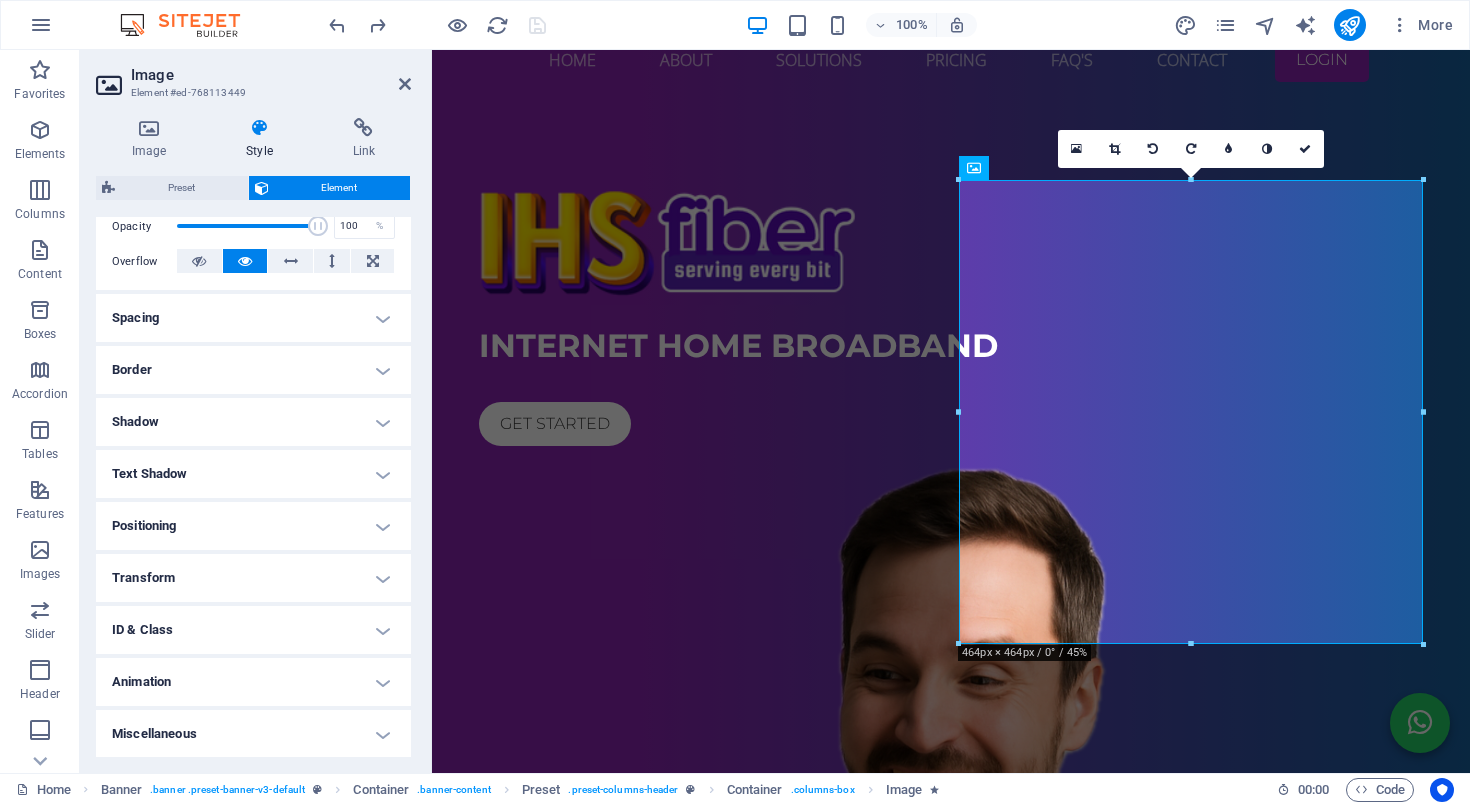 click on "Animation" at bounding box center [253, 682] 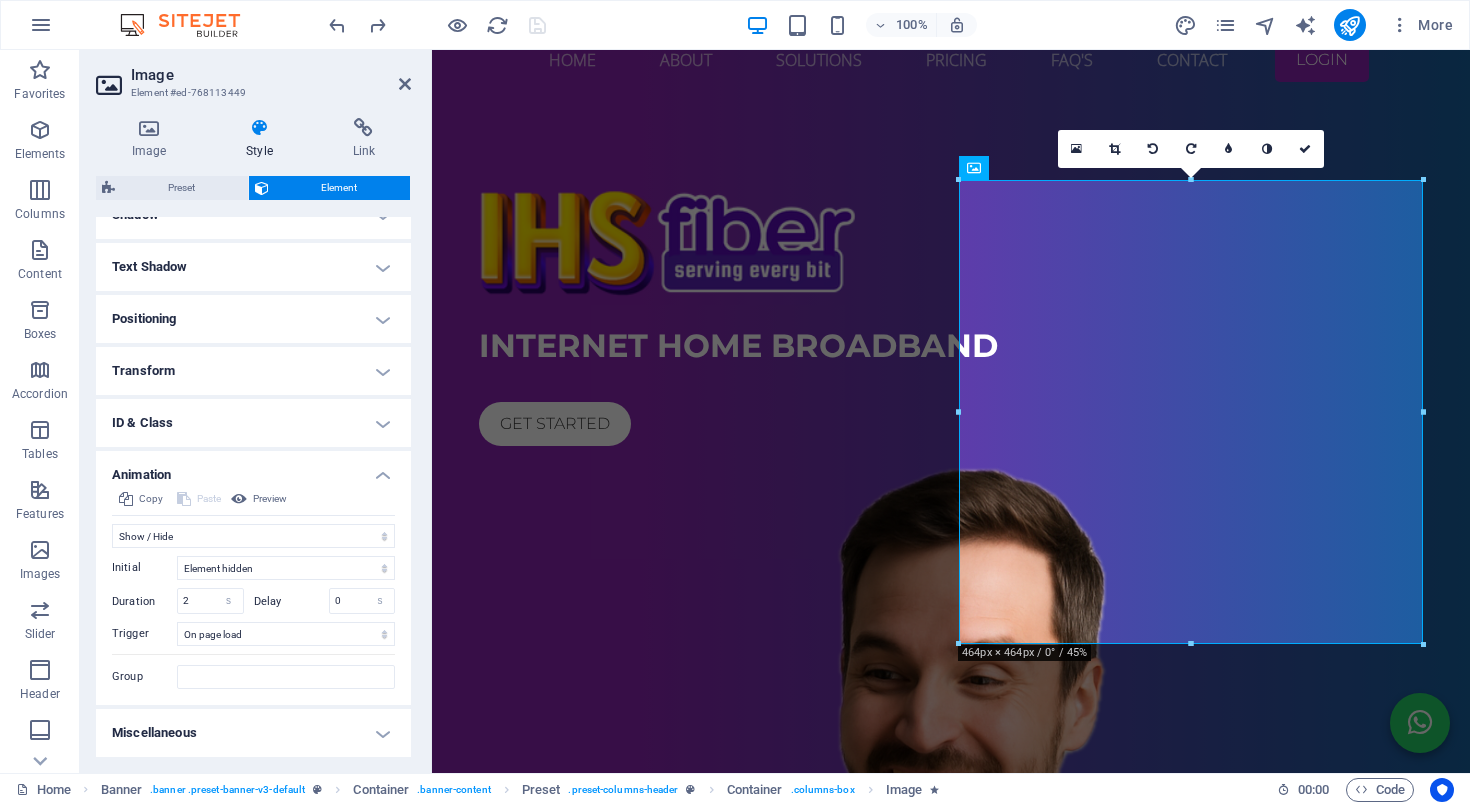 scroll, scrollTop: 510, scrollLeft: 0, axis: vertical 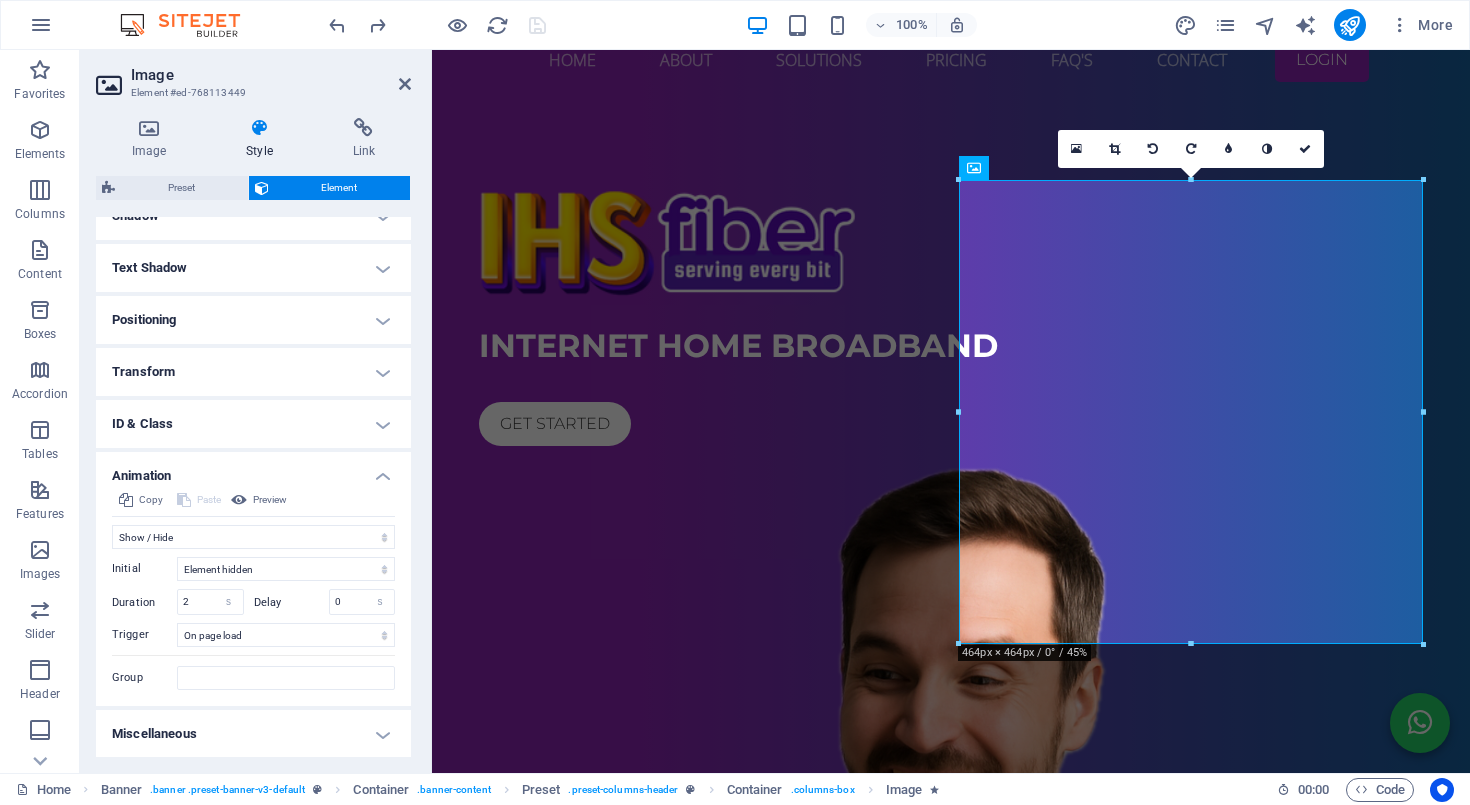 click on "Animation" at bounding box center [253, 470] 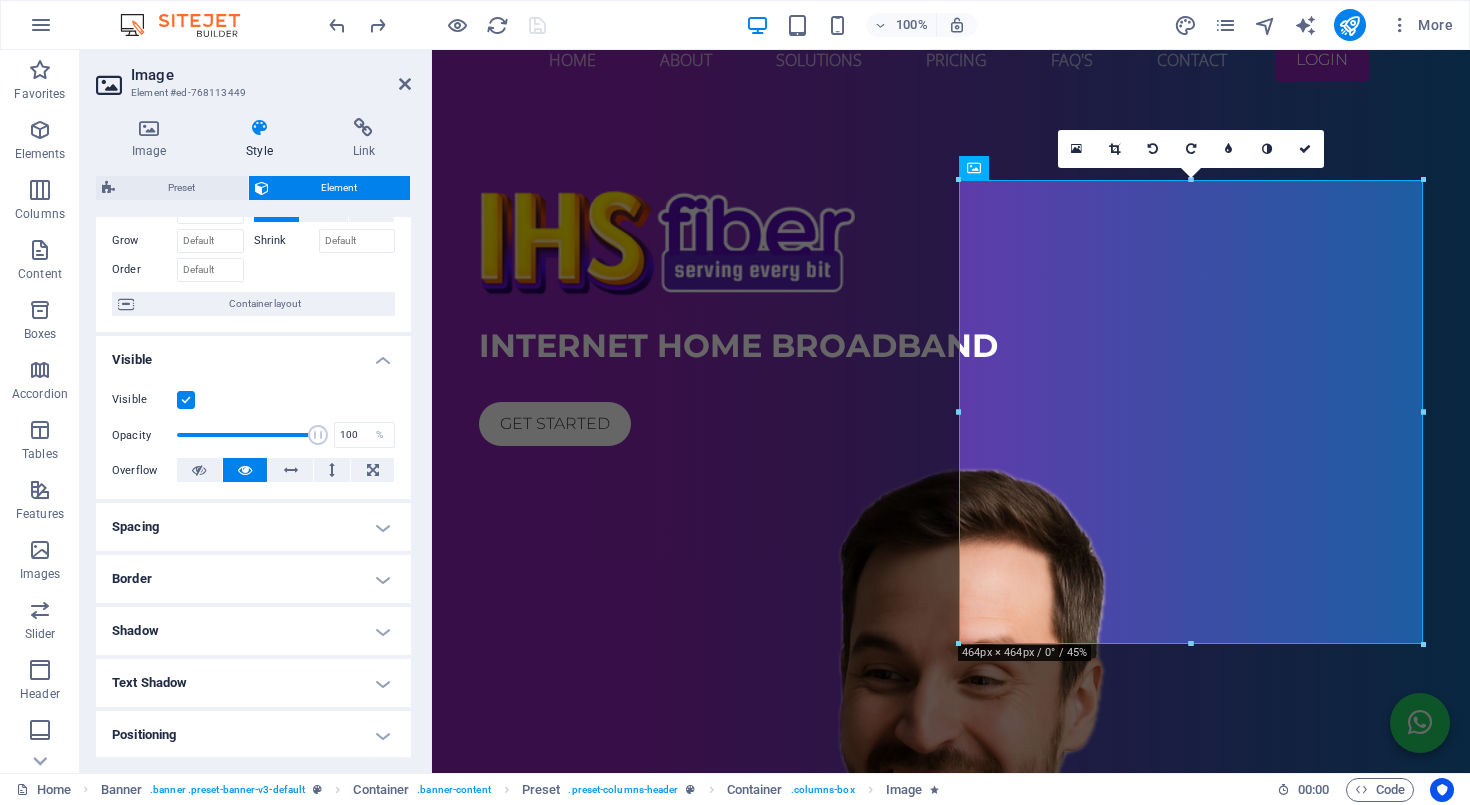 scroll, scrollTop: 92, scrollLeft: 0, axis: vertical 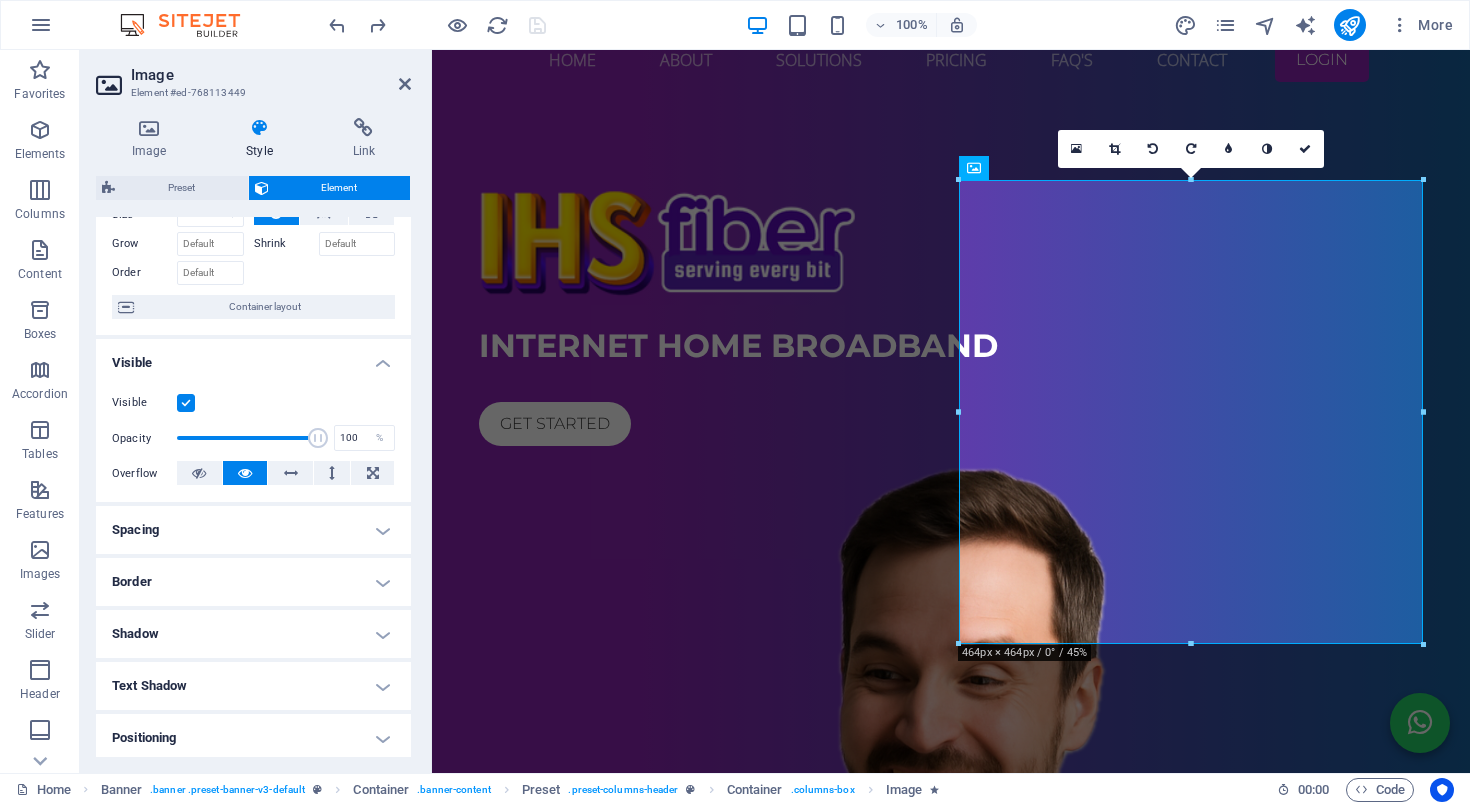 click on "Spacing" at bounding box center (253, 530) 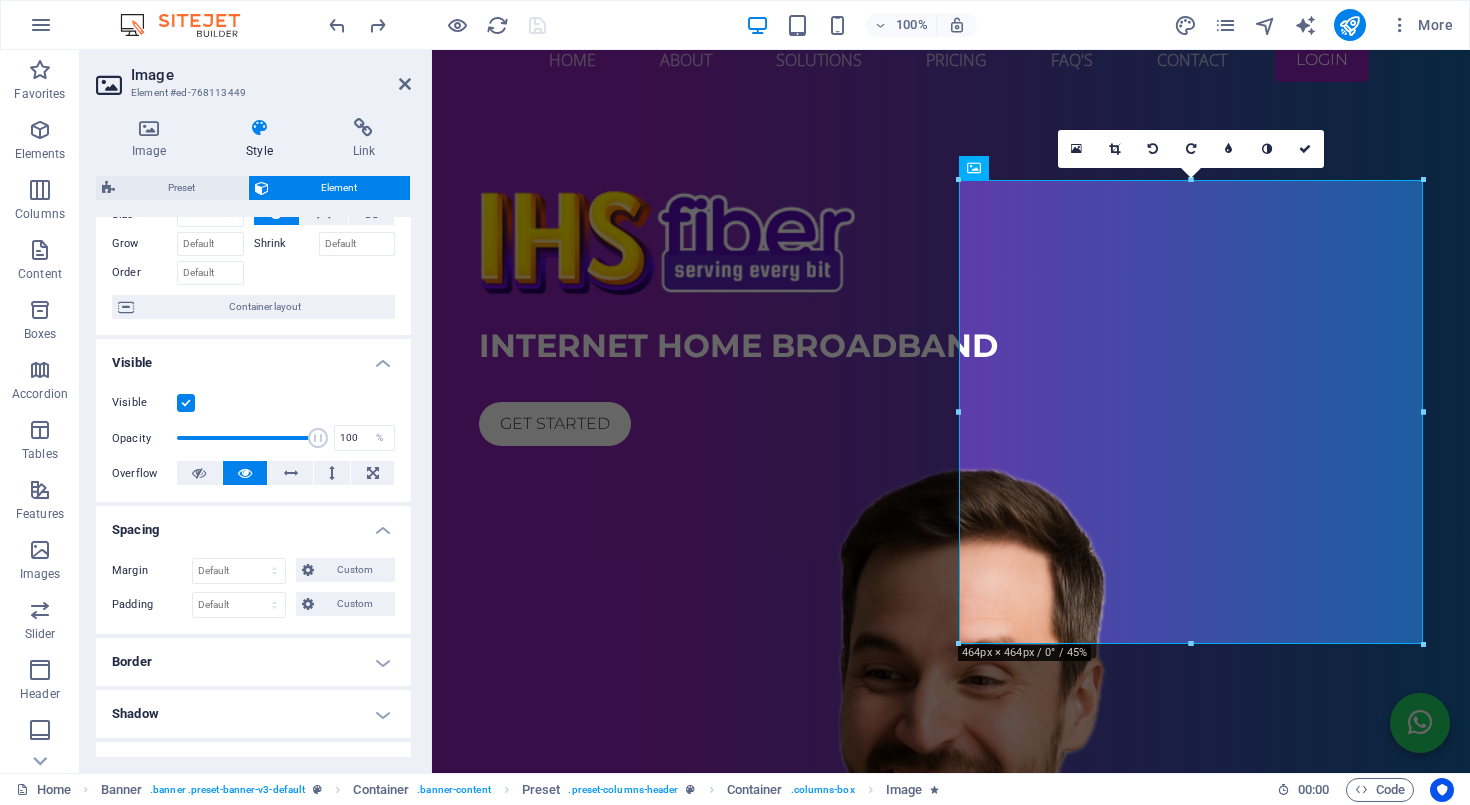 click on "Spacing" at bounding box center (253, 524) 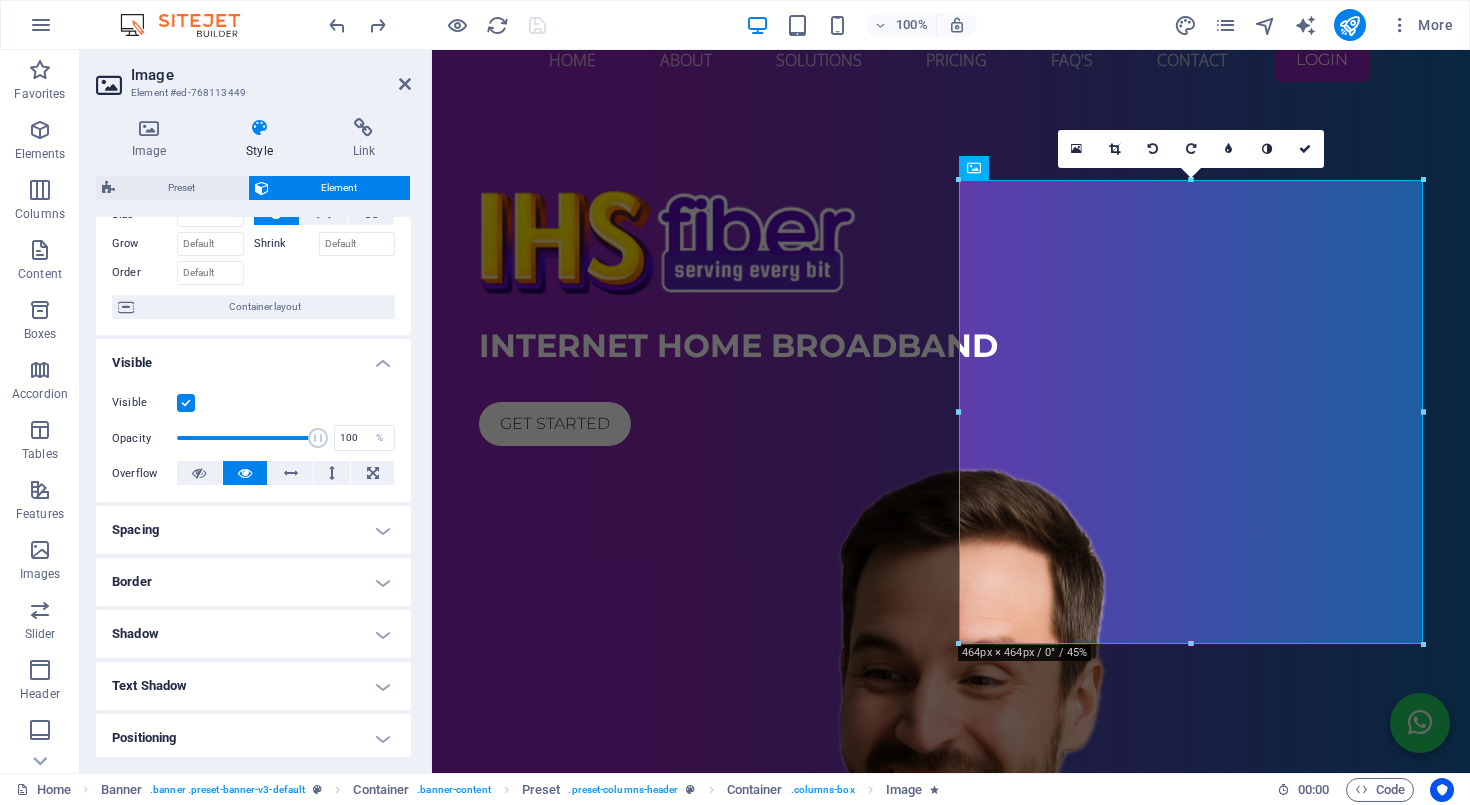 click on "Visible" at bounding box center (253, 357) 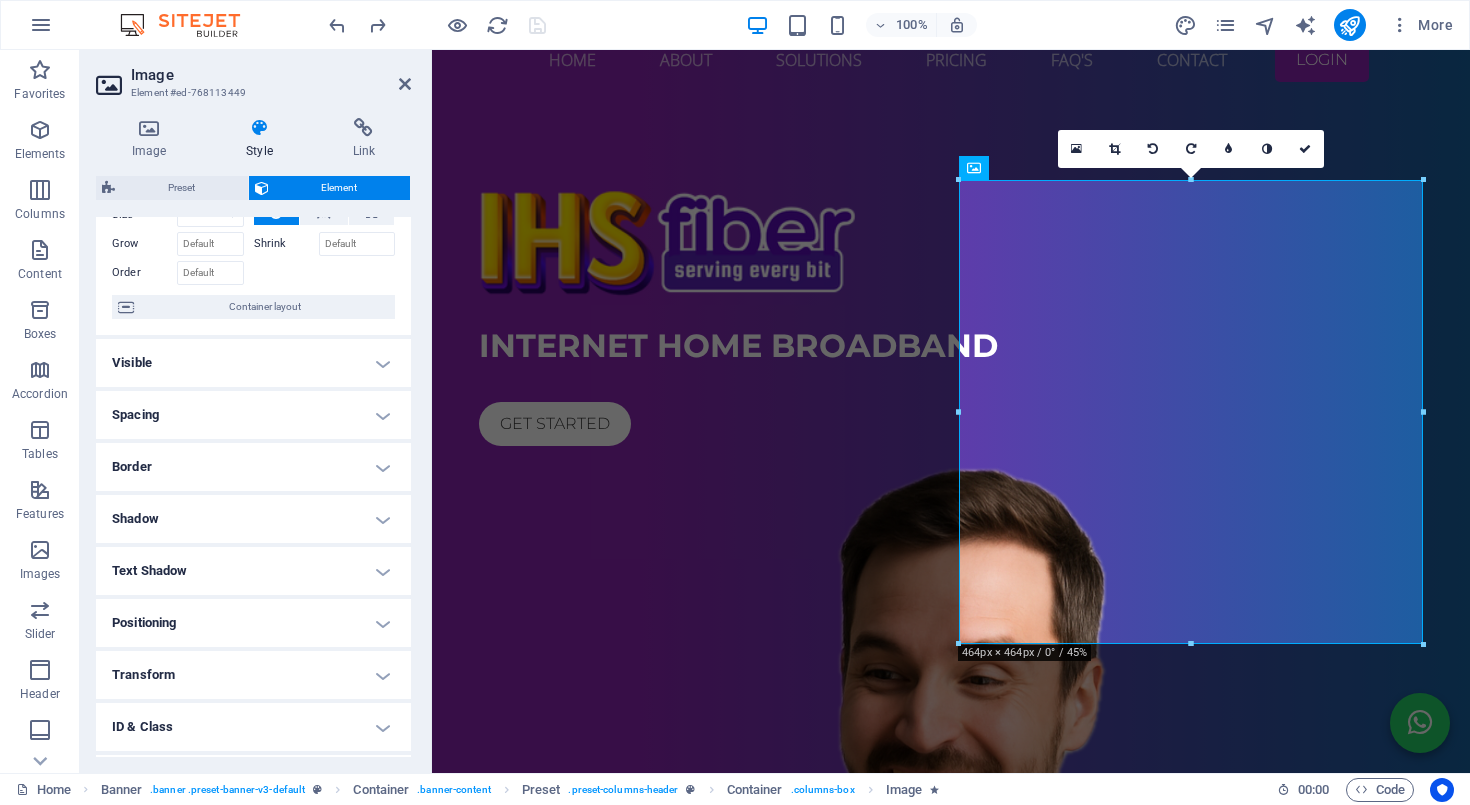 click on "Transform" at bounding box center (253, 675) 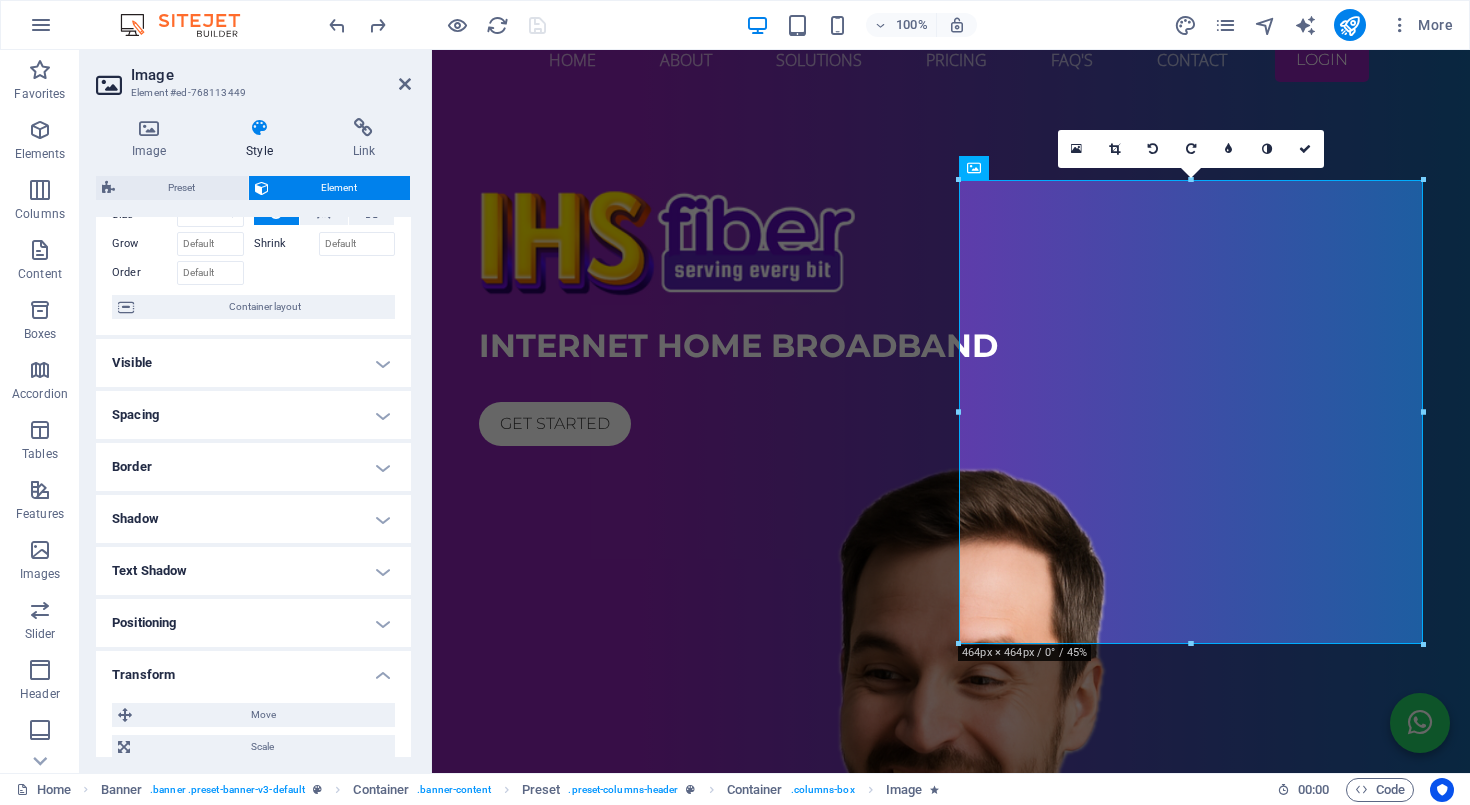 click on "Transform" at bounding box center (253, 669) 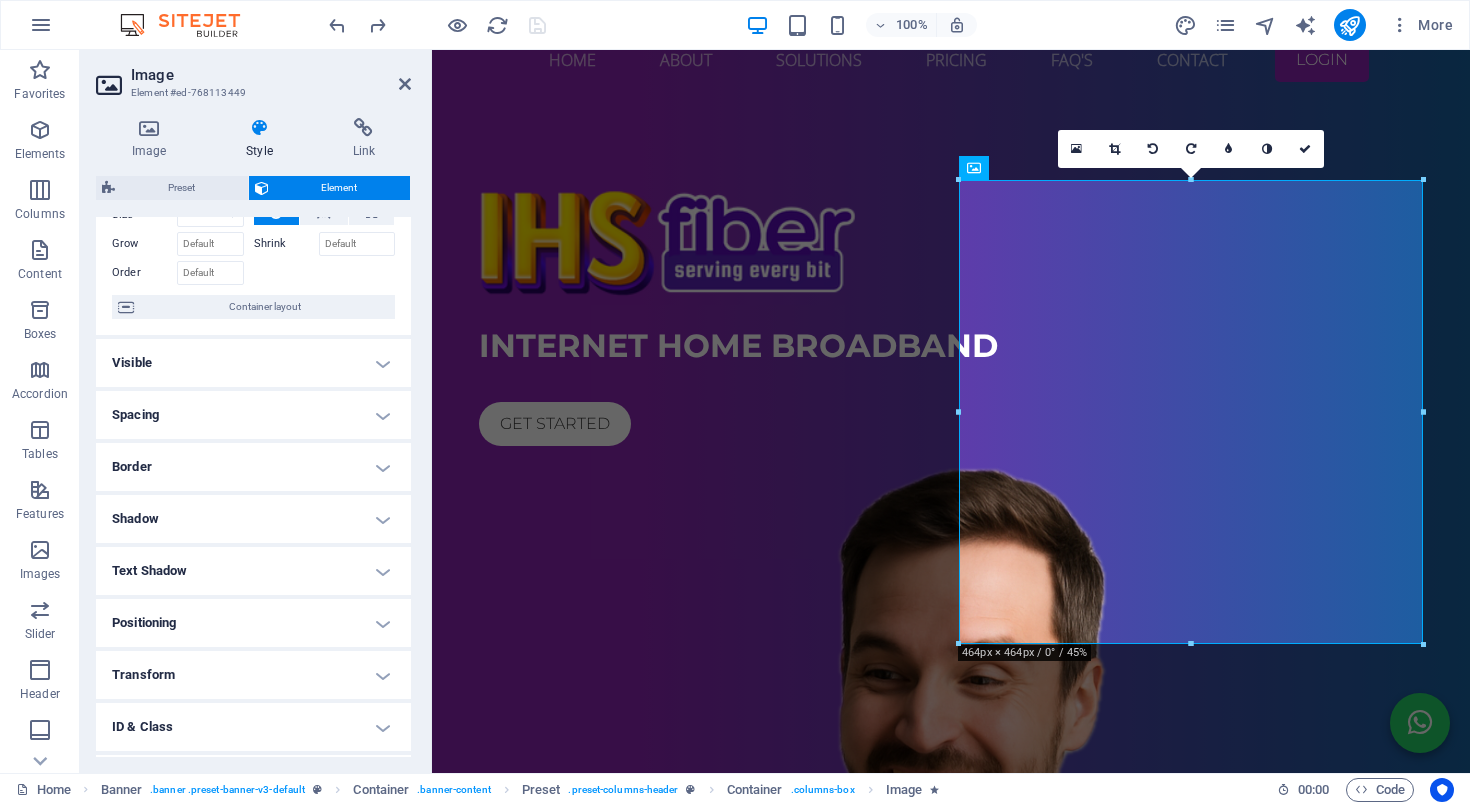 click on "Positioning" at bounding box center (253, 623) 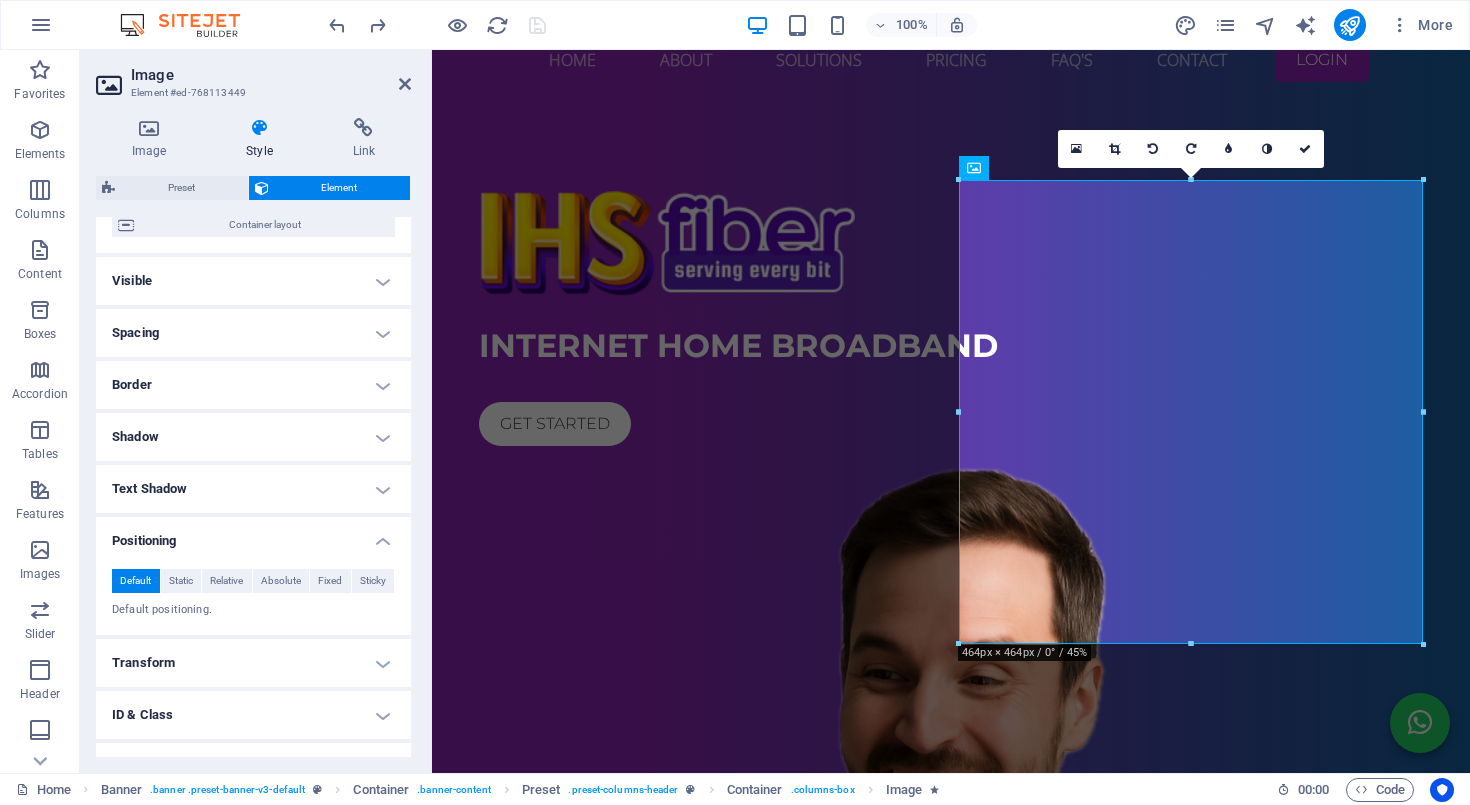 scroll, scrollTop: 175, scrollLeft: 0, axis: vertical 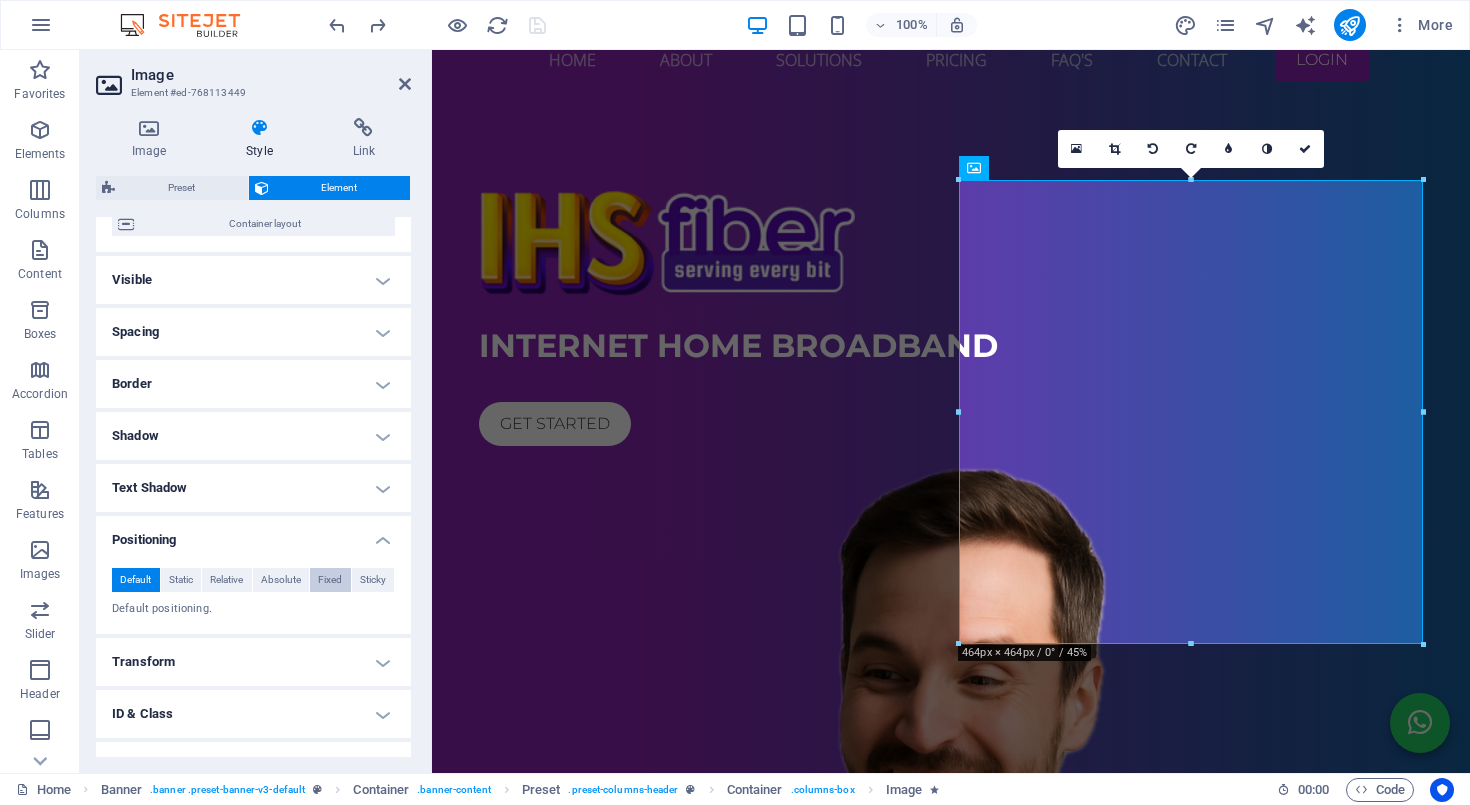 click on "Fixed" at bounding box center (330, 580) 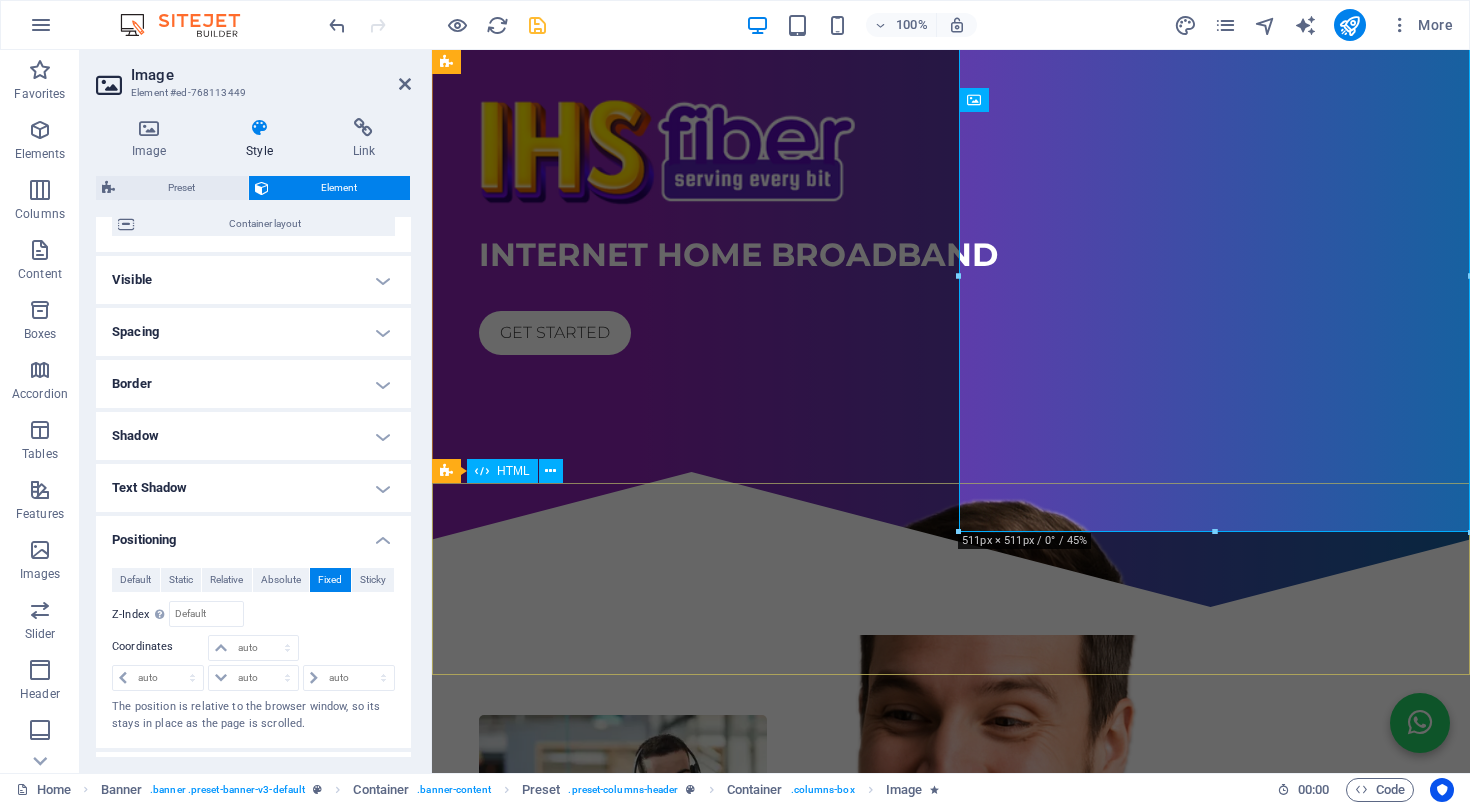 scroll, scrollTop: 115, scrollLeft: 0, axis: vertical 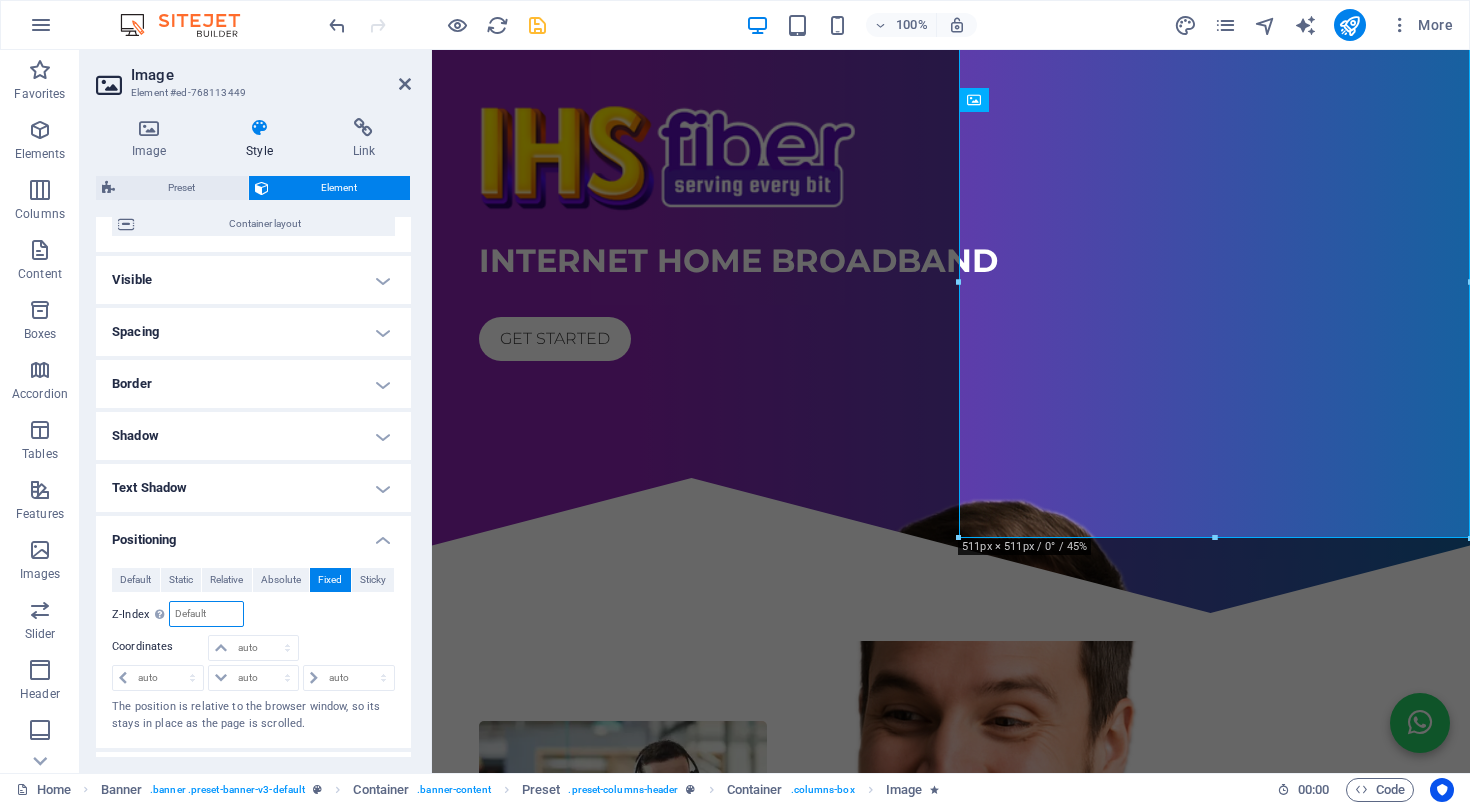click at bounding box center [206, 614] 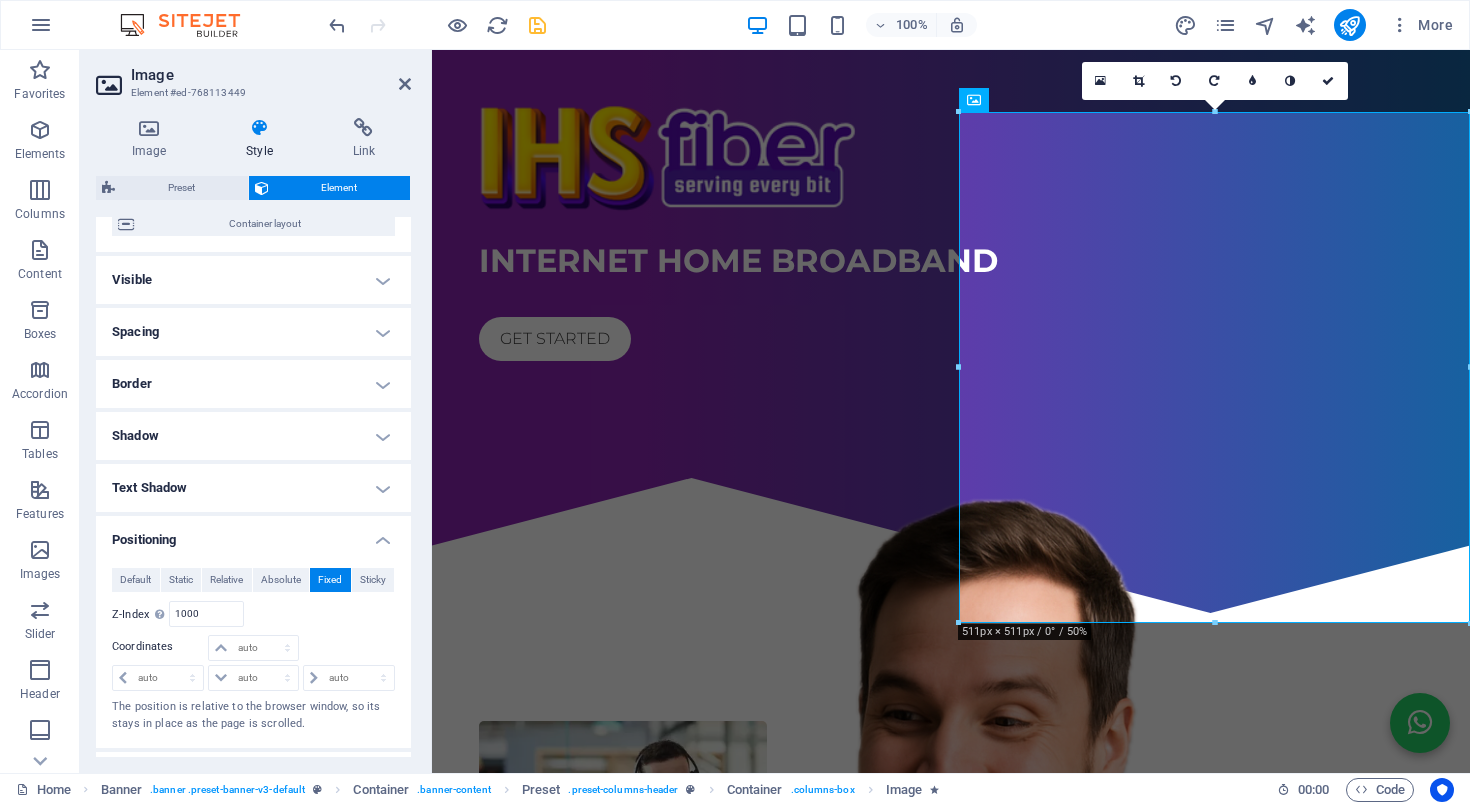 click on "Default Static Relative Absolute Fixed Sticky Z-Index Sets the order of the element from back to front. The higher the value, the higher is the element. 1000 Relative to #ed-768113446 Coordinates auto px rem % em auto px rem % em auto px rem % em auto px rem % em The position is relative to the browser window, so its stays in place as the page is scrolled." at bounding box center [253, 650] 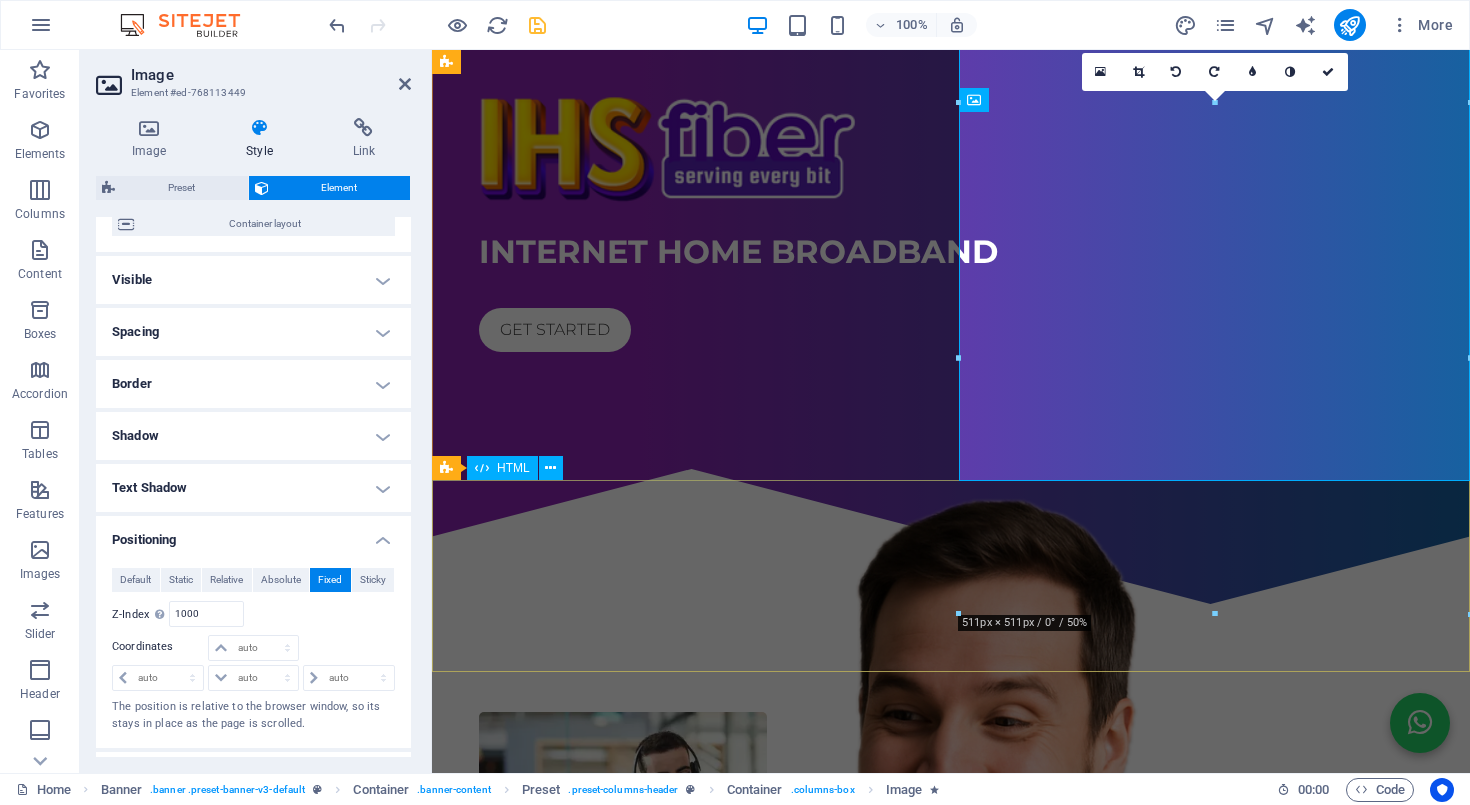 scroll, scrollTop: 119, scrollLeft: 0, axis: vertical 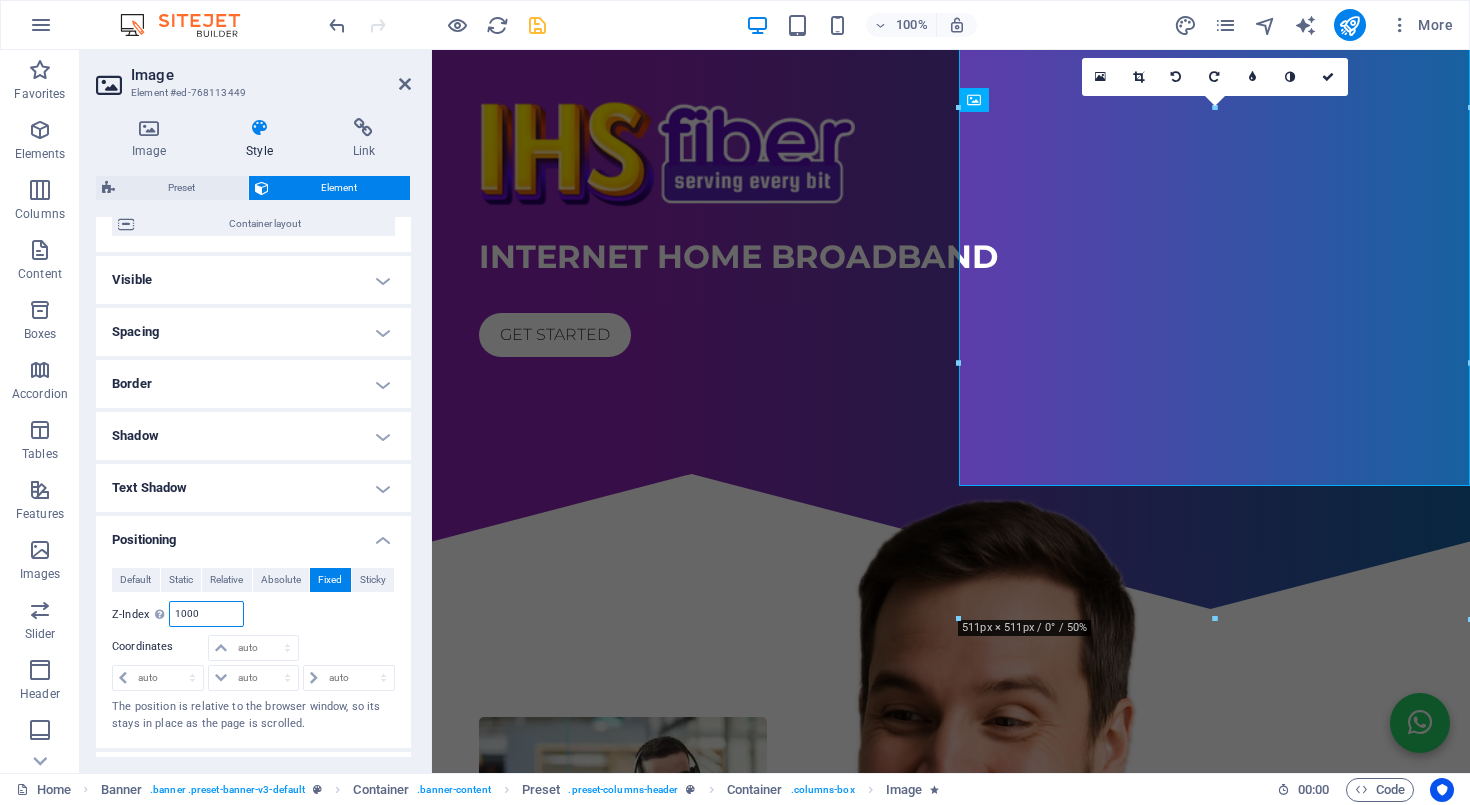 click on "1000" at bounding box center [206, 614] 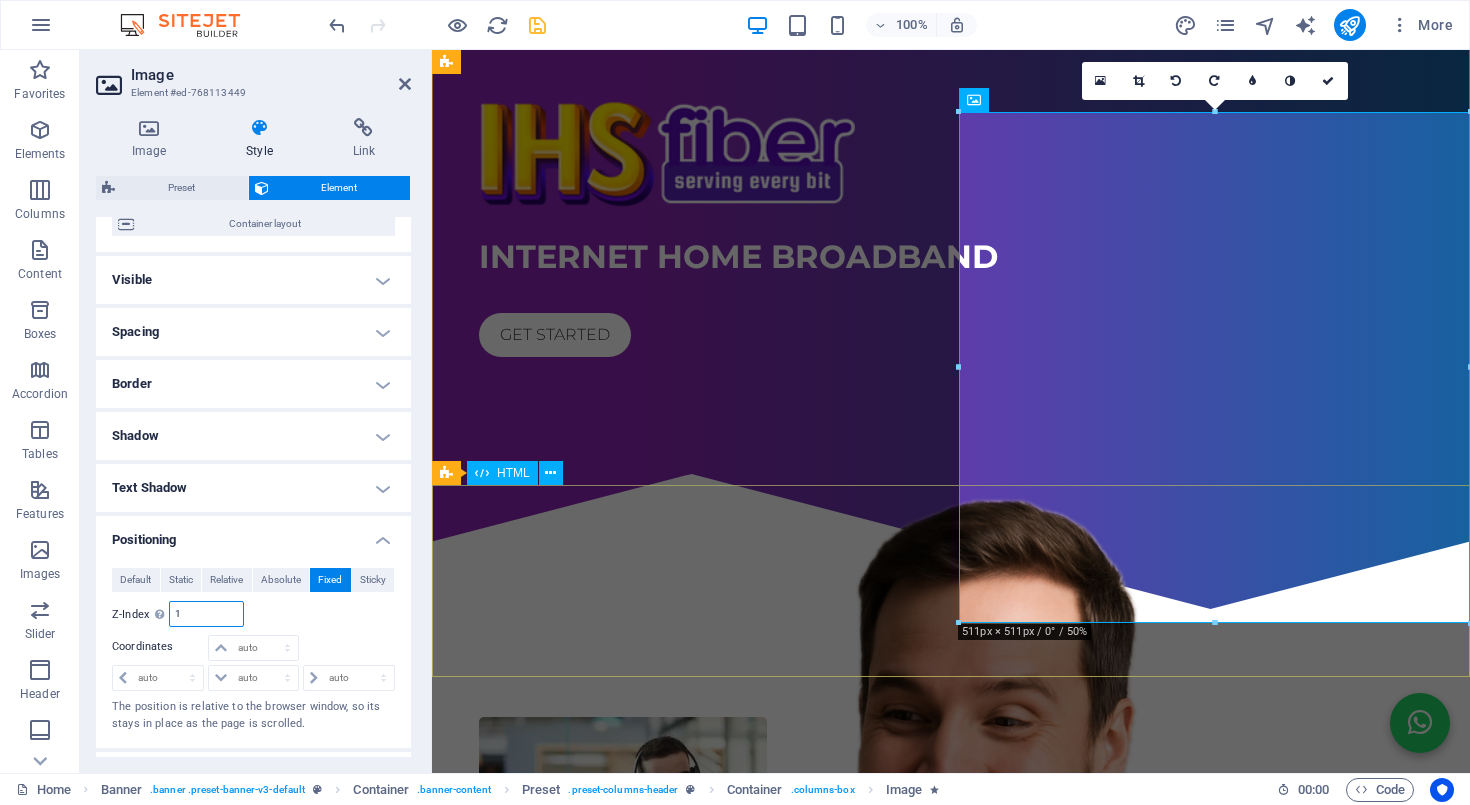 type on "1" 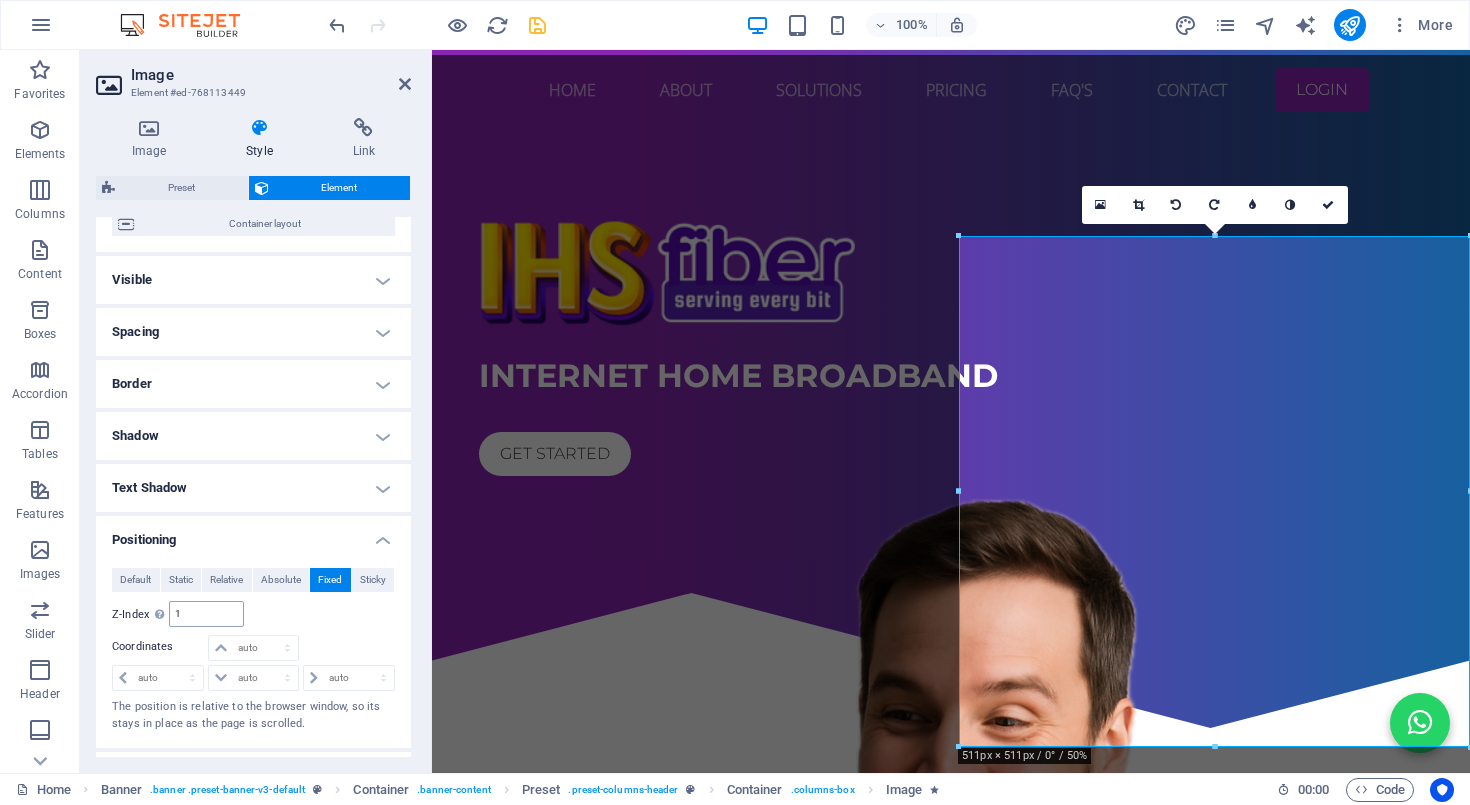 scroll, scrollTop: 0, scrollLeft: 0, axis: both 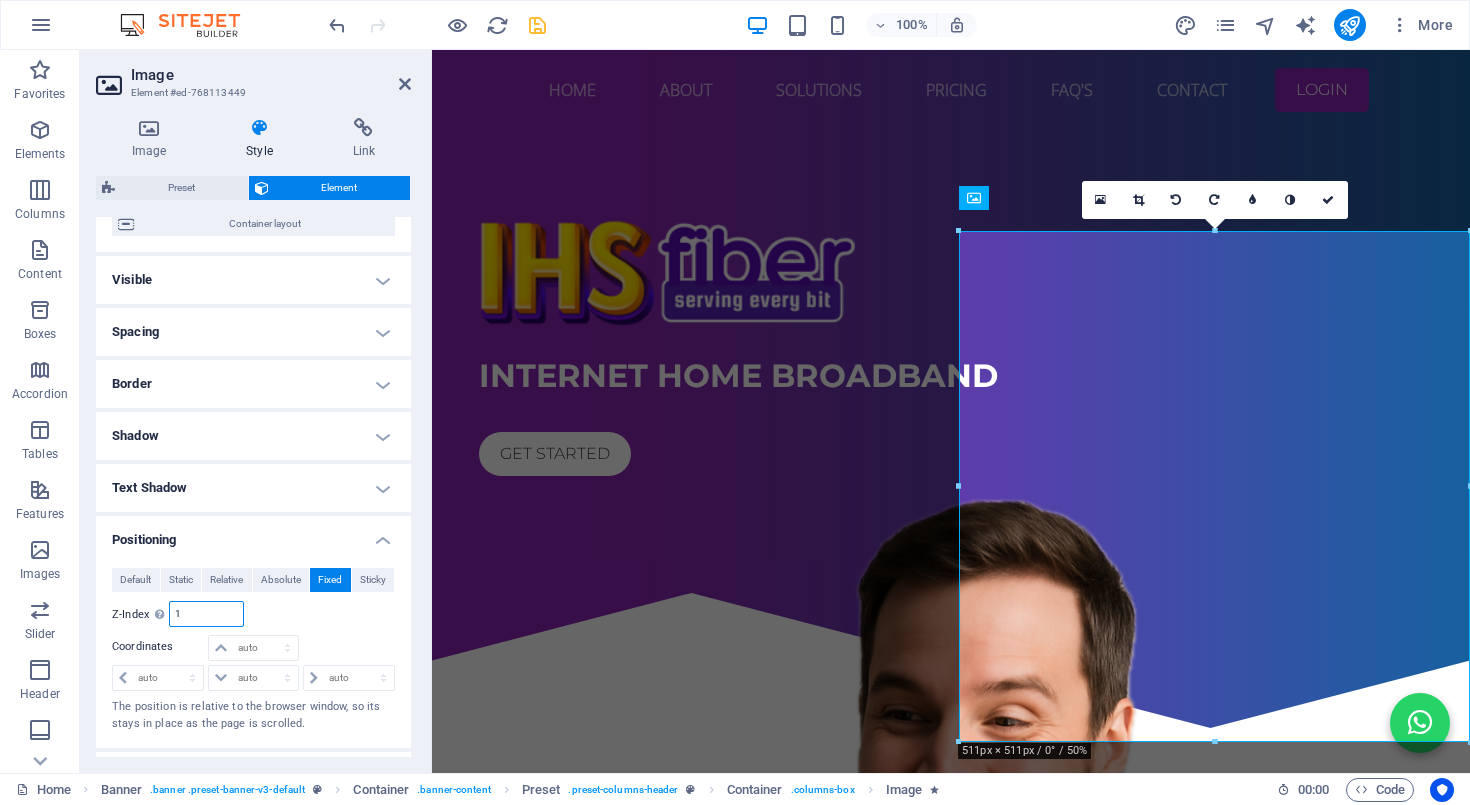 click on "1" at bounding box center (206, 614) 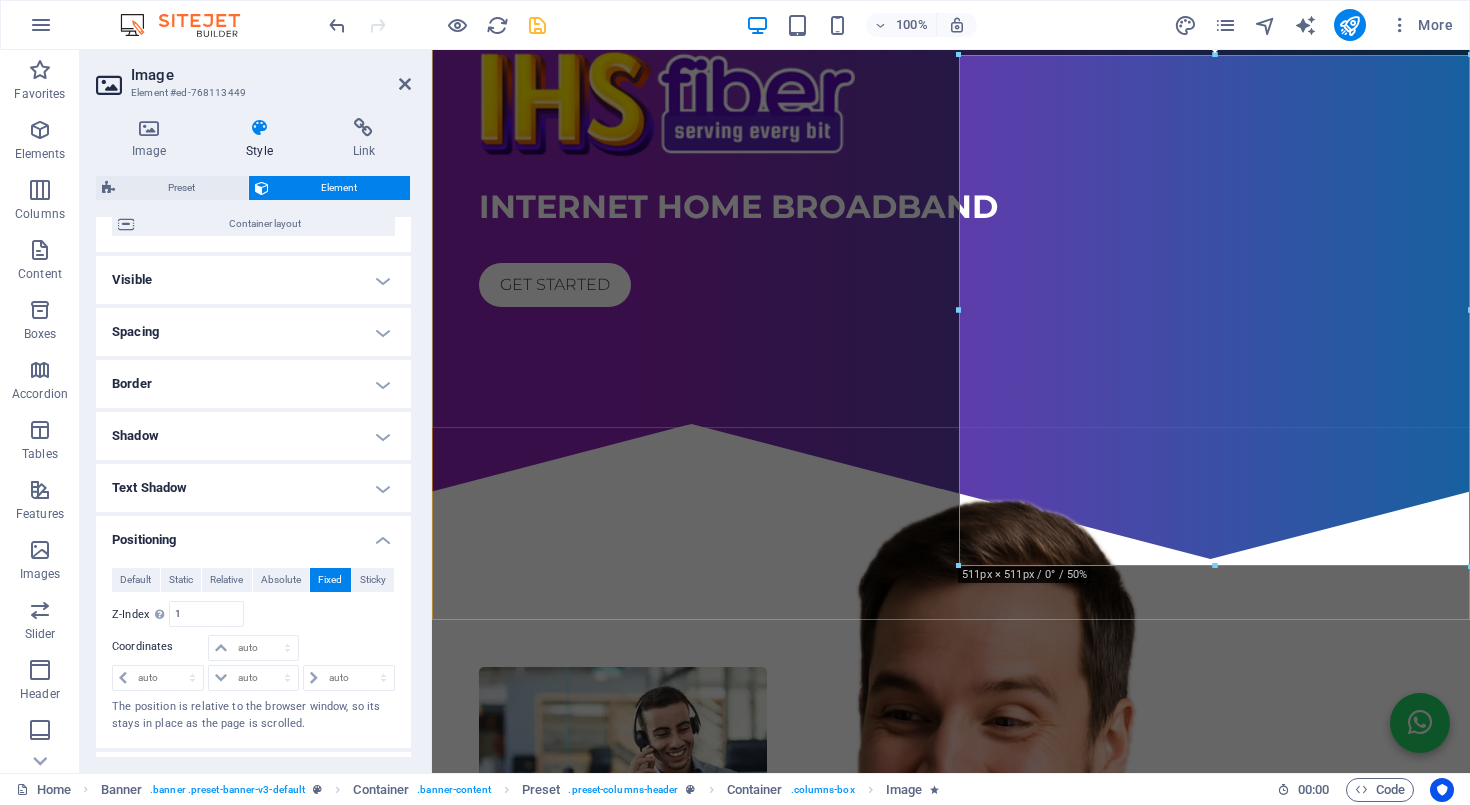 scroll, scrollTop: 178, scrollLeft: 0, axis: vertical 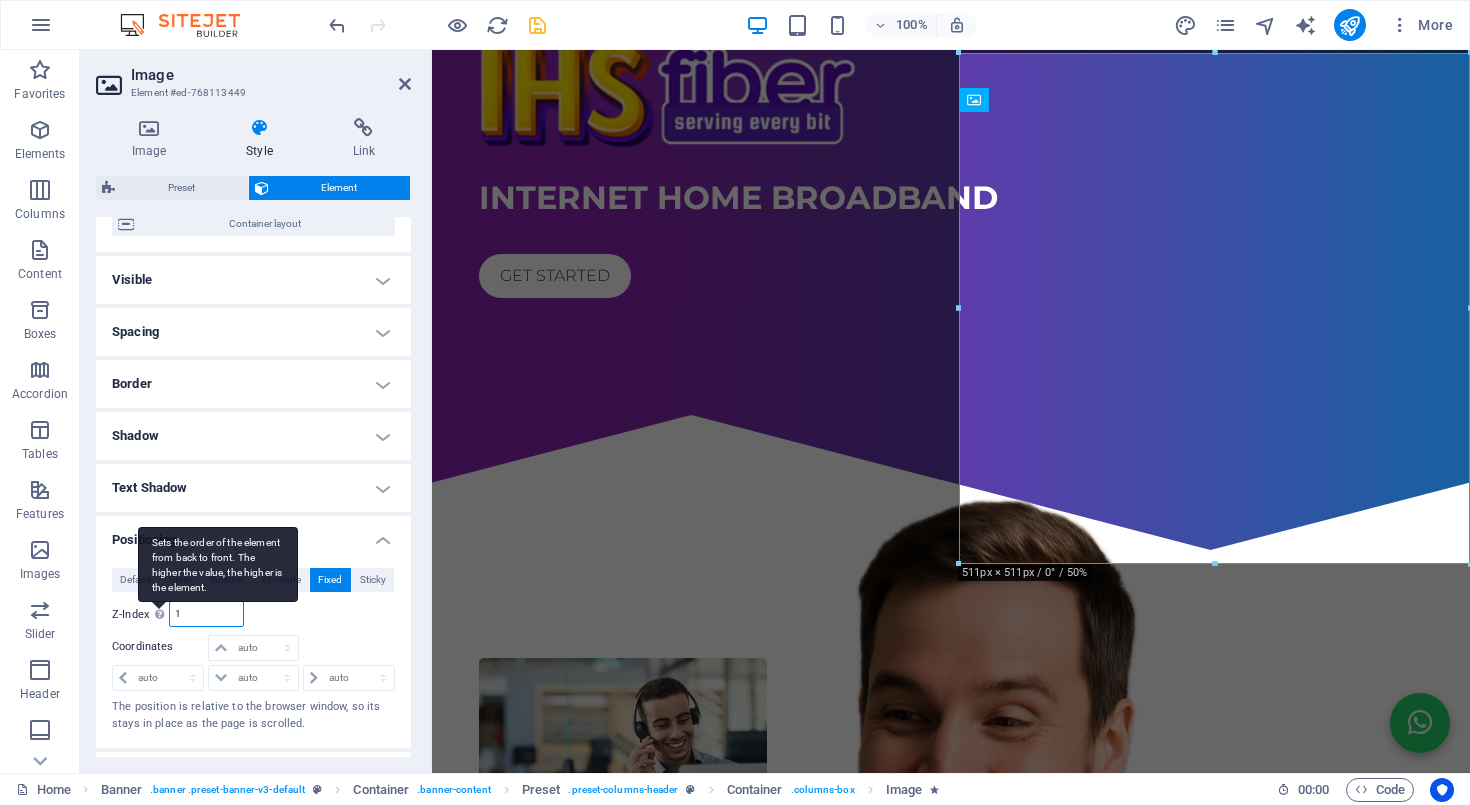 drag, startPoint x: 231, startPoint y: 604, endPoint x: 156, endPoint y: 613, distance: 75.53807 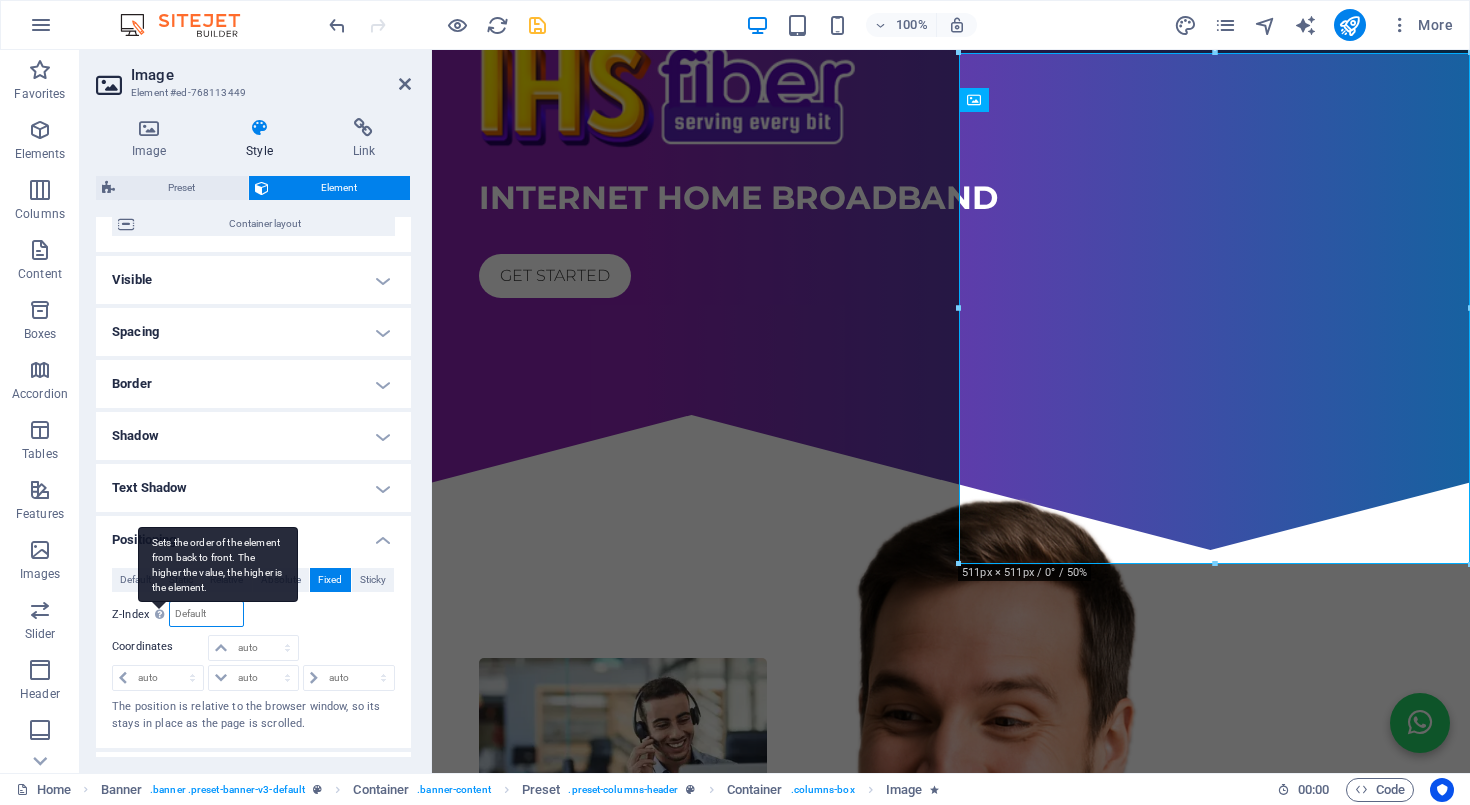 type on "-1" 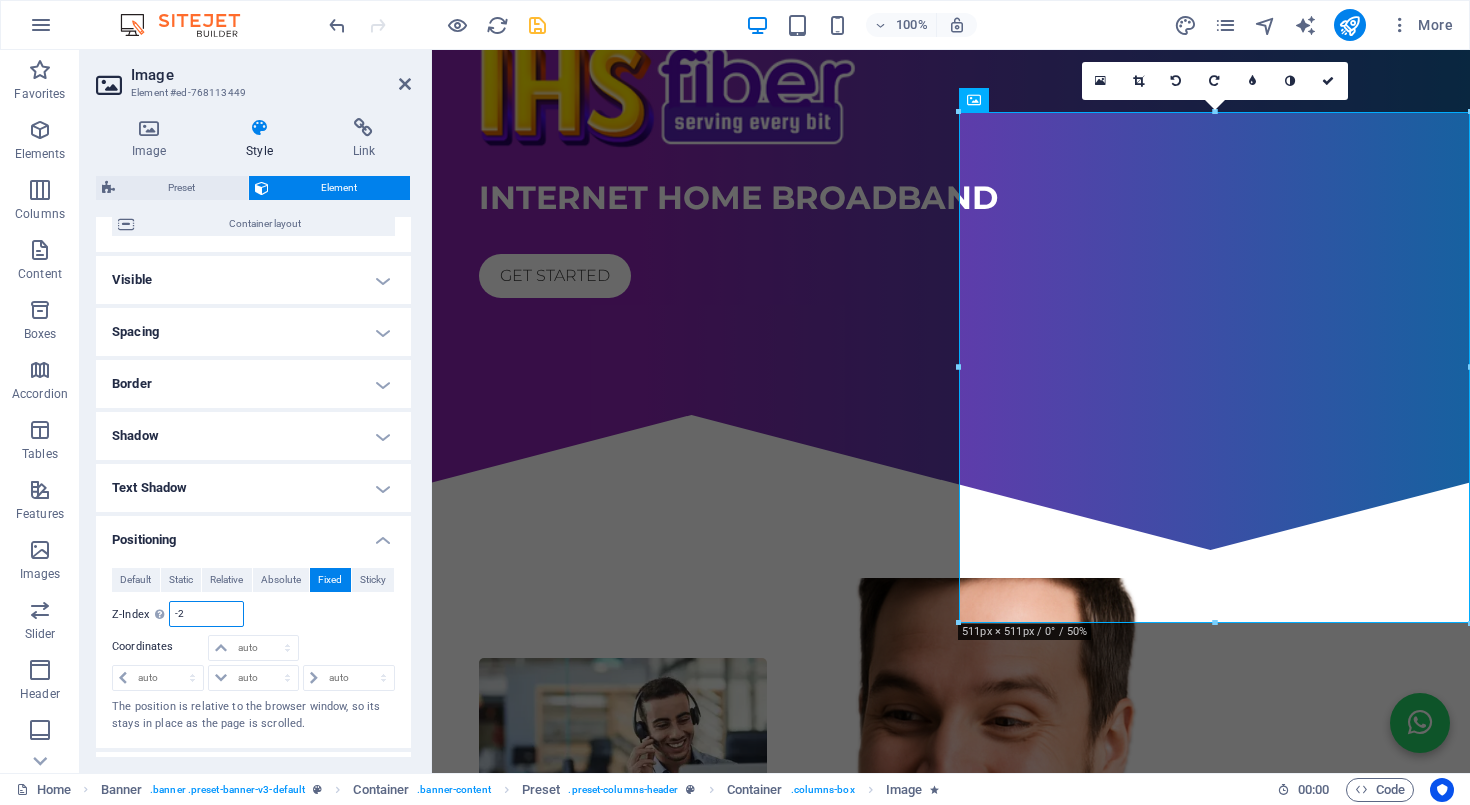 type on "-2" 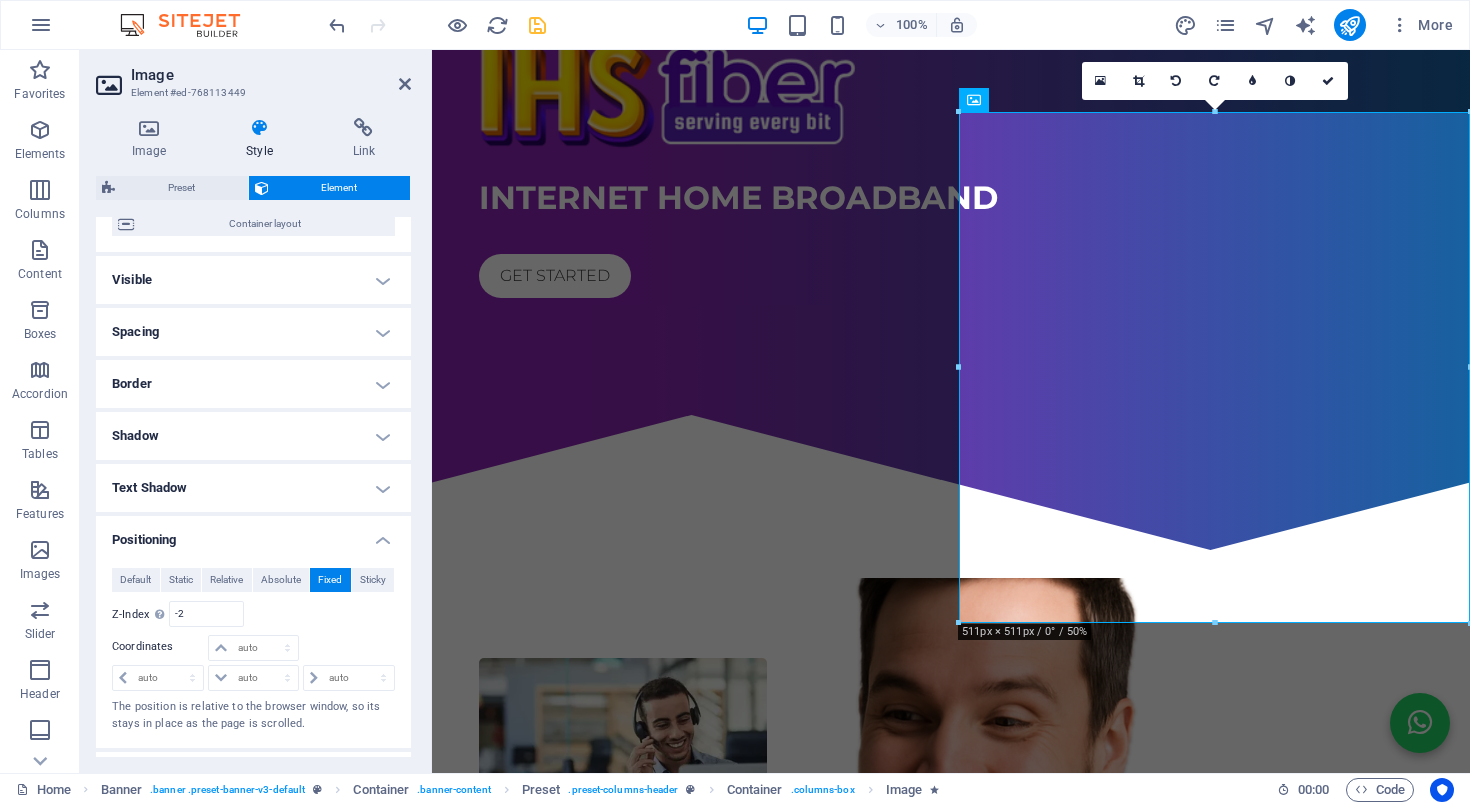 click on "Relative to #ed-768113446" at bounding box center [325, 614] 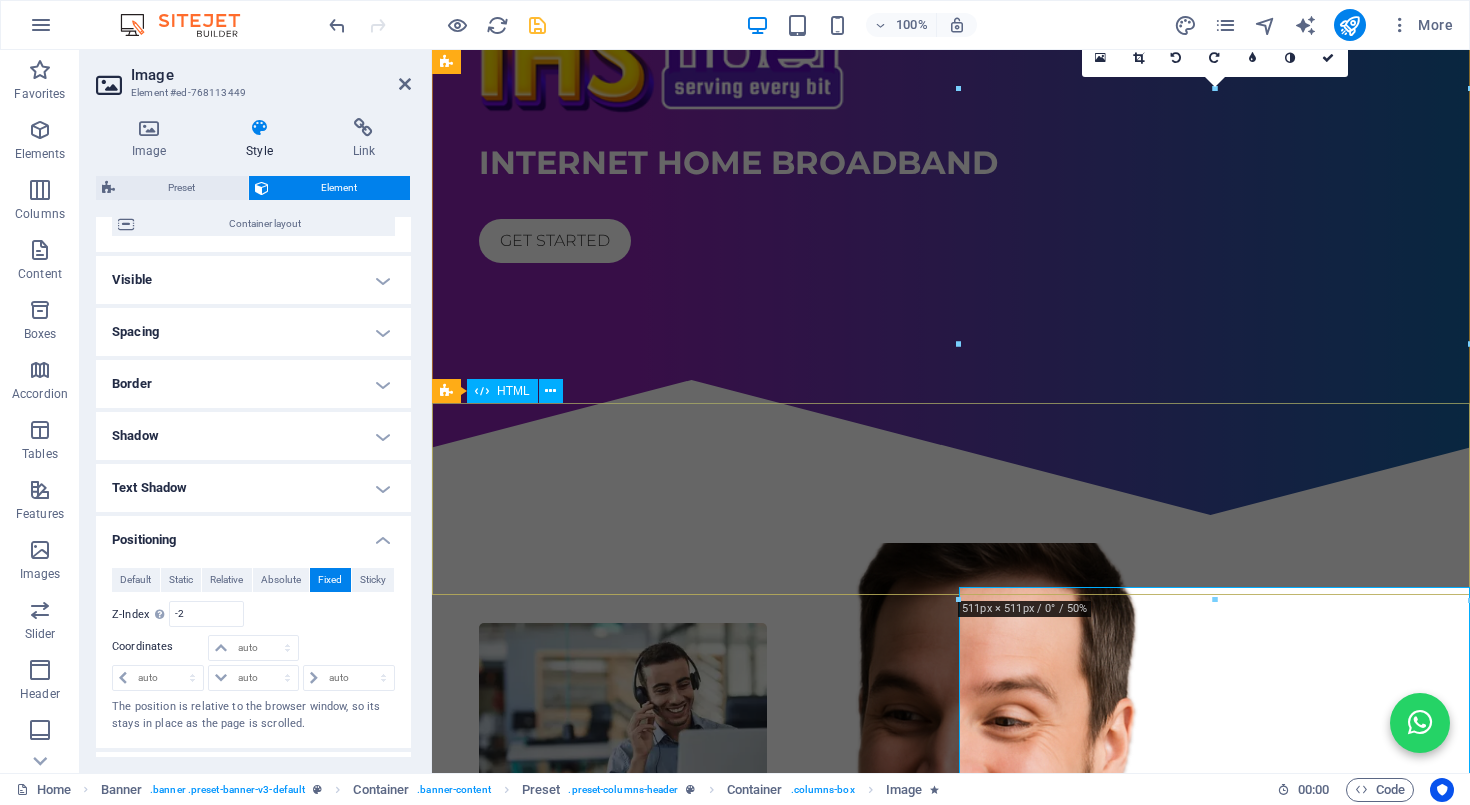 scroll, scrollTop: 228, scrollLeft: 0, axis: vertical 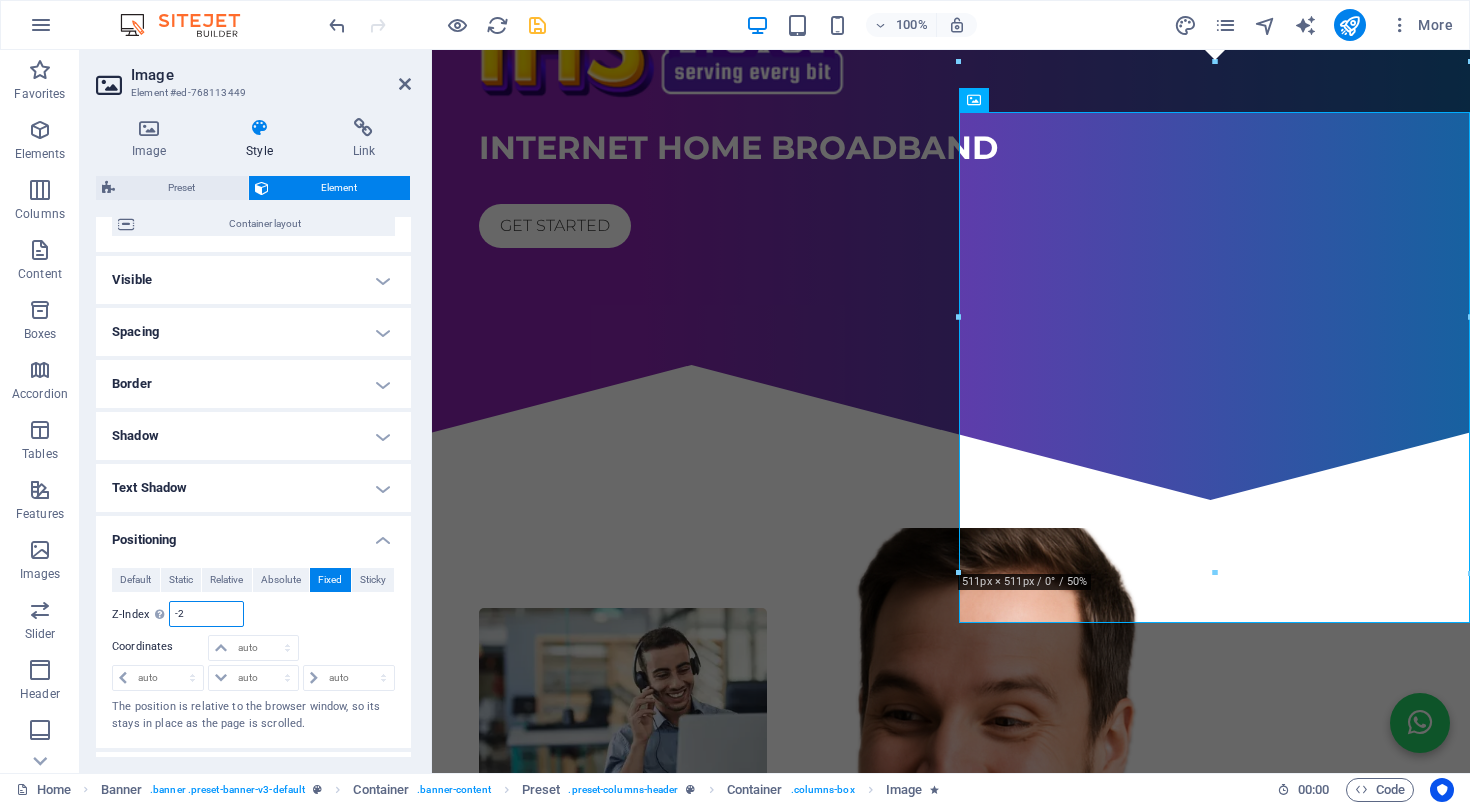click on "-2" at bounding box center [206, 614] 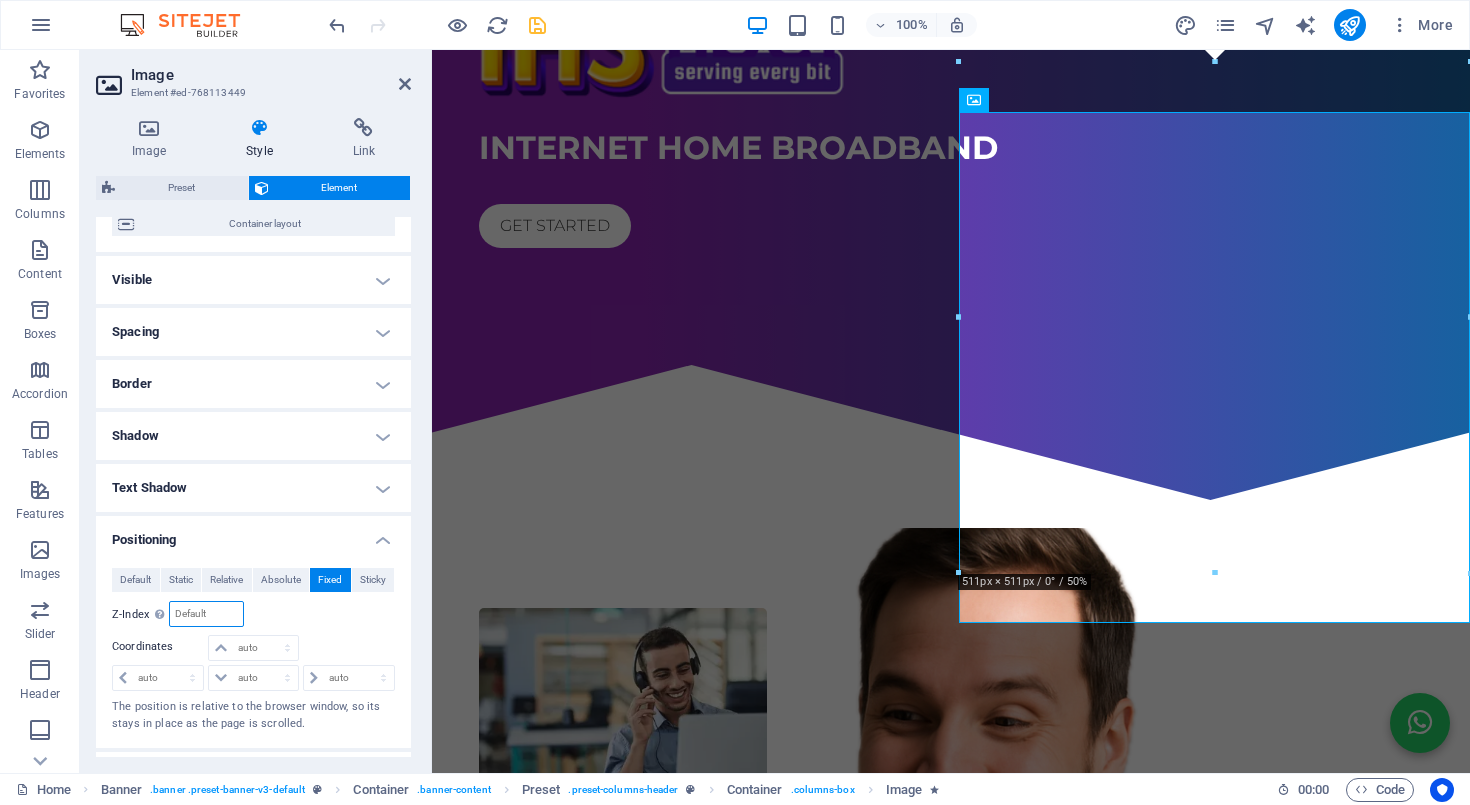 type on "-4" 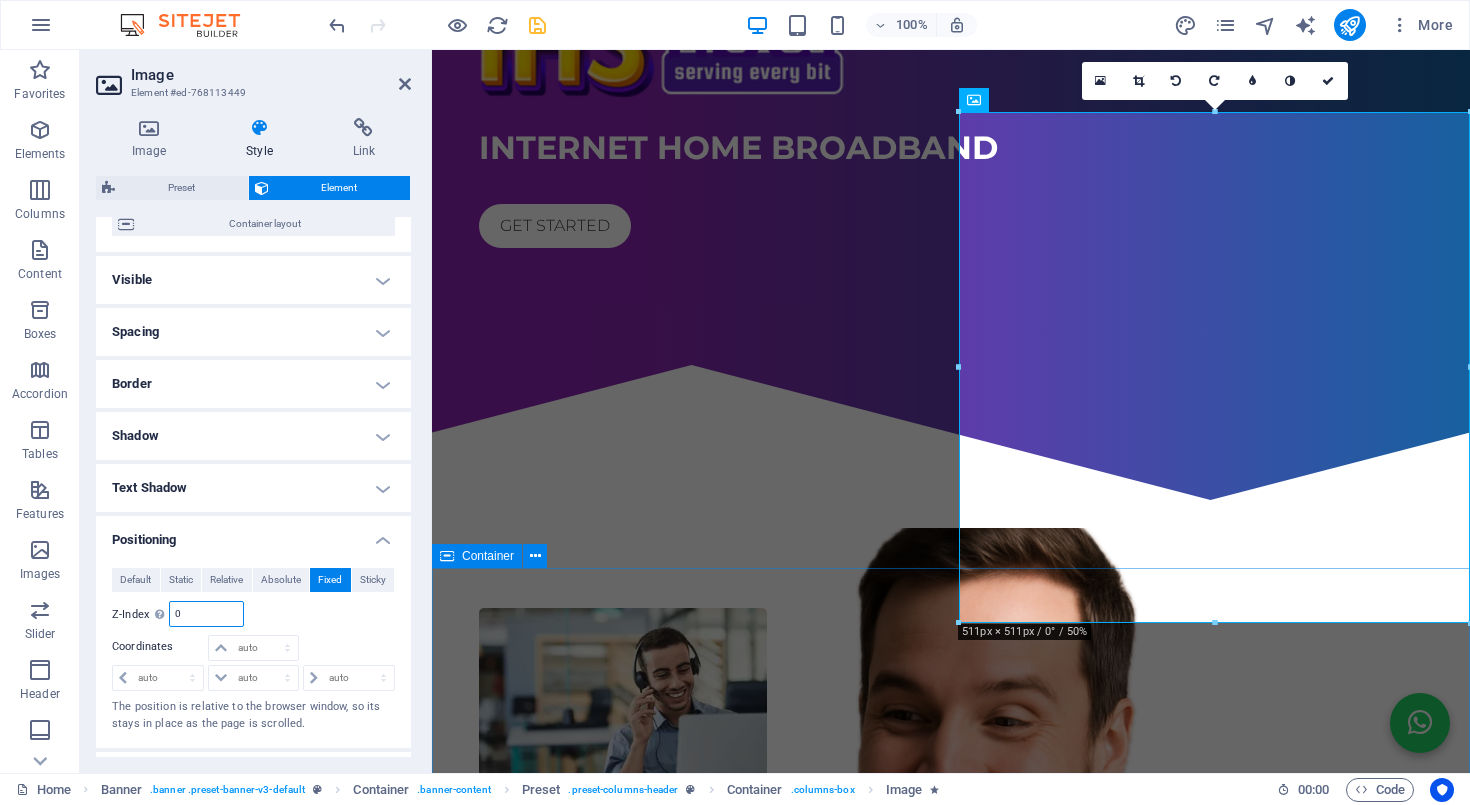 type on "0" 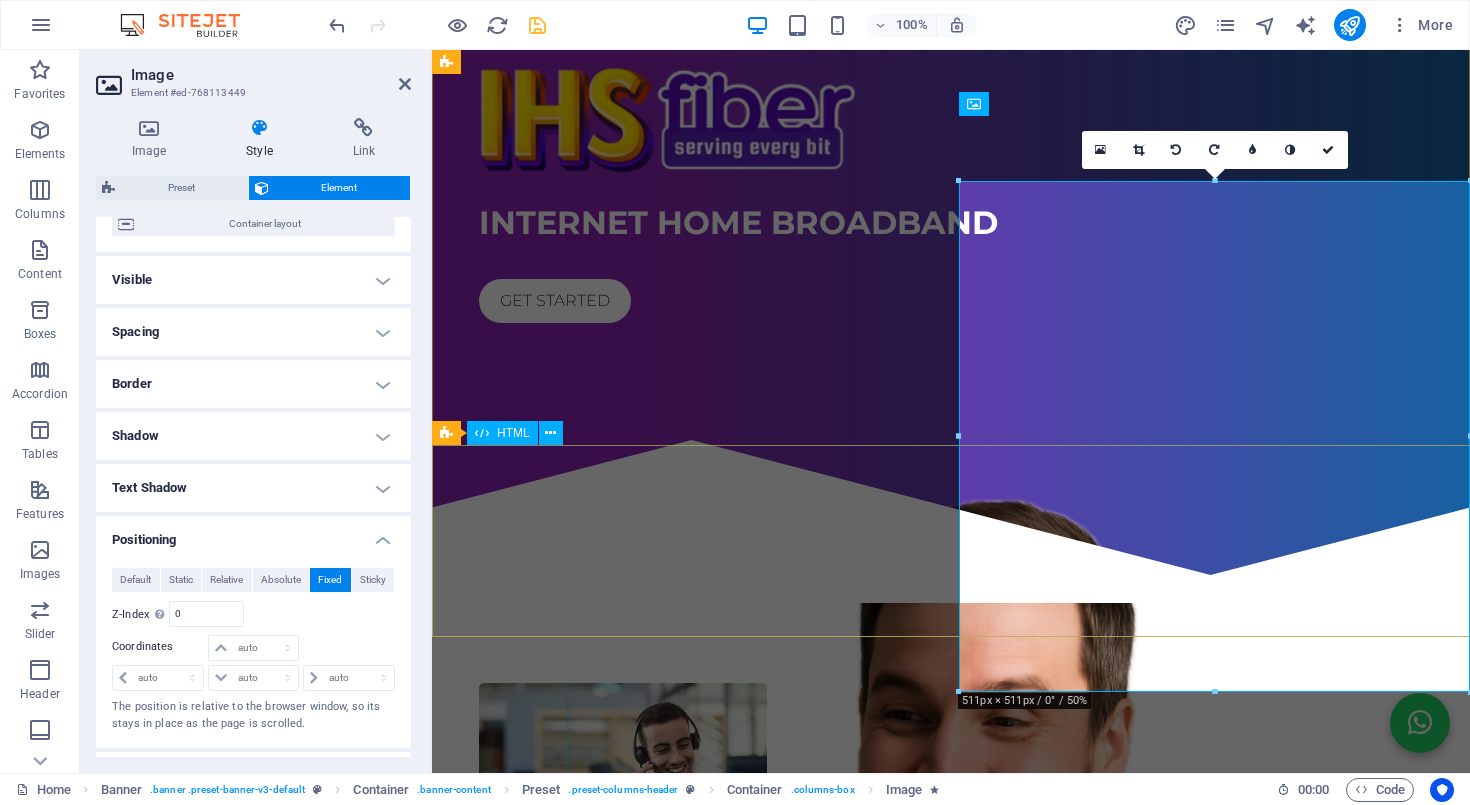 scroll, scrollTop: 143, scrollLeft: 0, axis: vertical 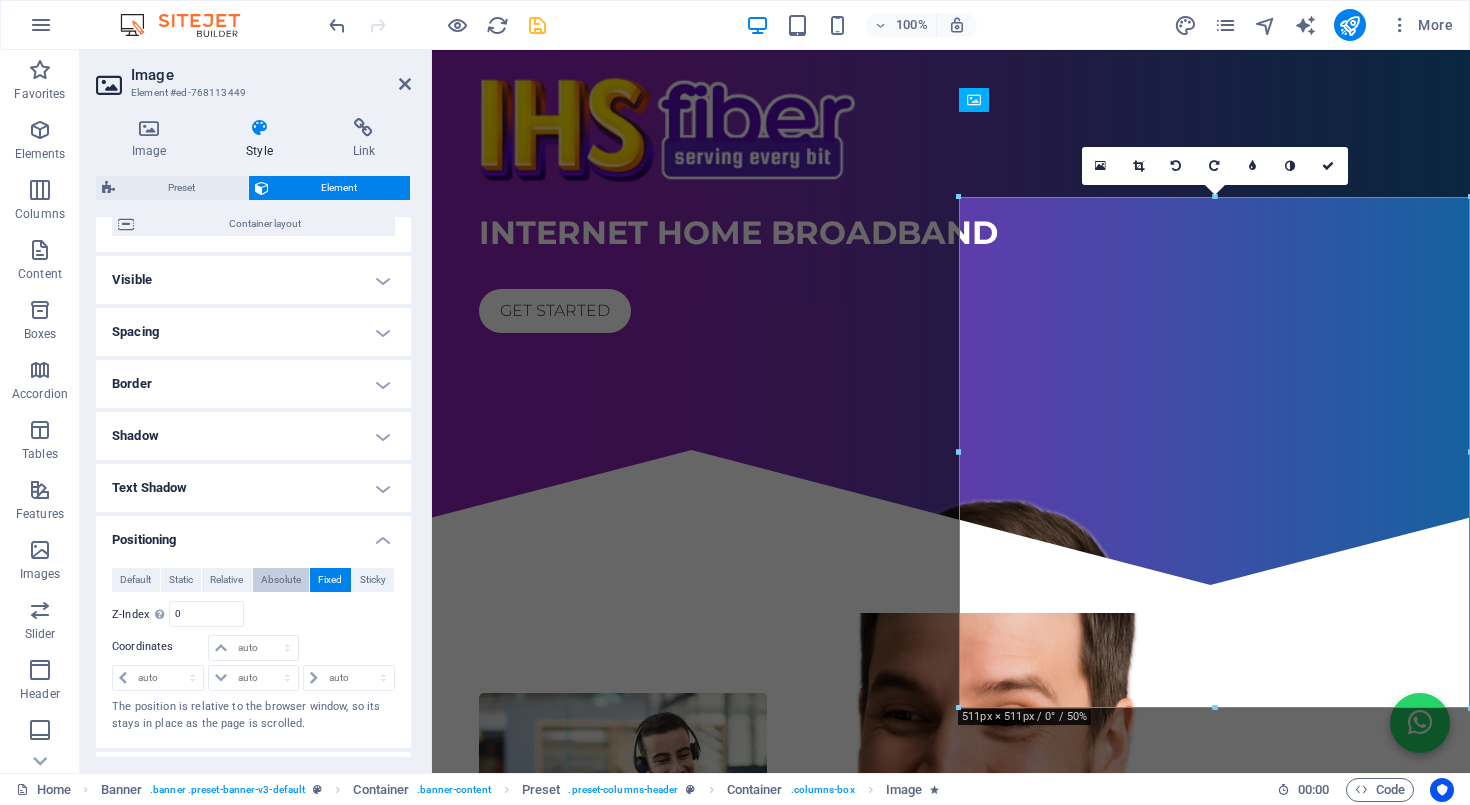 click on "Absolute" at bounding box center [281, 580] 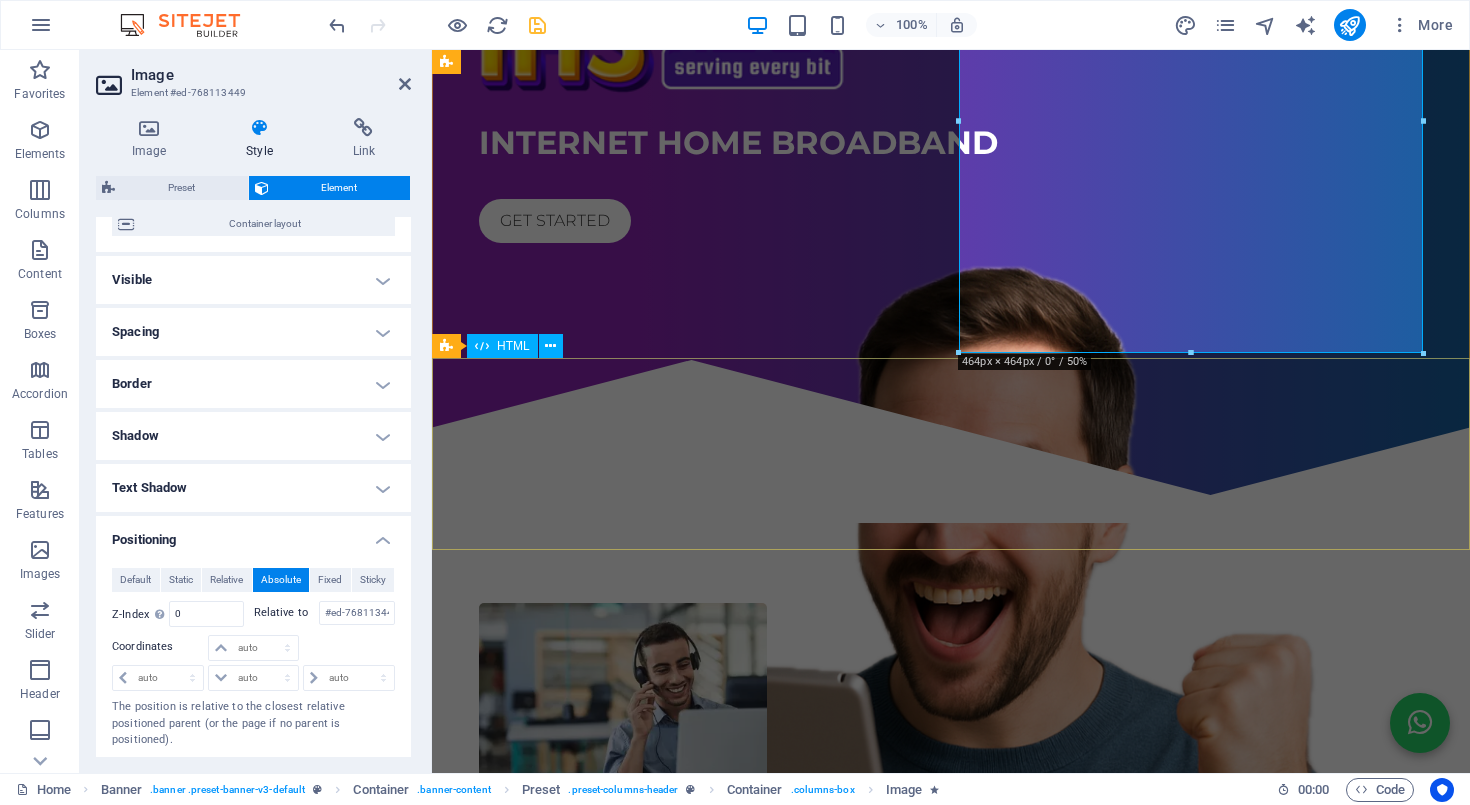 scroll, scrollTop: 216, scrollLeft: 0, axis: vertical 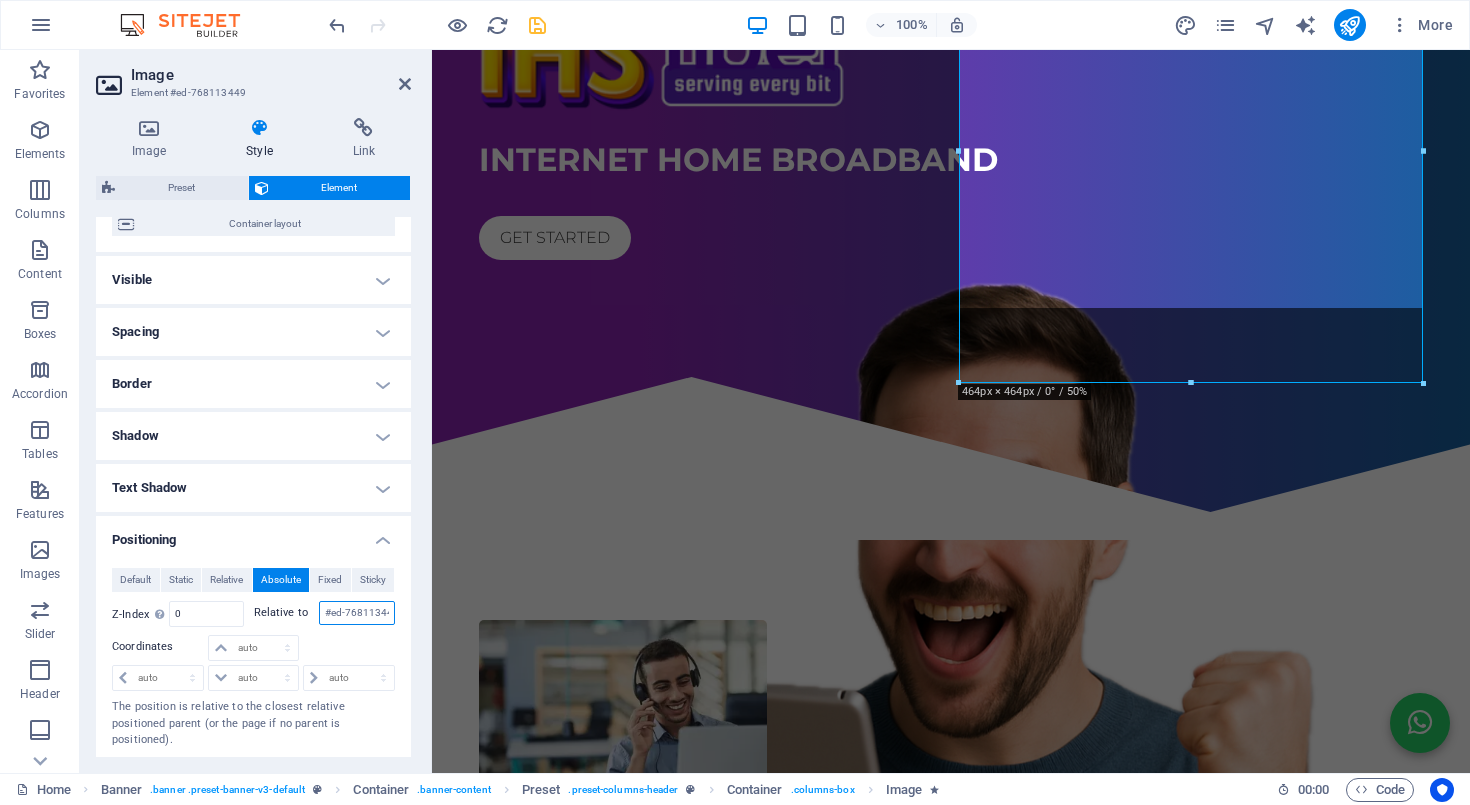 click on "#ed-768113446" at bounding box center [357, 613] 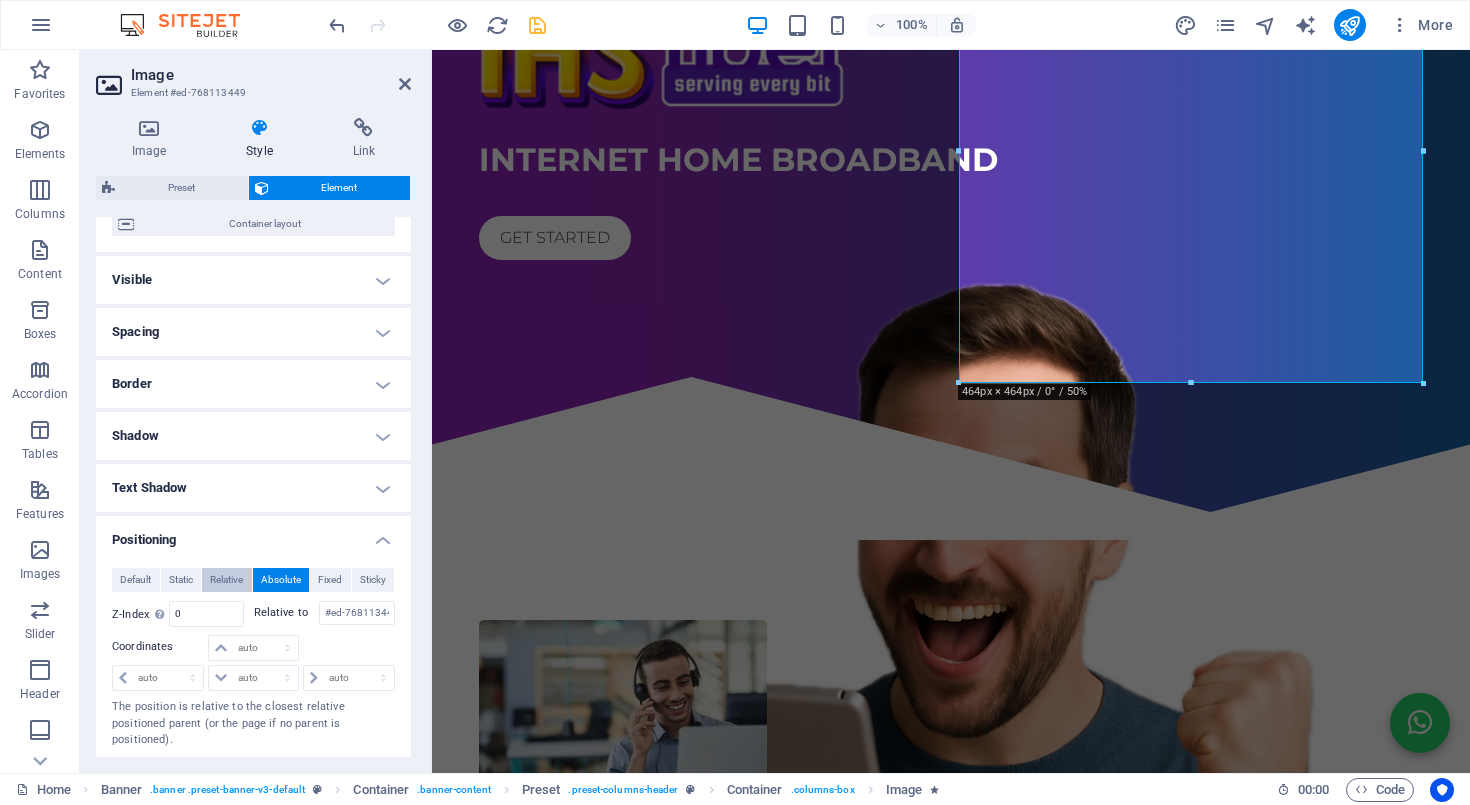 click on "Relative" at bounding box center (226, 580) 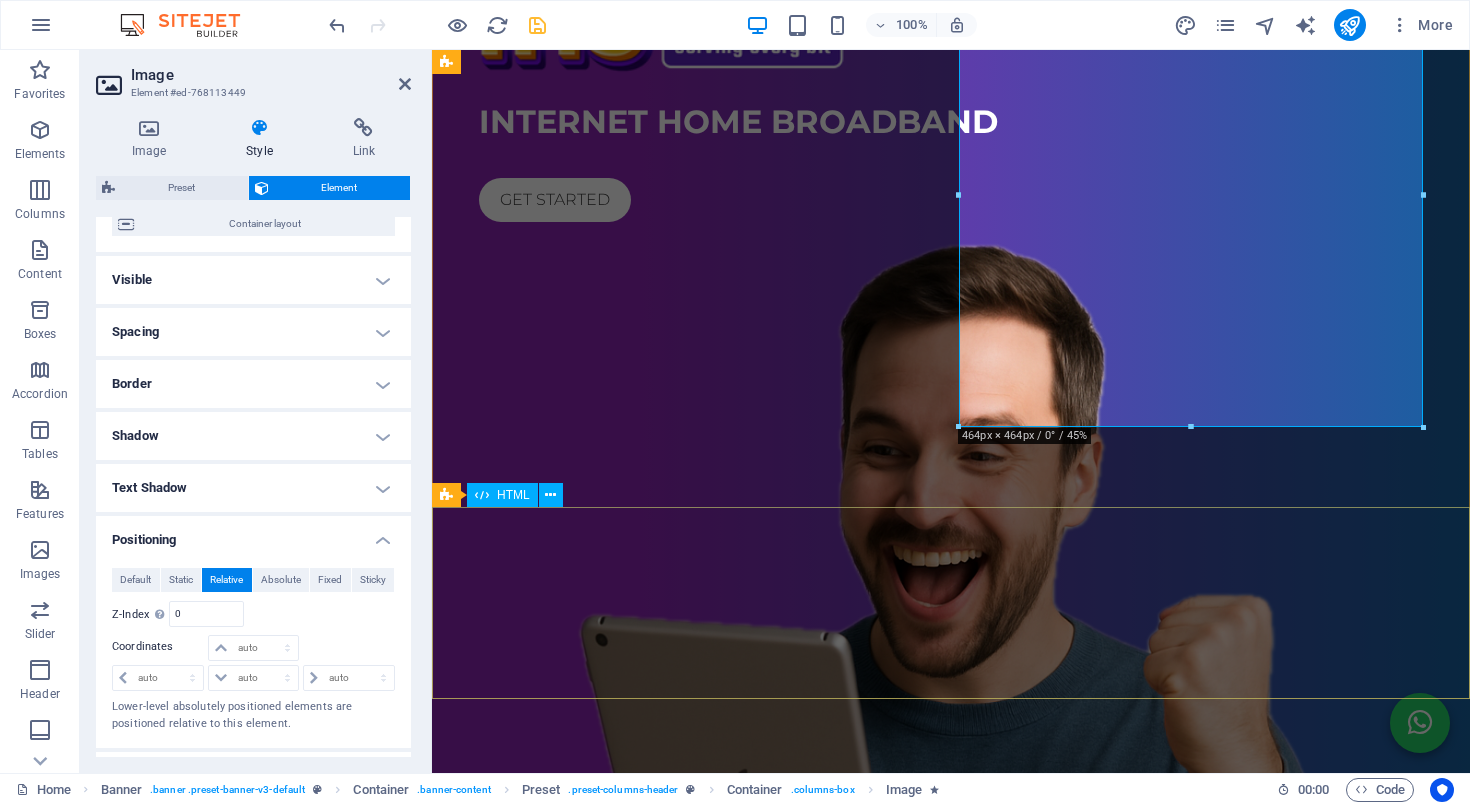 scroll, scrollTop: 247, scrollLeft: 0, axis: vertical 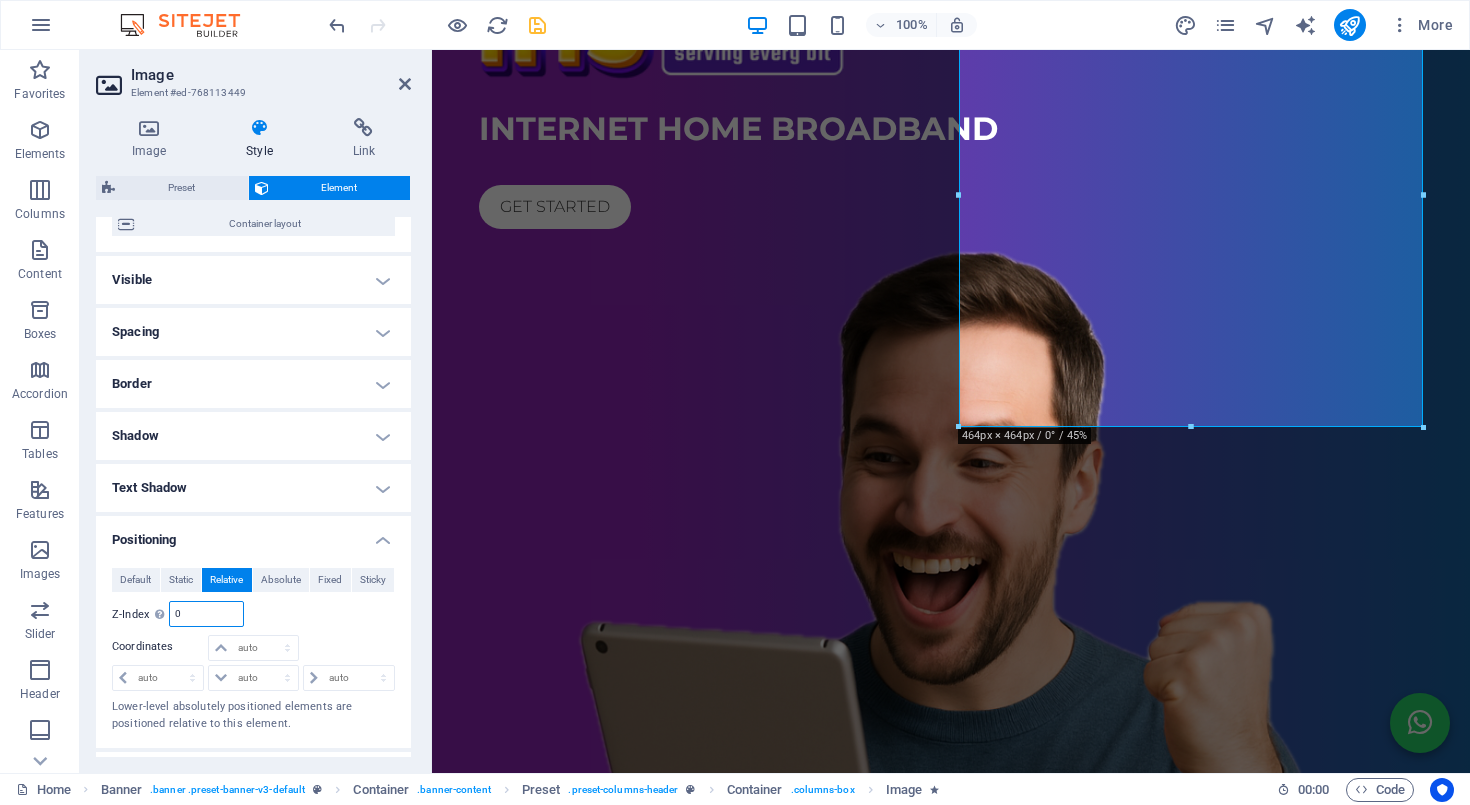 click on "0" at bounding box center [206, 614] 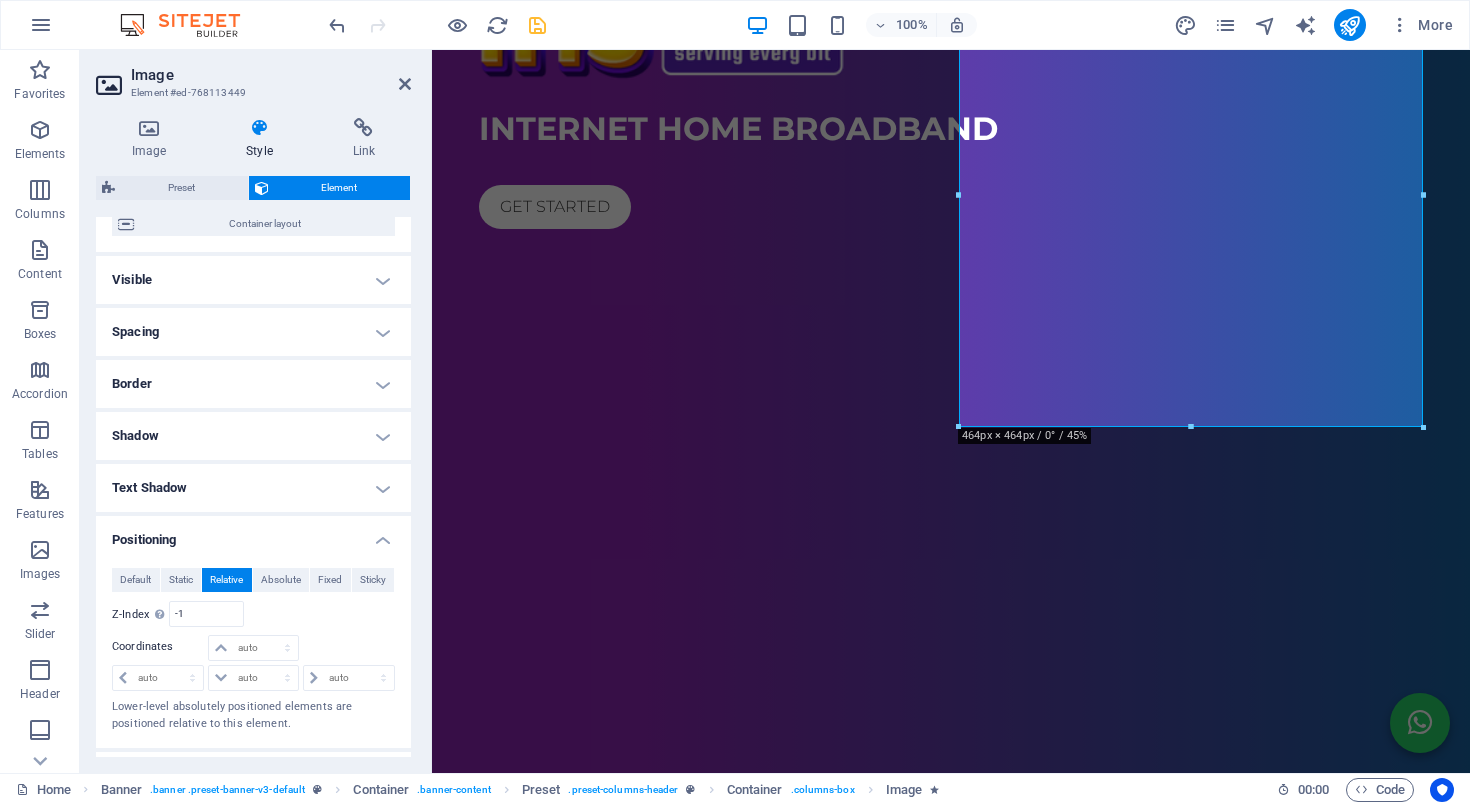 click on "Relative to #ed-768113446" at bounding box center (325, 614) 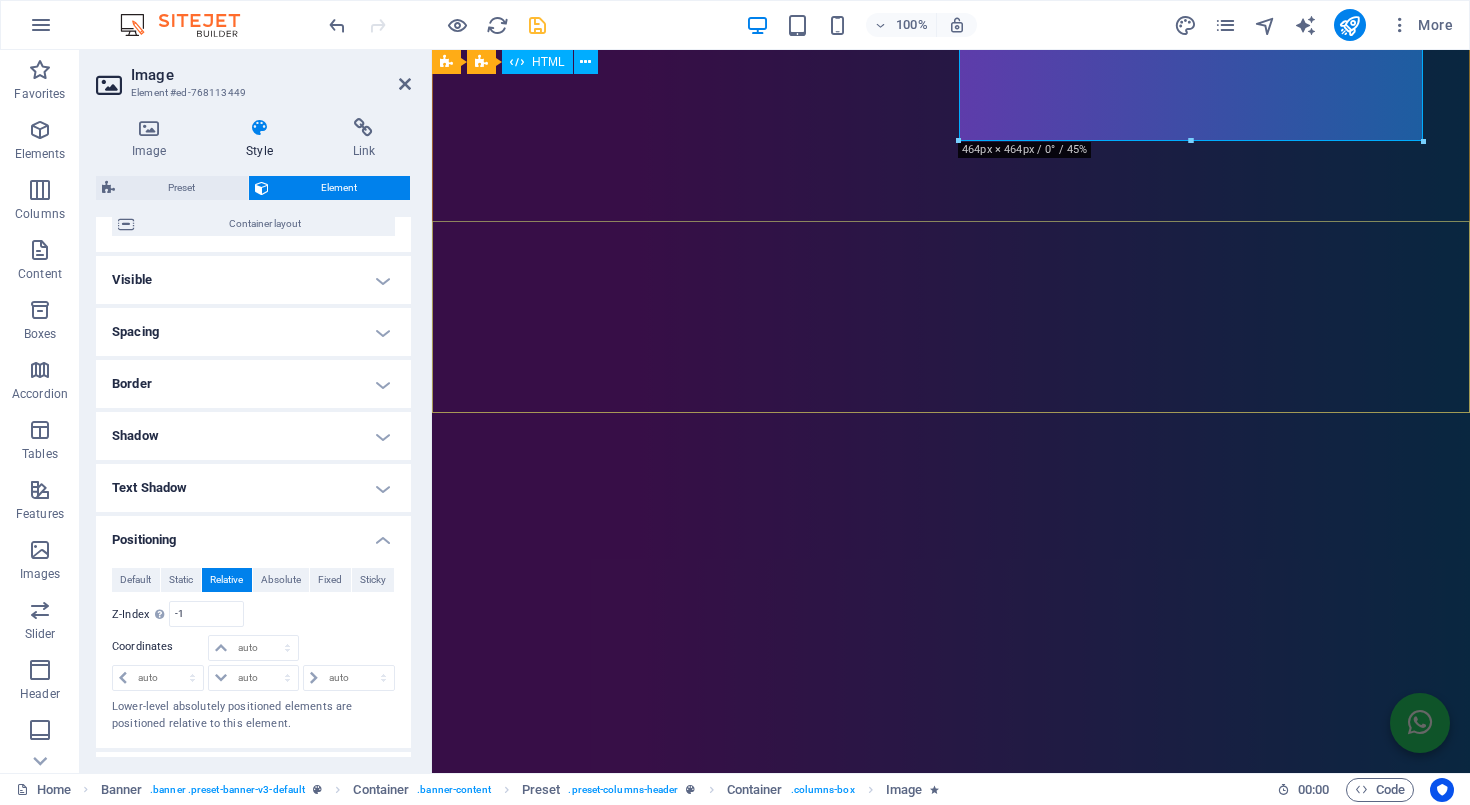 scroll, scrollTop: 235, scrollLeft: 0, axis: vertical 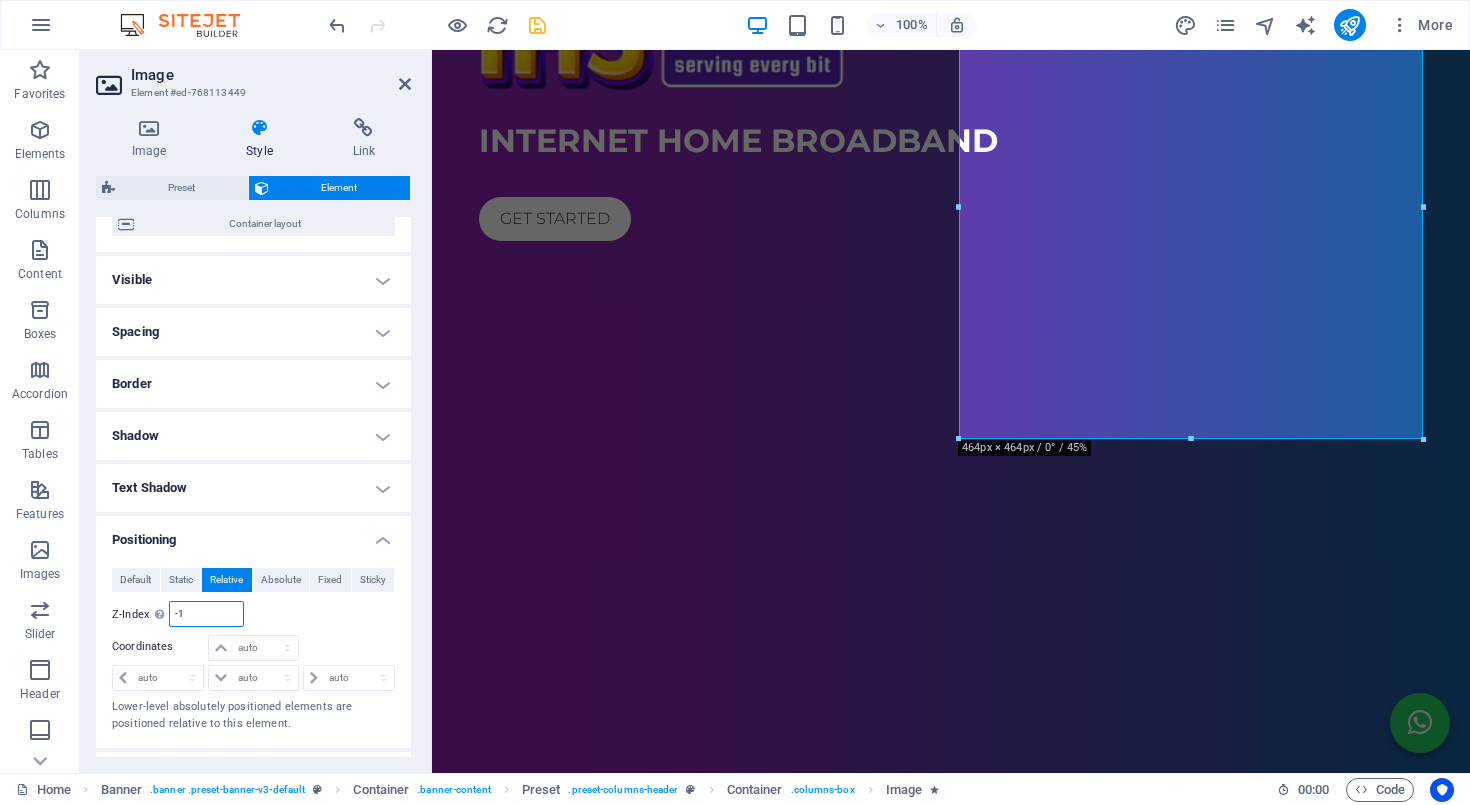 drag, startPoint x: 203, startPoint y: 603, endPoint x: 119, endPoint y: 602, distance: 84.00595 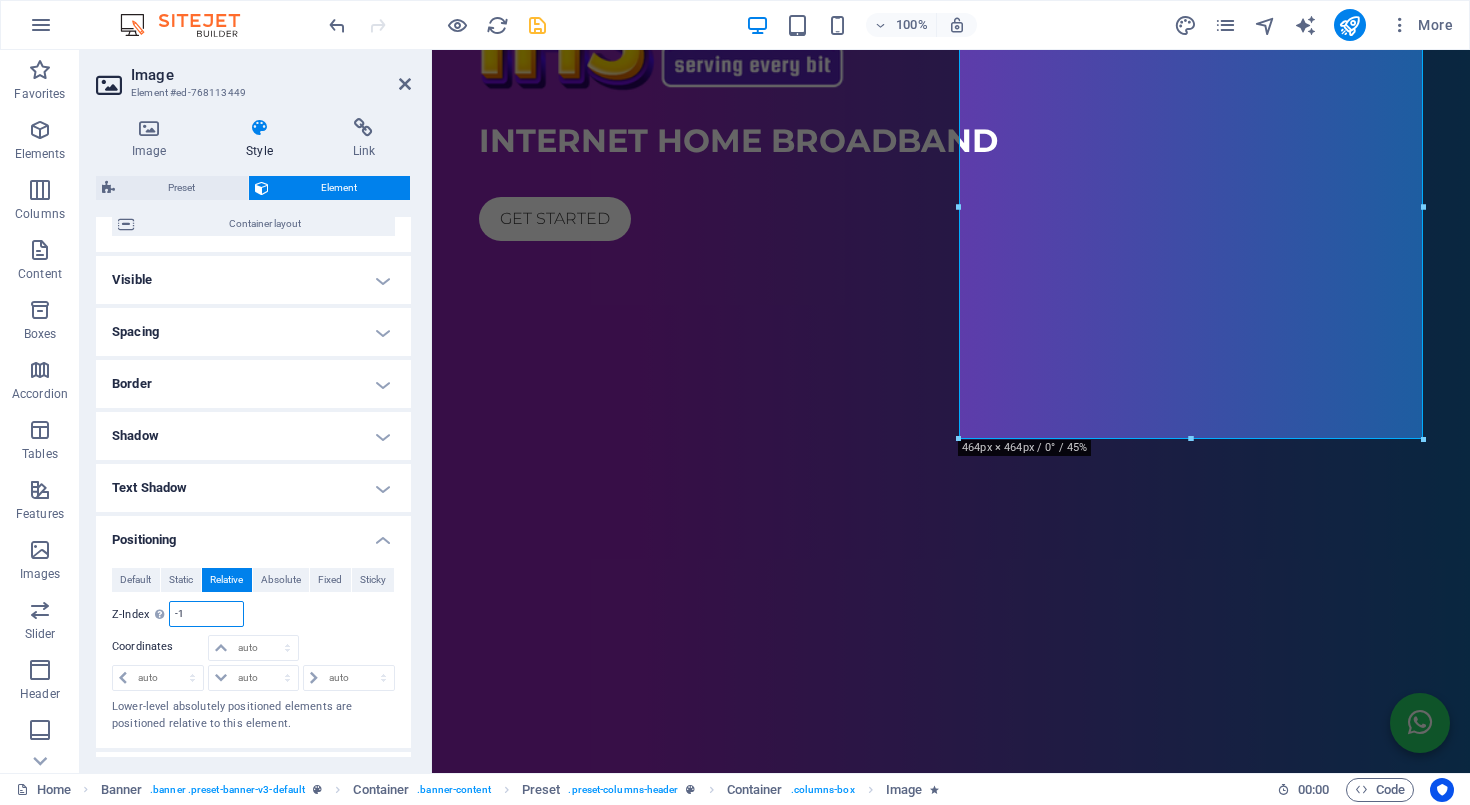 click on "Z-Index Sets the order of the element from back to front. The higher the value, the higher is the element. -1" at bounding box center (178, 614) 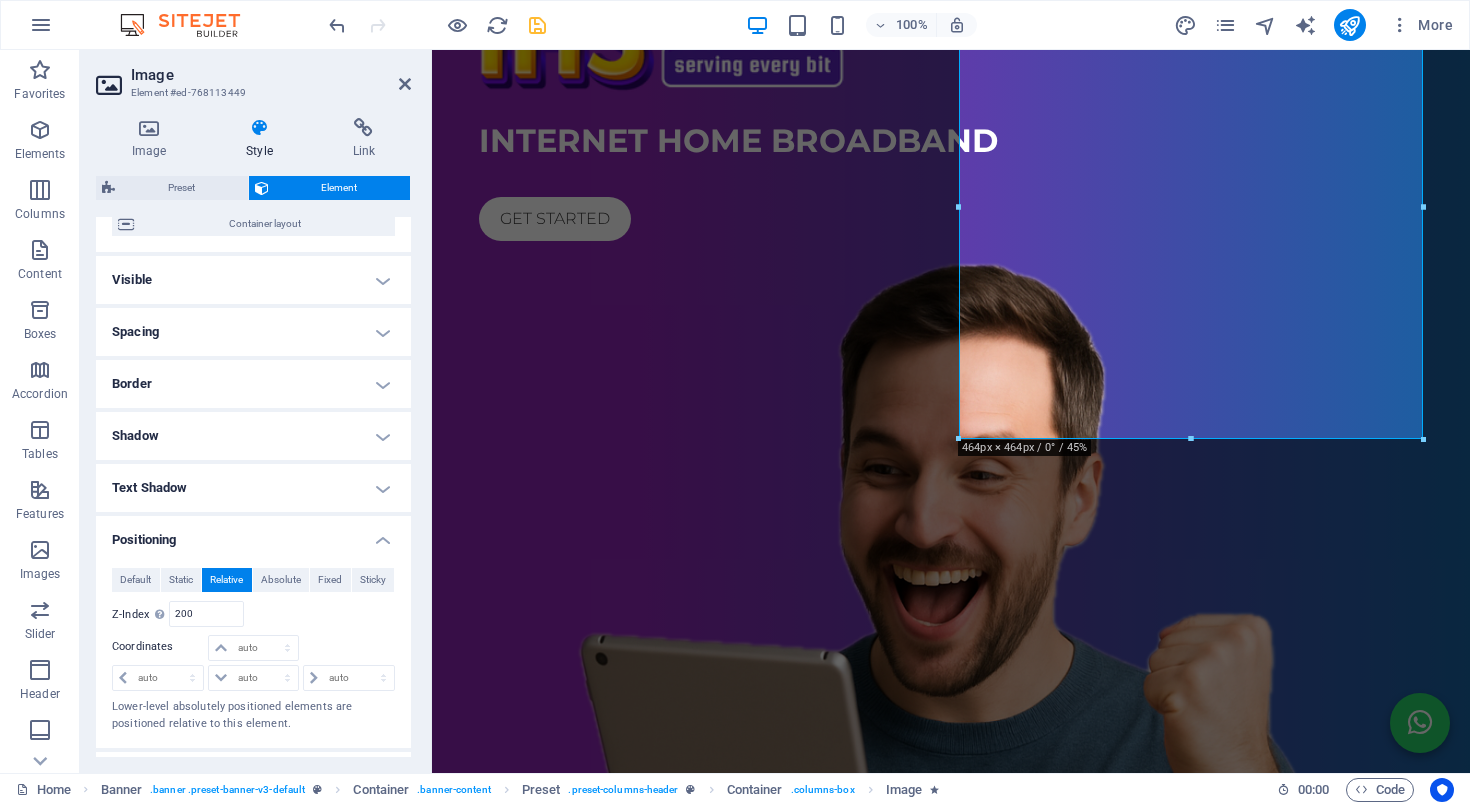 click on "Relative to #ed-768113446" at bounding box center [325, 614] 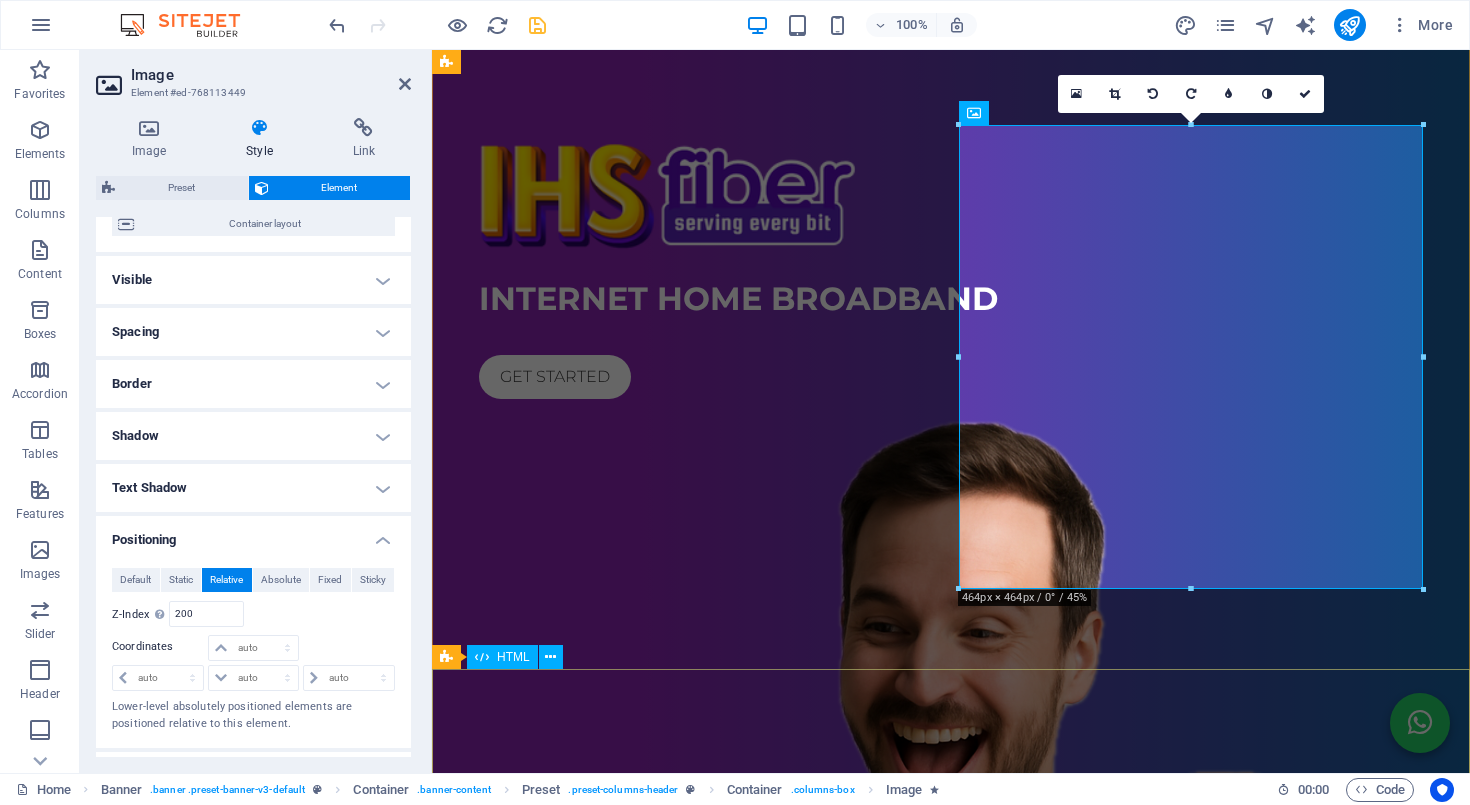 scroll, scrollTop: 55, scrollLeft: 0, axis: vertical 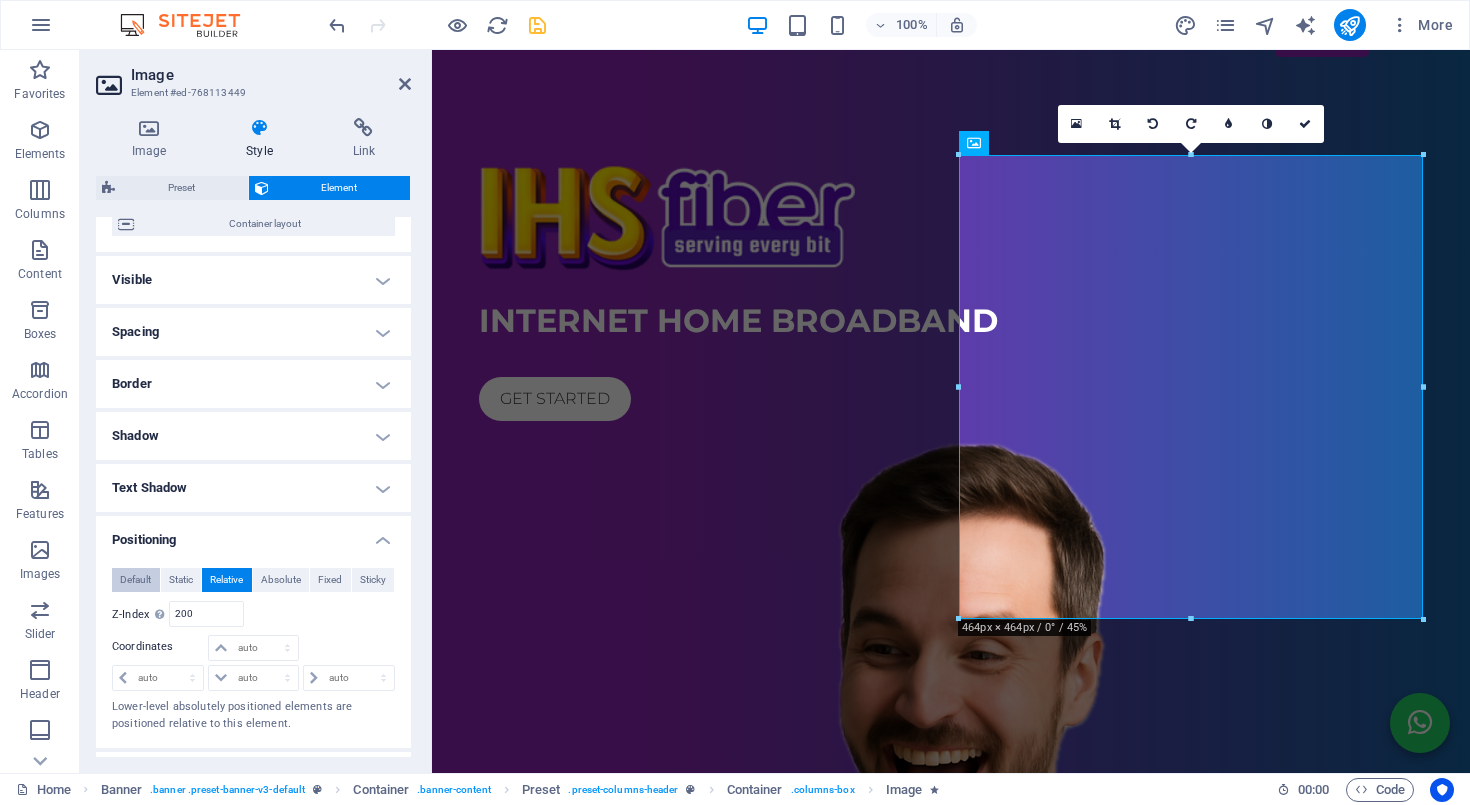 click on "Default" at bounding box center [135, 580] 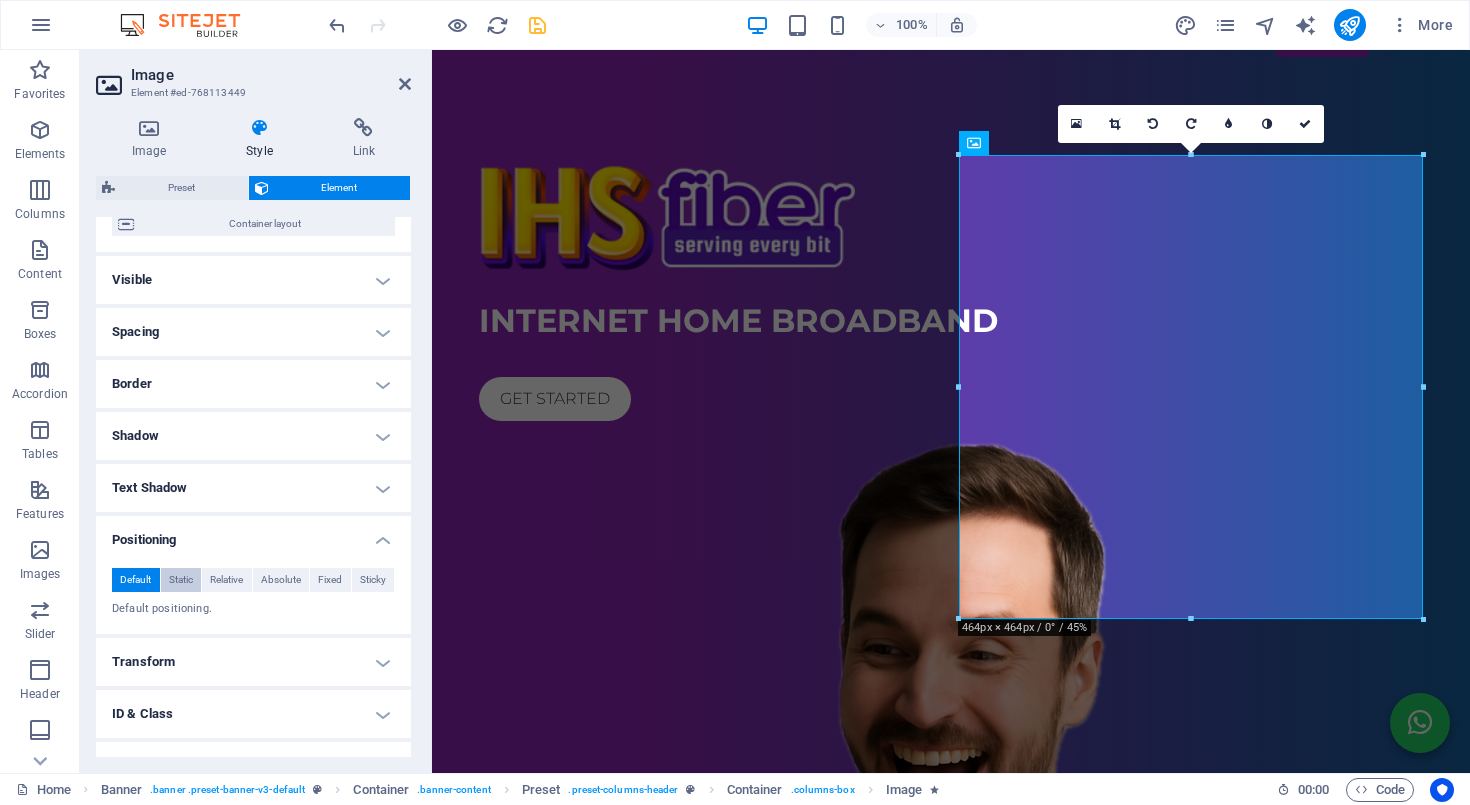 click on "Static" at bounding box center (181, 580) 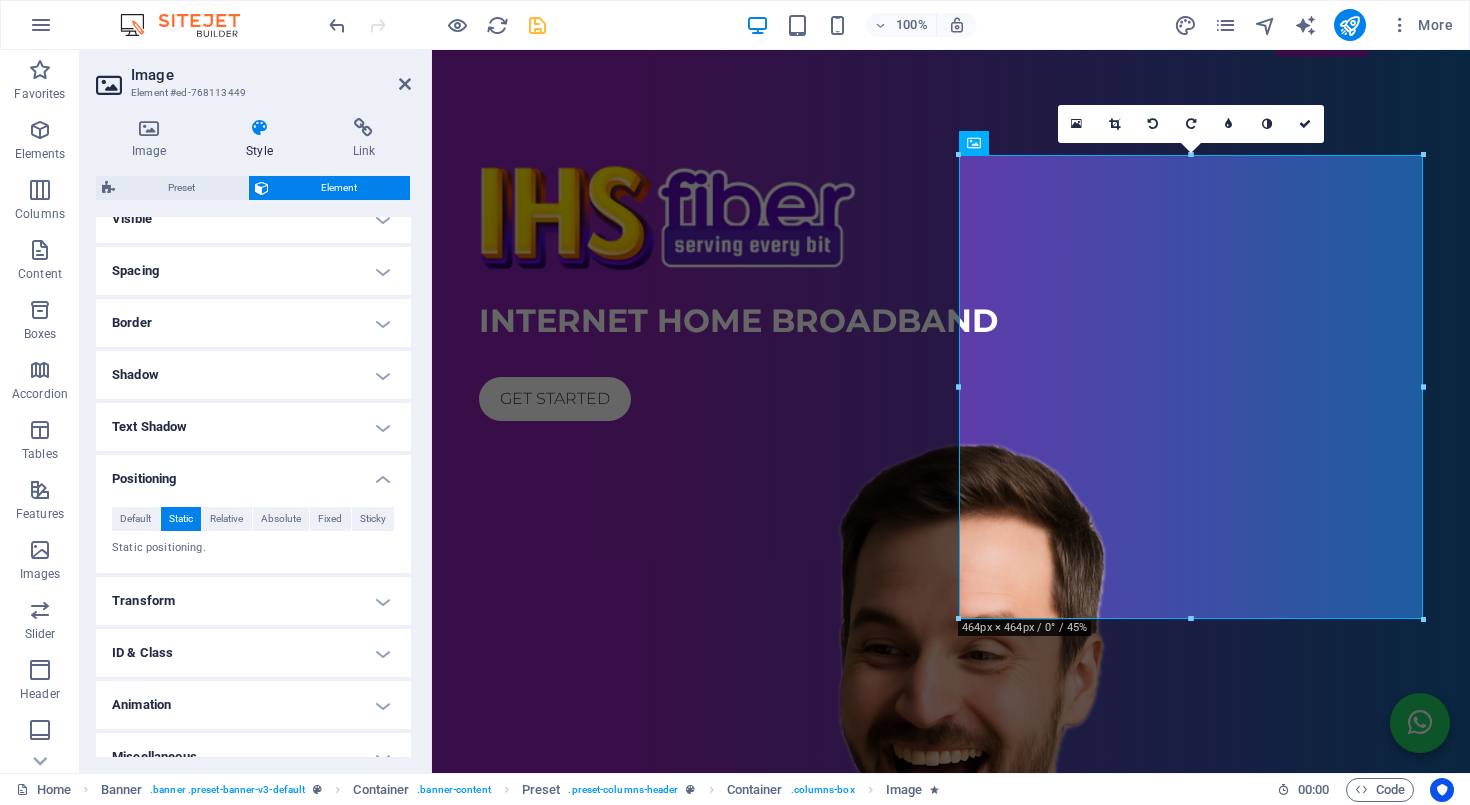 scroll, scrollTop: 241, scrollLeft: 0, axis: vertical 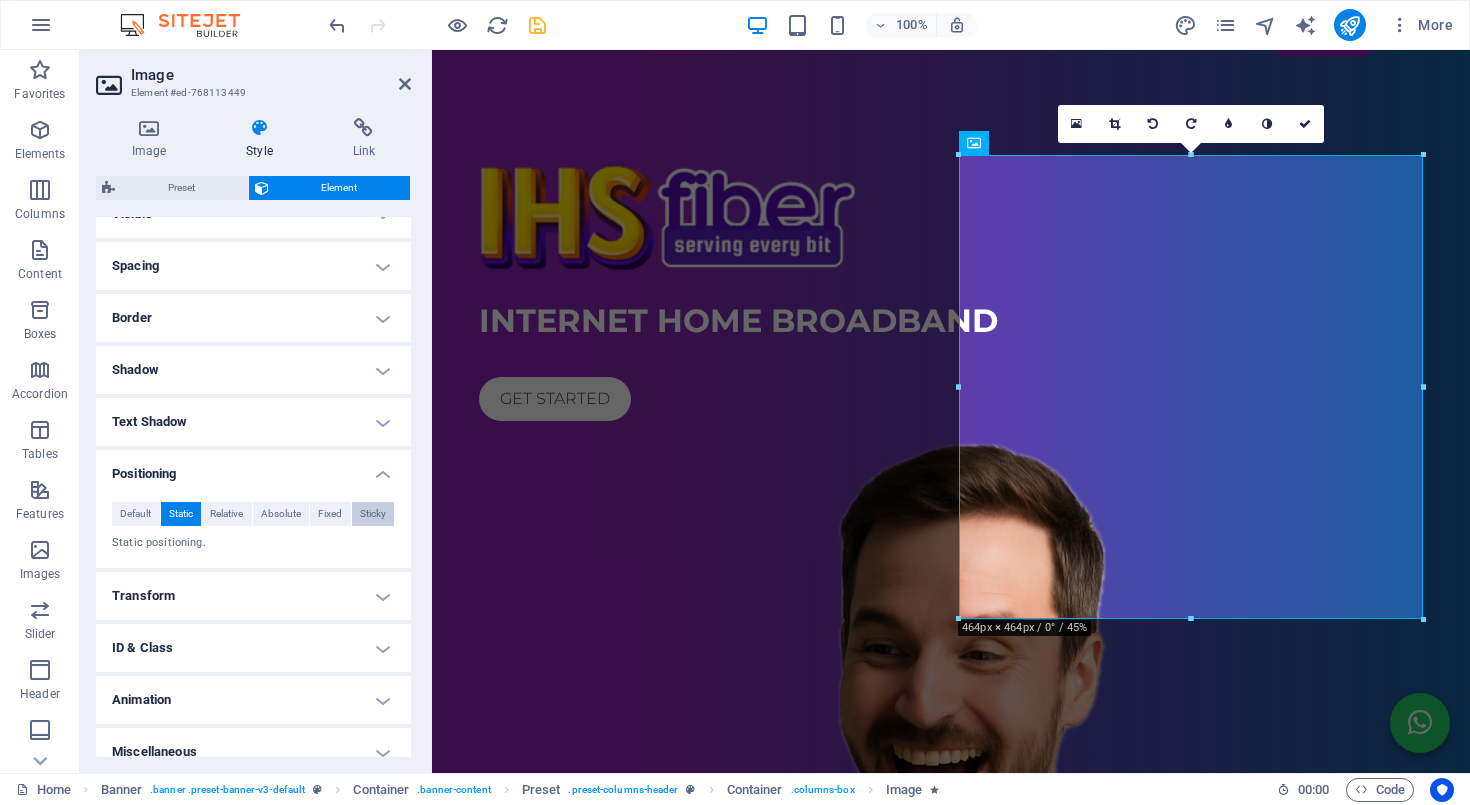 click on "Sticky" at bounding box center (373, 514) 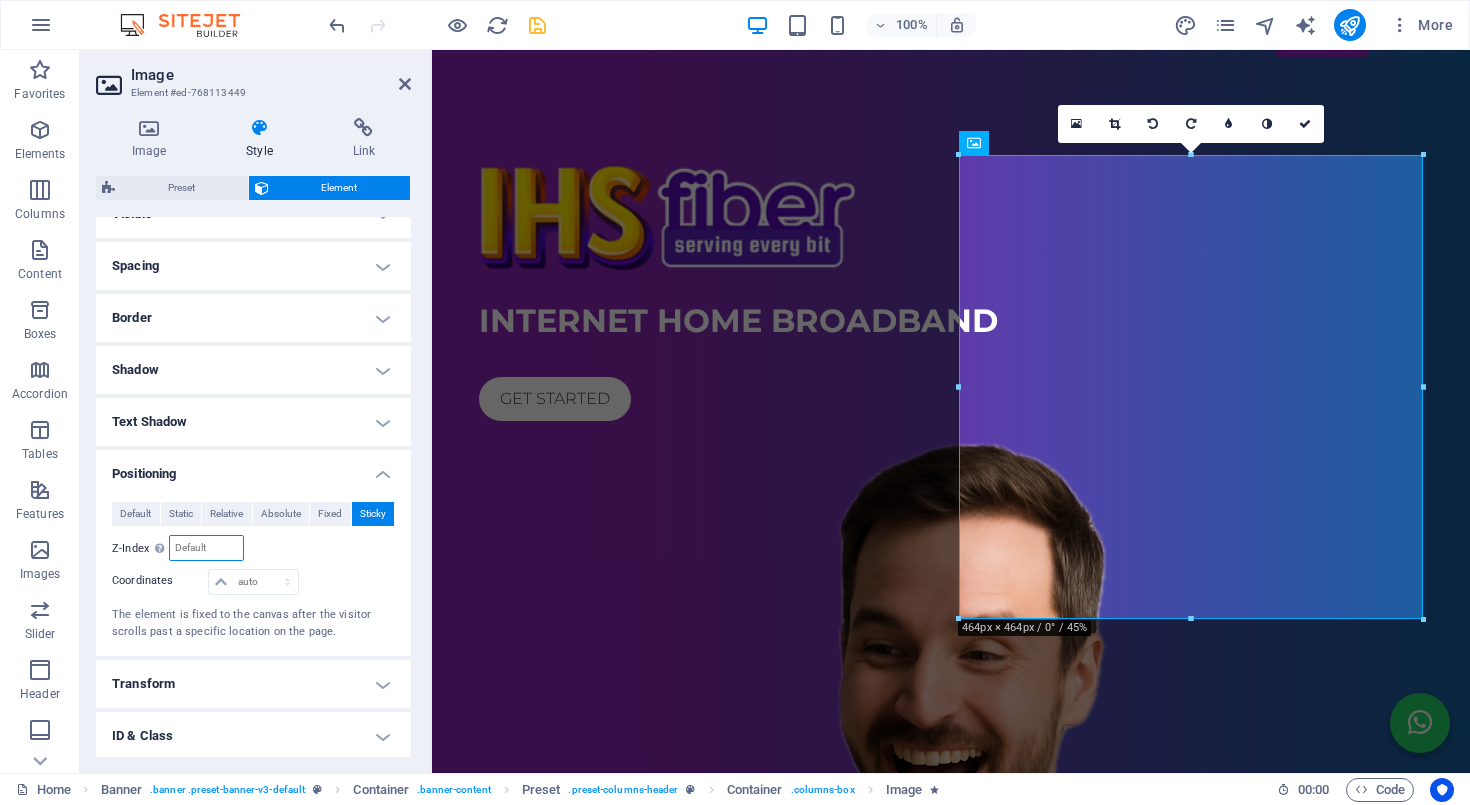 click at bounding box center [206, 548] 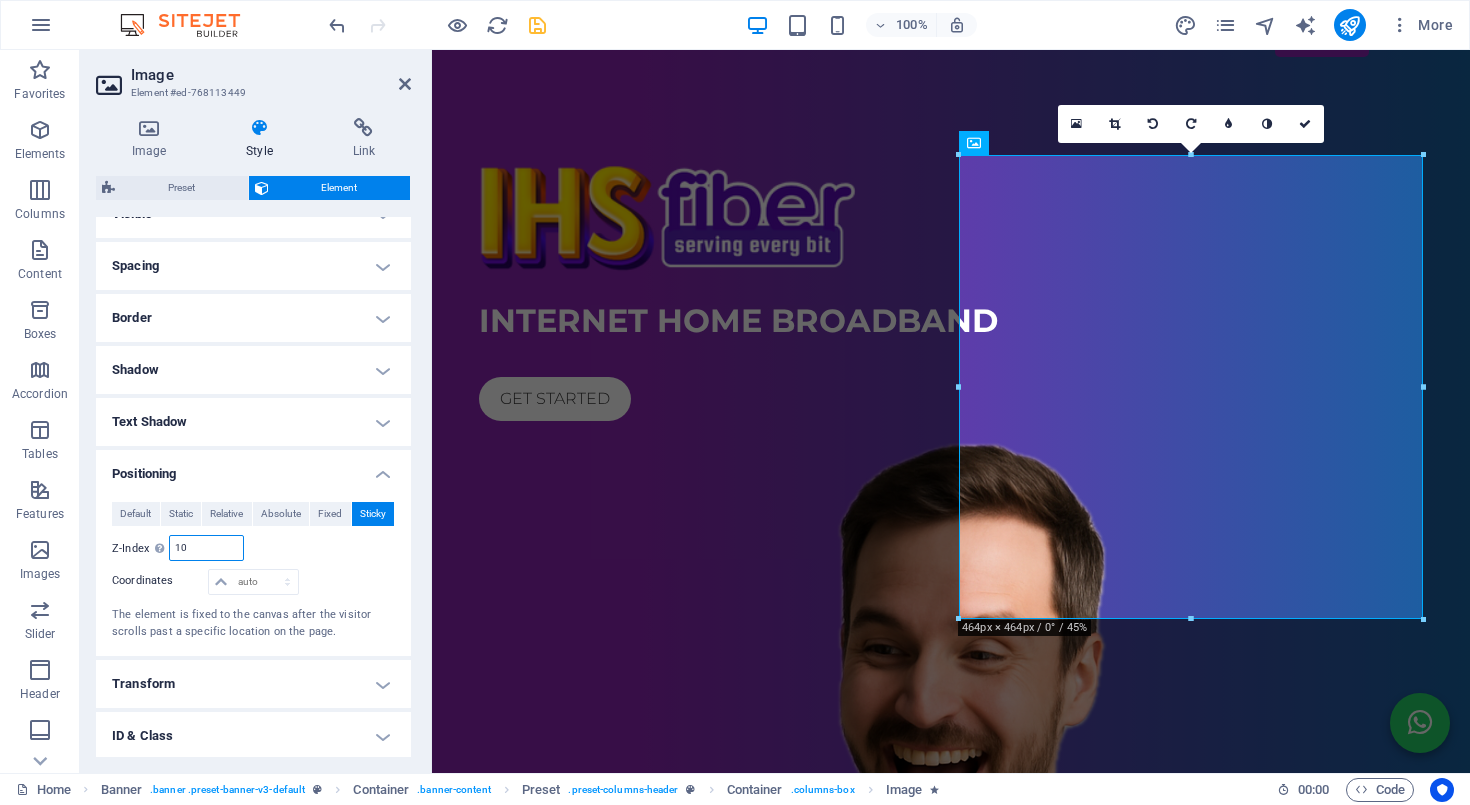 type on "1" 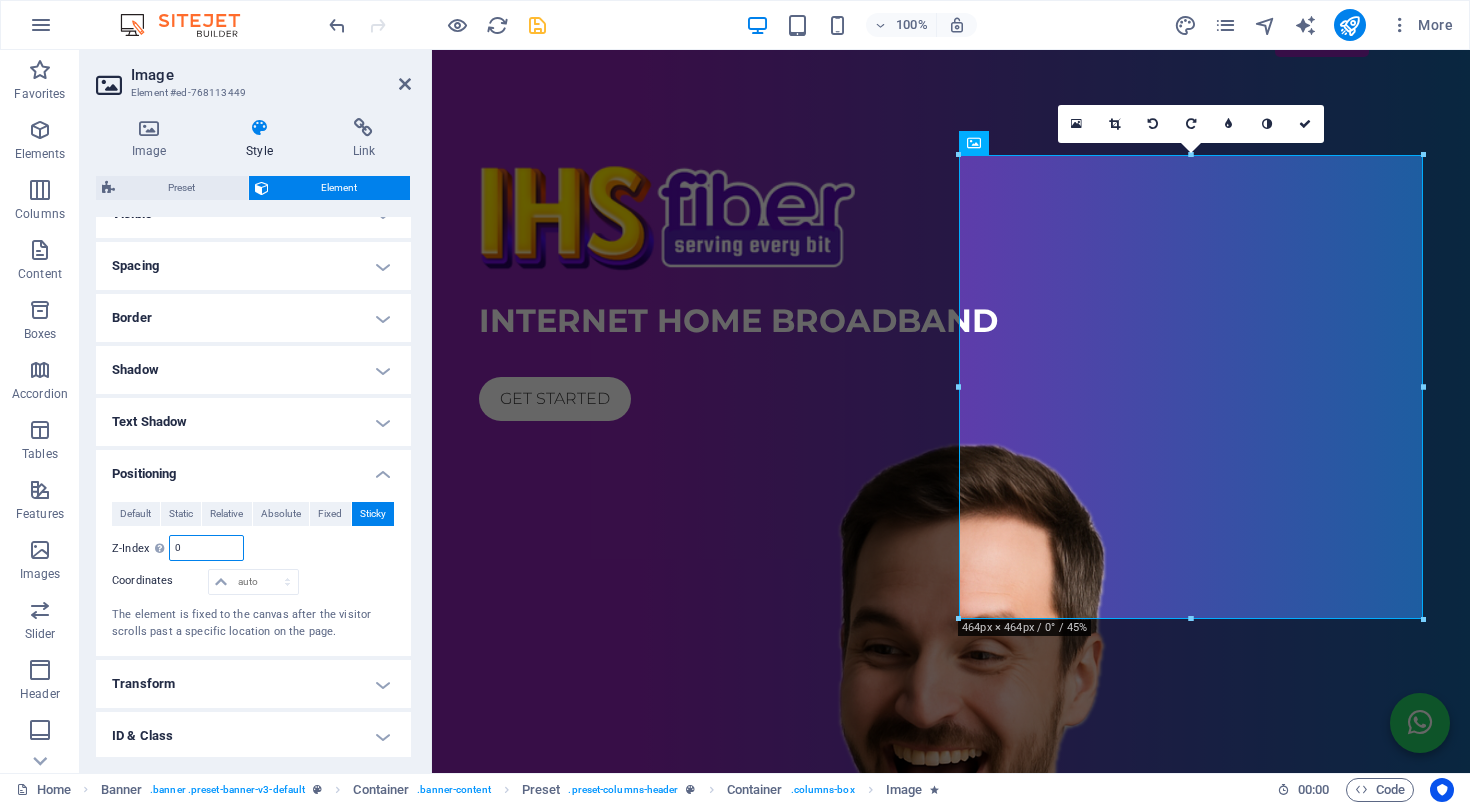 type on "0" 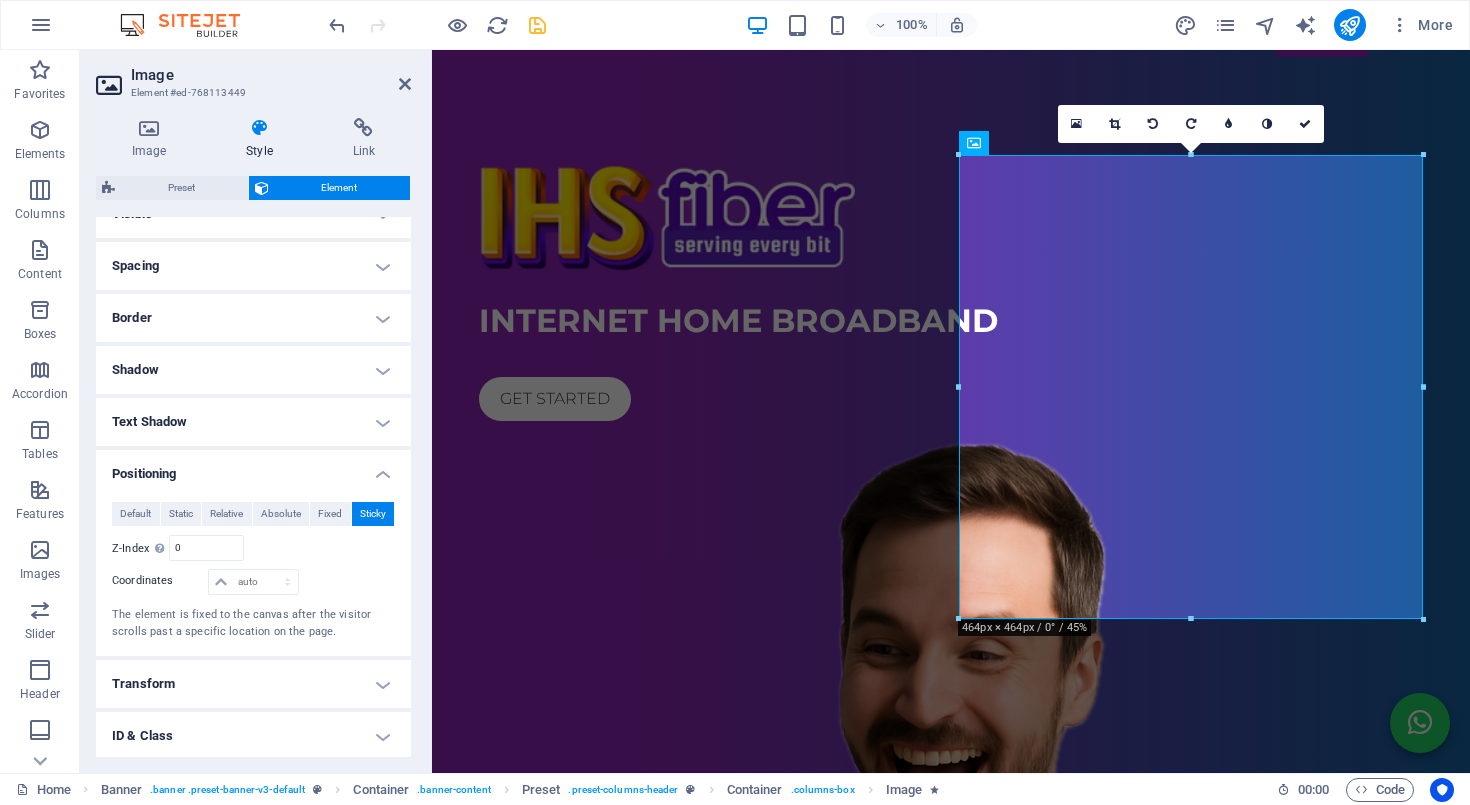 click on "Relative to #ed-768113446" at bounding box center (325, 548) 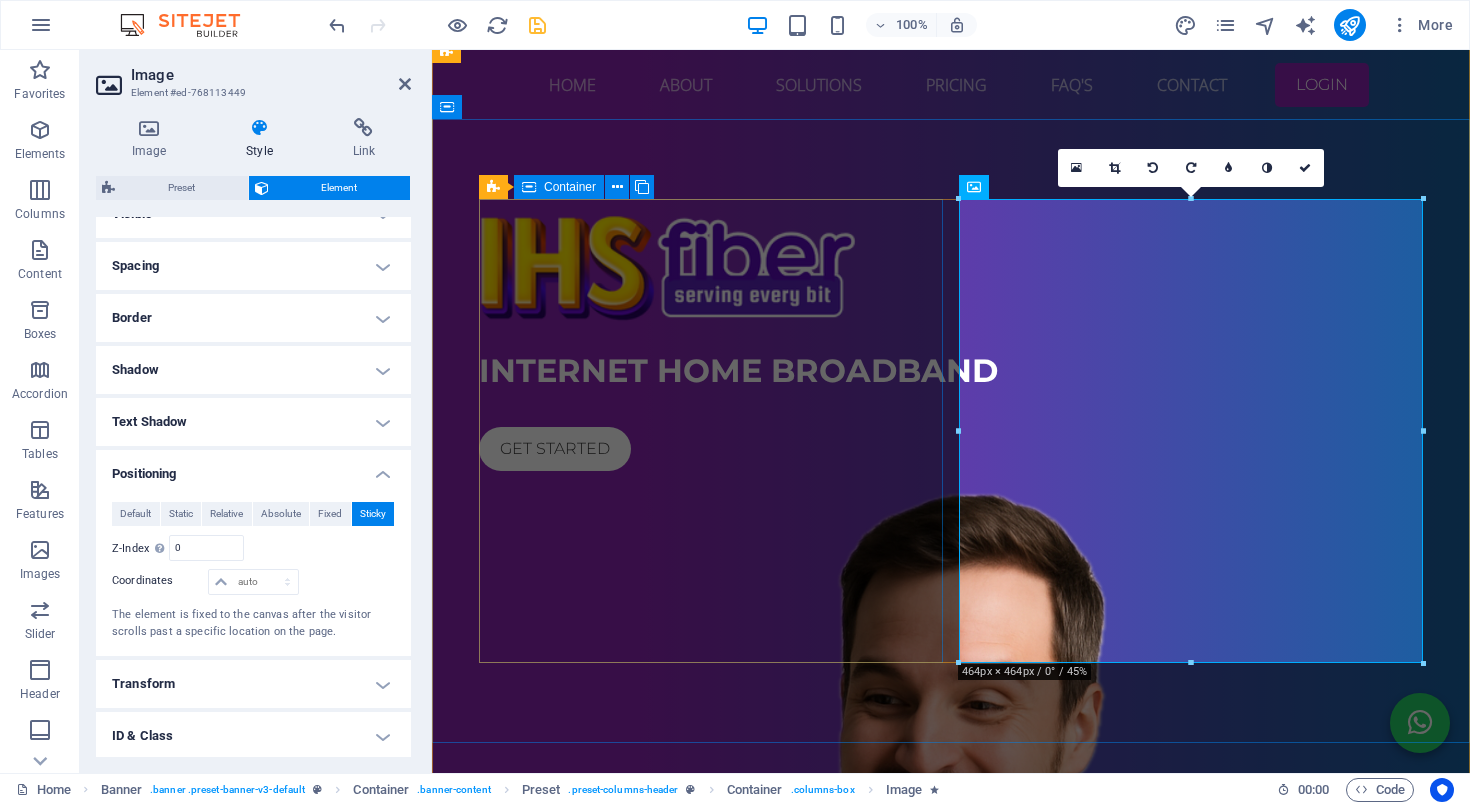 scroll, scrollTop: 13, scrollLeft: 0, axis: vertical 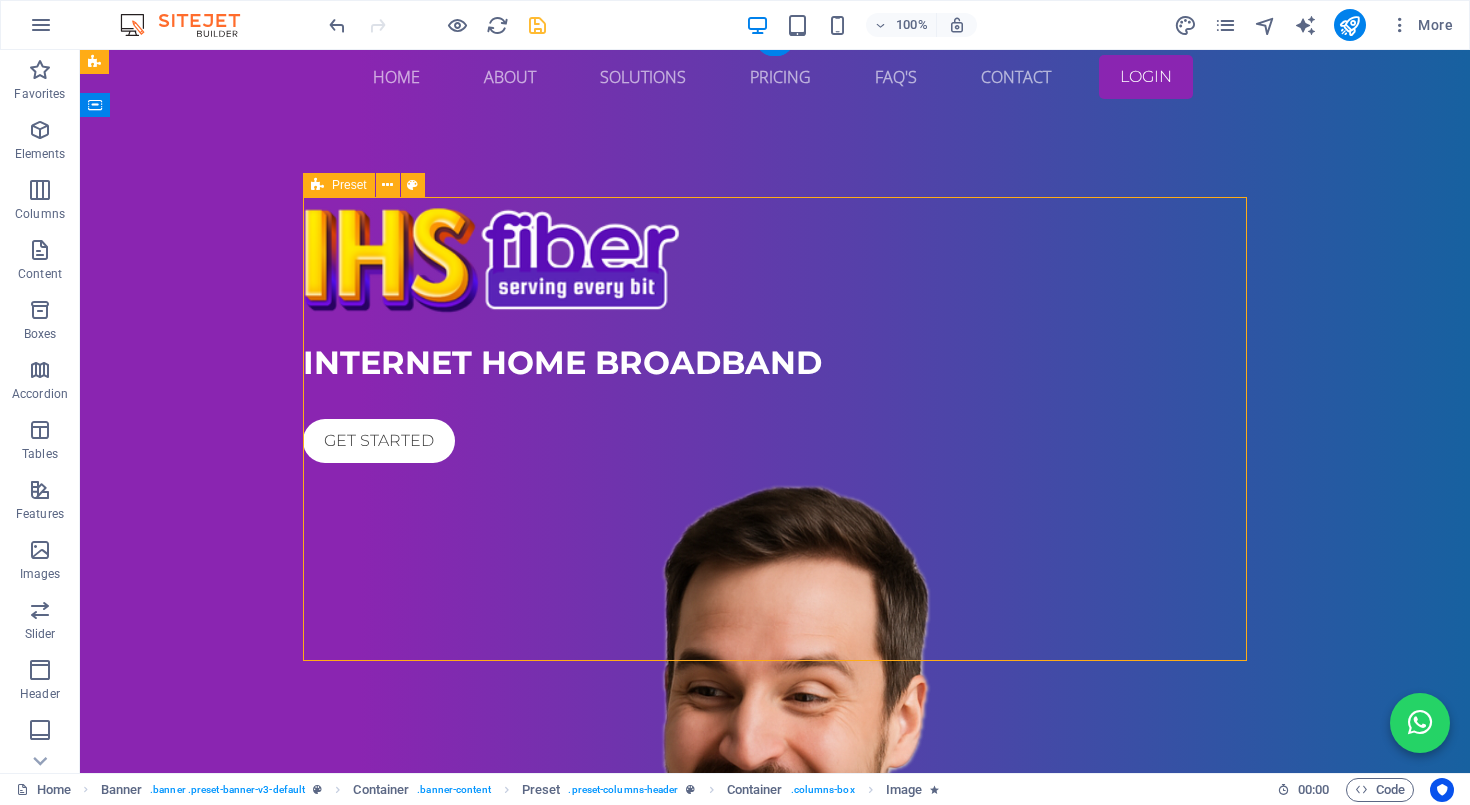 drag, startPoint x: 600, startPoint y: 647, endPoint x: 939, endPoint y: 662, distance: 339.3317 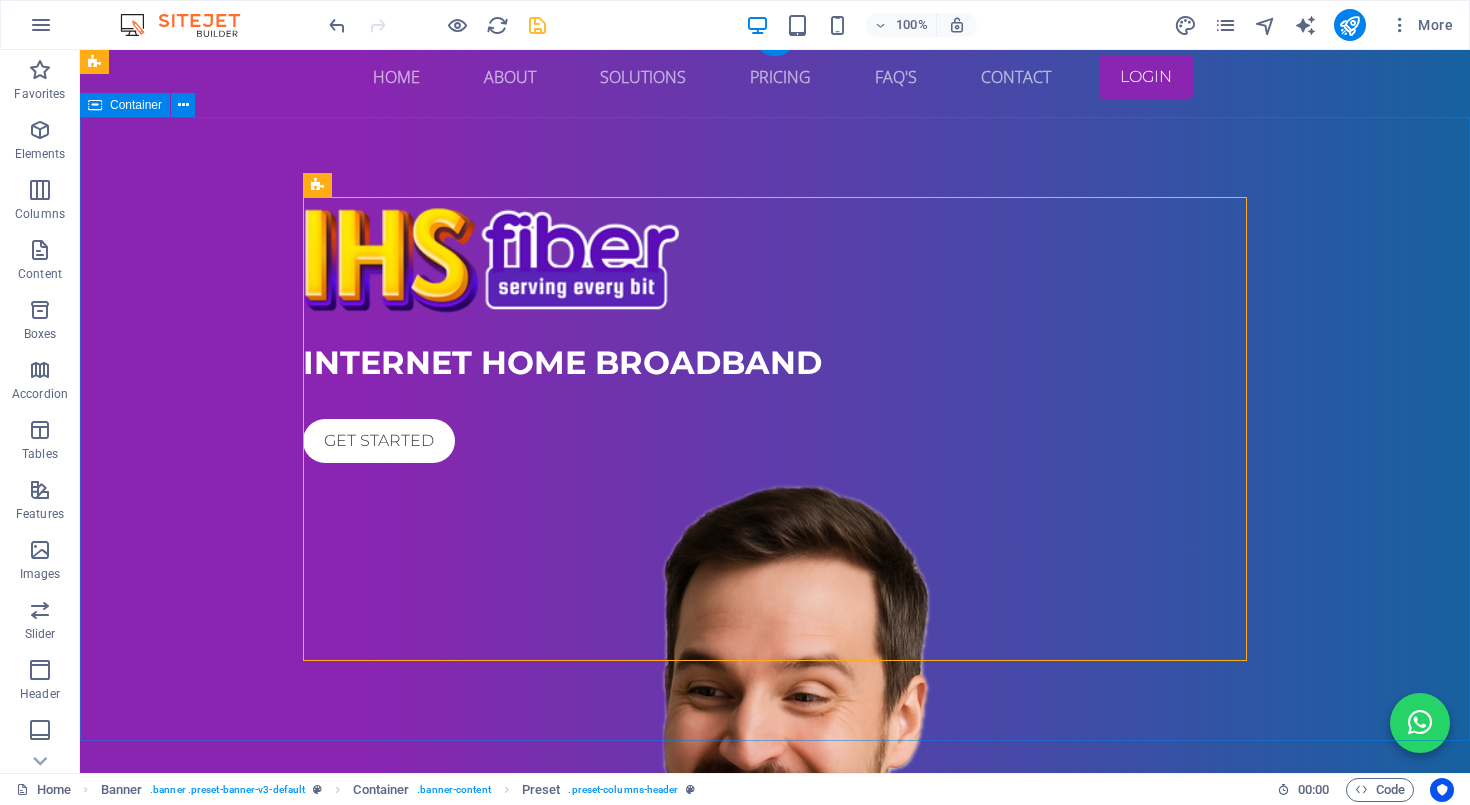 click on "Internet home broadband Get started" at bounding box center [775, 806] 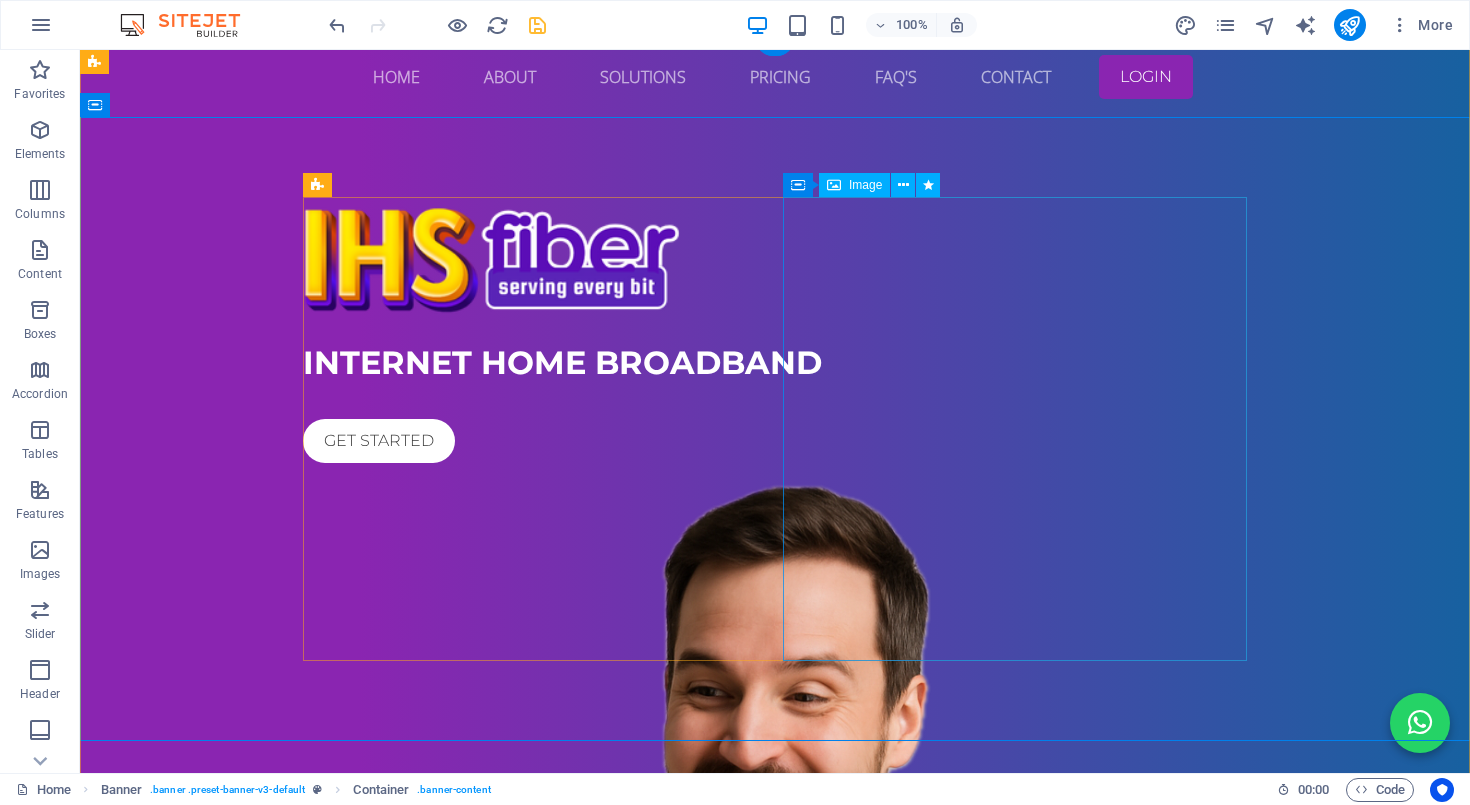 click at bounding box center [775, 943] 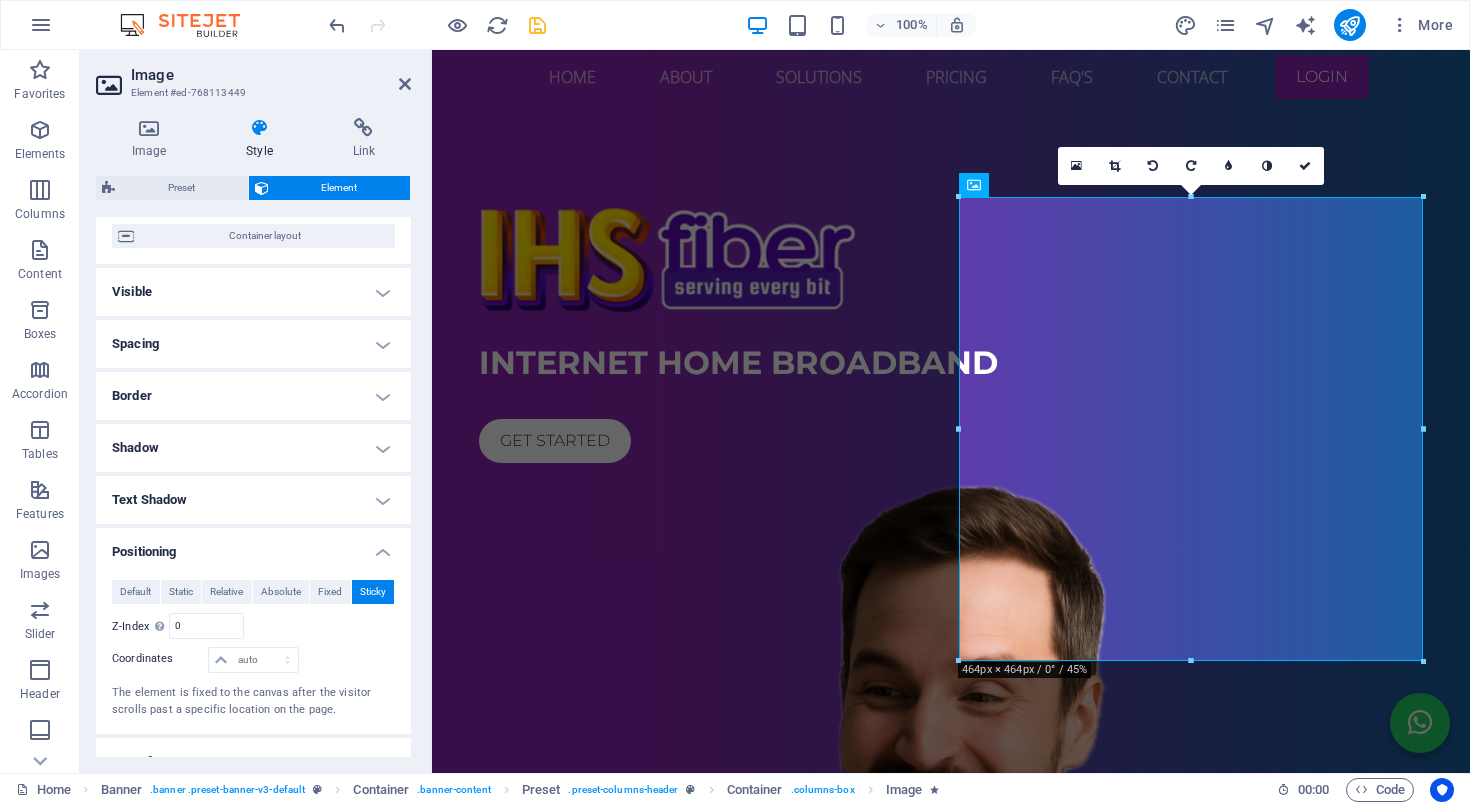 scroll, scrollTop: 197, scrollLeft: 0, axis: vertical 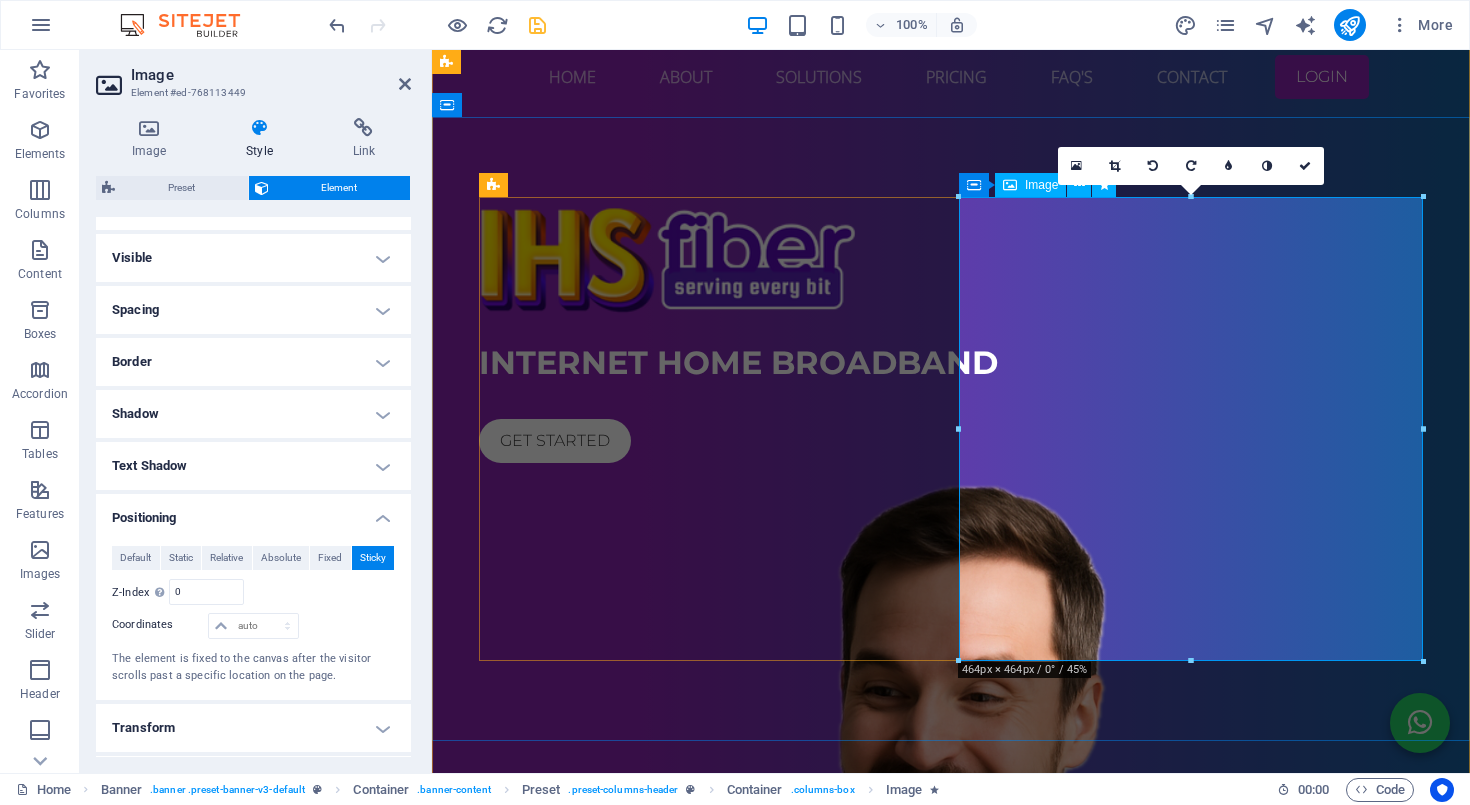 click at bounding box center (951, 943) 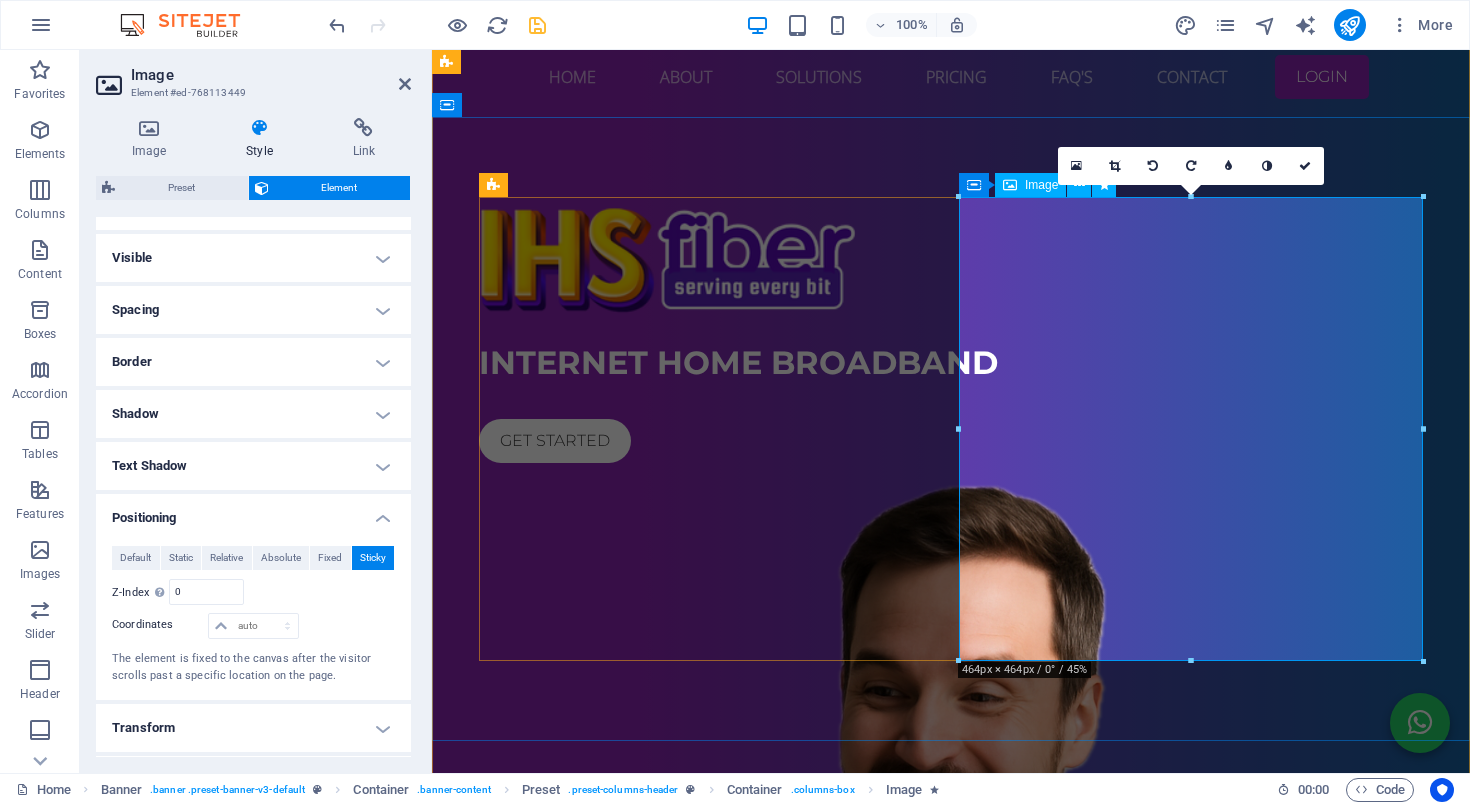 click at bounding box center [951, 943] 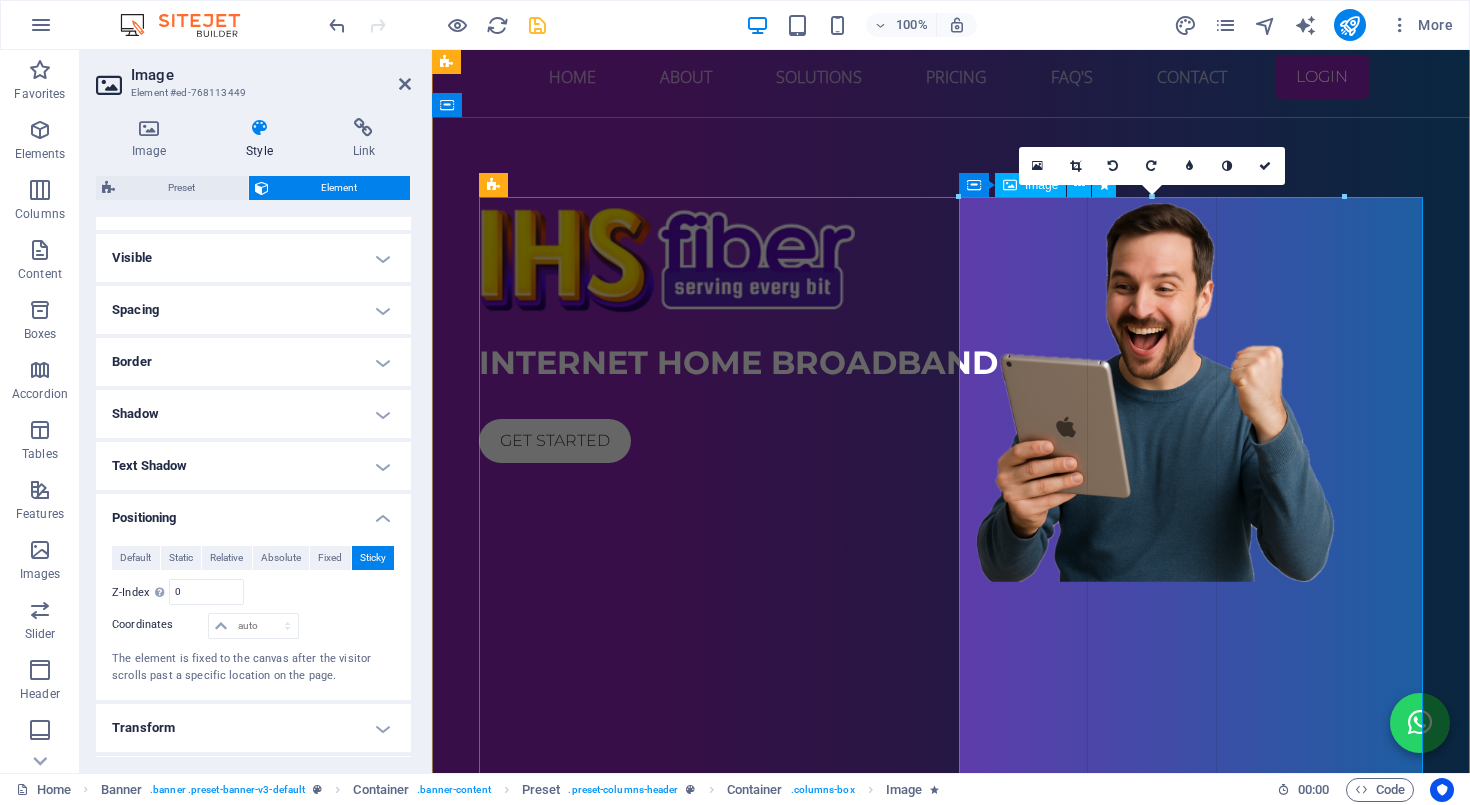 drag, startPoint x: 961, startPoint y: 660, endPoint x: 1044, endPoint y: 539, distance: 146.73105 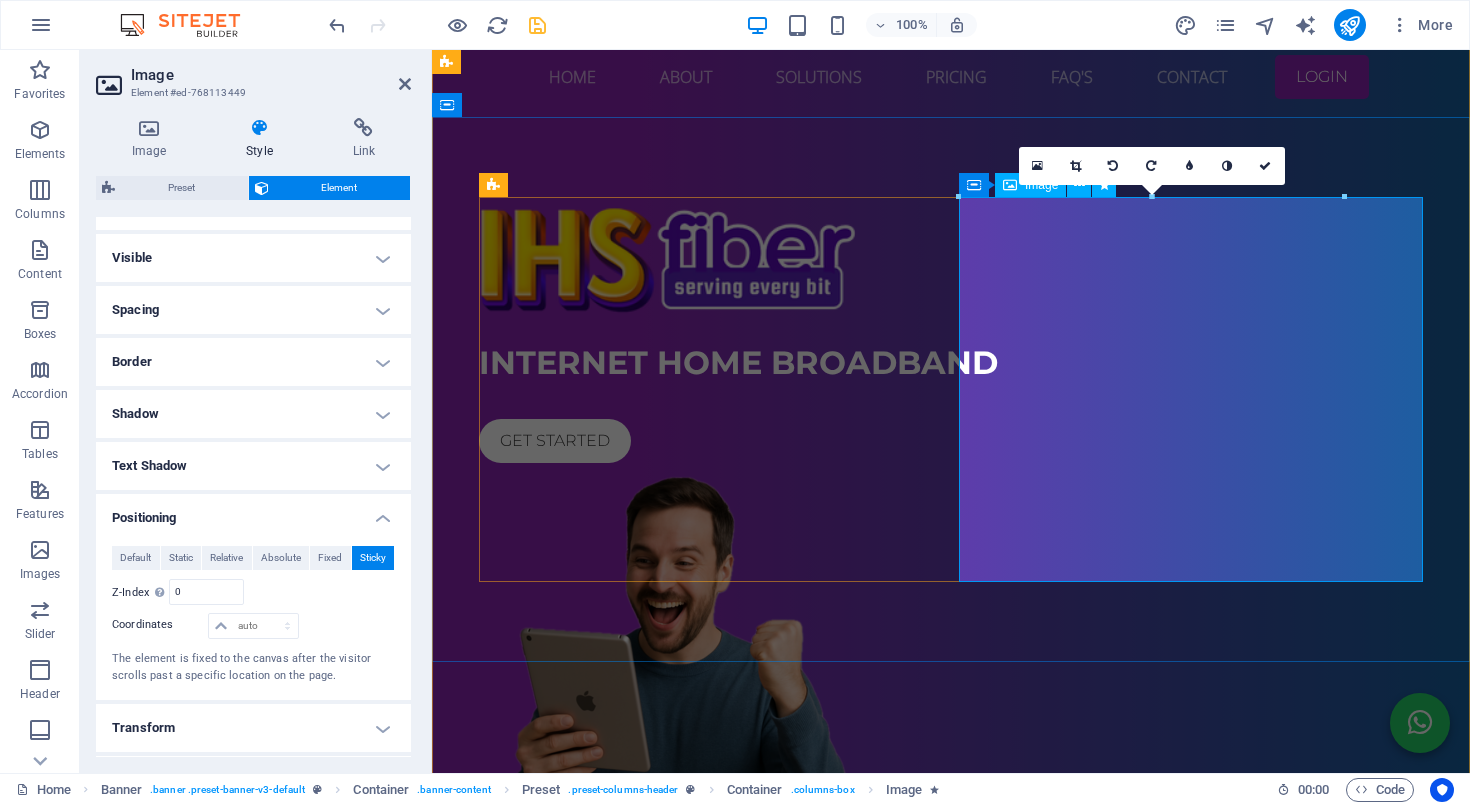 click at bounding box center [951, 663] 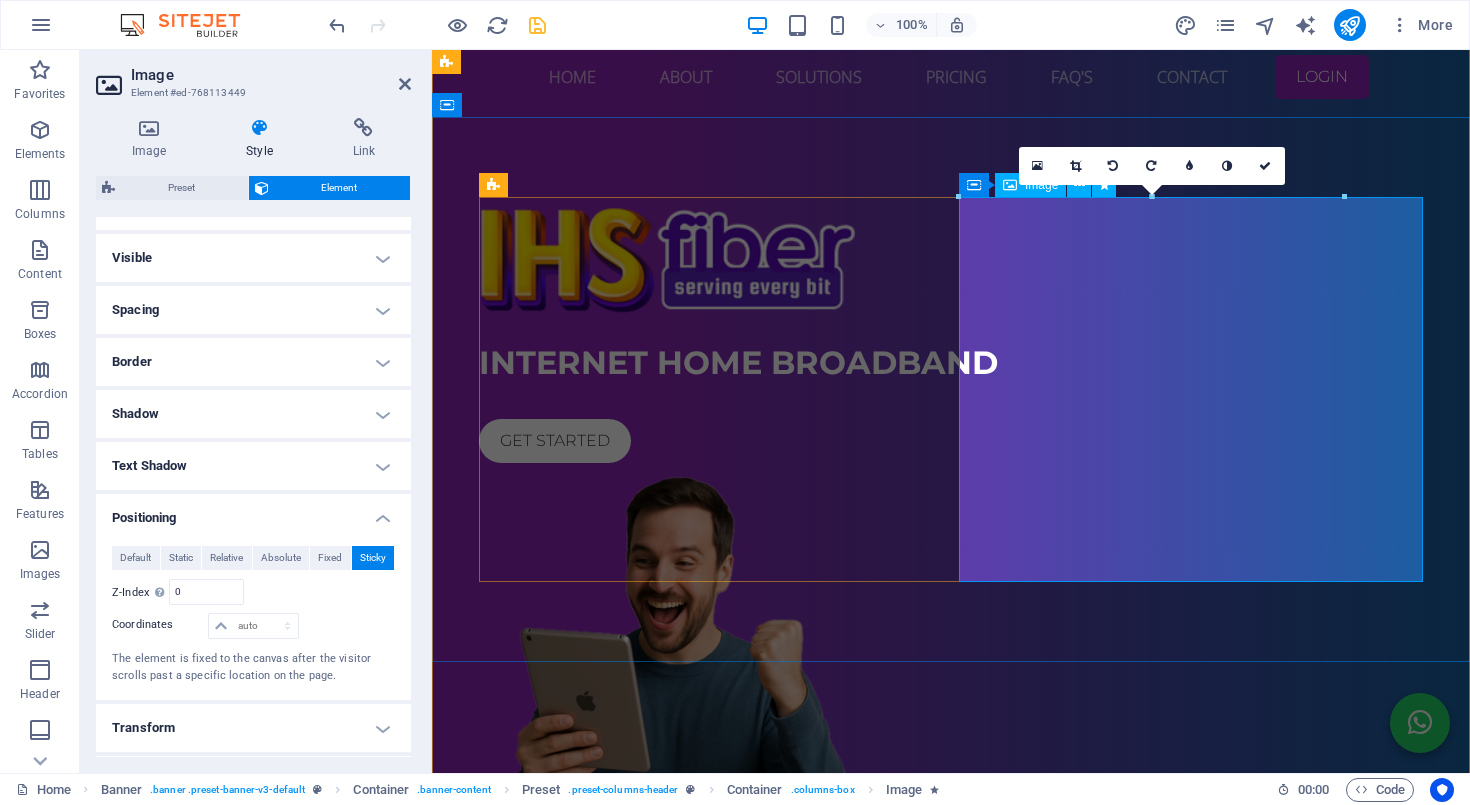 click at bounding box center (951, 663) 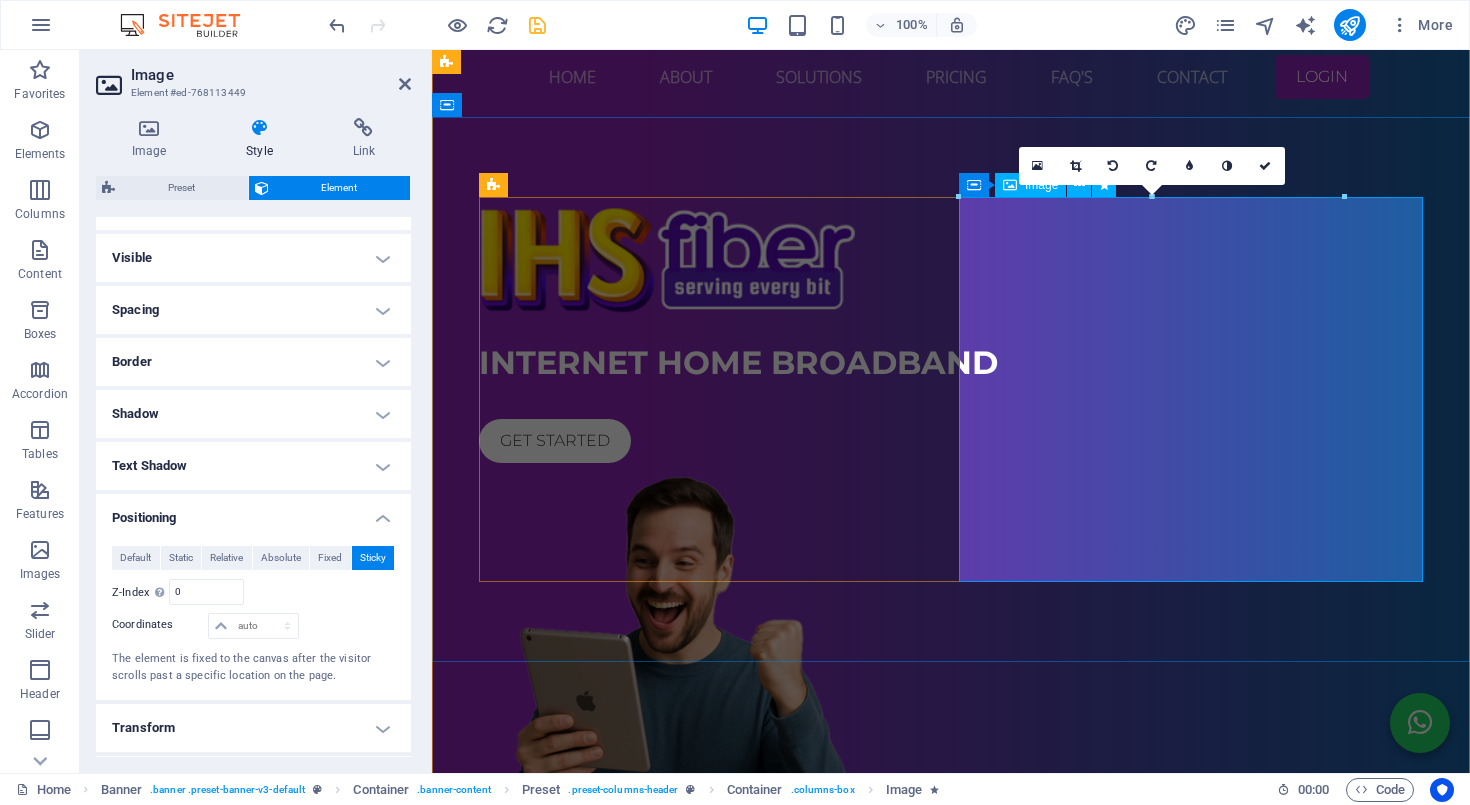 click at bounding box center [951, 663] 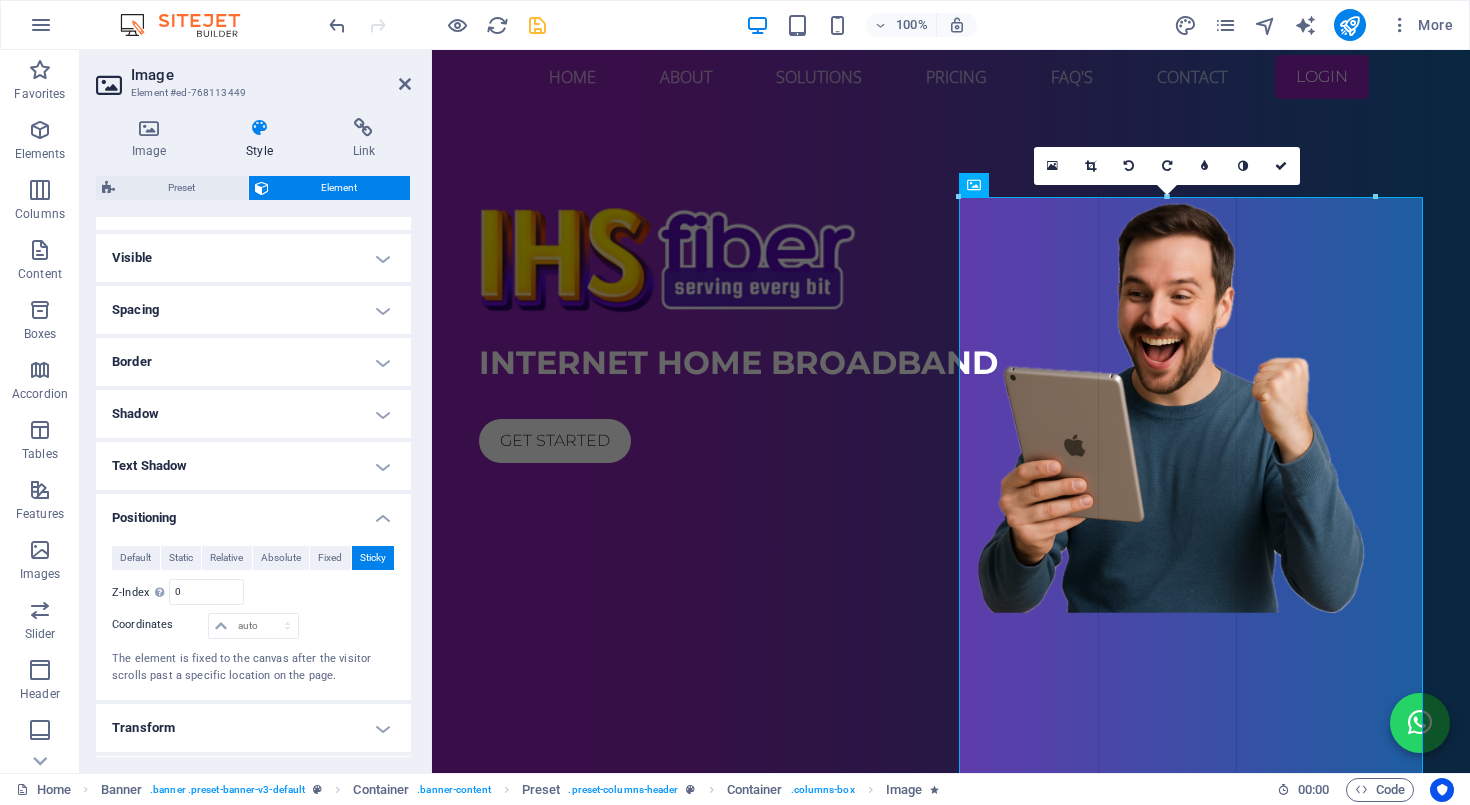 drag, startPoint x: 958, startPoint y: 199, endPoint x: 928, endPoint y: 187, distance: 32.31099 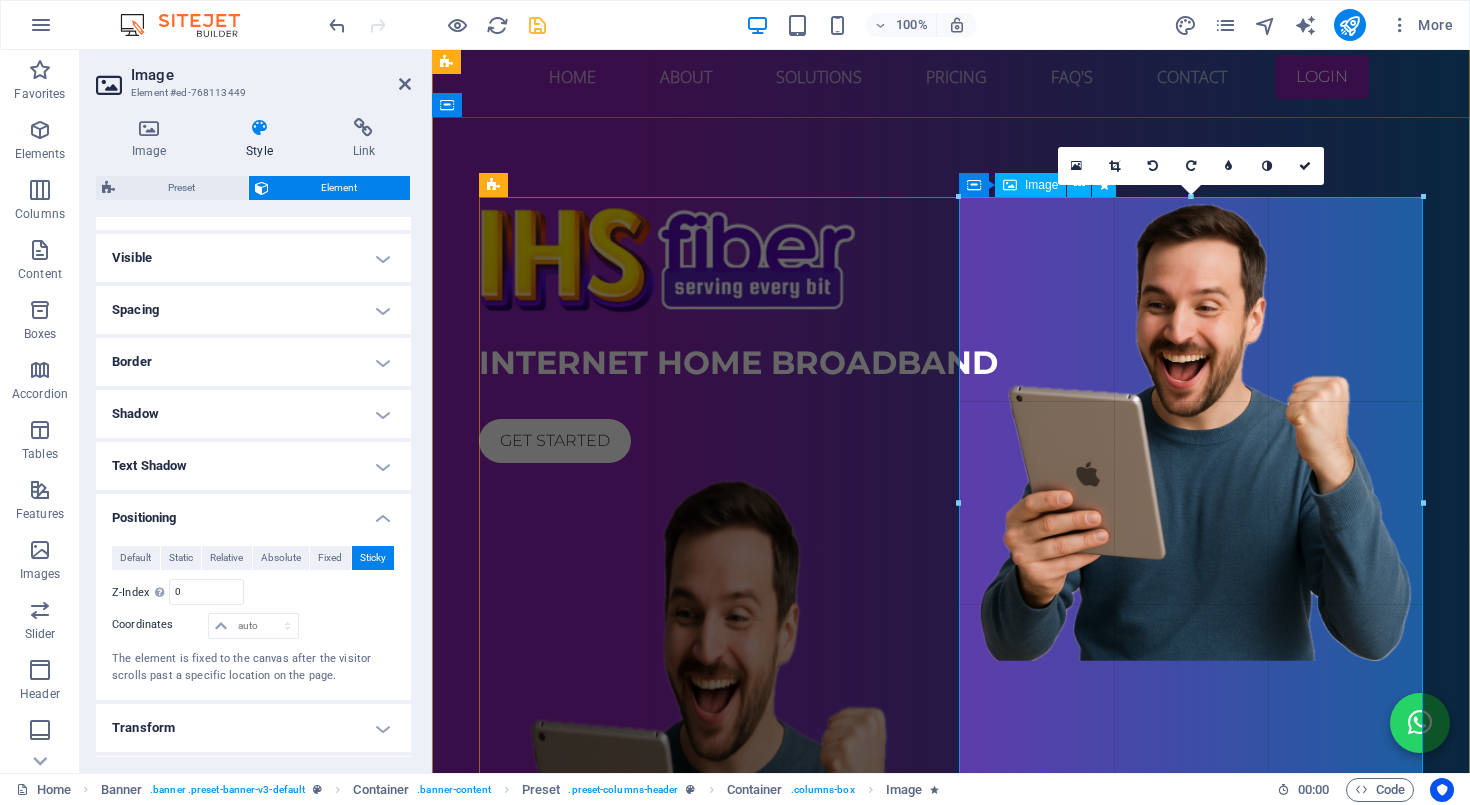 drag, startPoint x: 958, startPoint y: 197, endPoint x: 890, endPoint y: 179, distance: 70.34202 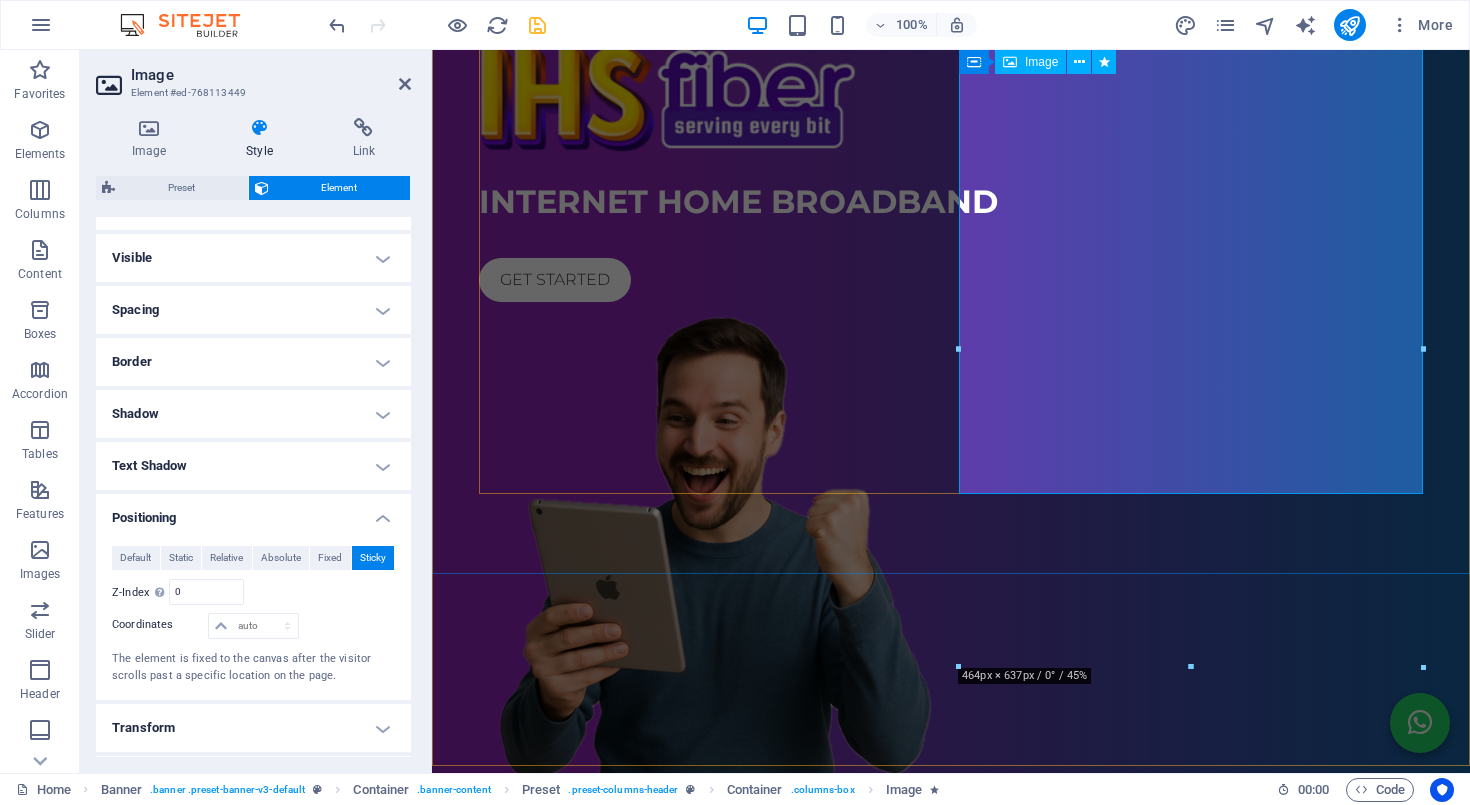 scroll, scrollTop: 151, scrollLeft: 0, axis: vertical 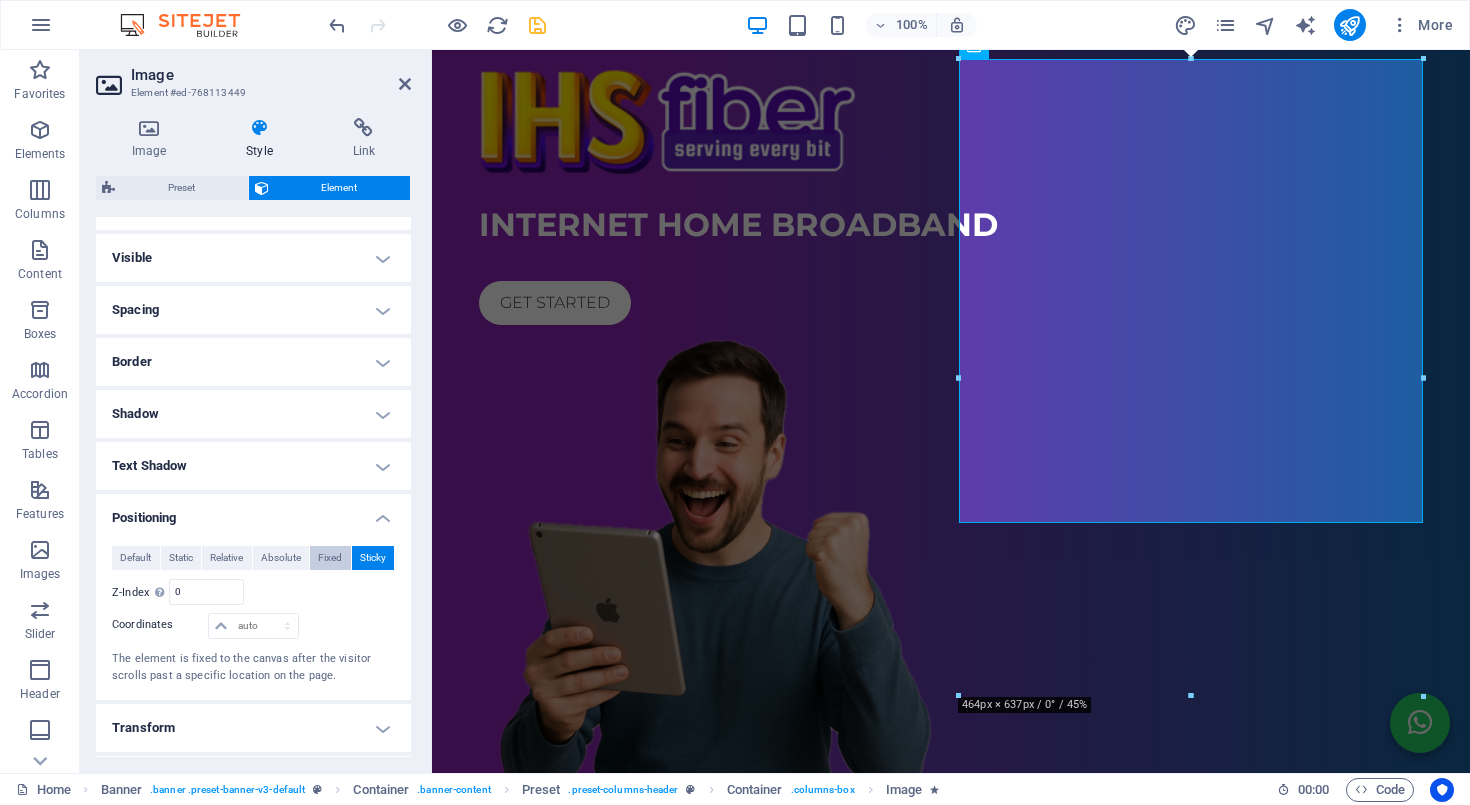 click on "Fixed" at bounding box center (330, 558) 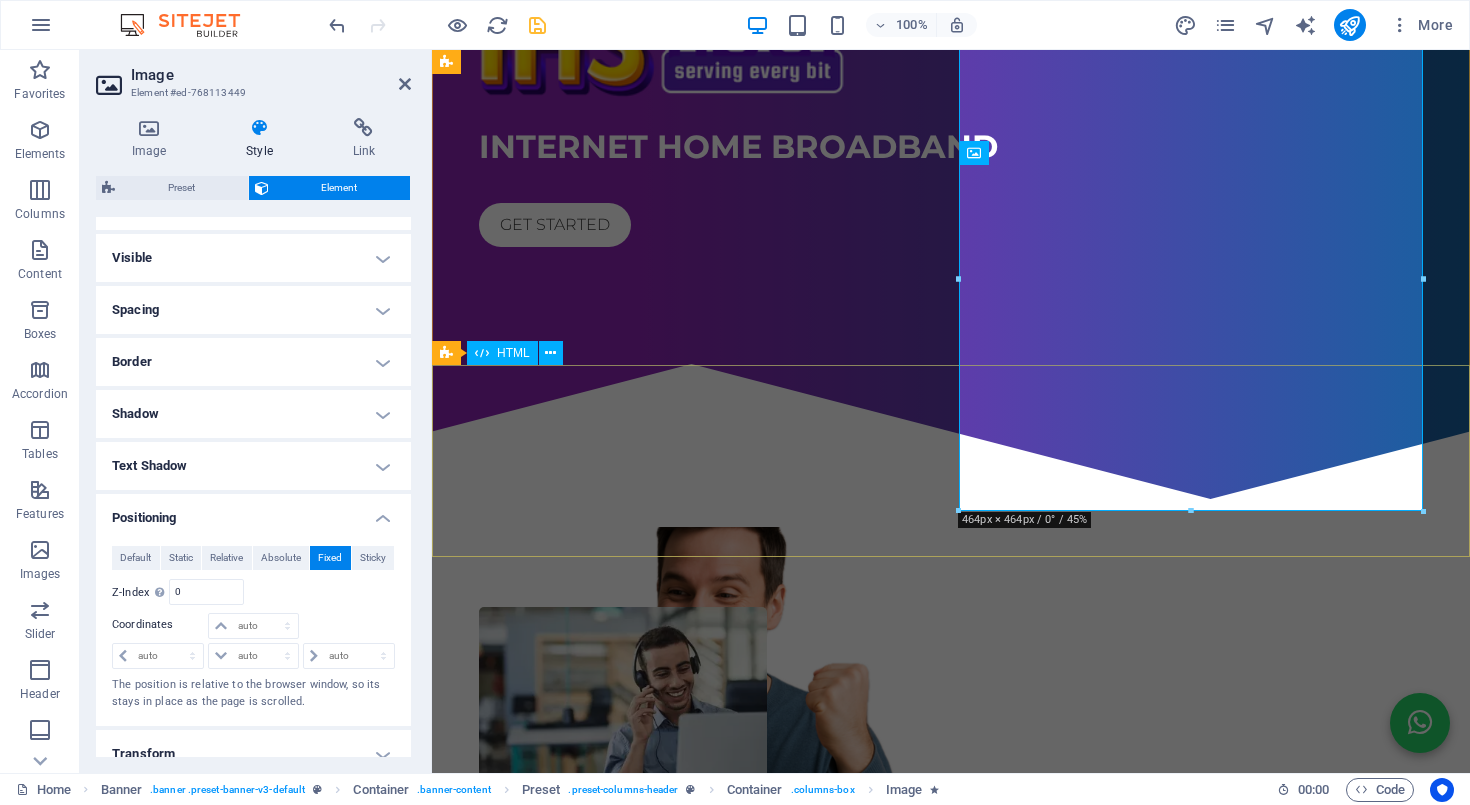 scroll, scrollTop: 172, scrollLeft: 0, axis: vertical 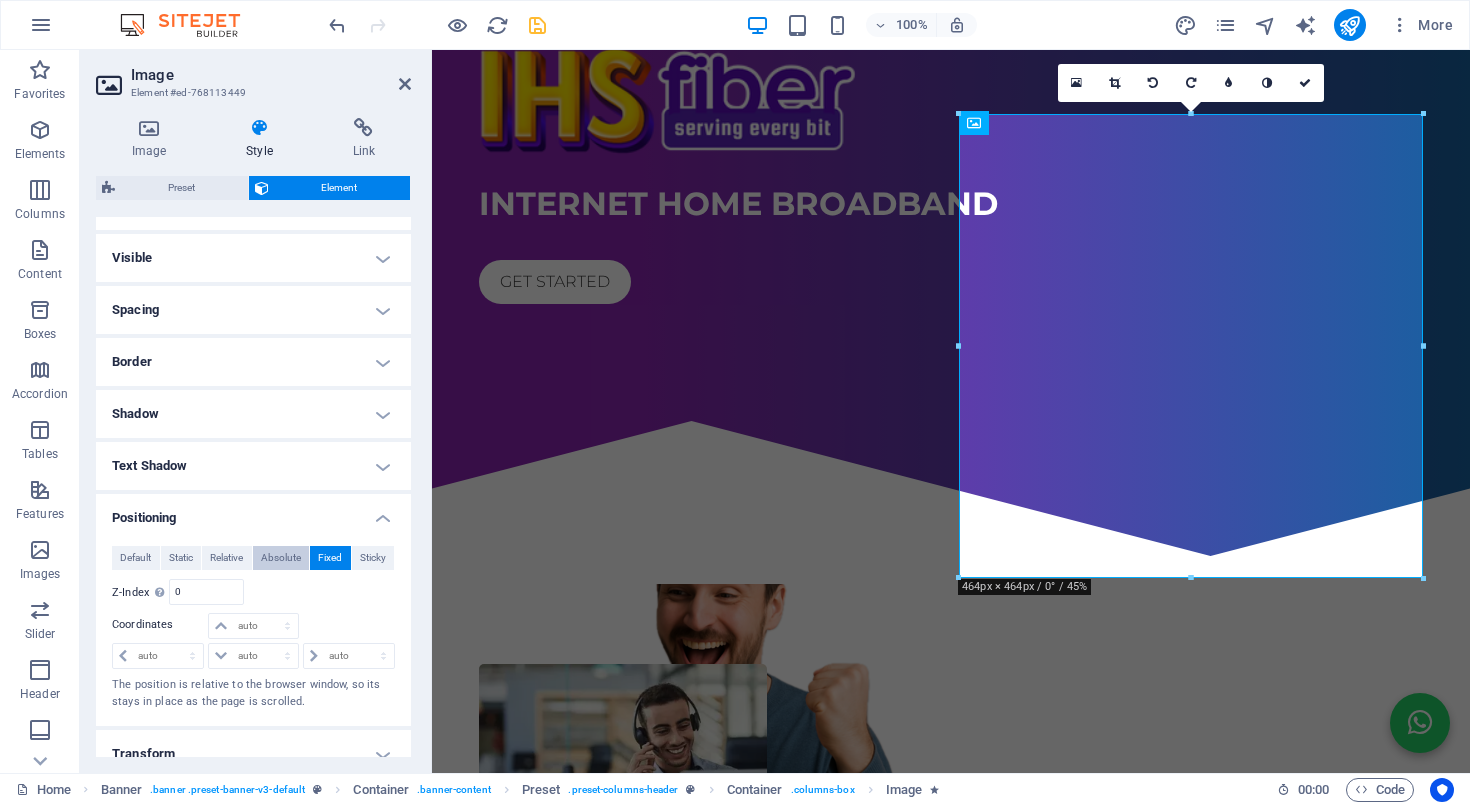 click on "Absolute" at bounding box center (281, 558) 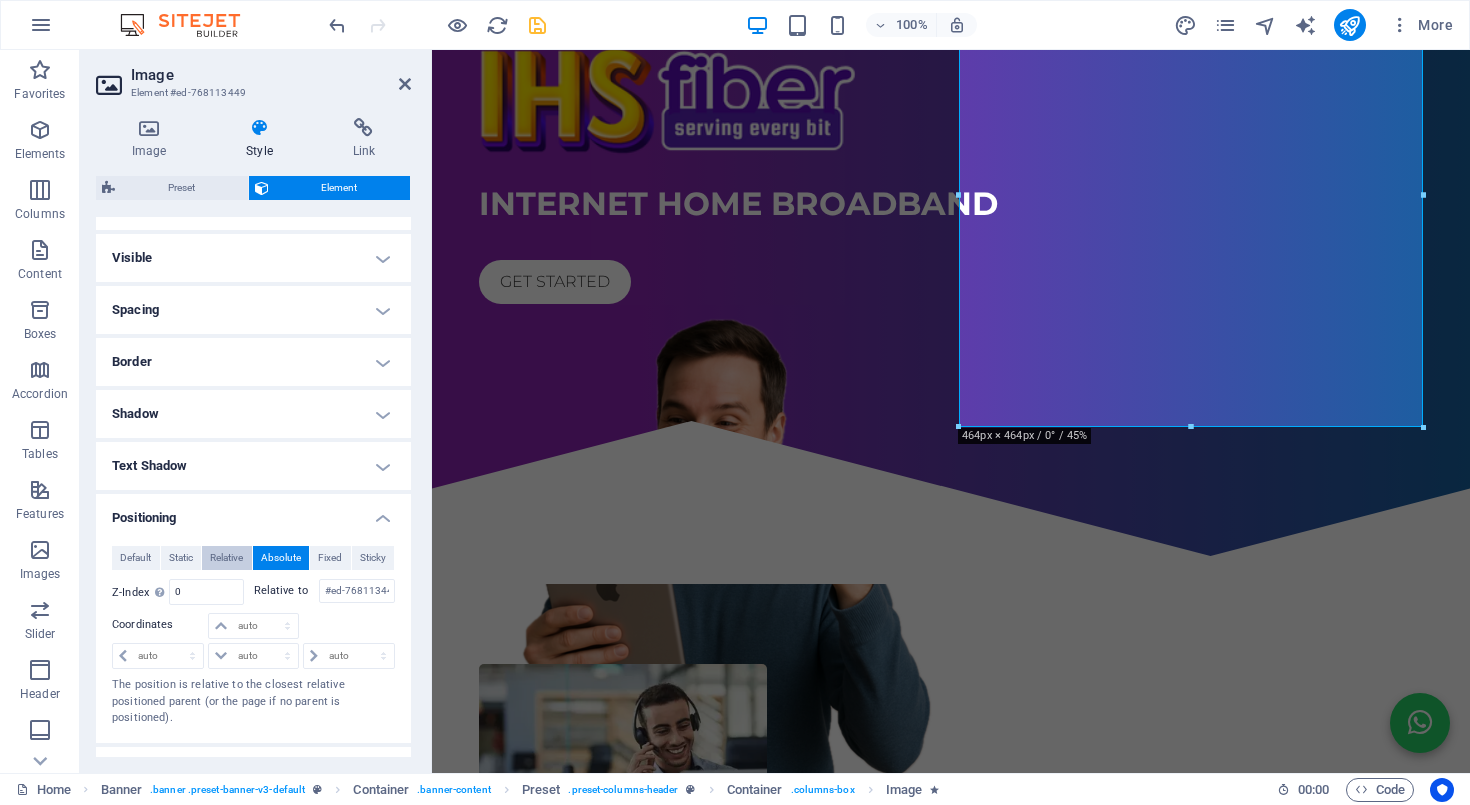 click on "Relative" at bounding box center [226, 558] 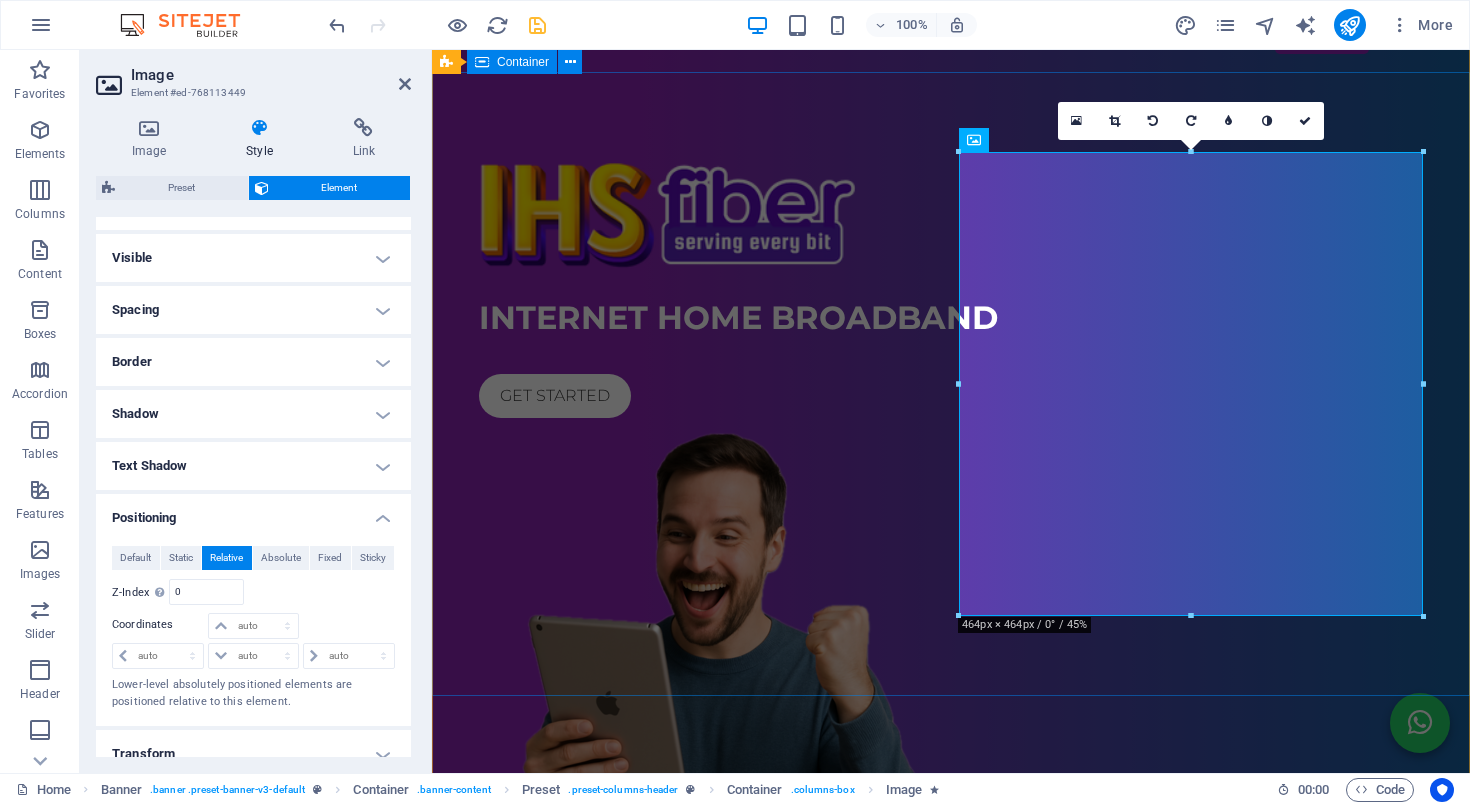 scroll, scrollTop: 50, scrollLeft: 0, axis: vertical 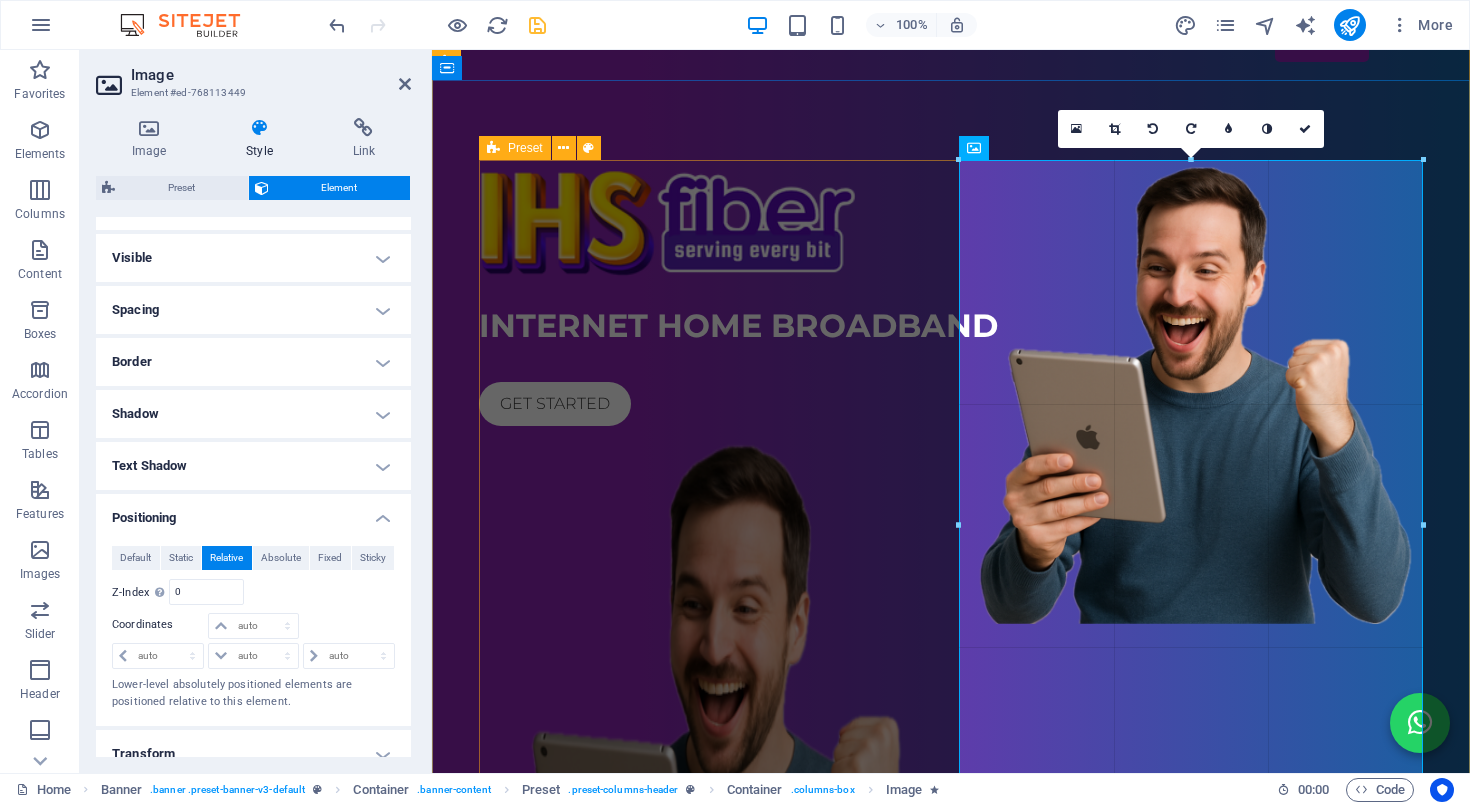 drag, startPoint x: 959, startPoint y: 623, endPoint x: 924, endPoint y: 627, distance: 35.22783 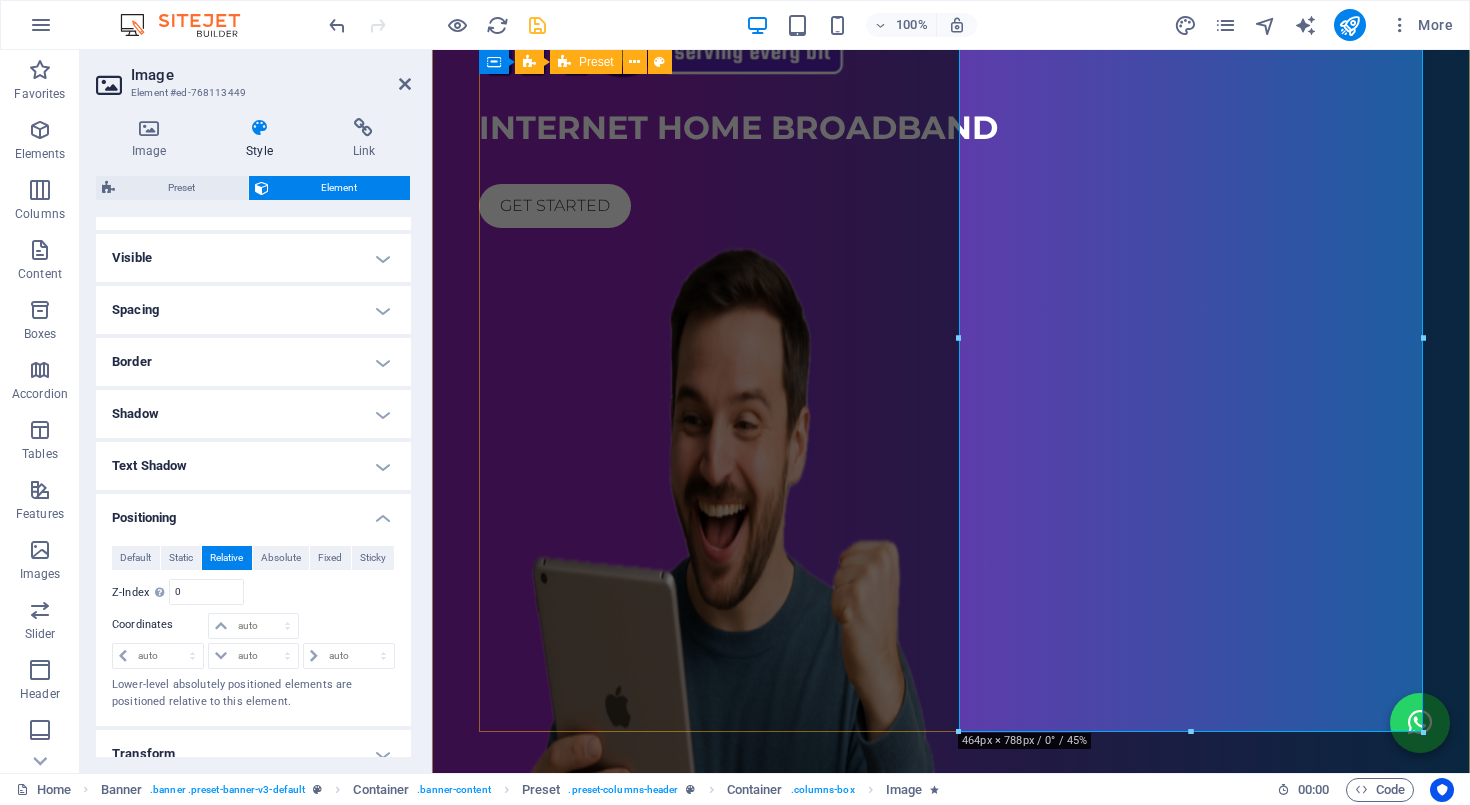 scroll, scrollTop: 266, scrollLeft: 0, axis: vertical 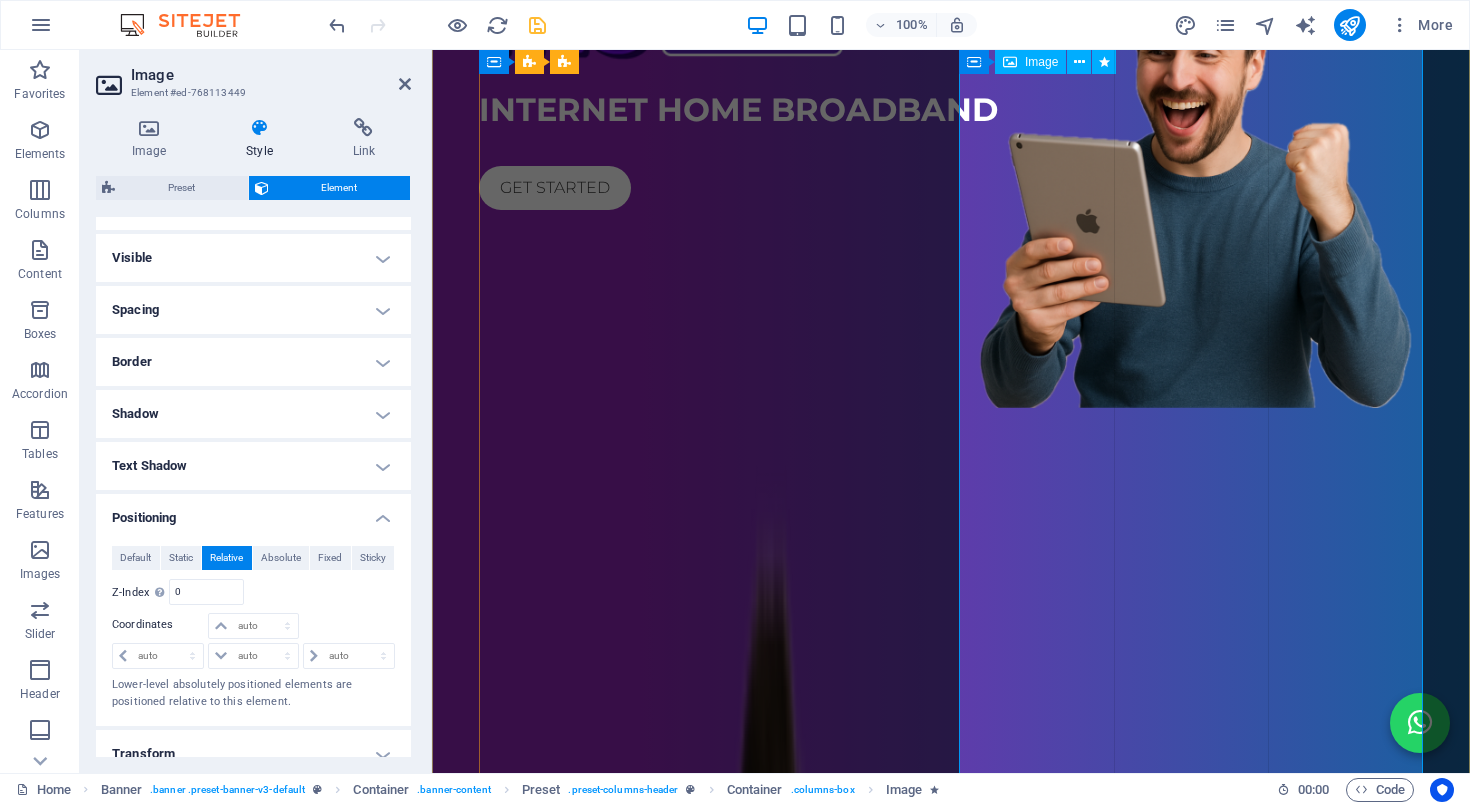 drag, startPoint x: 959, startPoint y: 335, endPoint x: 865, endPoint y: 338, distance: 94.04786 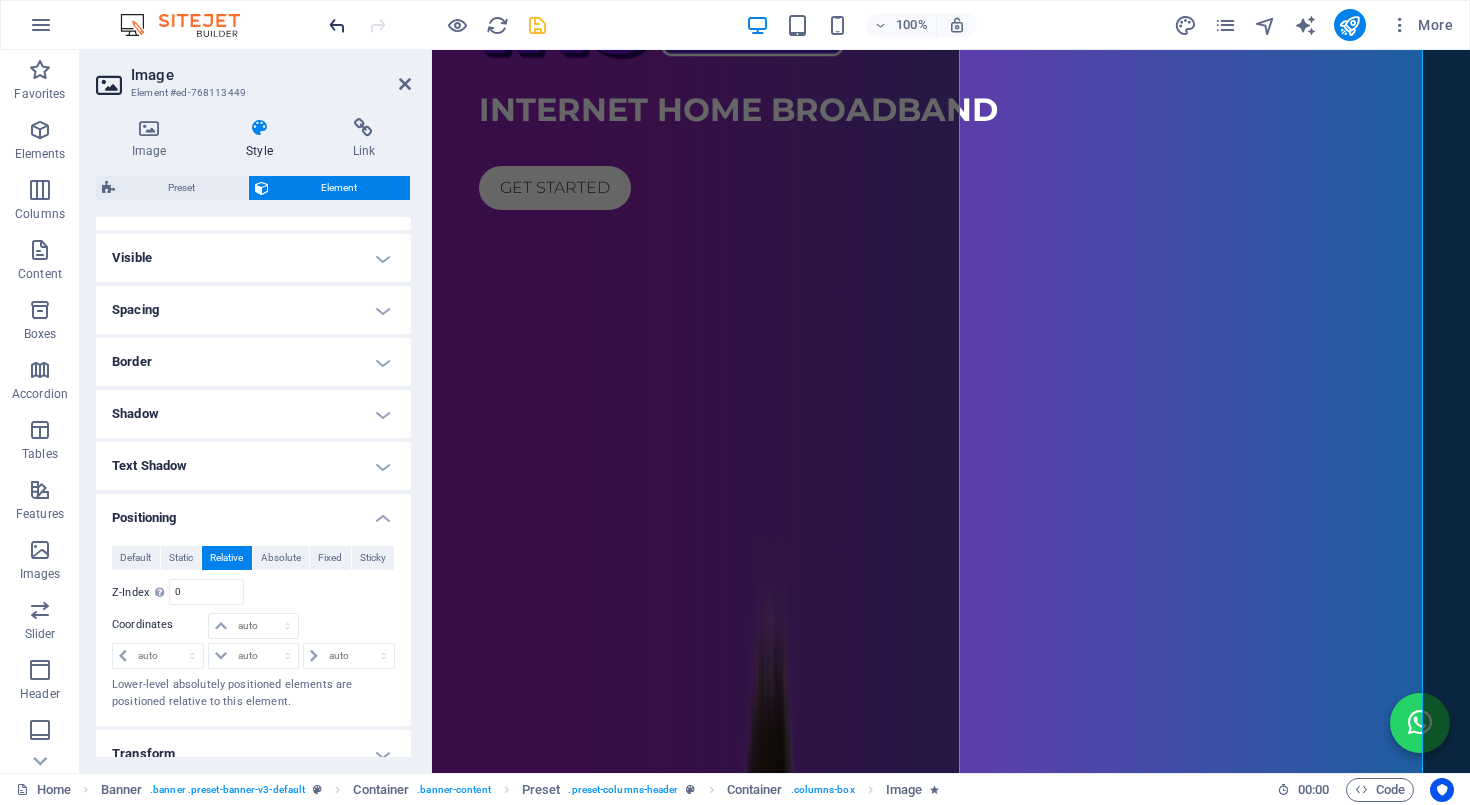 click at bounding box center (337, 25) 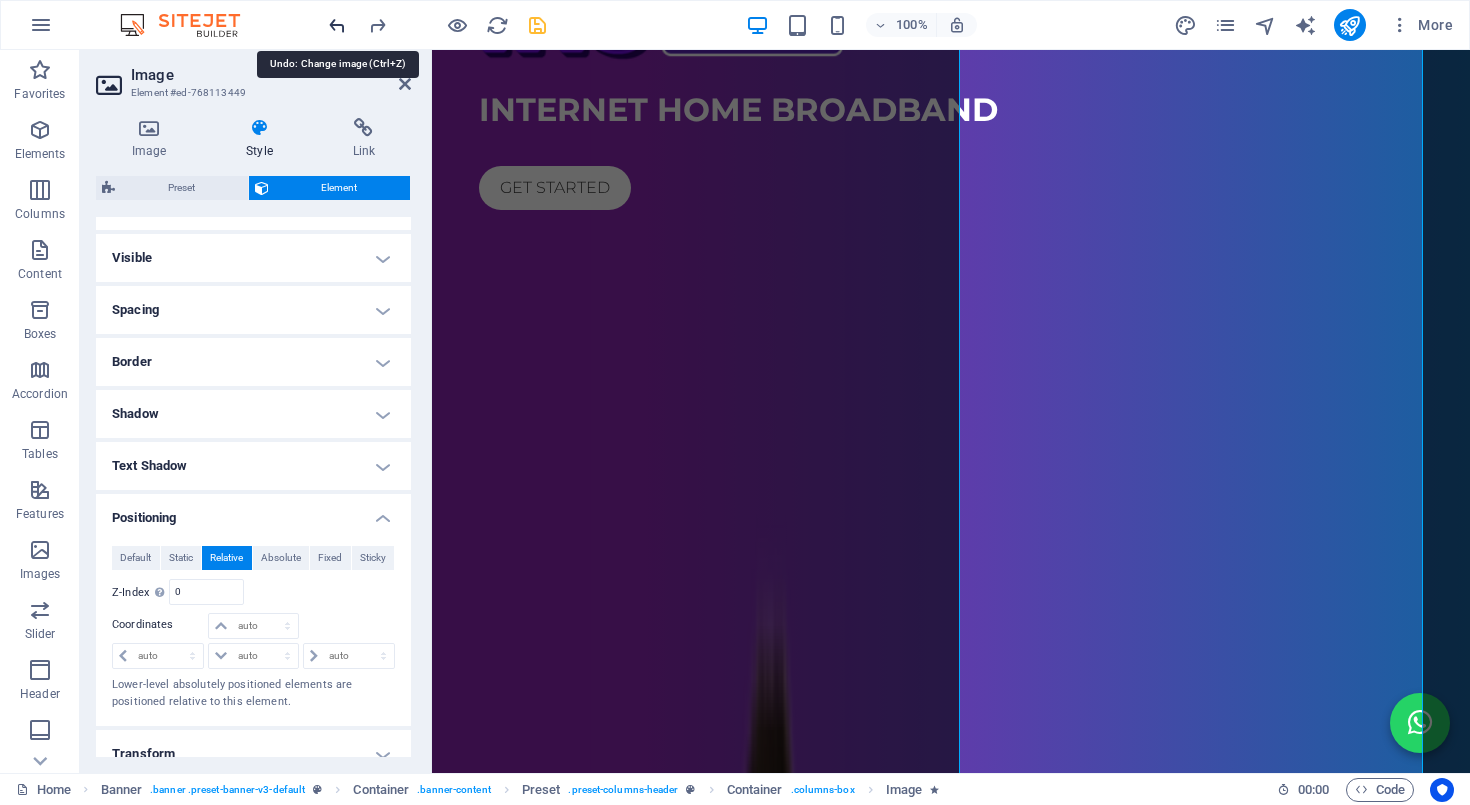 click at bounding box center [337, 25] 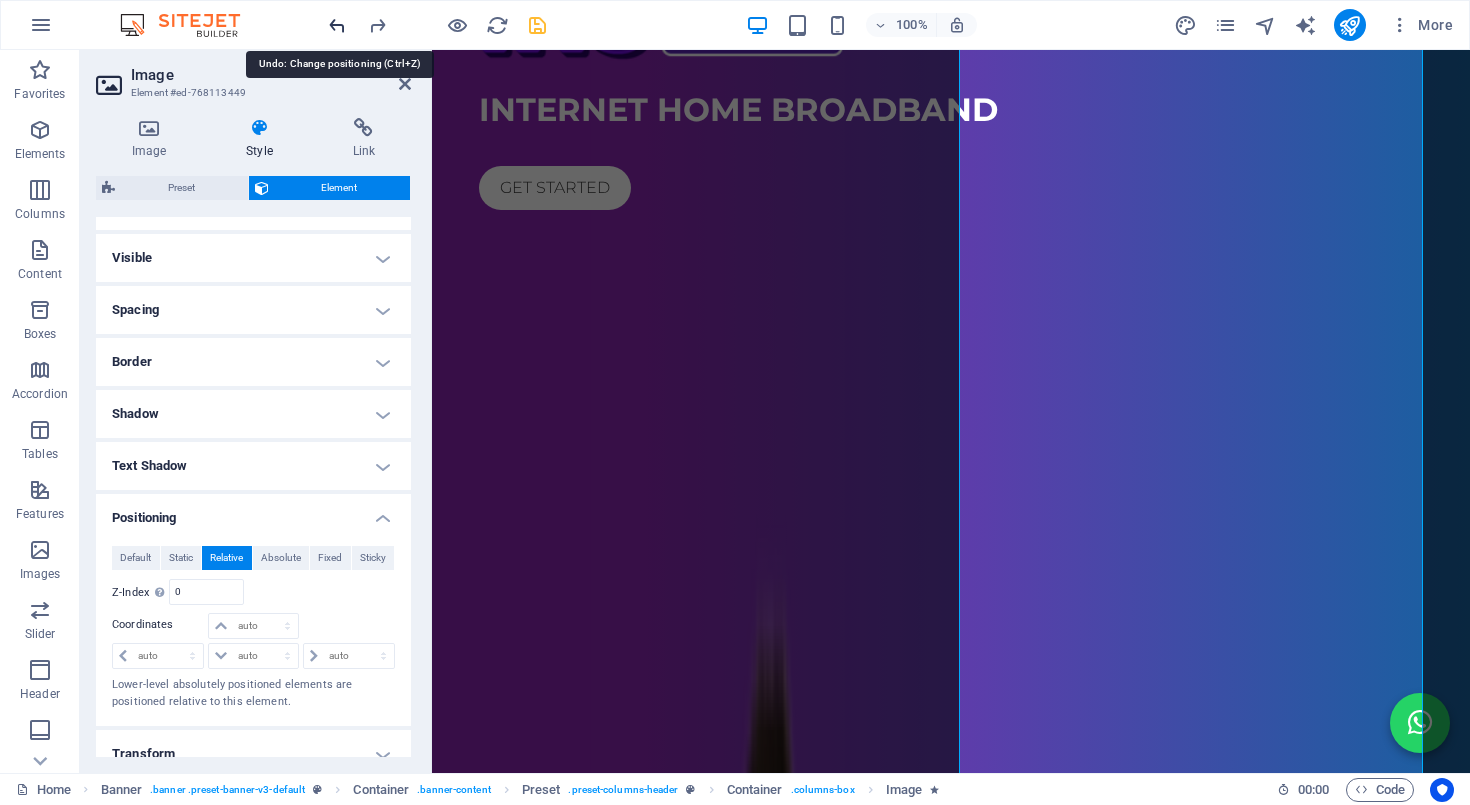 click at bounding box center [337, 25] 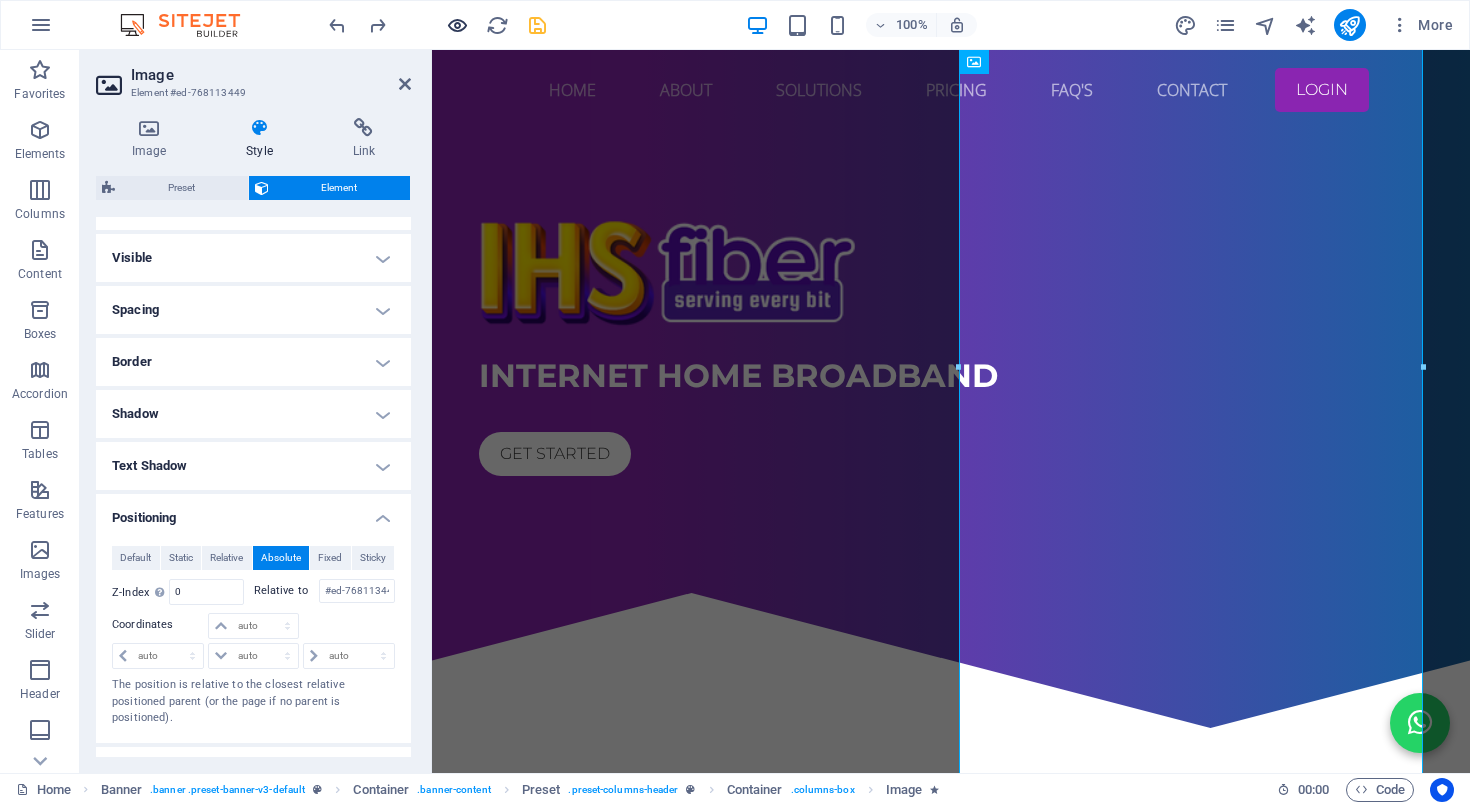 scroll, scrollTop: 0, scrollLeft: 0, axis: both 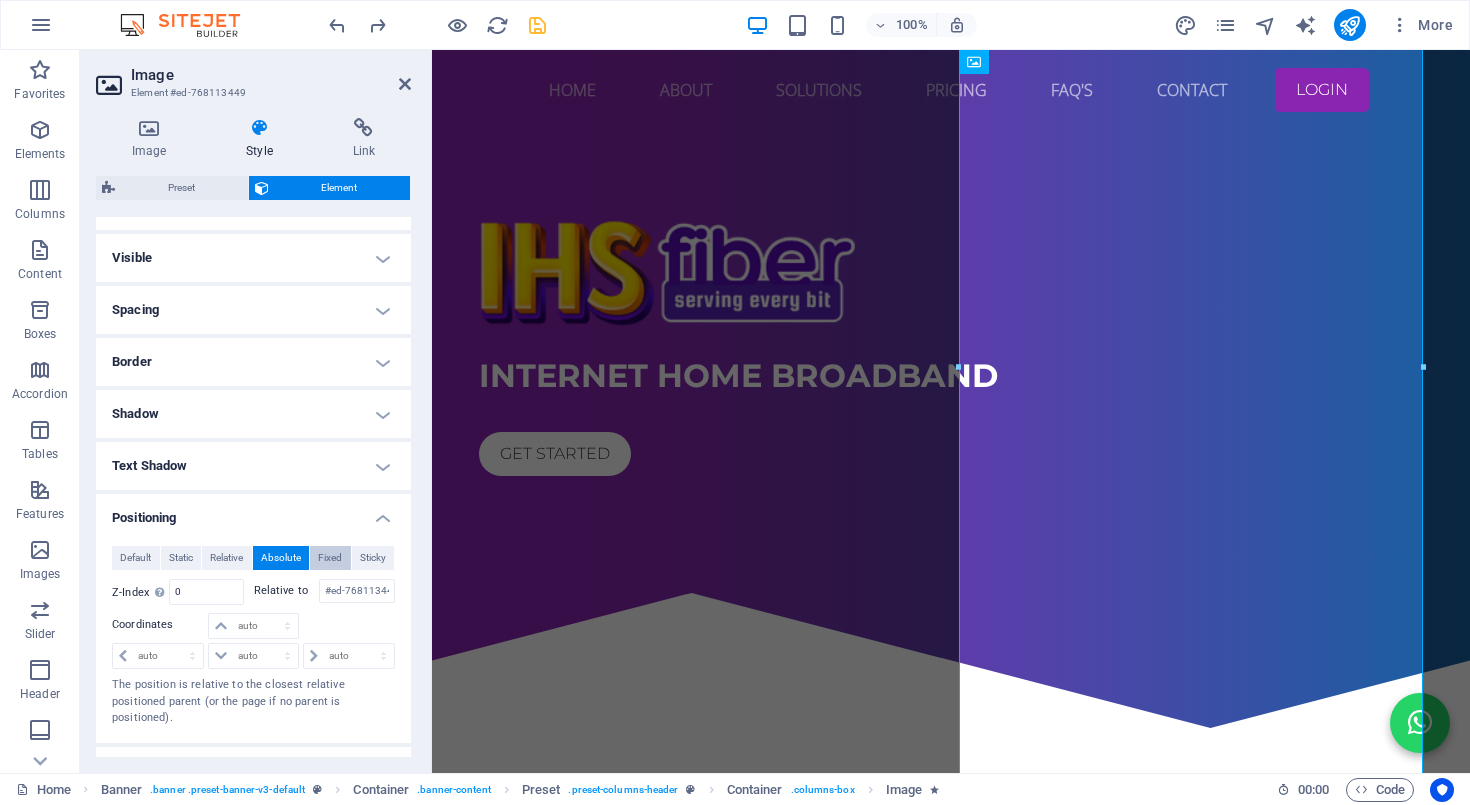 click on "Fixed" at bounding box center [330, 558] 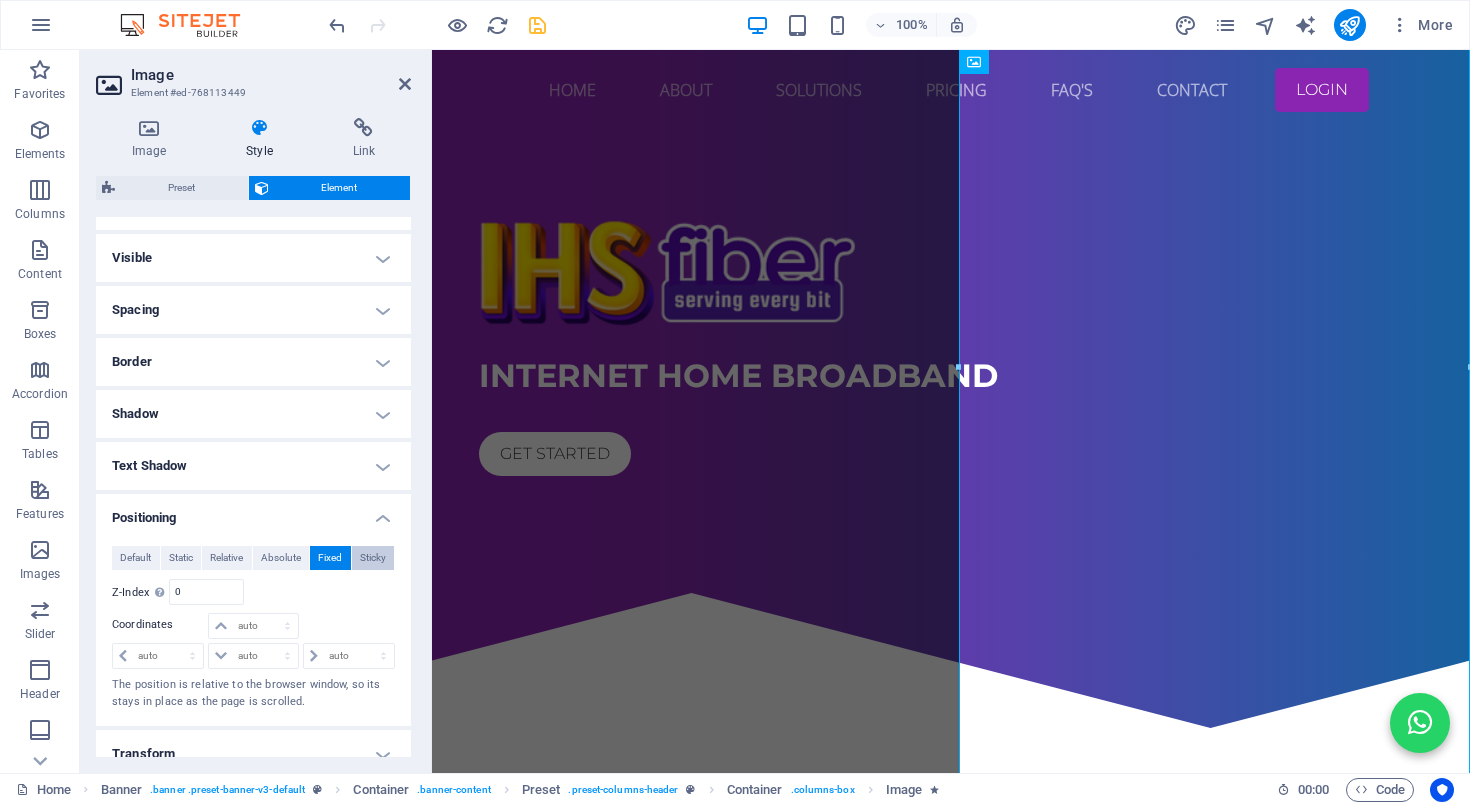 click on "Sticky" at bounding box center (373, 558) 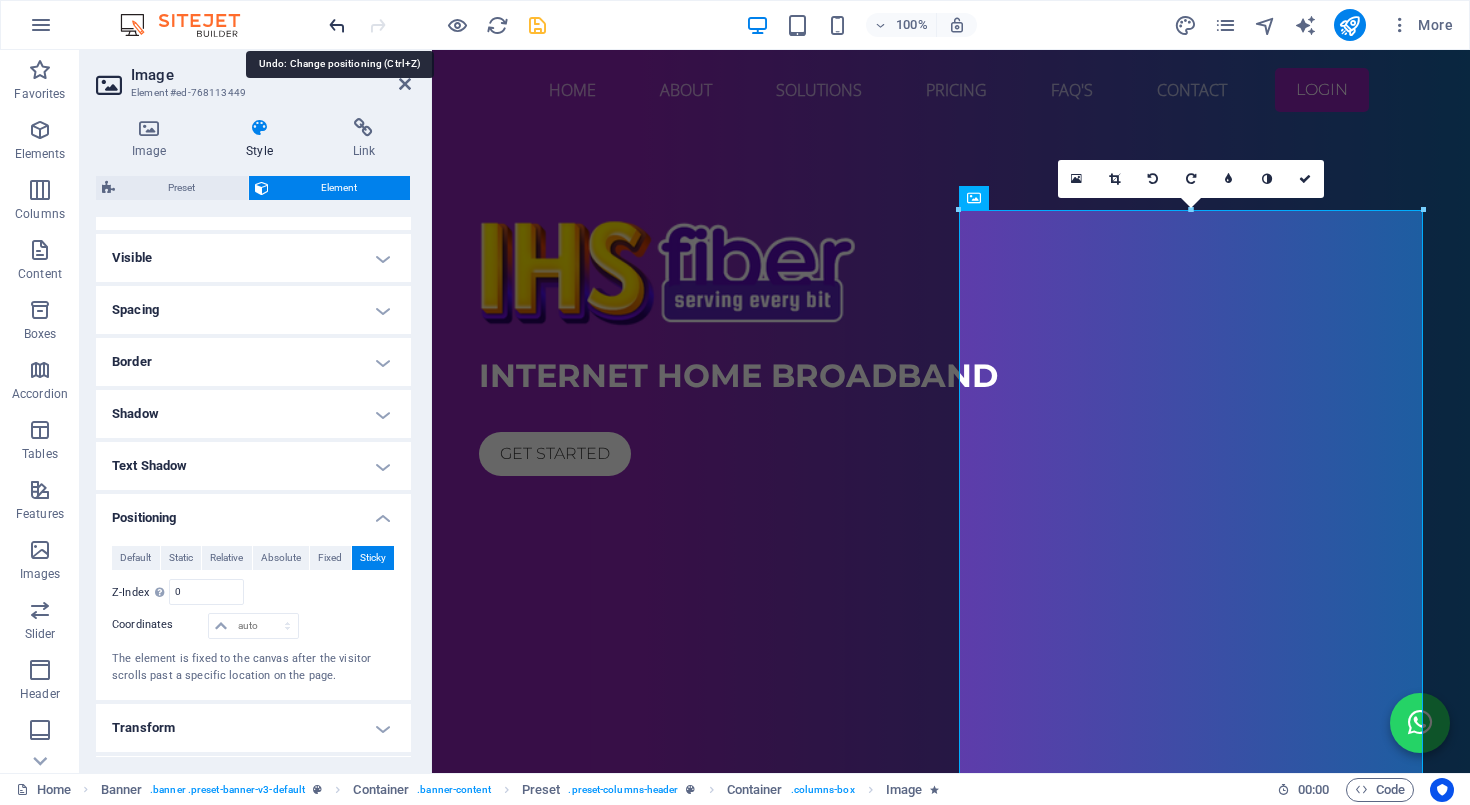 click at bounding box center [337, 25] 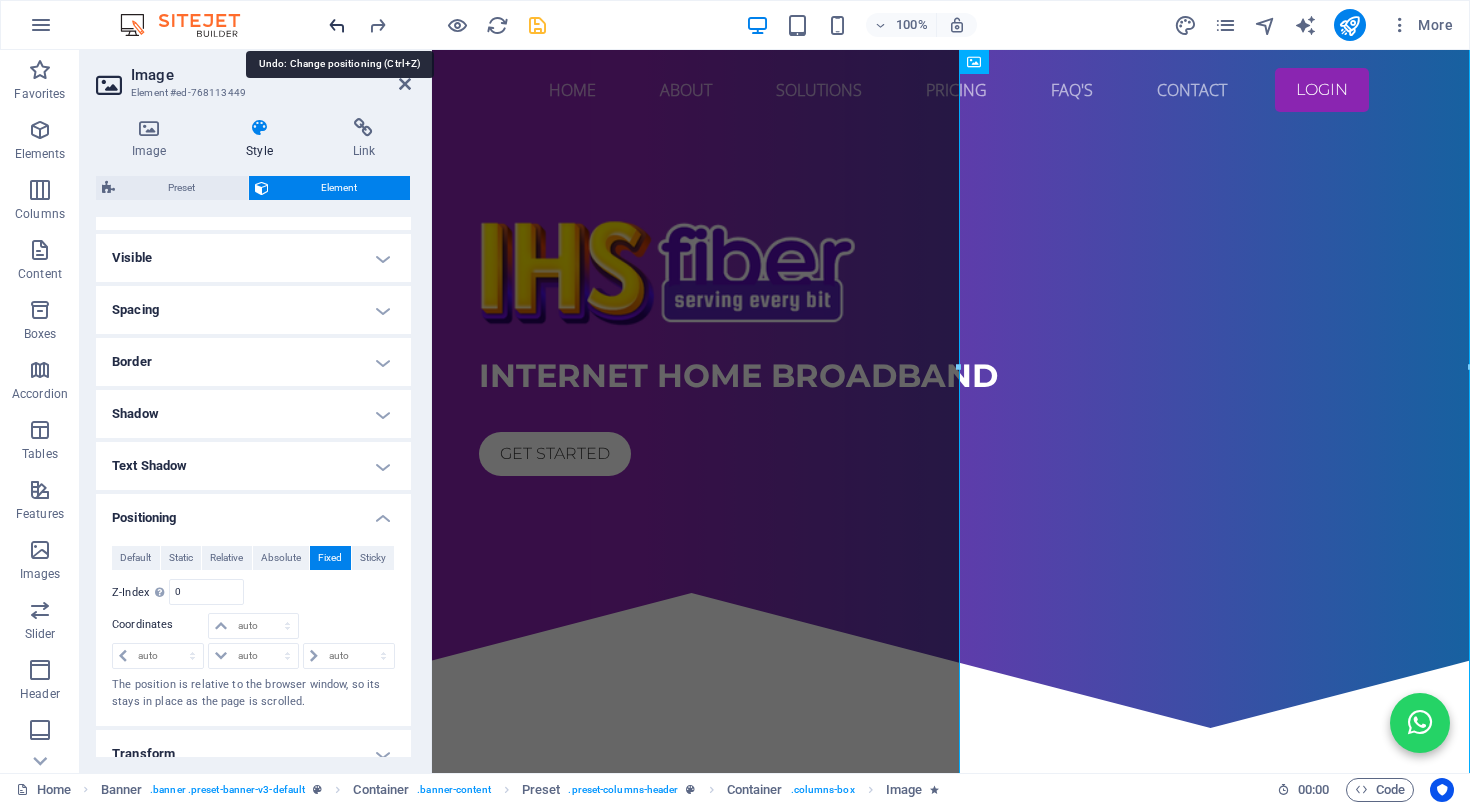click at bounding box center (337, 25) 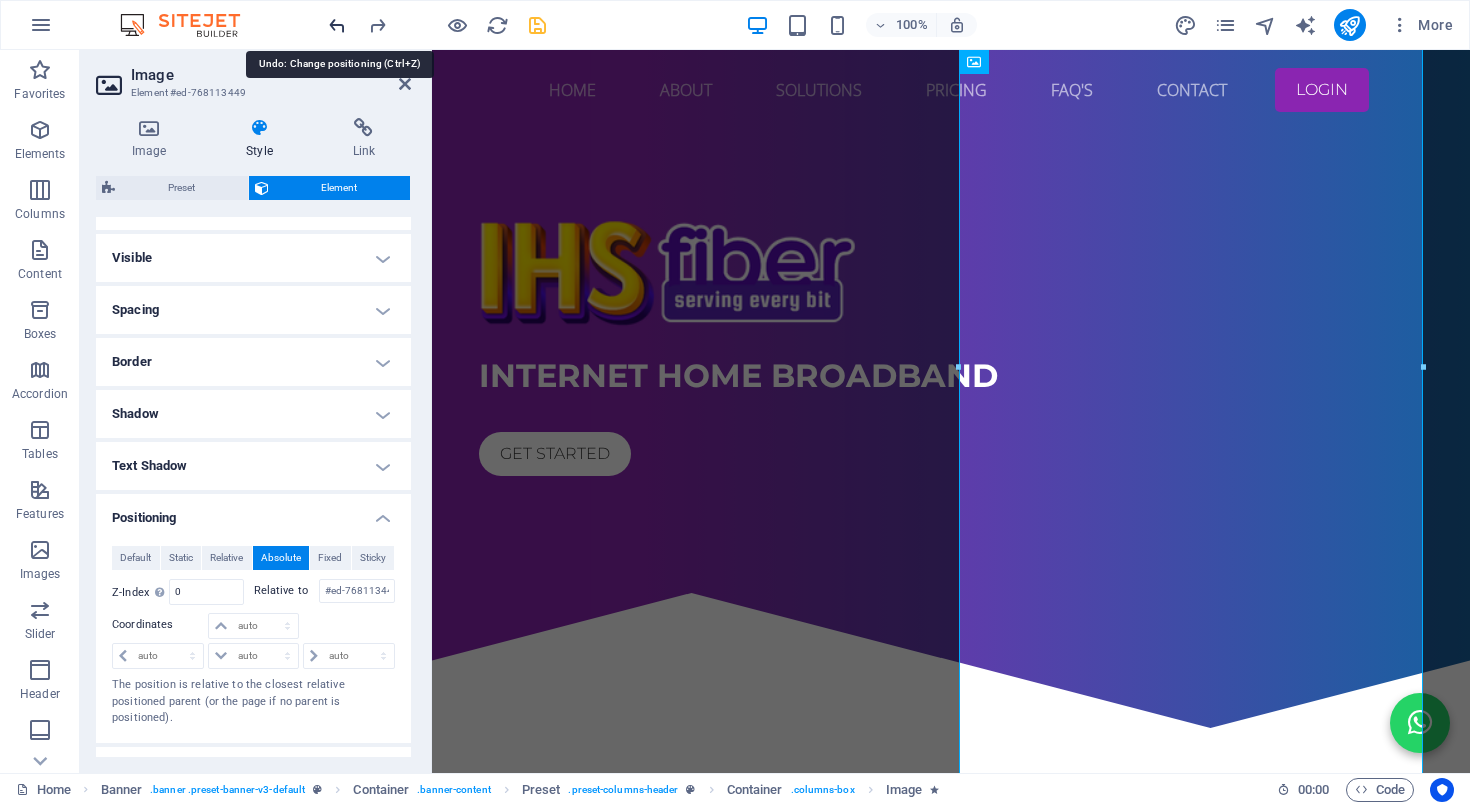 click at bounding box center [337, 25] 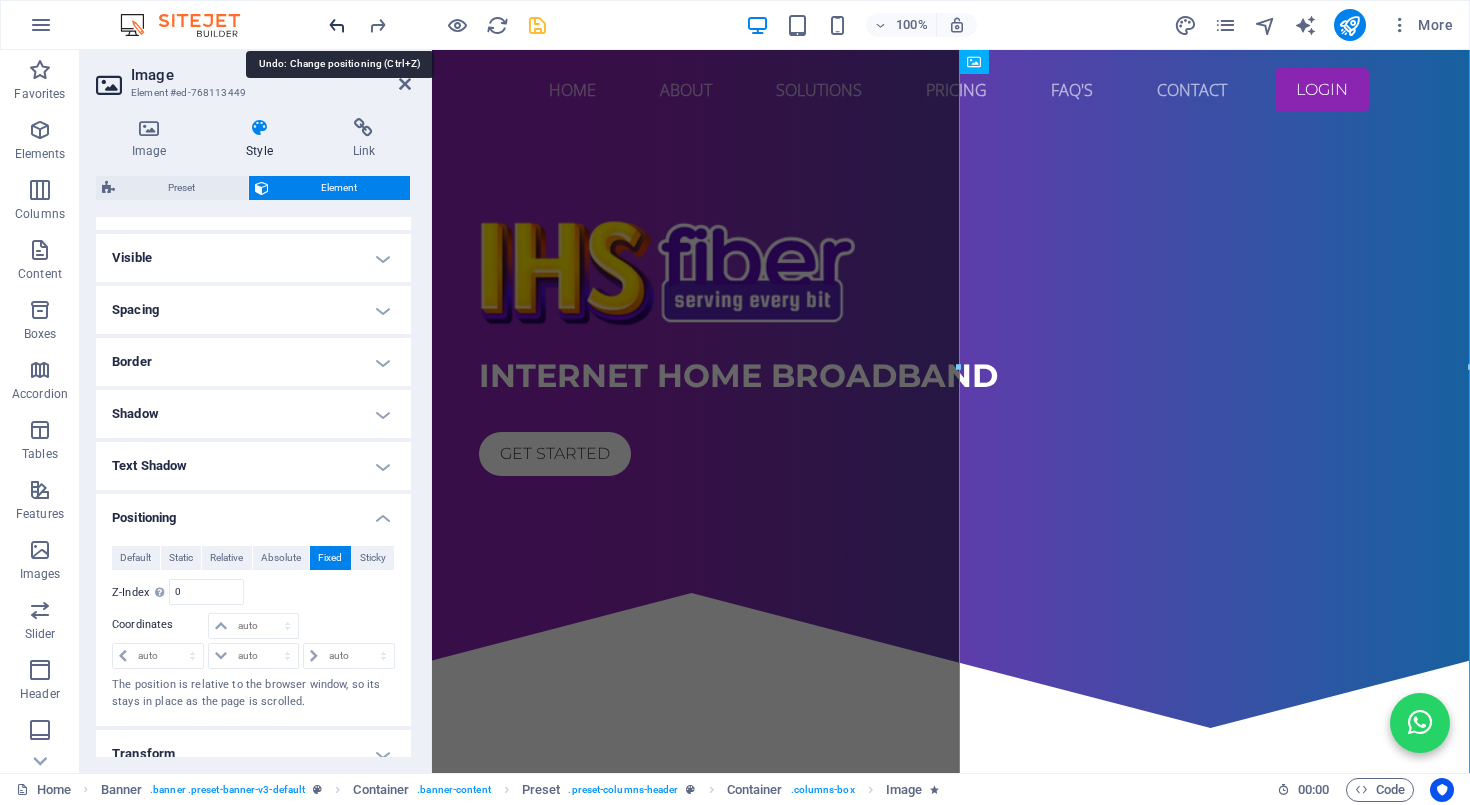 click at bounding box center [337, 25] 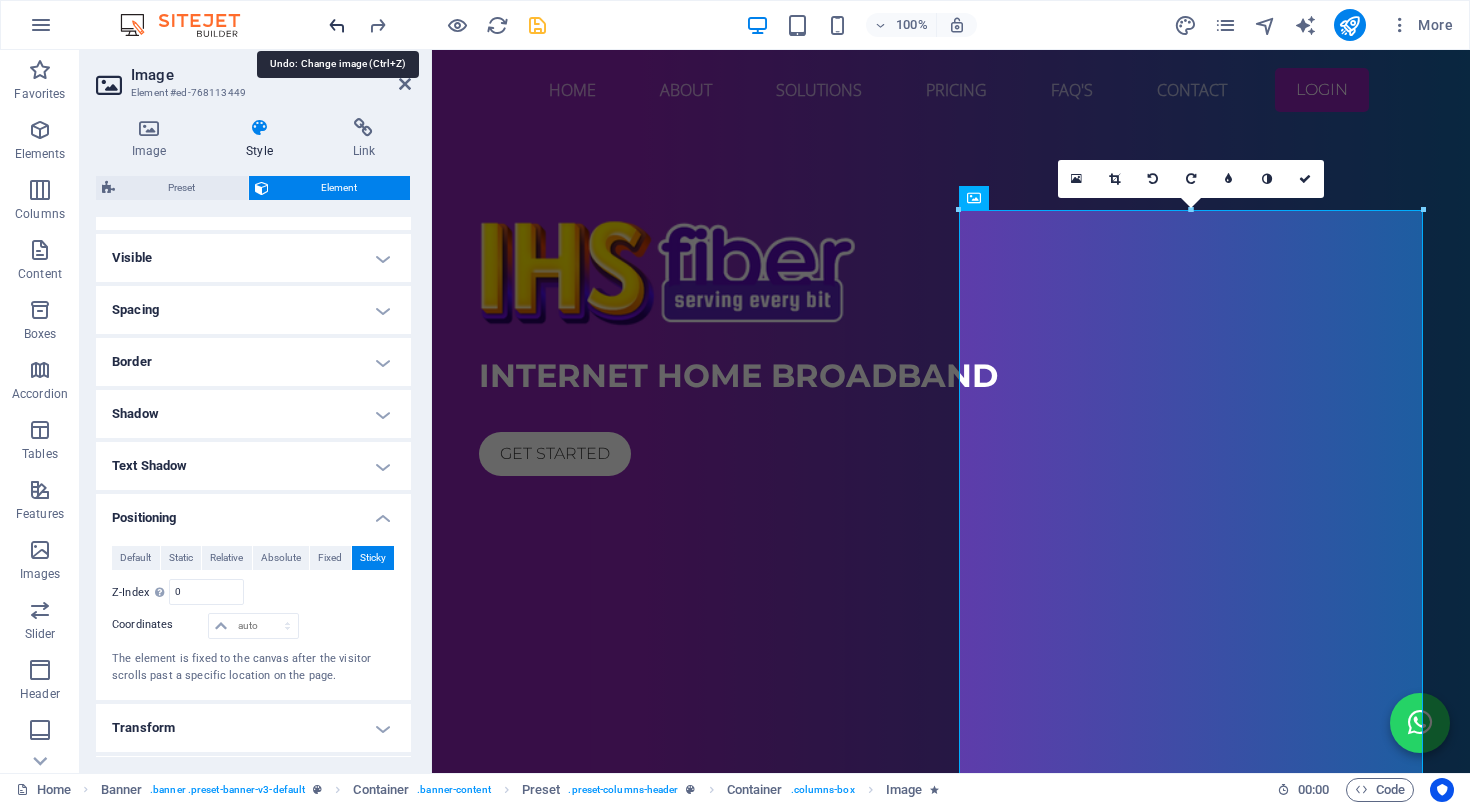 click at bounding box center [337, 25] 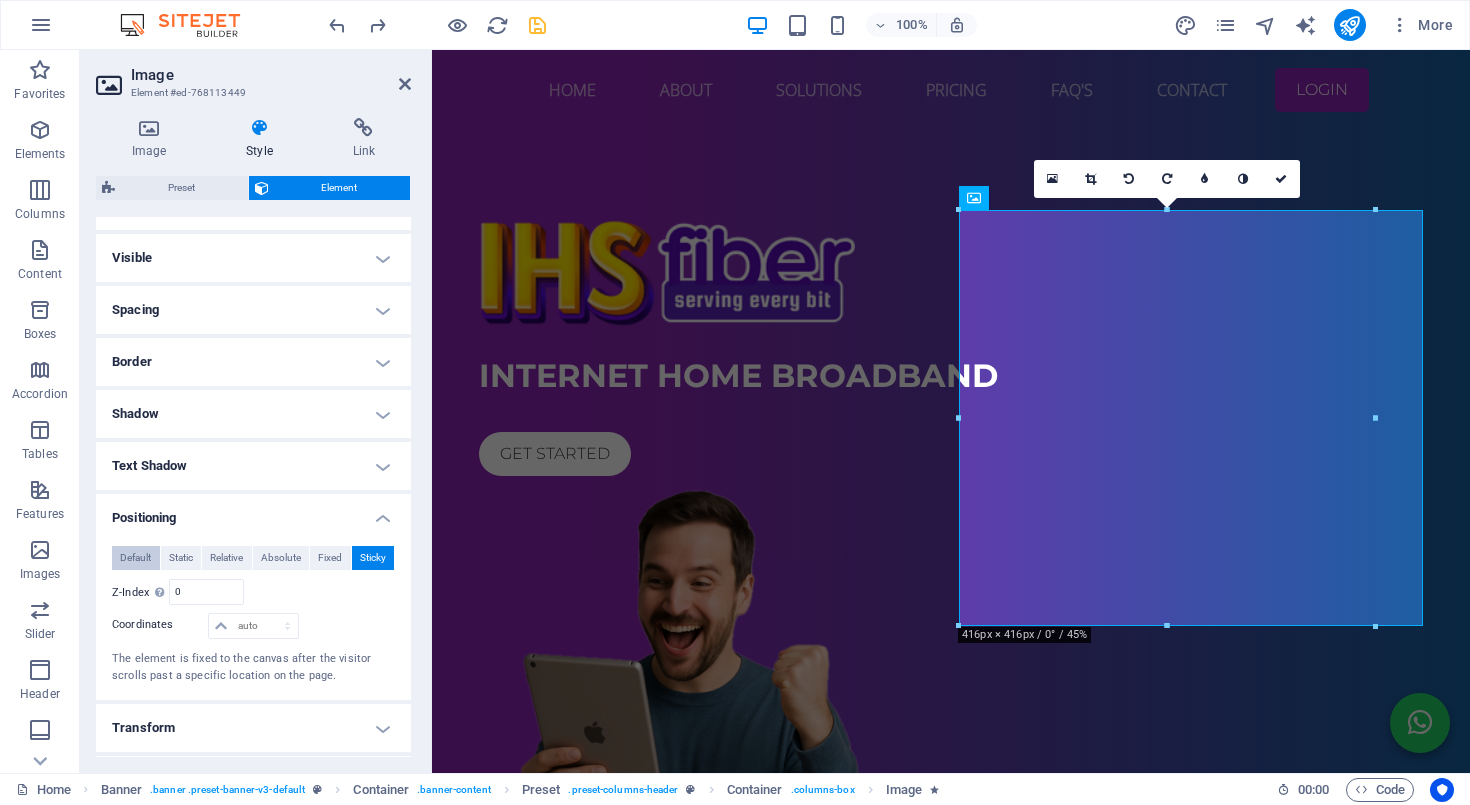 click on "Default" at bounding box center [135, 558] 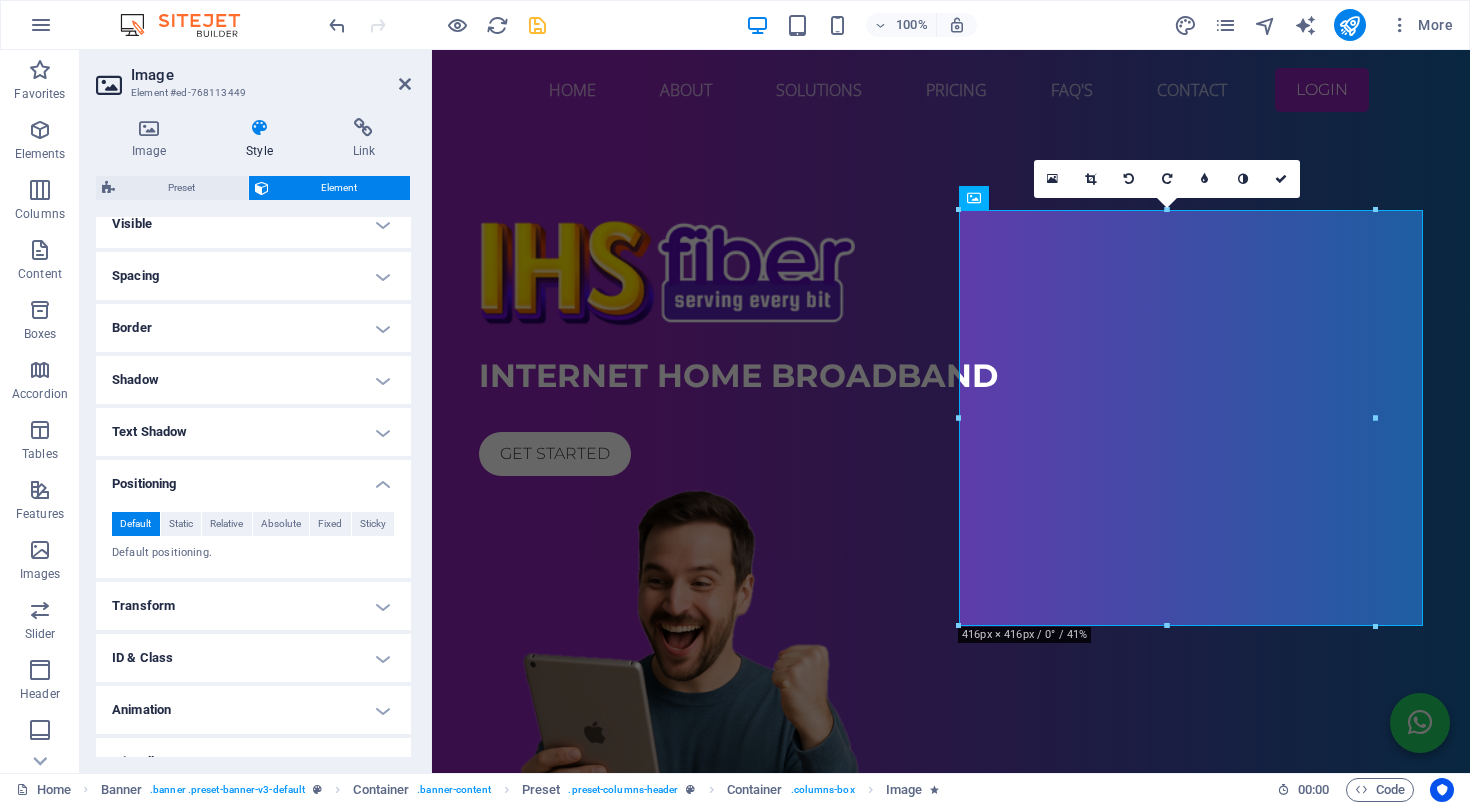 scroll, scrollTop: 256, scrollLeft: 0, axis: vertical 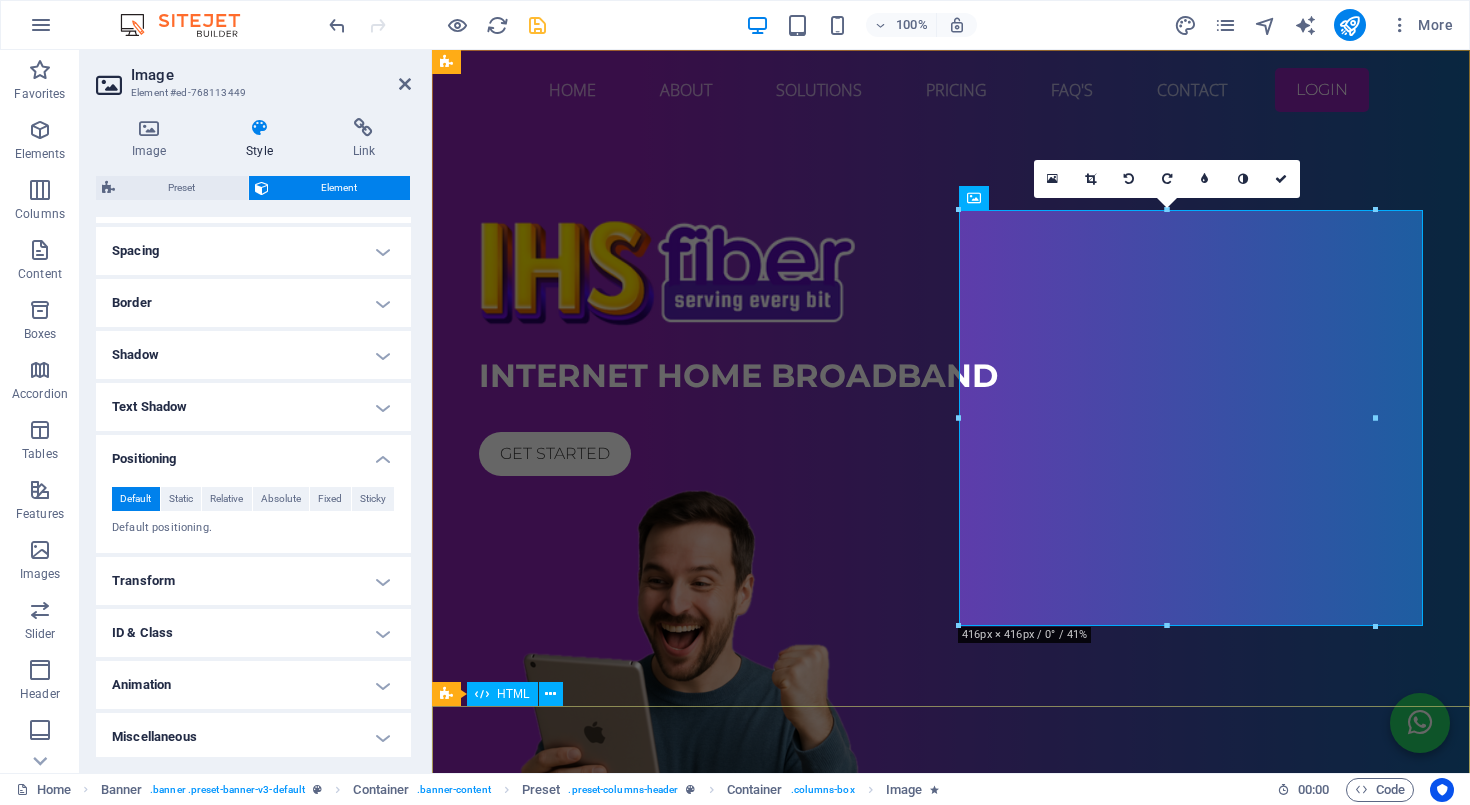 click at bounding box center (951, 1076) 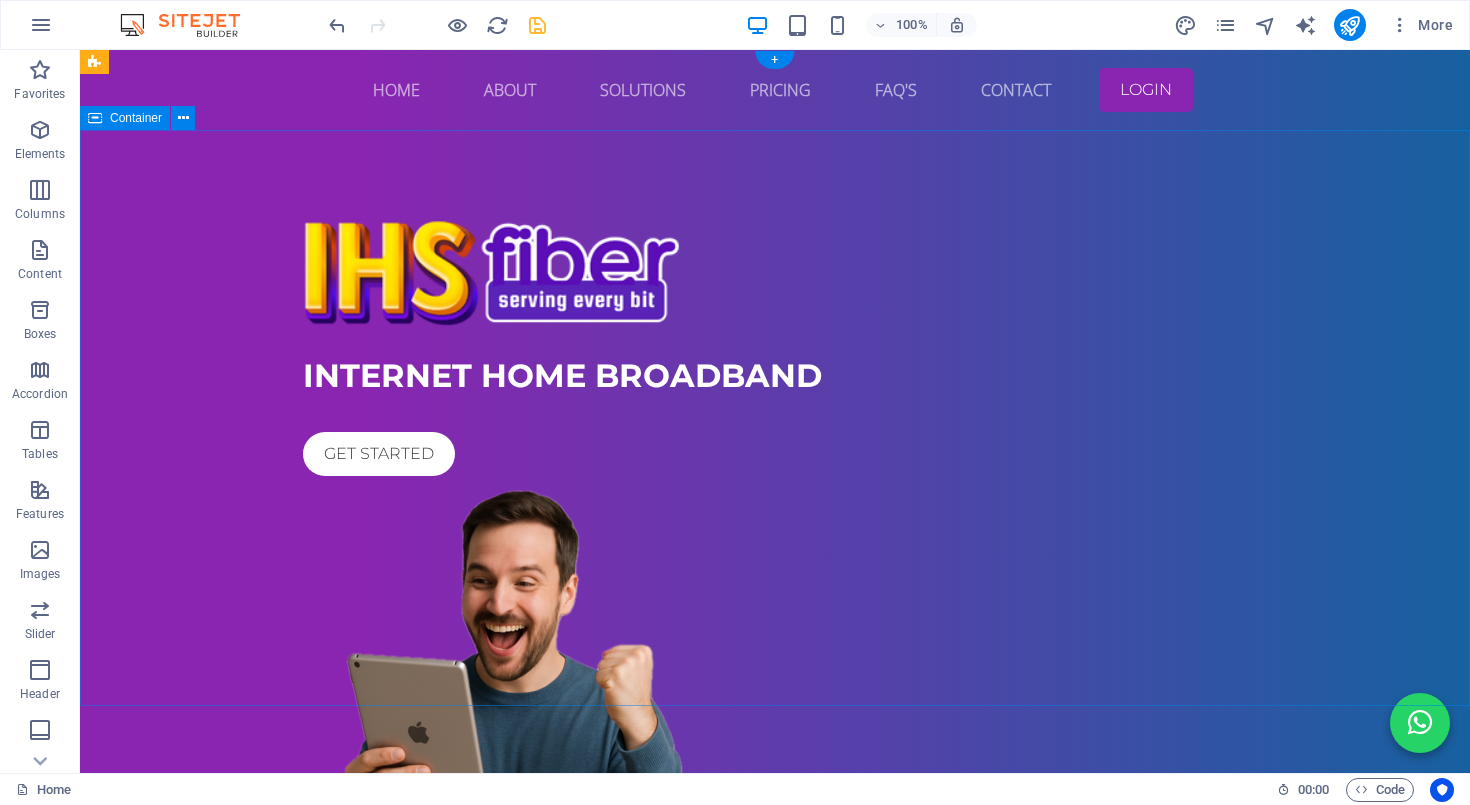 scroll, scrollTop: 0, scrollLeft: 0, axis: both 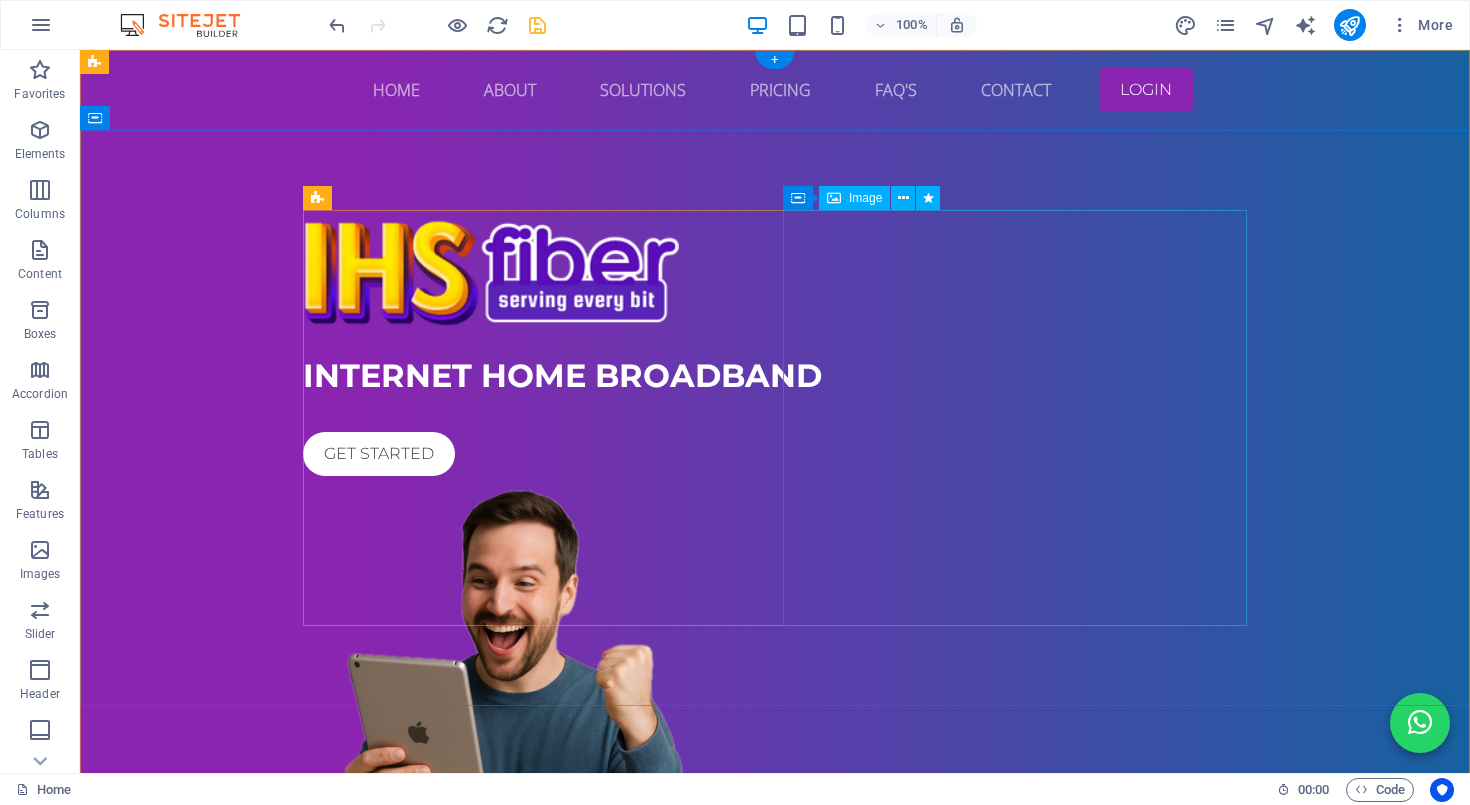 click at bounding box center (775, 692) 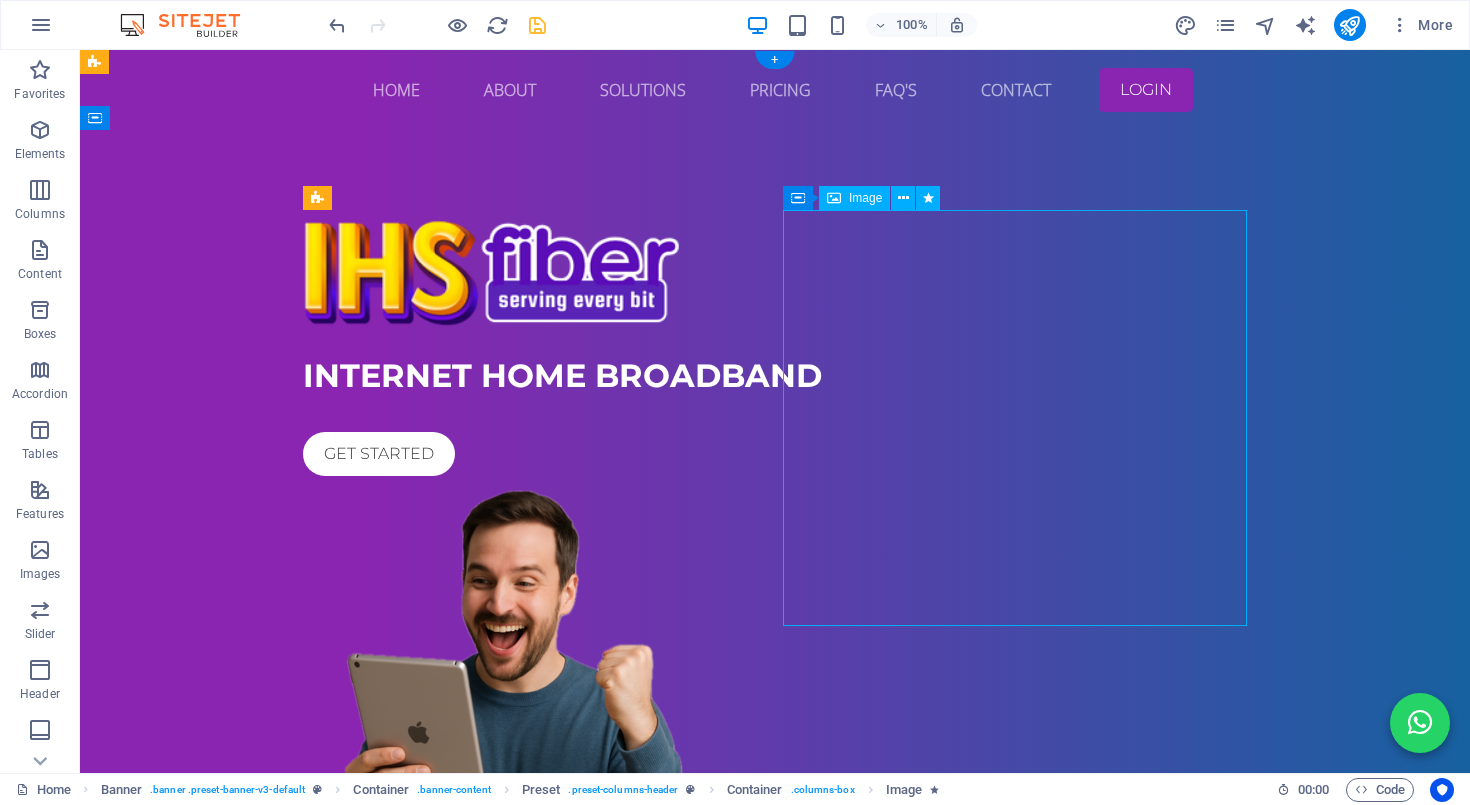 click at bounding box center (775, 692) 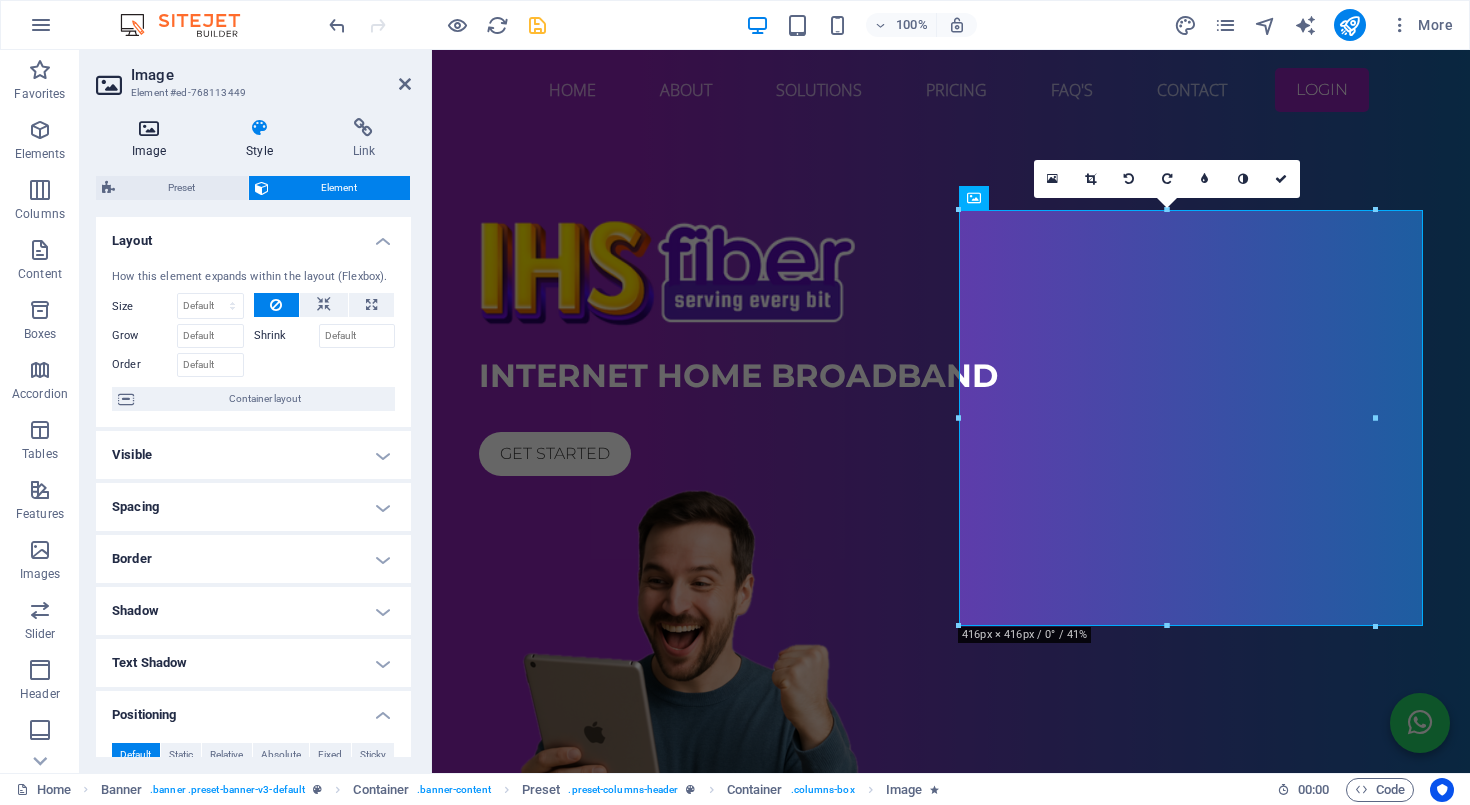 click on "Image" at bounding box center [153, 139] 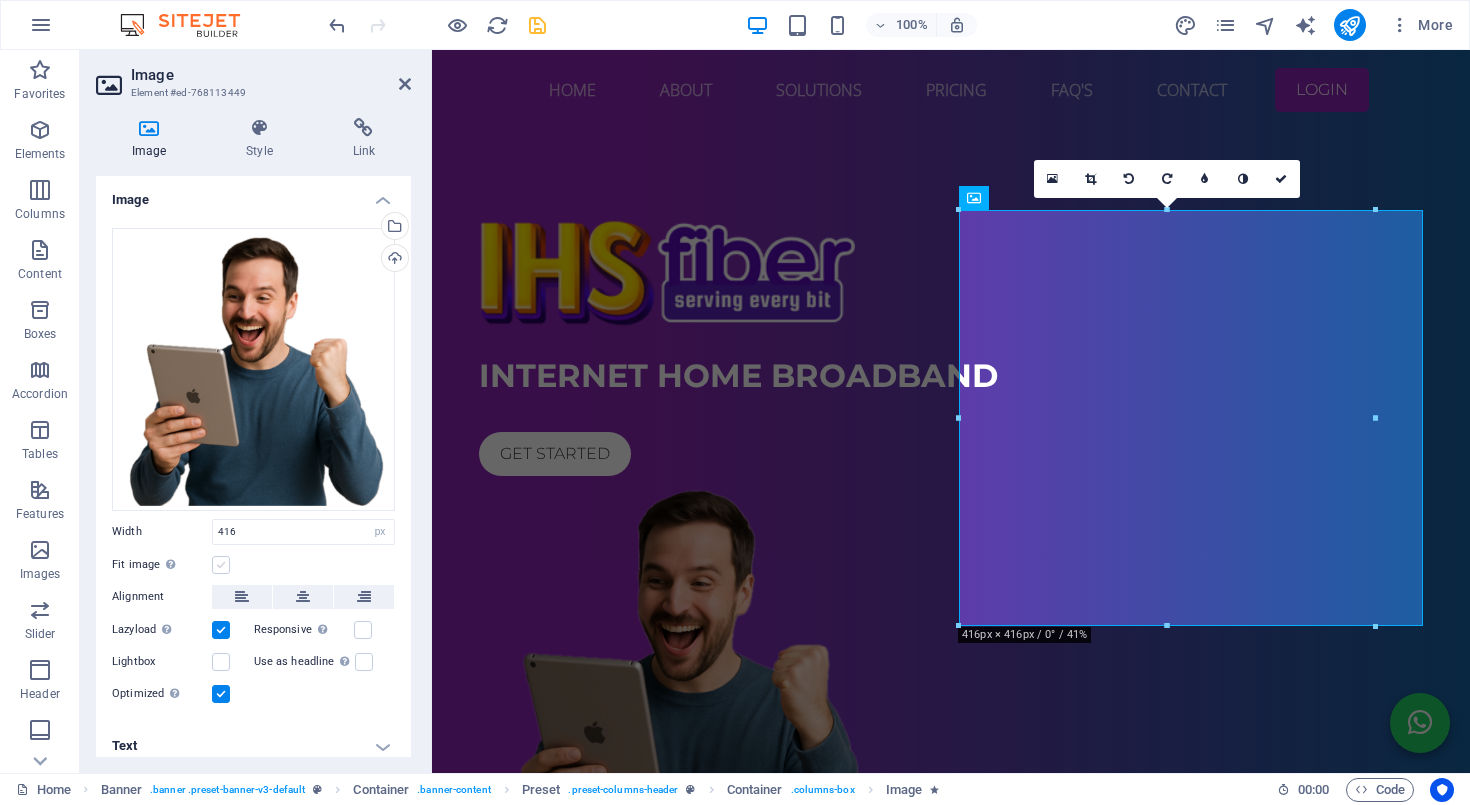 click at bounding box center [221, 565] 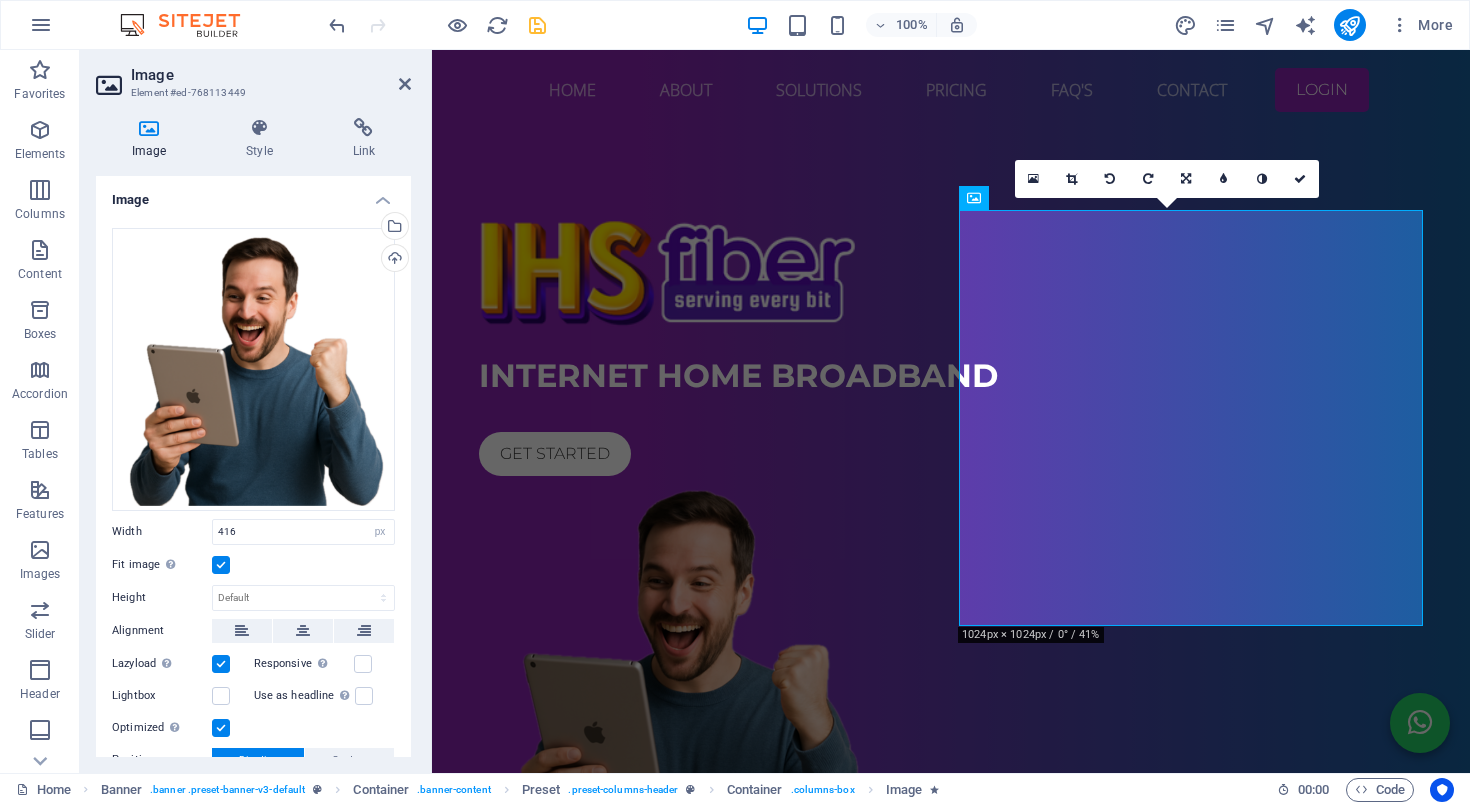 click at bounding box center [221, 565] 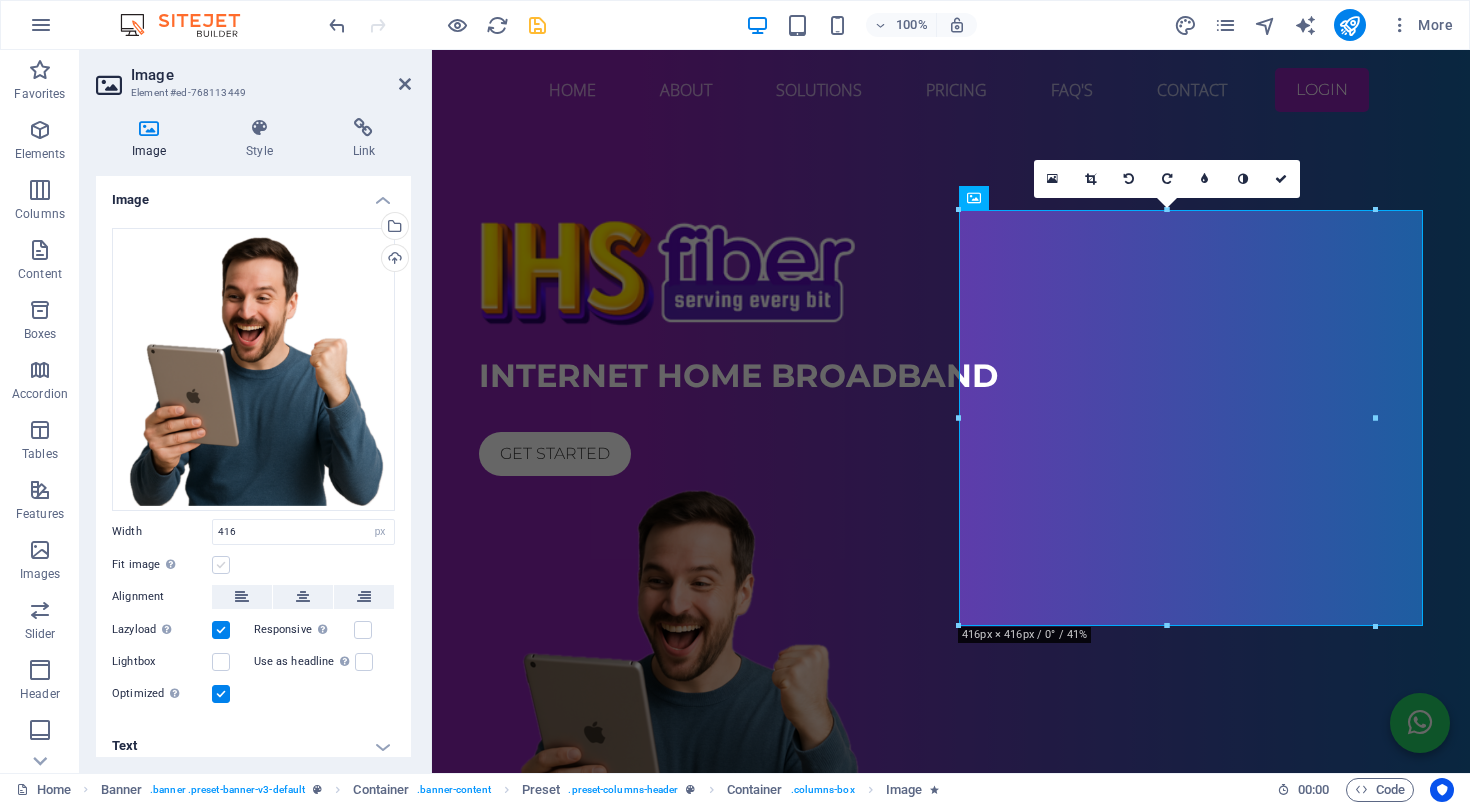 click at bounding box center [221, 565] 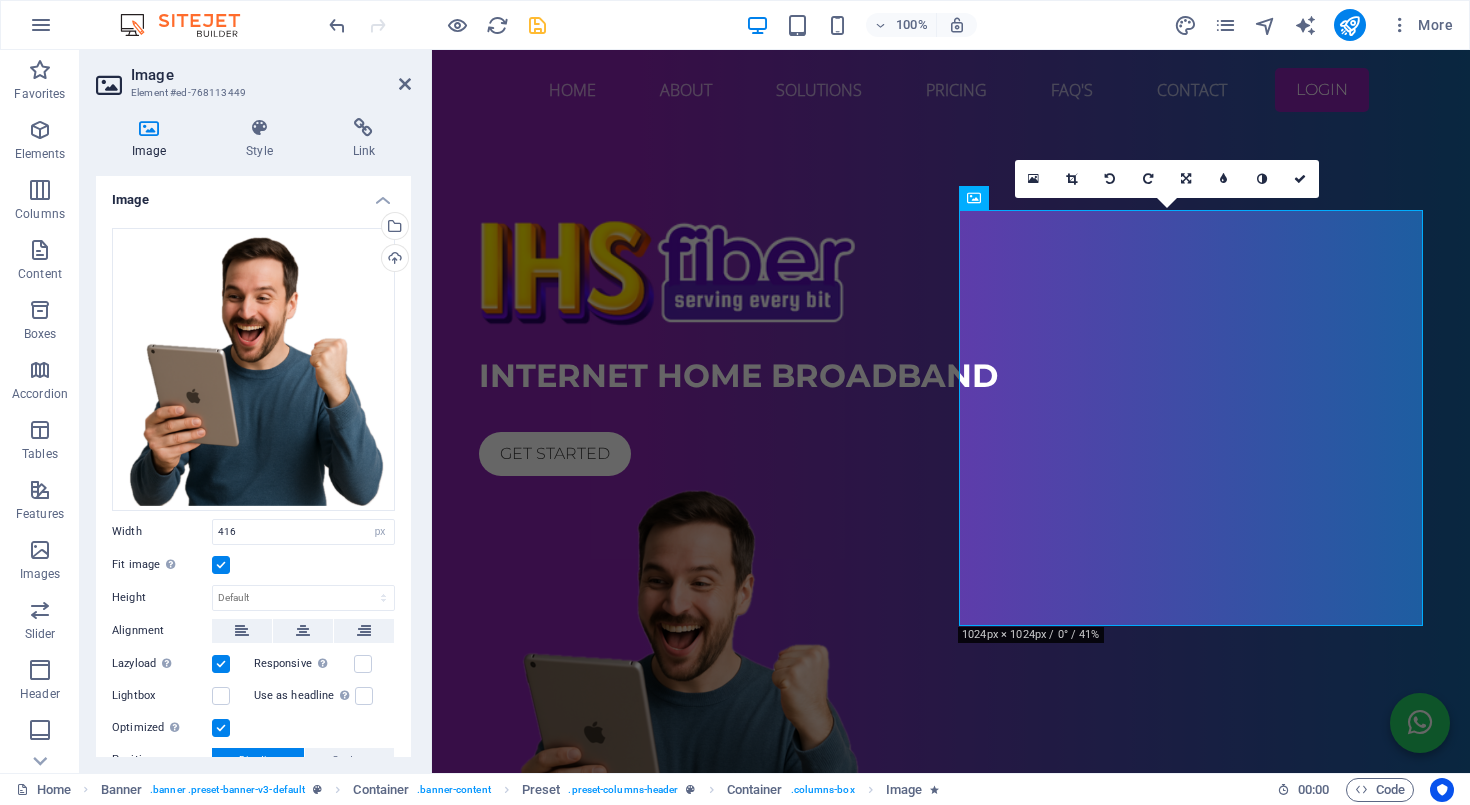 click at bounding box center [221, 565] 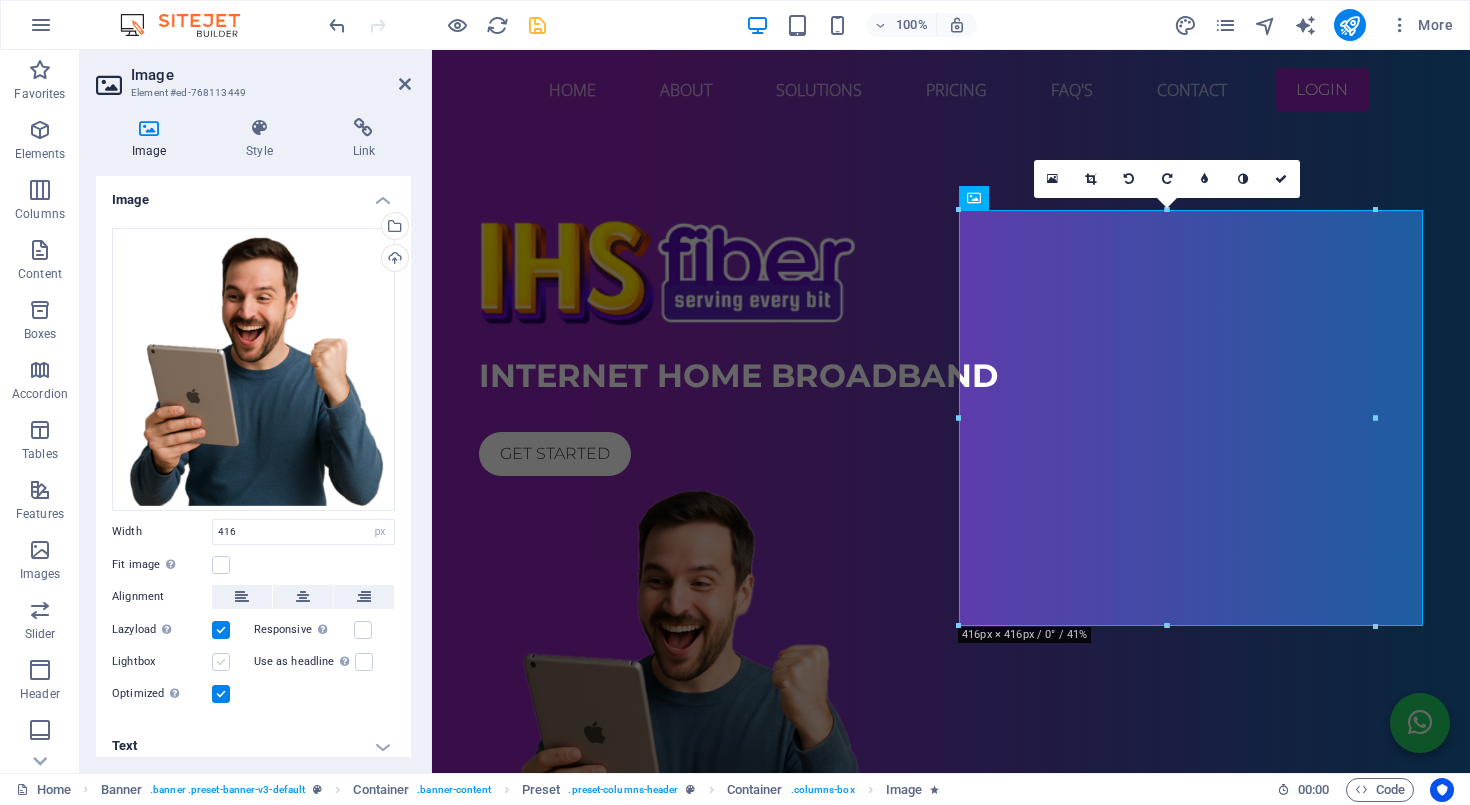 click at bounding box center [221, 662] 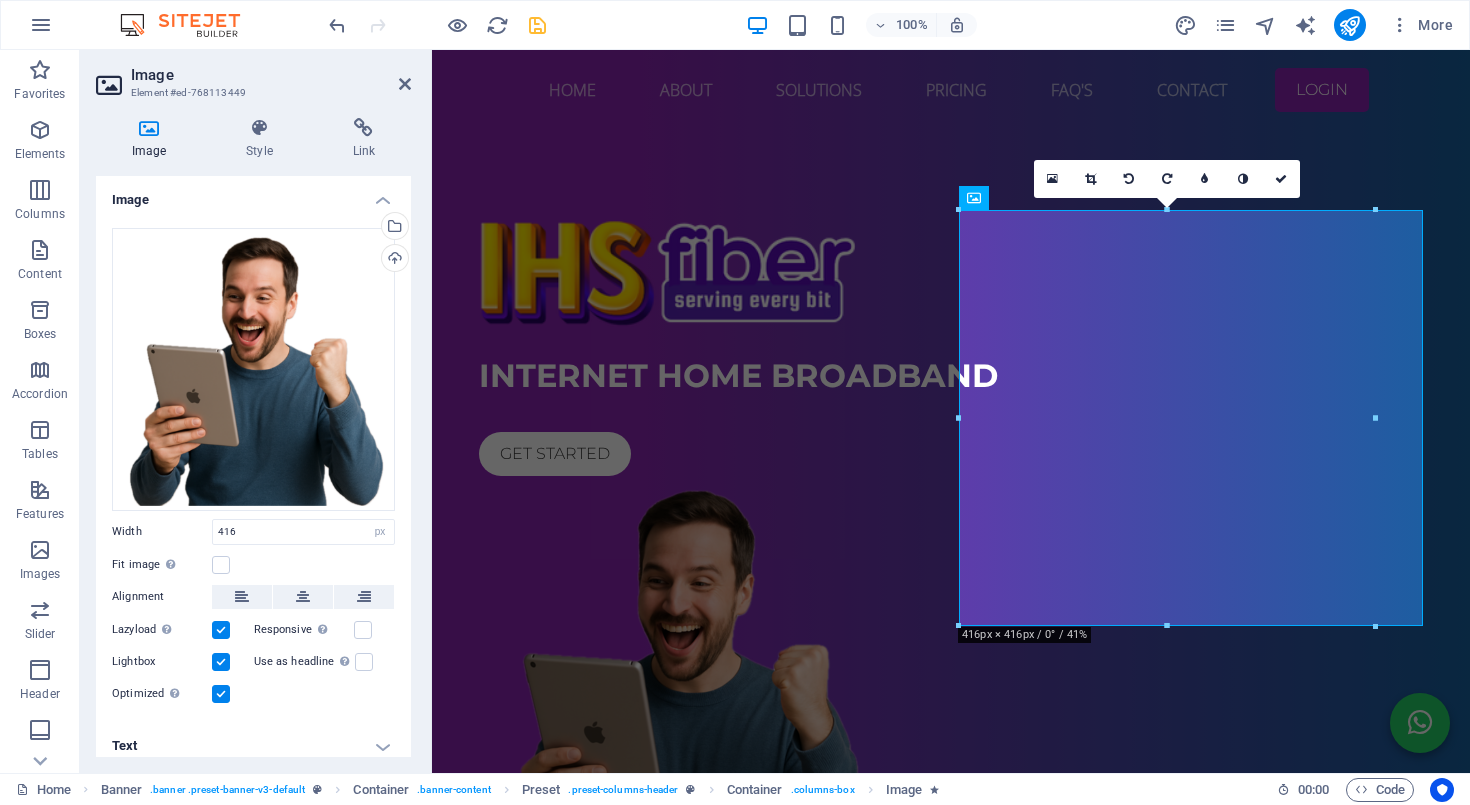 click at bounding box center [221, 662] 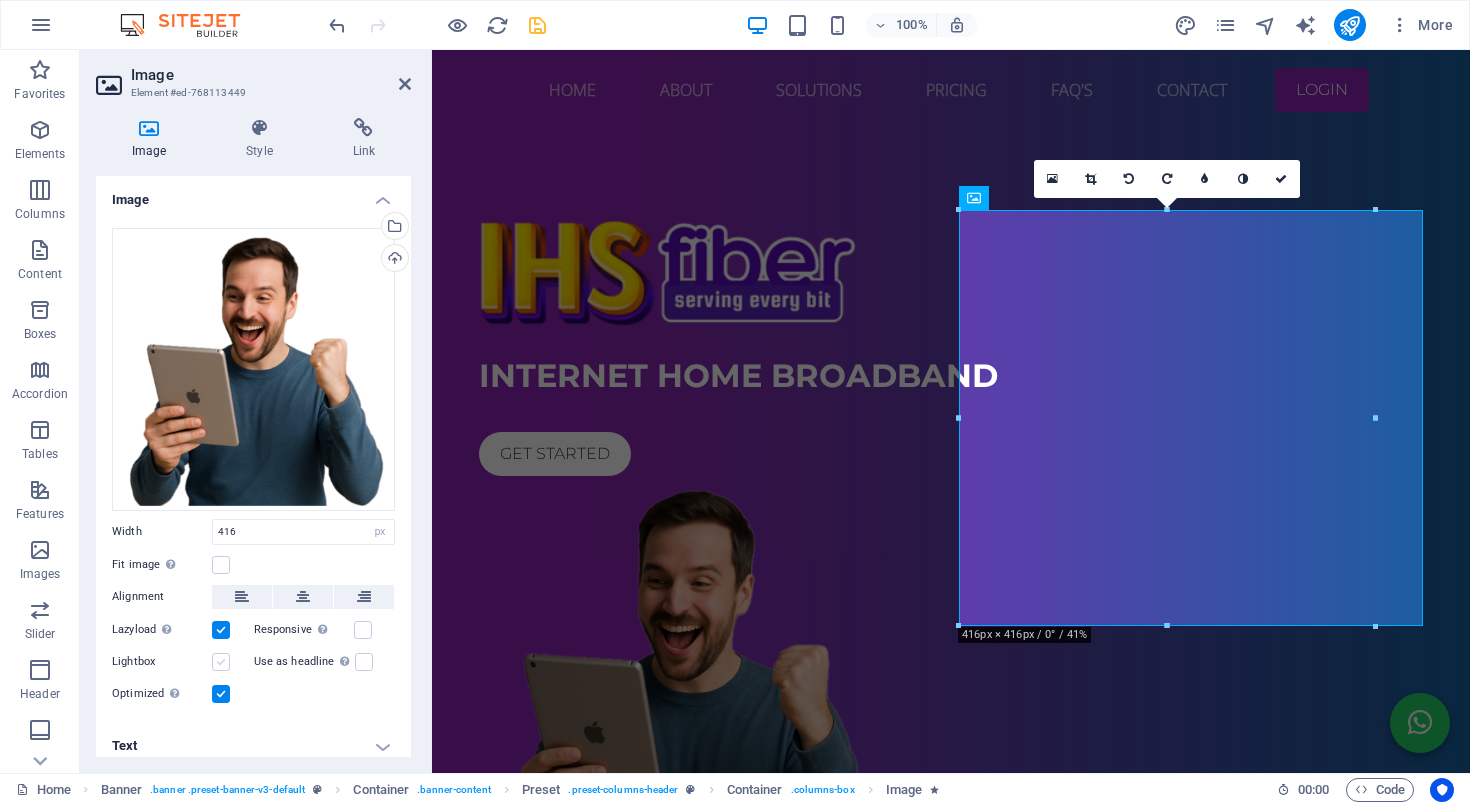 click at bounding box center (221, 662) 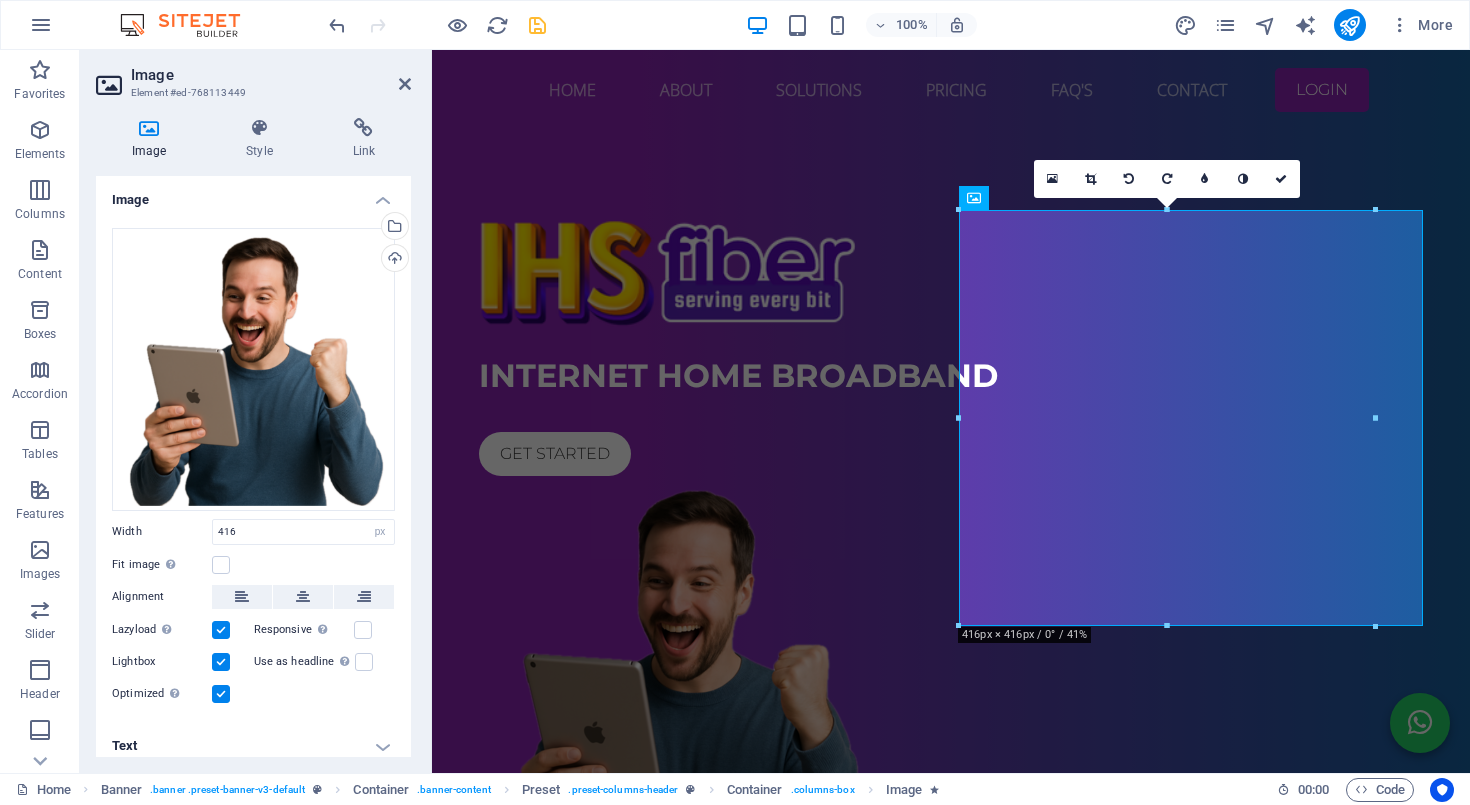 click at bounding box center [221, 662] 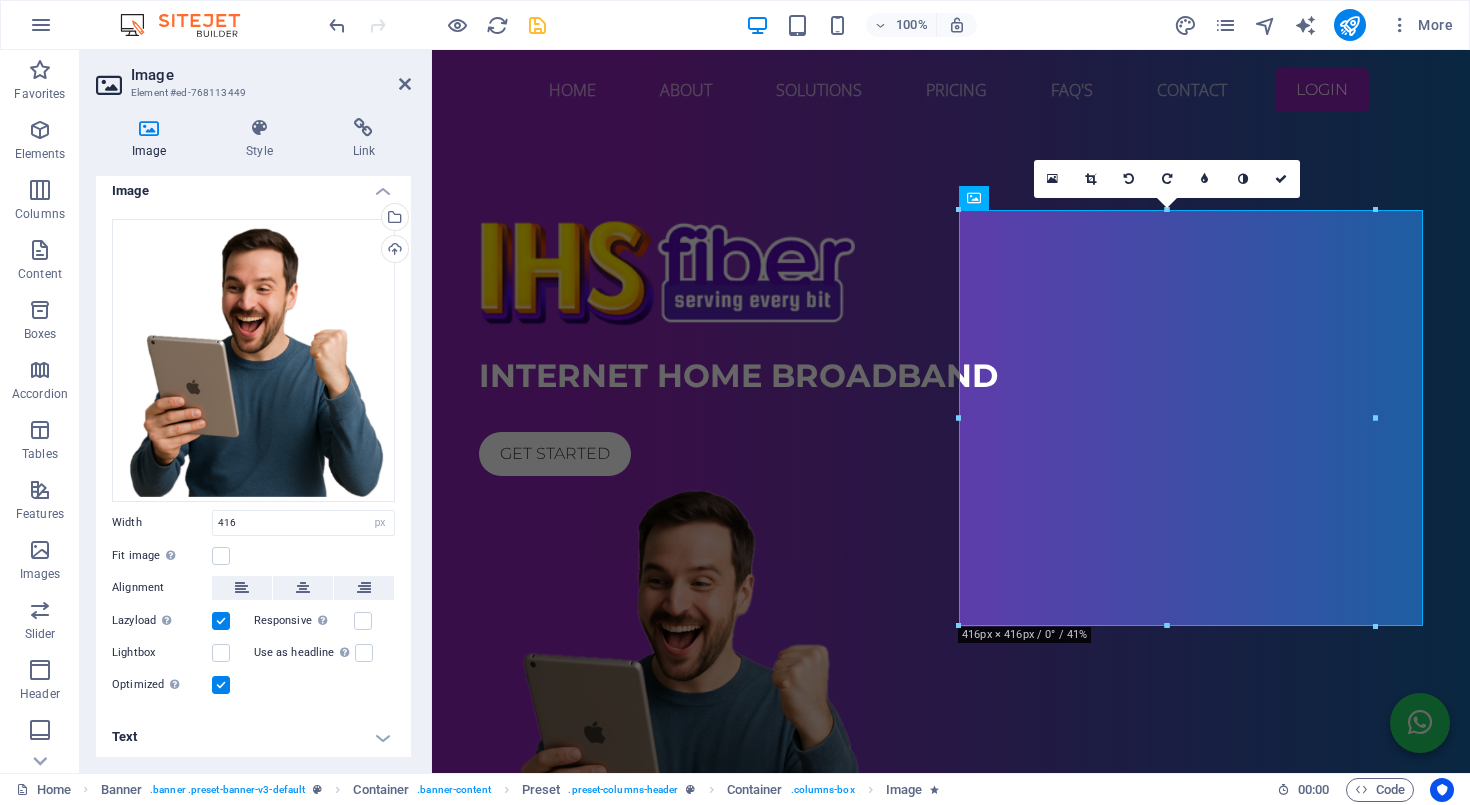scroll, scrollTop: 8, scrollLeft: 0, axis: vertical 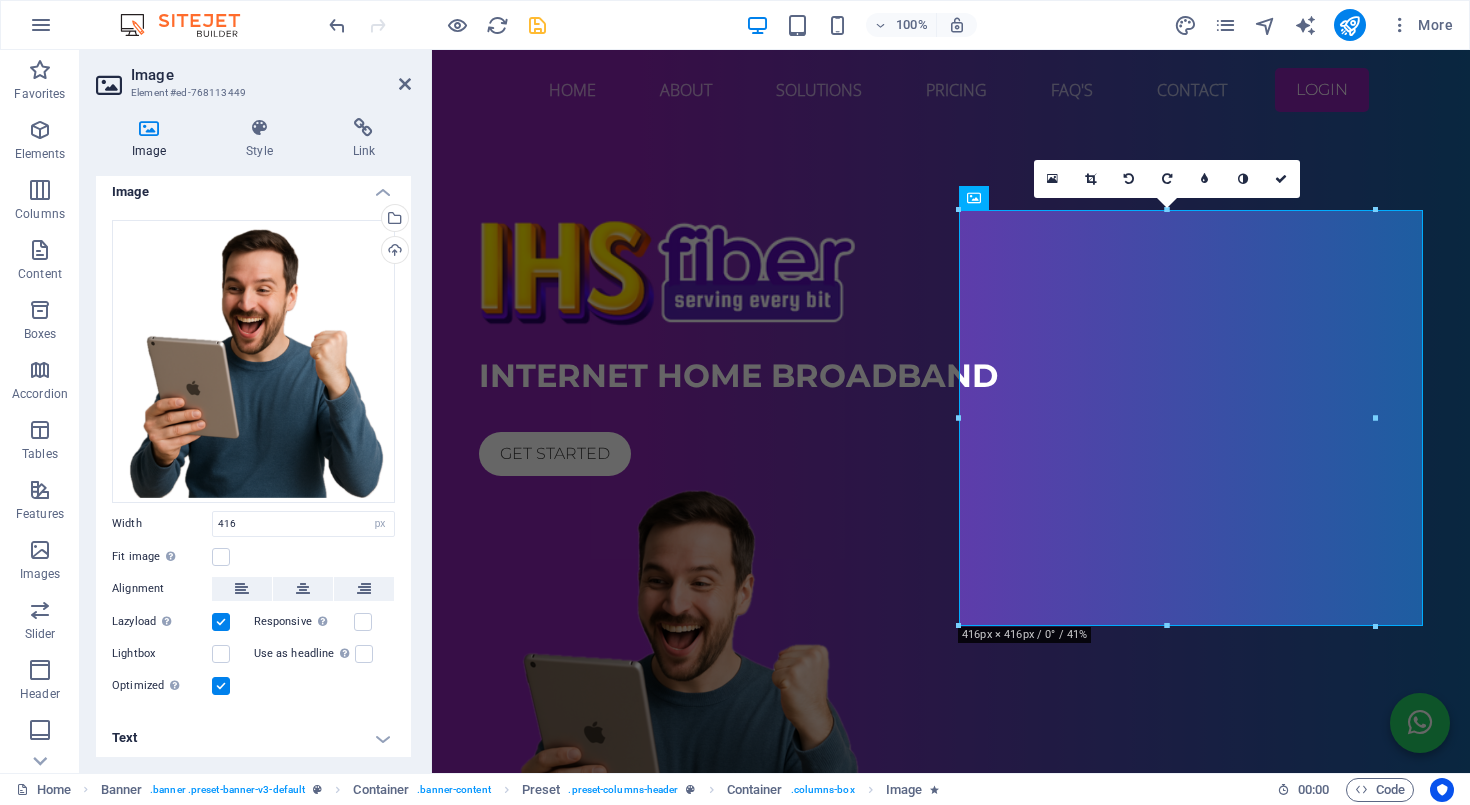 click on "Text" at bounding box center (253, 738) 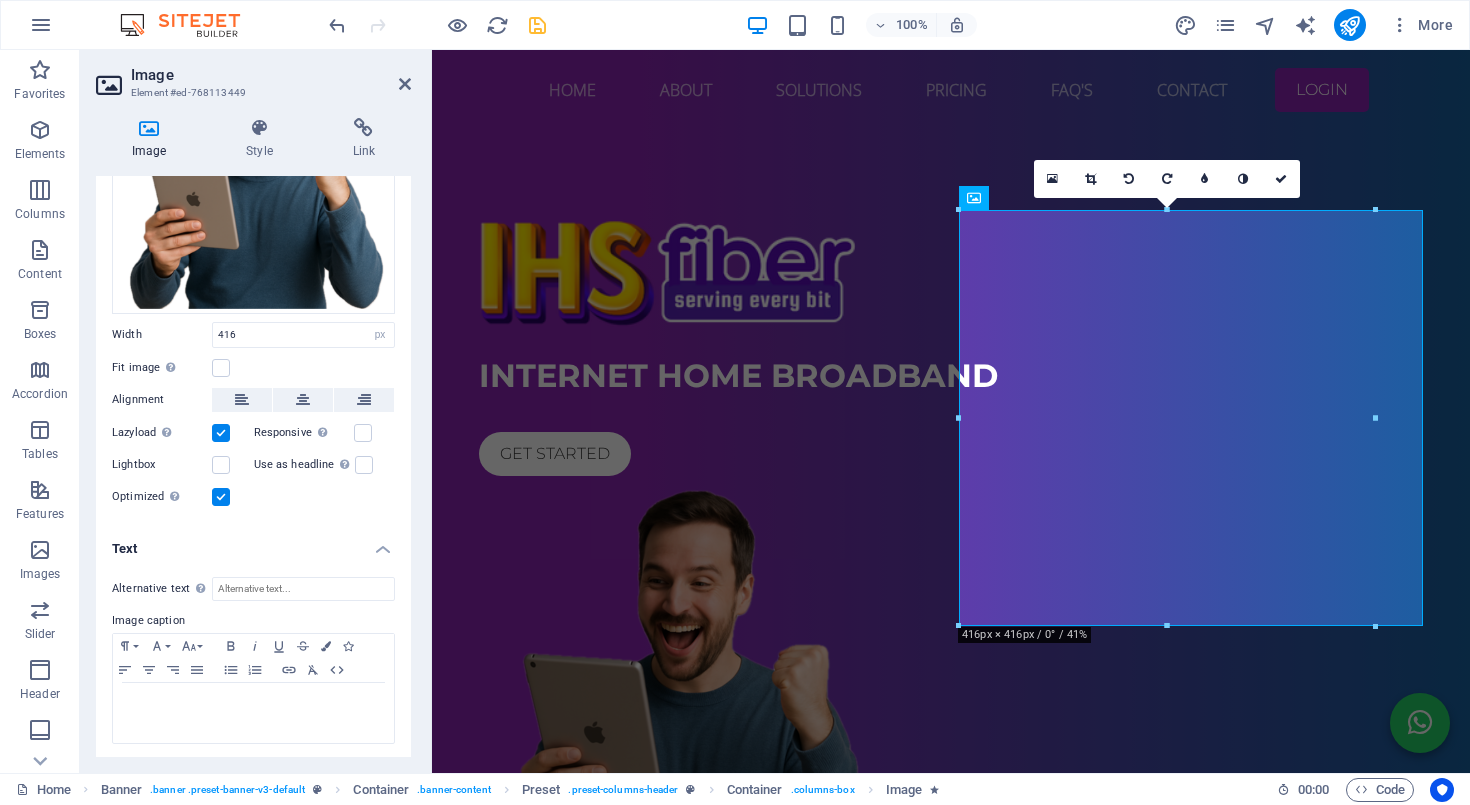 scroll, scrollTop: 196, scrollLeft: 0, axis: vertical 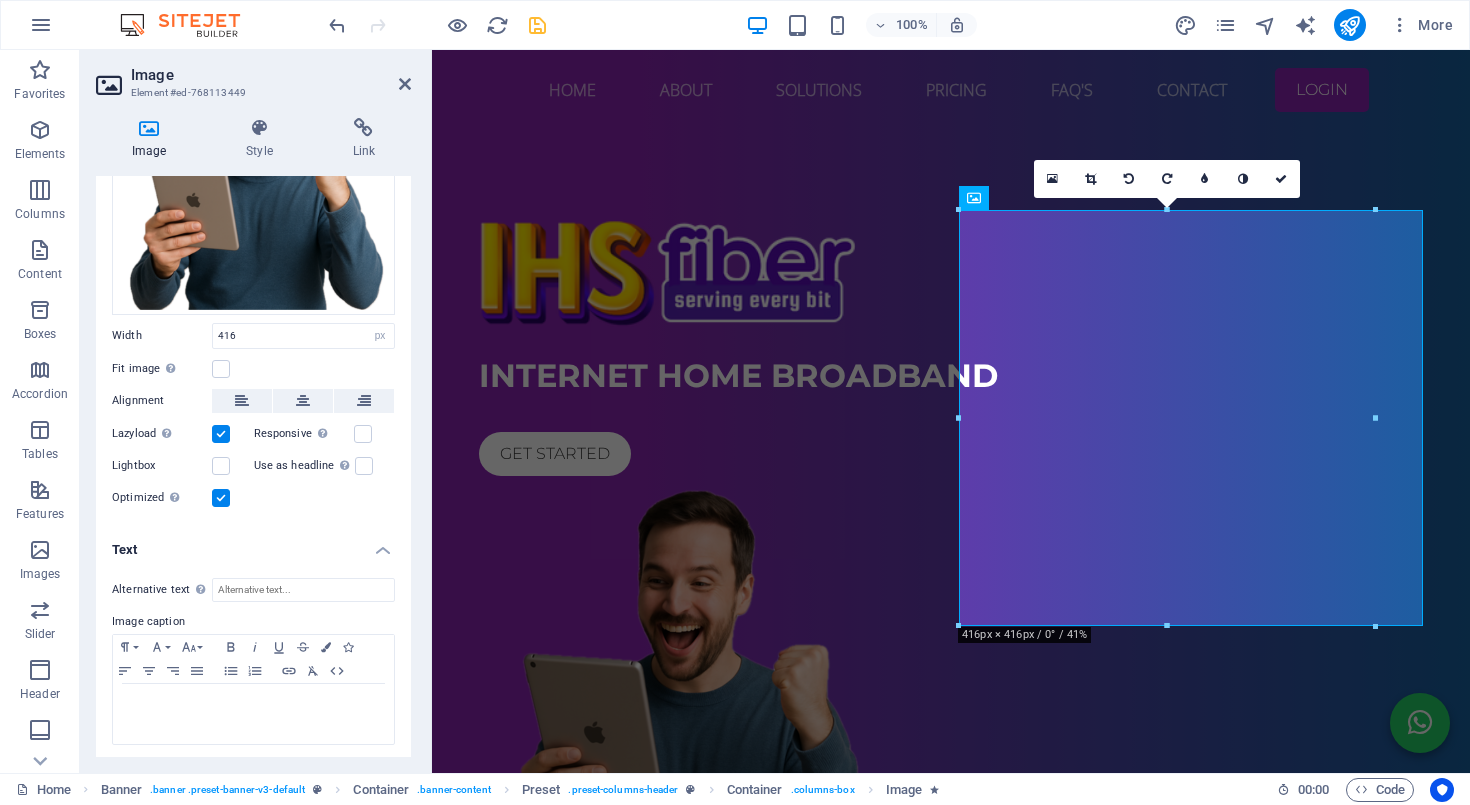 click on "Text" at bounding box center [253, 544] 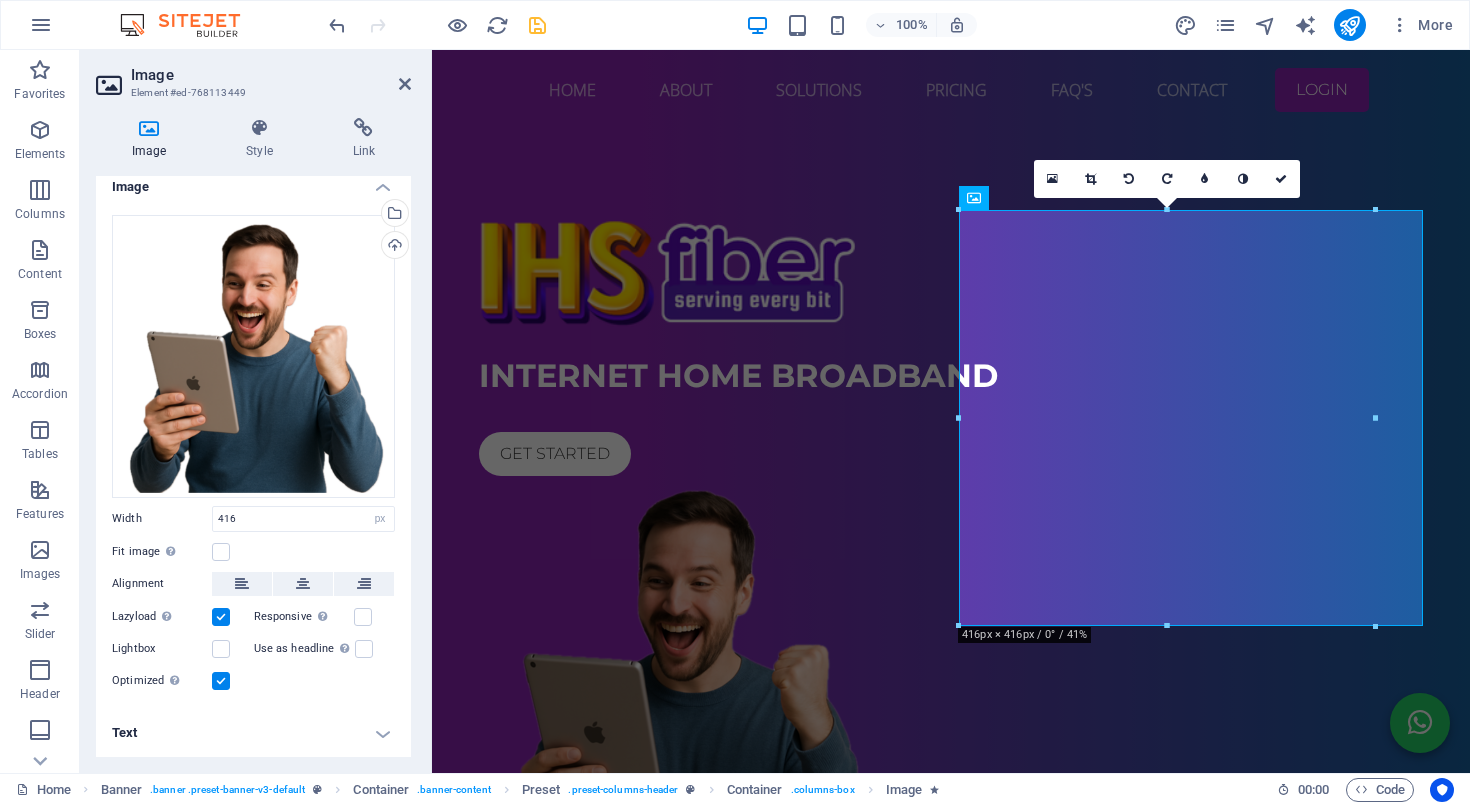 scroll, scrollTop: 8, scrollLeft: 0, axis: vertical 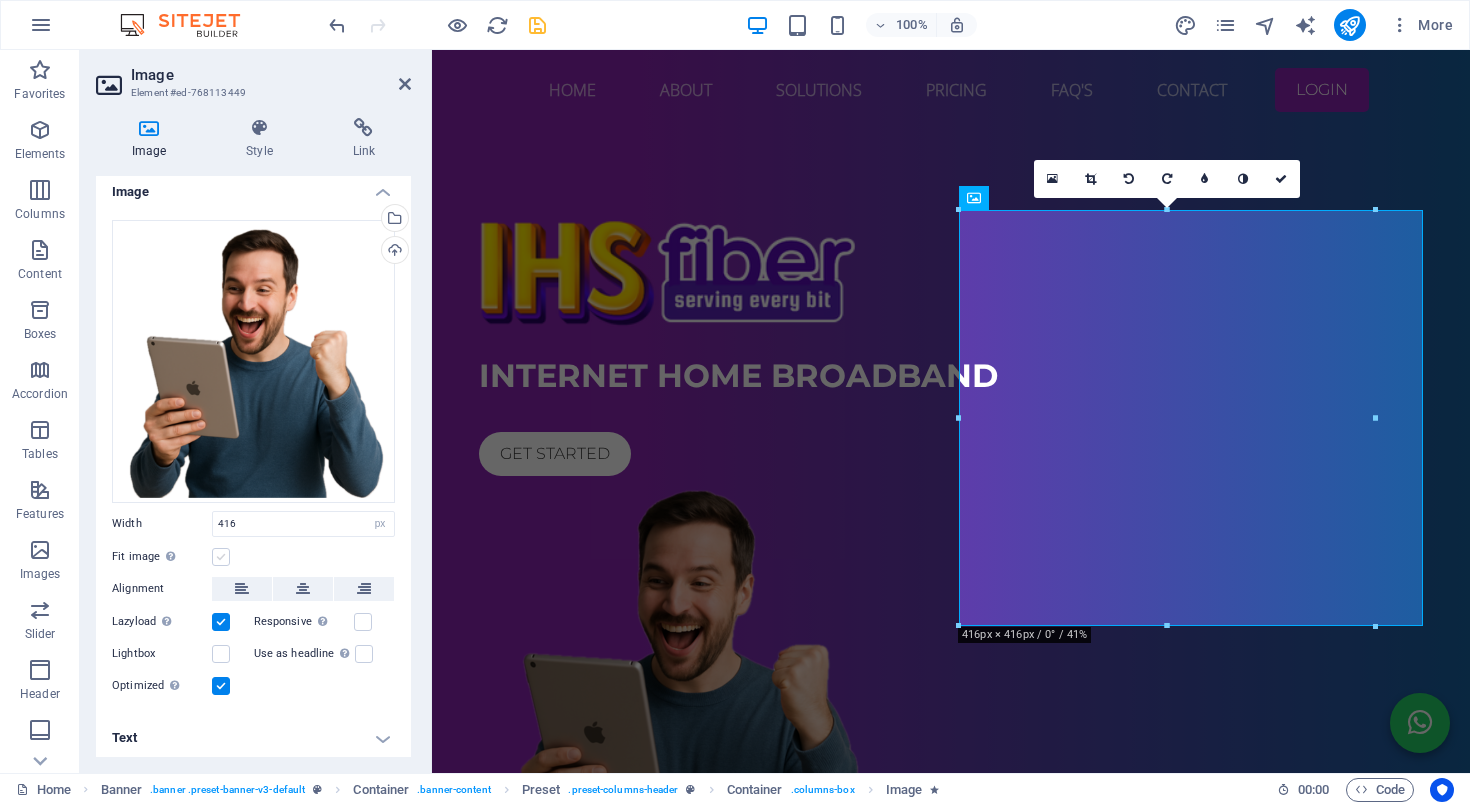 click at bounding box center (221, 557) 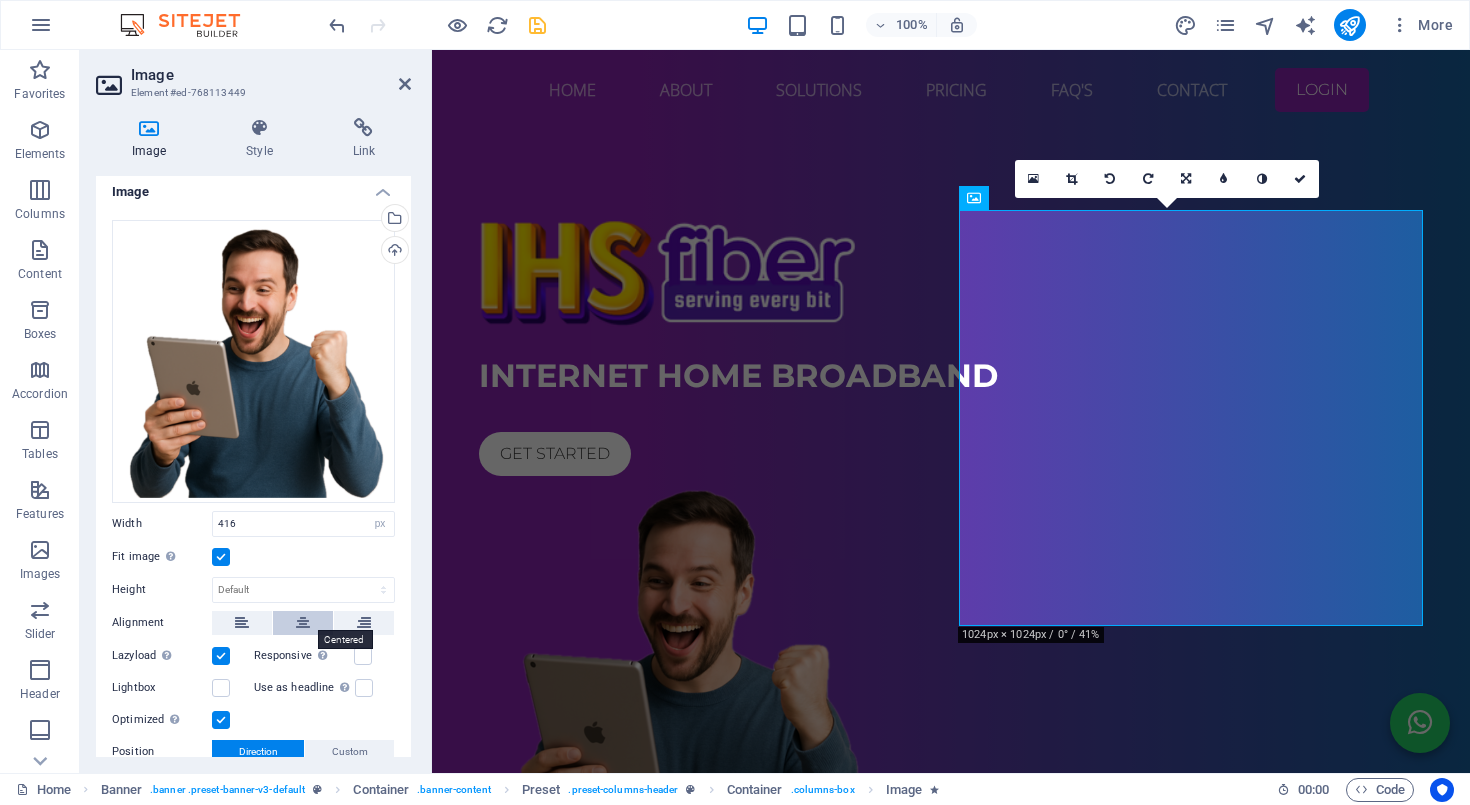 click at bounding box center (303, 623) 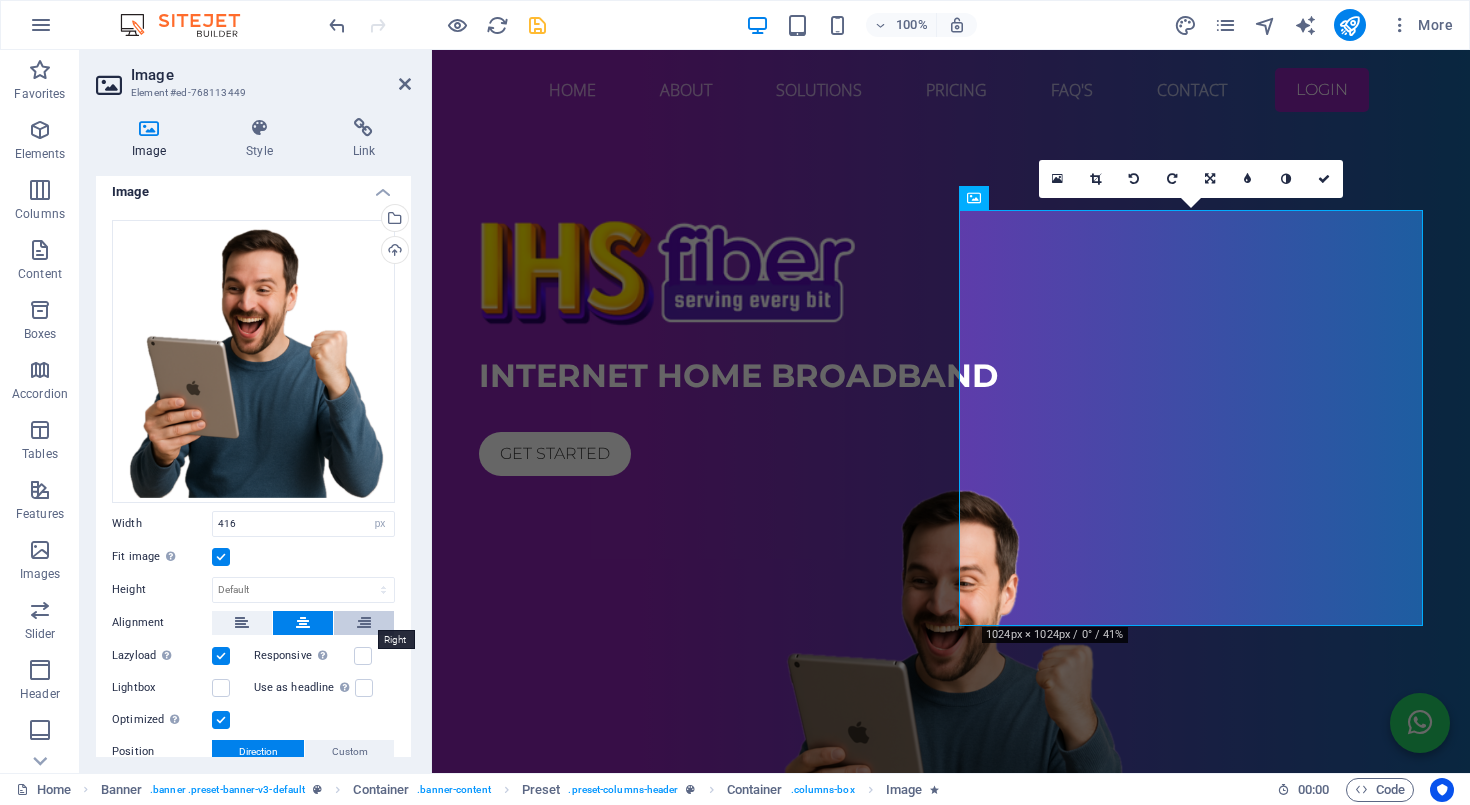 click at bounding box center [364, 623] 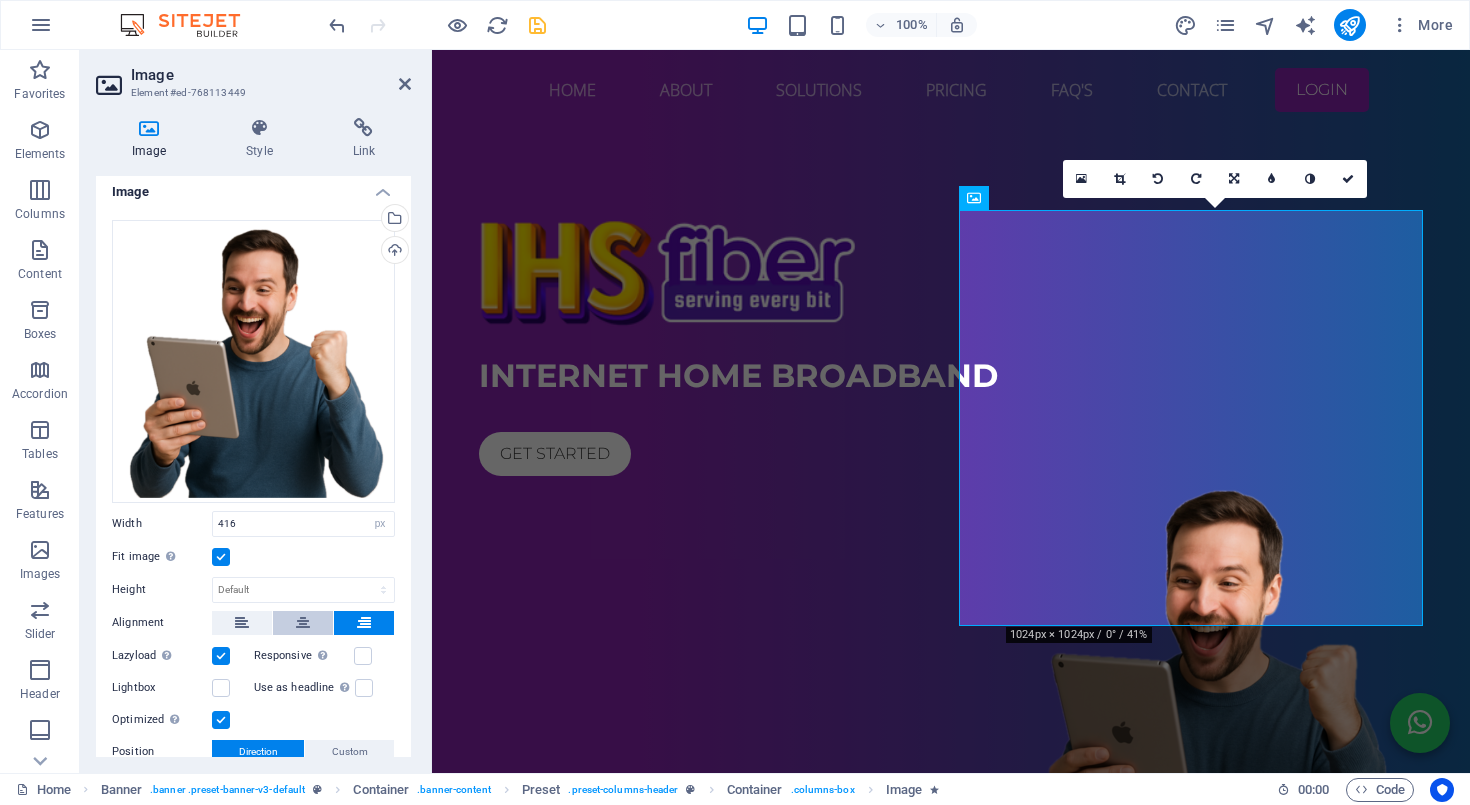 click at bounding box center (303, 623) 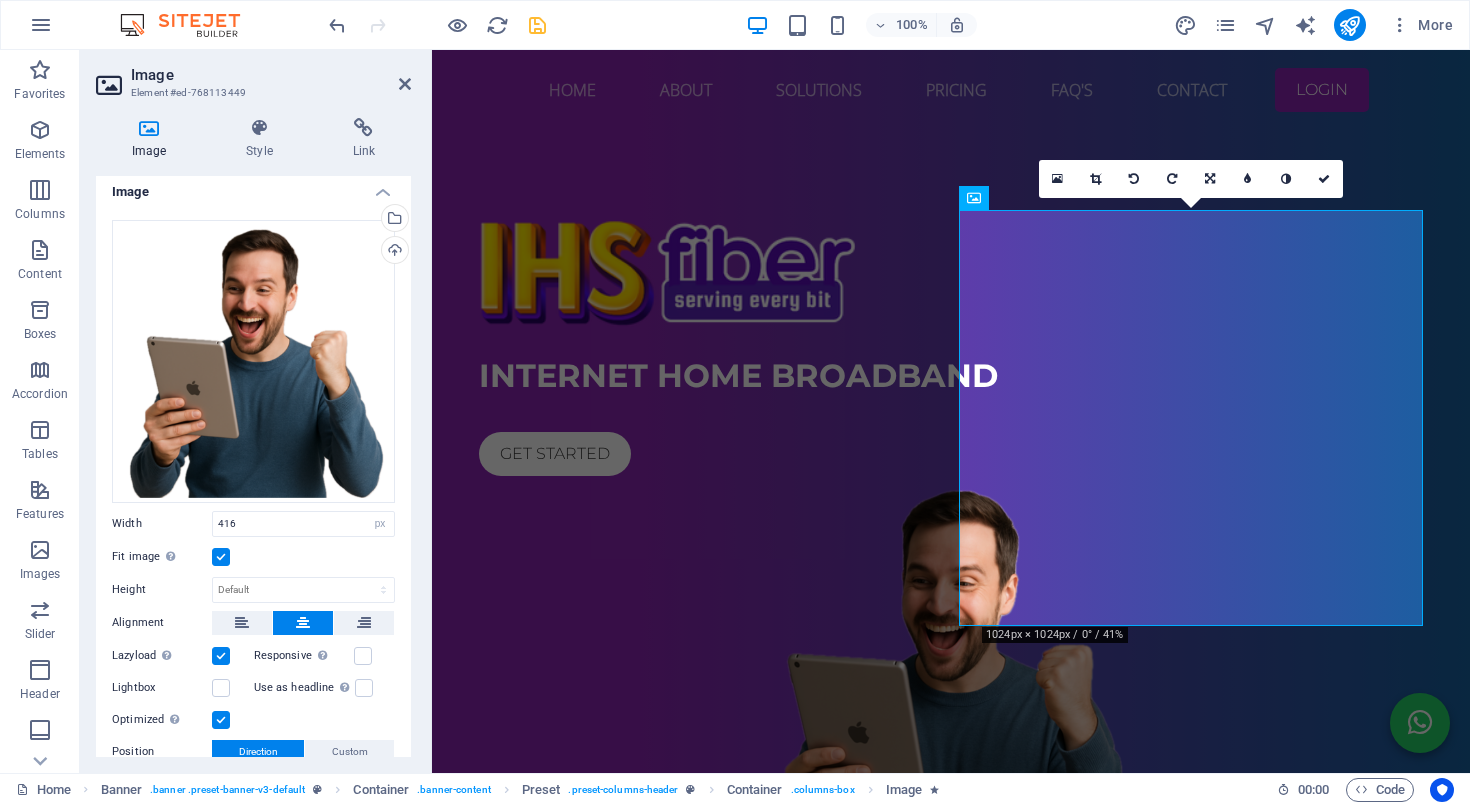 click at bounding box center (221, 557) 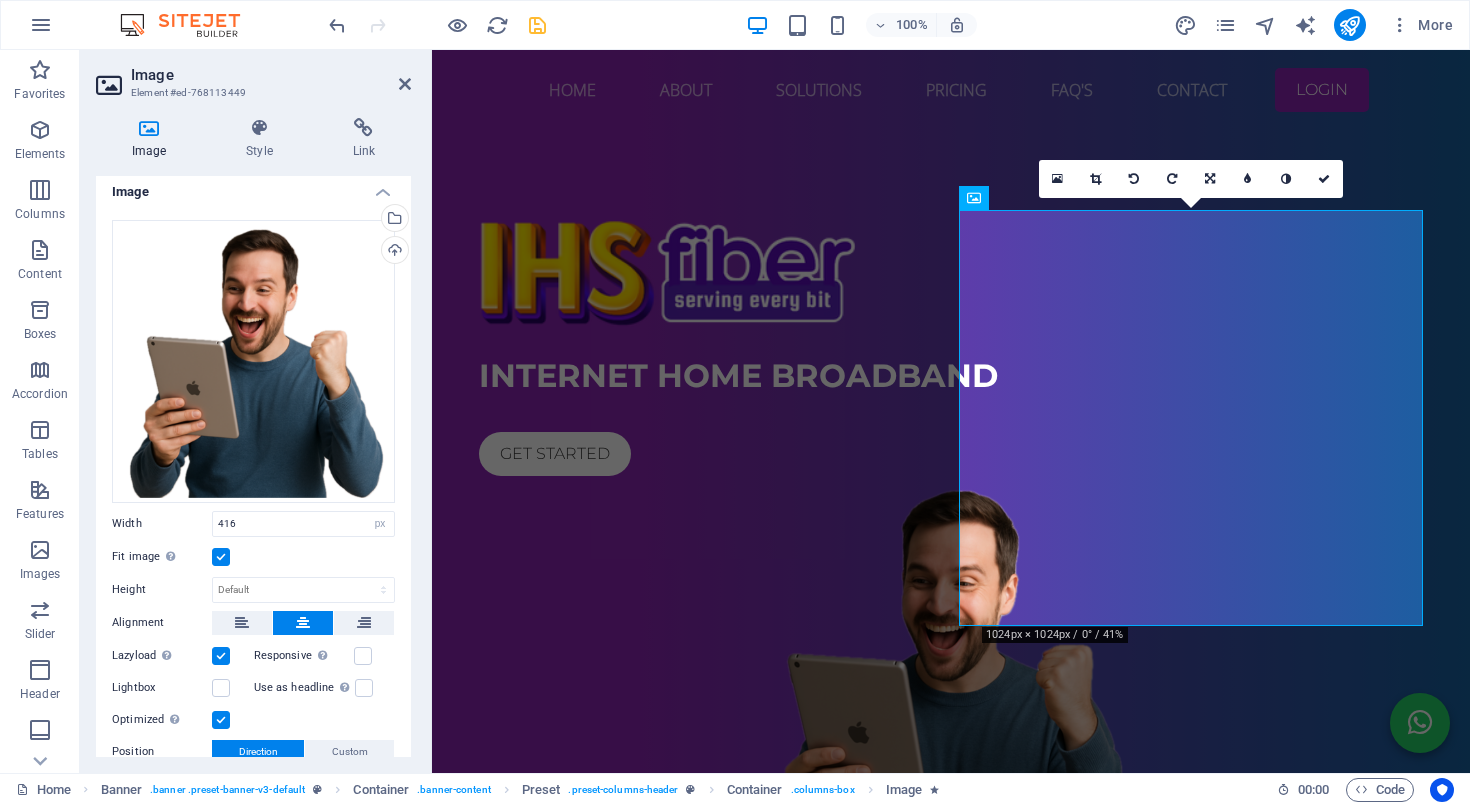 click on "Fit image Automatically fit image to a fixed width and height" at bounding box center [0, 0] 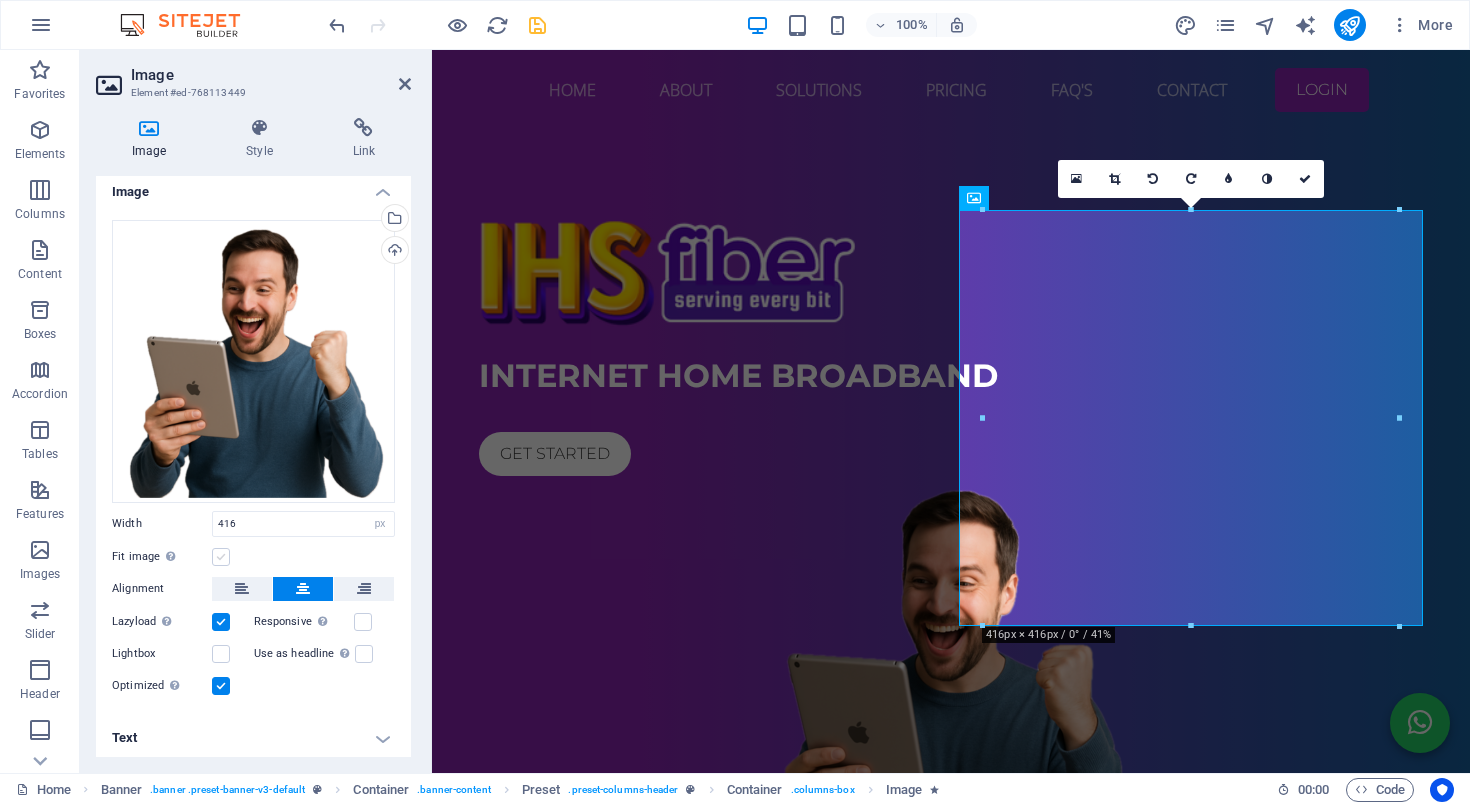 click at bounding box center [221, 557] 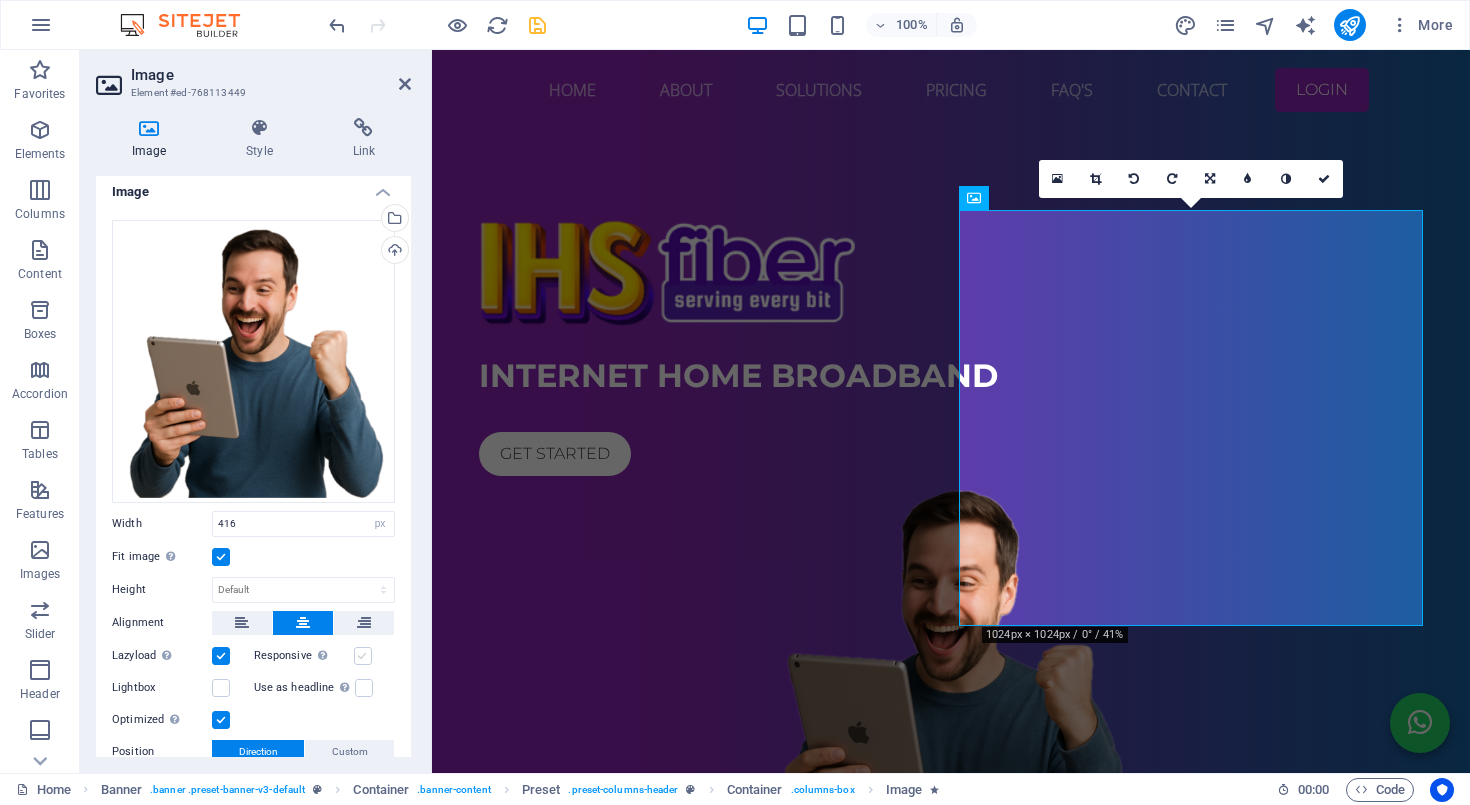 click at bounding box center [363, 656] 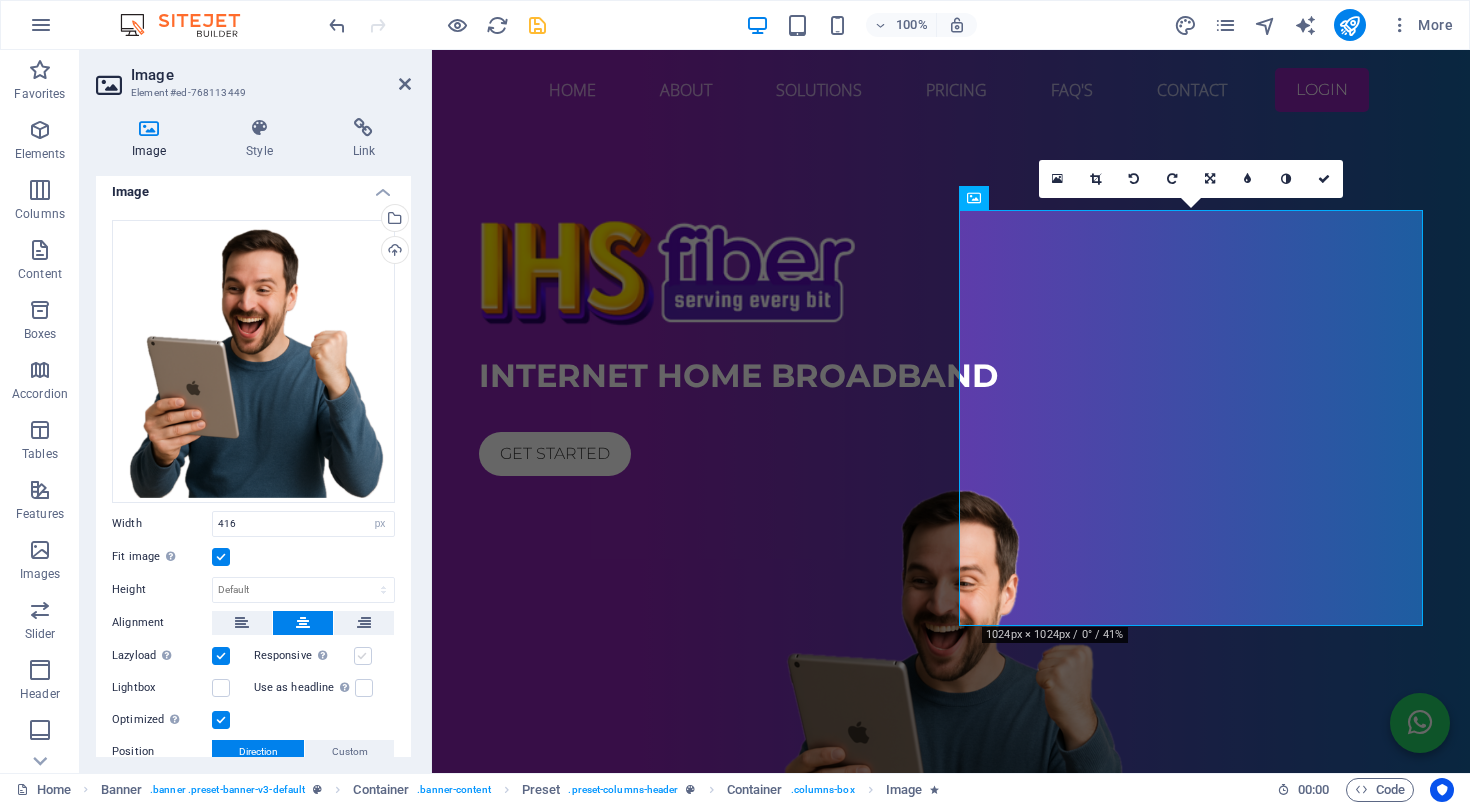 click on "Responsive Automatically load retina image and smartphone optimized sizes." at bounding box center [0, 0] 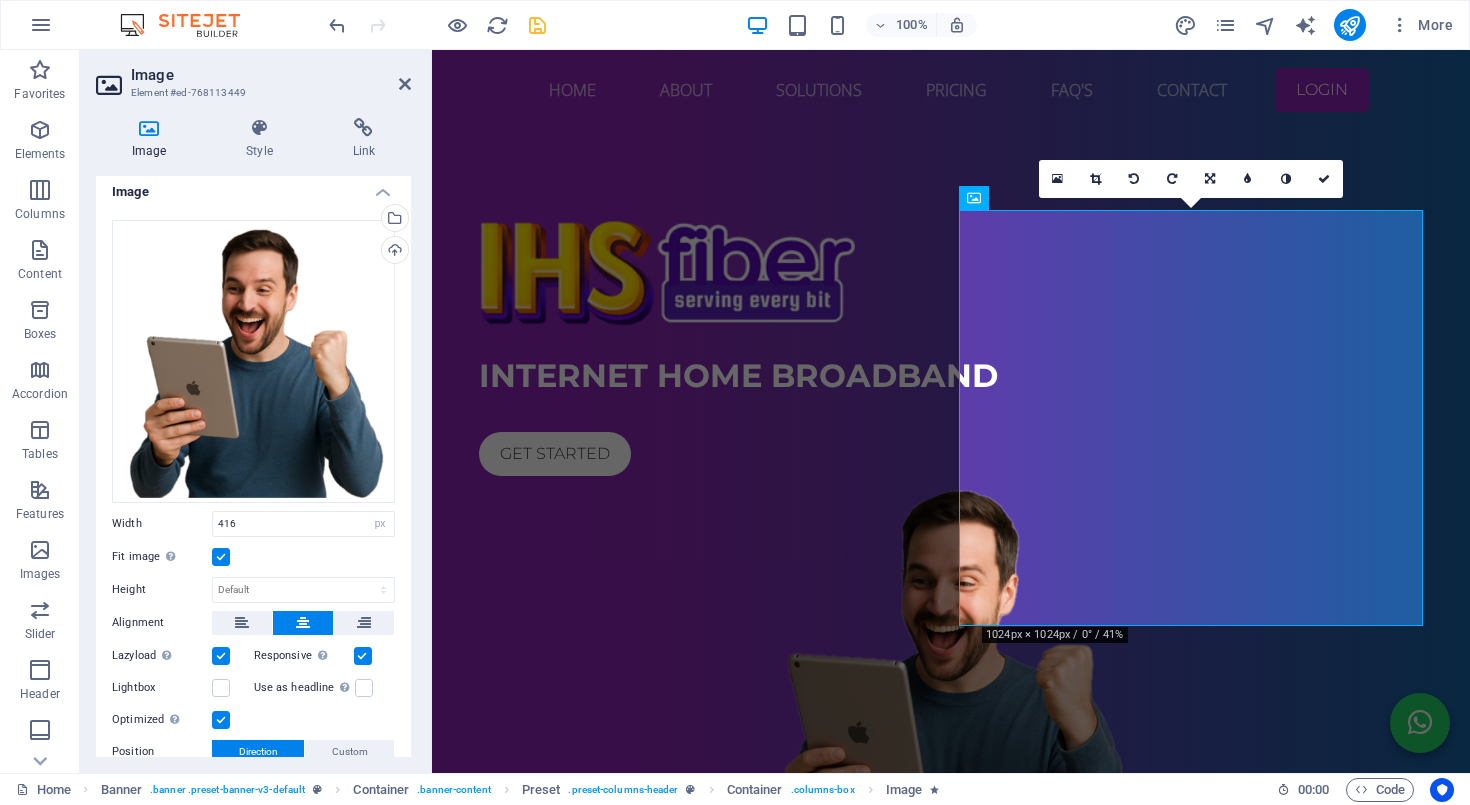 click at bounding box center (363, 656) 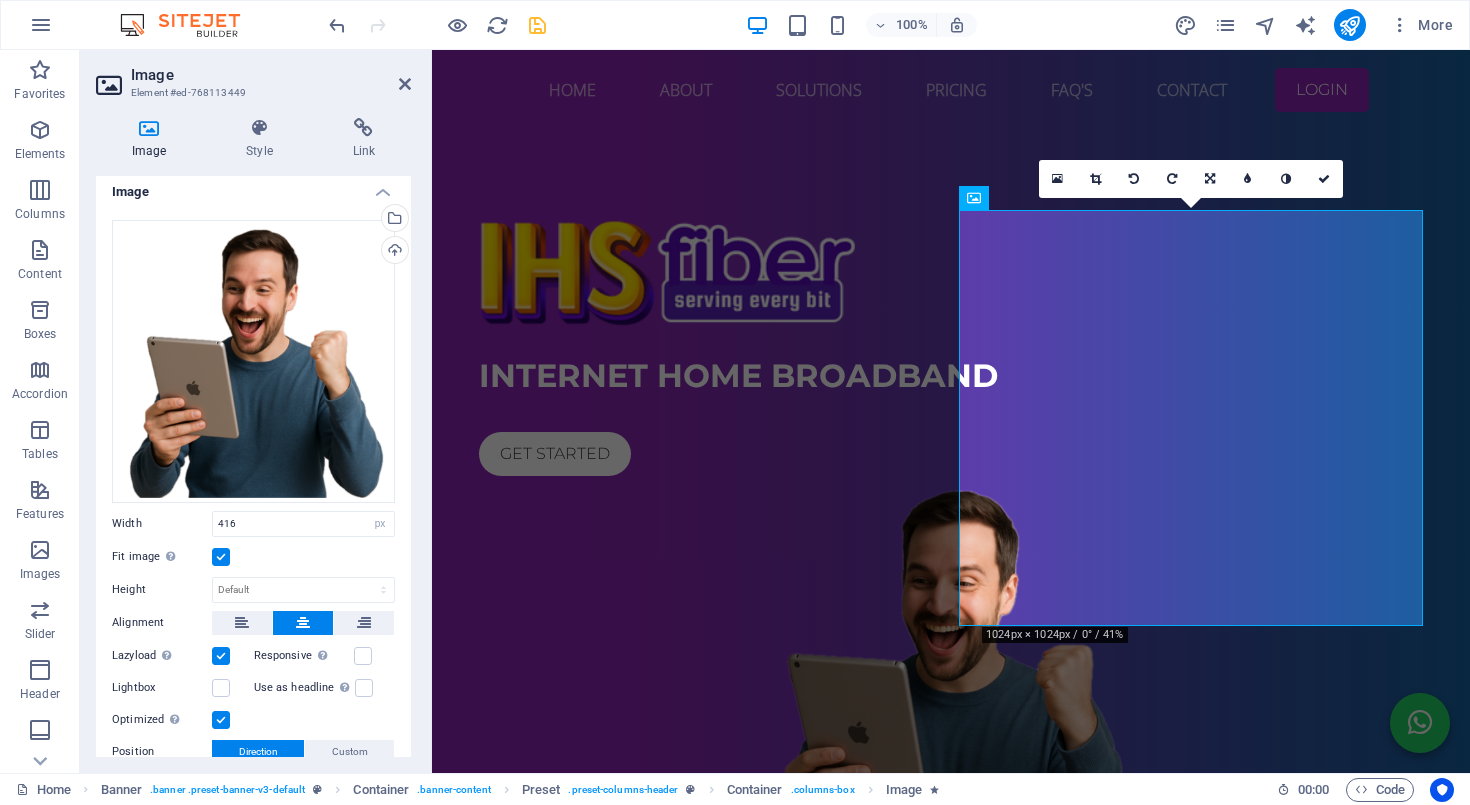 click on "Internet home broadband Get started" at bounding box center (951, 555) 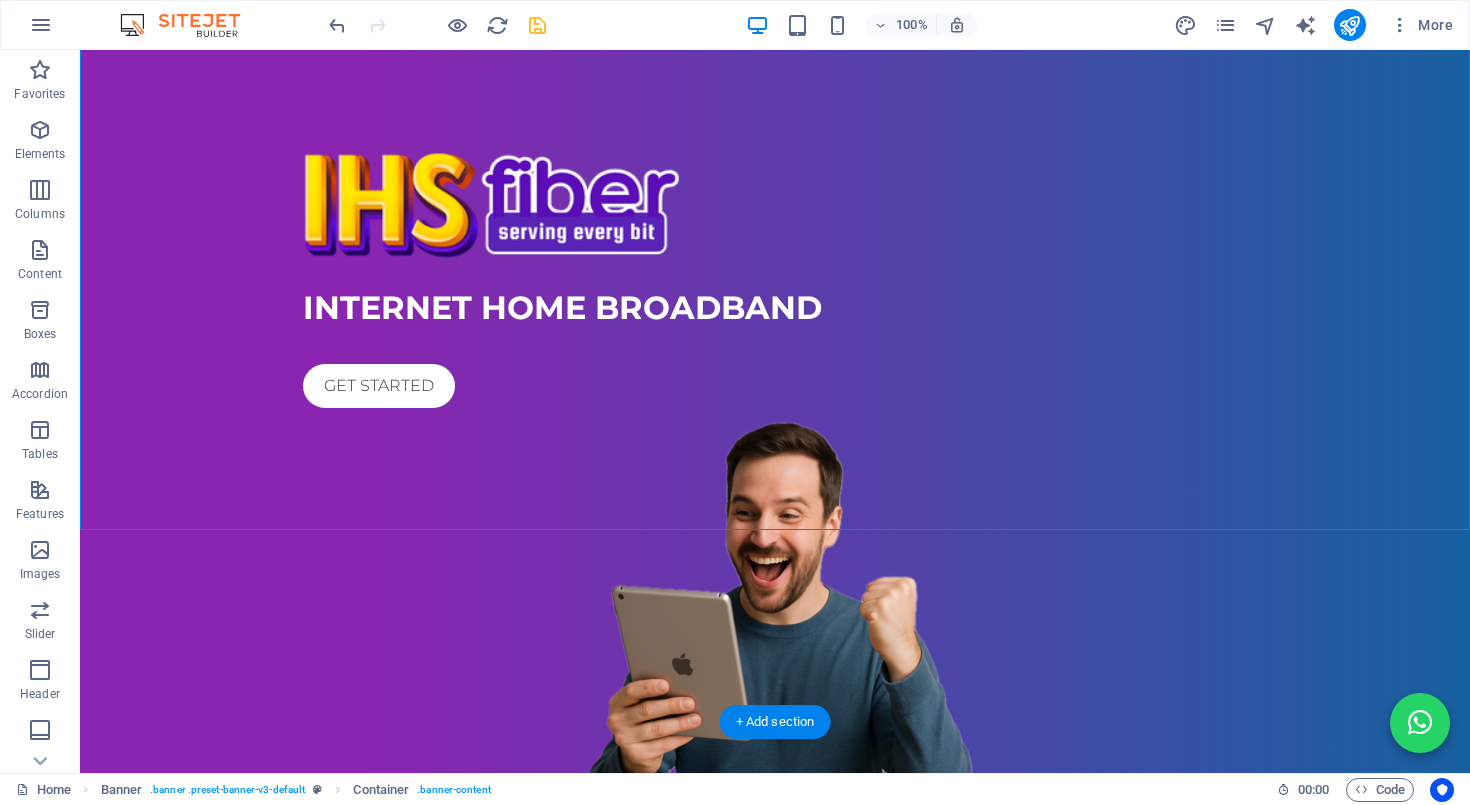 scroll, scrollTop: 287, scrollLeft: 0, axis: vertical 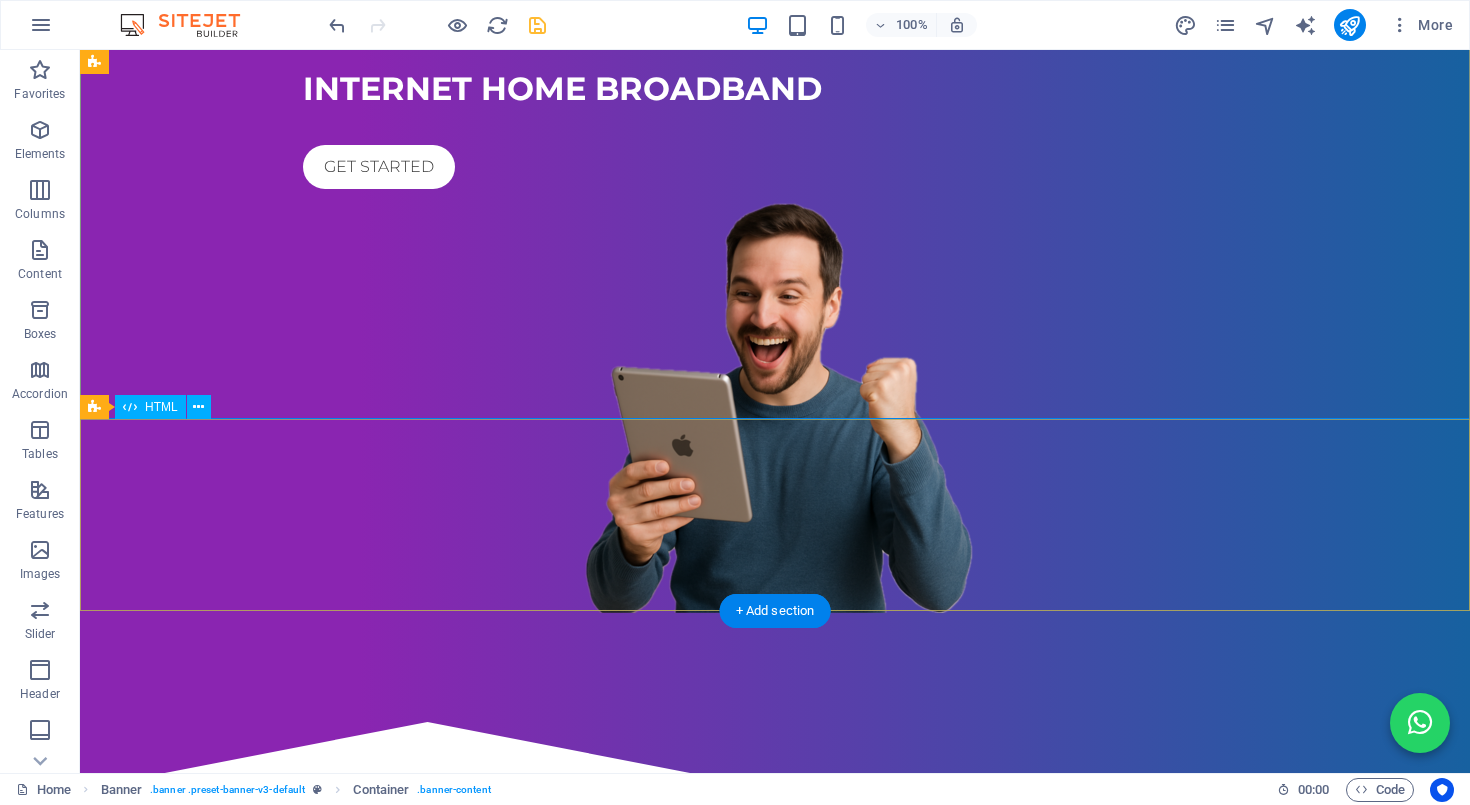 click at bounding box center [775, 789] 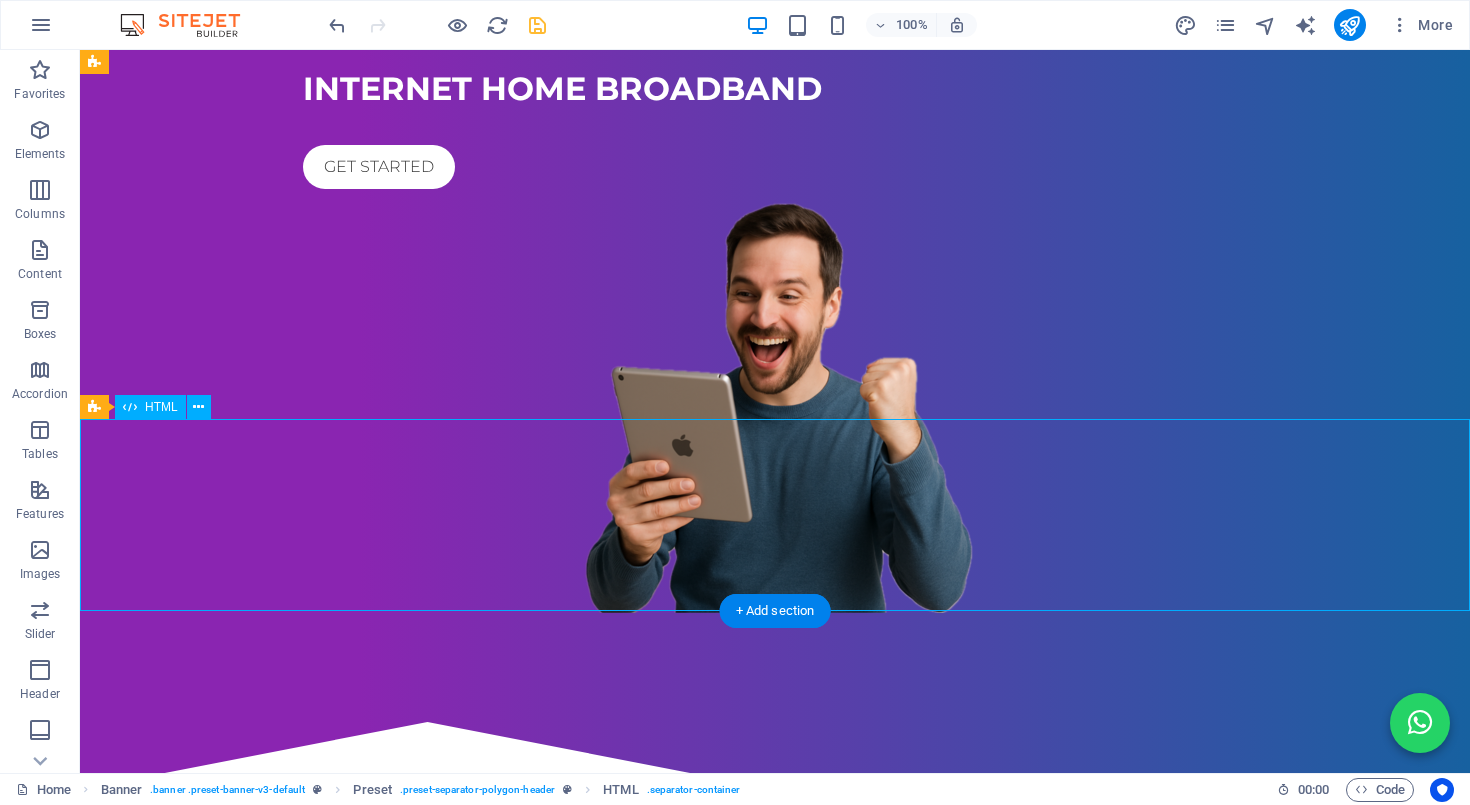 click at bounding box center [775, 789] 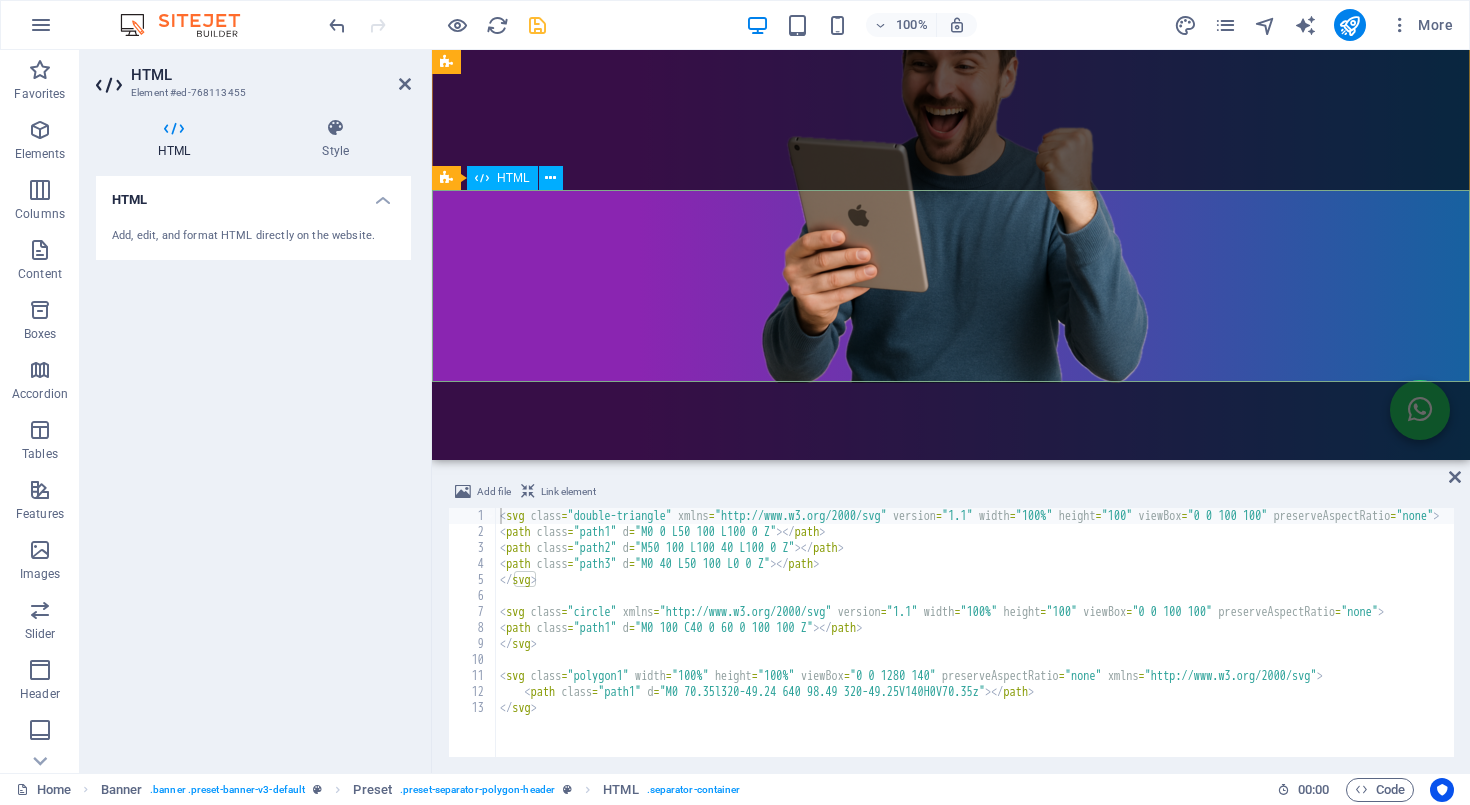 scroll, scrollTop: 519, scrollLeft: 0, axis: vertical 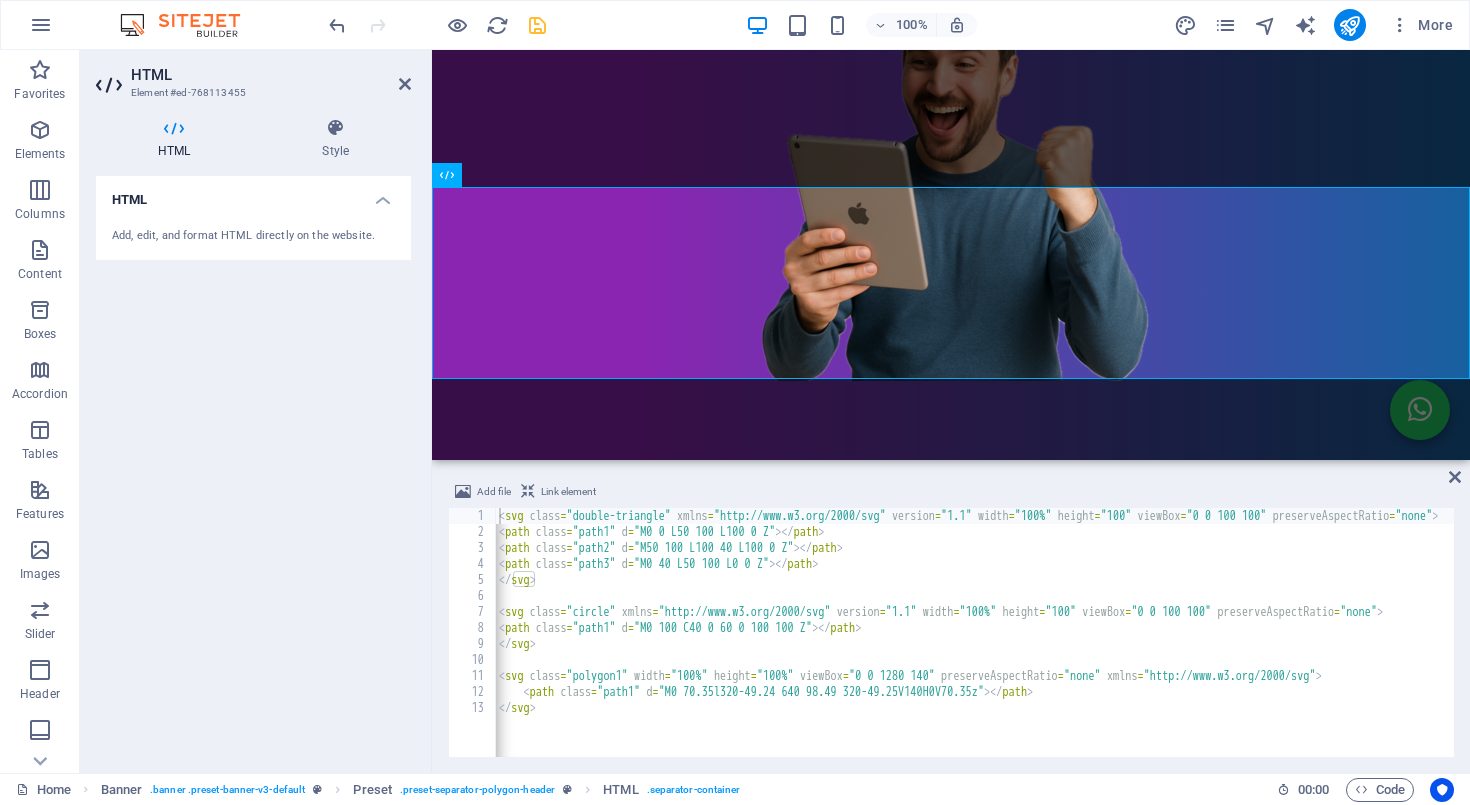 type on "</svg>" 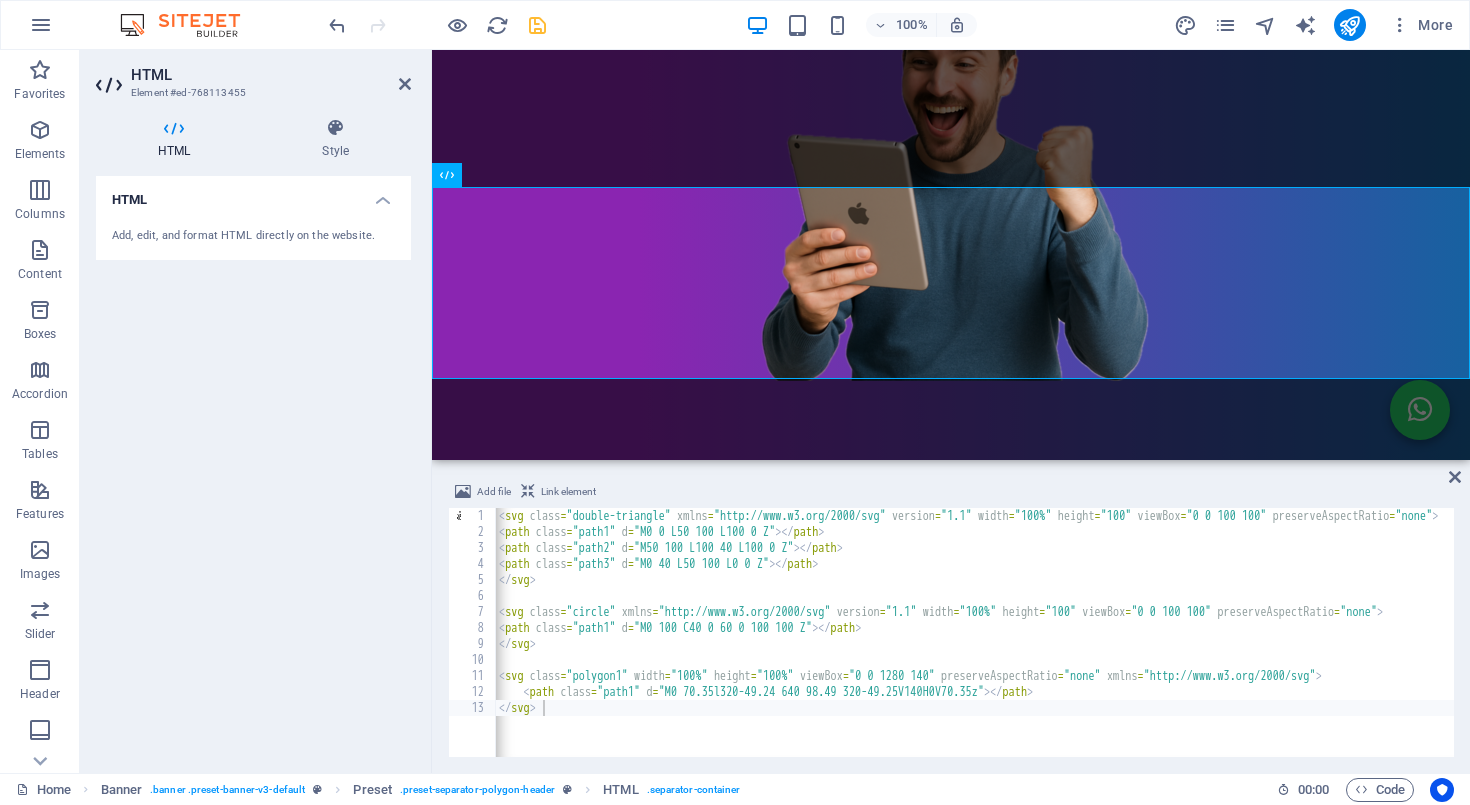 click on "Add file Link element" at bounding box center [951, 494] 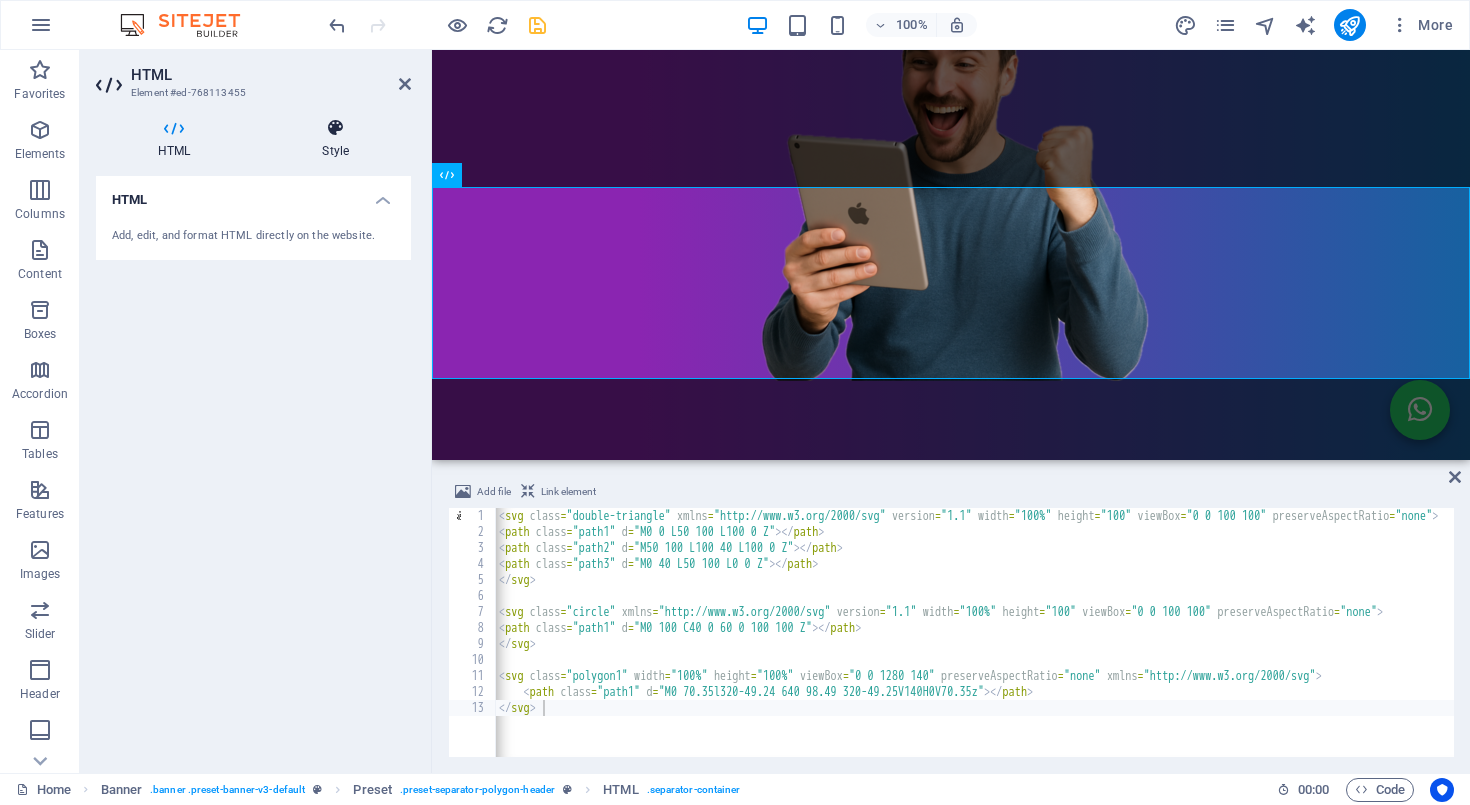 click on "Style" at bounding box center [335, 139] 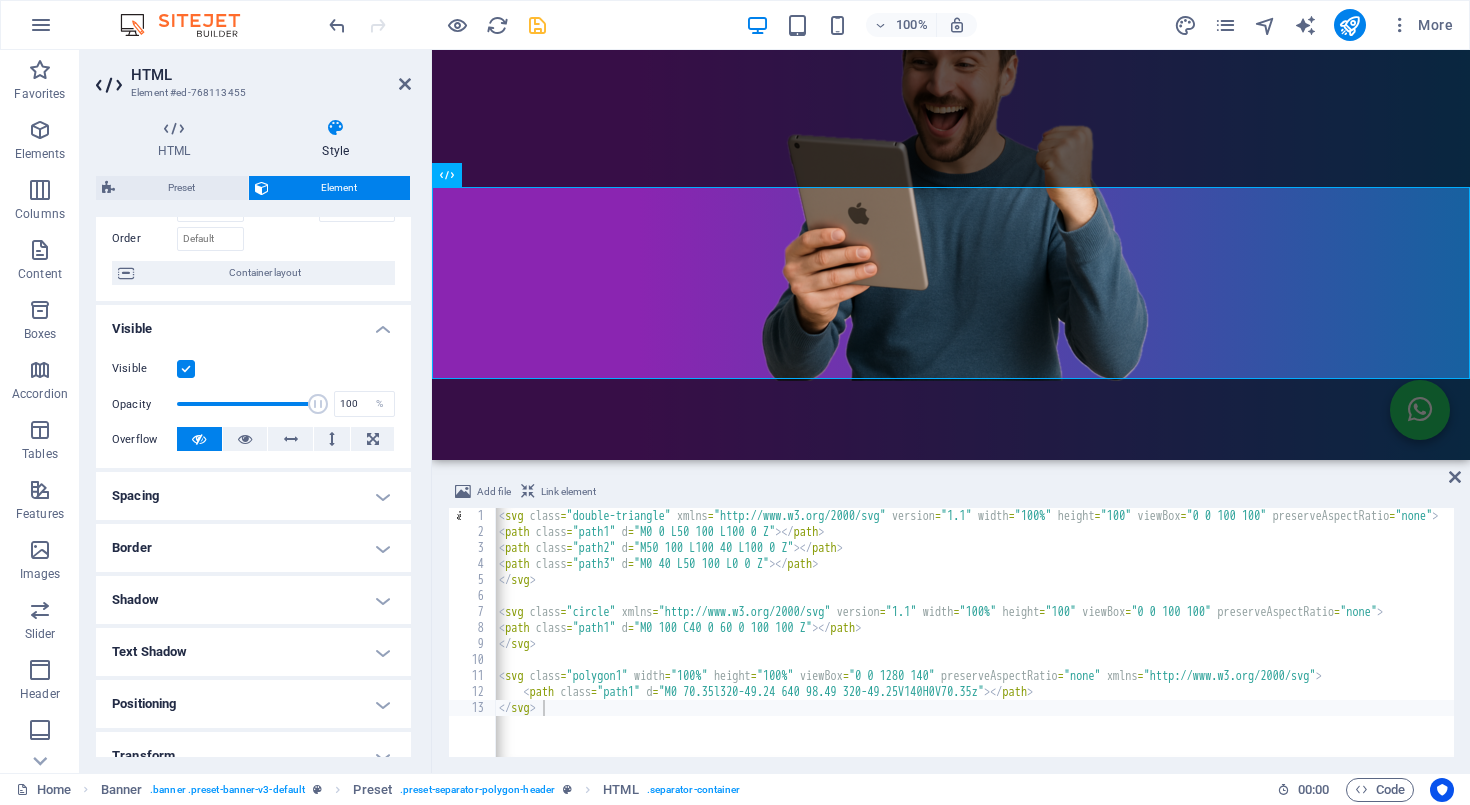 scroll, scrollTop: 182, scrollLeft: 0, axis: vertical 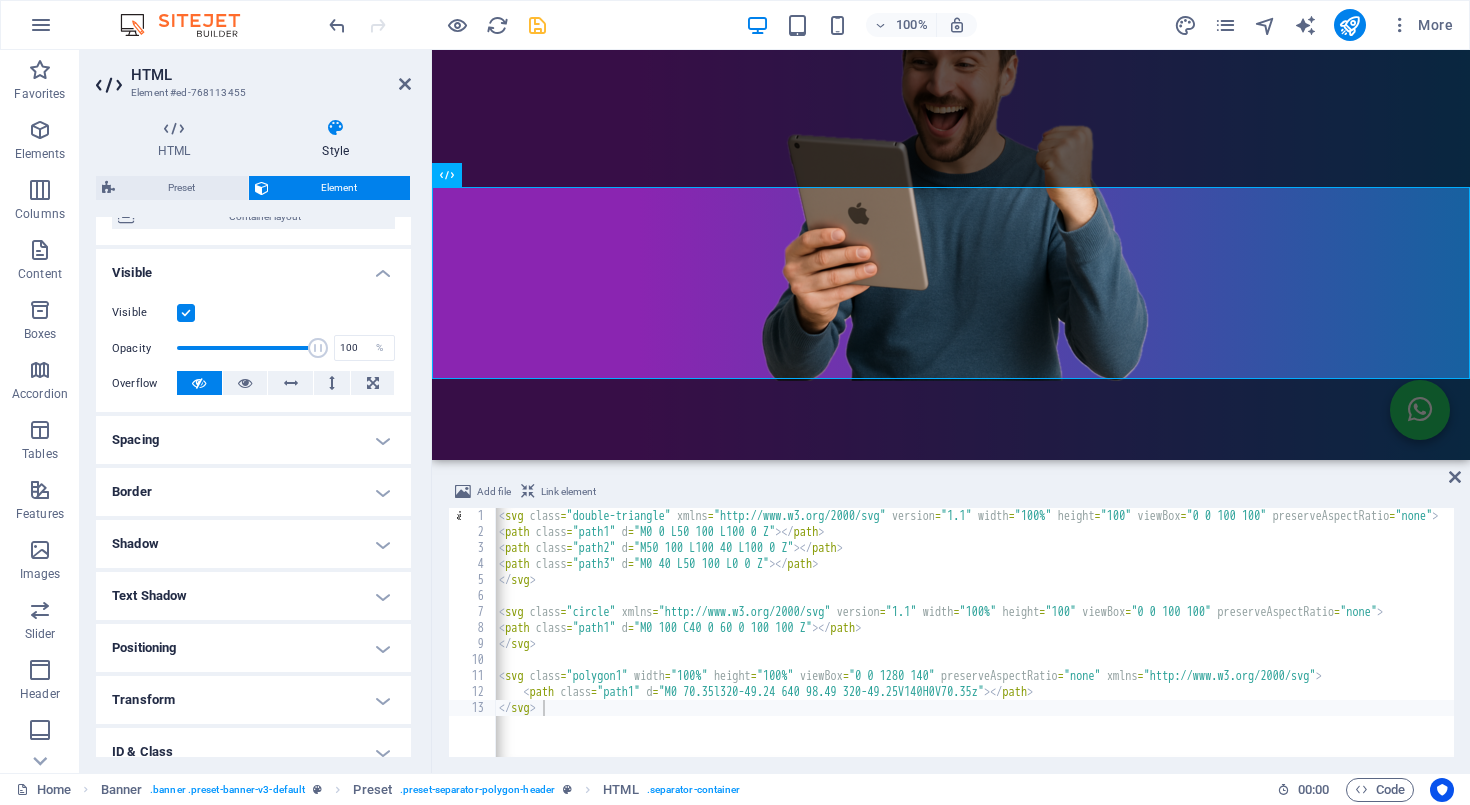 click on "Positioning" at bounding box center [253, 648] 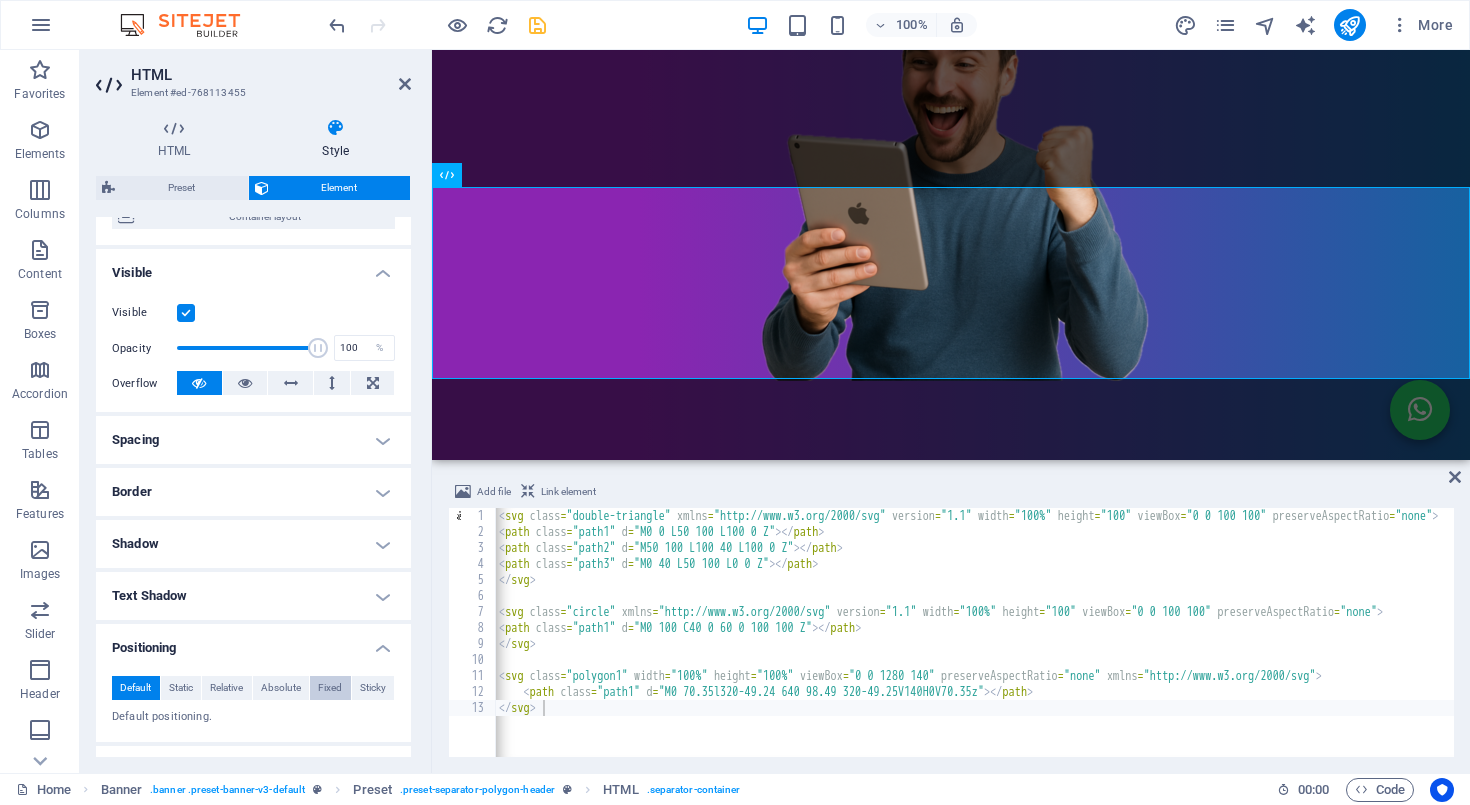 click on "Fixed" at bounding box center (330, 688) 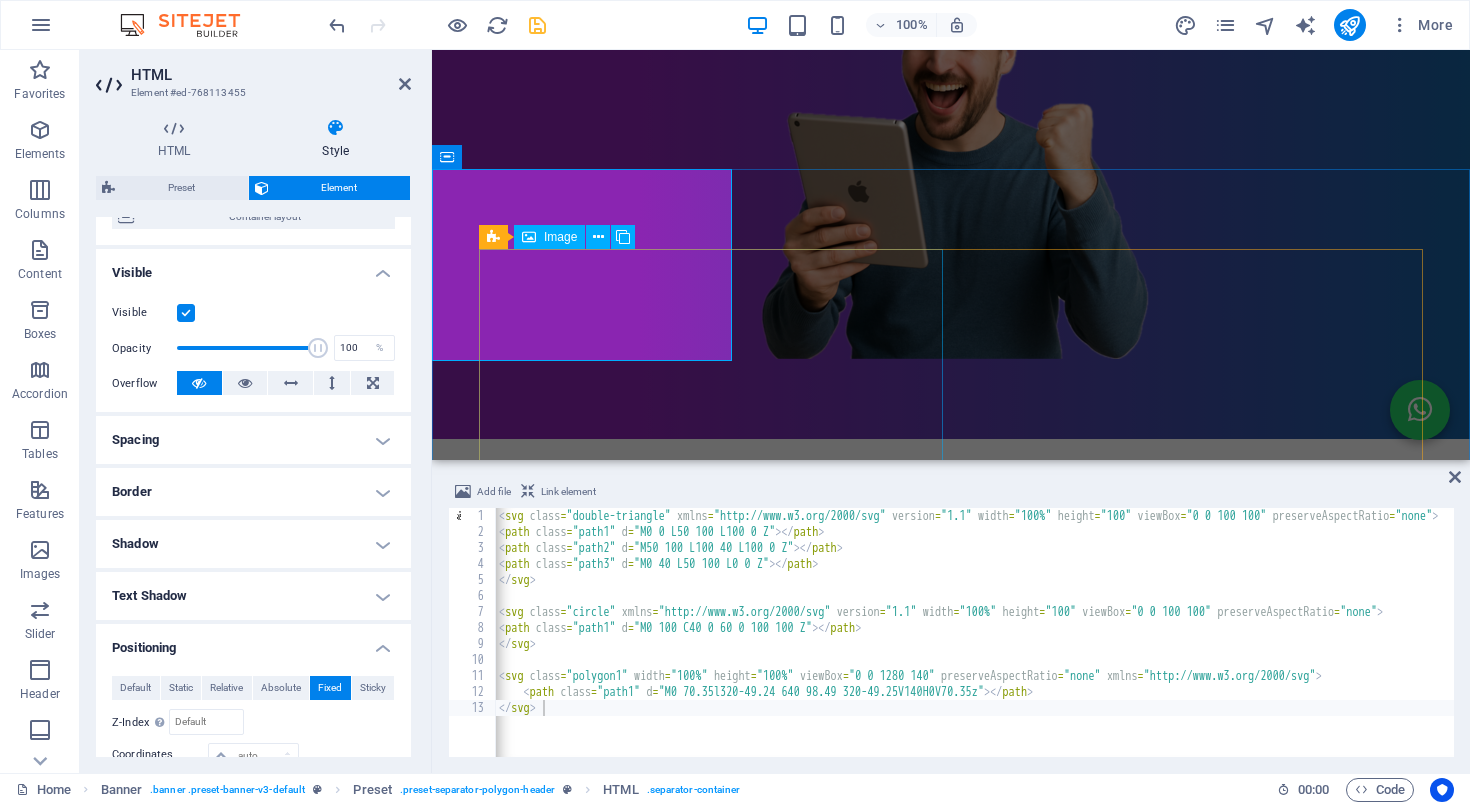 scroll, scrollTop: 555, scrollLeft: 0, axis: vertical 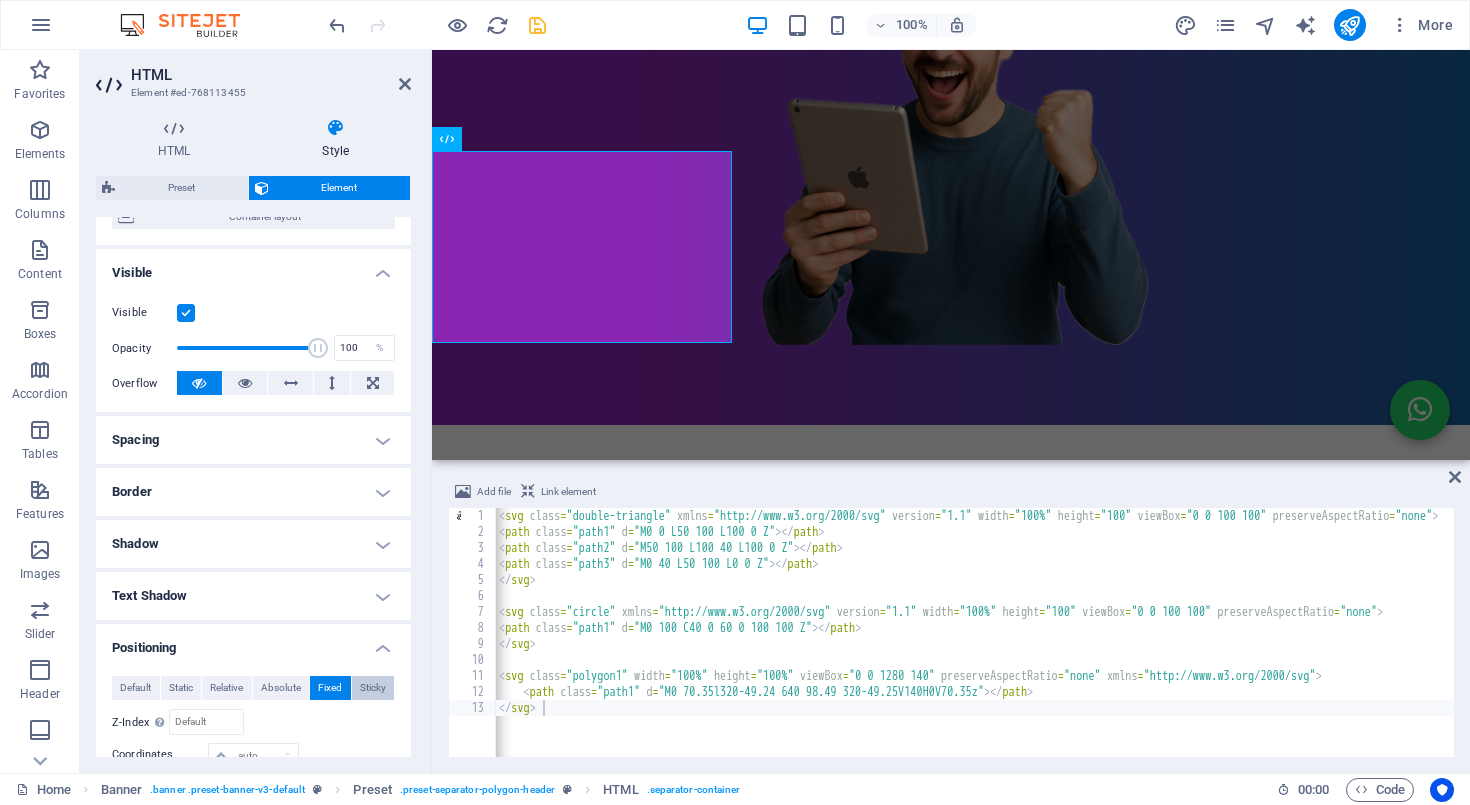 click on "Sticky" at bounding box center [373, 688] 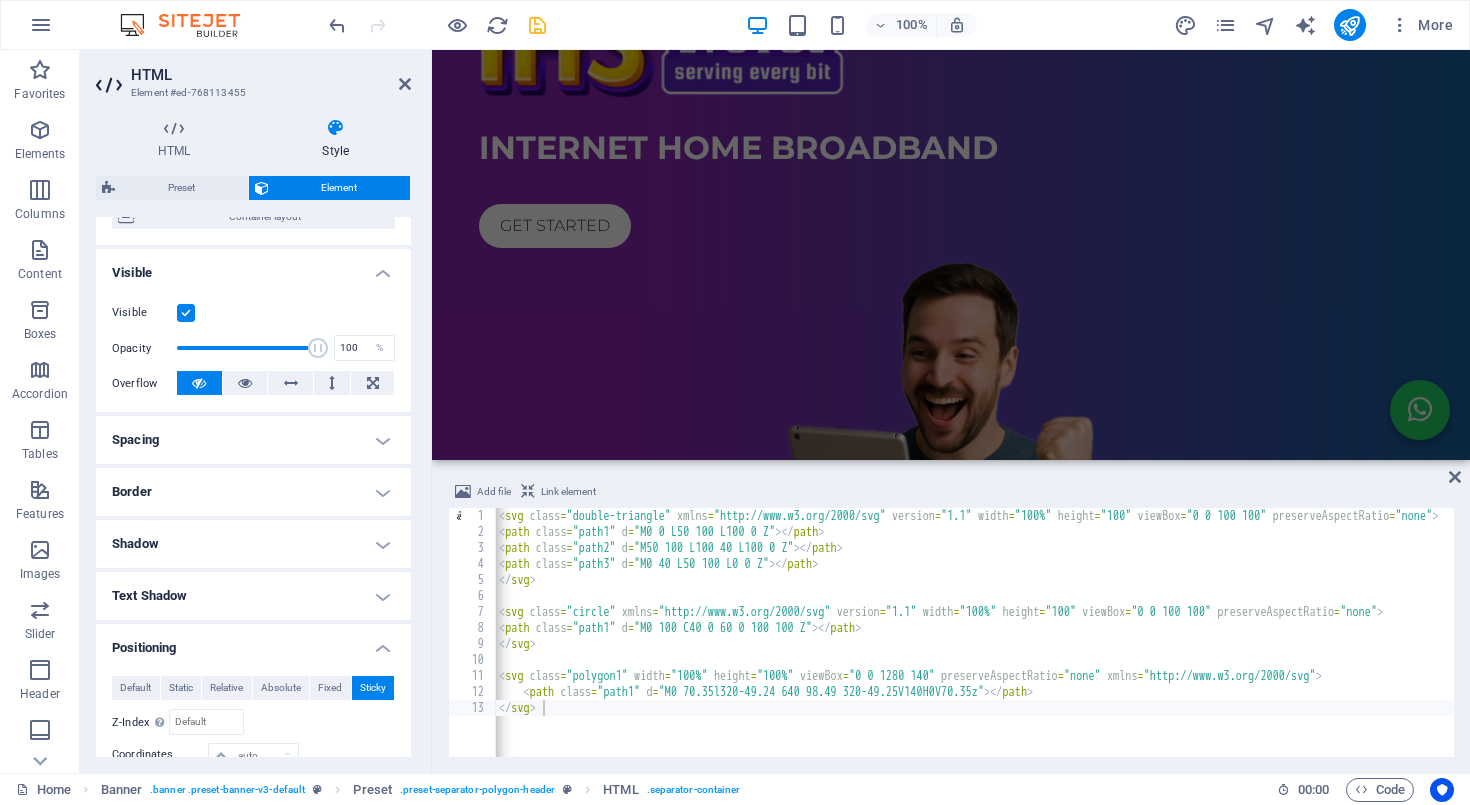 scroll, scrollTop: 217, scrollLeft: 0, axis: vertical 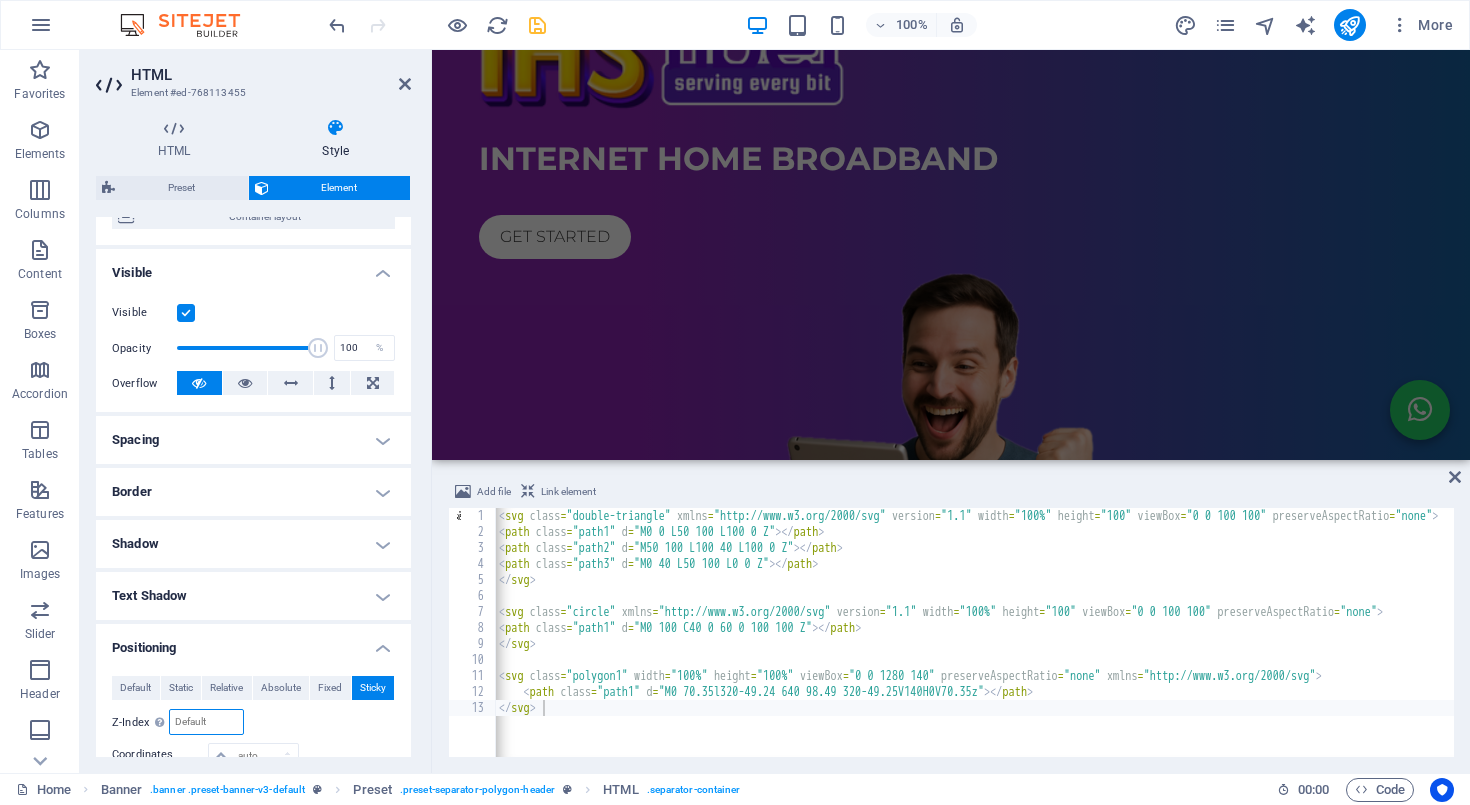 click at bounding box center [206, 722] 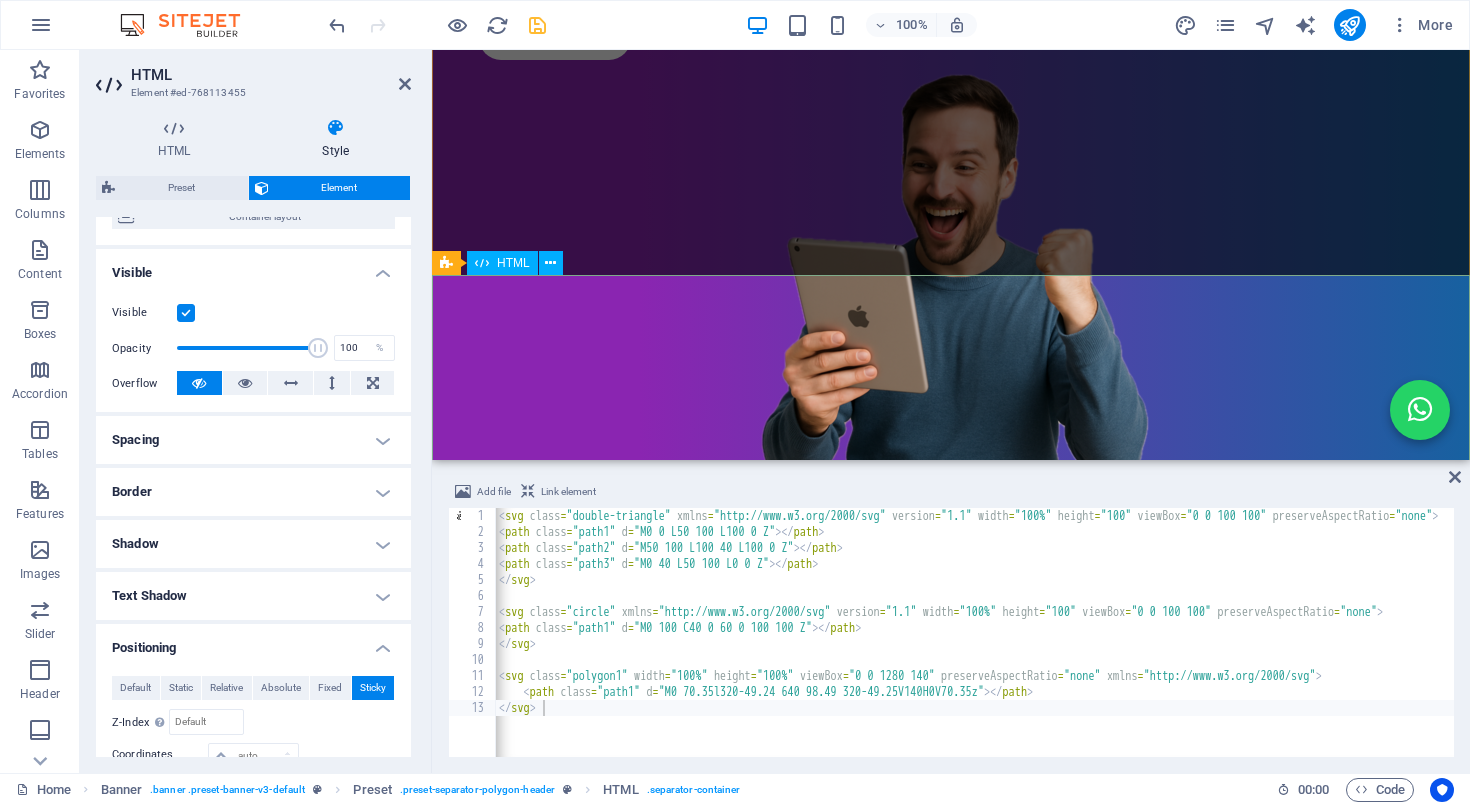 scroll, scrollTop: 405, scrollLeft: 0, axis: vertical 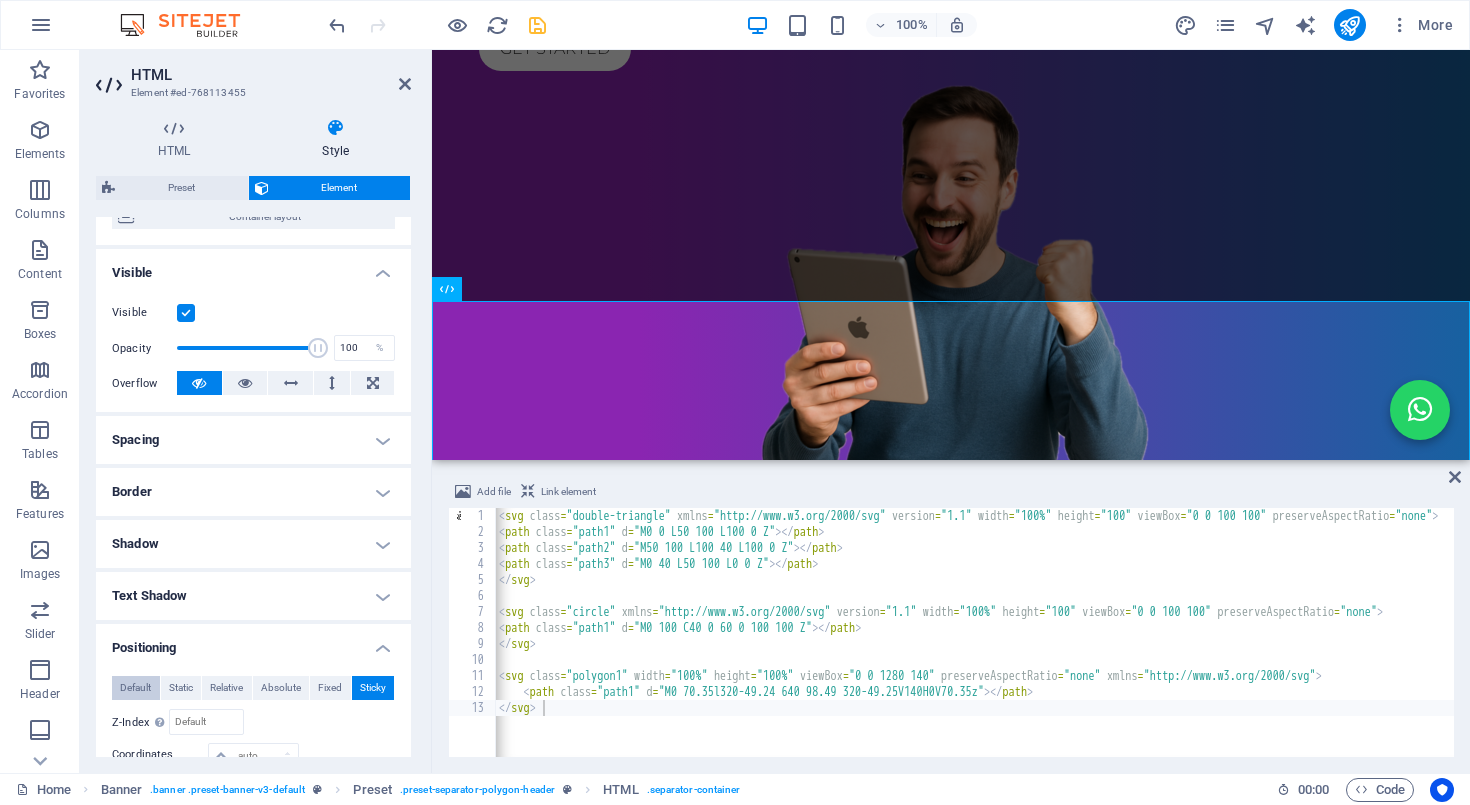 click on "Default" at bounding box center (135, 688) 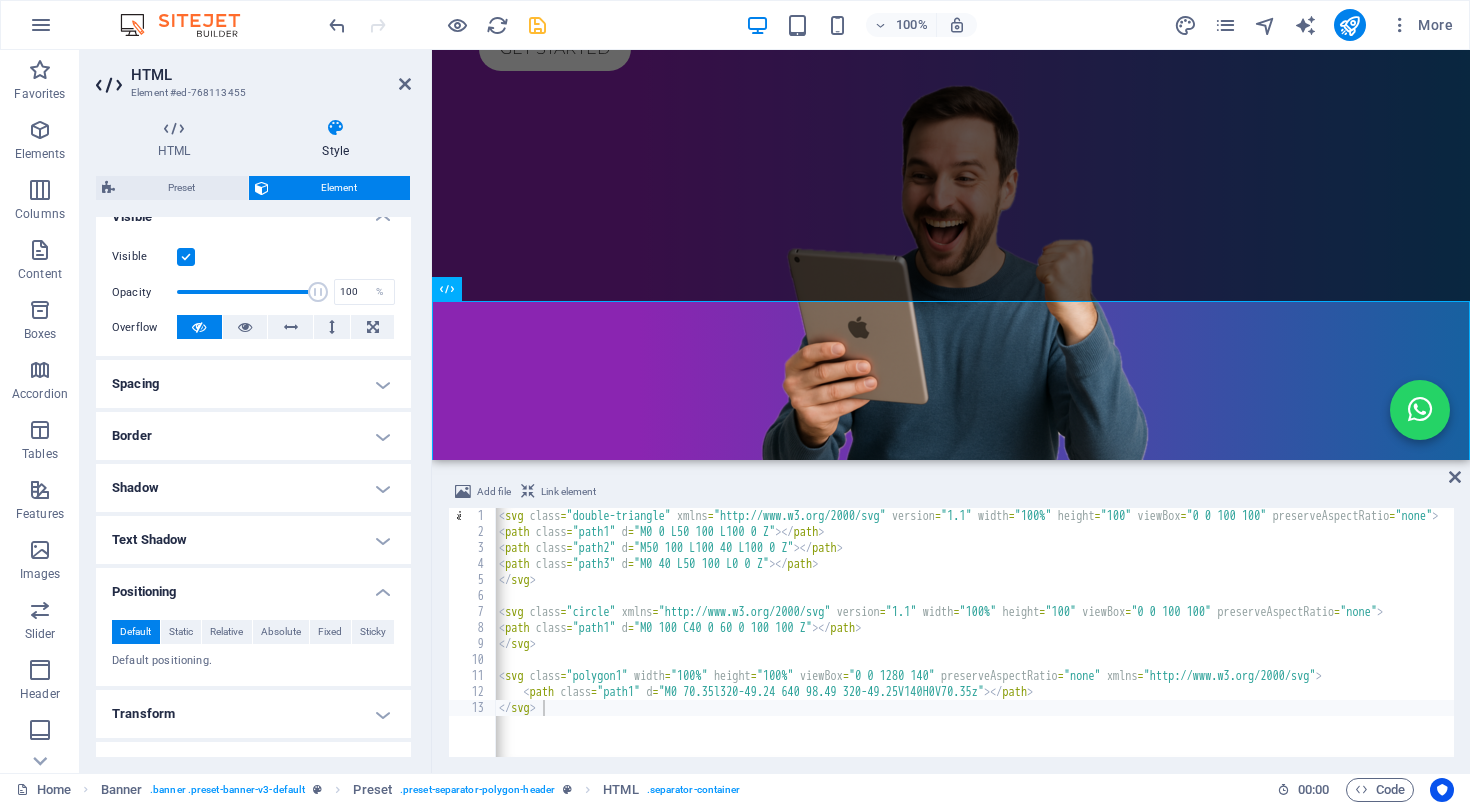 scroll, scrollTop: 245, scrollLeft: 0, axis: vertical 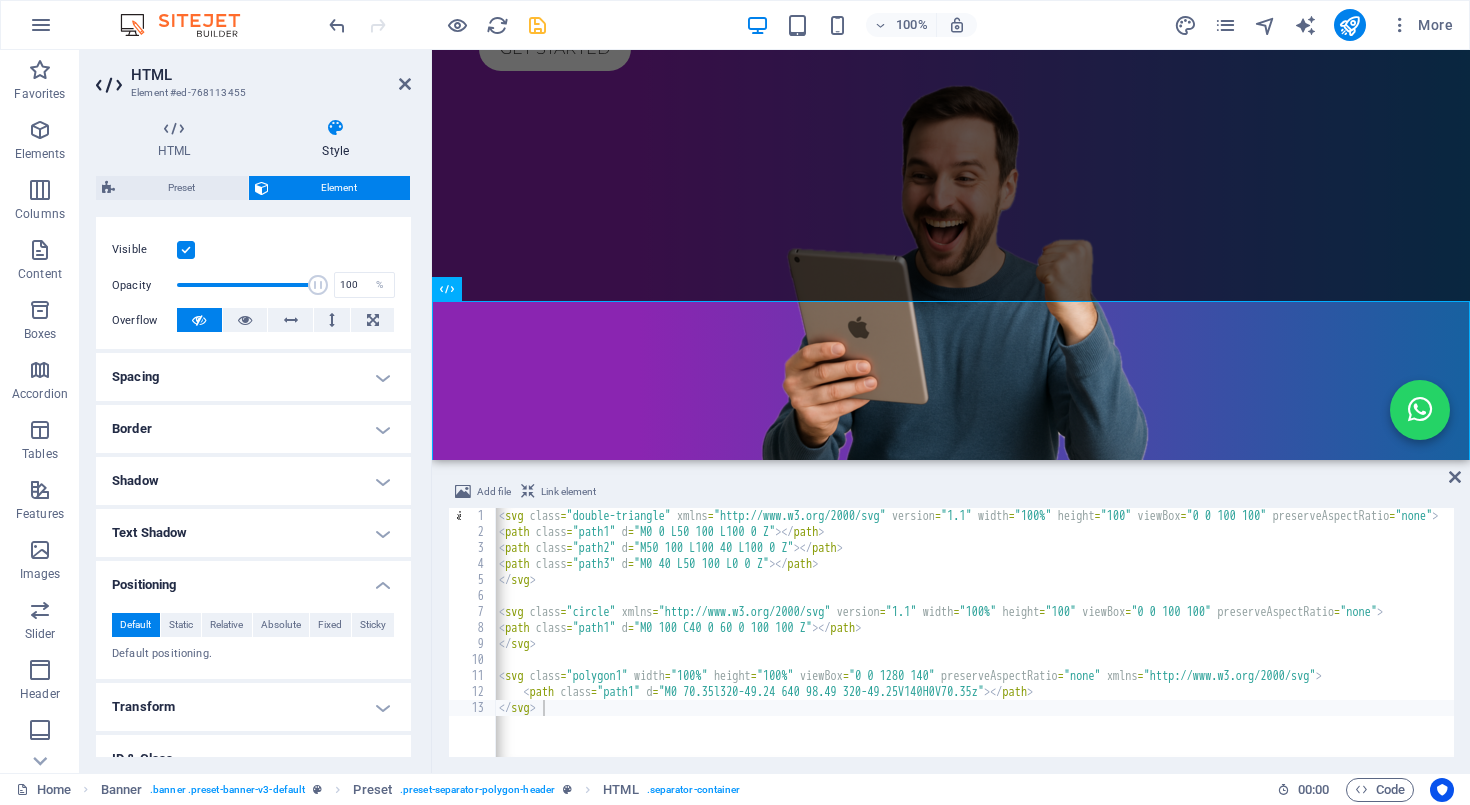 click on "Positioning" at bounding box center [253, 579] 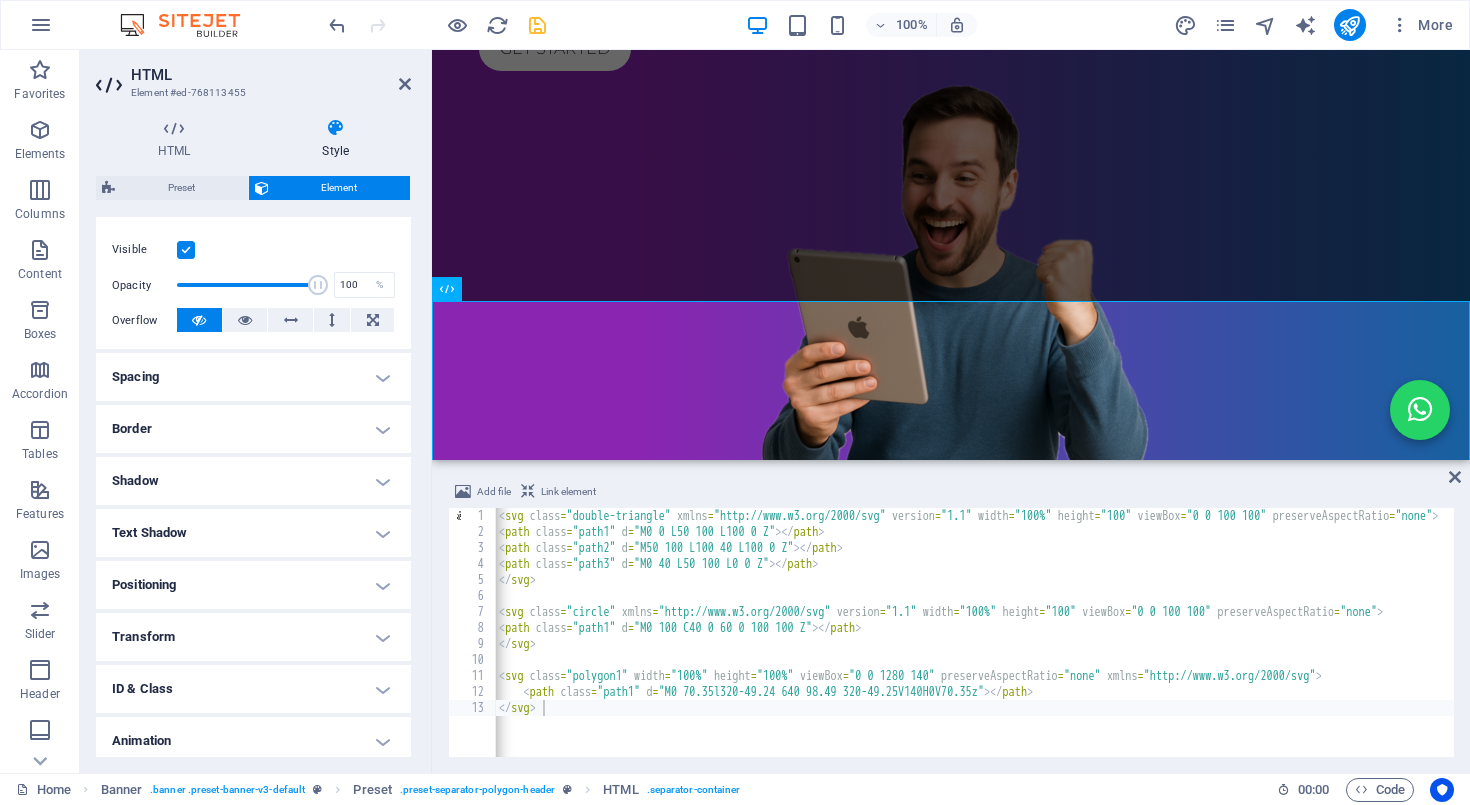 click on "Transform" at bounding box center (253, 637) 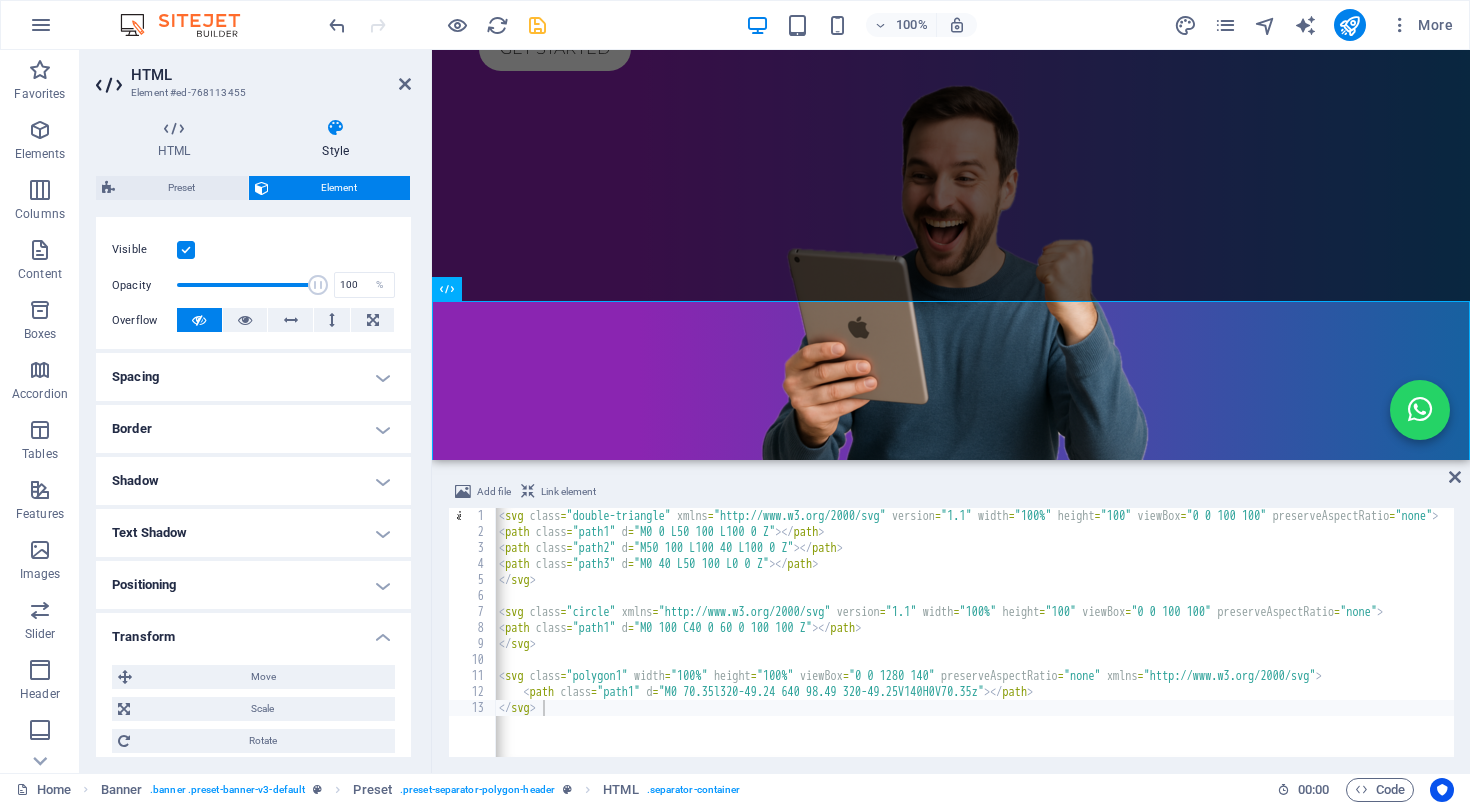click on "Transform" at bounding box center (253, 631) 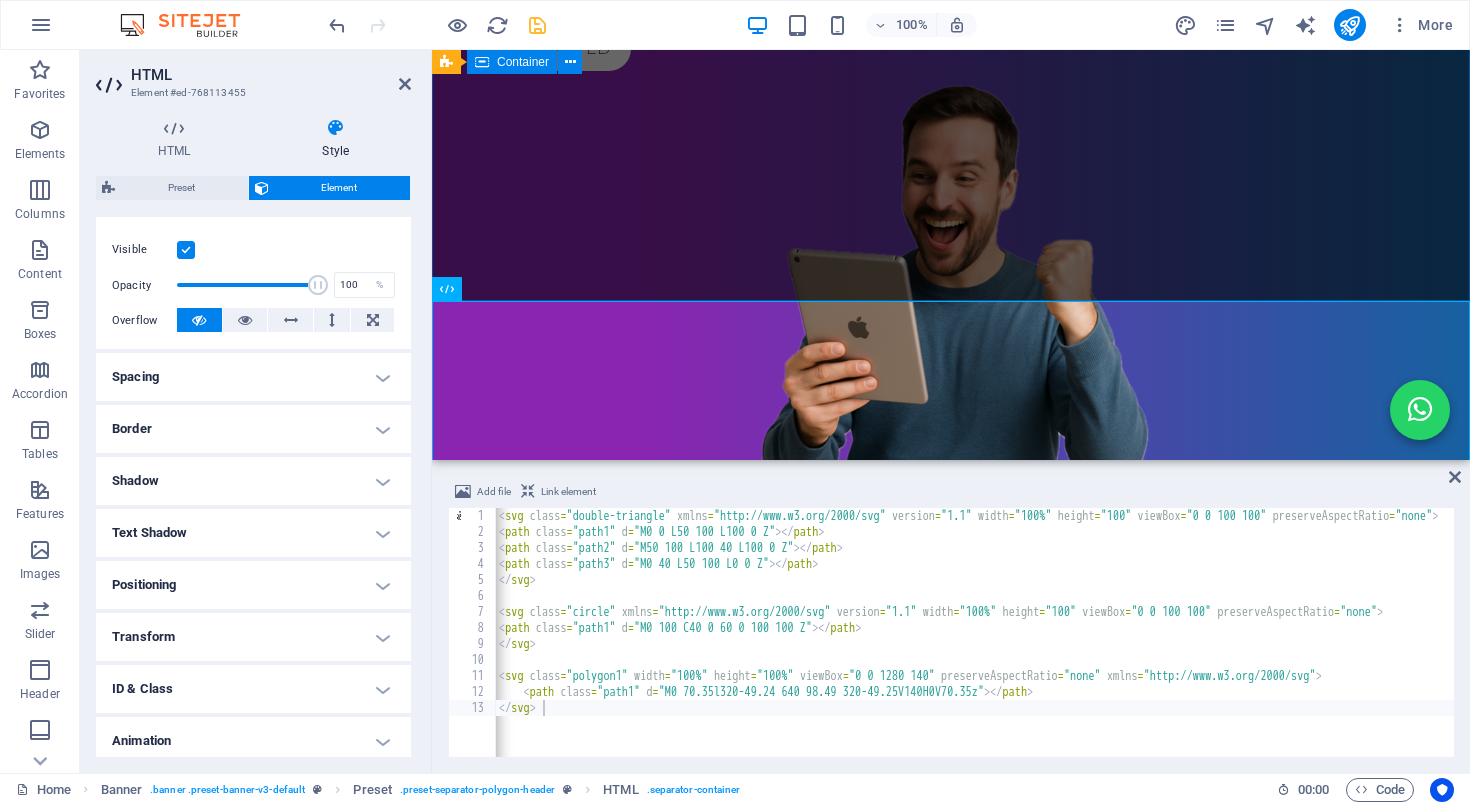 click on "Internet home broadband Get started" at bounding box center (951, 150) 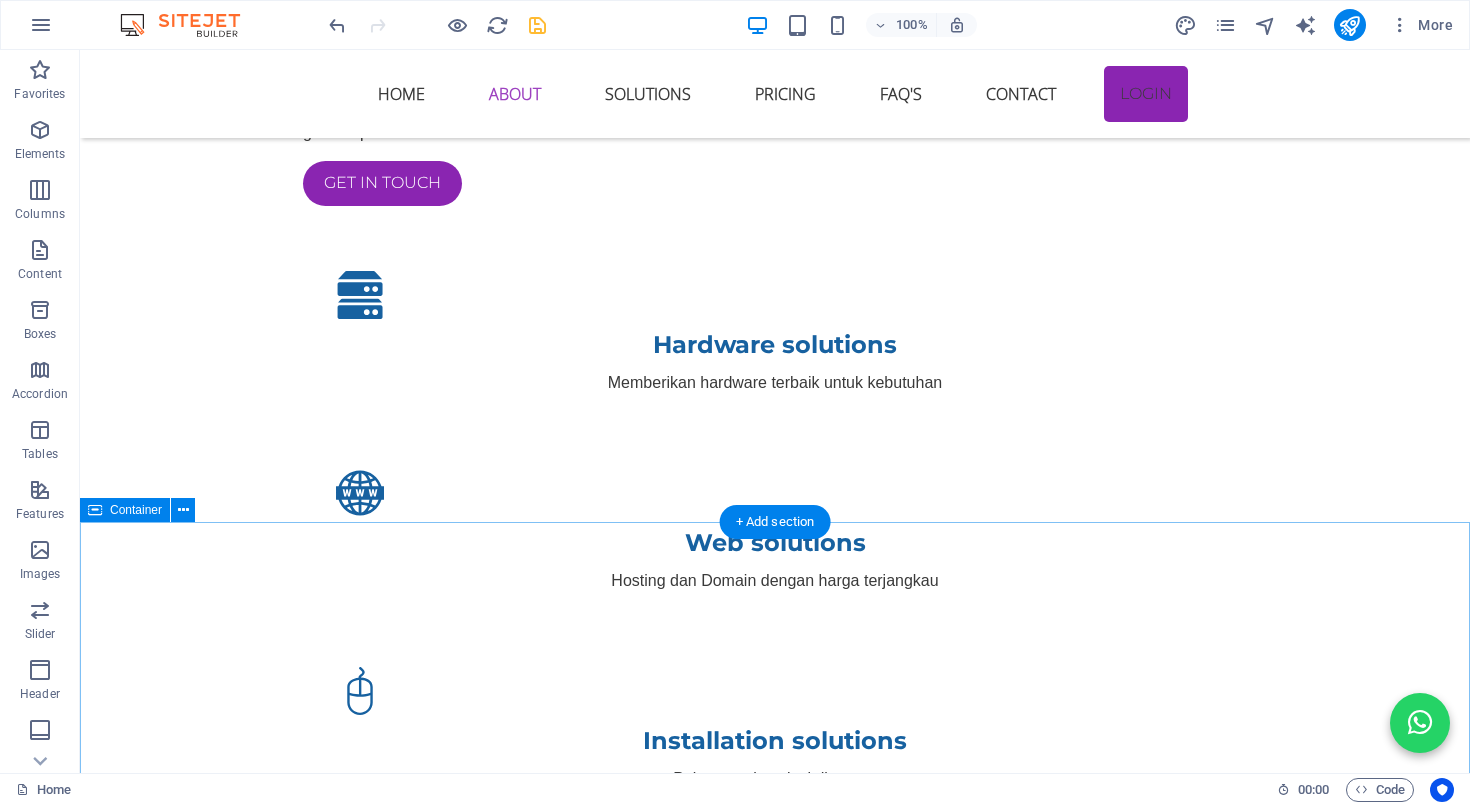 scroll, scrollTop: 1414, scrollLeft: 0, axis: vertical 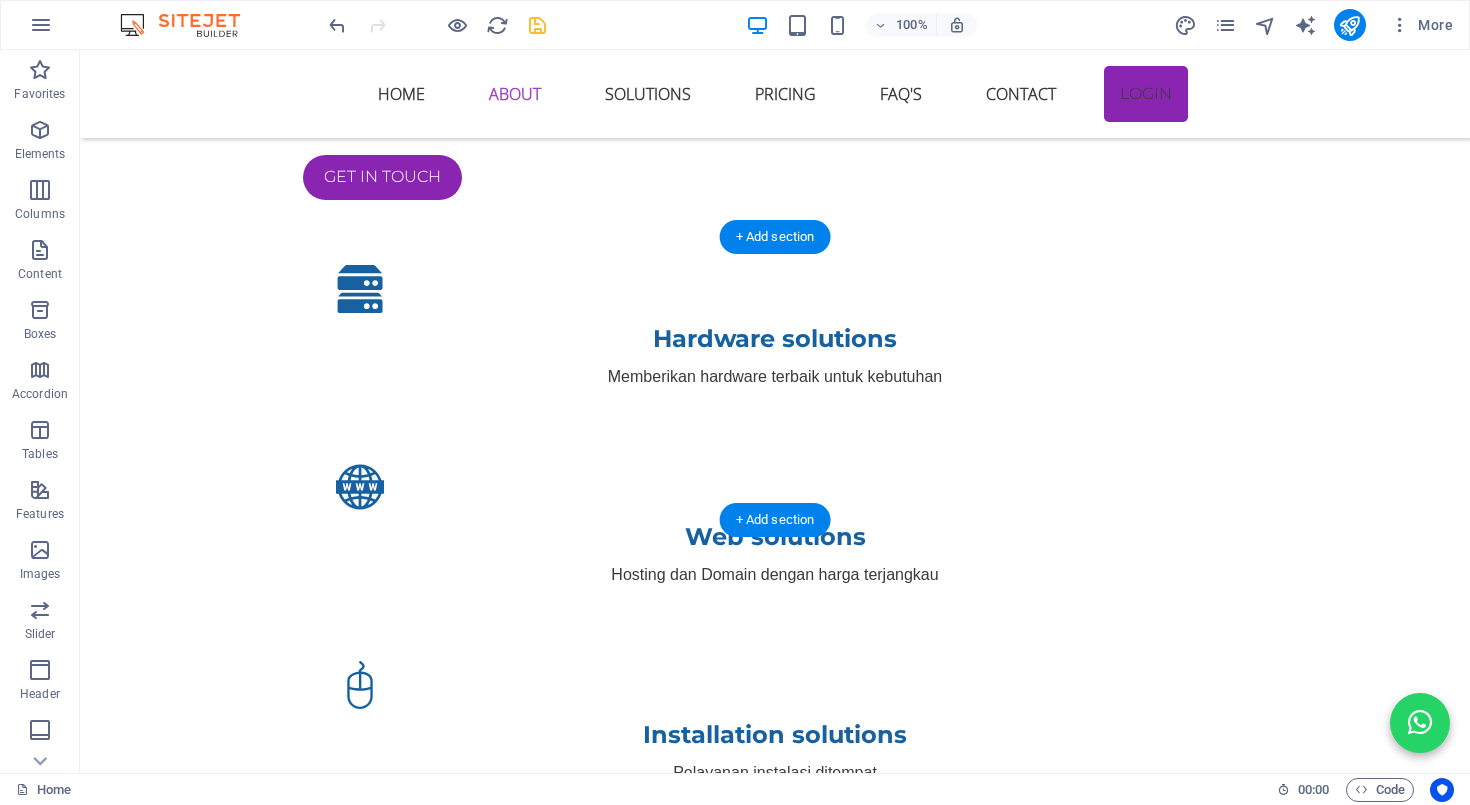 click at bounding box center (775, 1047) 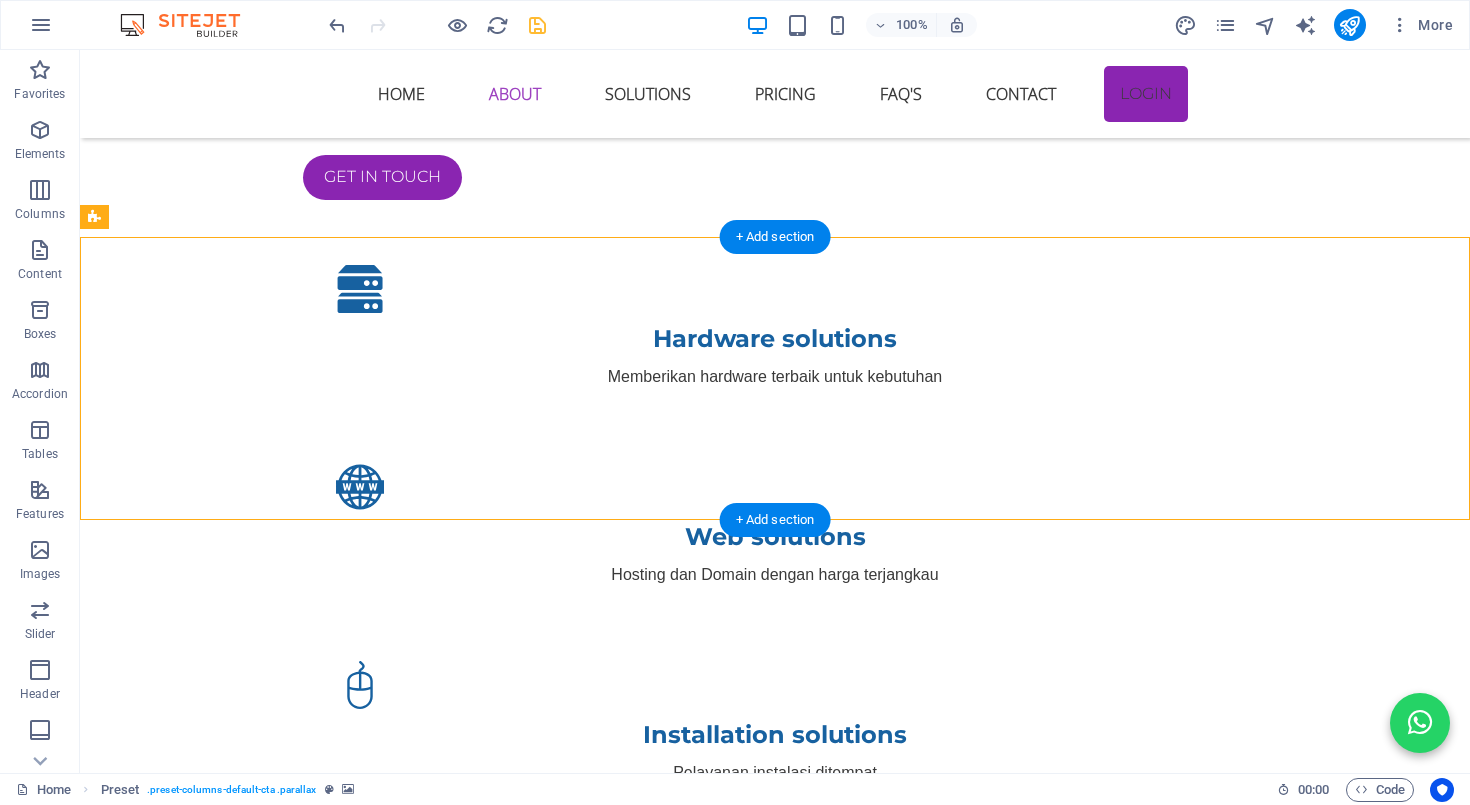 click at bounding box center (775, 1047) 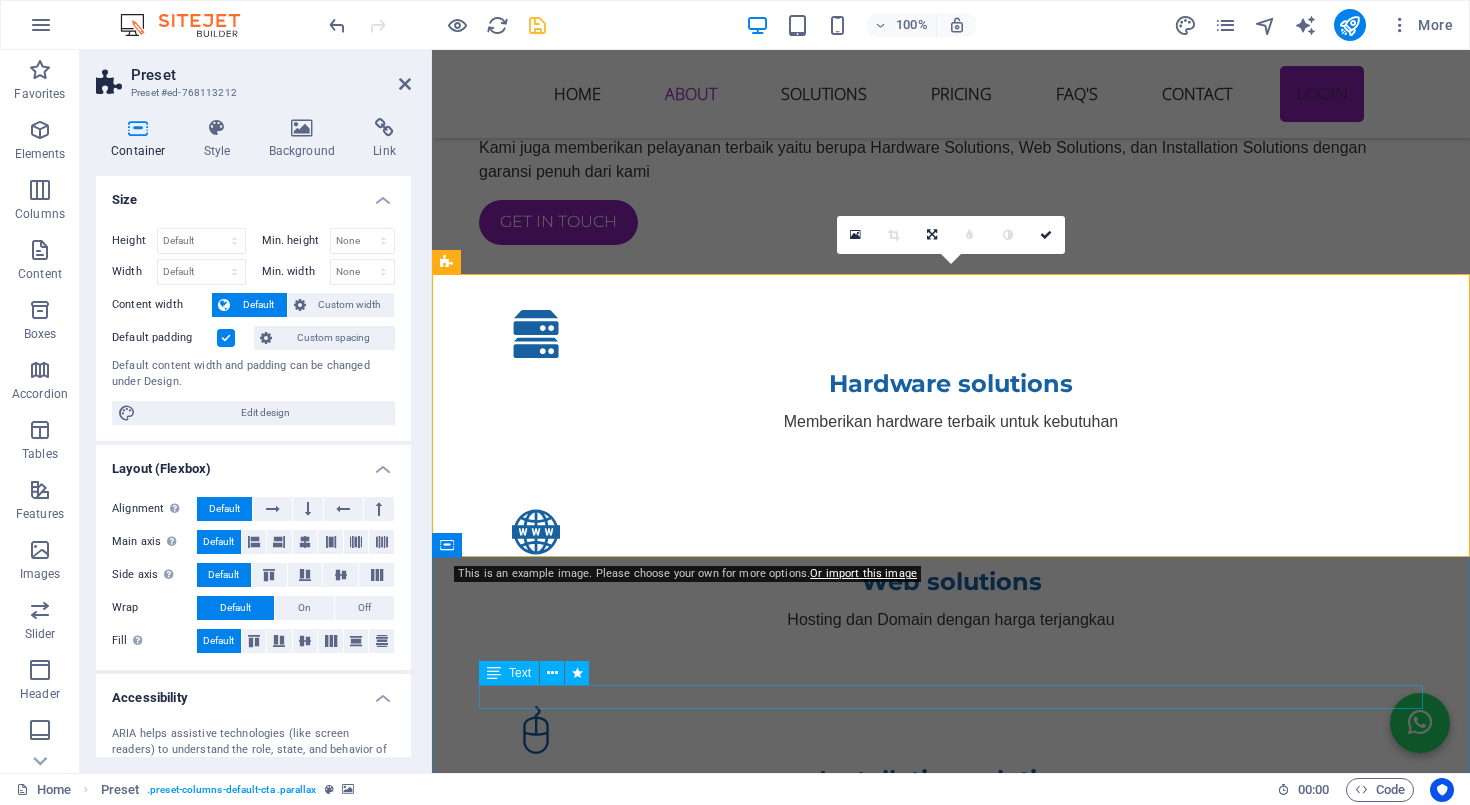 scroll, scrollTop: 1377, scrollLeft: 0, axis: vertical 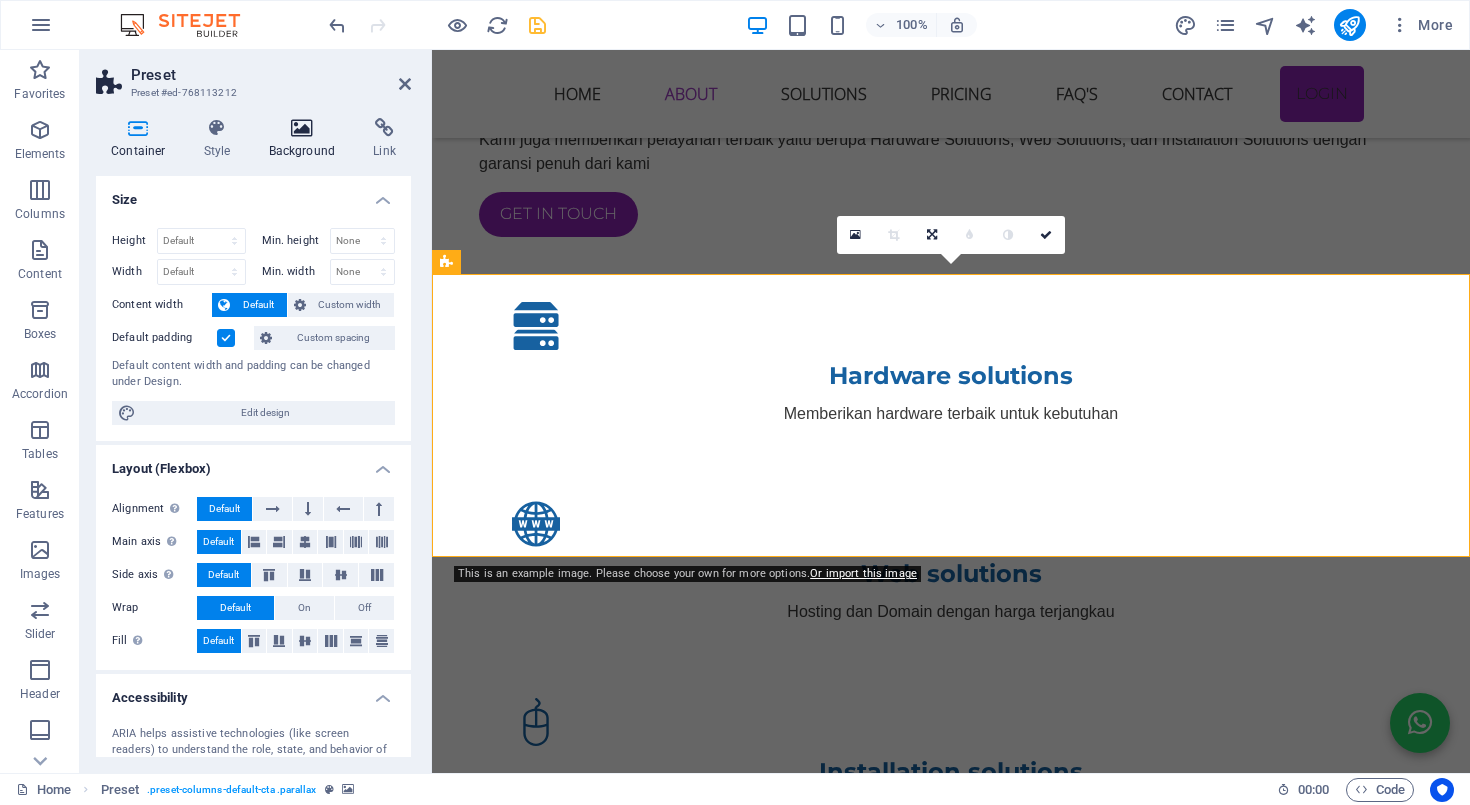 click at bounding box center (302, 128) 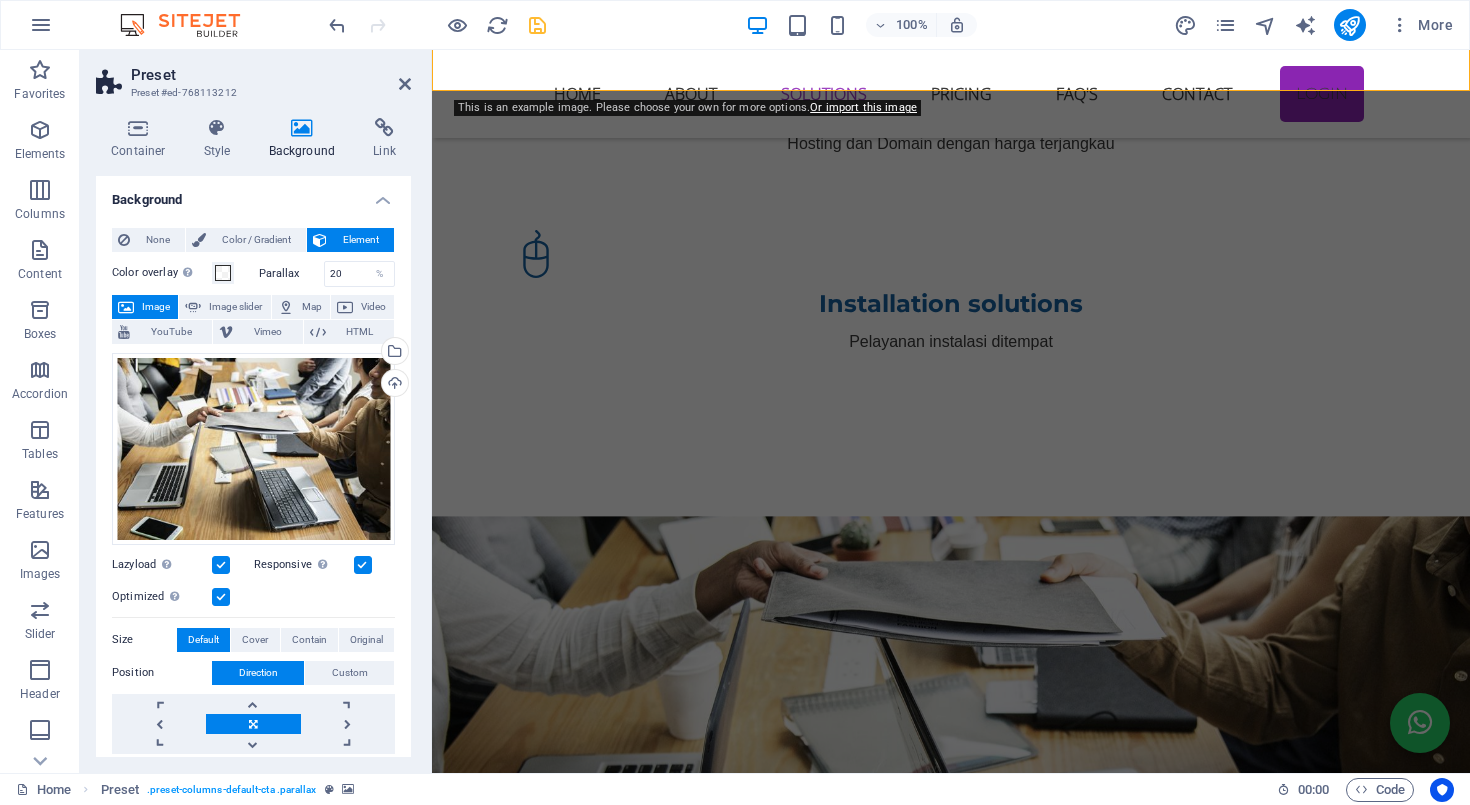 scroll, scrollTop: 1836, scrollLeft: 0, axis: vertical 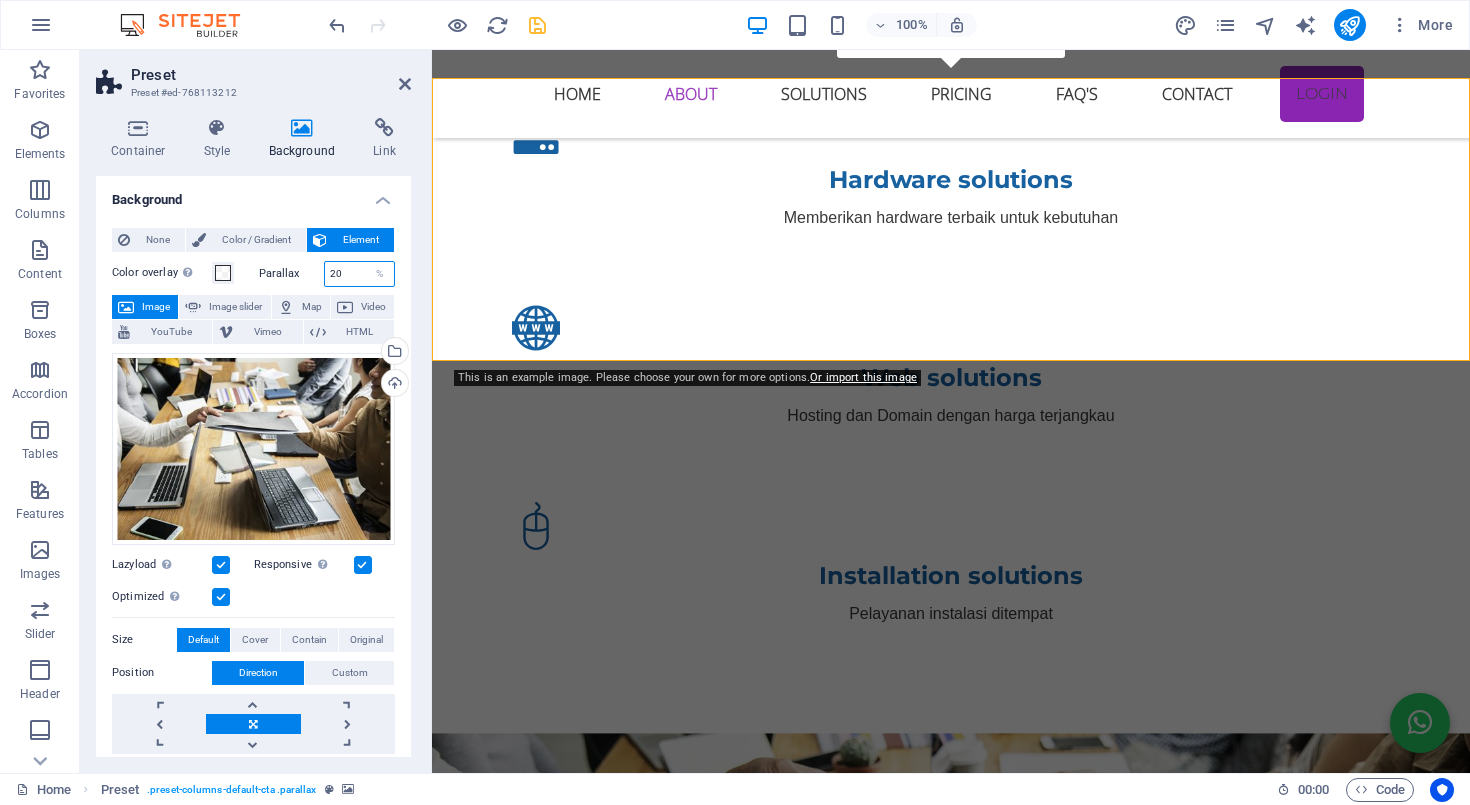 drag, startPoint x: 342, startPoint y: 275, endPoint x: 310, endPoint y: 275, distance: 32 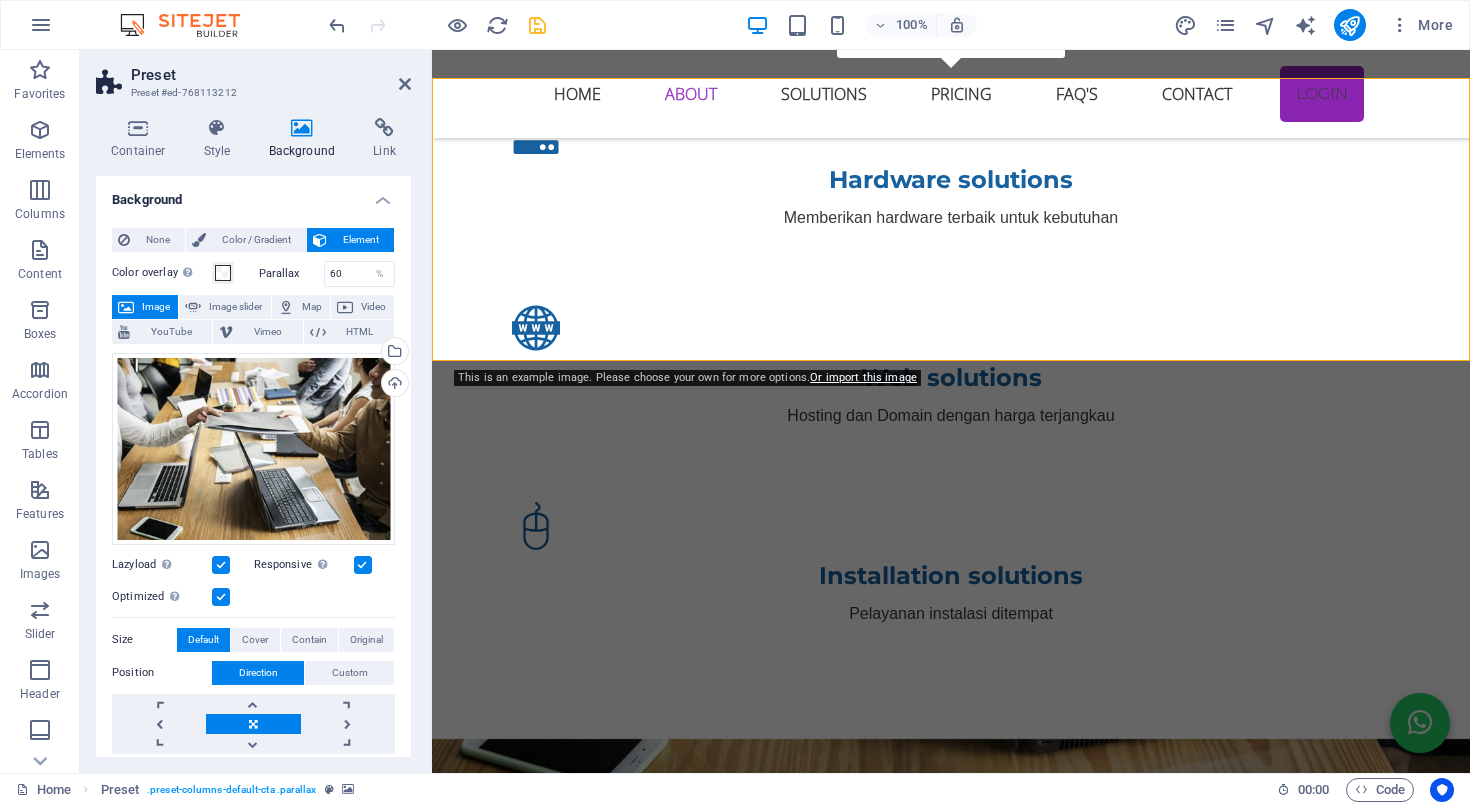 click on "Parallax" at bounding box center (291, 273) 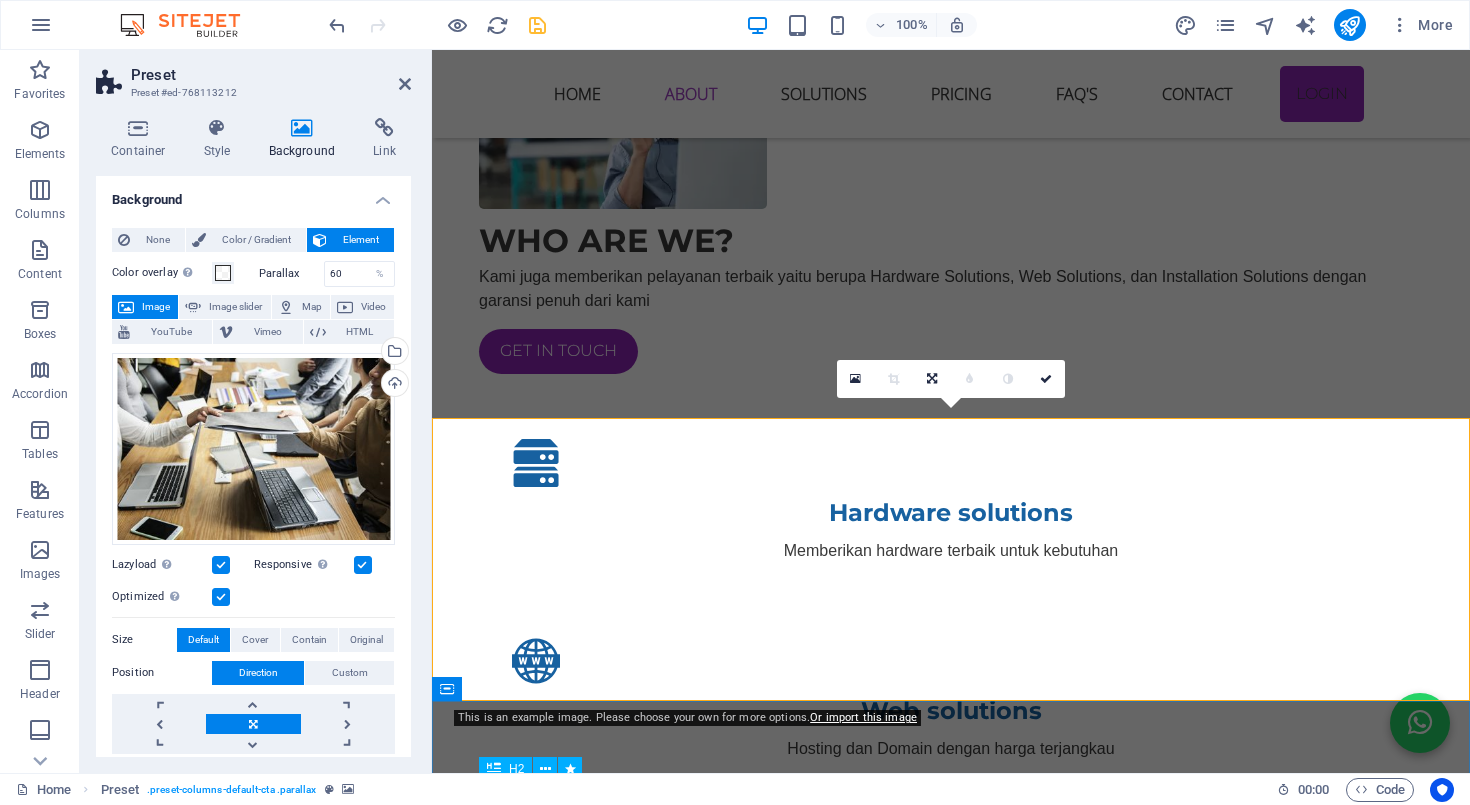 scroll, scrollTop: 1230, scrollLeft: 0, axis: vertical 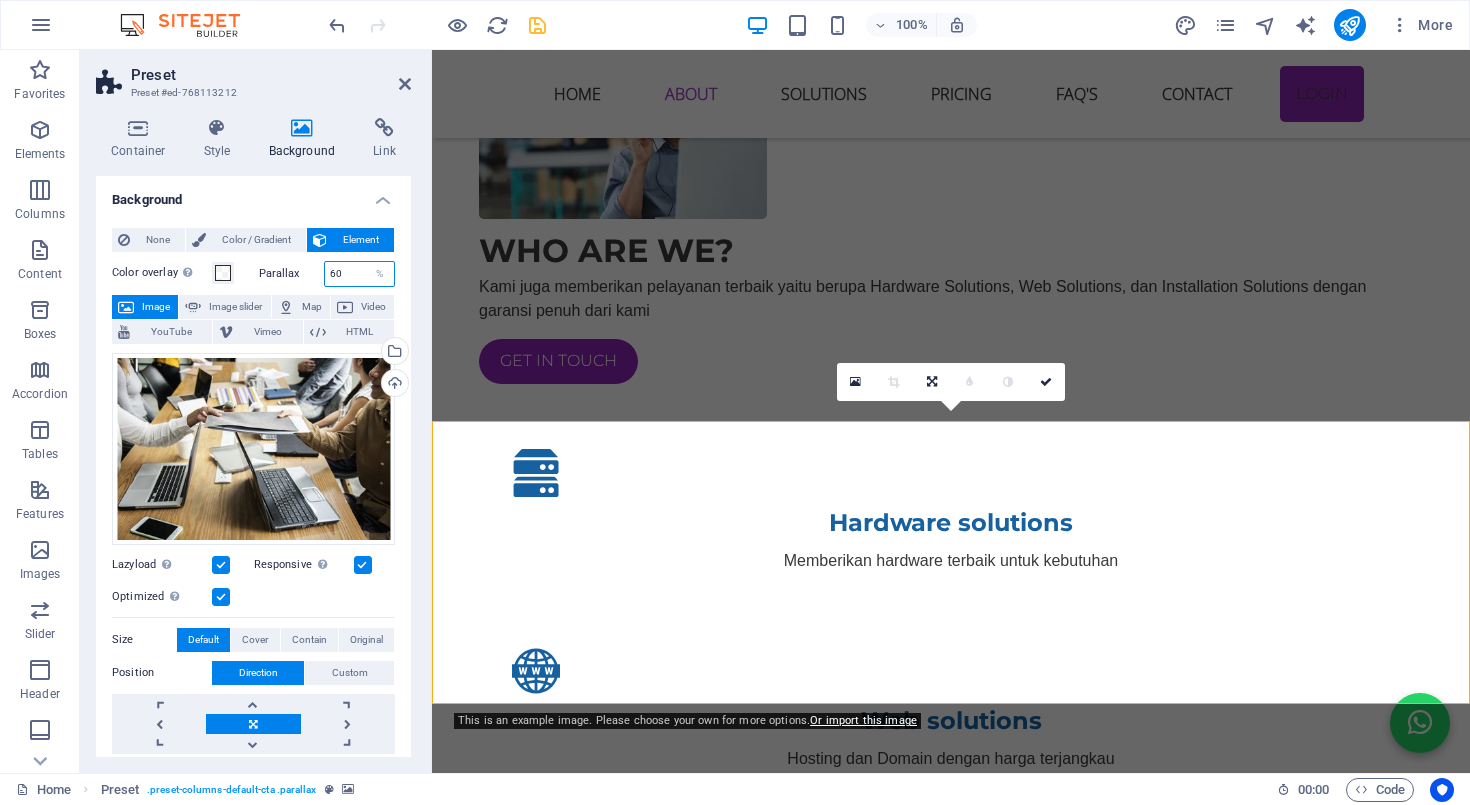 drag, startPoint x: 349, startPoint y: 273, endPoint x: 313, endPoint y: 273, distance: 36 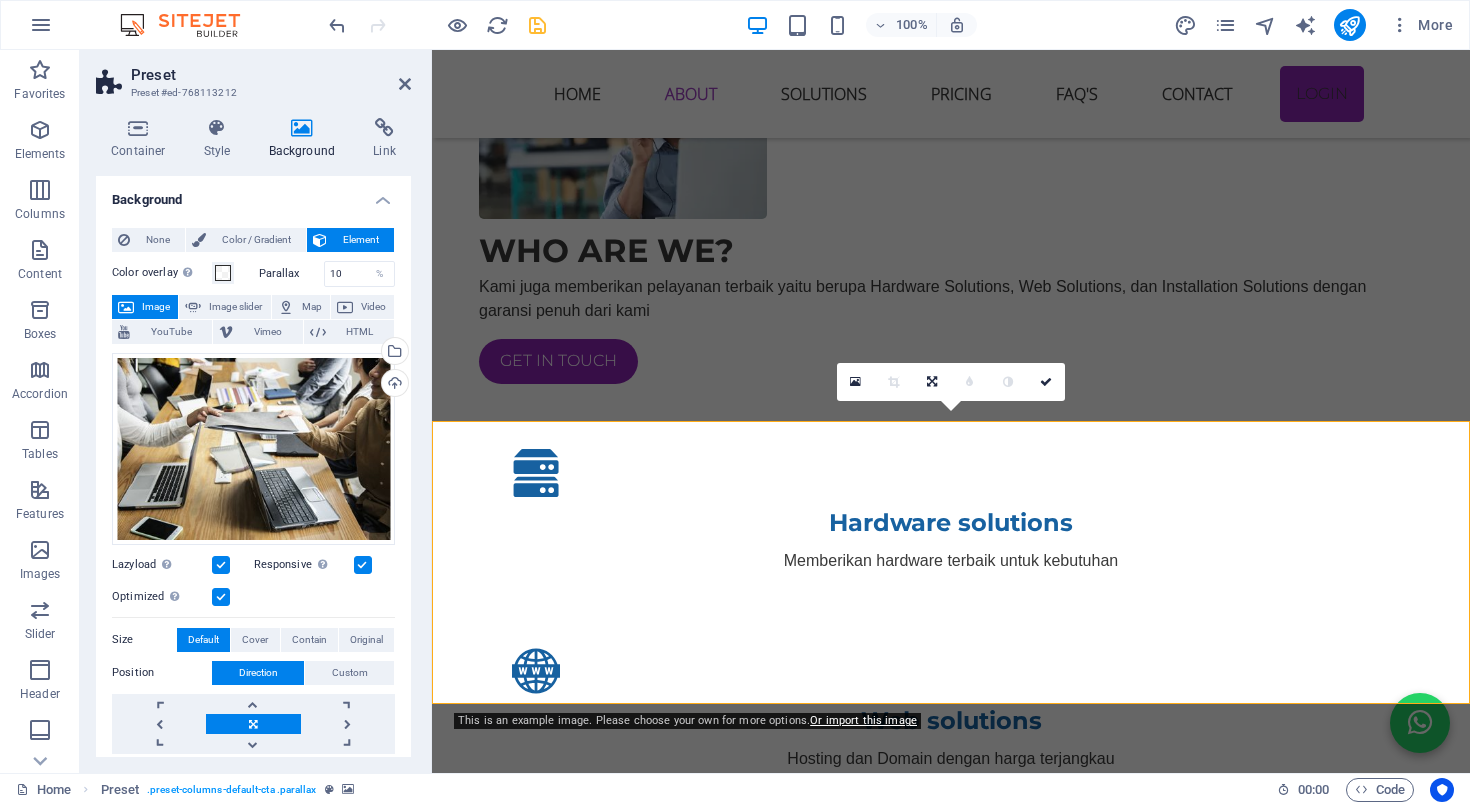 click on "Parallax" at bounding box center (291, 273) 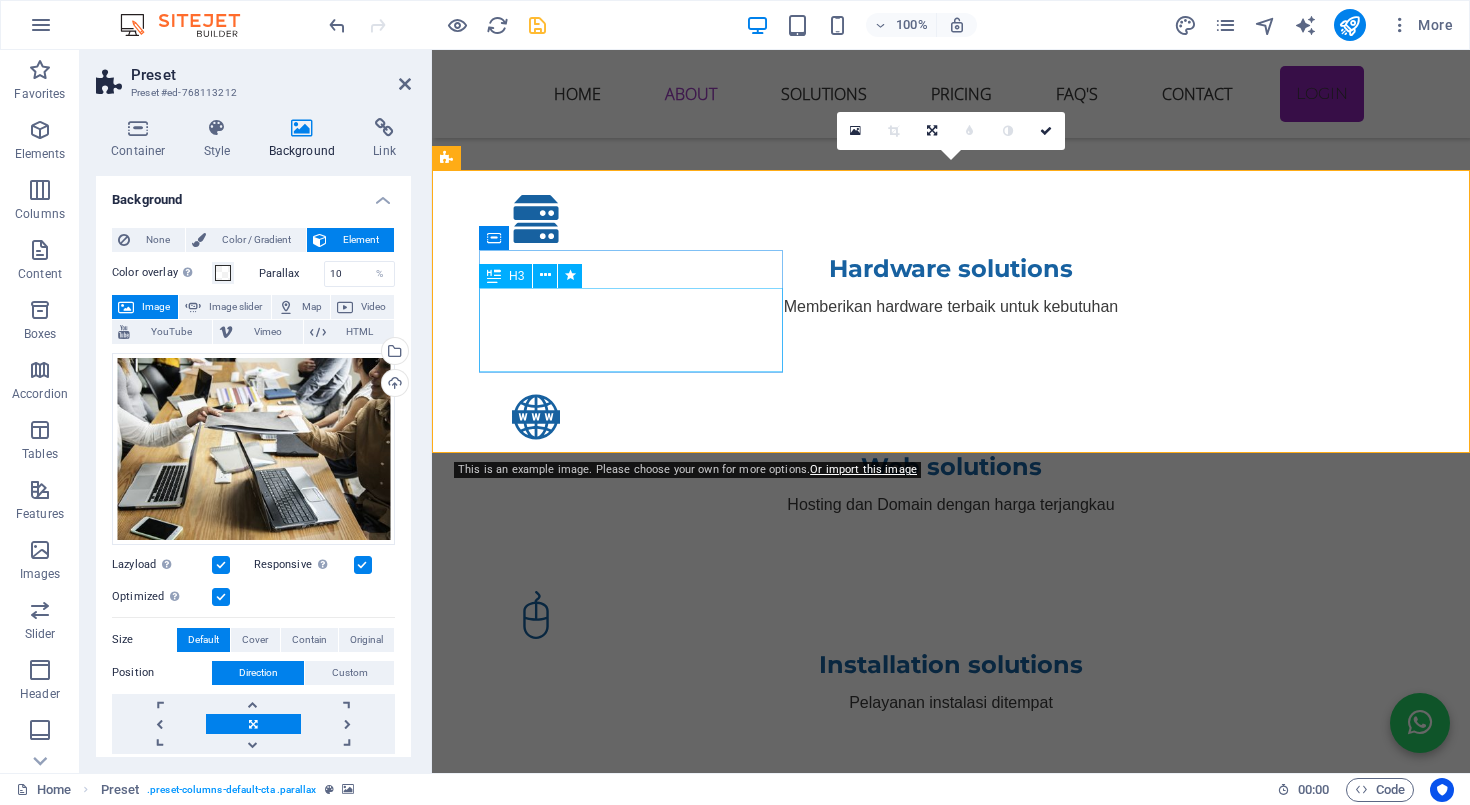 scroll, scrollTop: 1481, scrollLeft: 0, axis: vertical 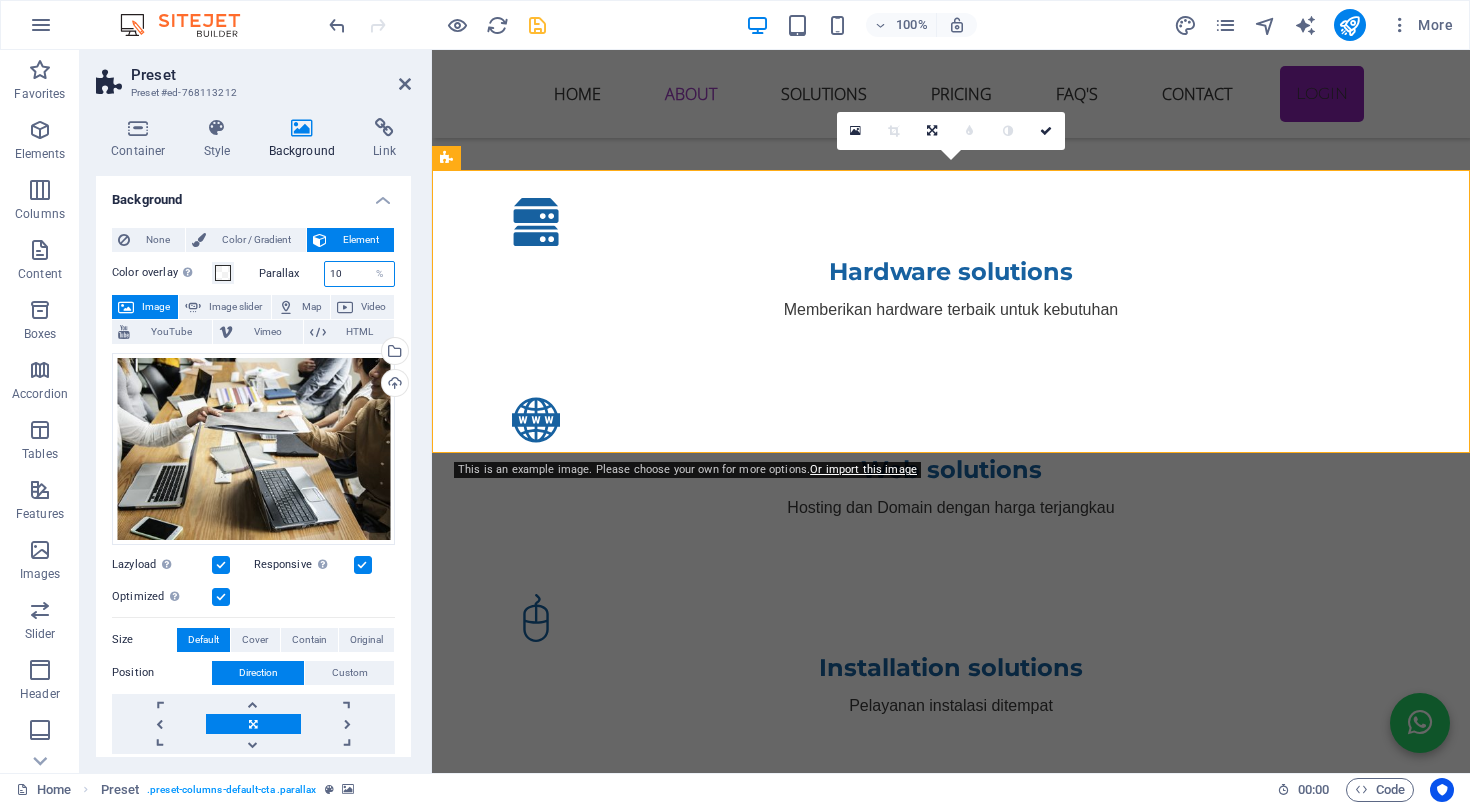 drag, startPoint x: 350, startPoint y: 274, endPoint x: 299, endPoint y: 274, distance: 51 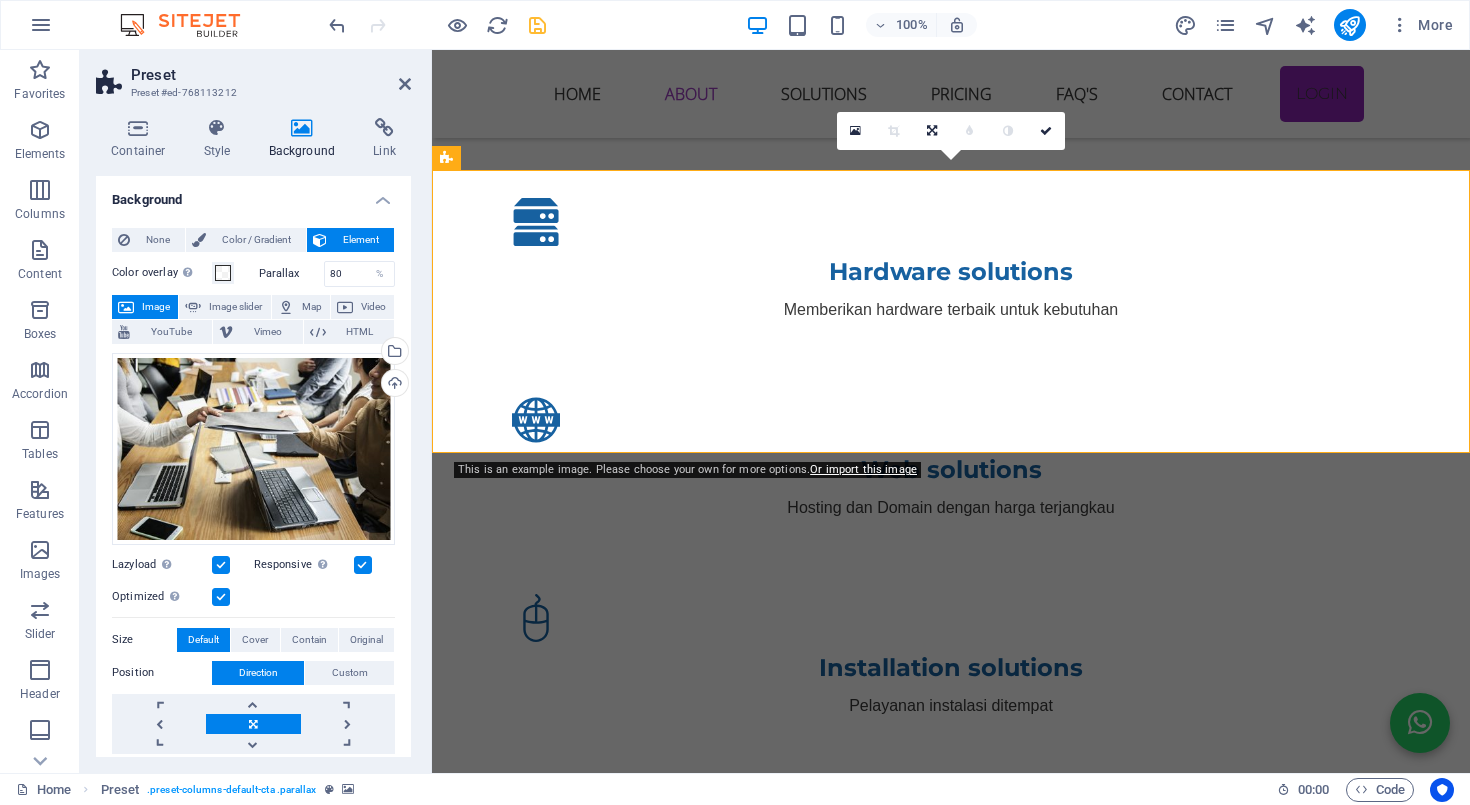 click on "Parallax" at bounding box center [291, 273] 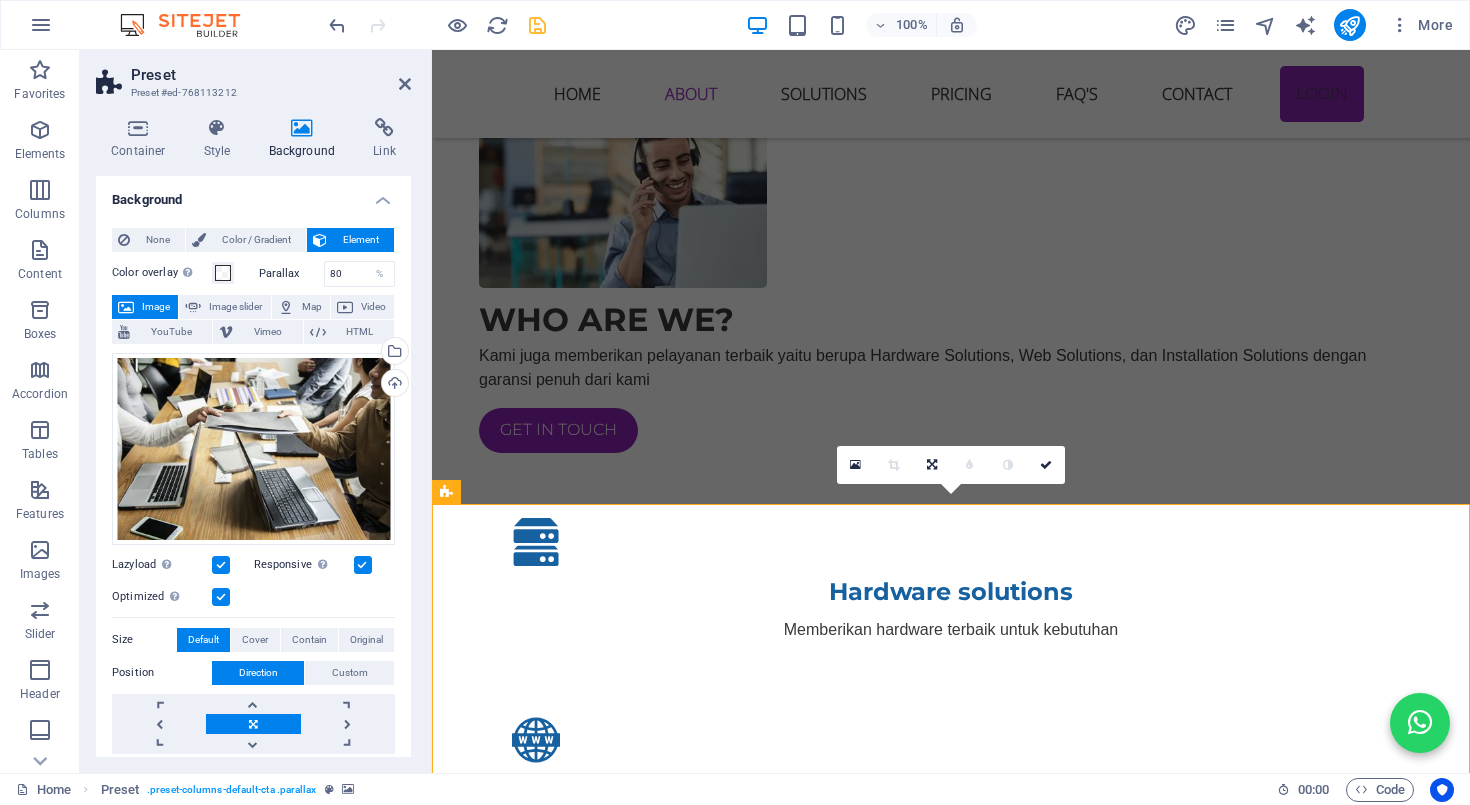 scroll, scrollTop: 1145, scrollLeft: 0, axis: vertical 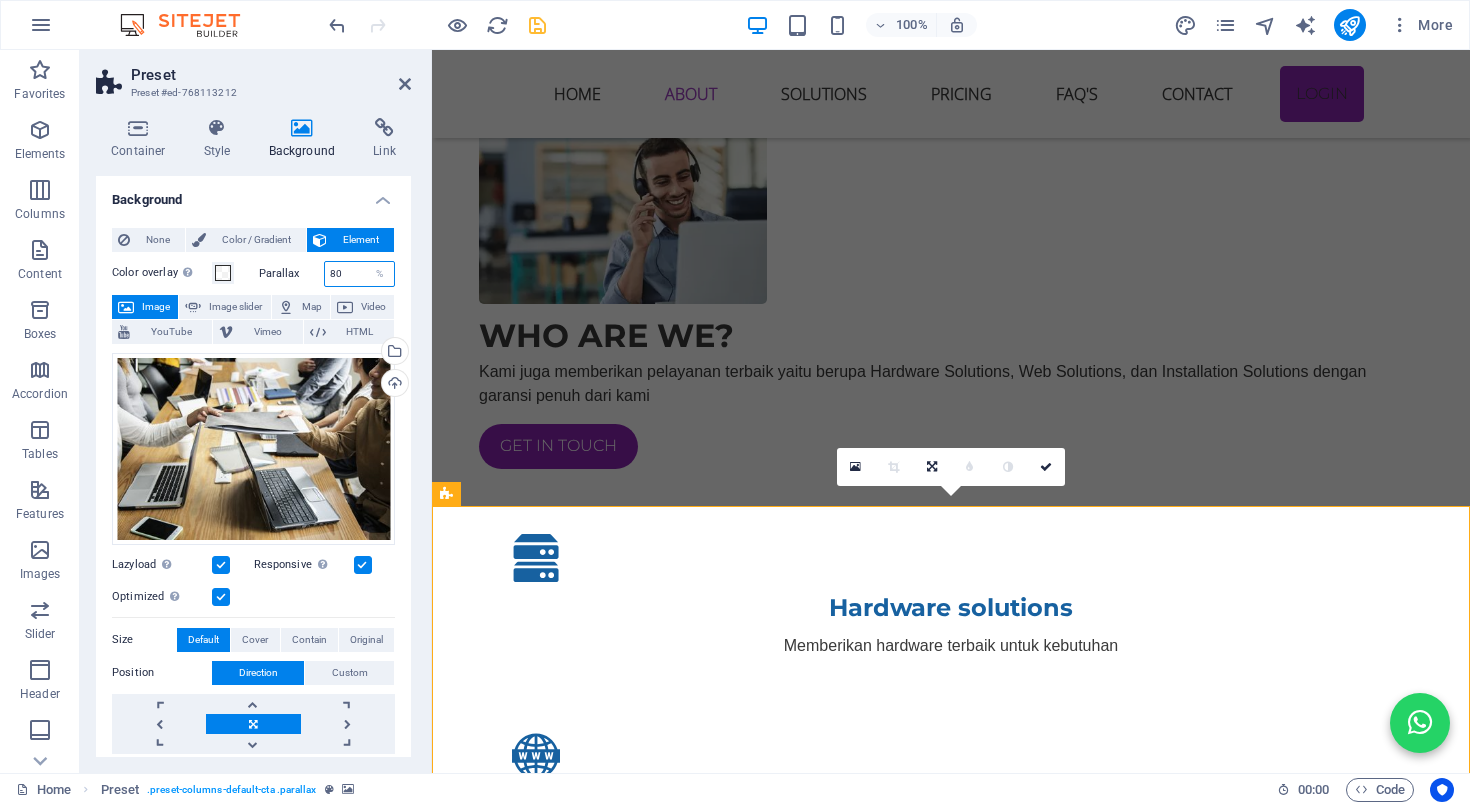 drag, startPoint x: 341, startPoint y: 273, endPoint x: 279, endPoint y: 273, distance: 62 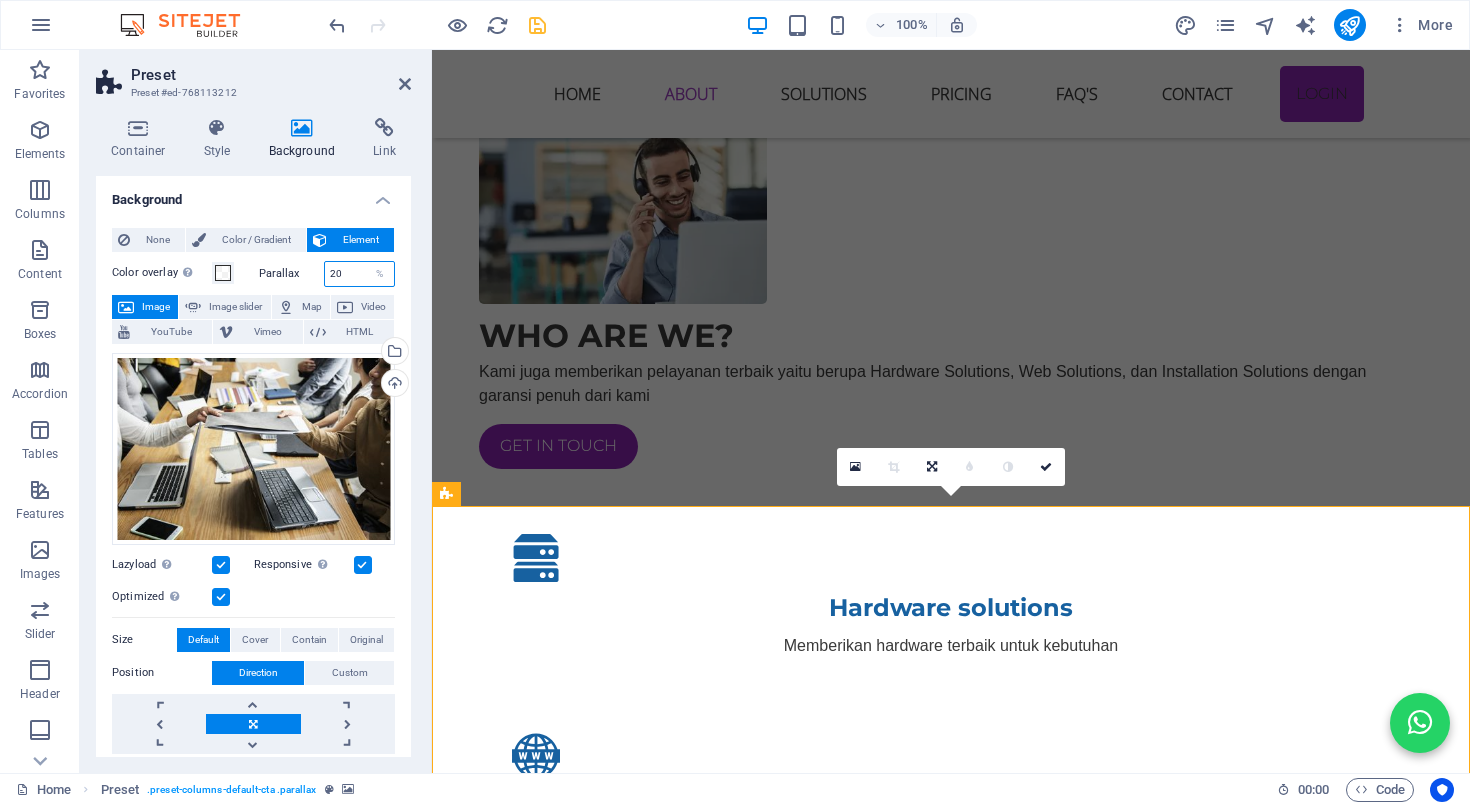 type on "20" 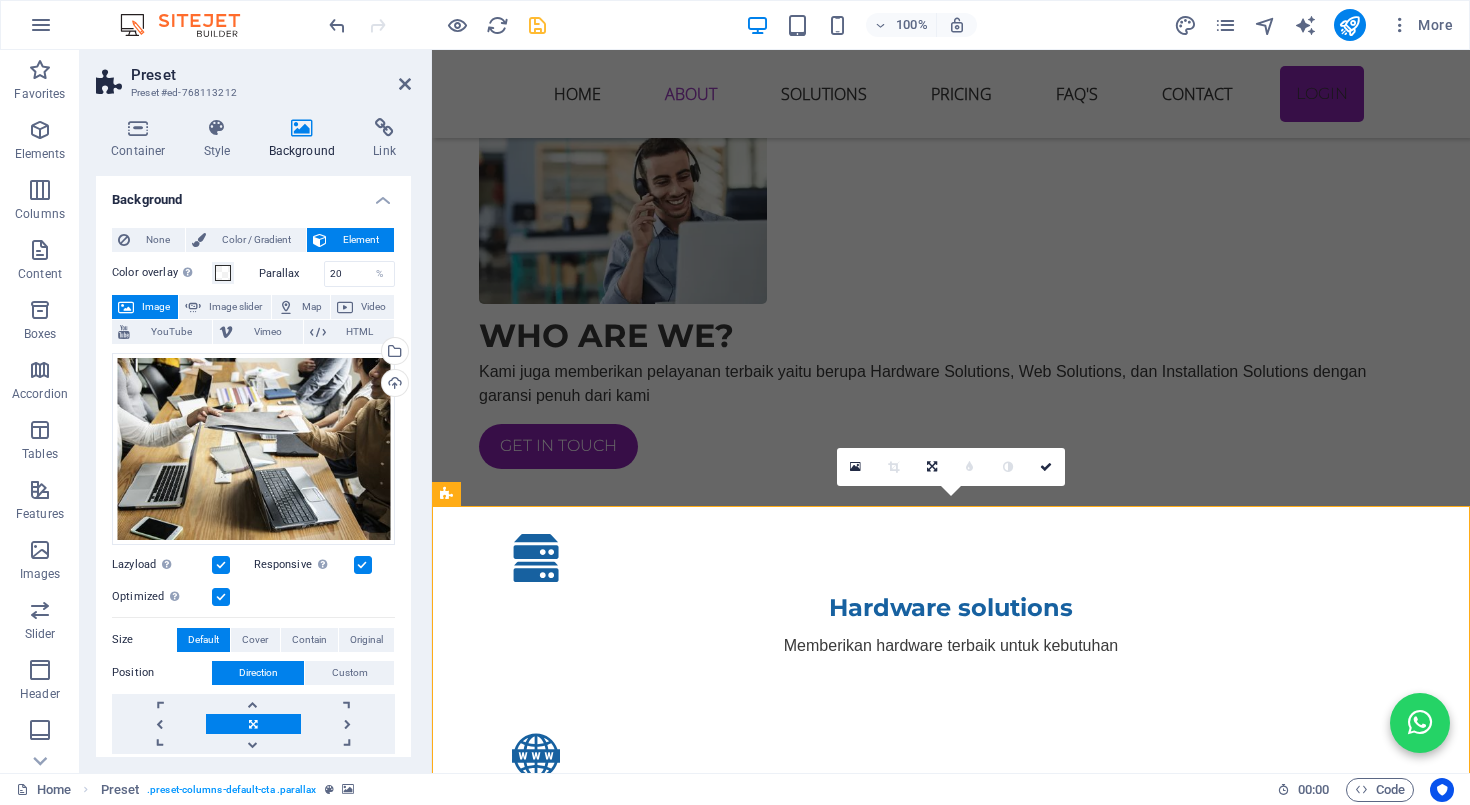 click on "Parallax" at bounding box center (291, 273) 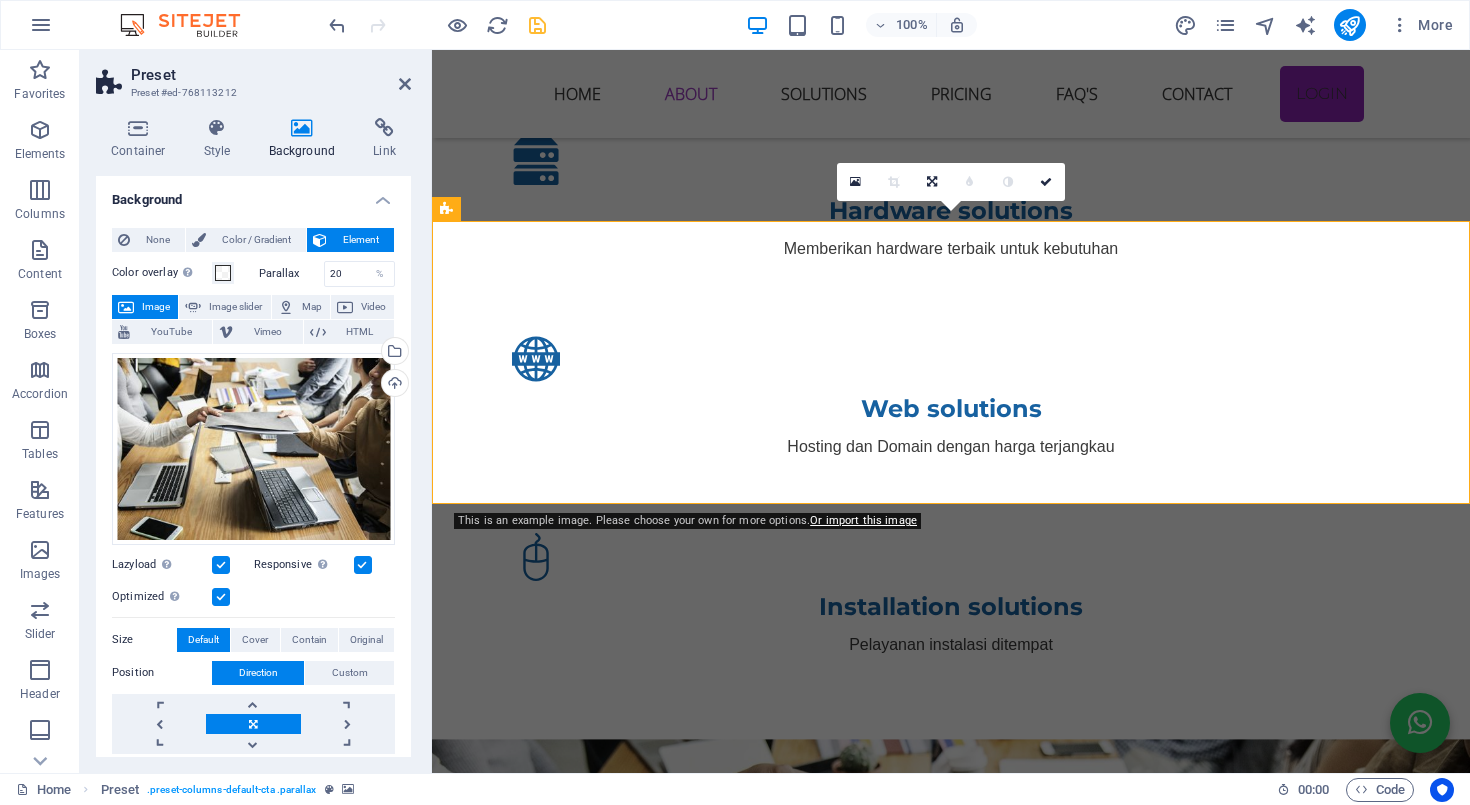 scroll, scrollTop: 1658, scrollLeft: 0, axis: vertical 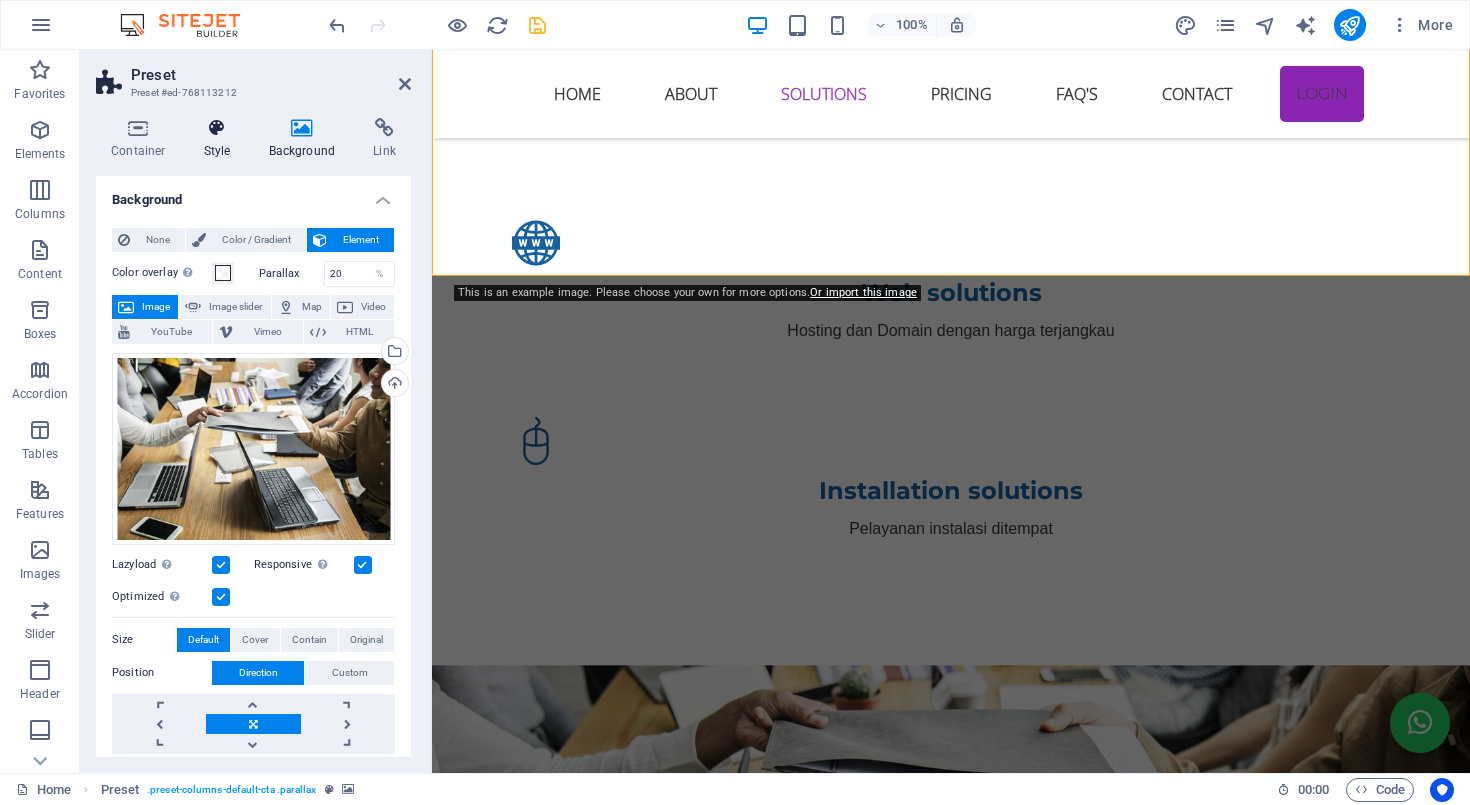 click at bounding box center (217, 128) 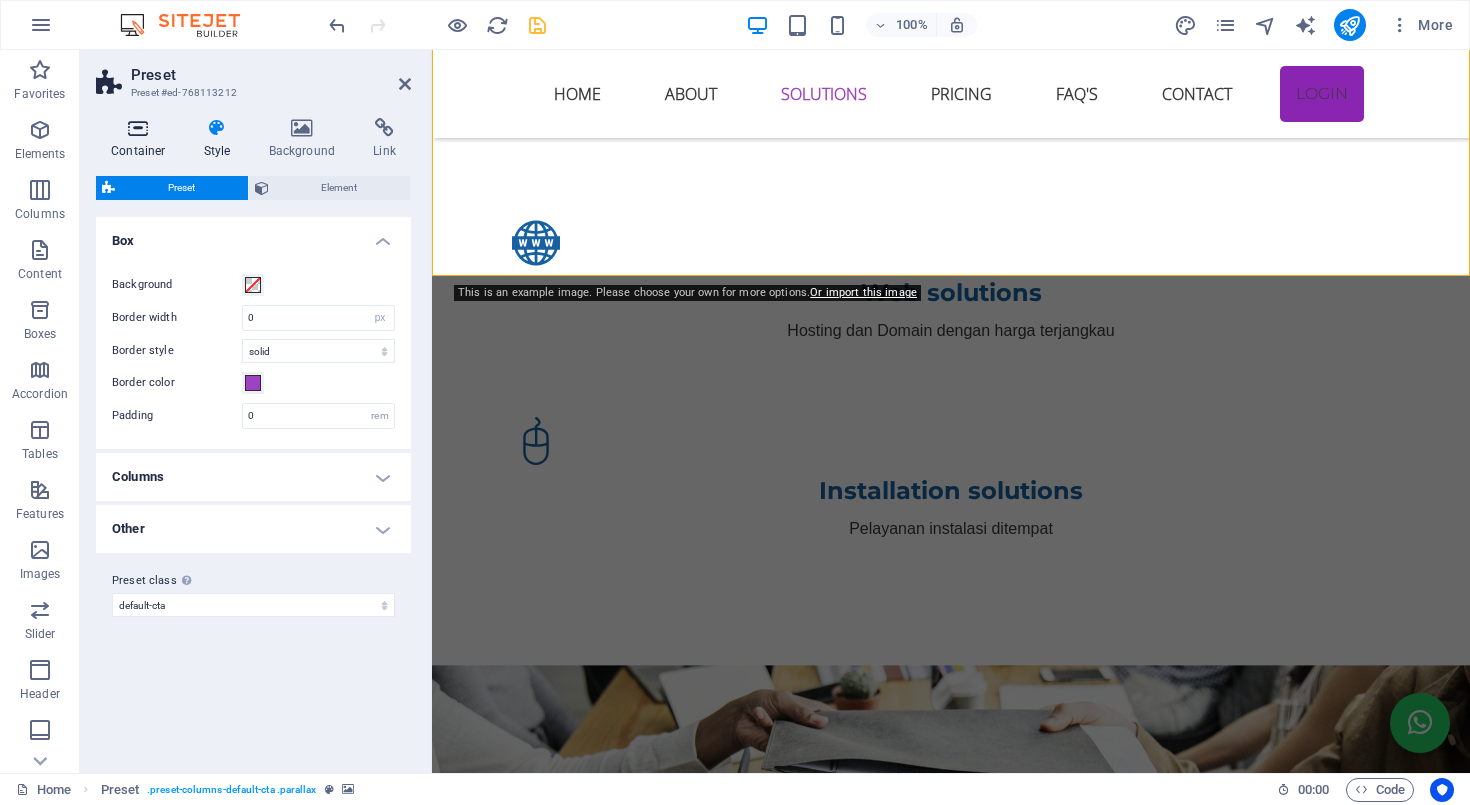 click at bounding box center (138, 128) 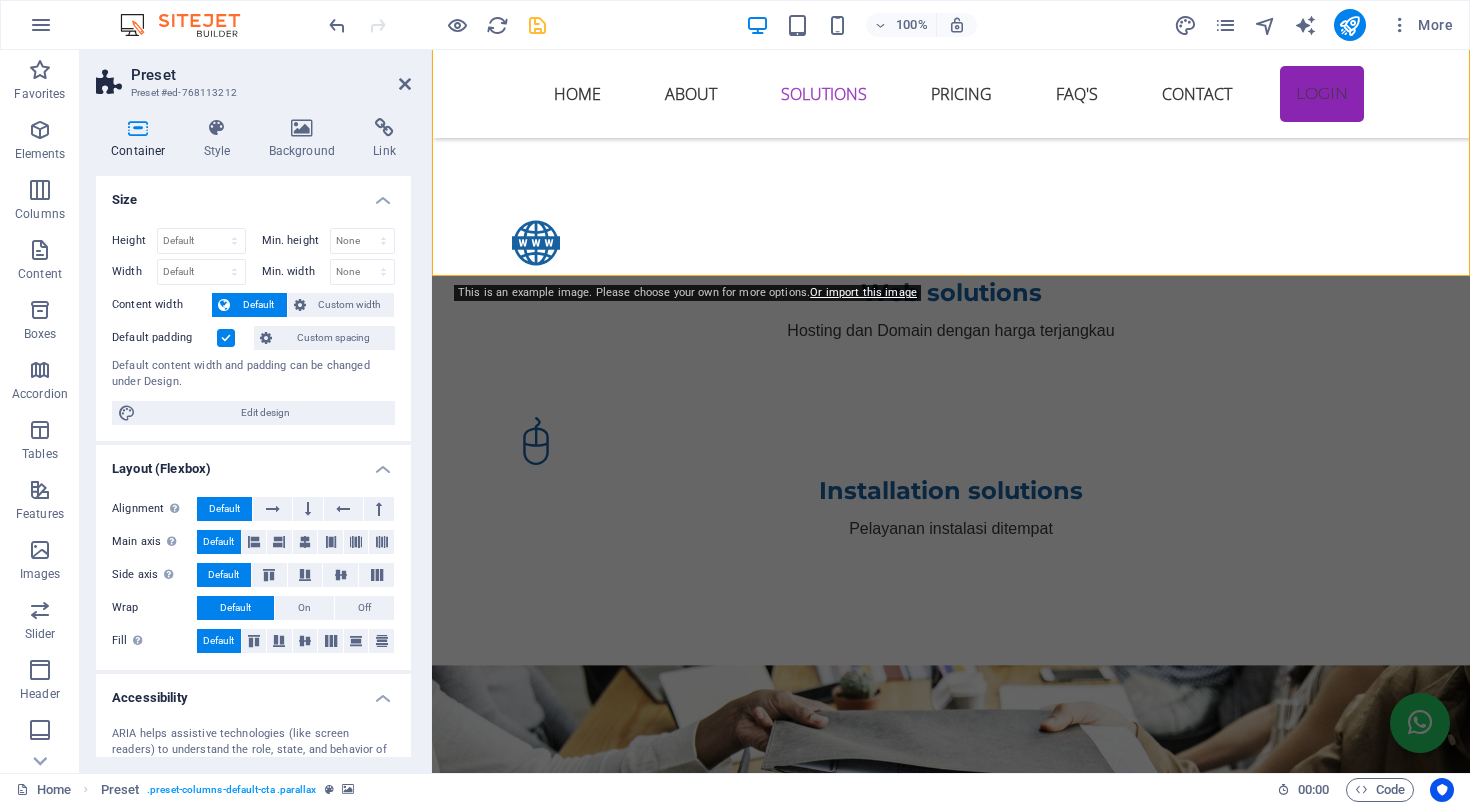 scroll, scrollTop: 0, scrollLeft: 0, axis: both 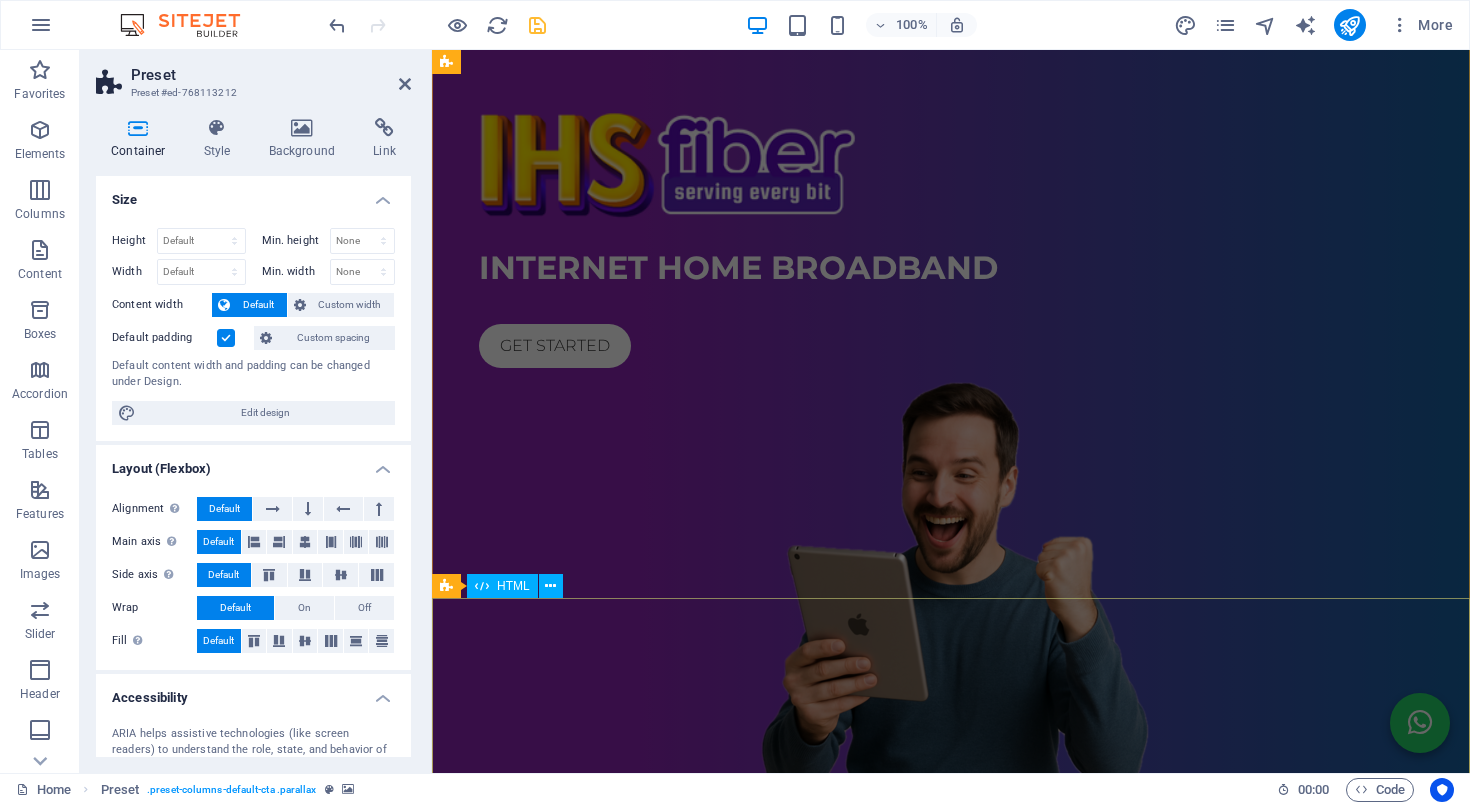 click at bounding box center (951, 968) 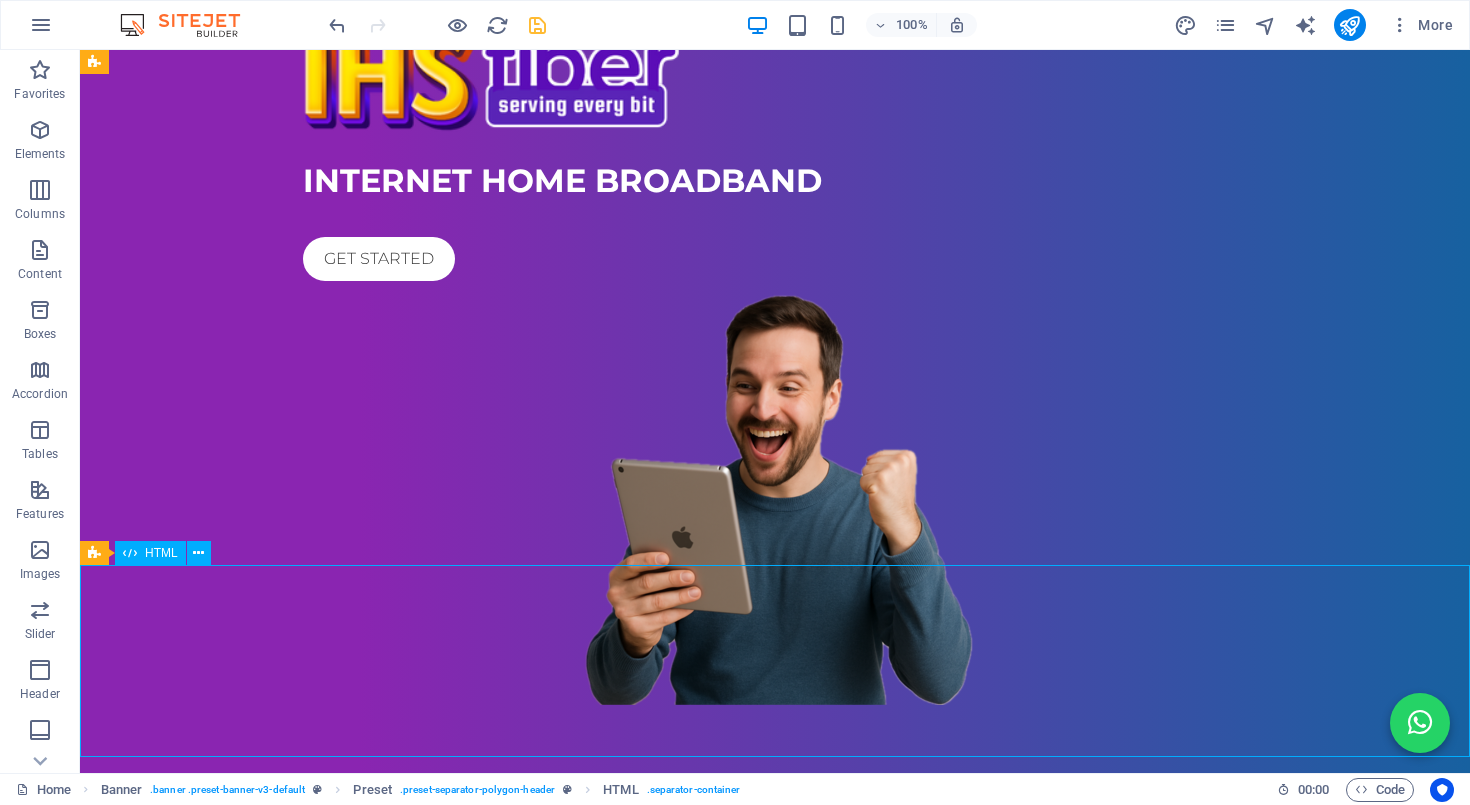 scroll, scrollTop: 224, scrollLeft: 0, axis: vertical 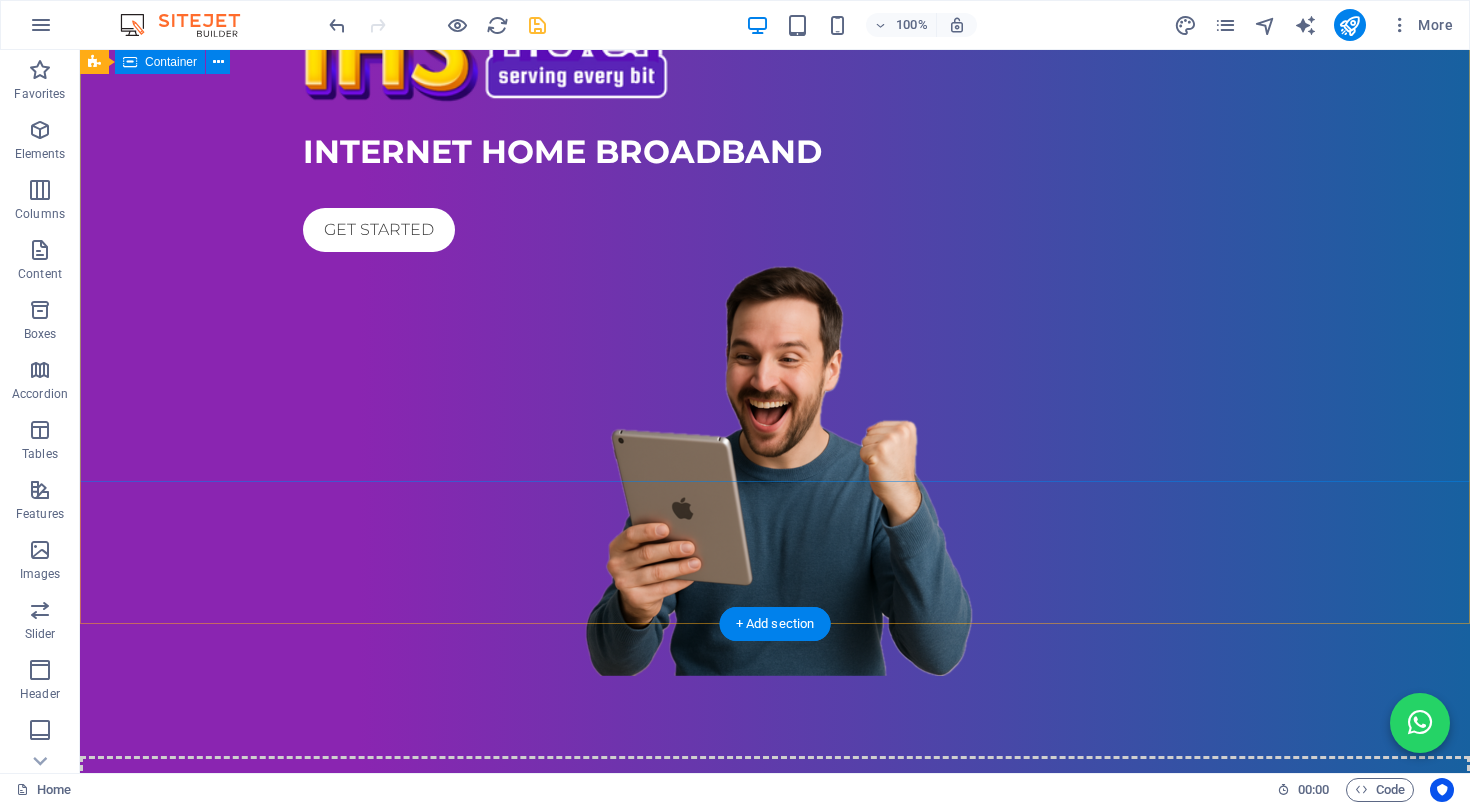 click on "Internet home broadband Get started" at bounding box center (775, 331) 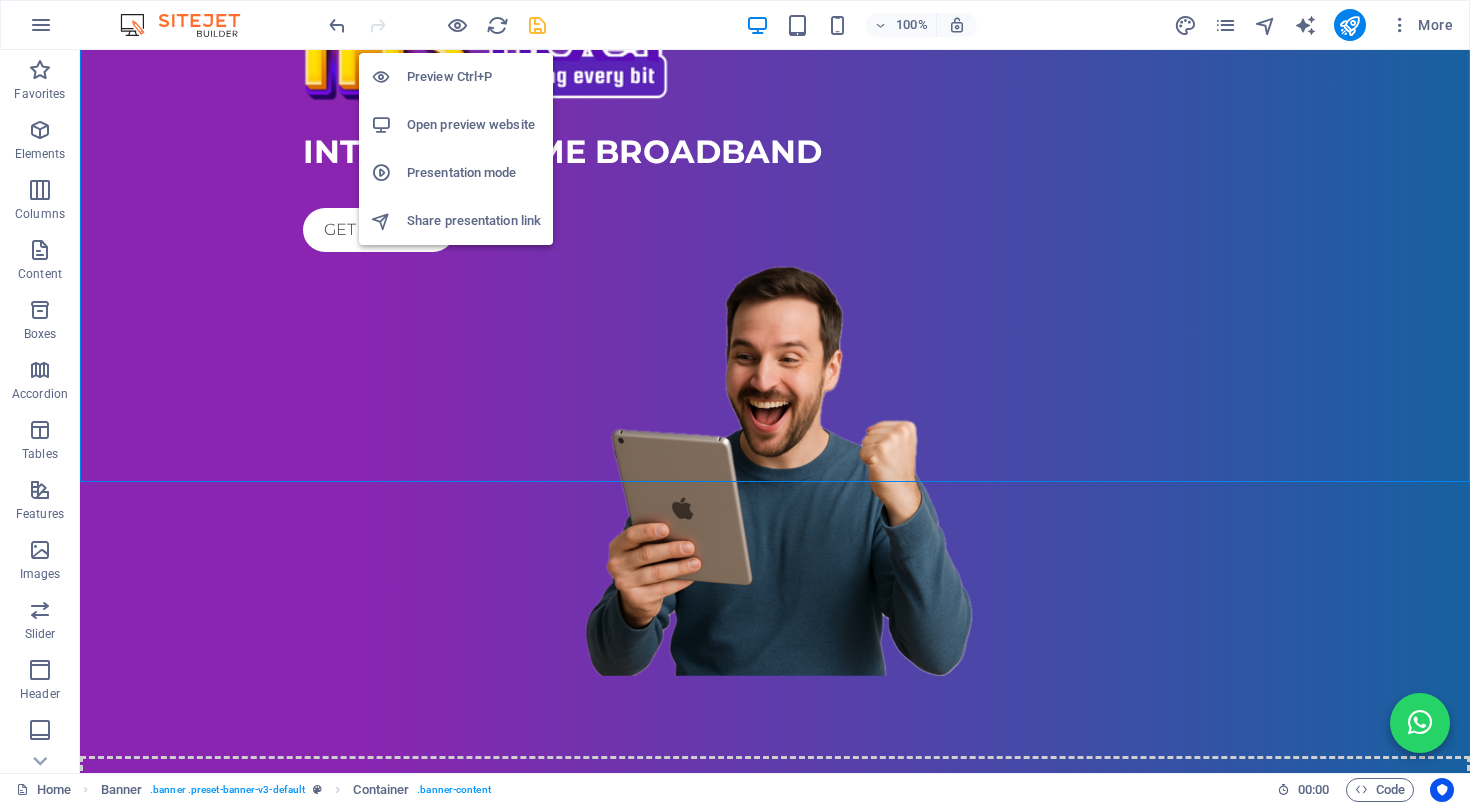 click on "Preview Ctrl+P" at bounding box center (474, 77) 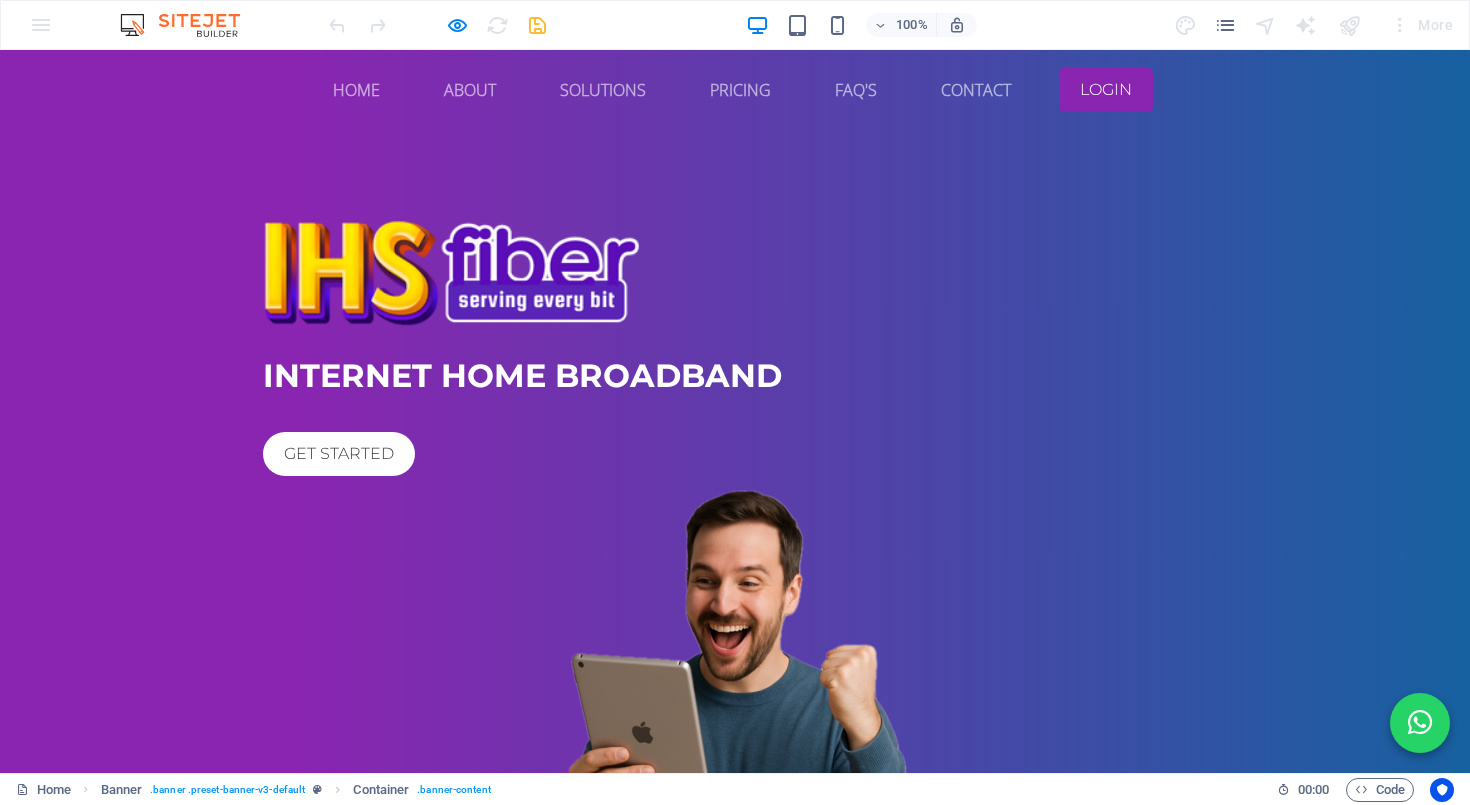 scroll, scrollTop: 0, scrollLeft: 0, axis: both 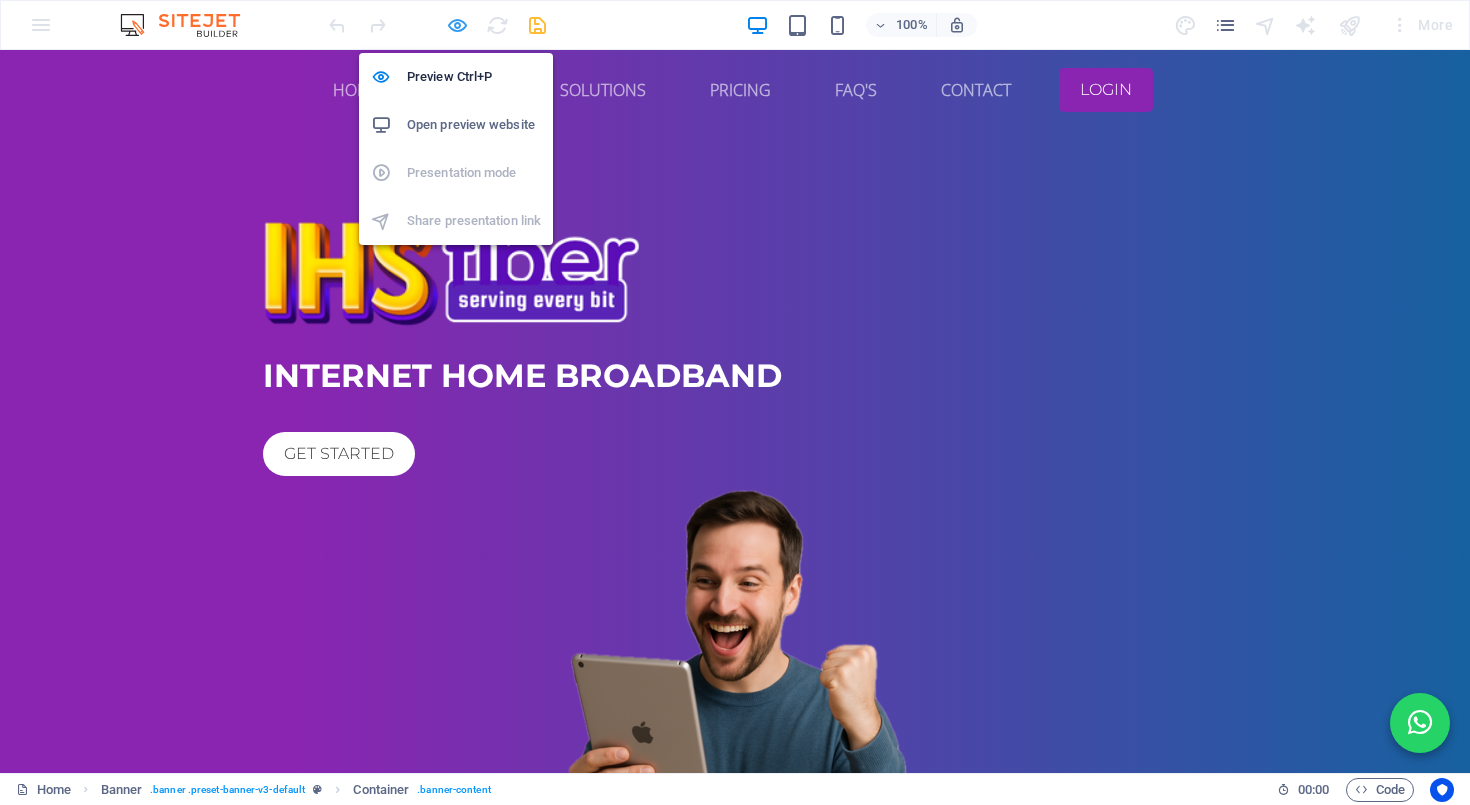 click at bounding box center [457, 25] 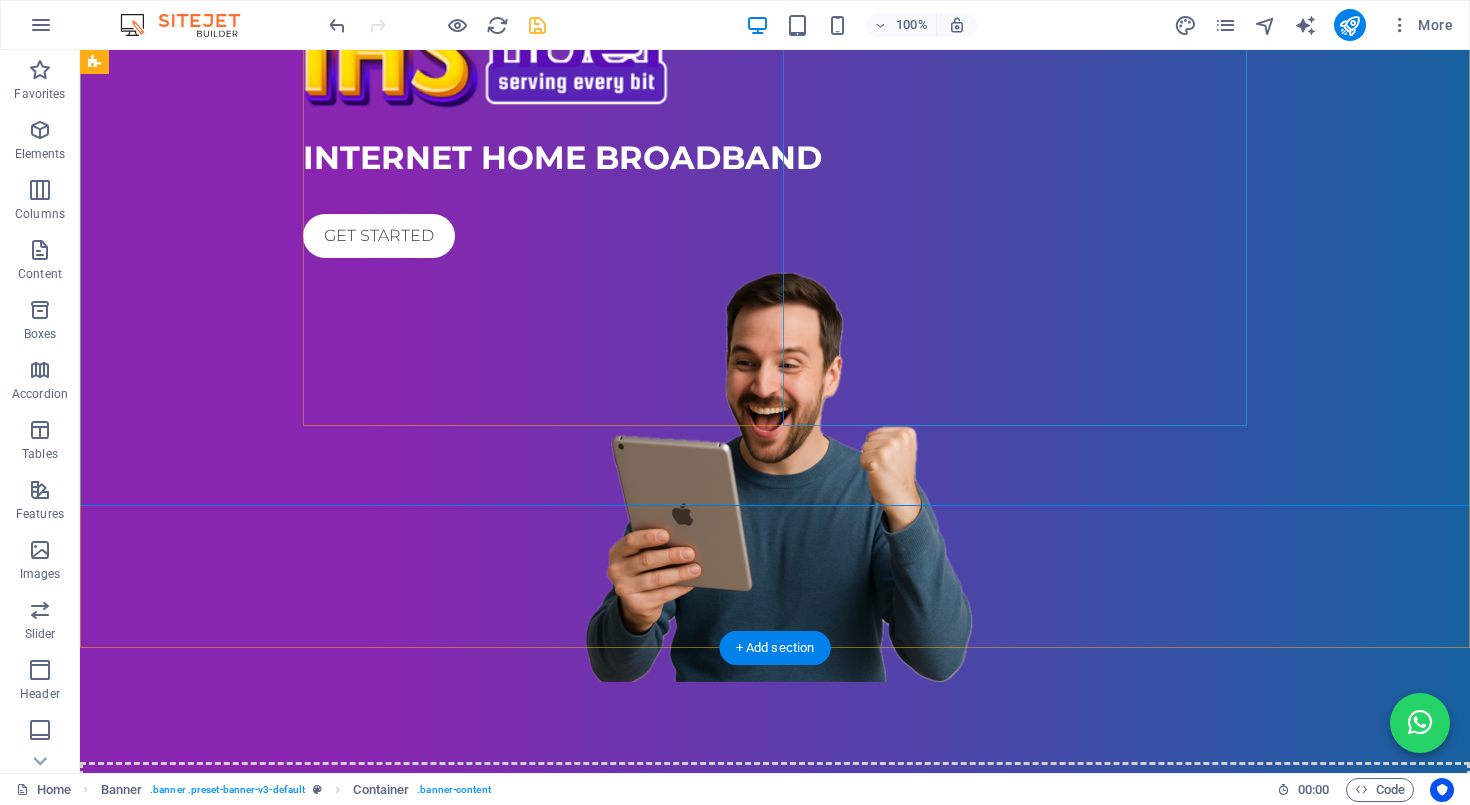 scroll, scrollTop: 224, scrollLeft: 0, axis: vertical 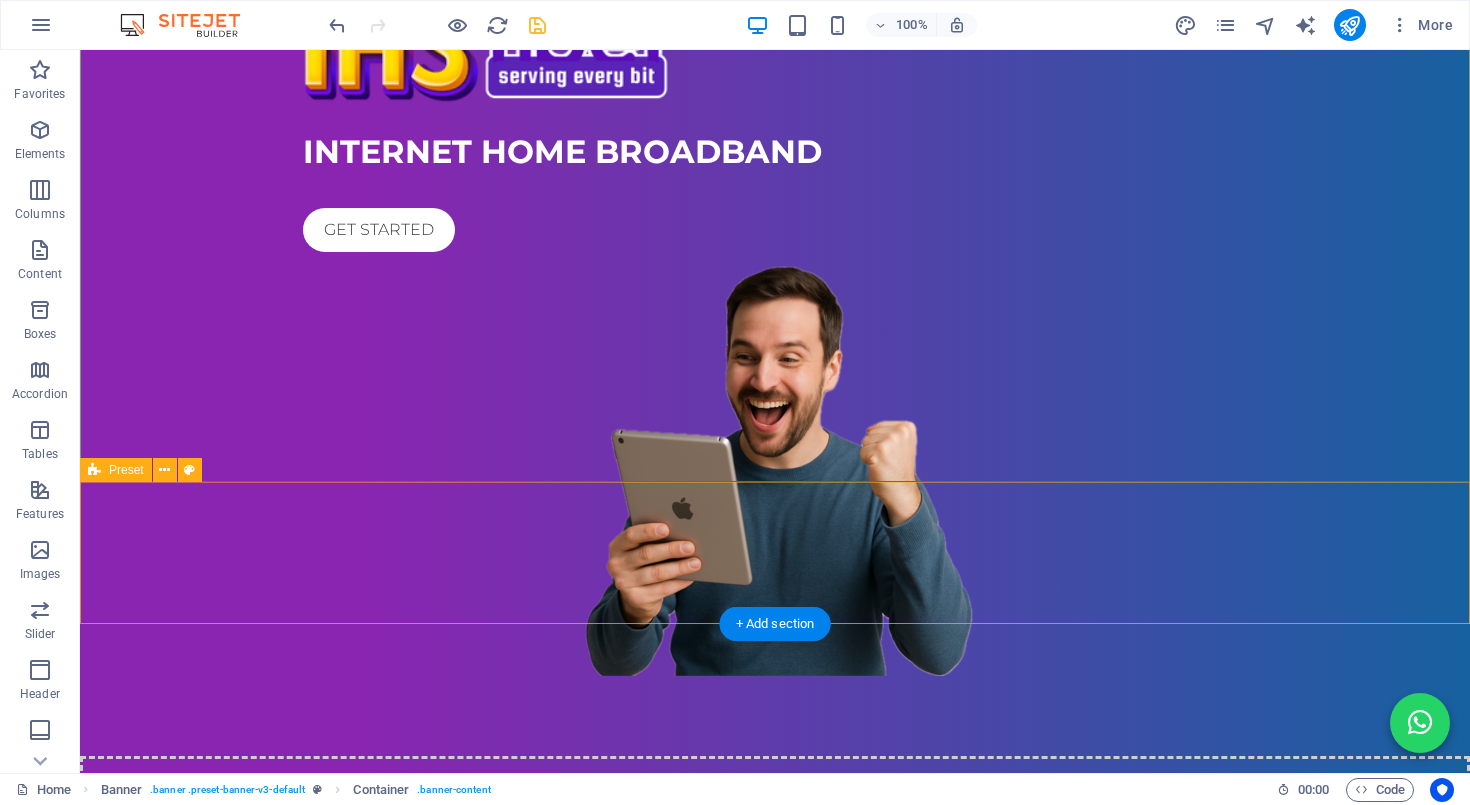 click on "Drop content here or  Add elements  Paste clipboard" at bounding box center (775, 827) 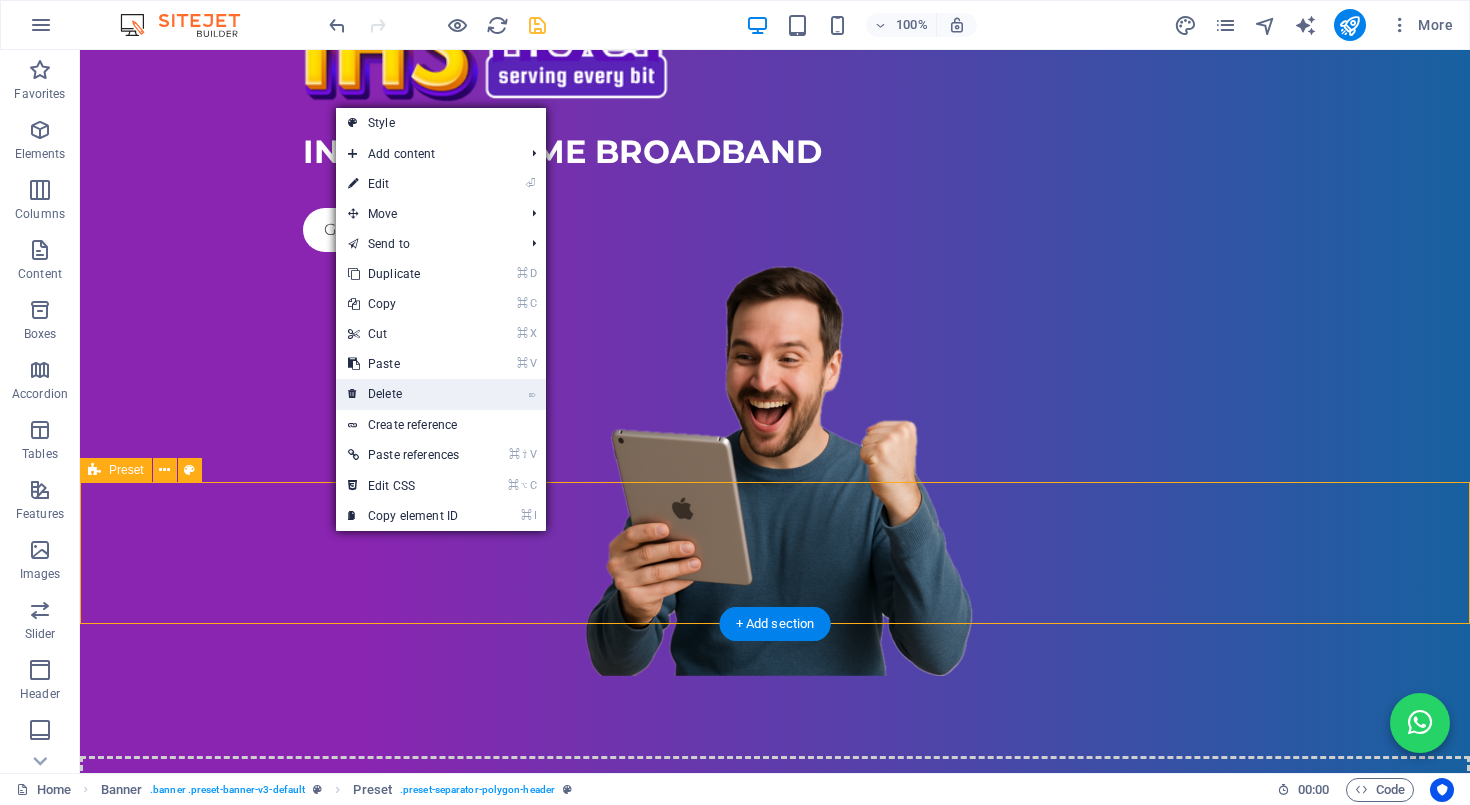 click on "⌦  Delete" at bounding box center [403, 394] 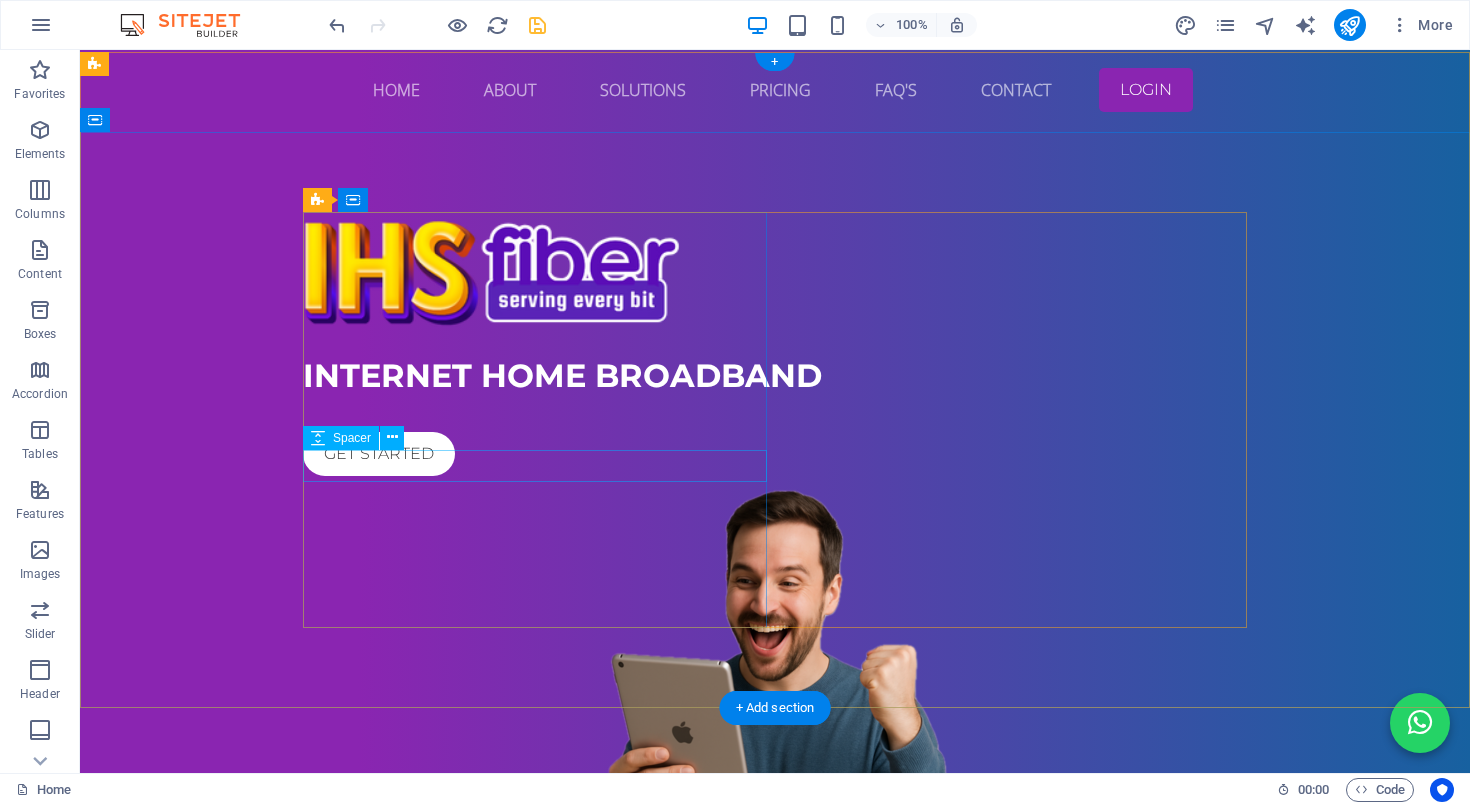 scroll, scrollTop: 0, scrollLeft: 0, axis: both 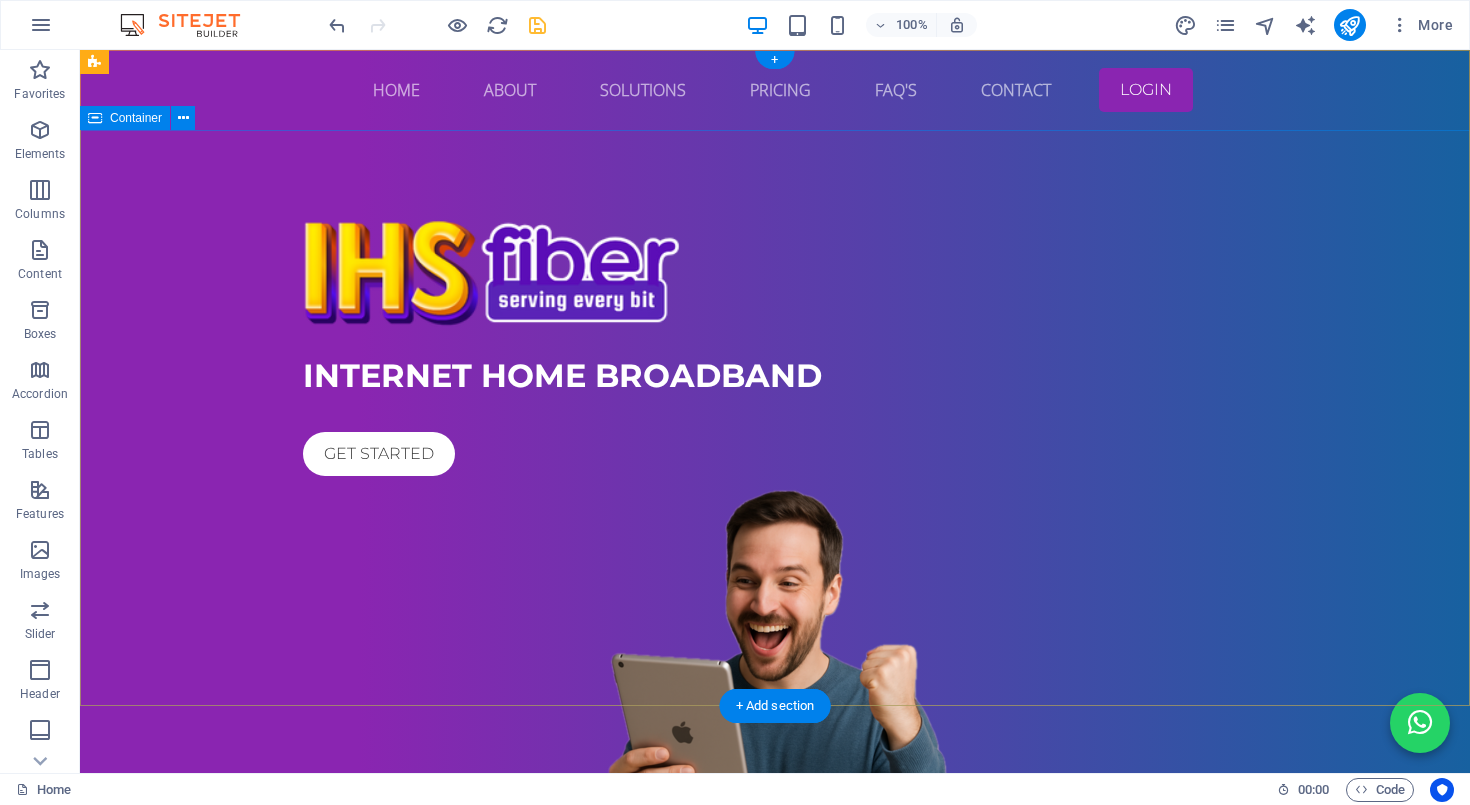 click on "Internet home broadband Get started" at bounding box center [775, 555] 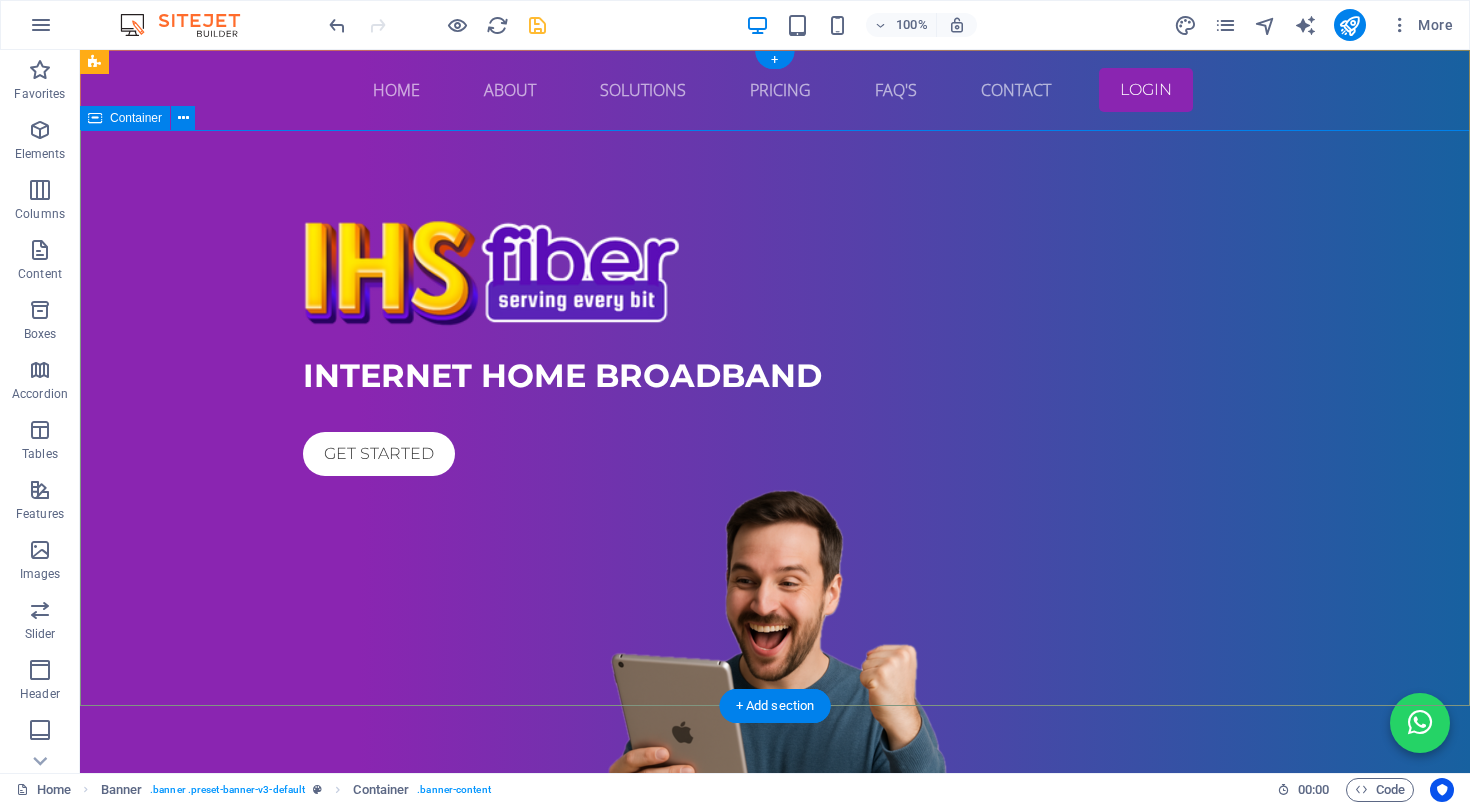 click on "Internet home broadband Get started" at bounding box center (775, 555) 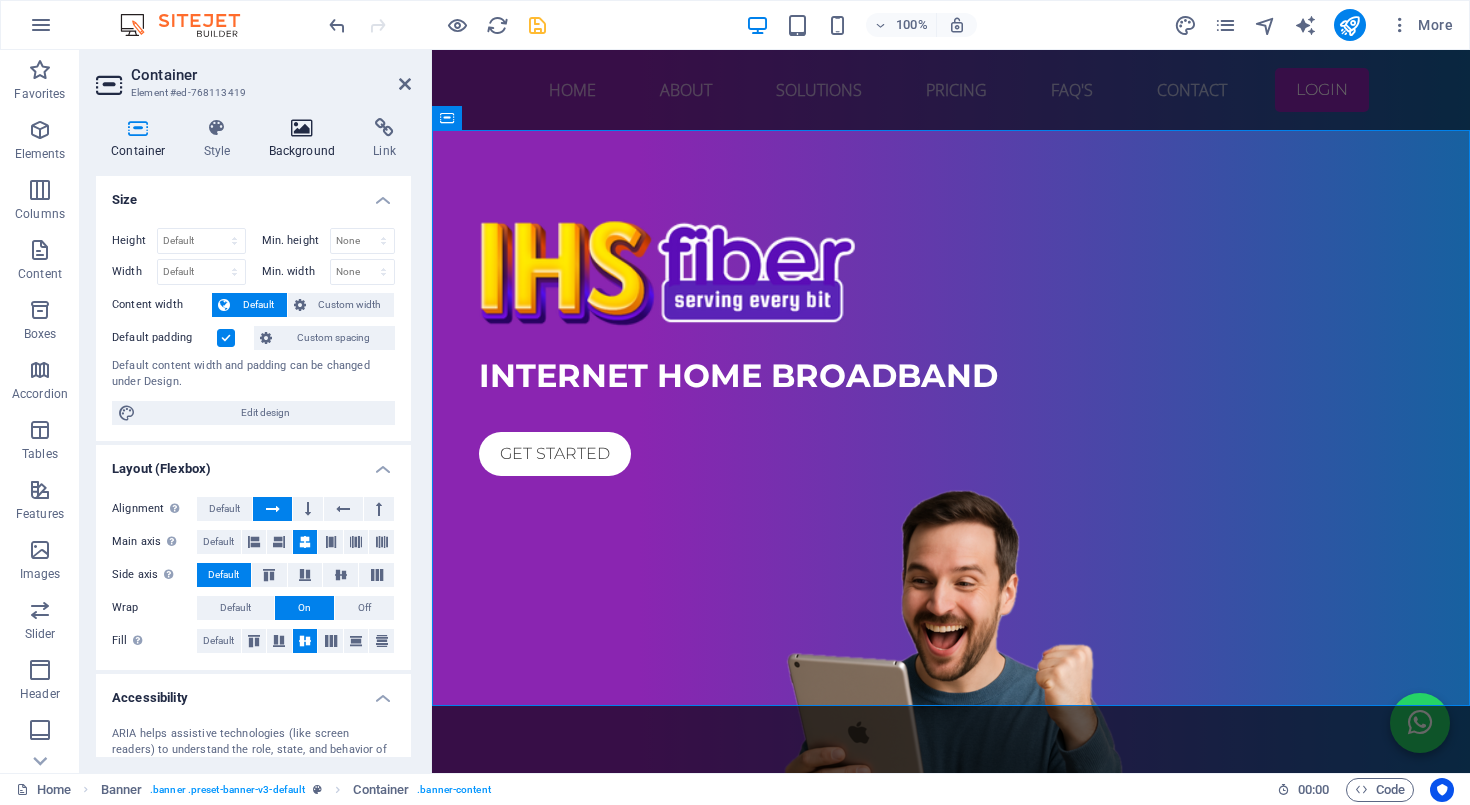 click at bounding box center [302, 128] 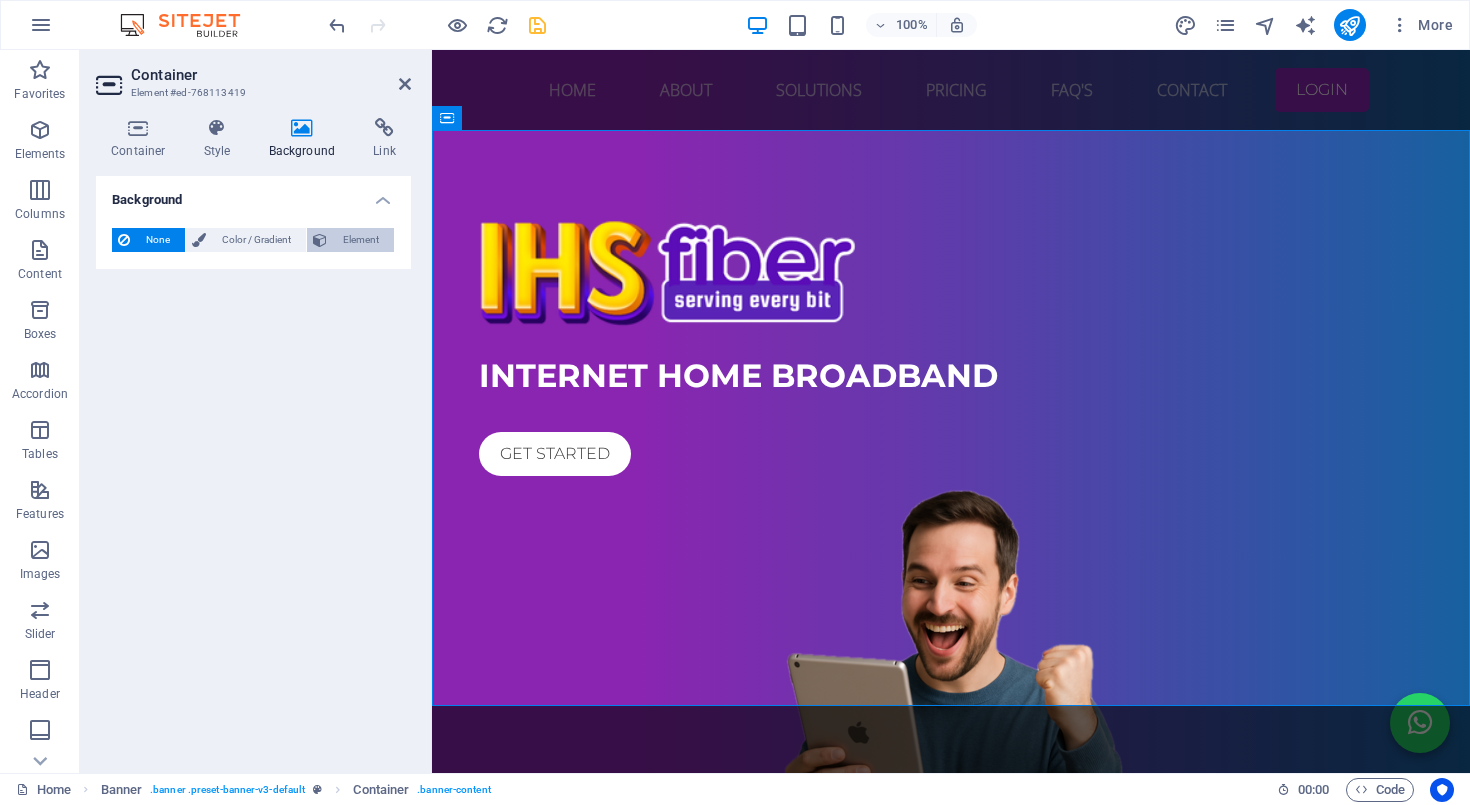 click on "Element" at bounding box center [360, 240] 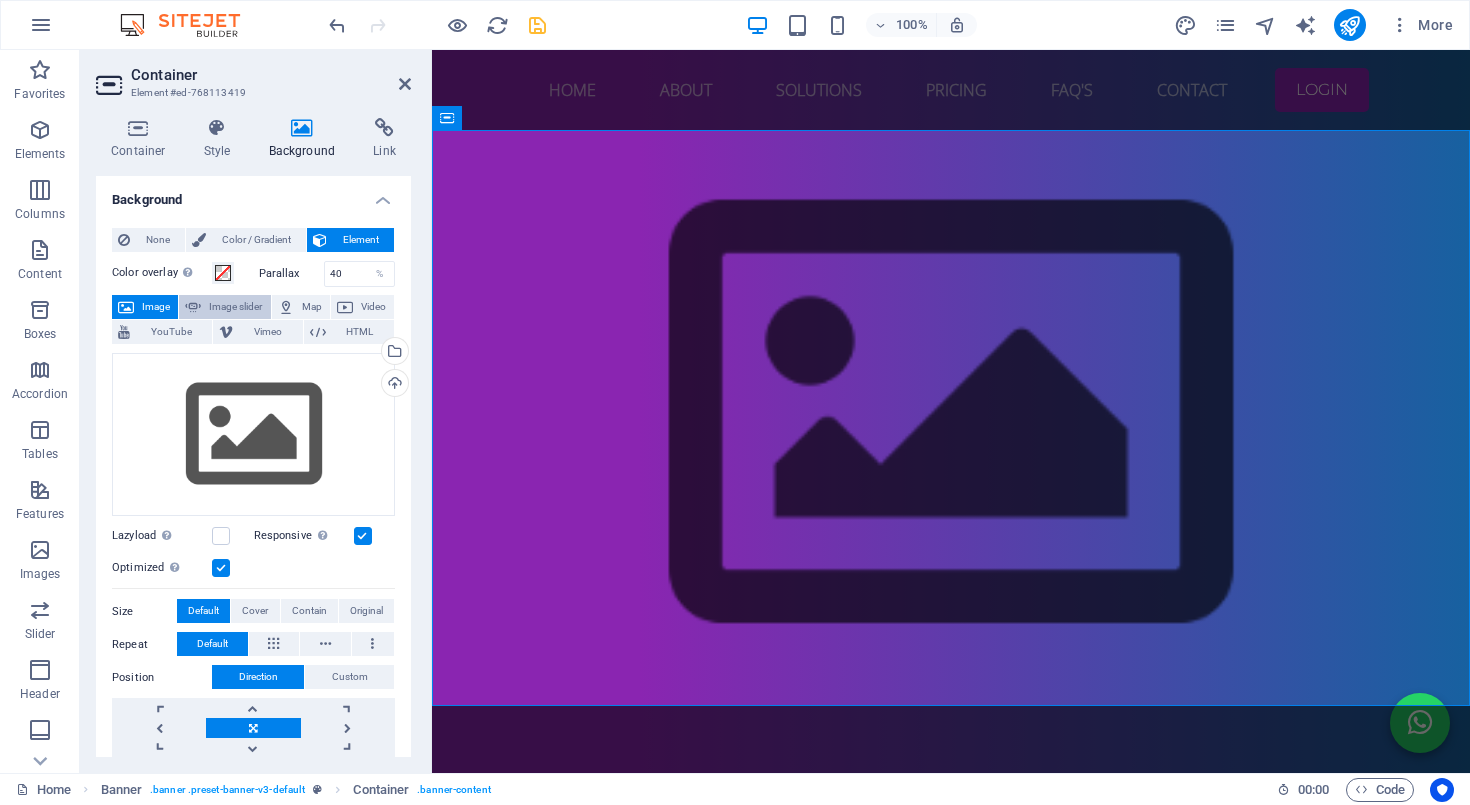 click on "Image slider" at bounding box center [235, 307] 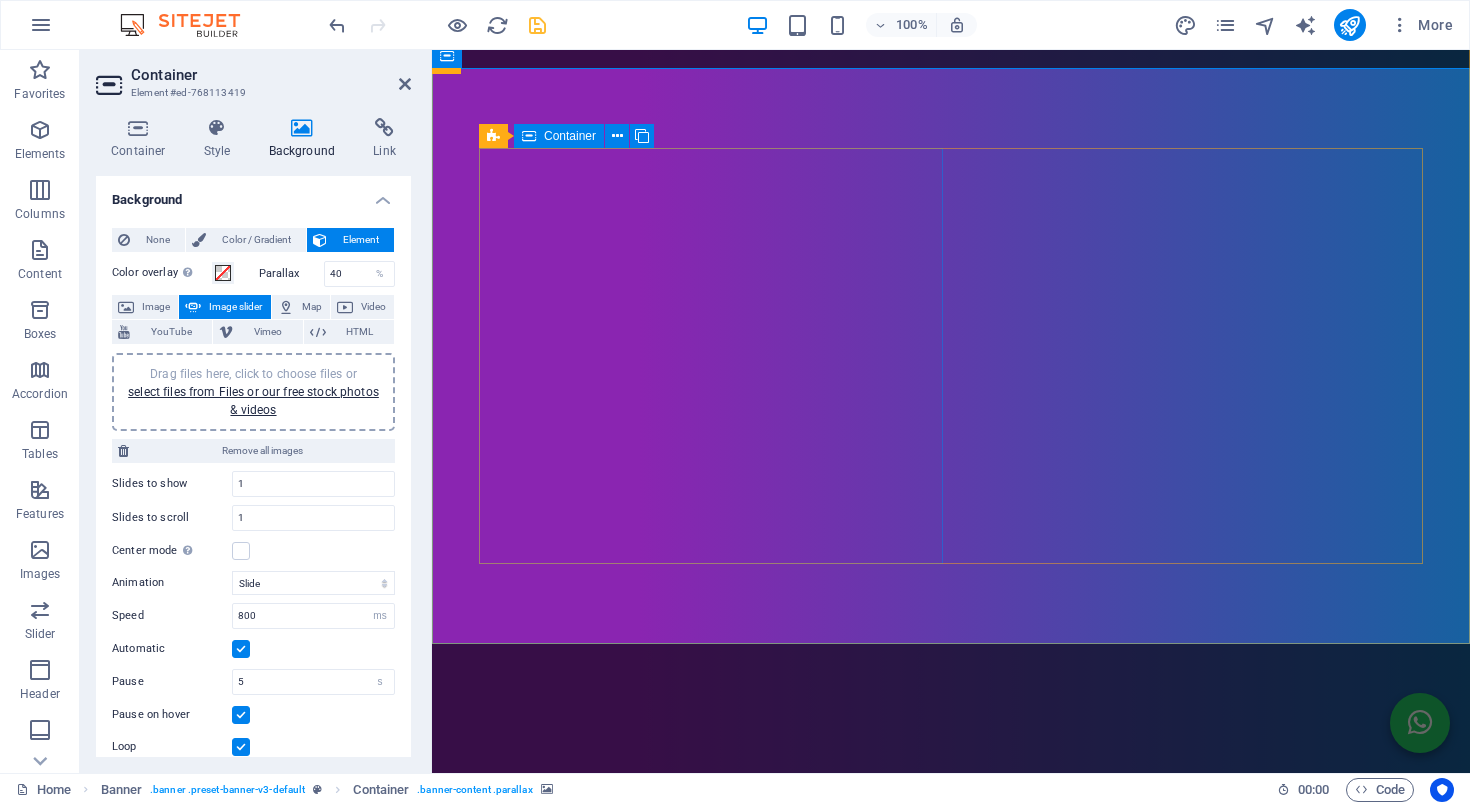 scroll, scrollTop: 62, scrollLeft: 0, axis: vertical 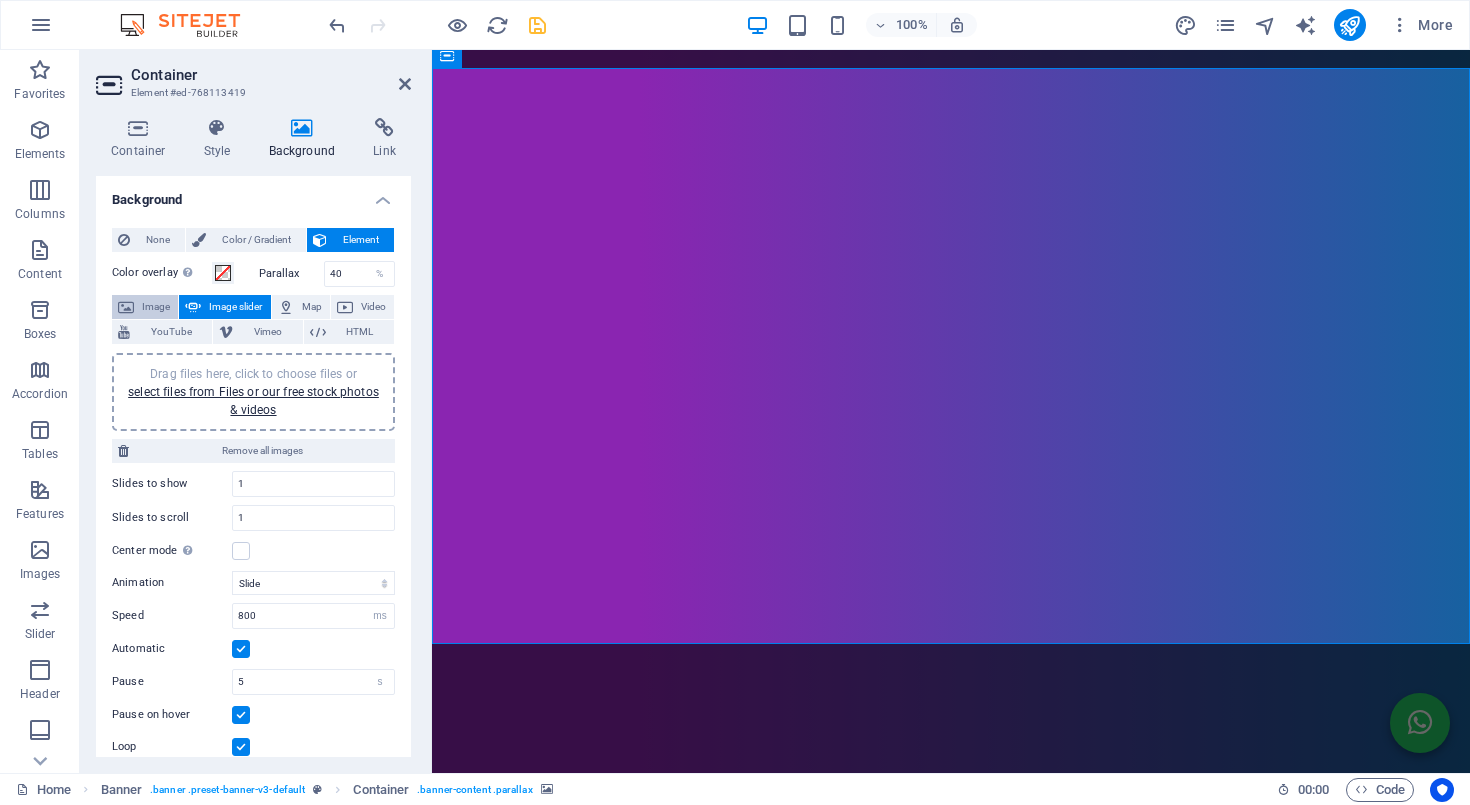 click on "Image" at bounding box center [156, 307] 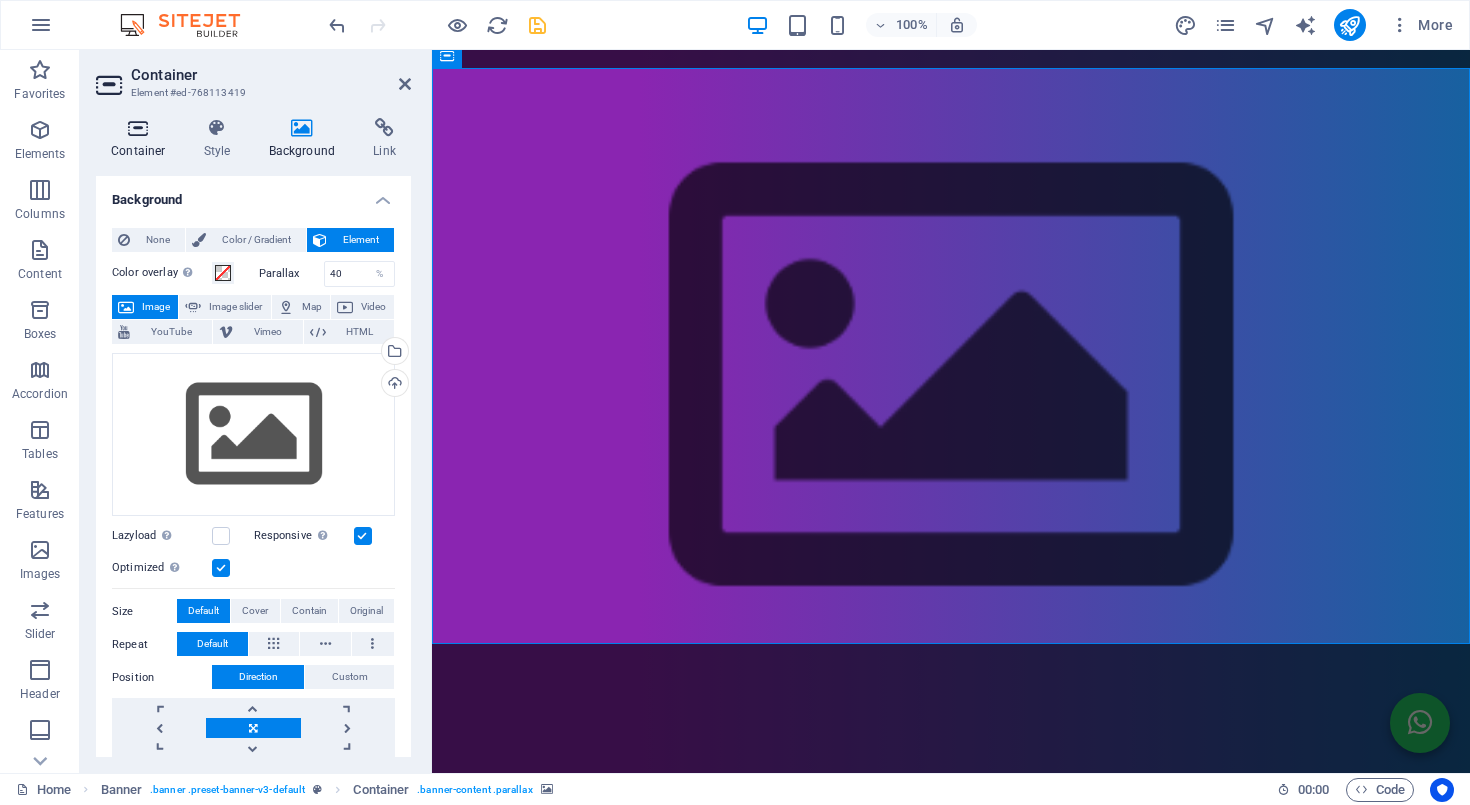 click at bounding box center [138, 128] 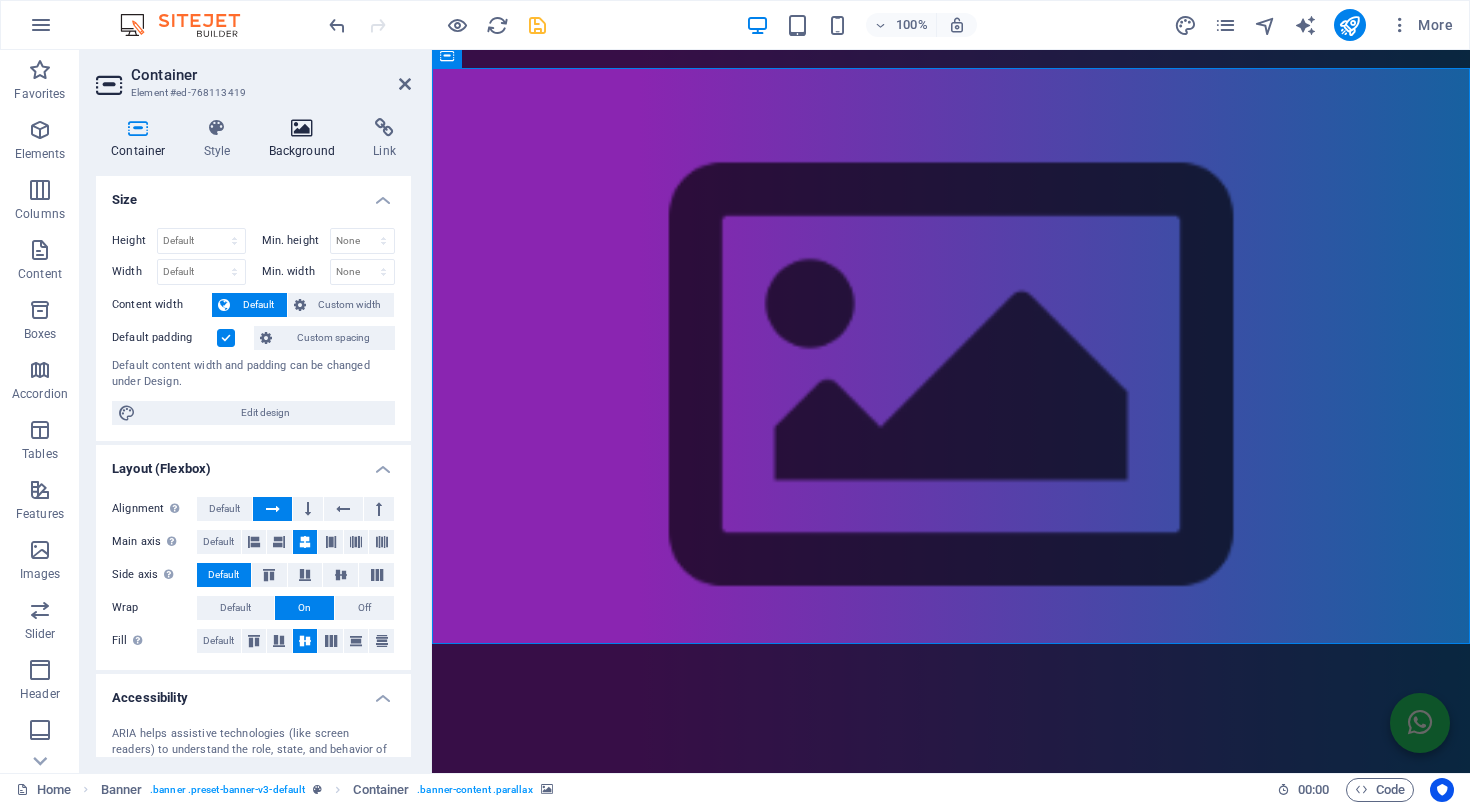 click at bounding box center (302, 128) 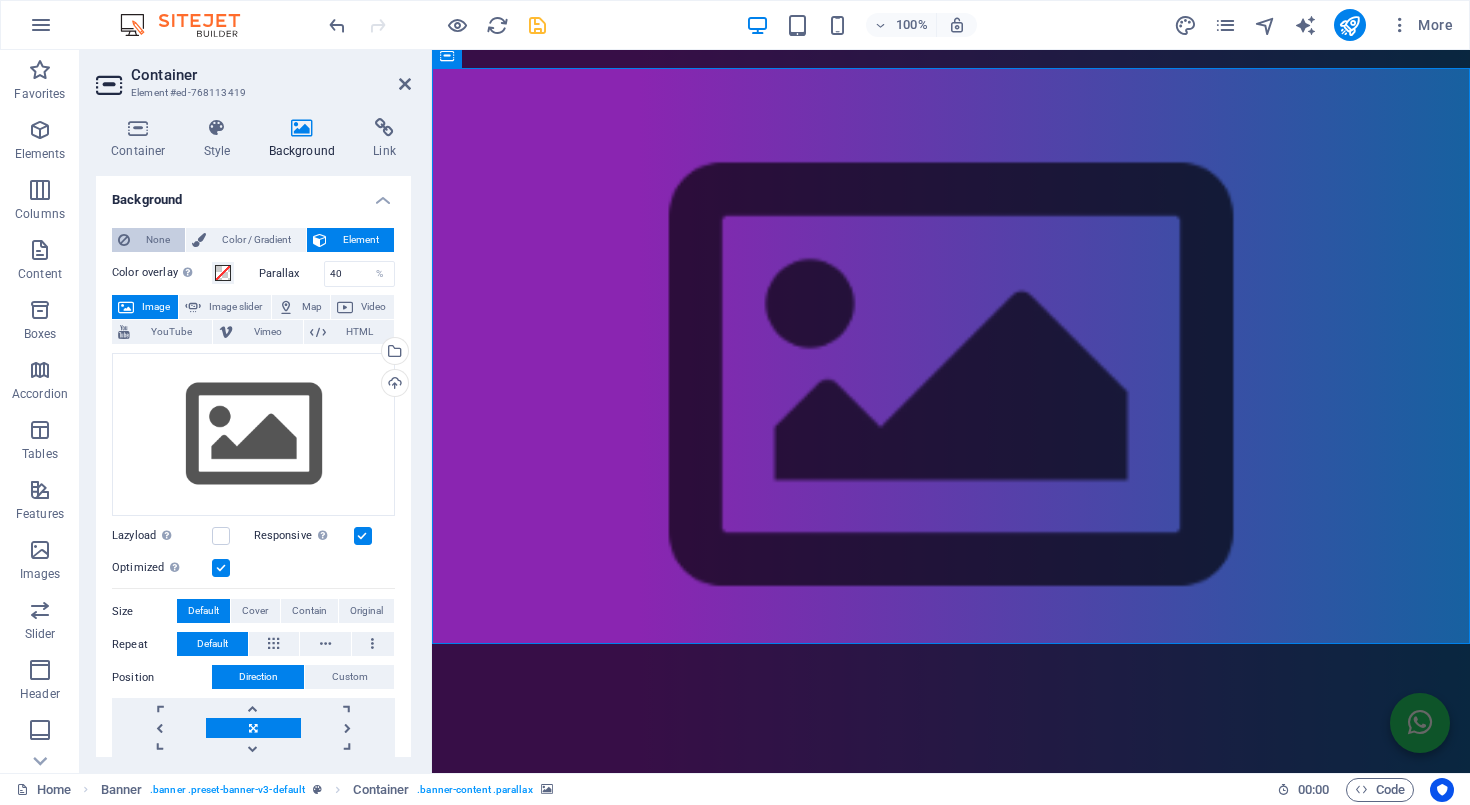 click on "None" at bounding box center [157, 240] 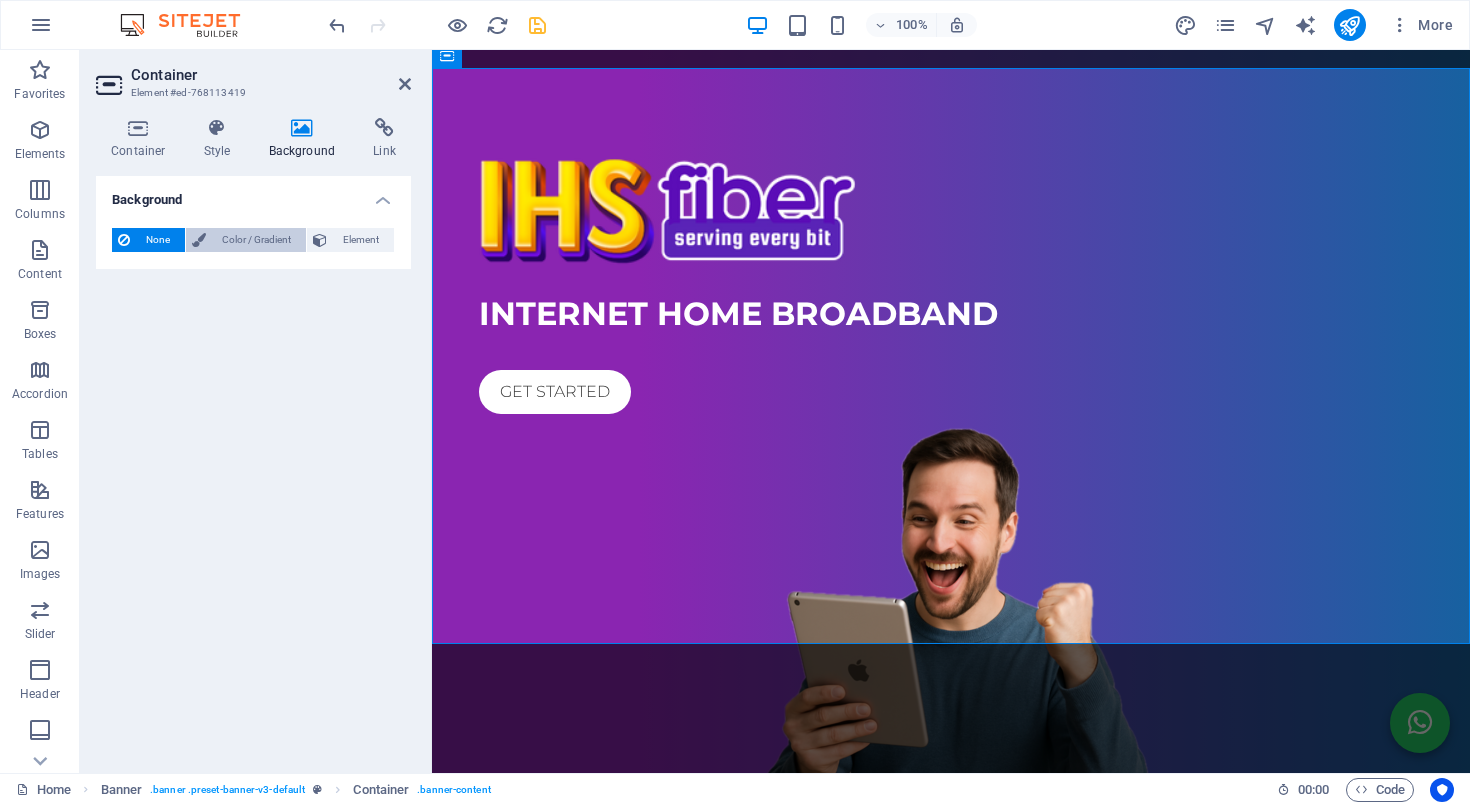 click on "Color / Gradient" at bounding box center [256, 240] 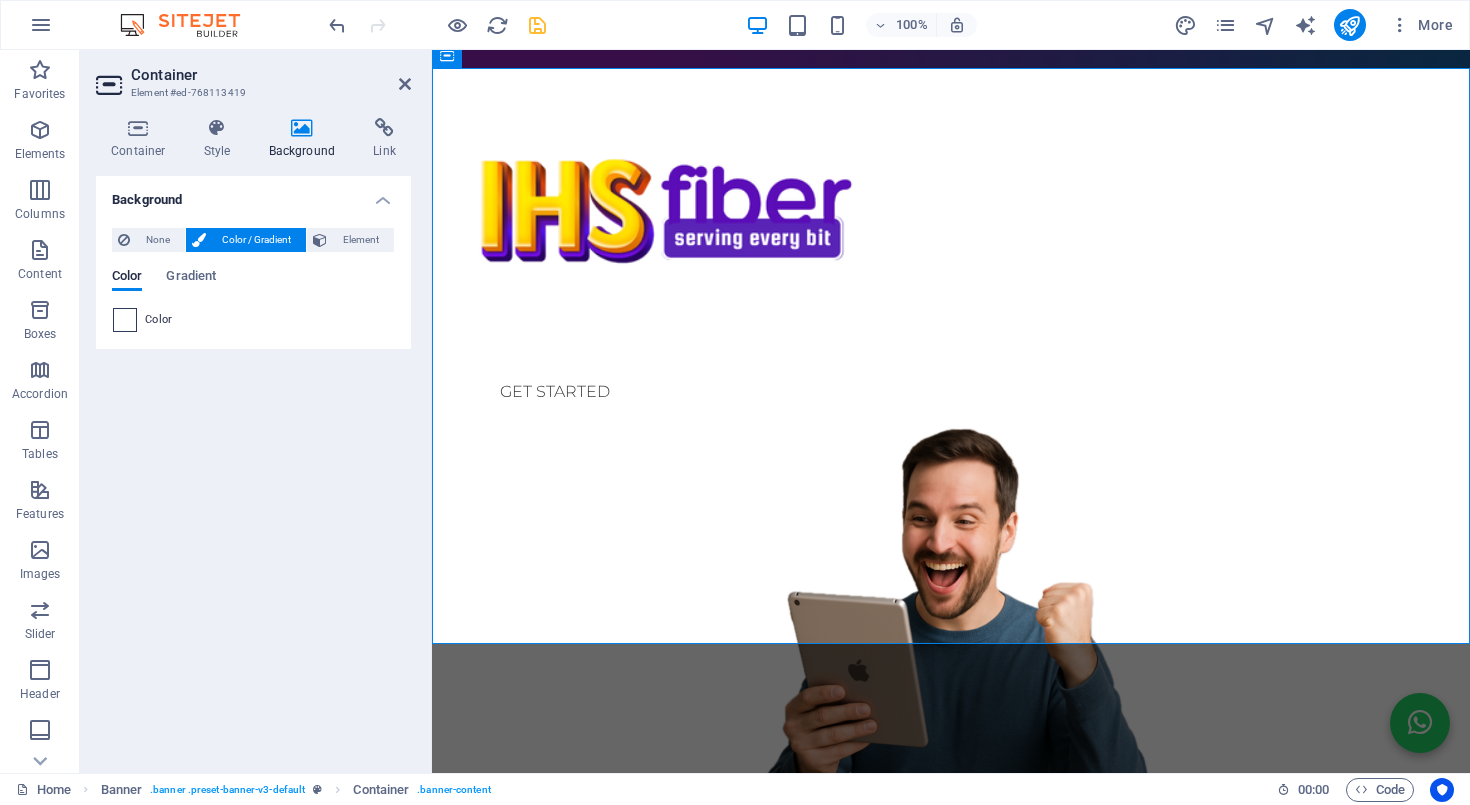 click at bounding box center (125, 320) 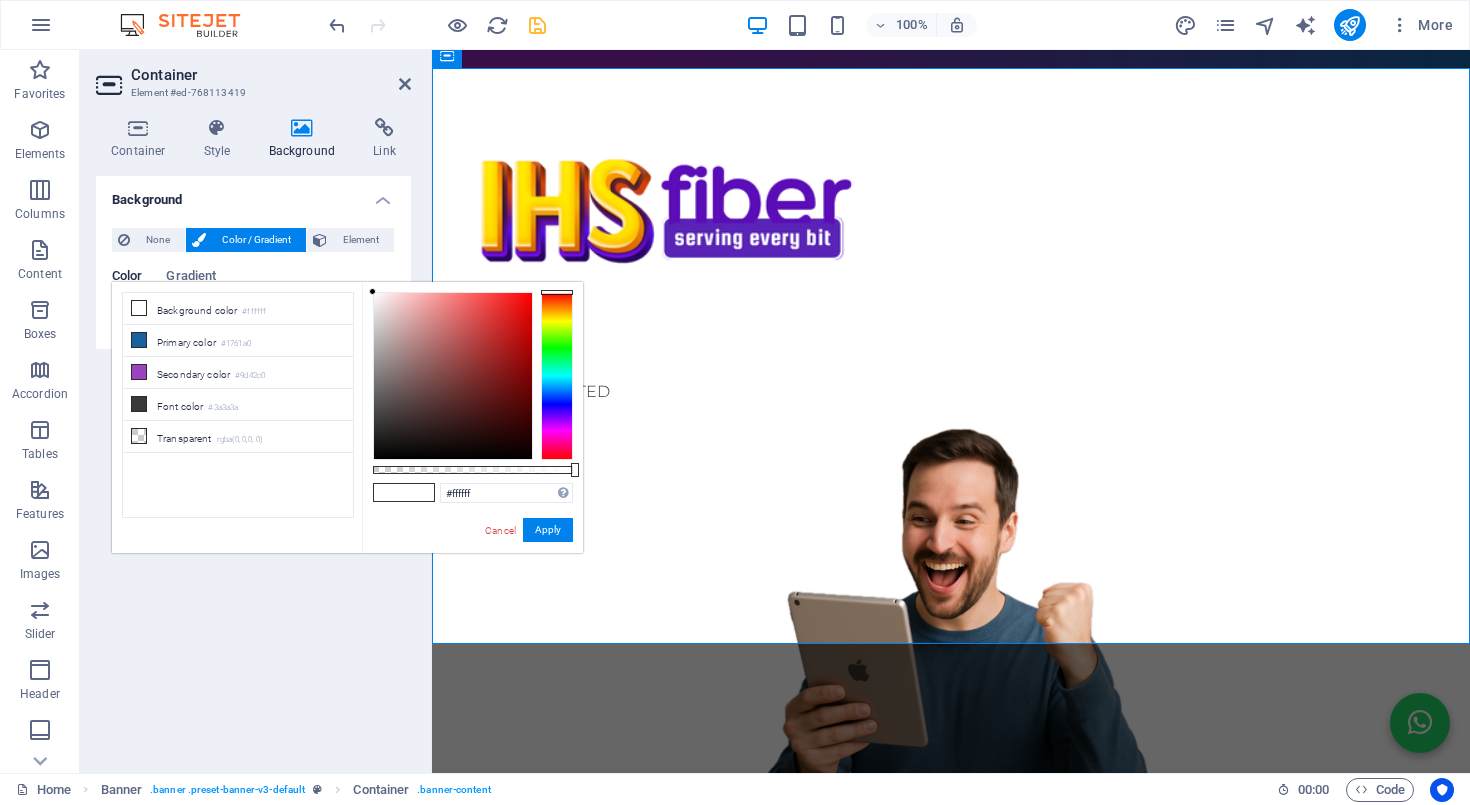 click on "Background" at bounding box center (253, 194) 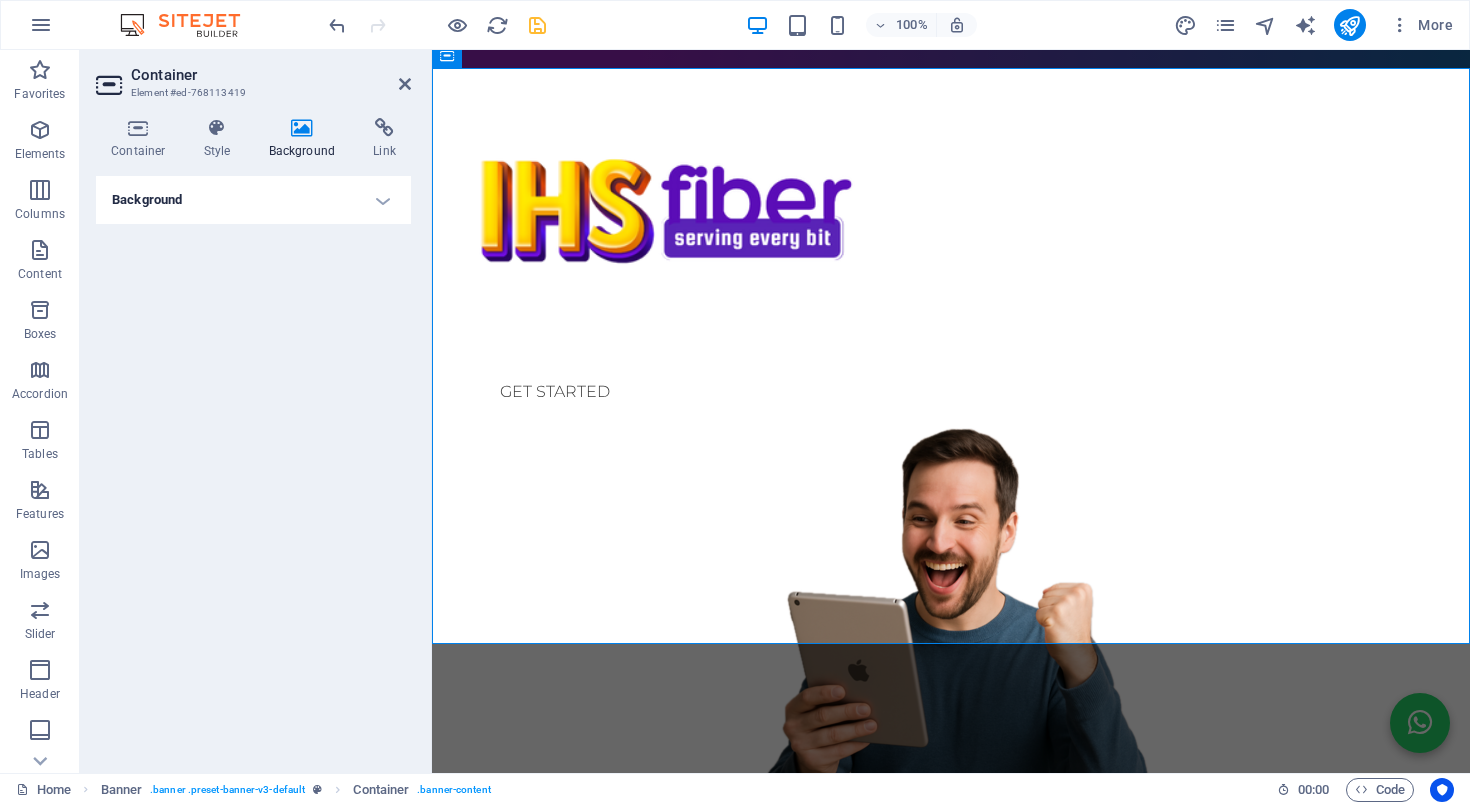 click on "Background" at bounding box center [253, 200] 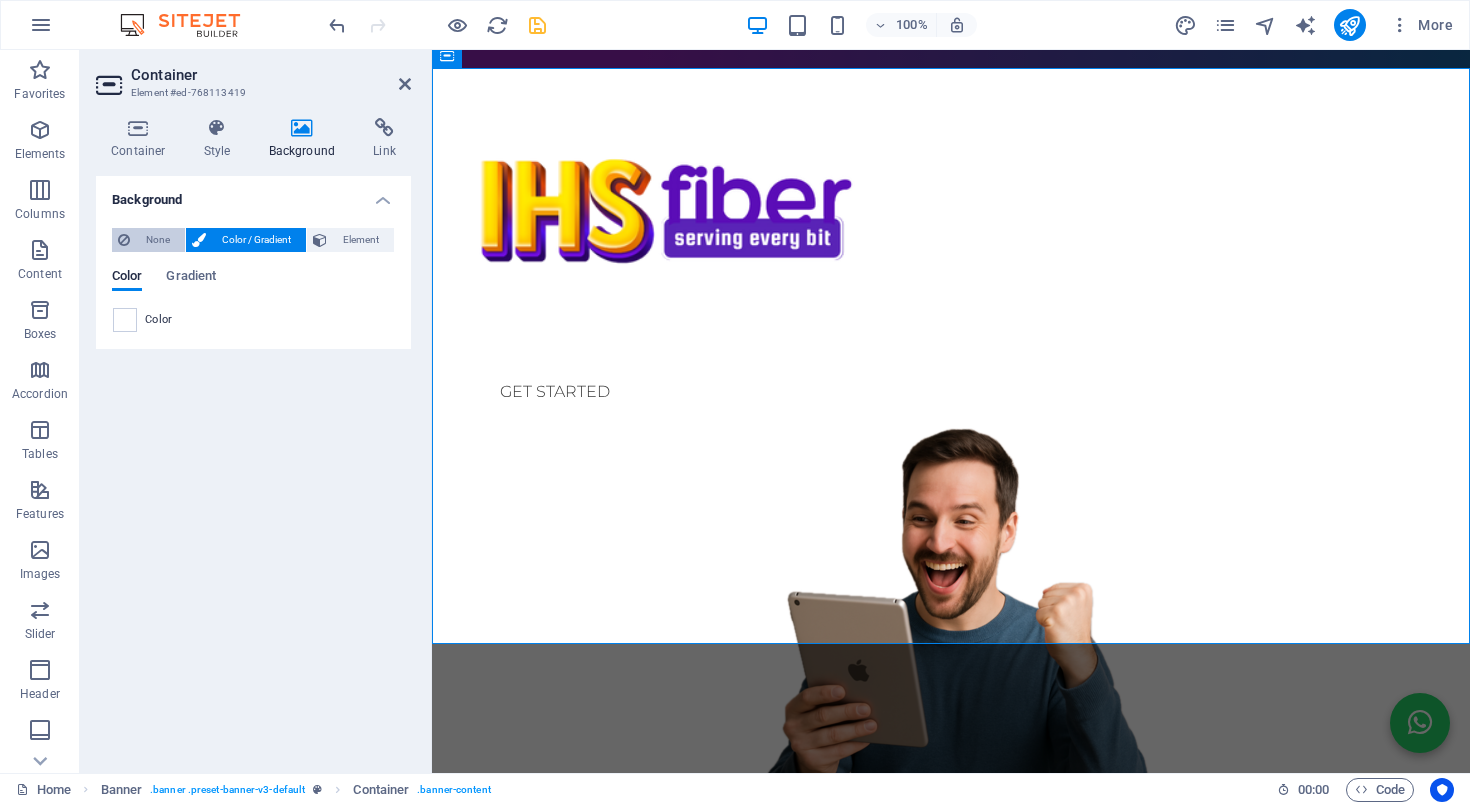 click on "None" at bounding box center (148, 240) 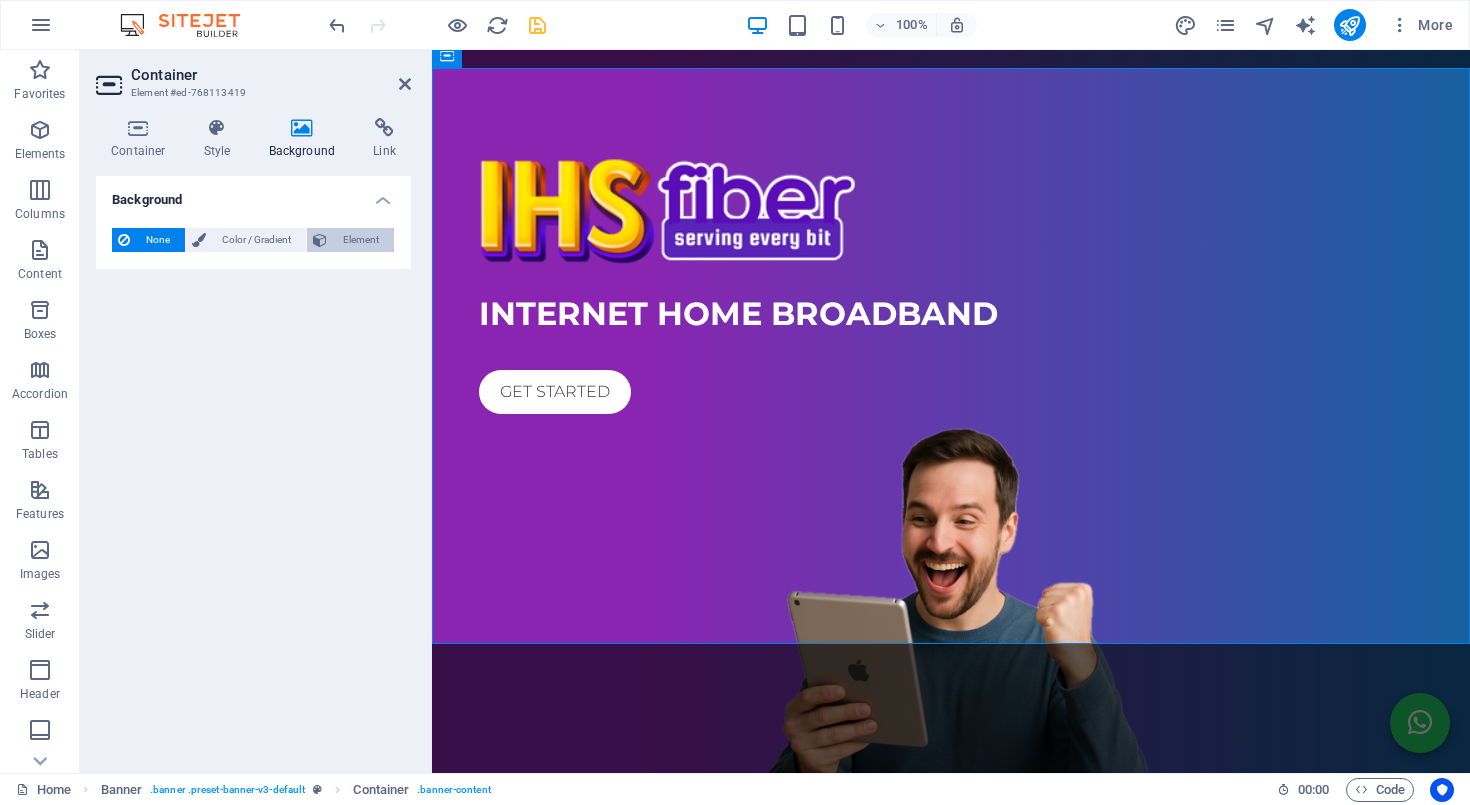 click on "Element" at bounding box center [360, 240] 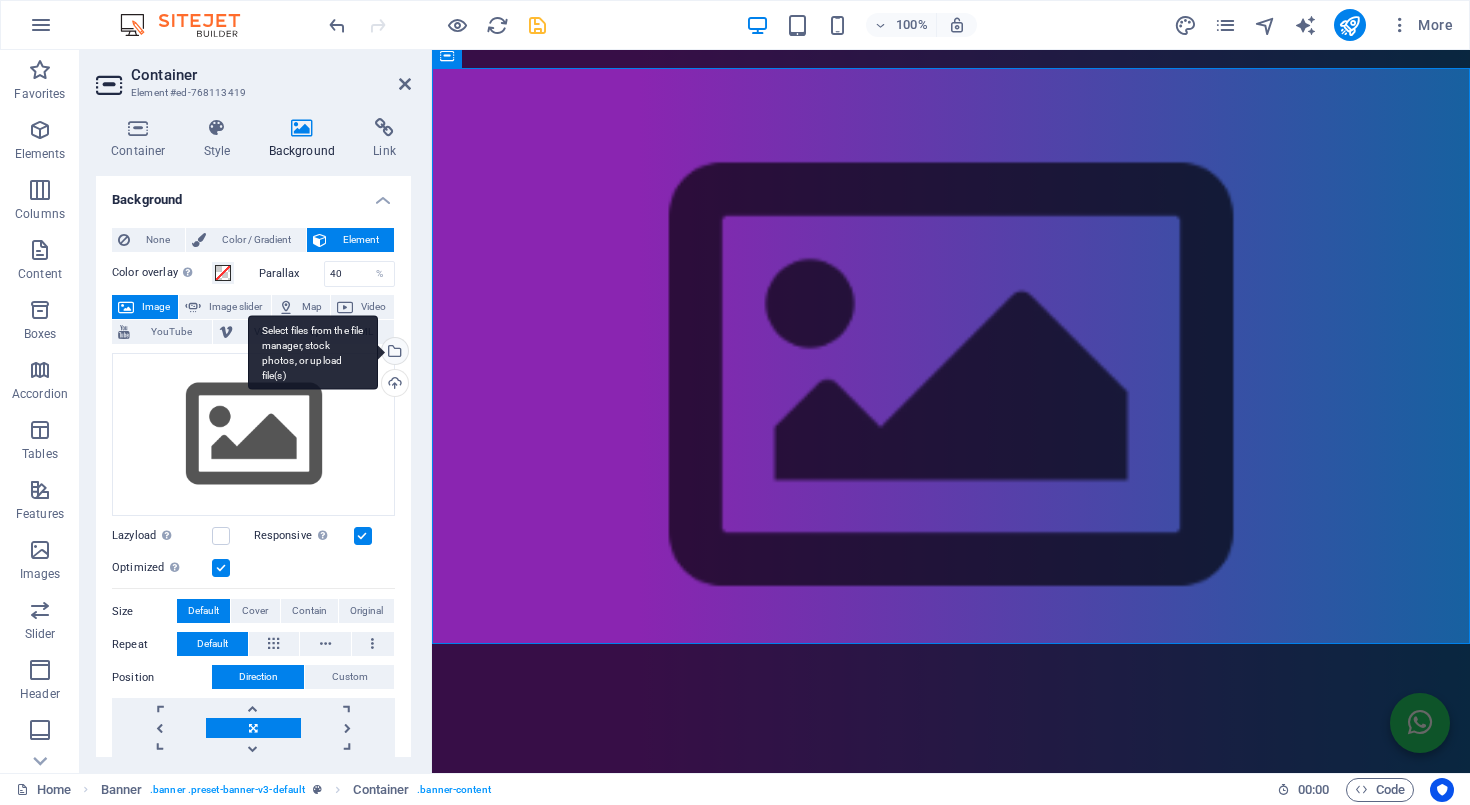 click on "Select files from the file manager, stock photos, or upload file(s)" at bounding box center [393, 353] 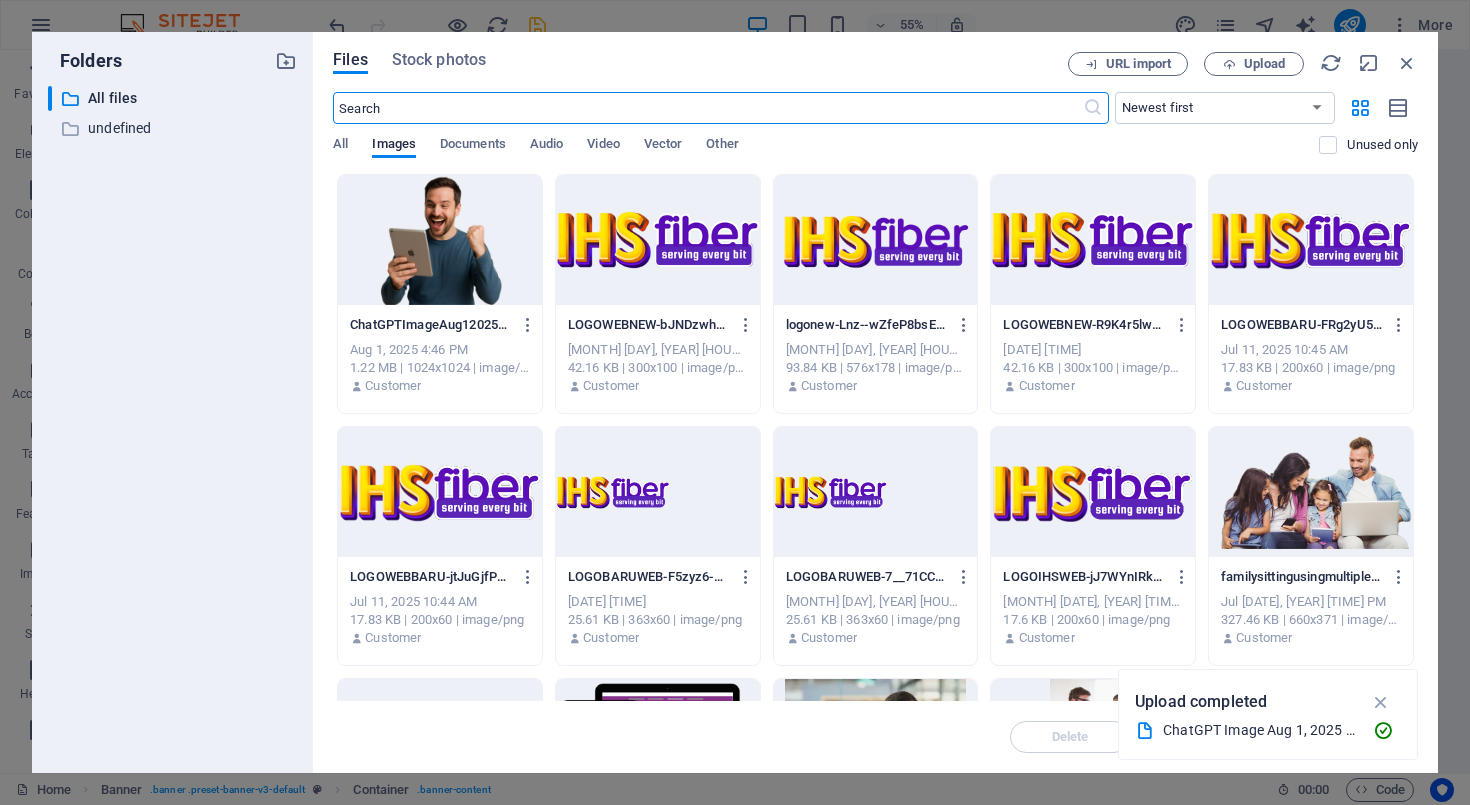 click at bounding box center [440, 240] 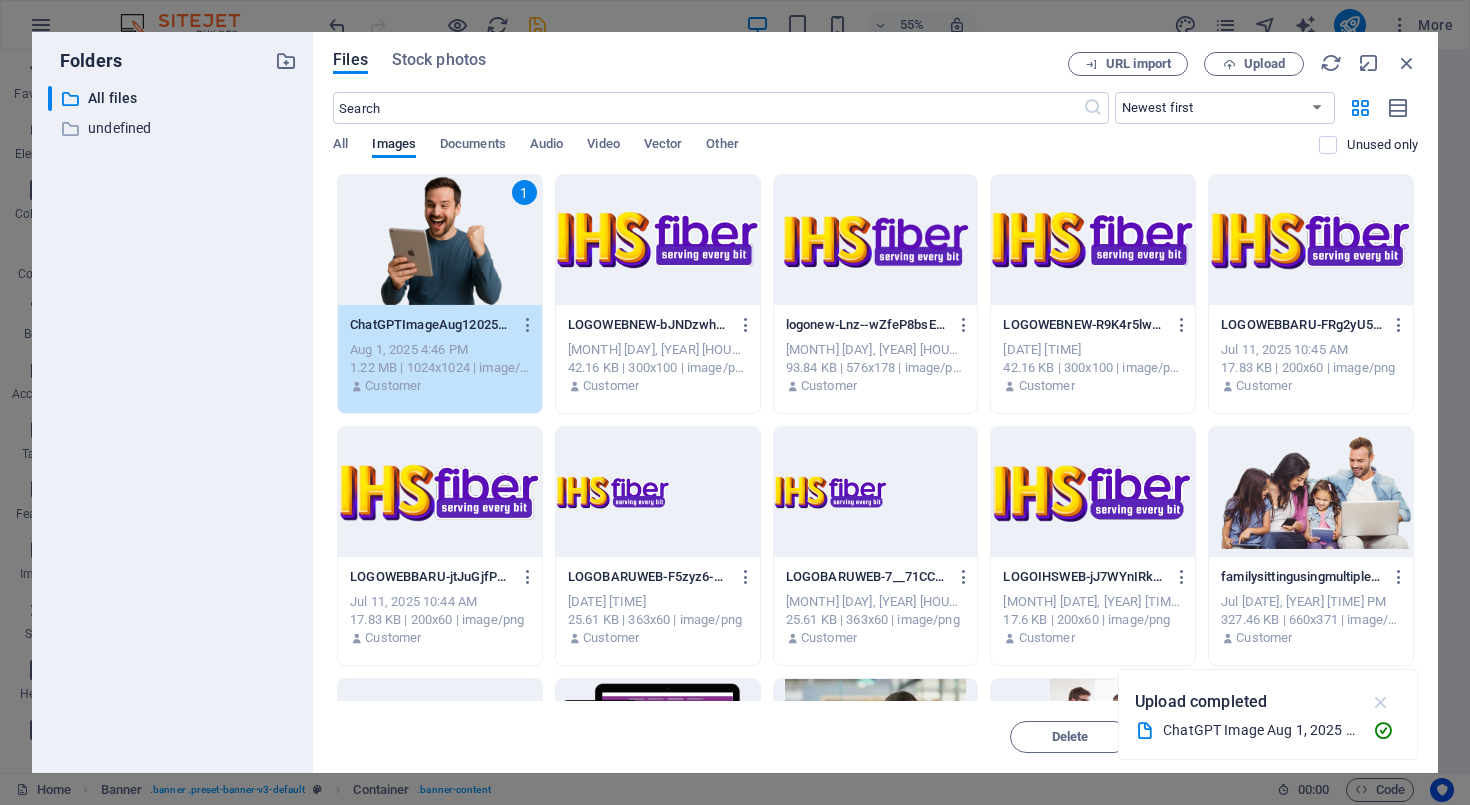 click at bounding box center [1381, 702] 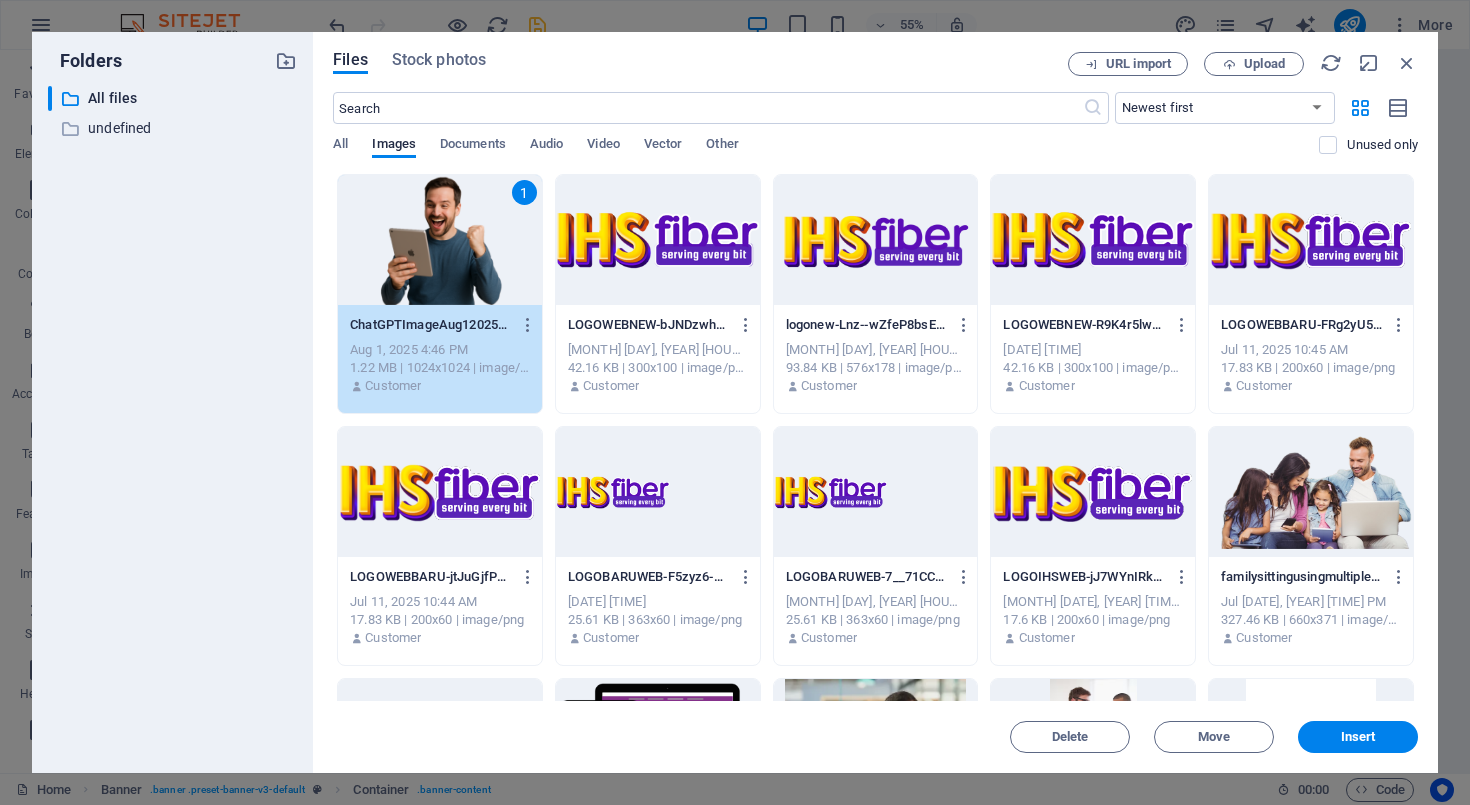 click at bounding box center [1311, 492] 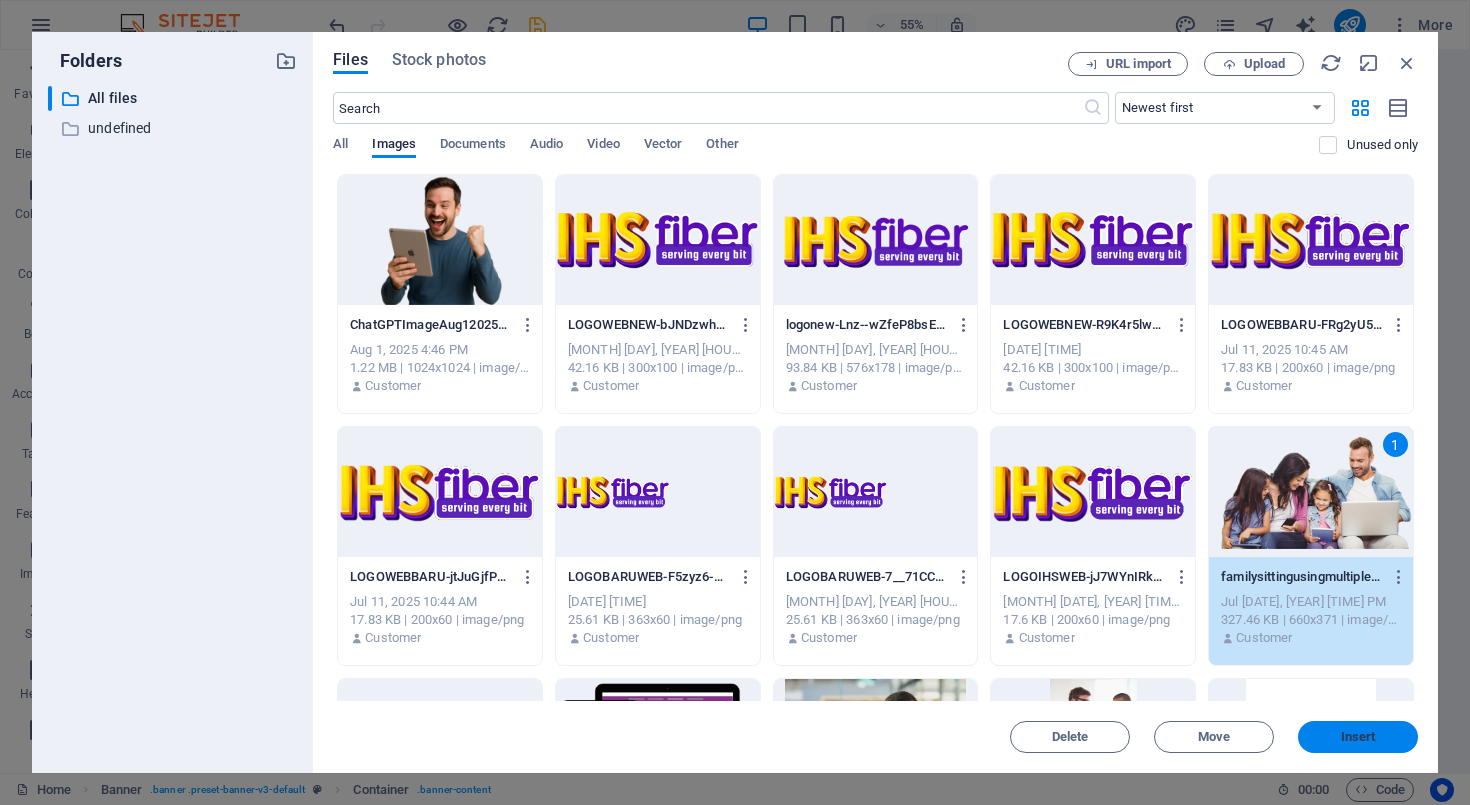 click on "Insert" at bounding box center [1358, 737] 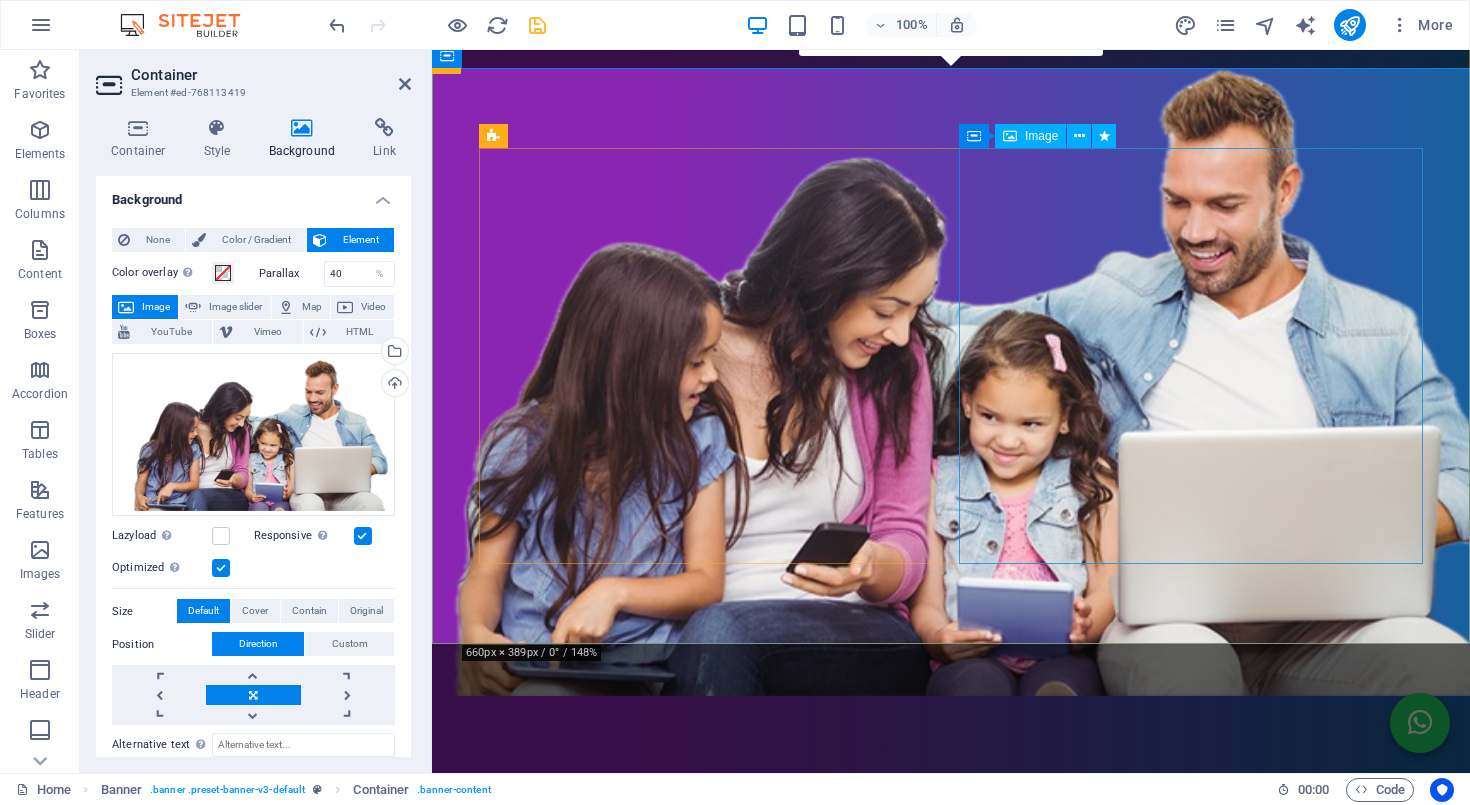 click at bounding box center (951, 1265) 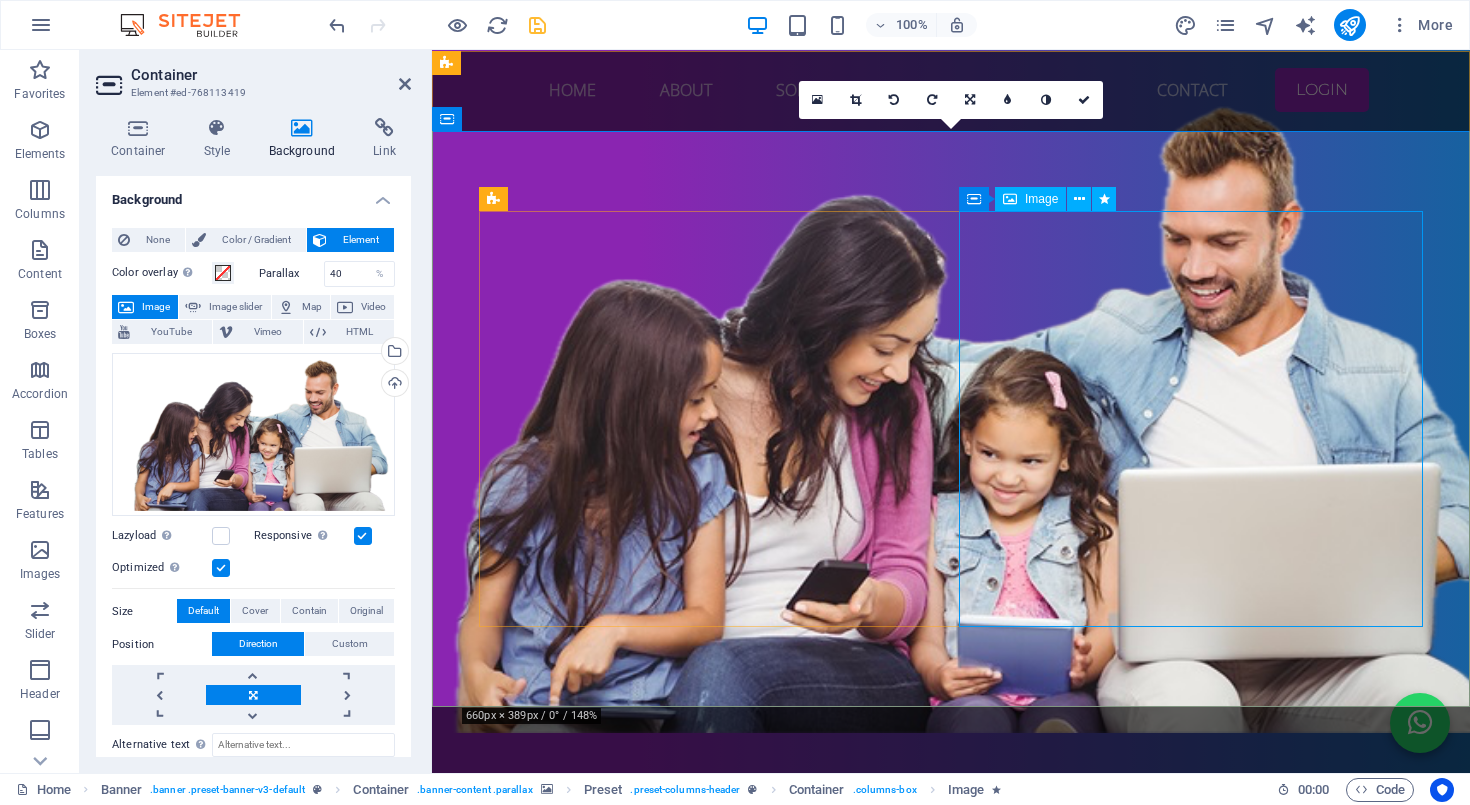 scroll, scrollTop: 0, scrollLeft: 0, axis: both 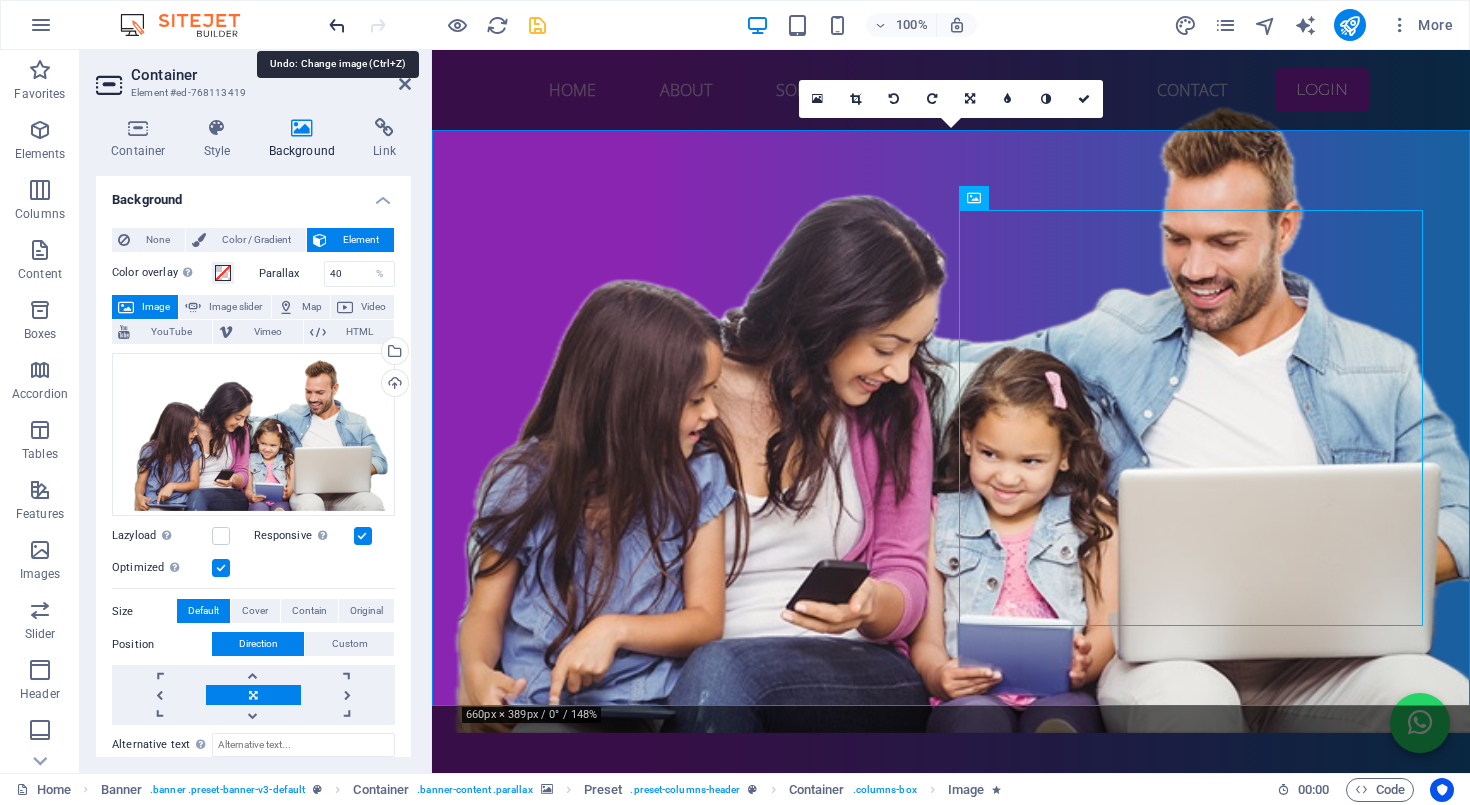 click at bounding box center [337, 25] 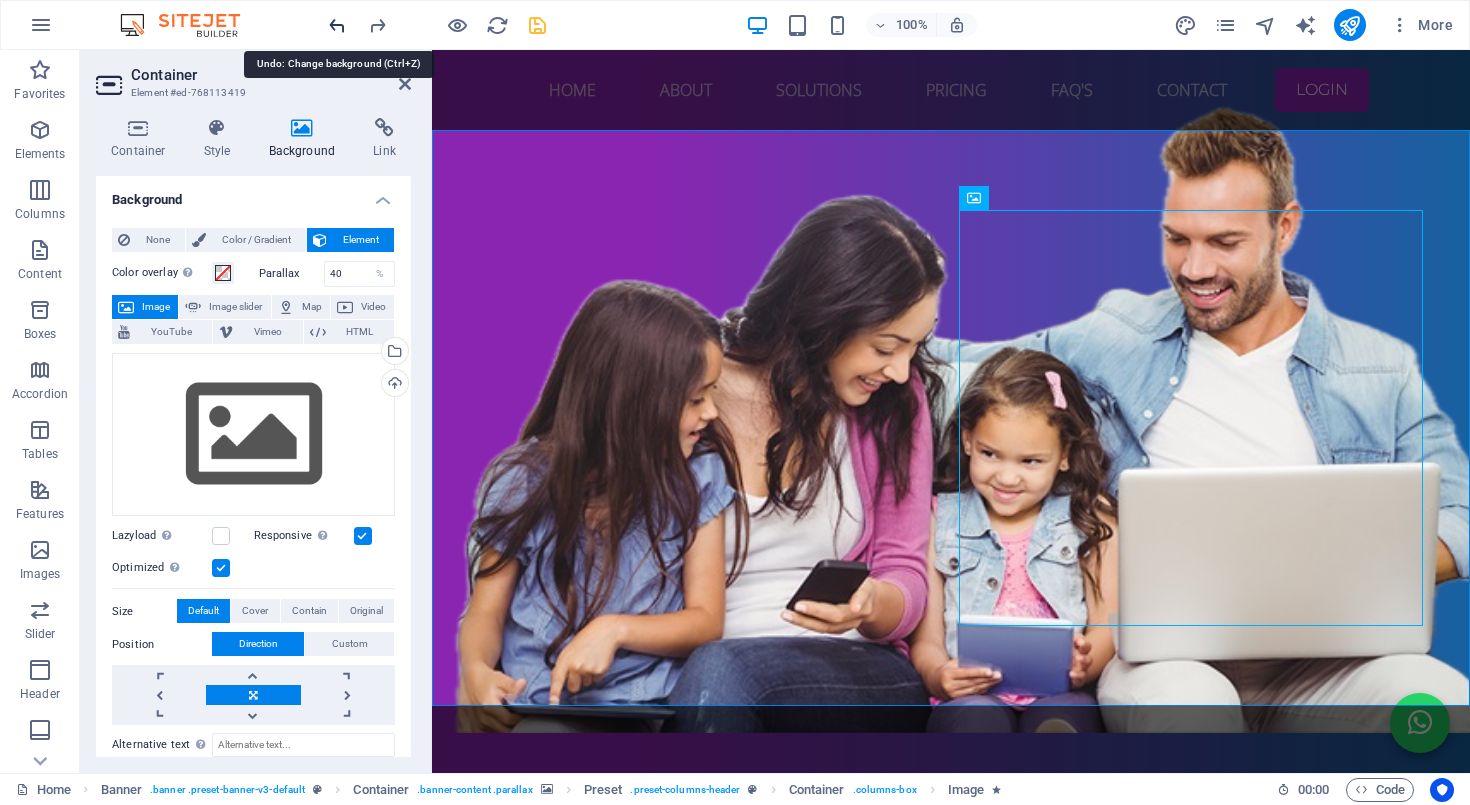 click at bounding box center [337, 25] 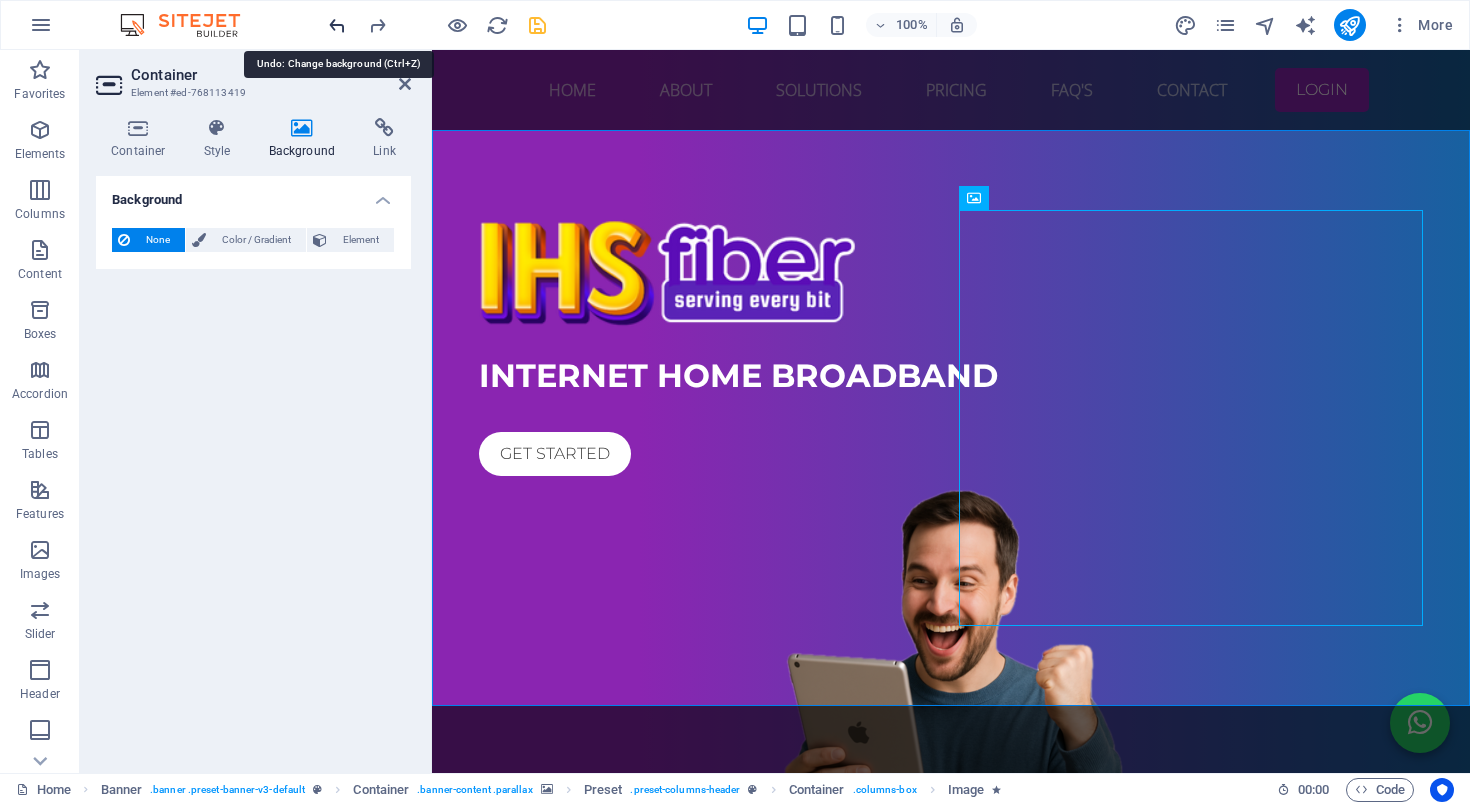 click at bounding box center (337, 25) 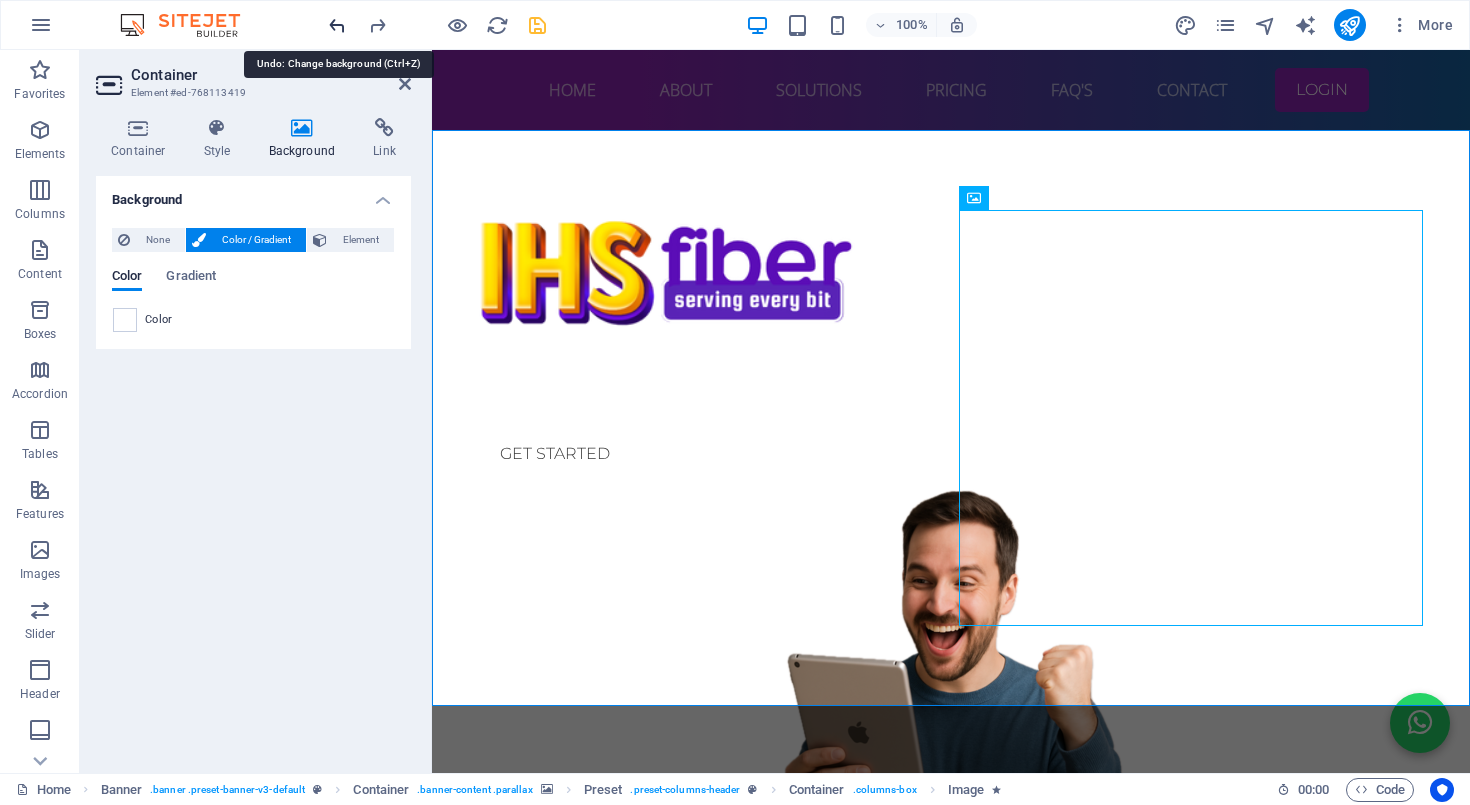 click at bounding box center (337, 25) 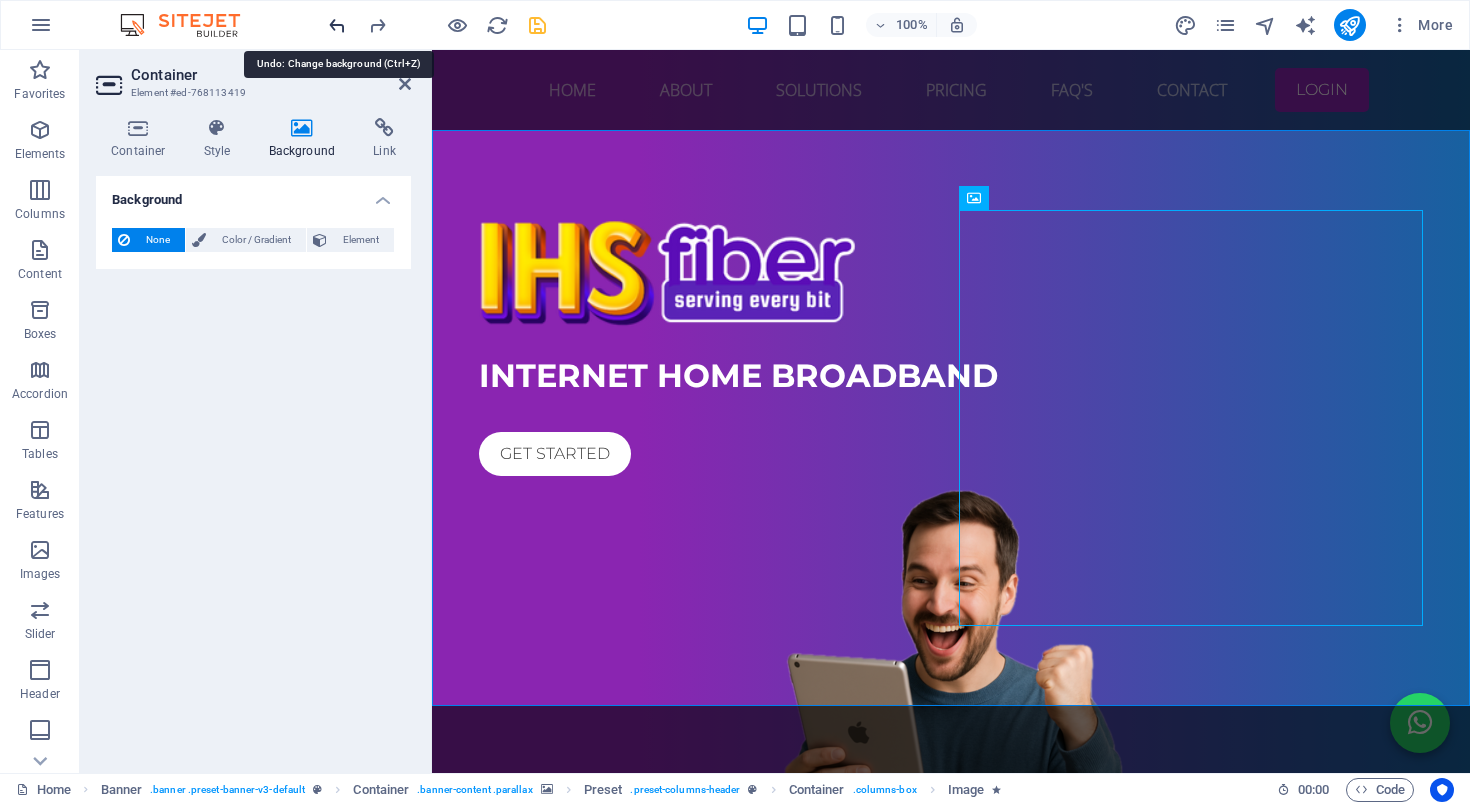 click at bounding box center [337, 25] 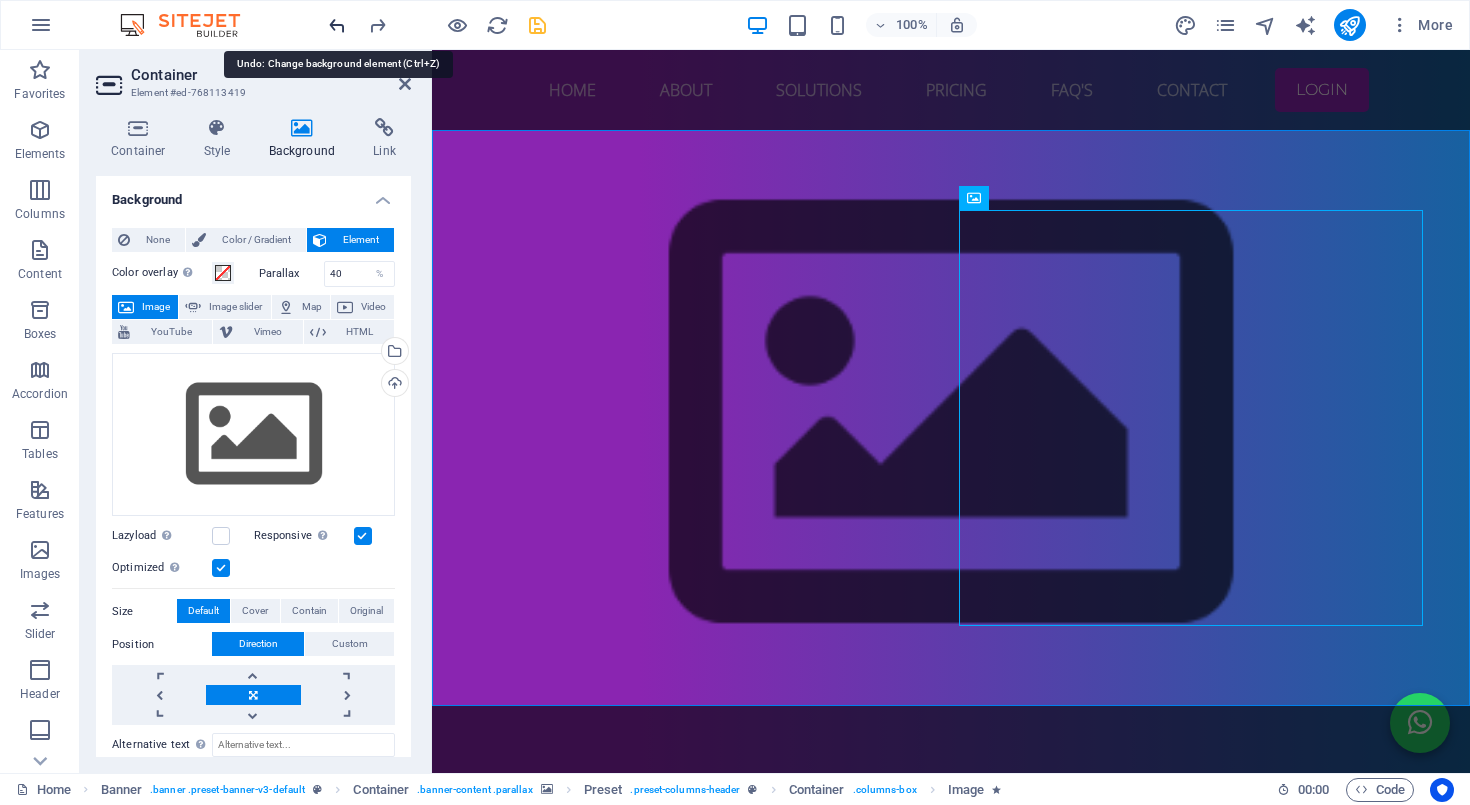 click at bounding box center [337, 25] 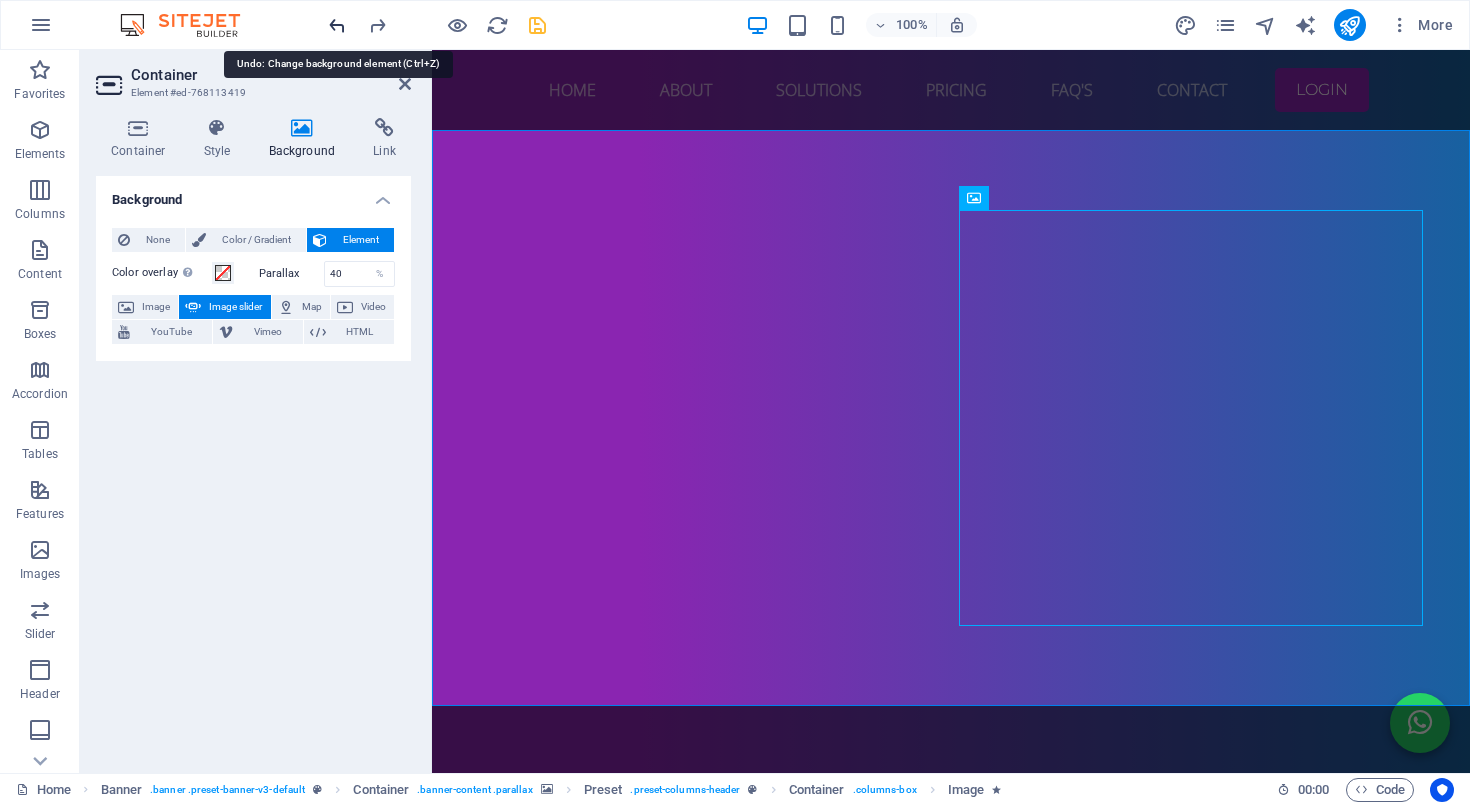 click at bounding box center [337, 25] 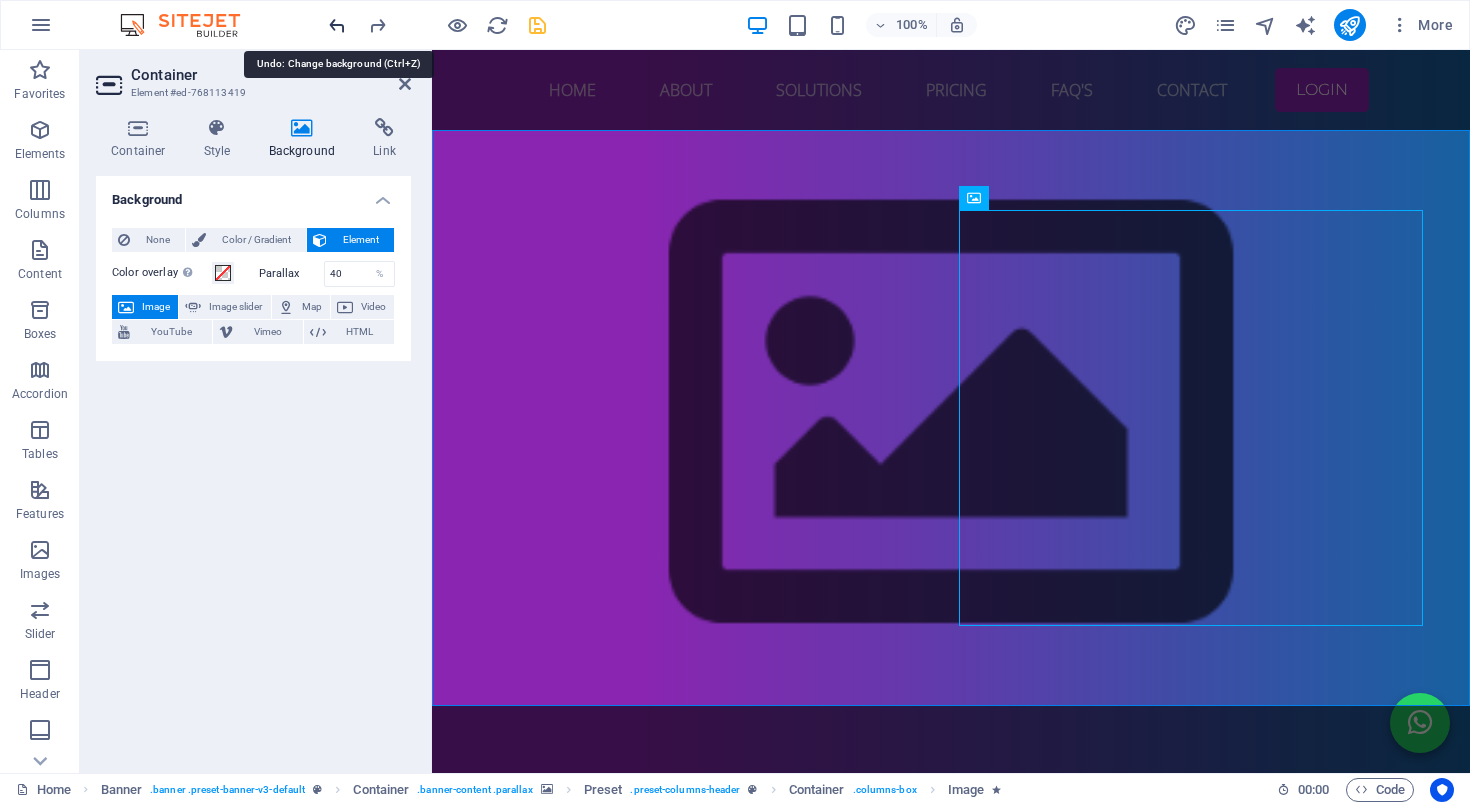 click at bounding box center [337, 25] 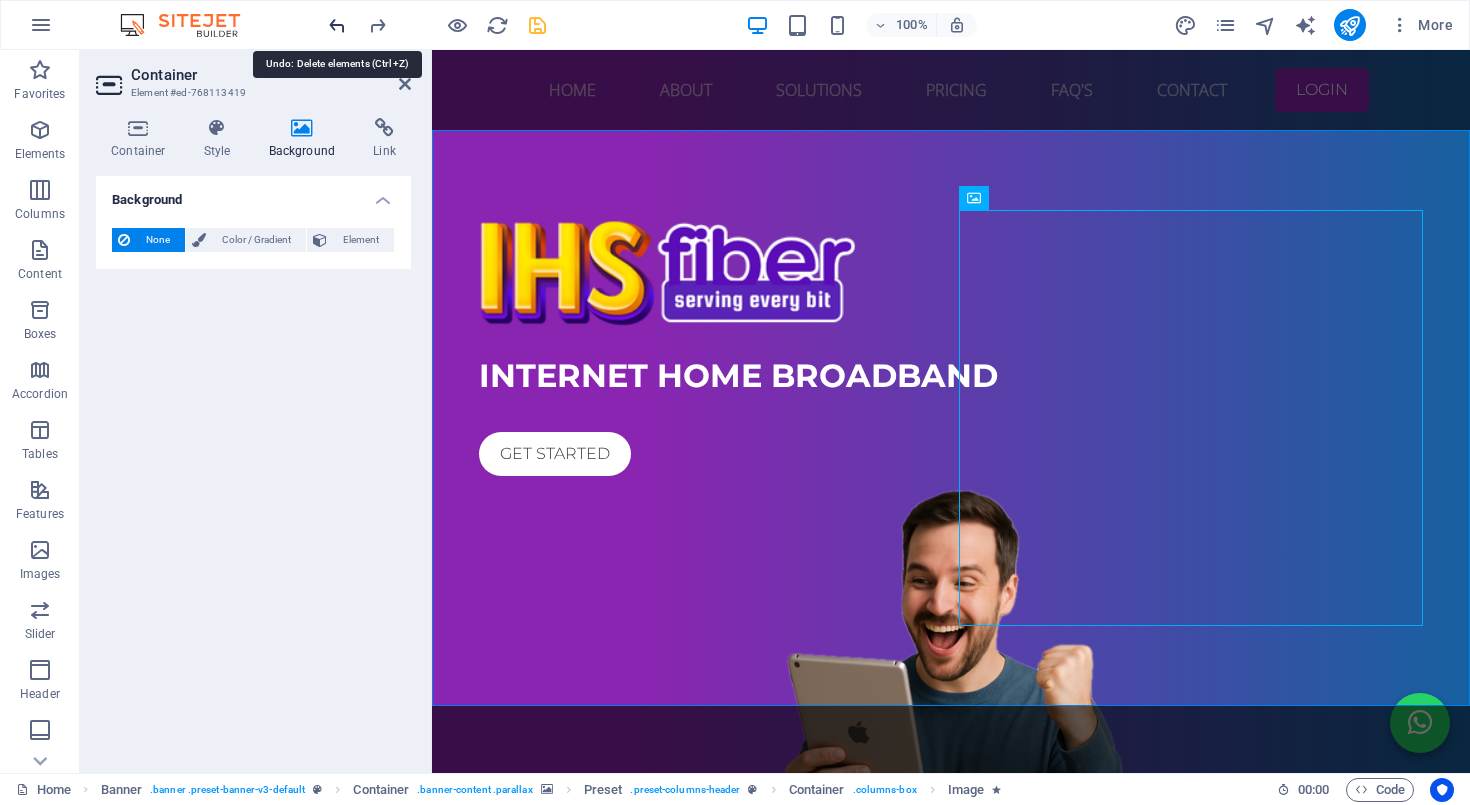click at bounding box center (337, 25) 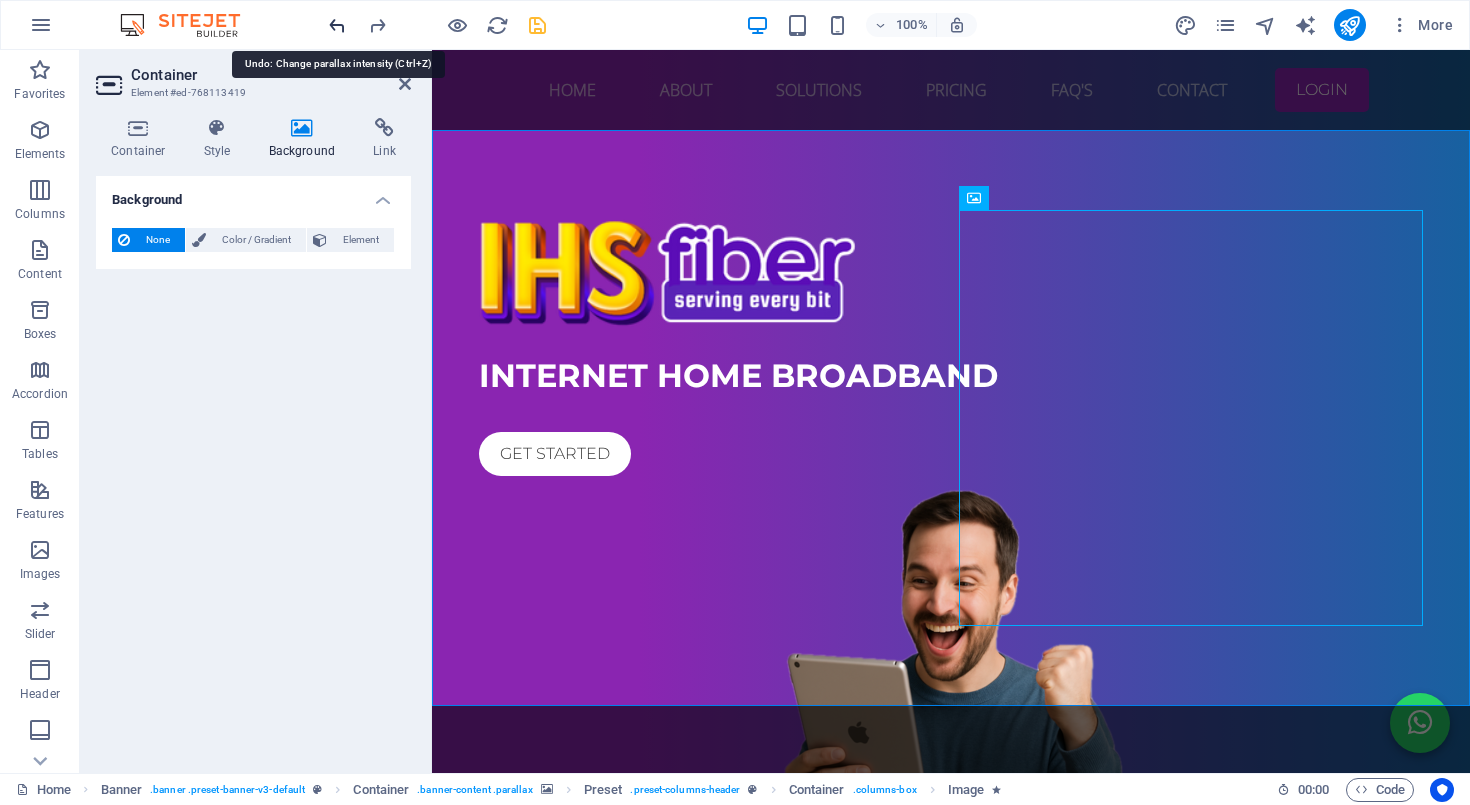click at bounding box center [337, 25] 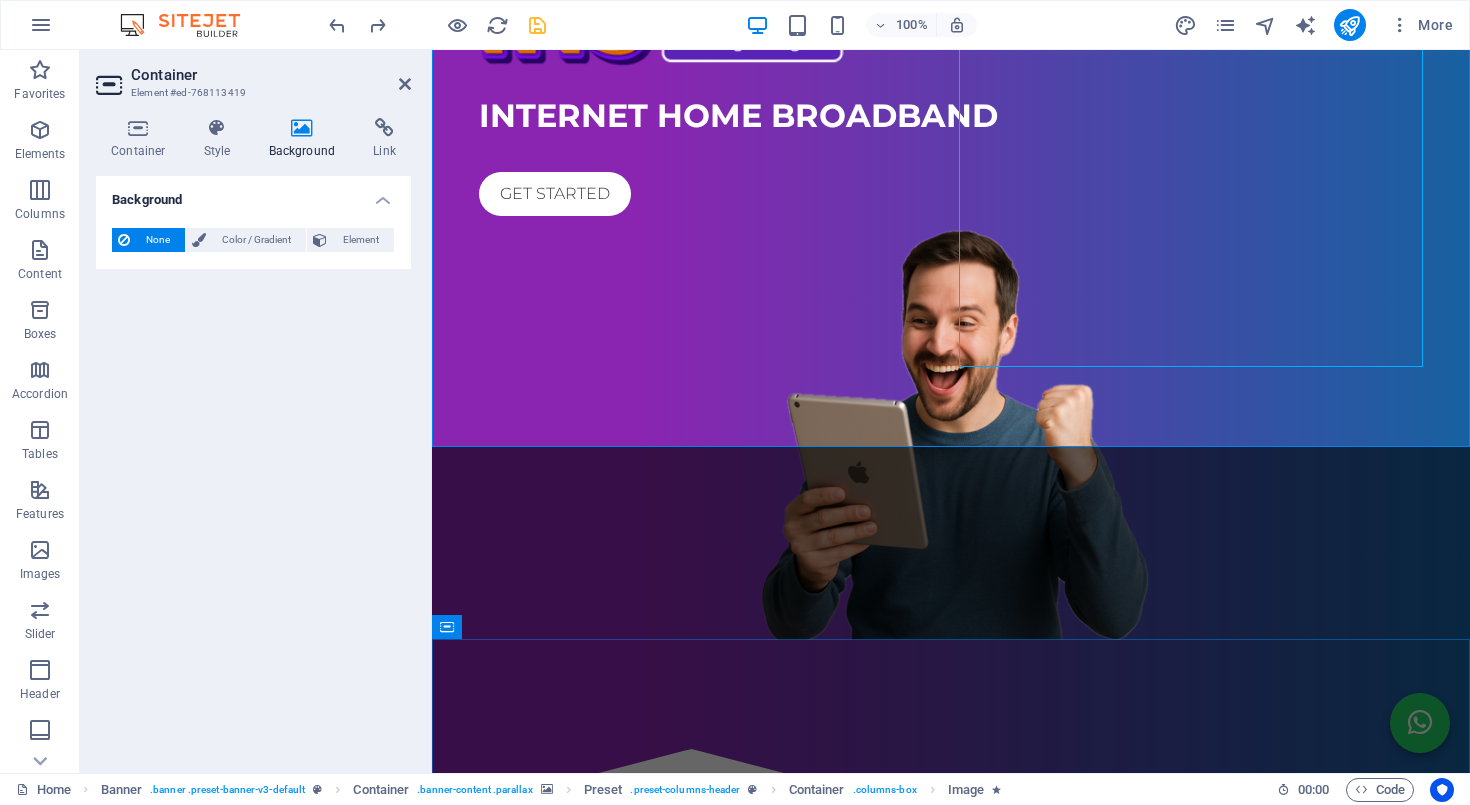 scroll, scrollTop: 257, scrollLeft: 0, axis: vertical 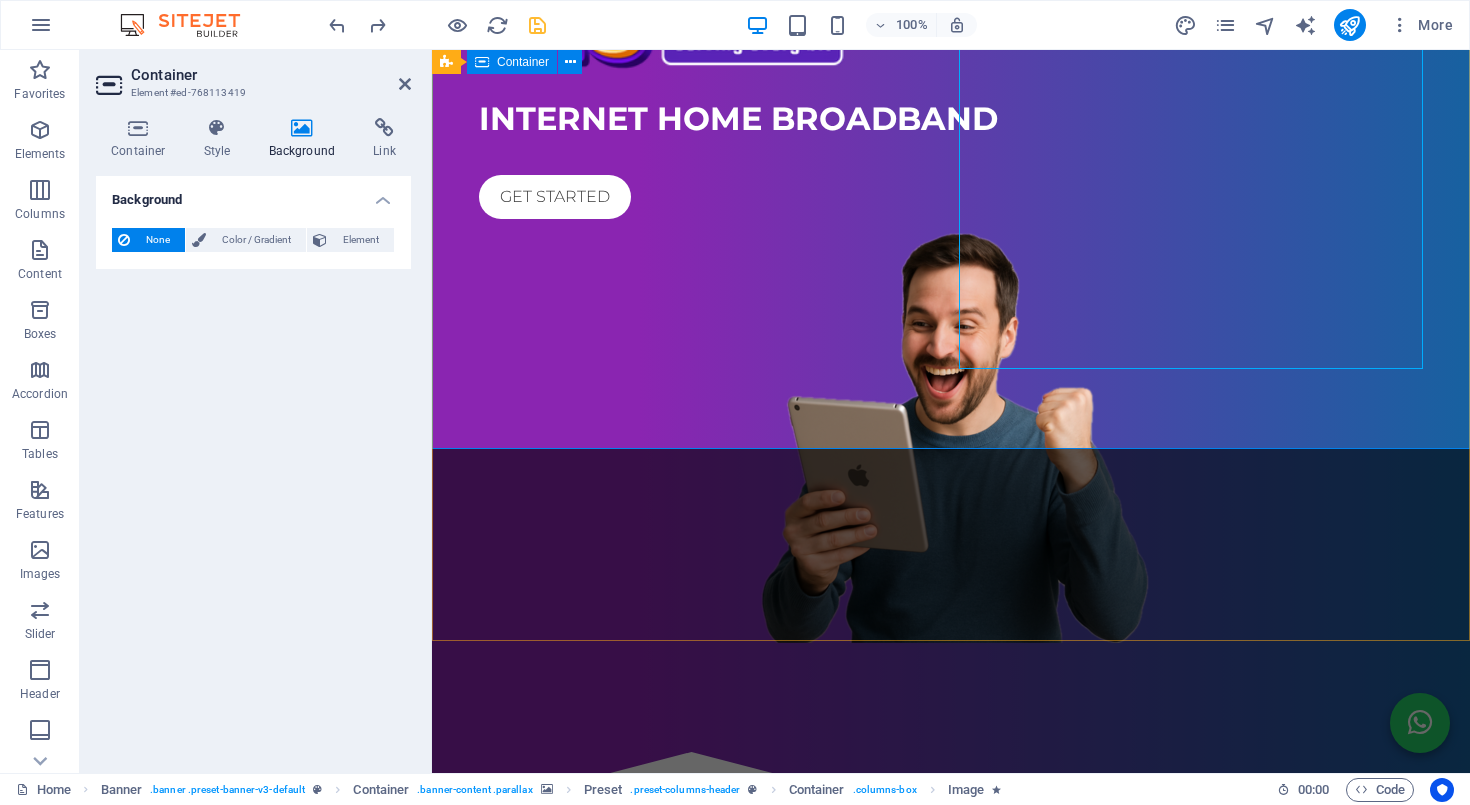 click on "Internet home broadband Get started" at bounding box center [951, 298] 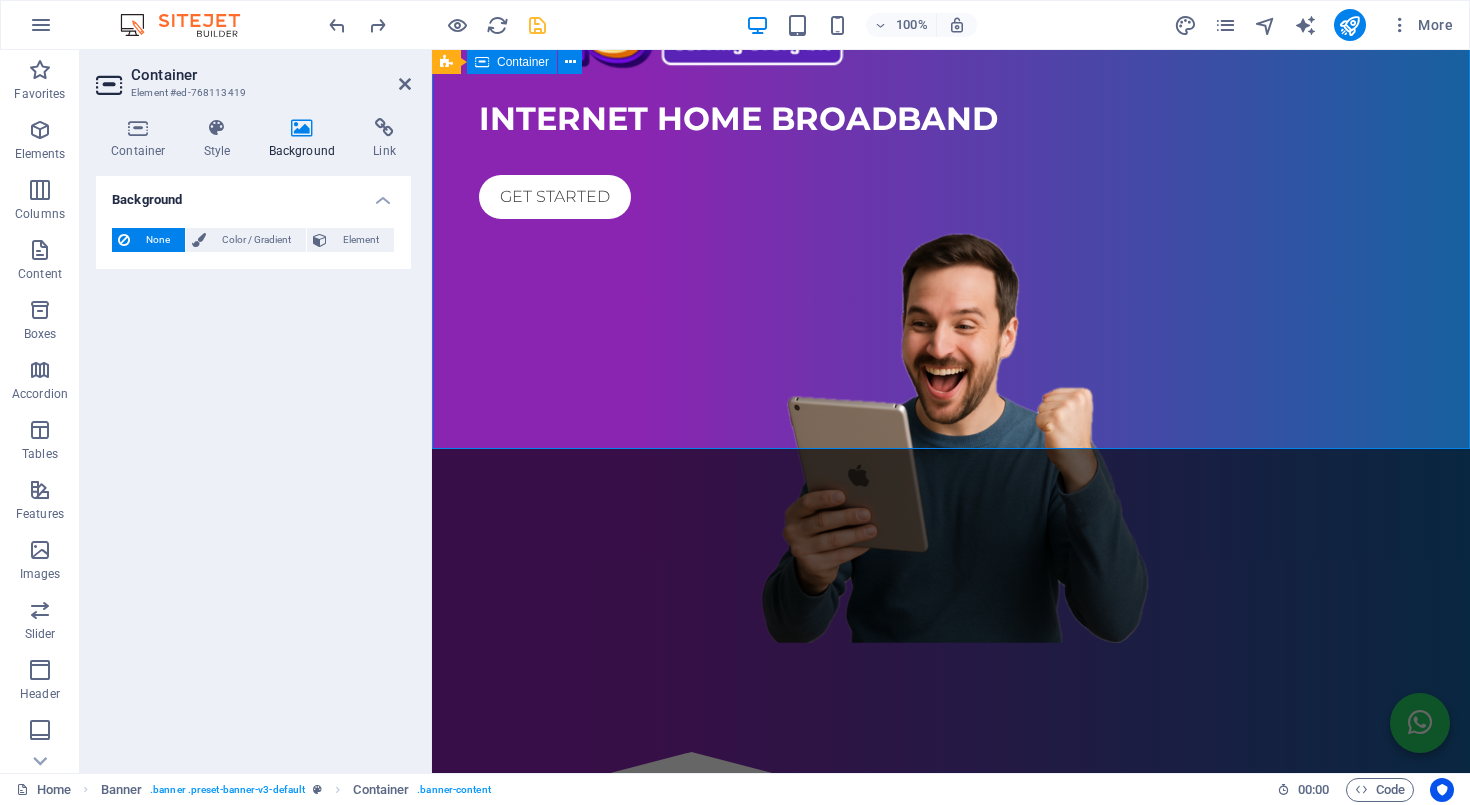 click on "Internet home broadband Get started" at bounding box center (951, 298) 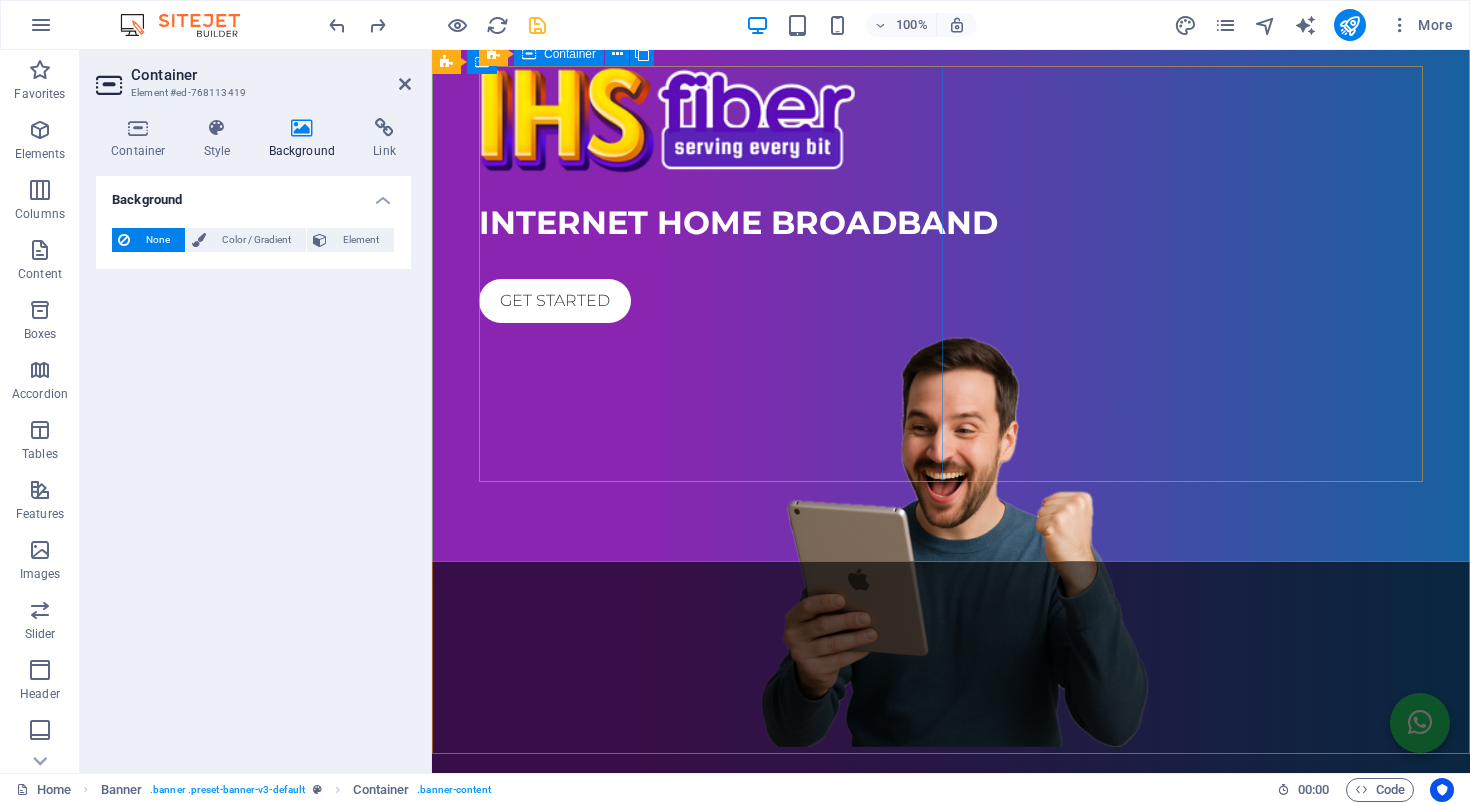 scroll, scrollTop: 144, scrollLeft: 0, axis: vertical 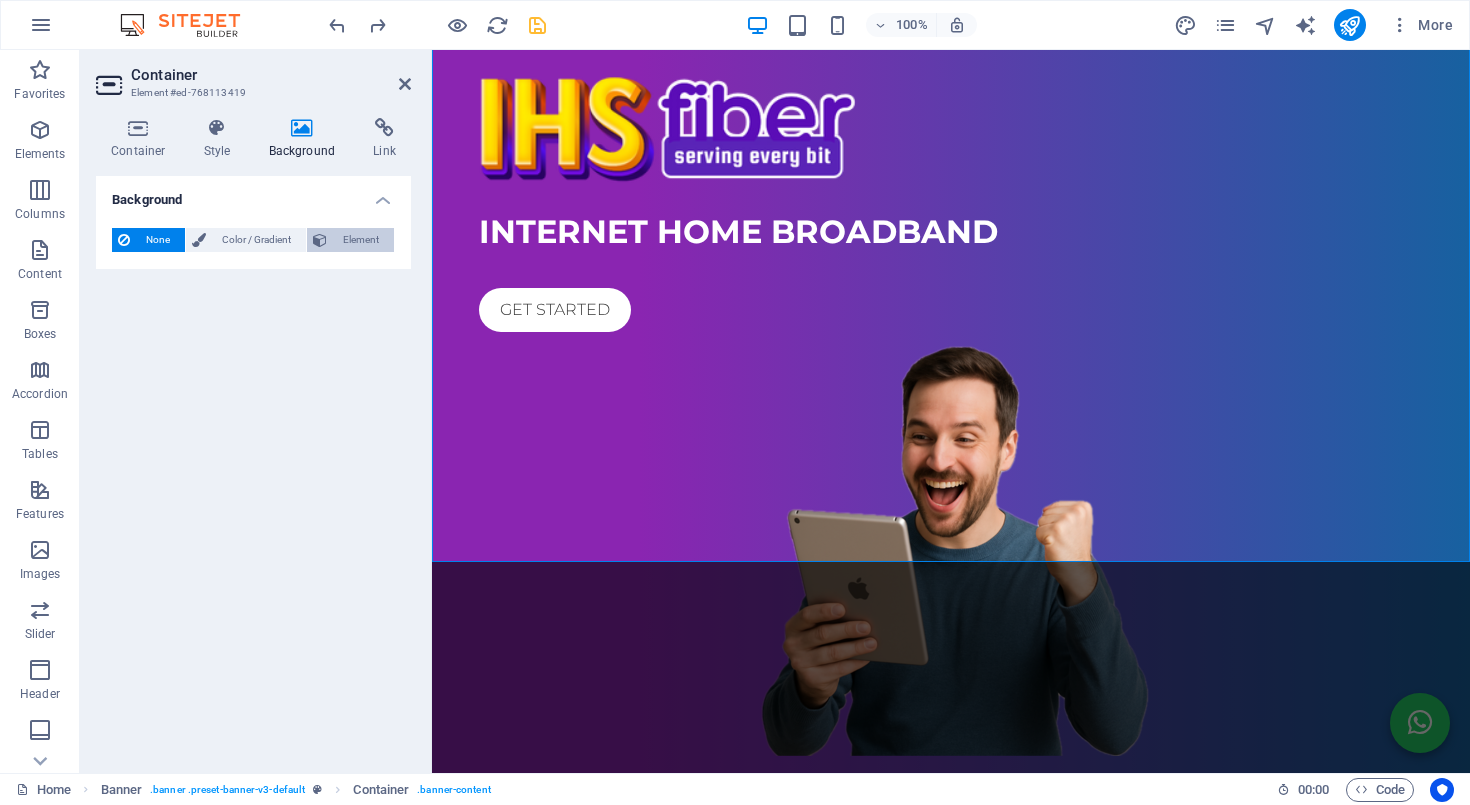 click on "Element" at bounding box center [360, 240] 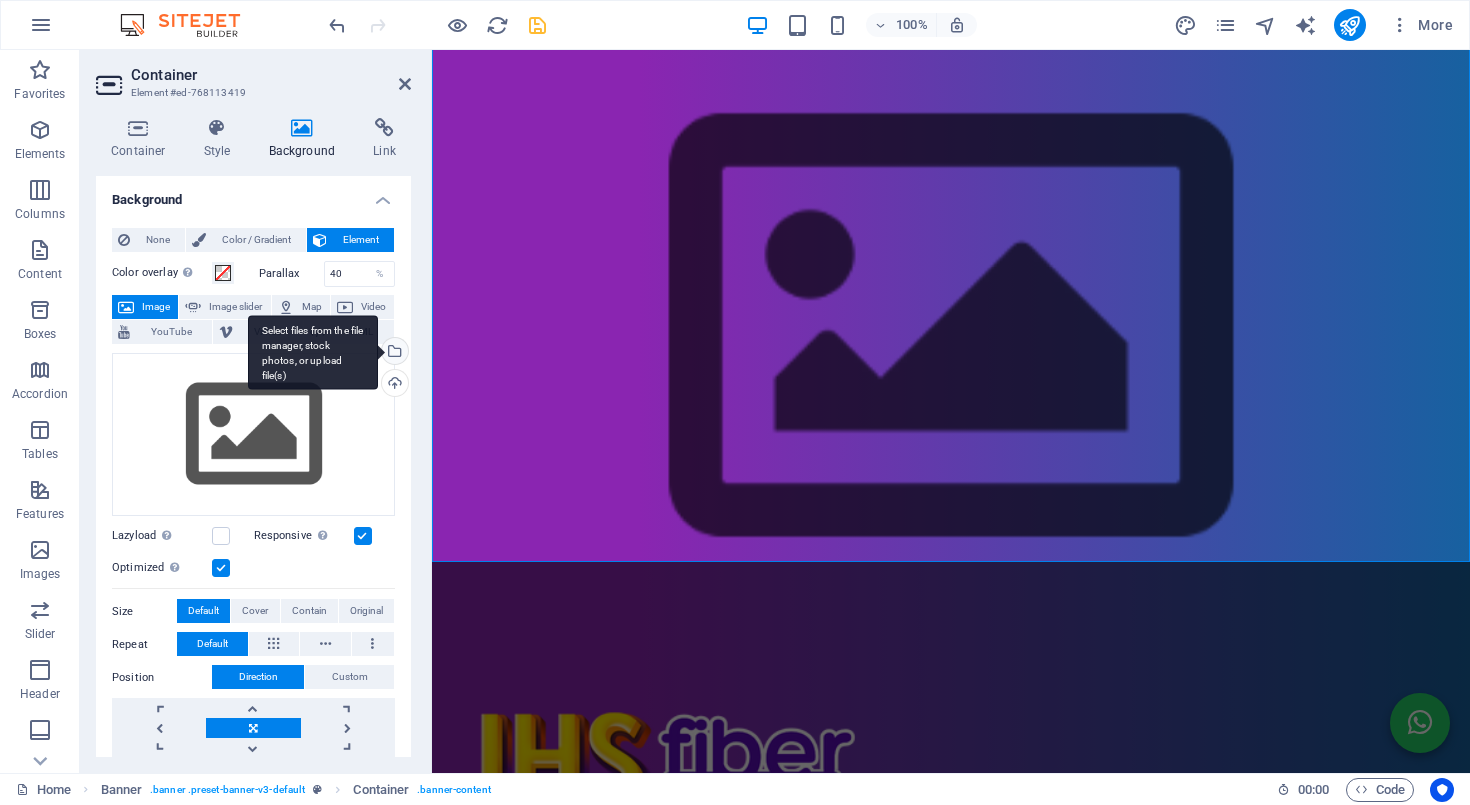 click on "Select files from the file manager, stock photos, or upload file(s)" at bounding box center (393, 353) 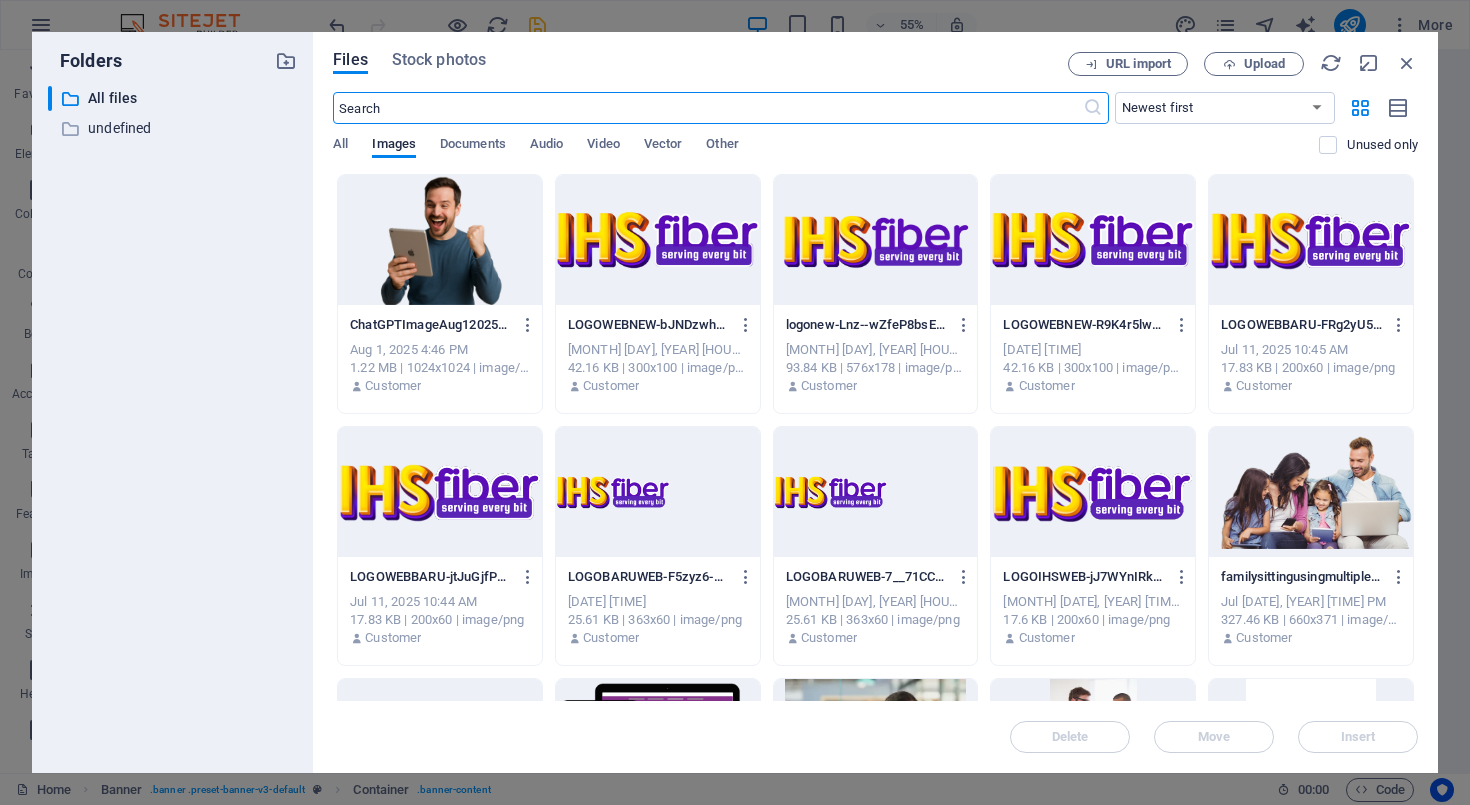 click at bounding box center (1311, 492) 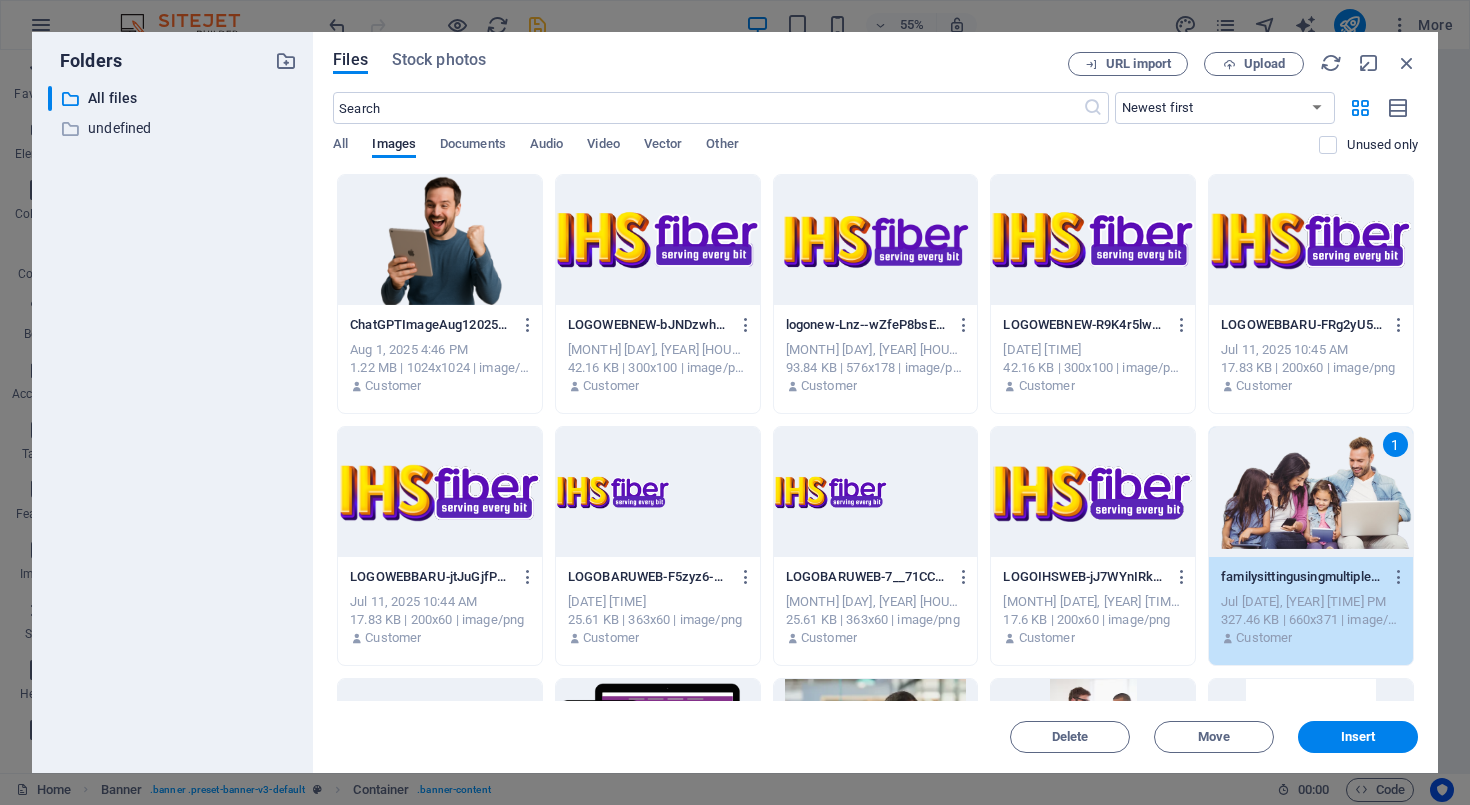 scroll, scrollTop: 0, scrollLeft: 0, axis: both 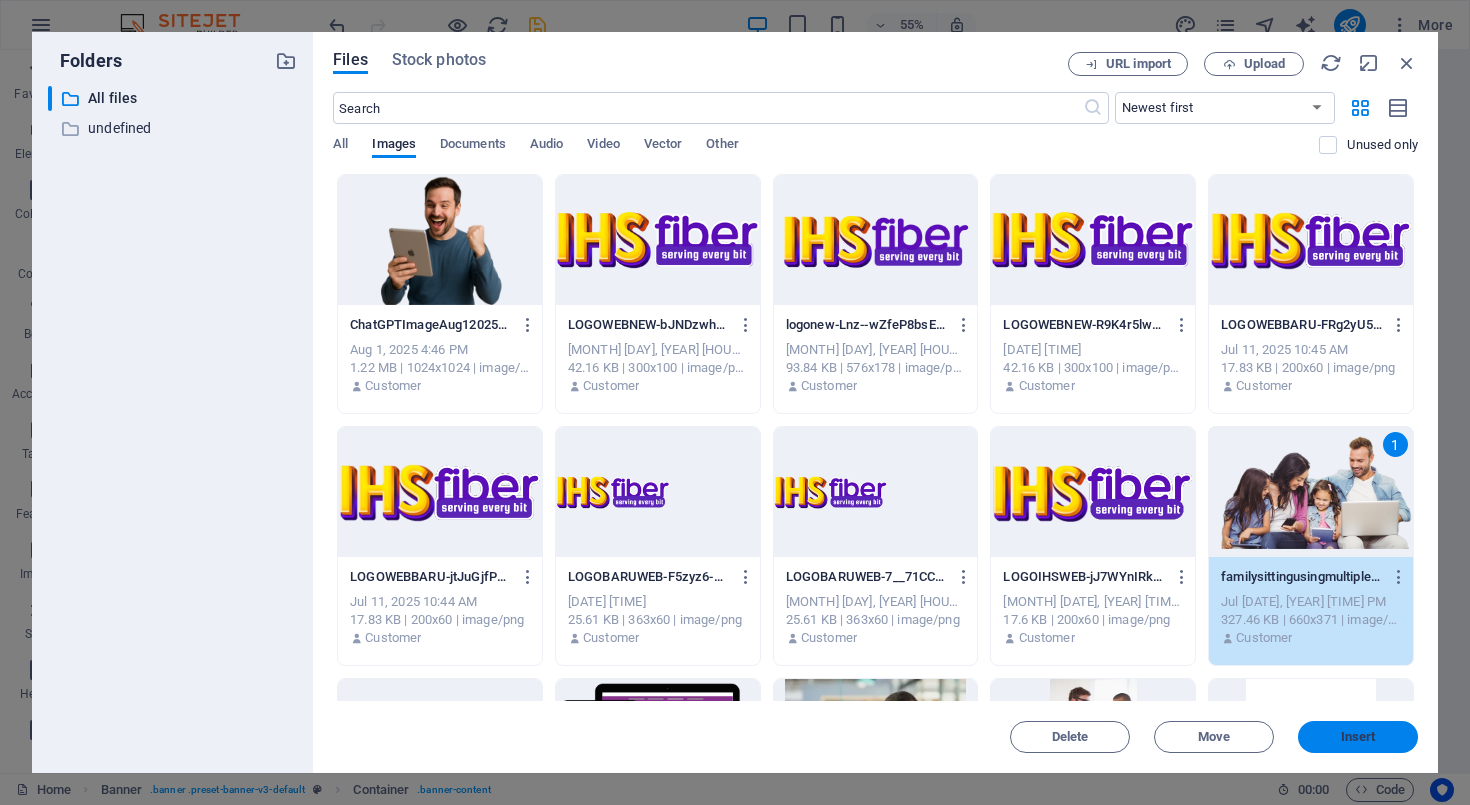 click on "Insert" at bounding box center (1358, 737) 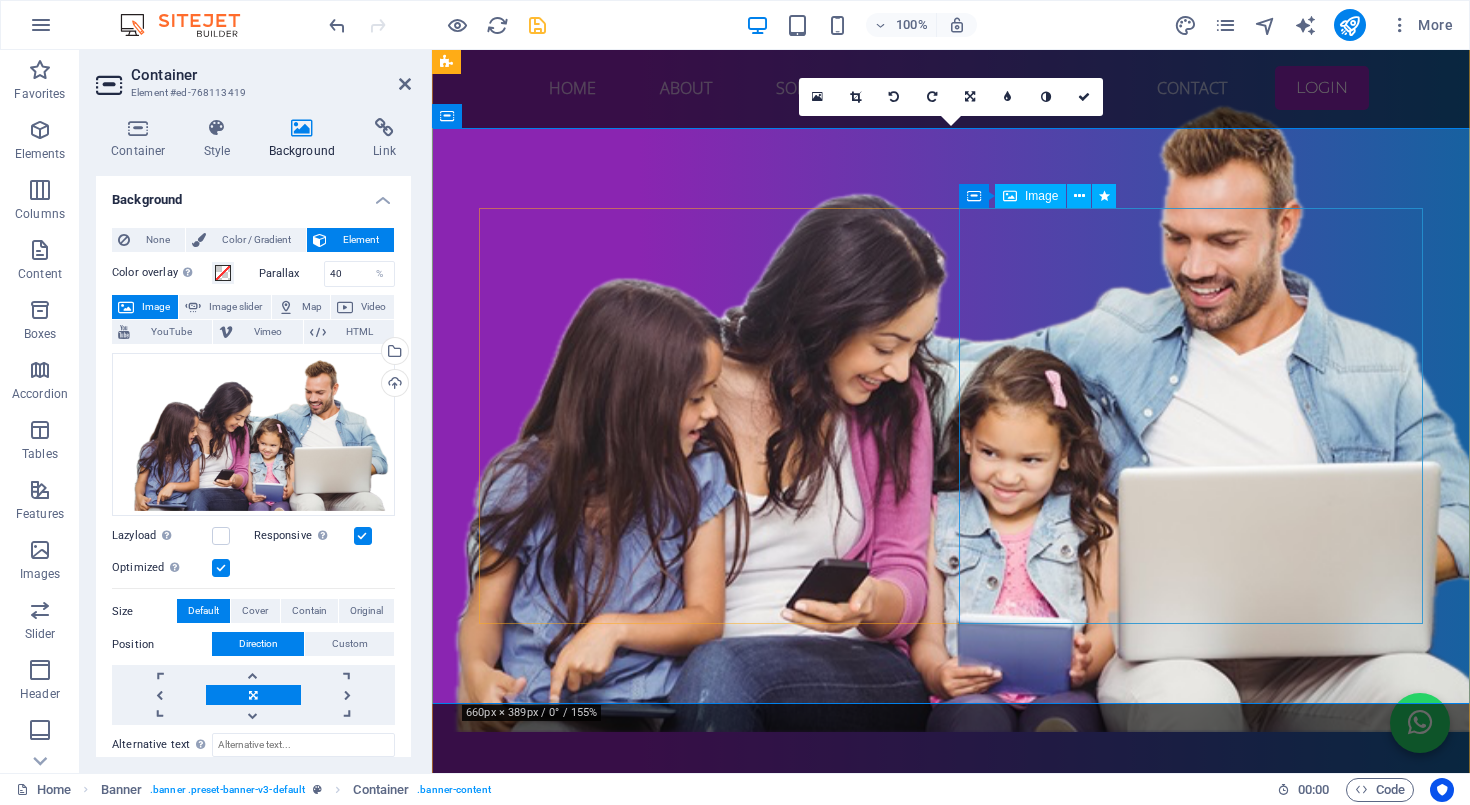 scroll, scrollTop: 1, scrollLeft: 0, axis: vertical 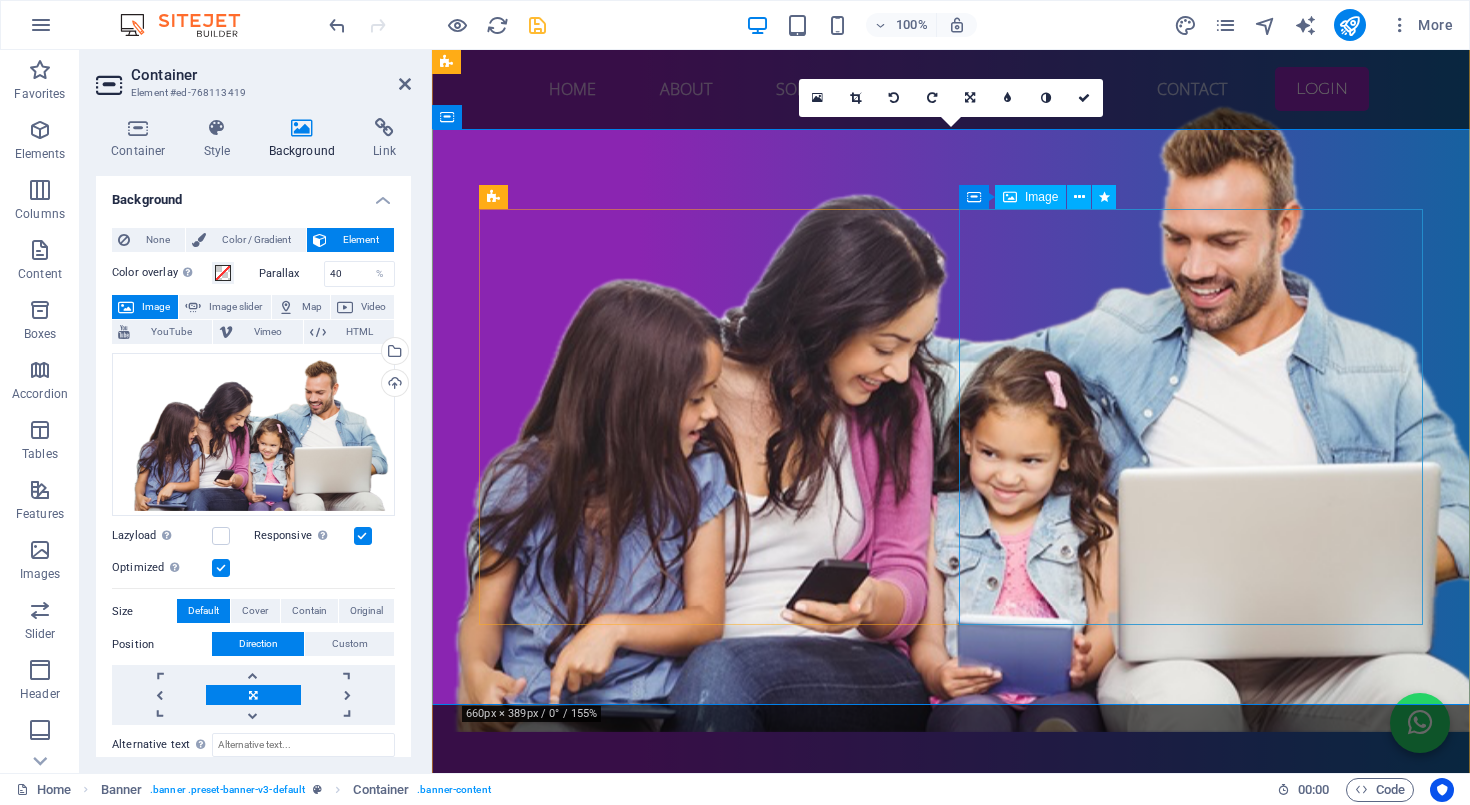 click at bounding box center (951, 1326) 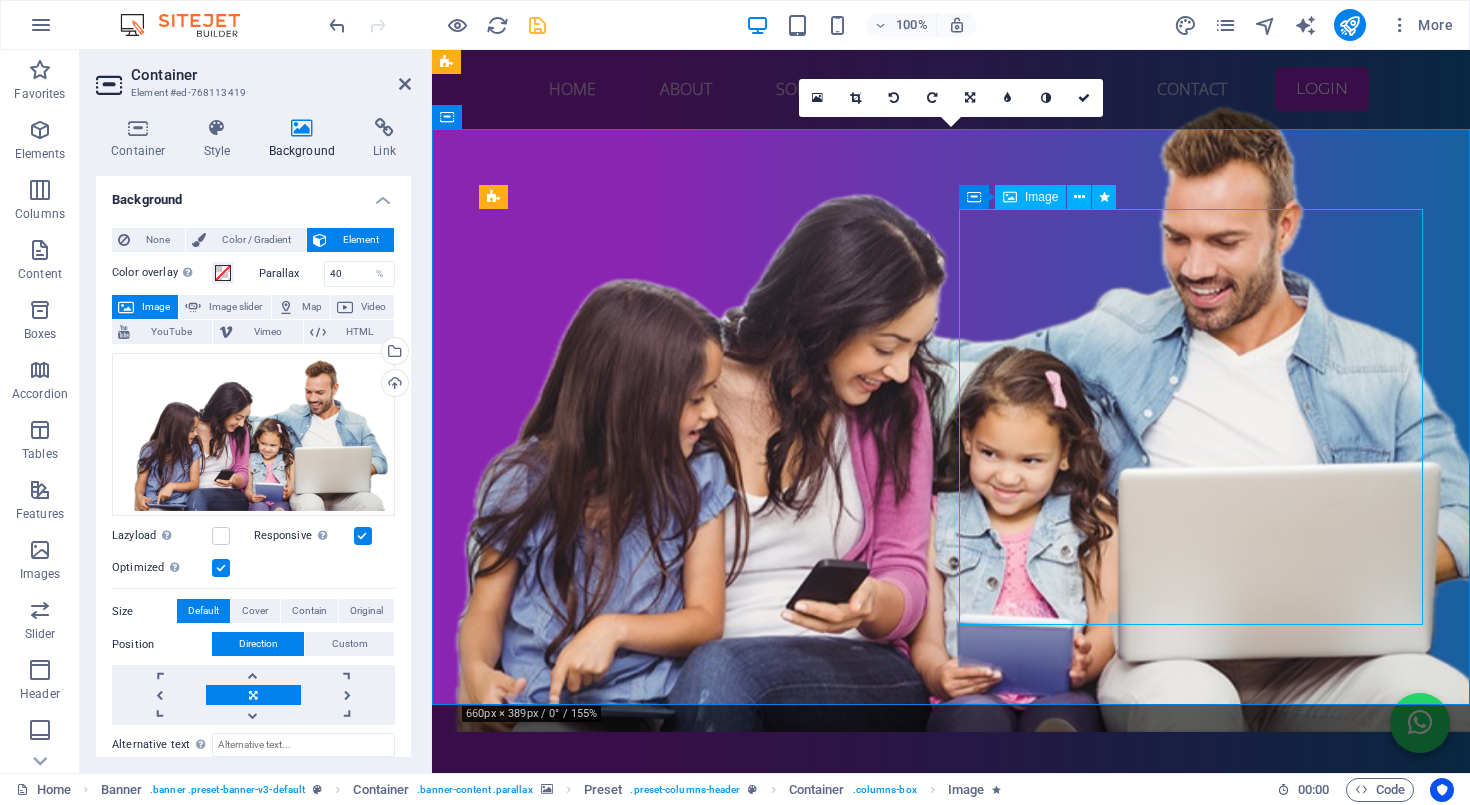 click at bounding box center (951, 1326) 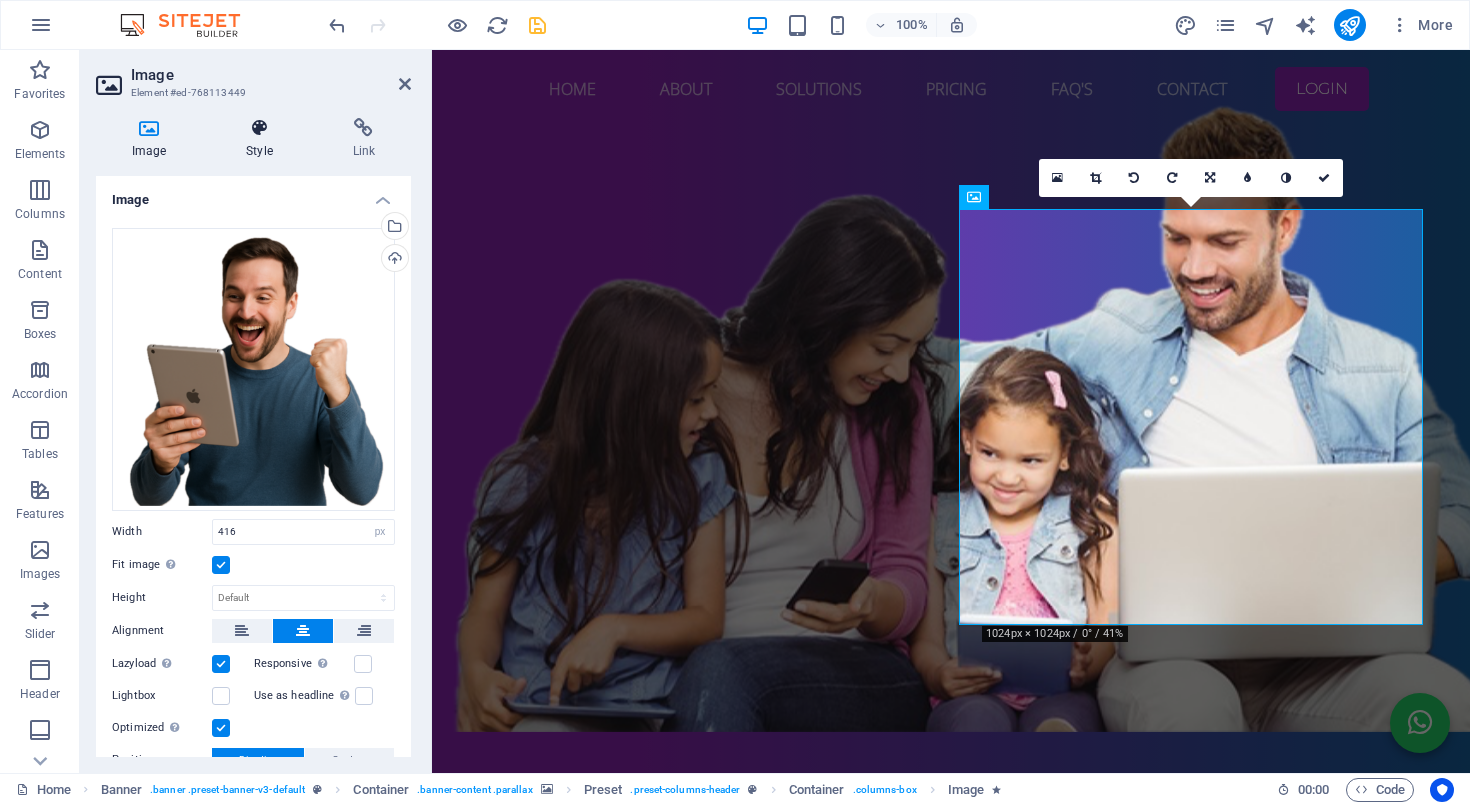 click at bounding box center (259, 128) 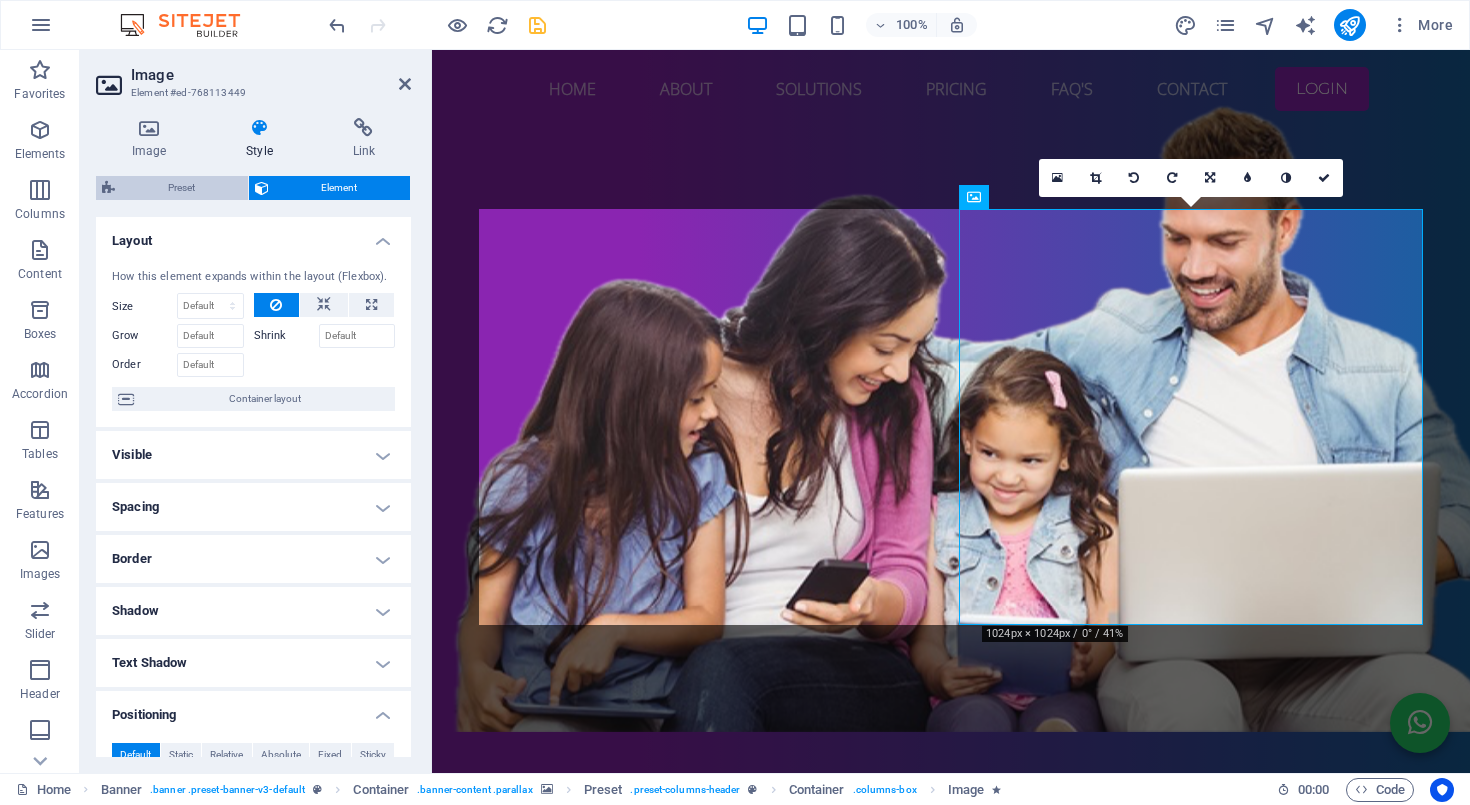 click on "Preset" at bounding box center [181, 188] 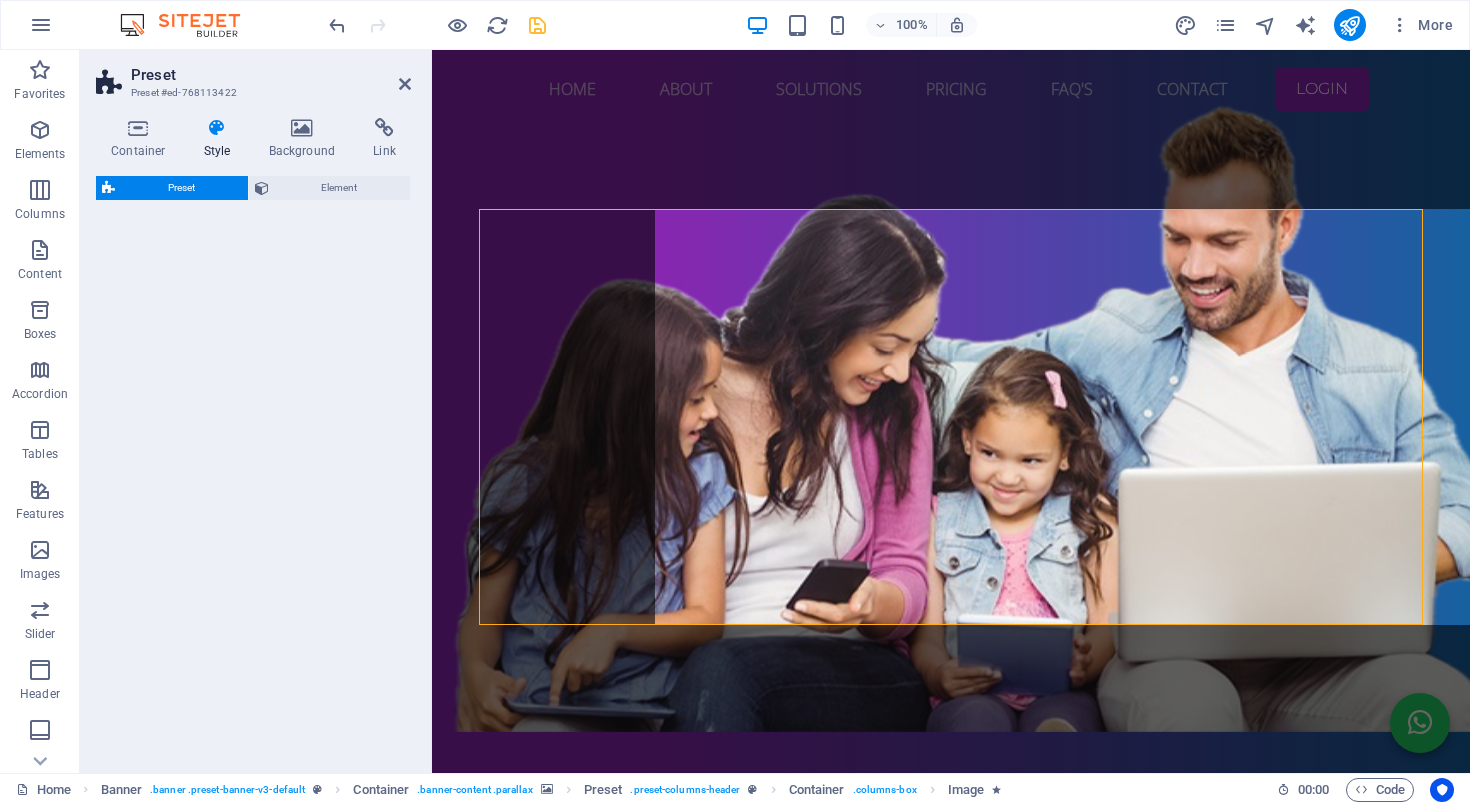 select on "px" 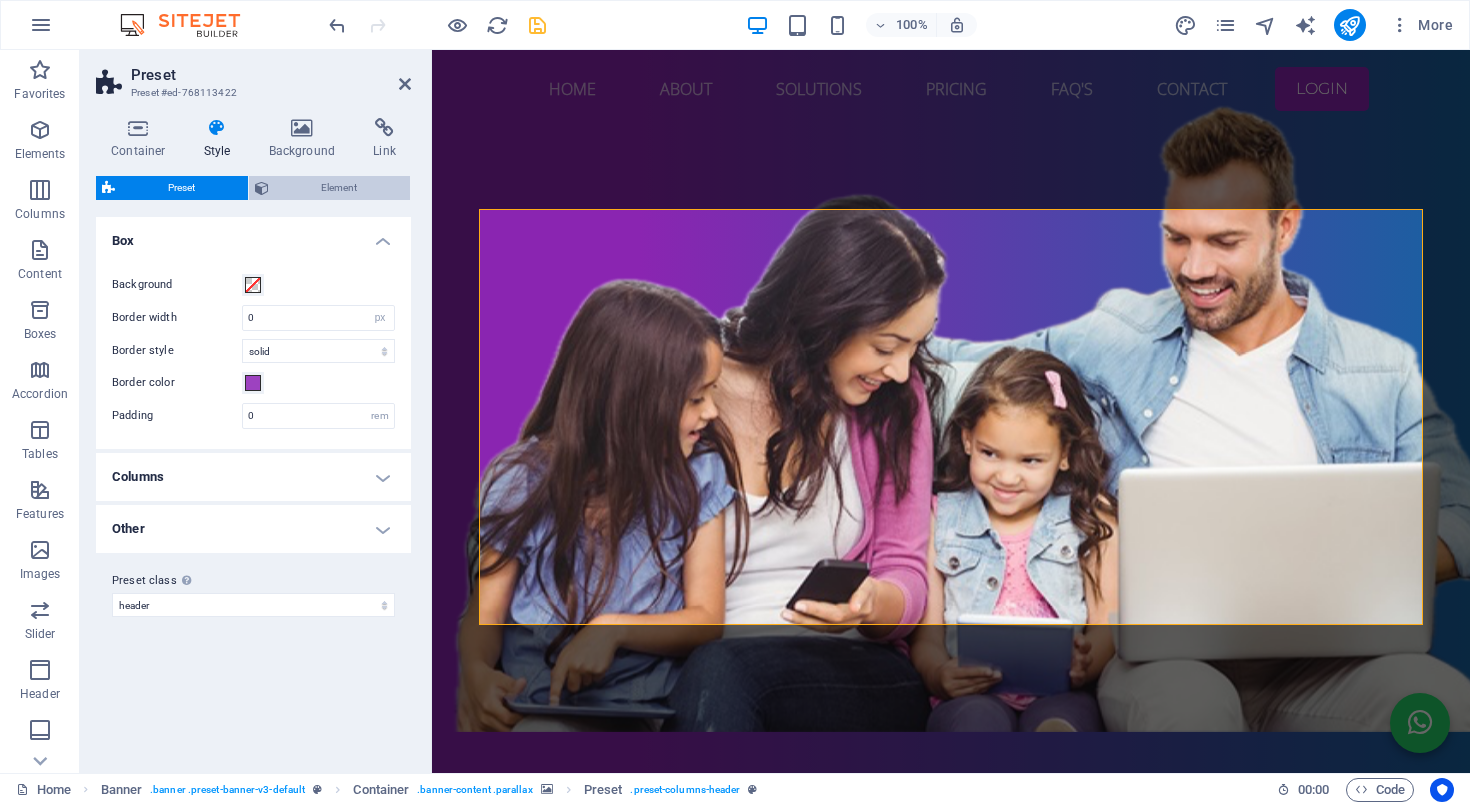click on "Element" at bounding box center (340, 188) 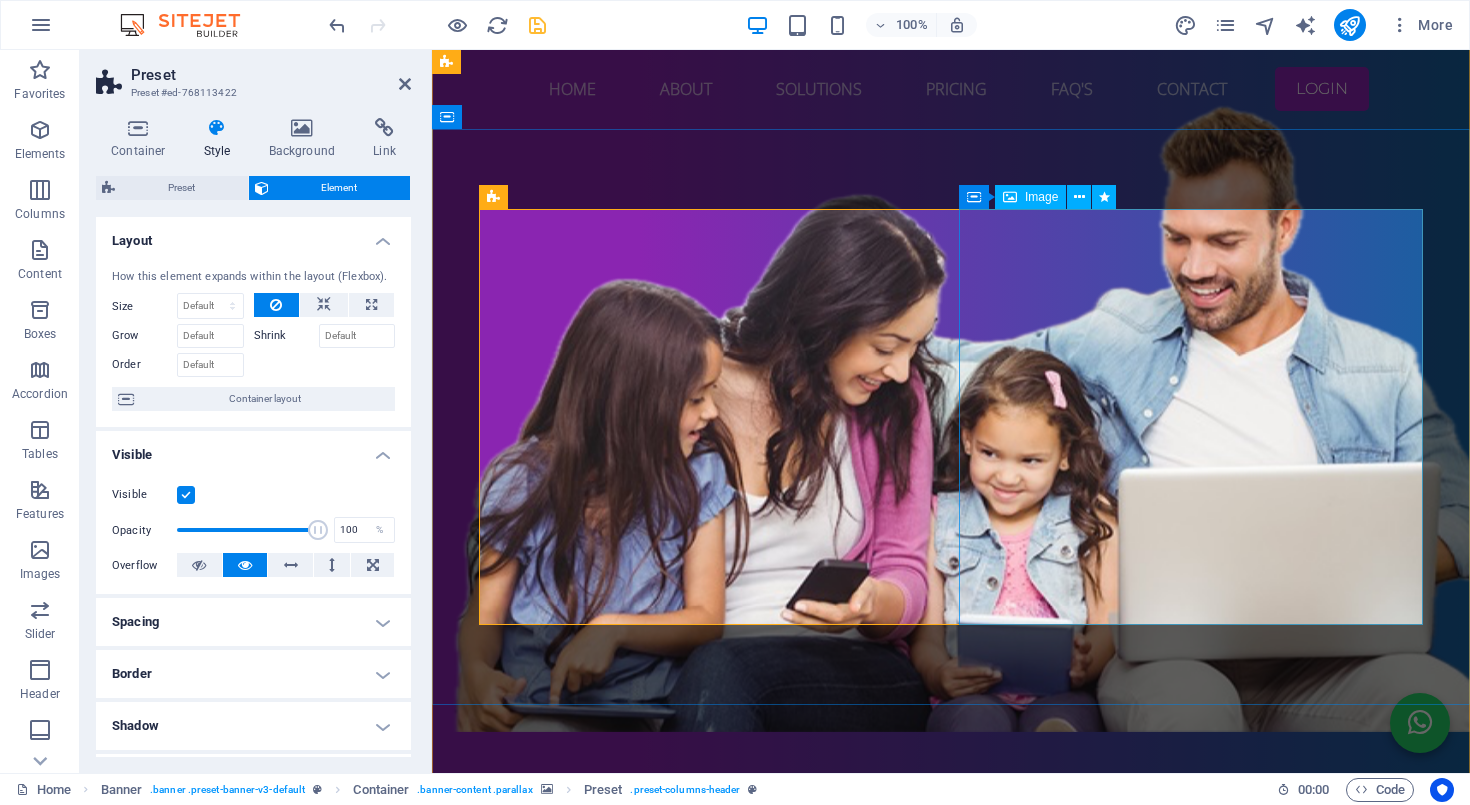 click at bounding box center (951, 1326) 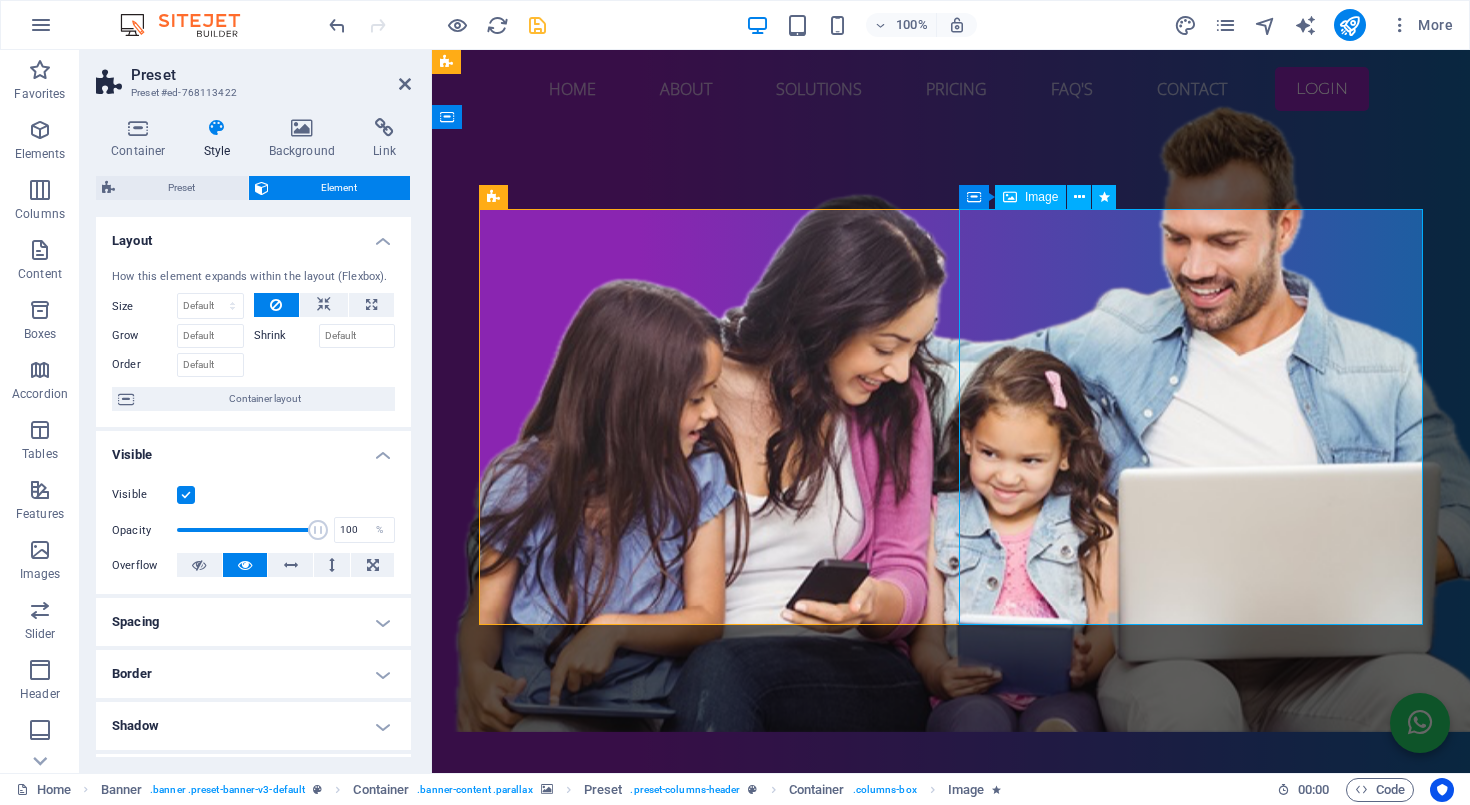 click at bounding box center (951, 1326) 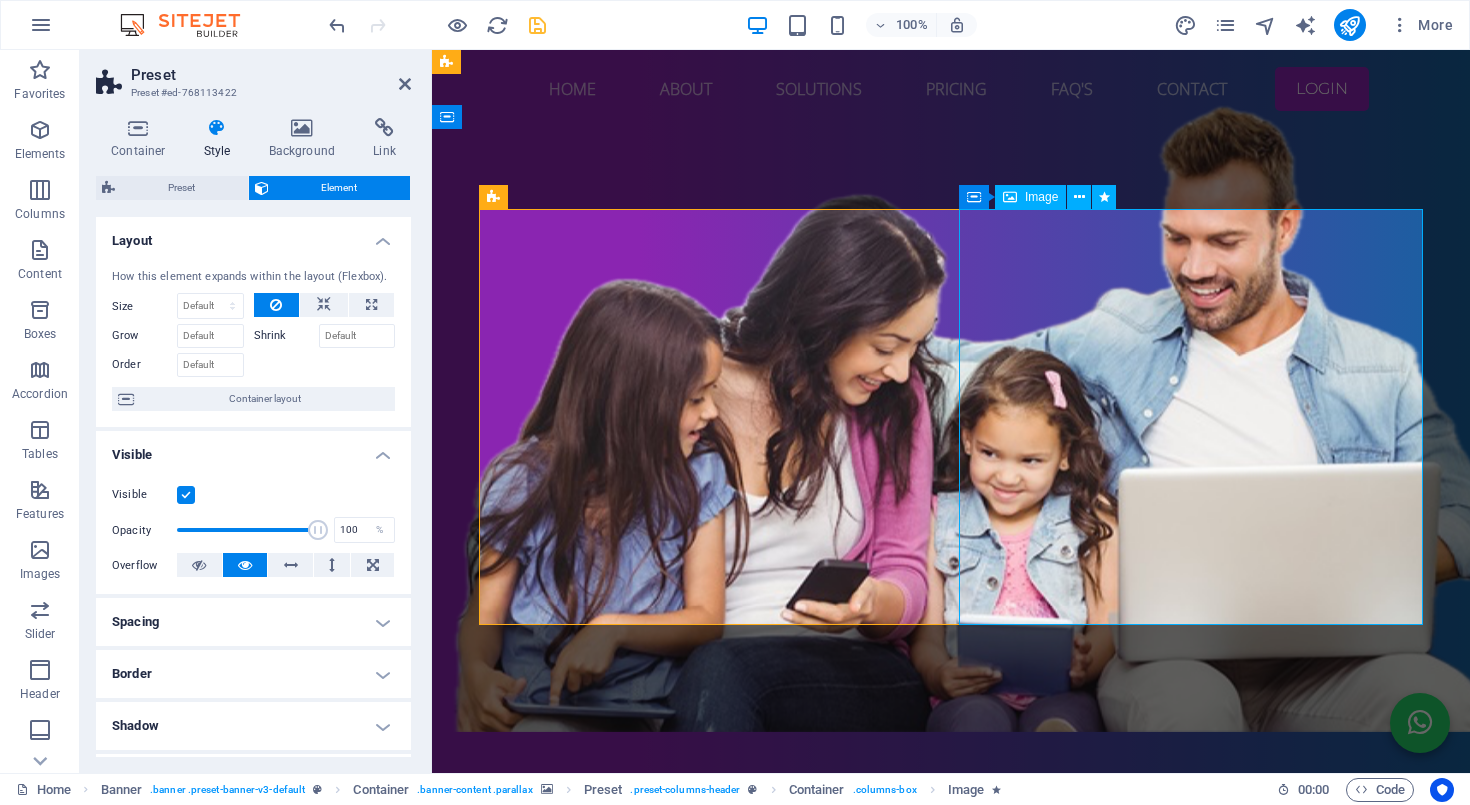 click at bounding box center [951, 1326] 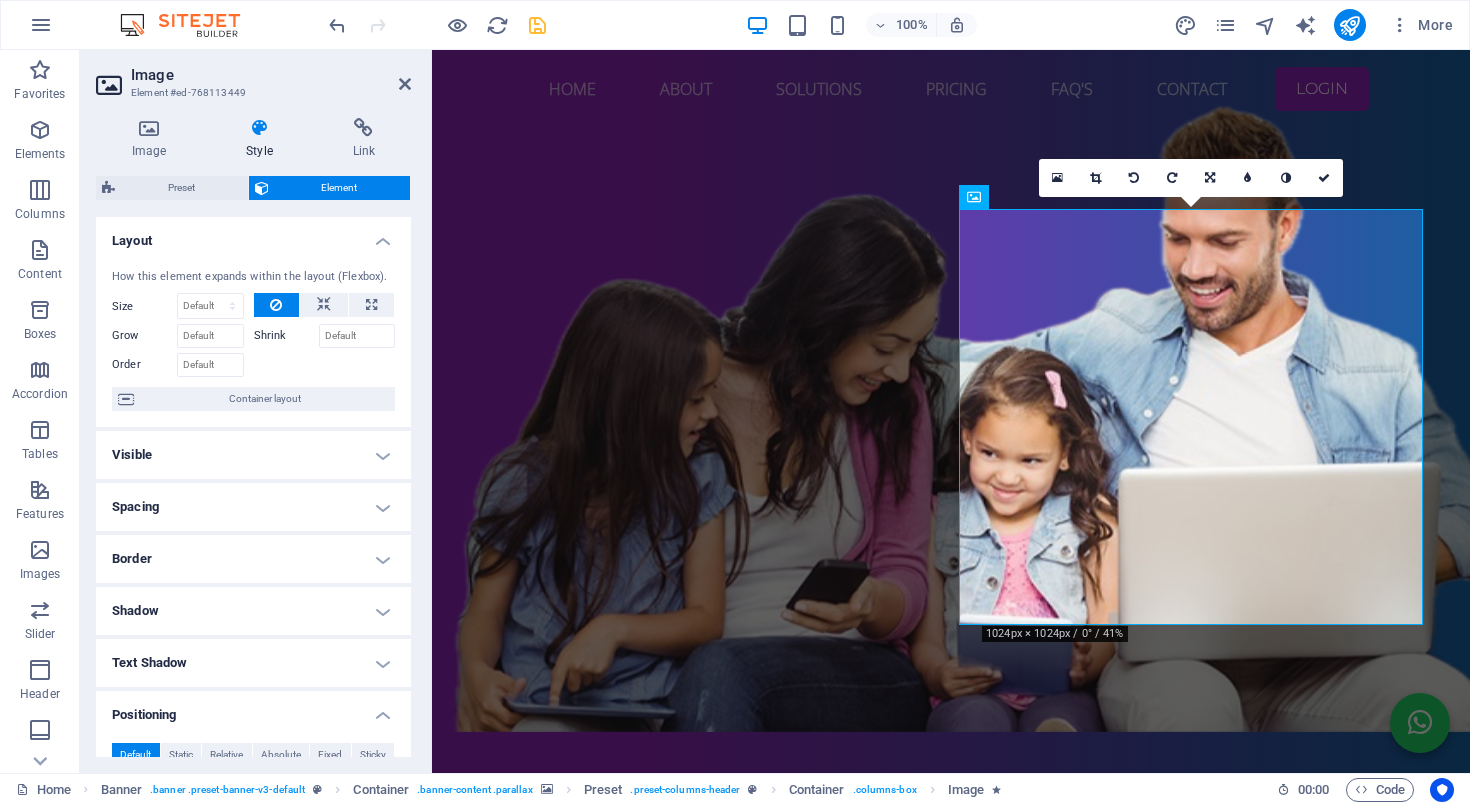 click on "Visible" at bounding box center (253, 455) 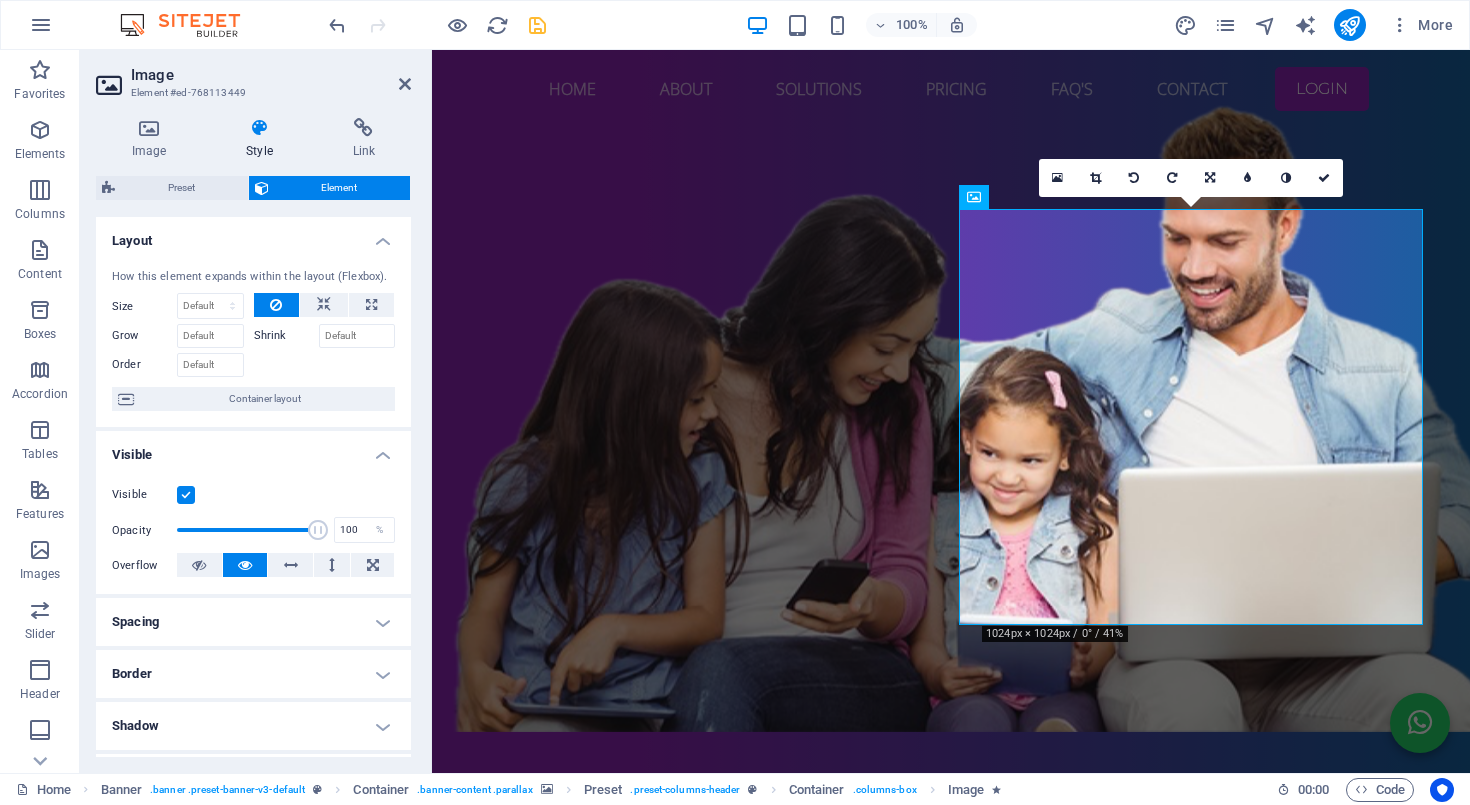 click at bounding box center [186, 495] 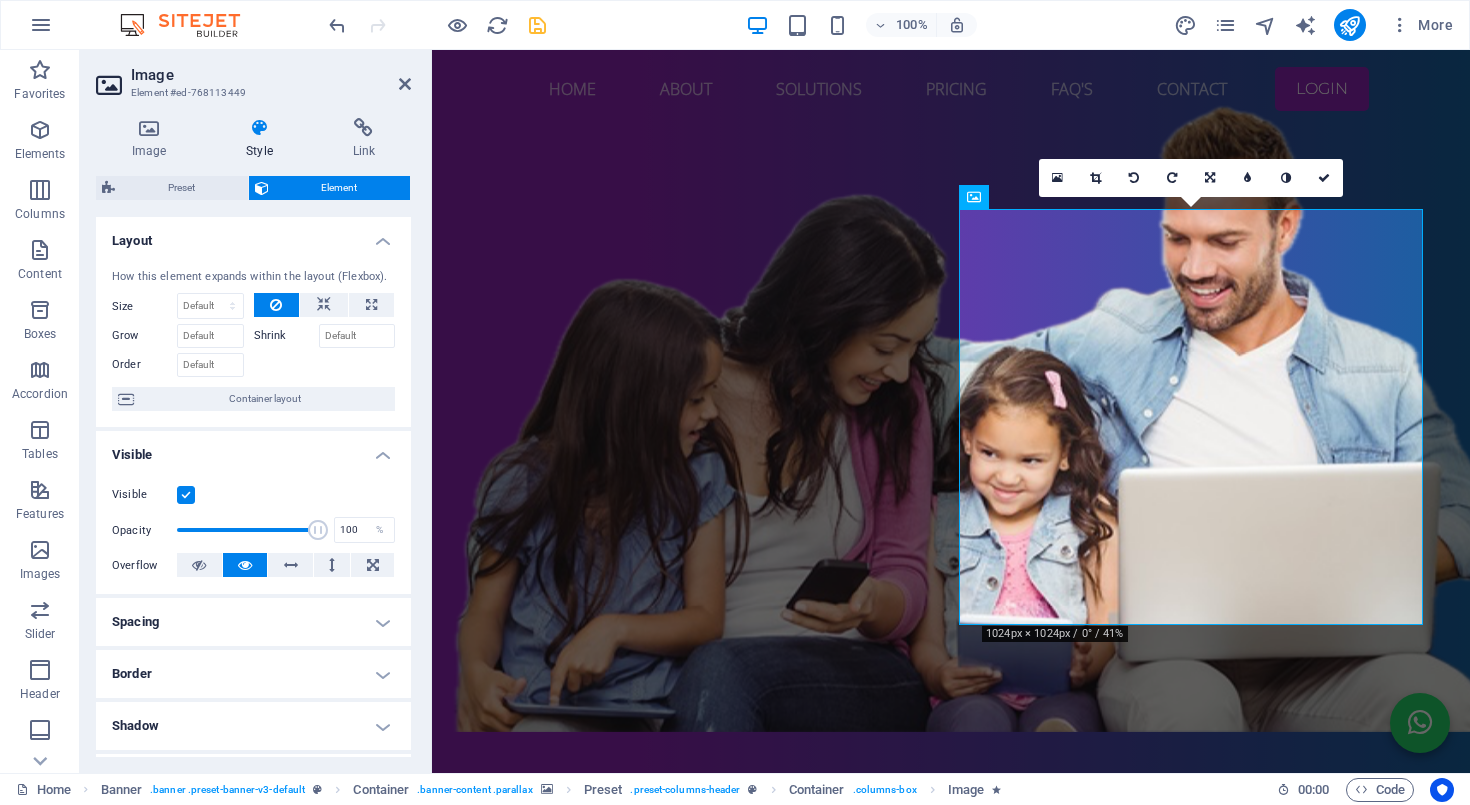 click on "Visible" at bounding box center [0, 0] 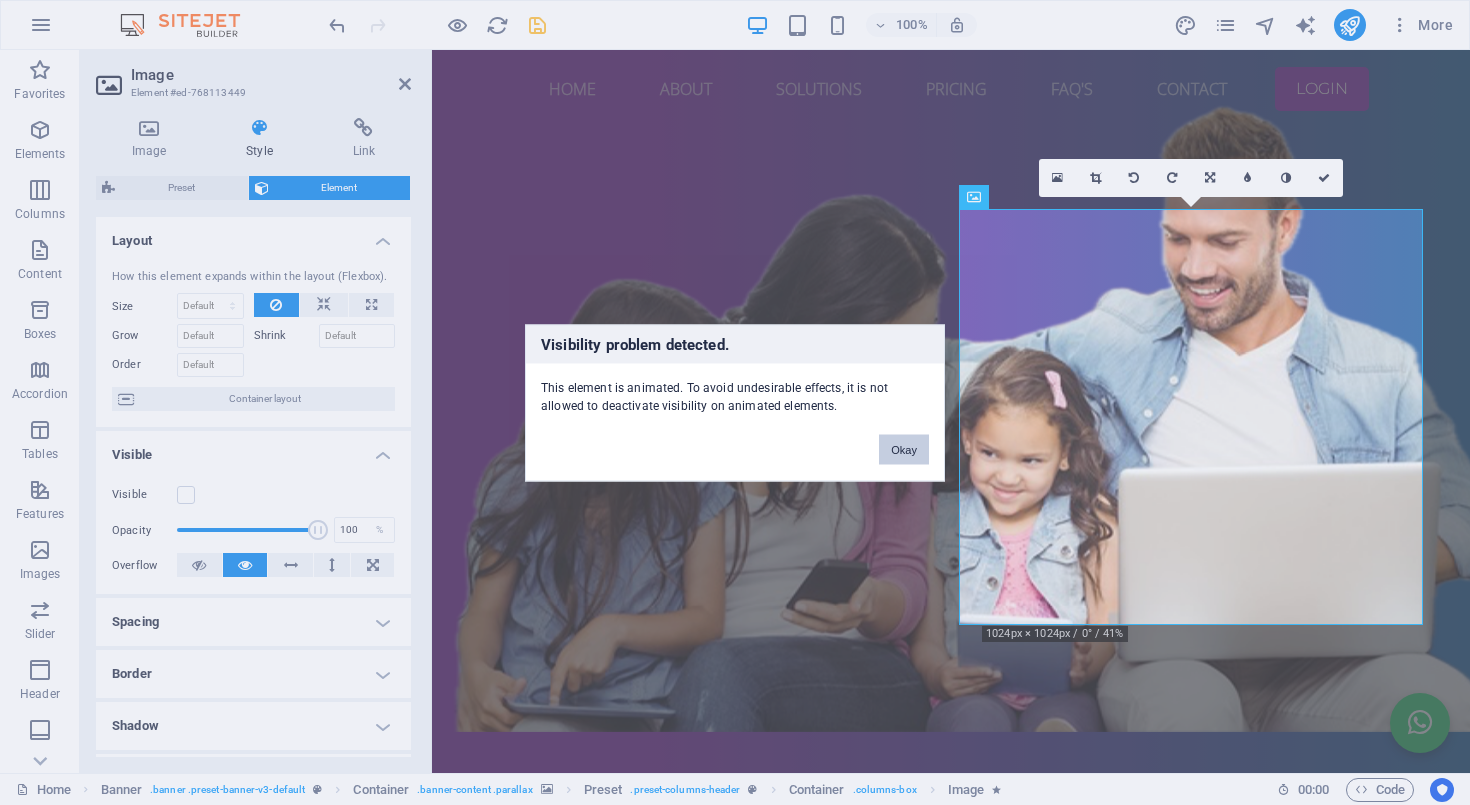 click on "Okay" at bounding box center (904, 449) 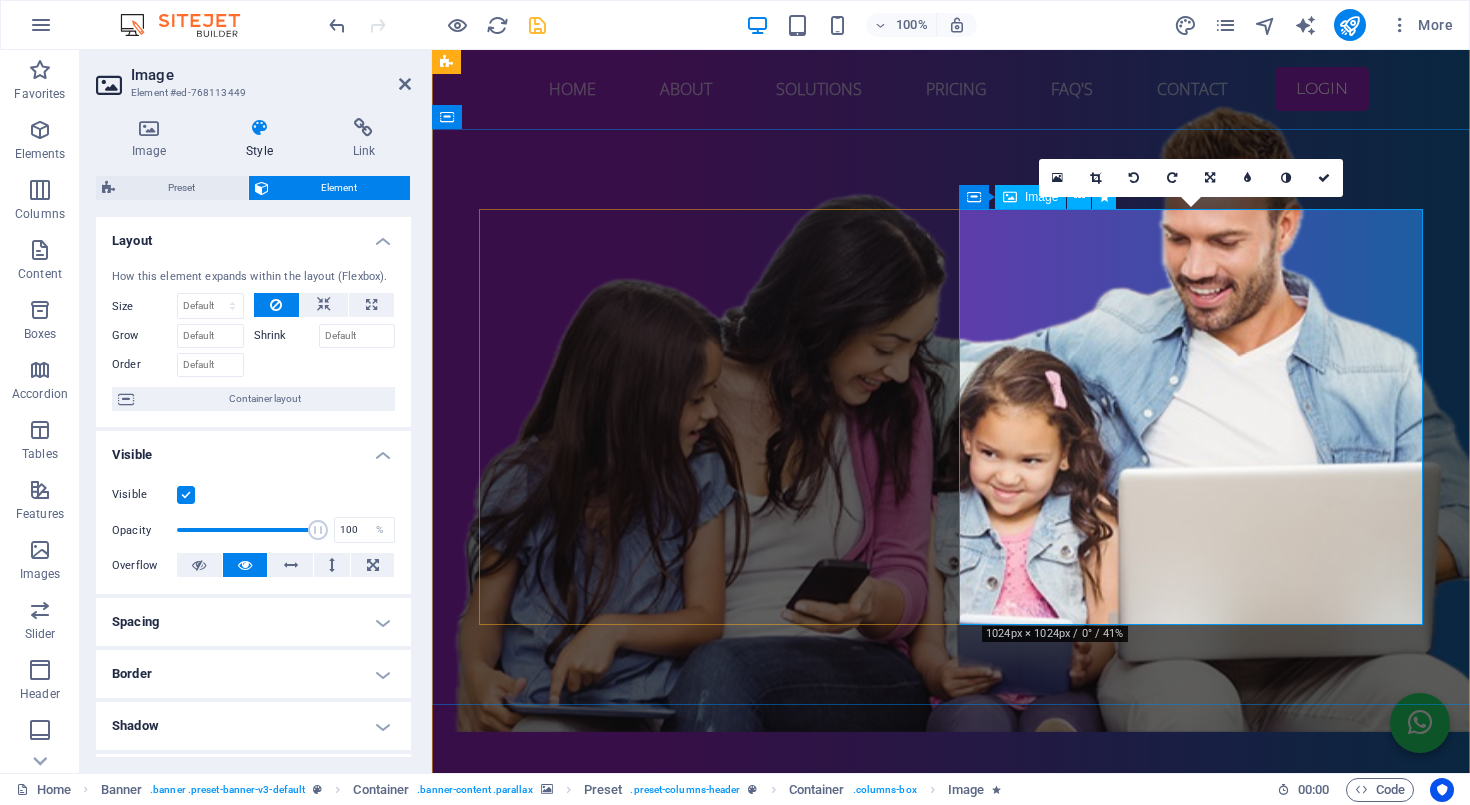 click at bounding box center [951, 1326] 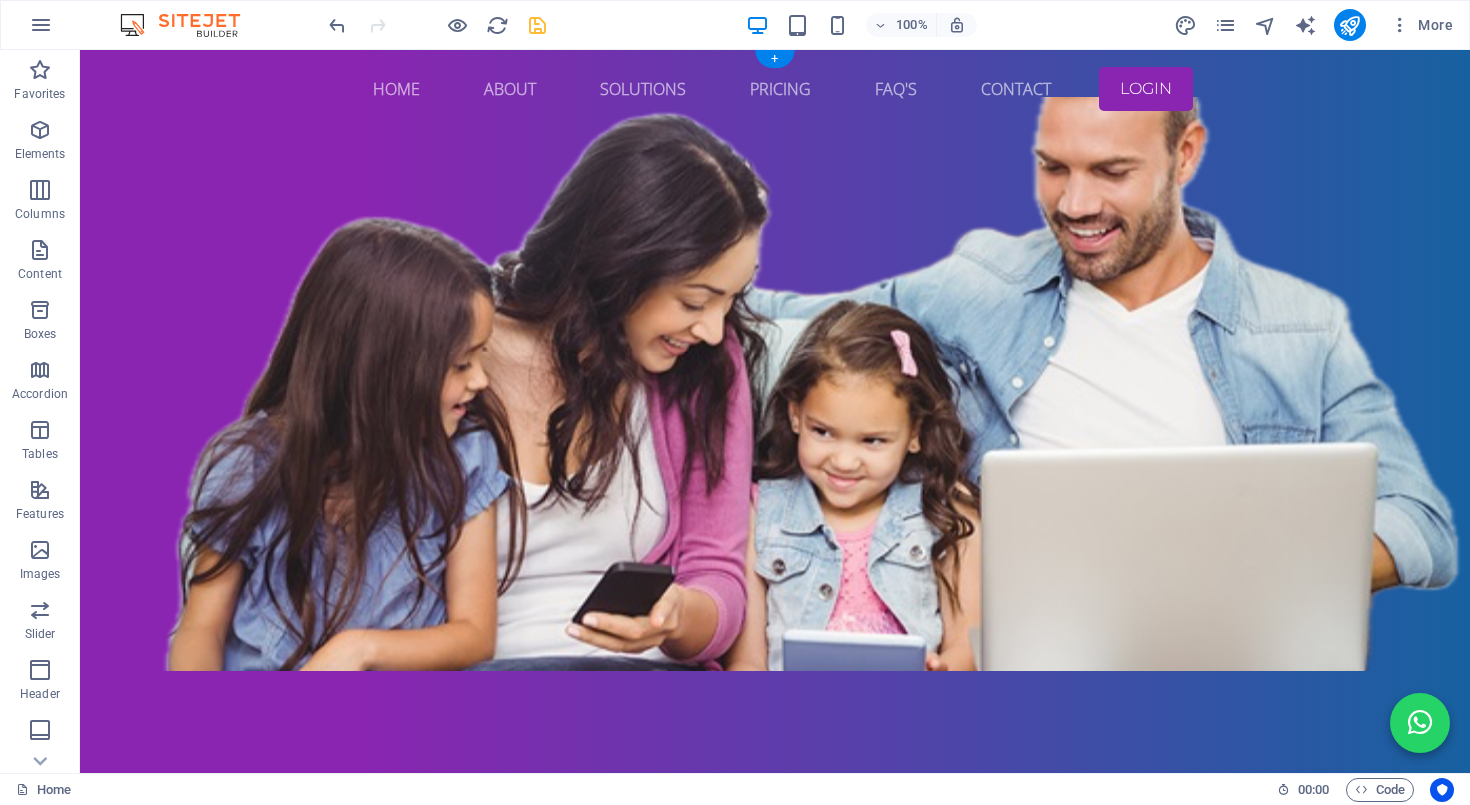 click at bounding box center (775, 384) 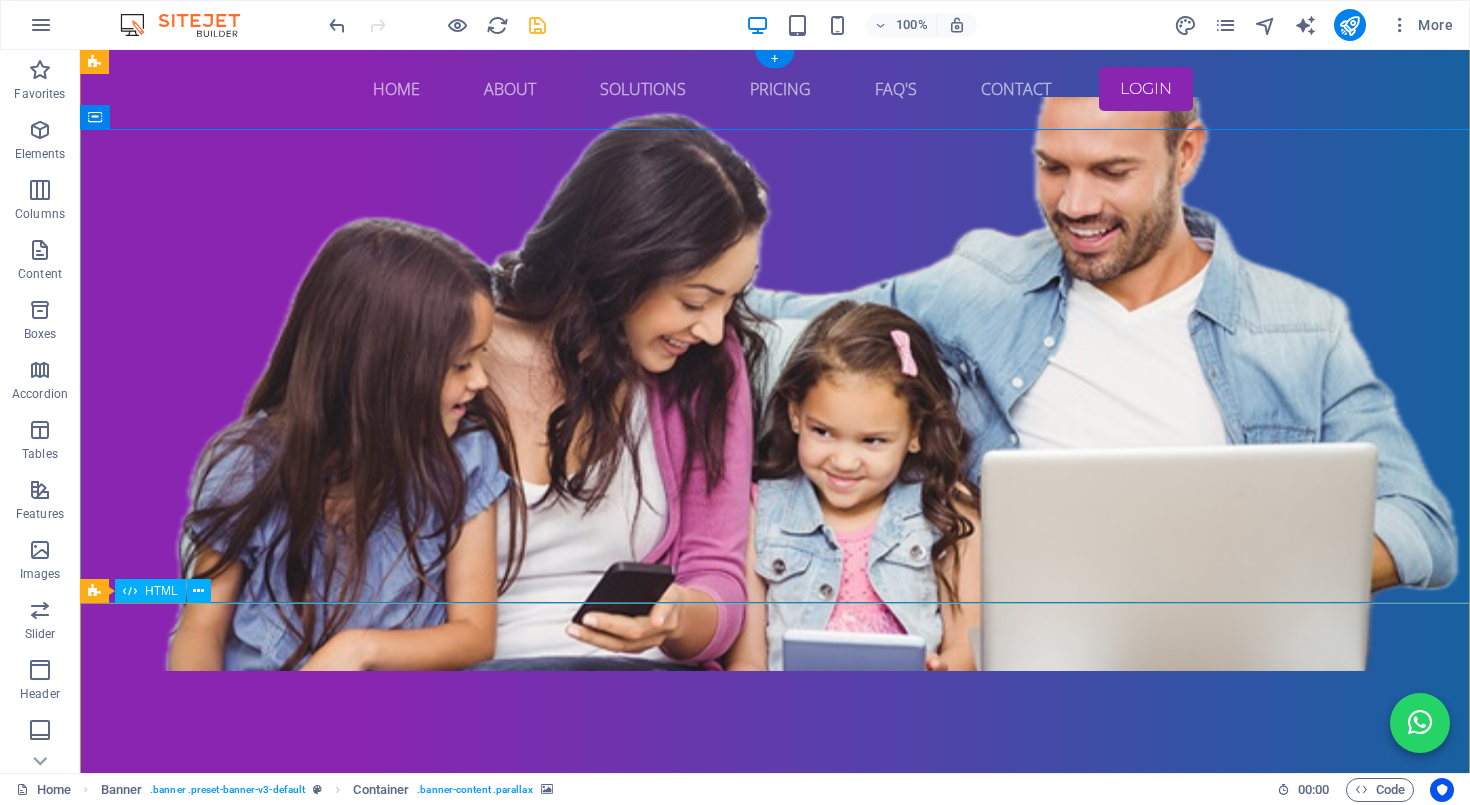 click at bounding box center (775, 1375) 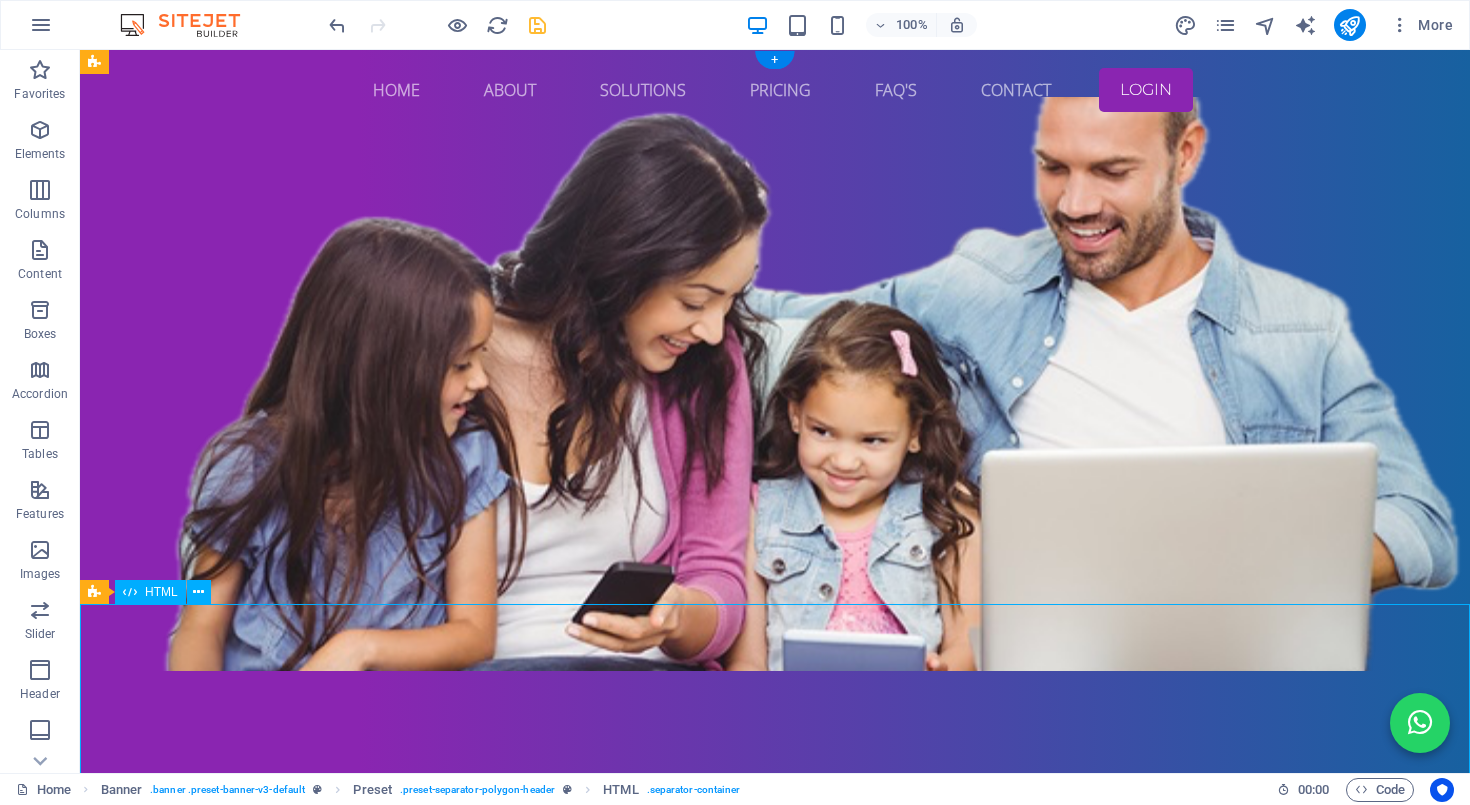scroll, scrollTop: 0, scrollLeft: 0, axis: both 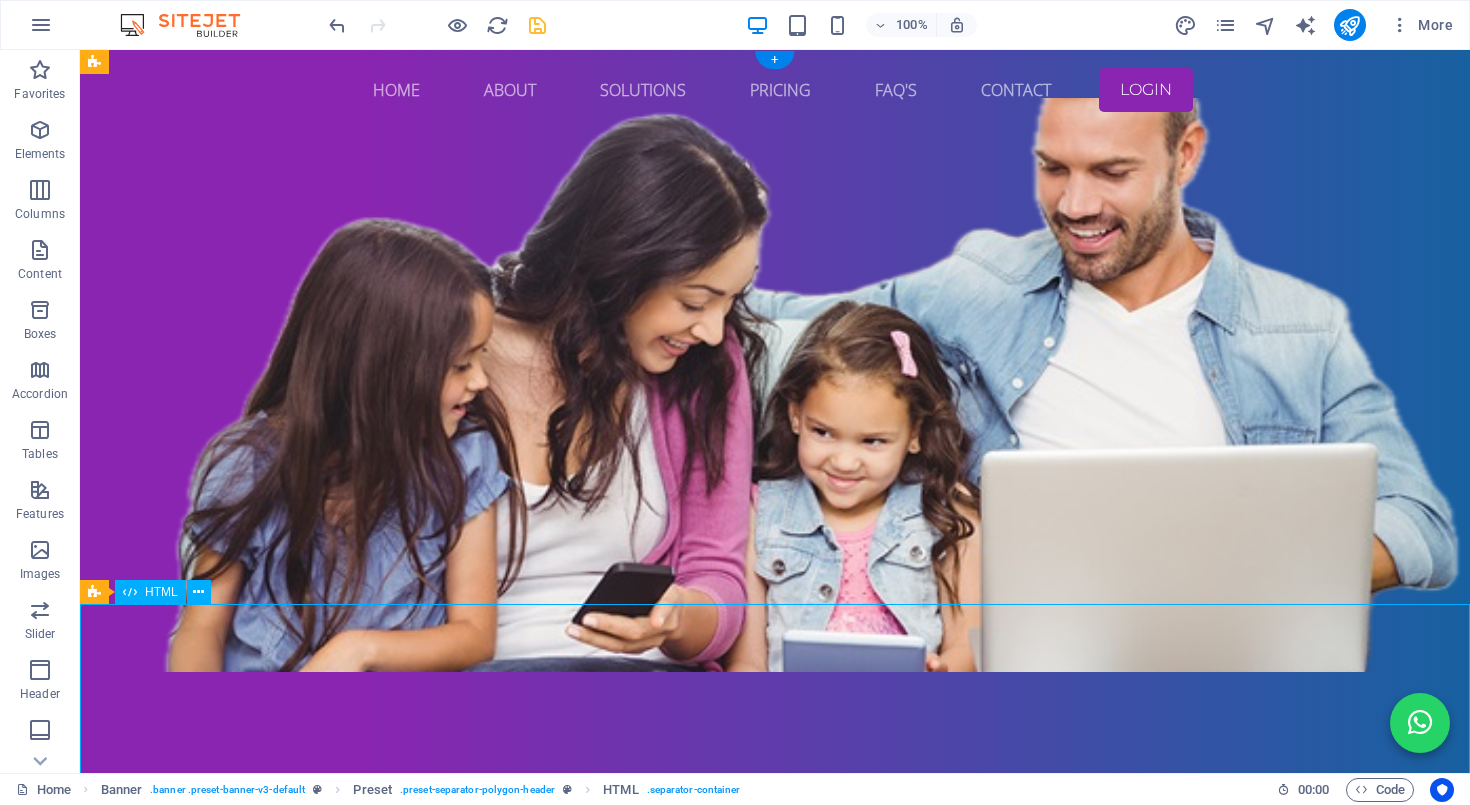 click at bounding box center (775, 1376) 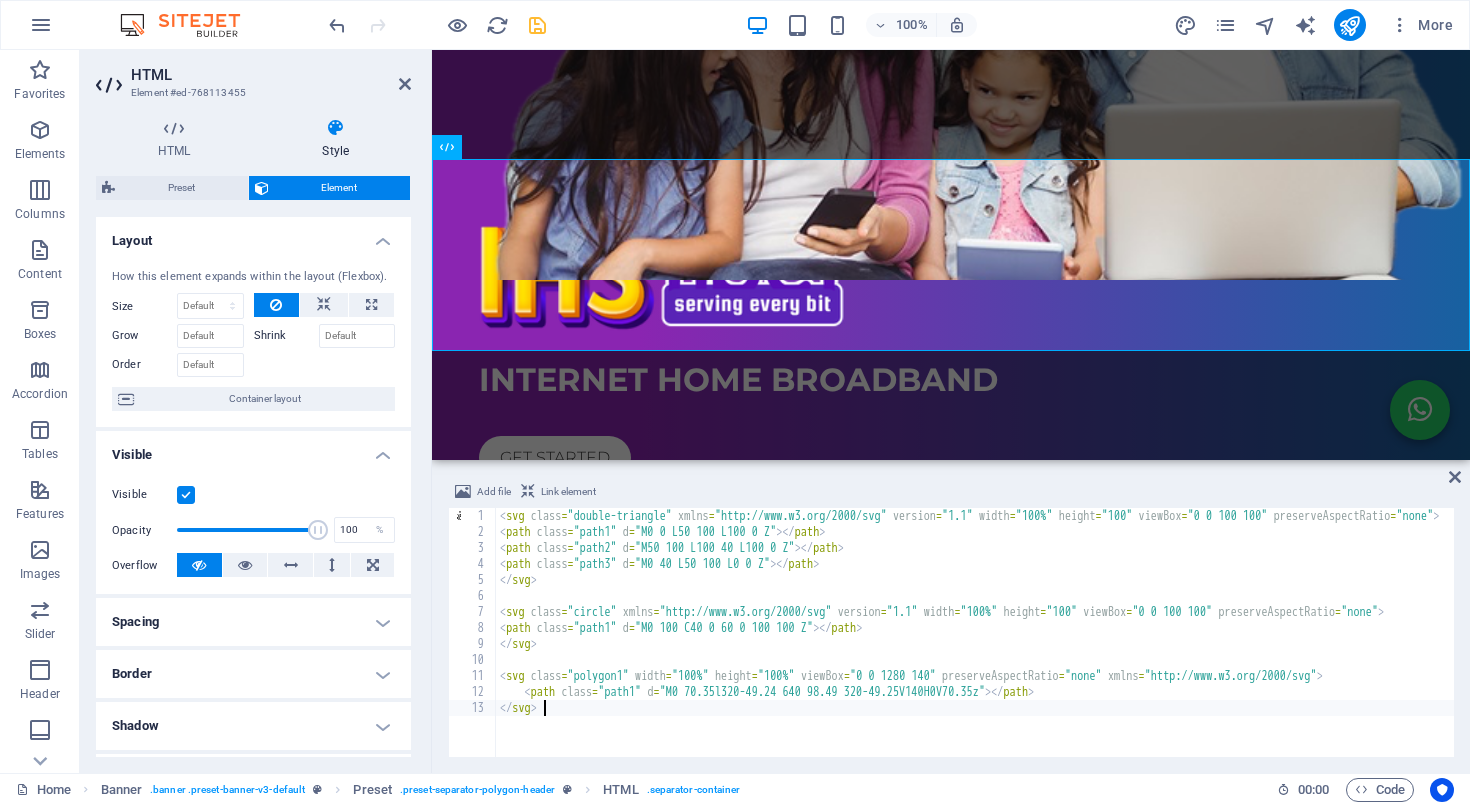click at bounding box center (186, 495) 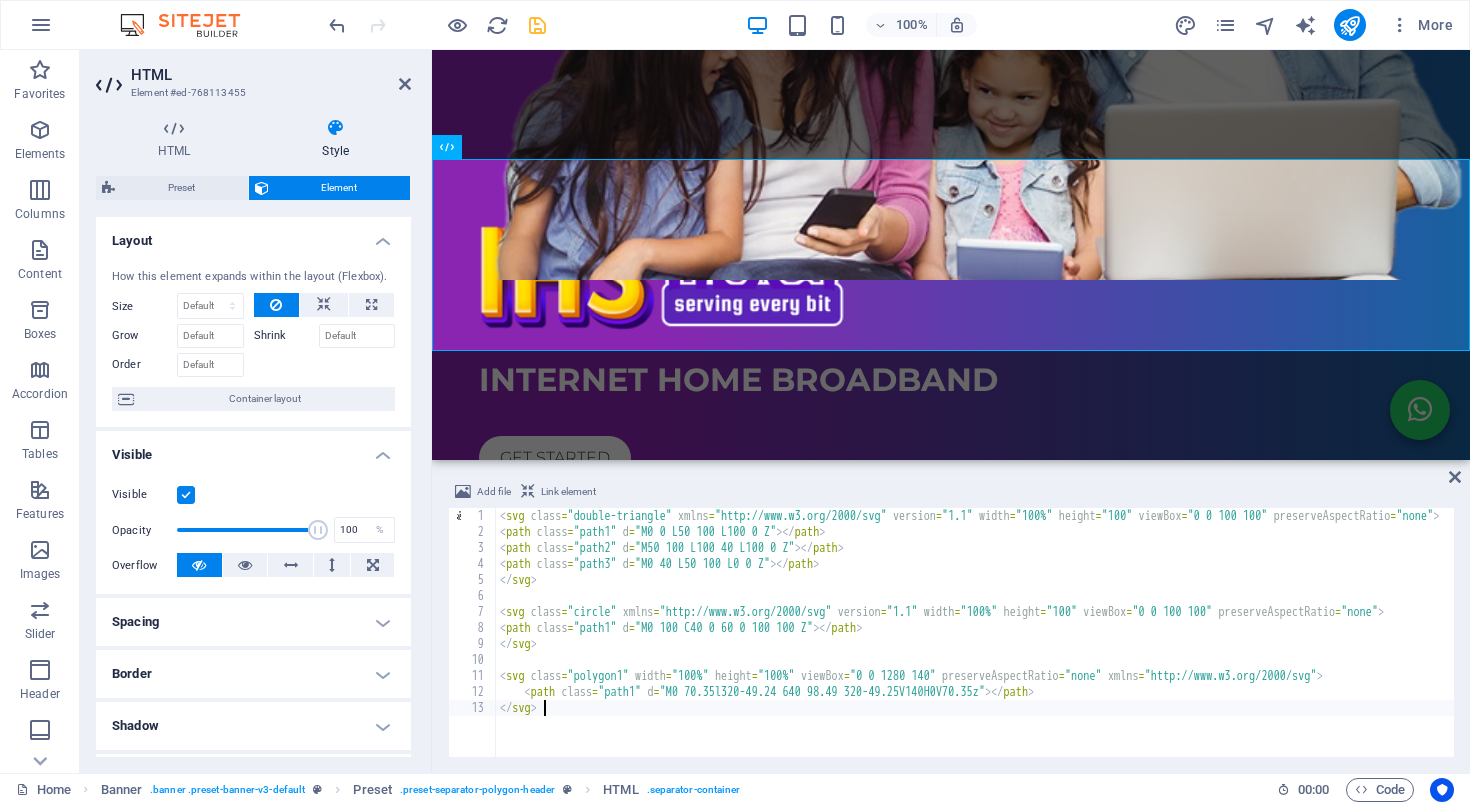 click on "Visible" at bounding box center (0, 0) 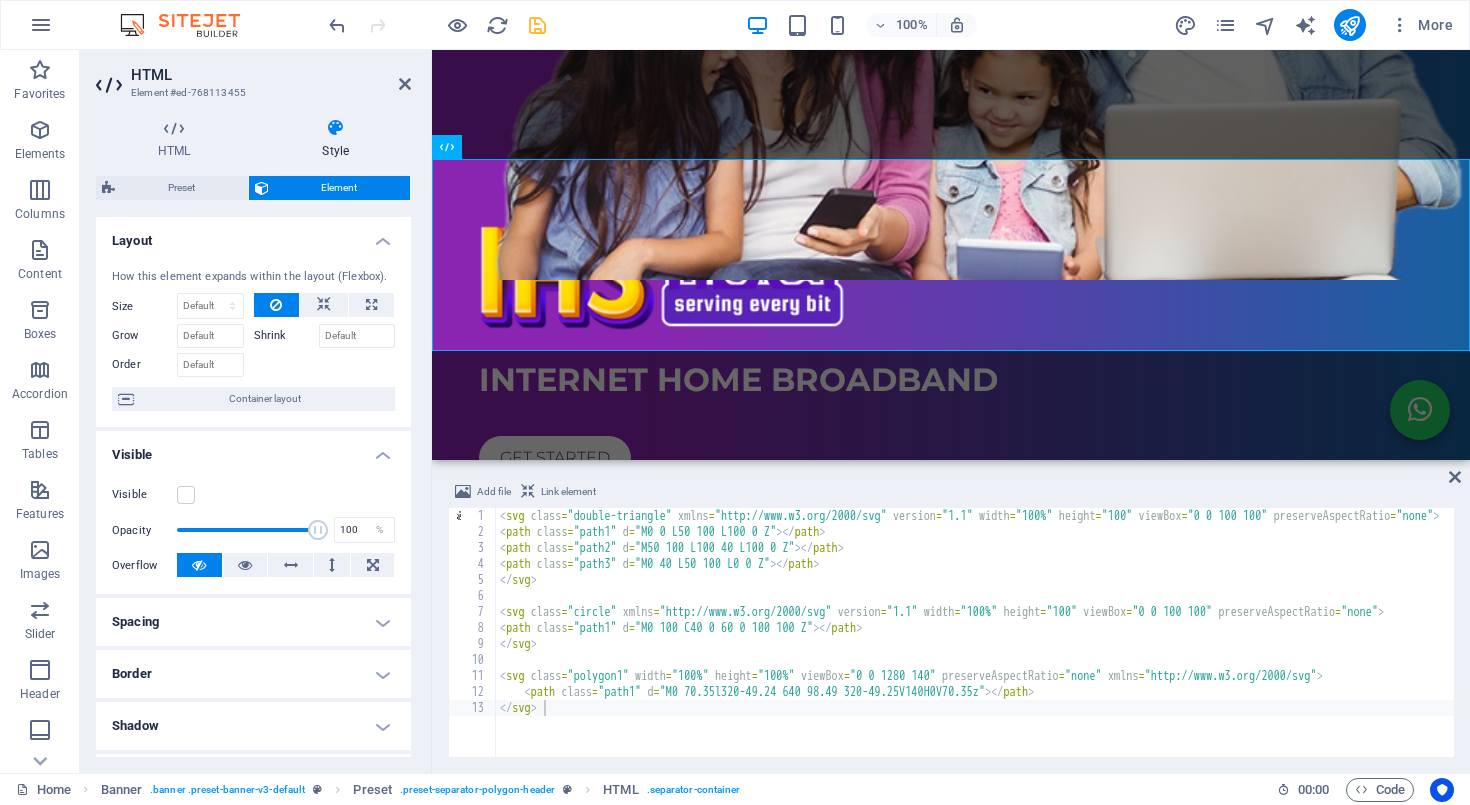 click at bounding box center (951, 55) 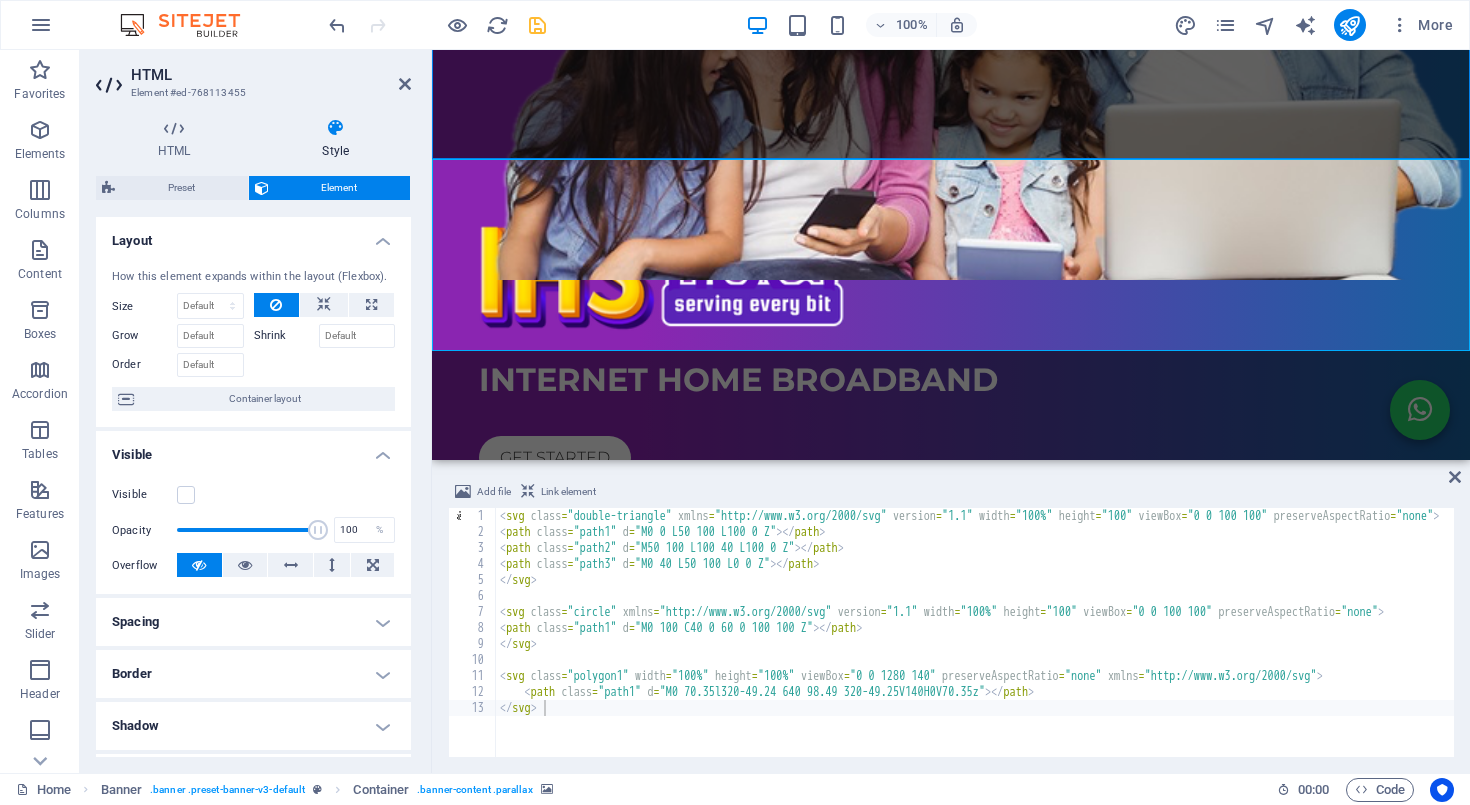 scroll, scrollTop: 112, scrollLeft: 0, axis: vertical 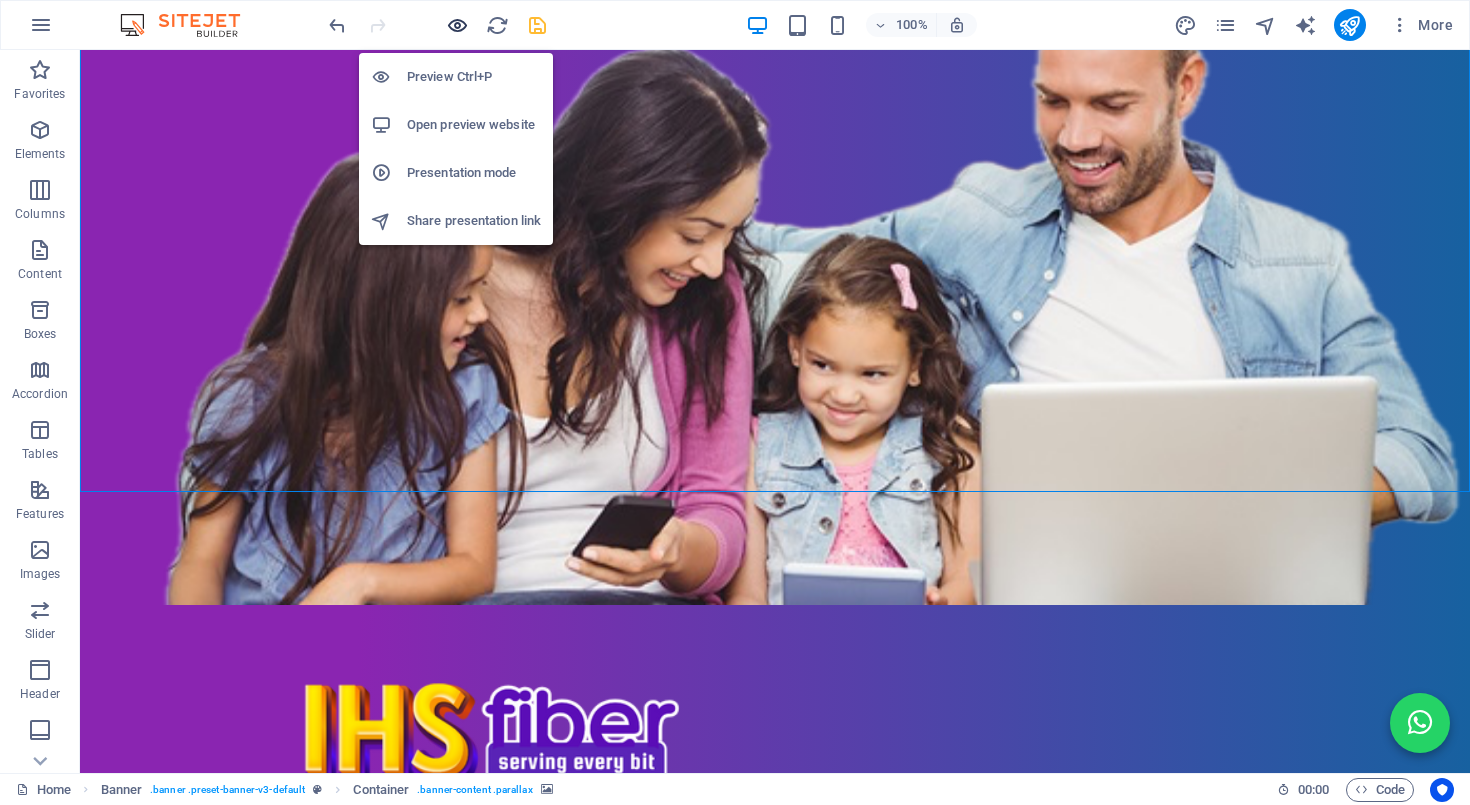 click at bounding box center [457, 25] 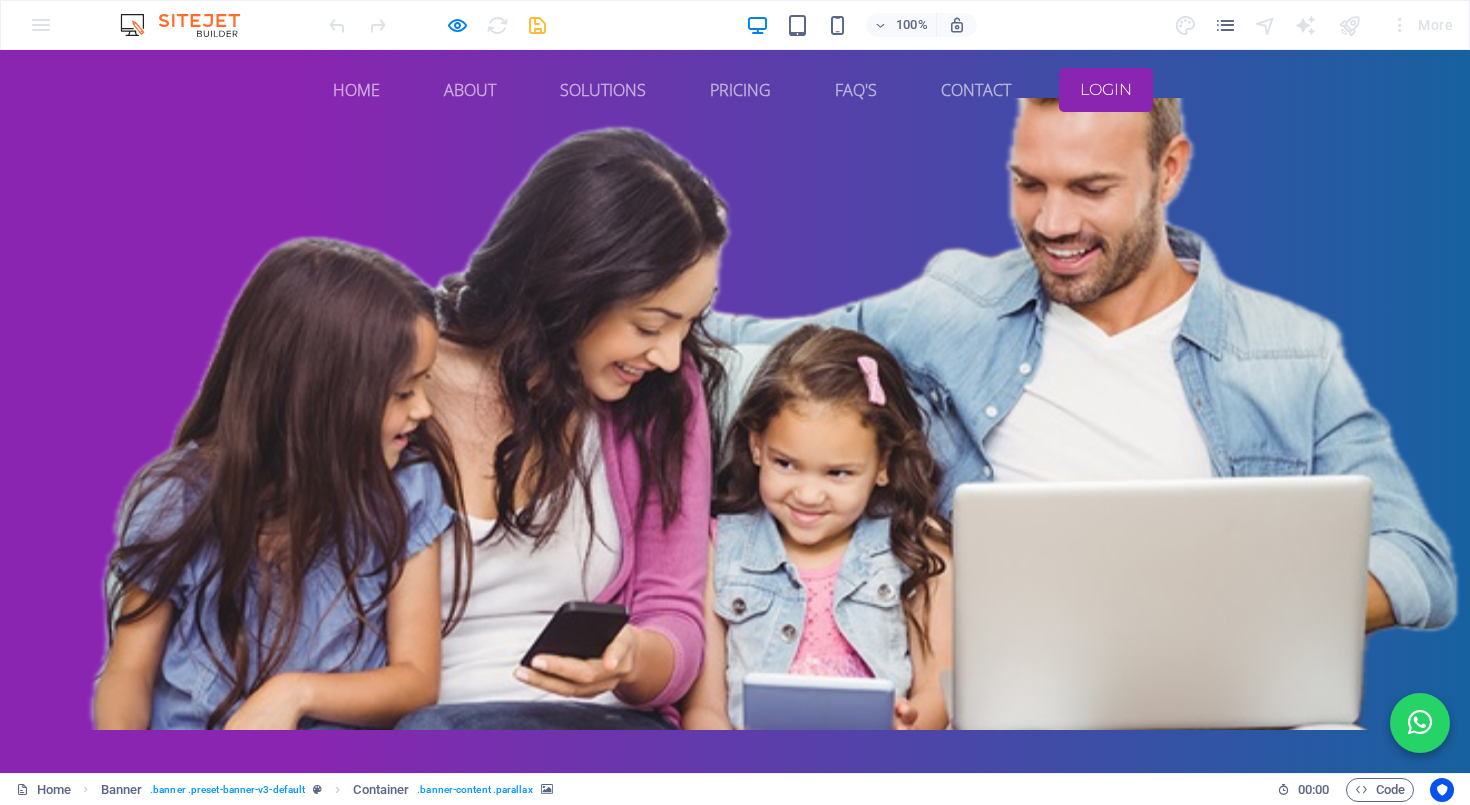 scroll, scrollTop: 0, scrollLeft: 0, axis: both 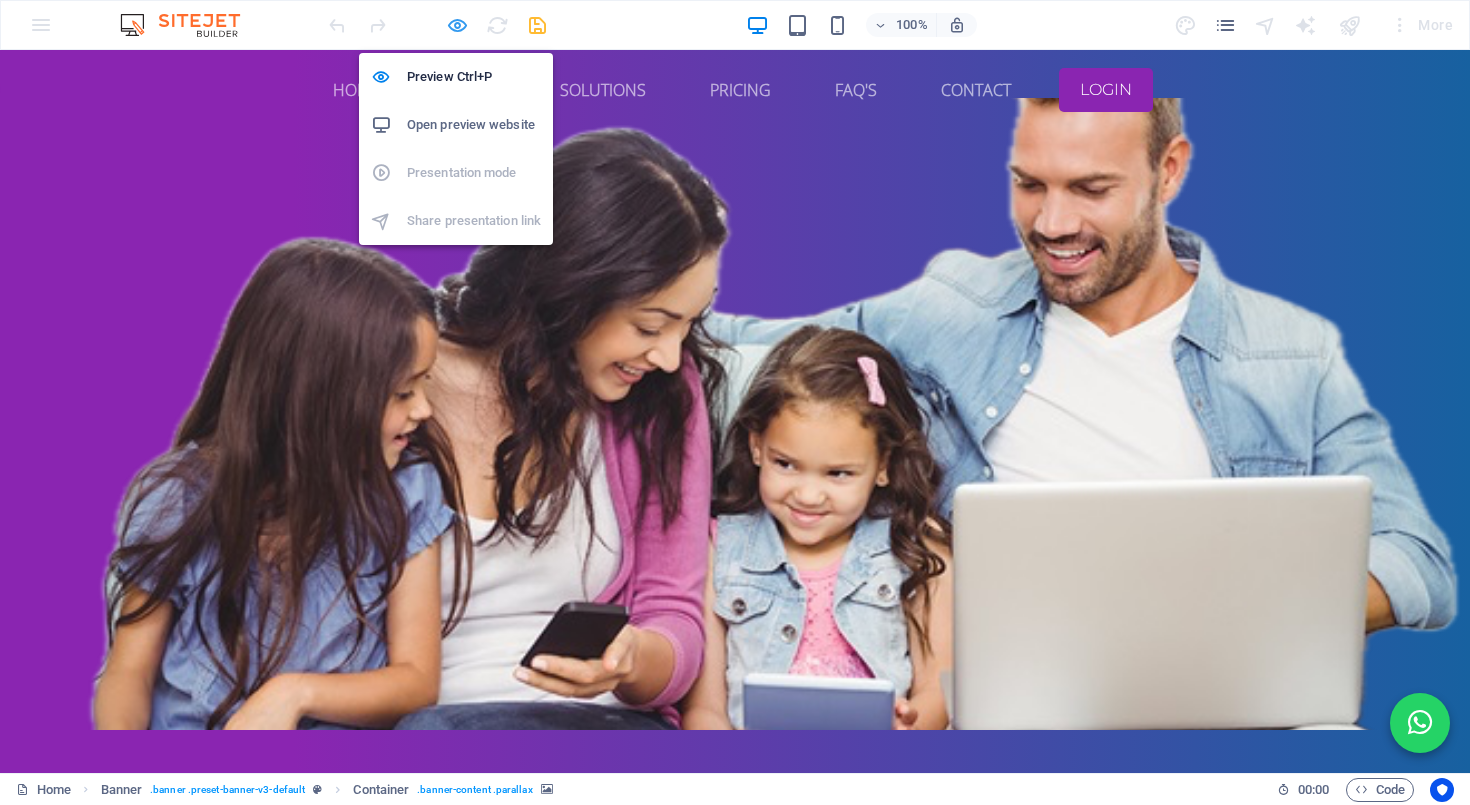 click at bounding box center (457, 25) 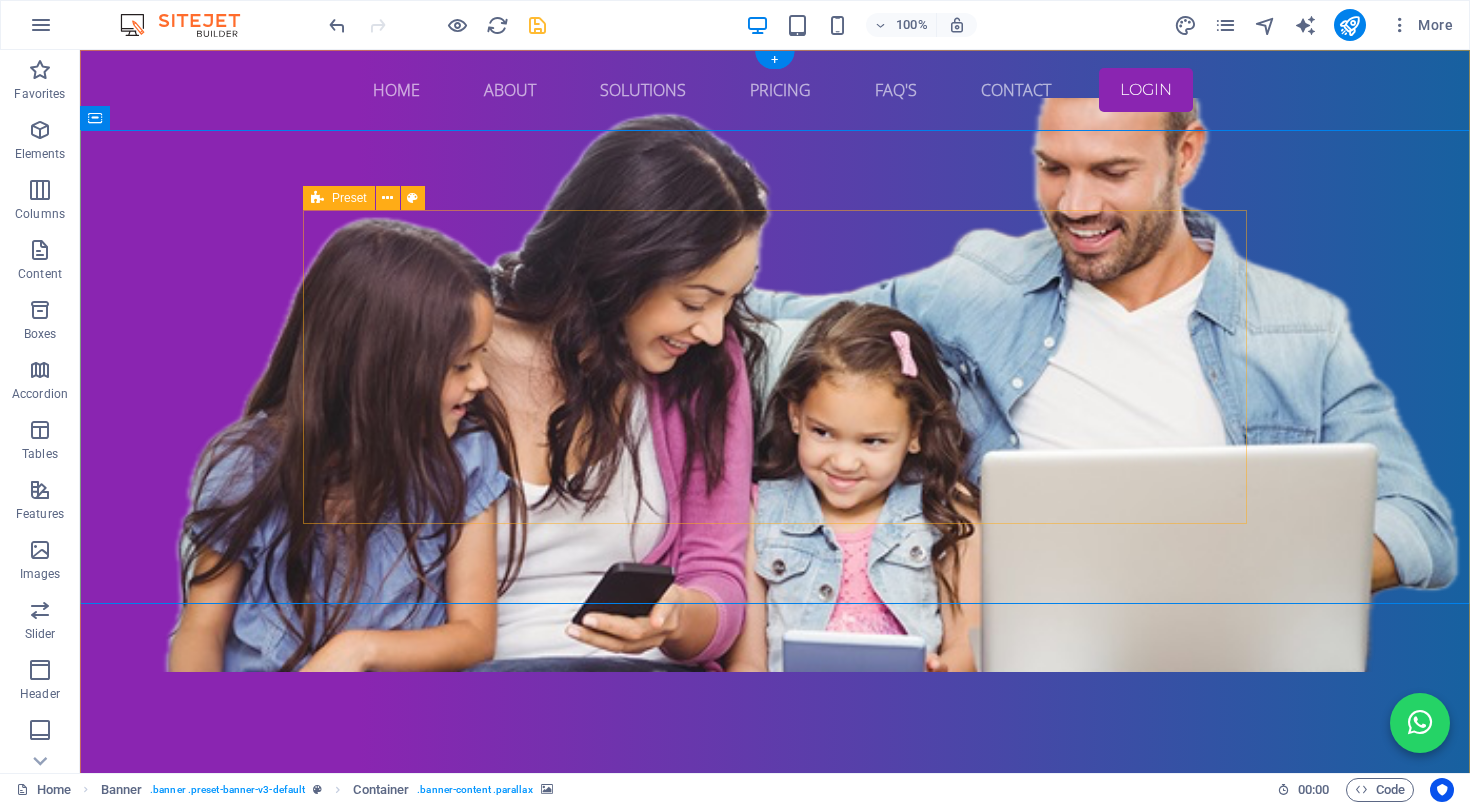 click at bounding box center [775, 385] 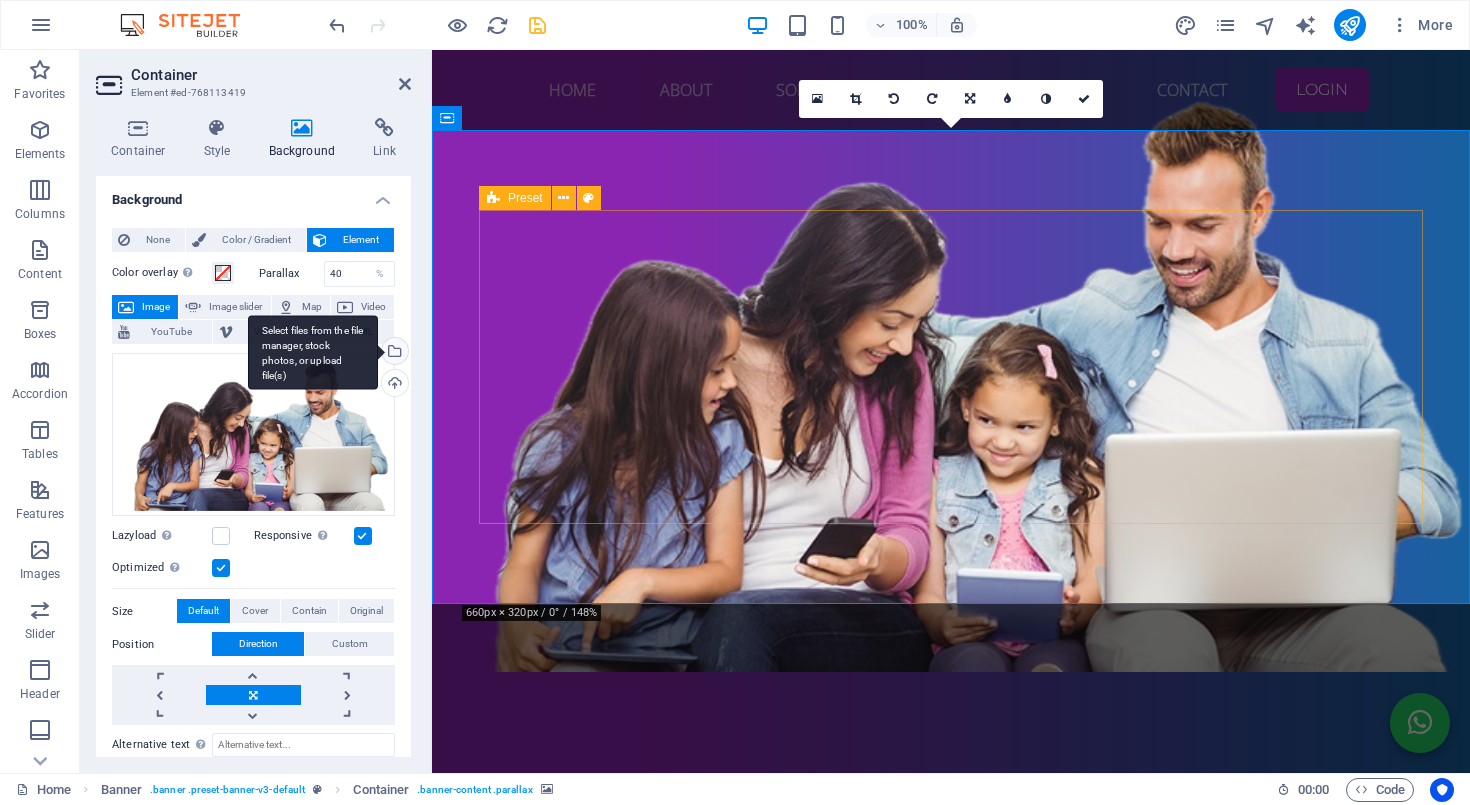 click on "Select files from the file manager, stock photos, or upload file(s)" at bounding box center [393, 353] 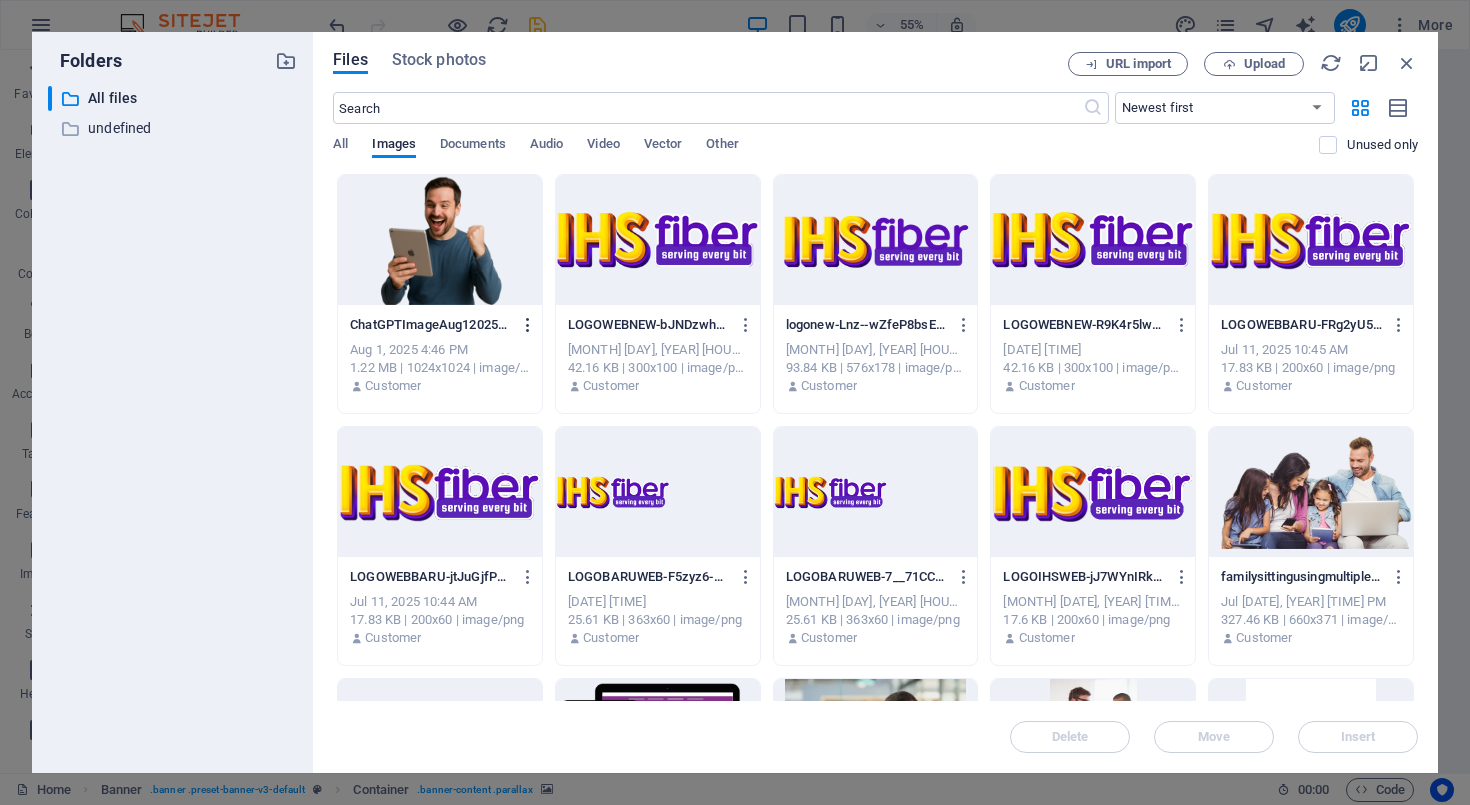 click at bounding box center [528, 325] 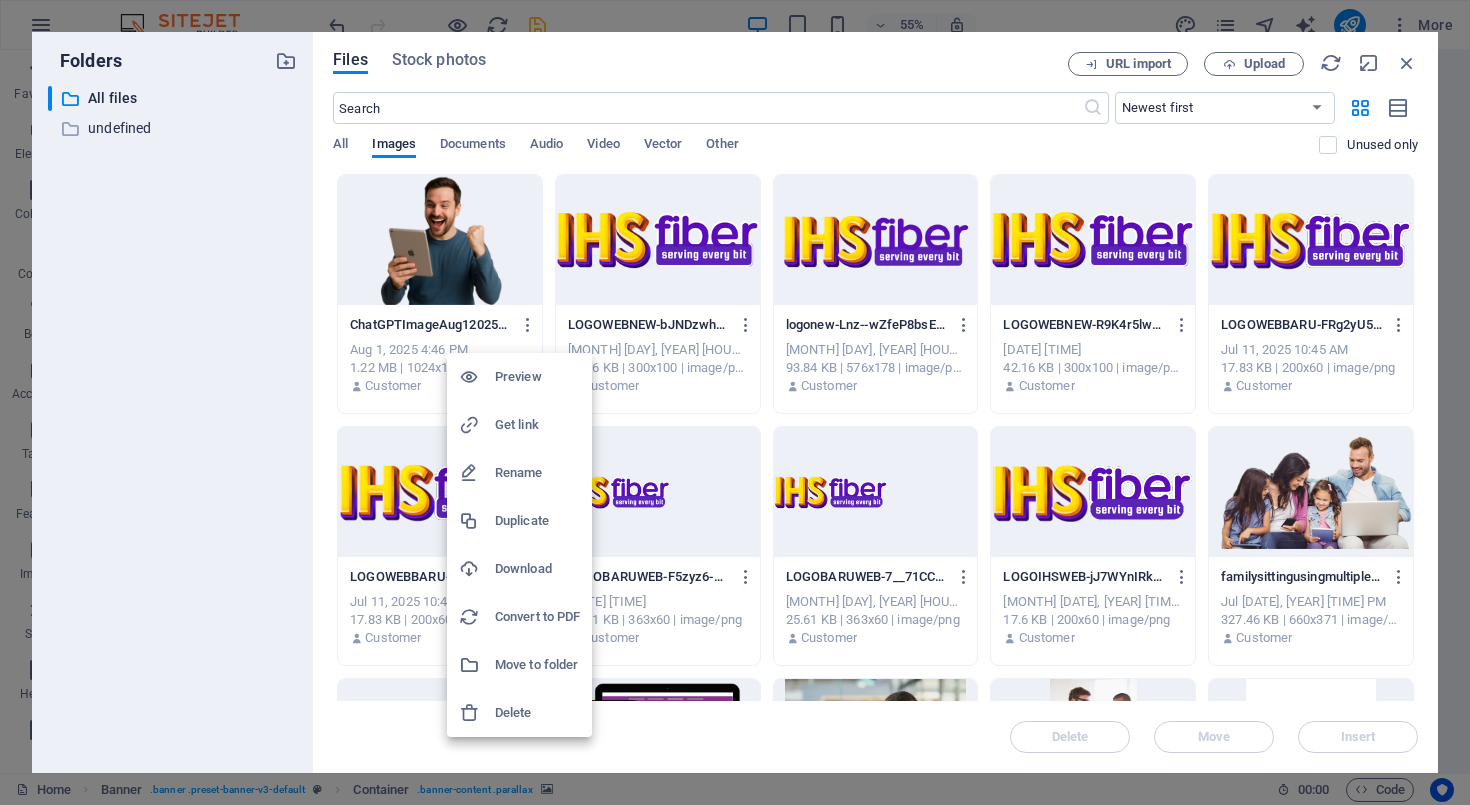 click on "Delete" at bounding box center (537, 713) 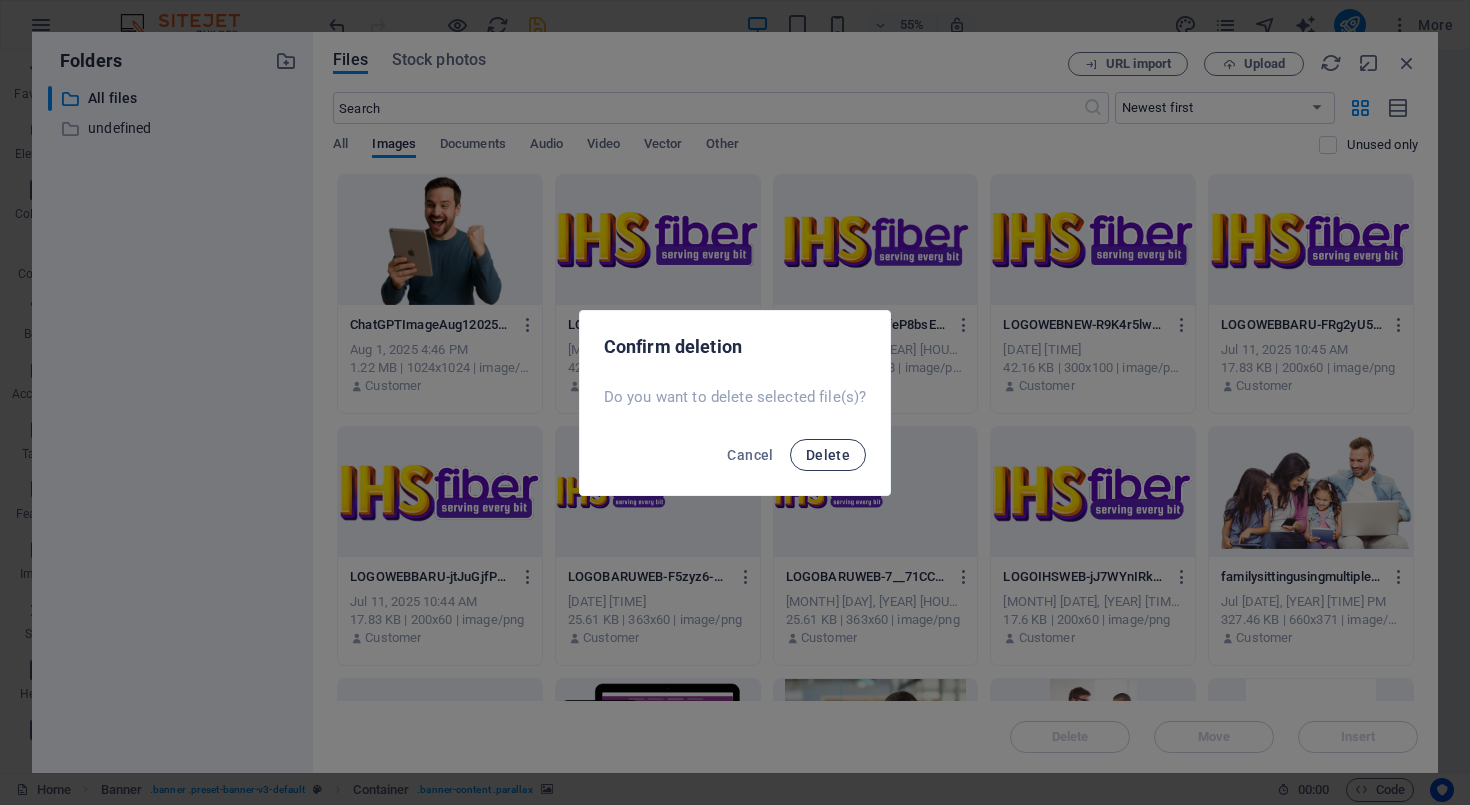 click on "Delete" at bounding box center [828, 455] 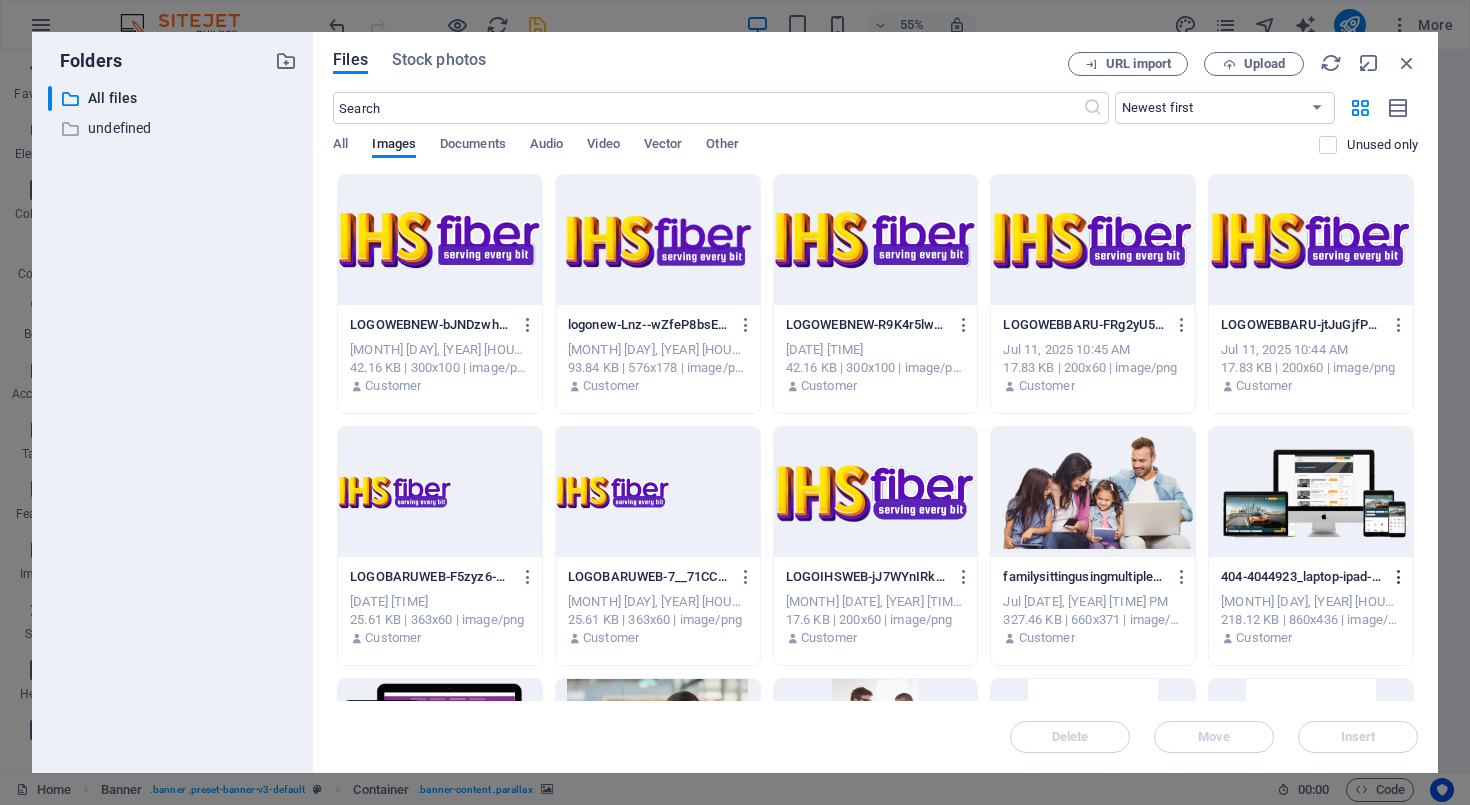 click at bounding box center (1399, 577) 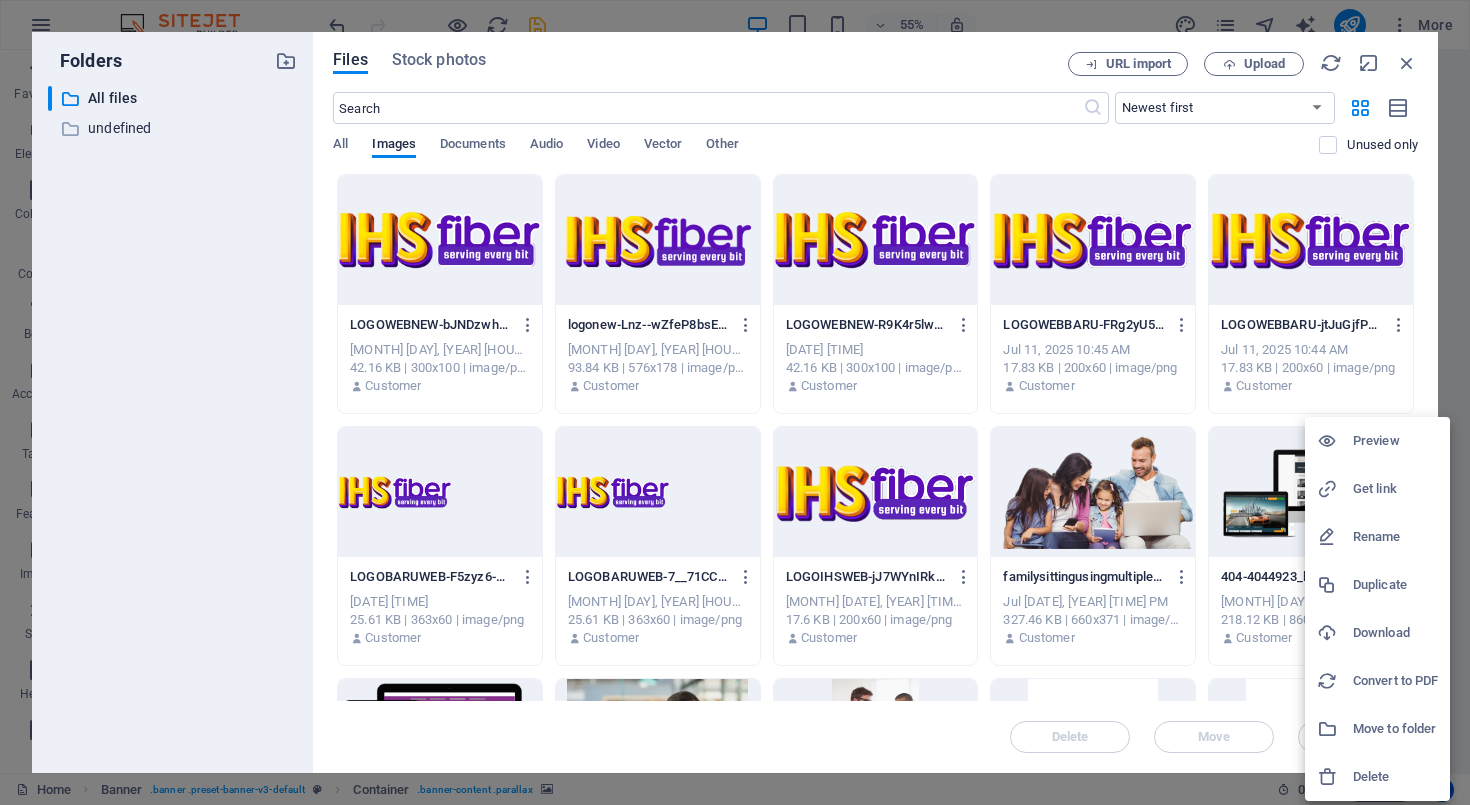 click at bounding box center (1335, 777) 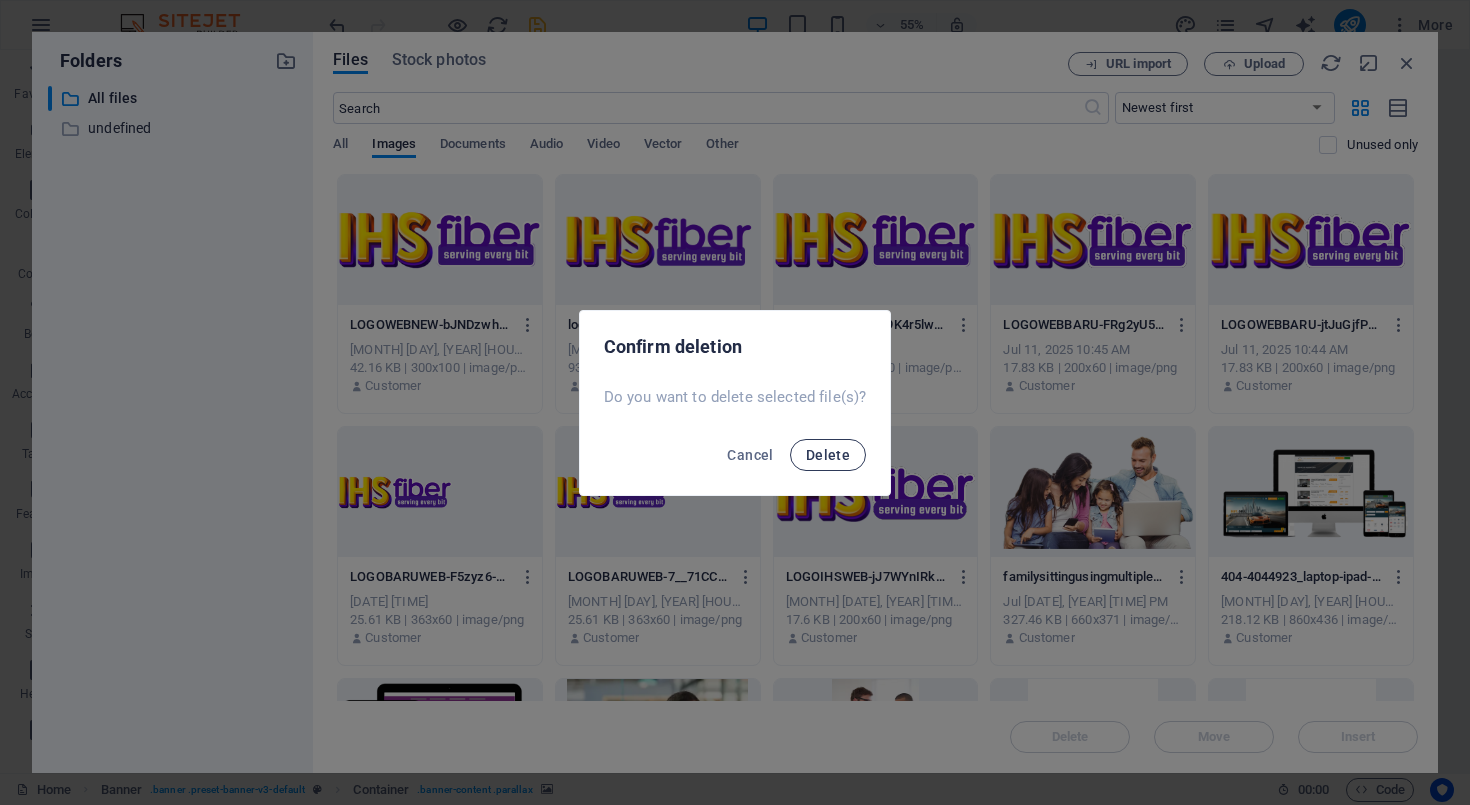 click on "Delete" at bounding box center (828, 455) 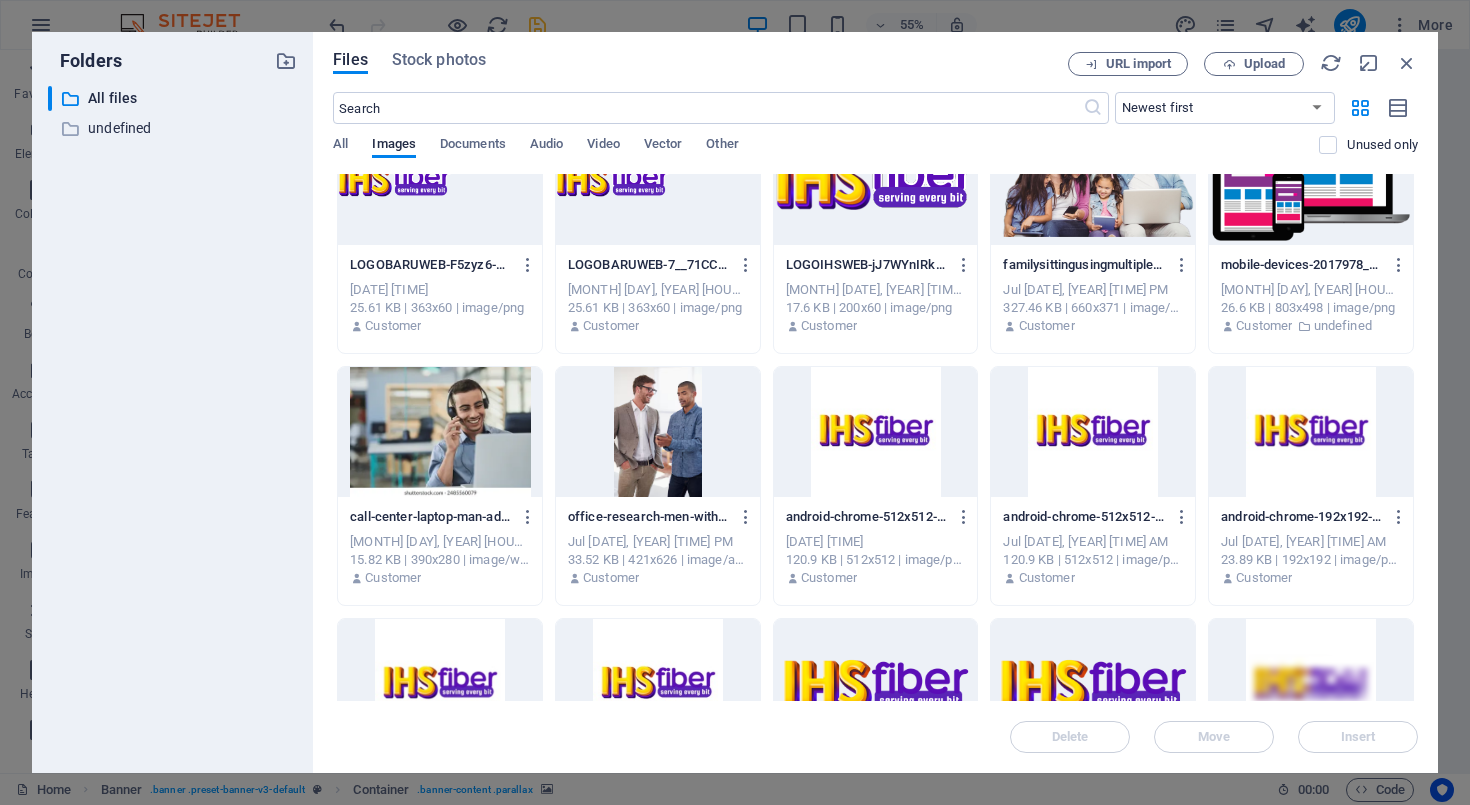 scroll, scrollTop: 315, scrollLeft: 0, axis: vertical 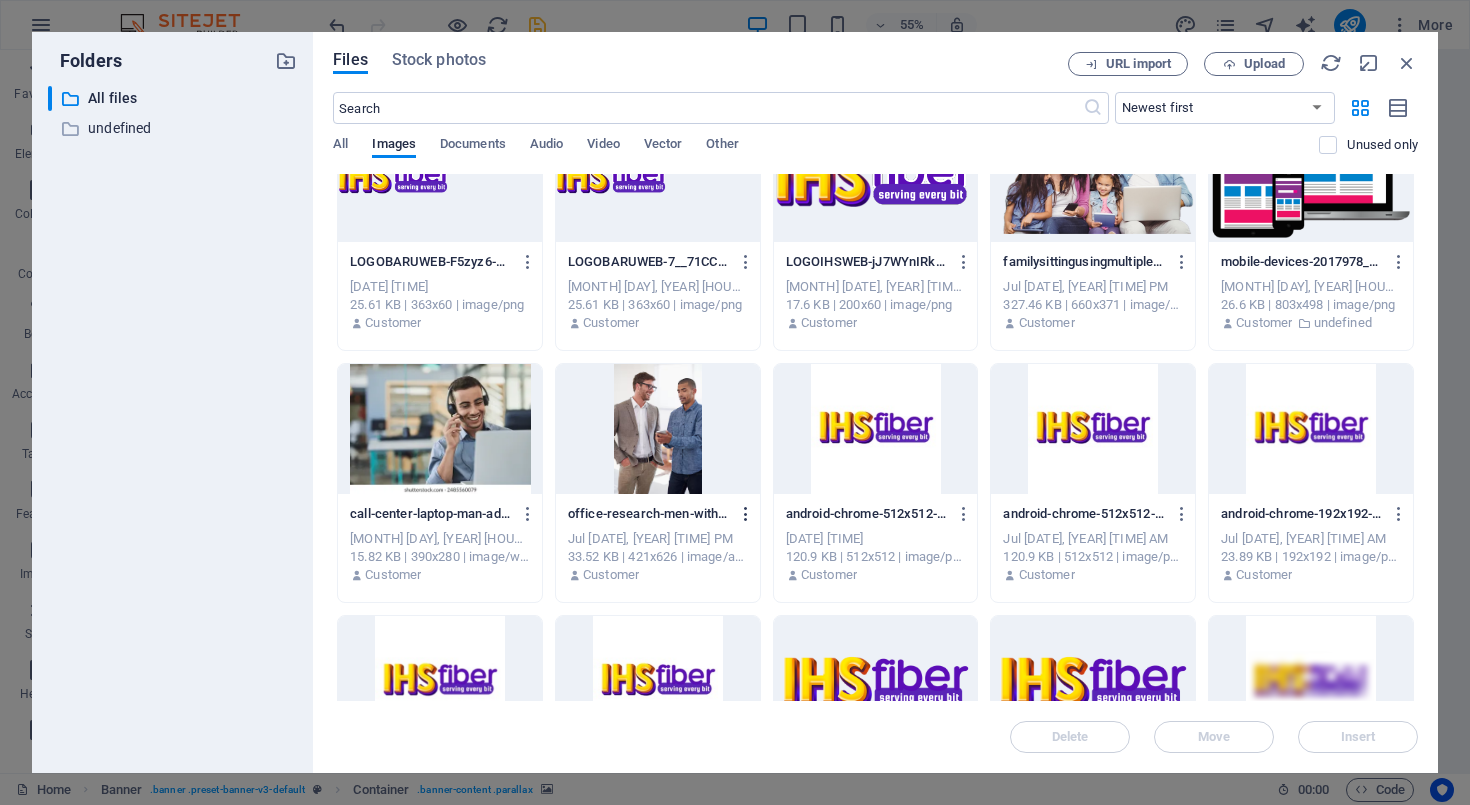 click at bounding box center [746, 514] 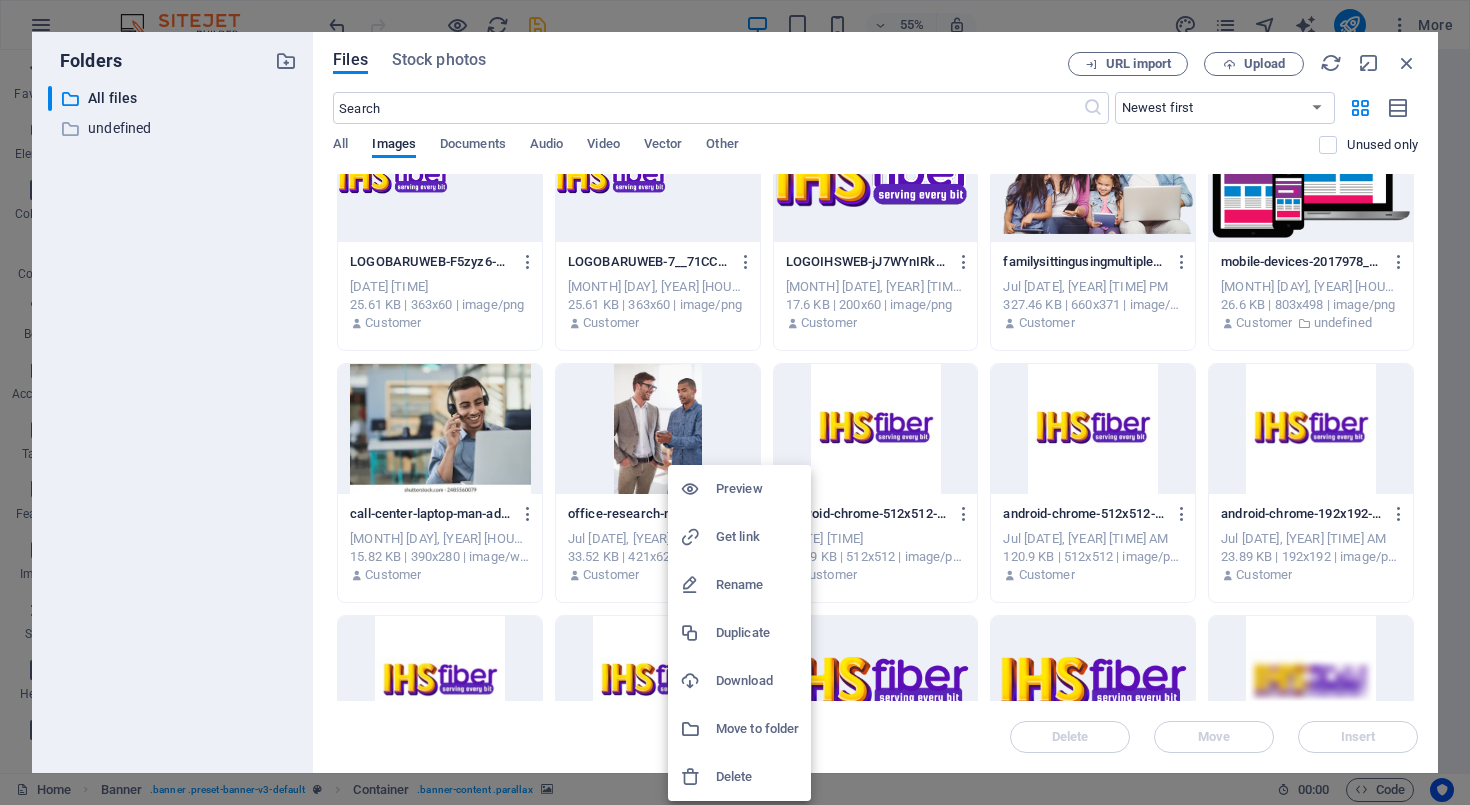click on "Delete" at bounding box center [757, 777] 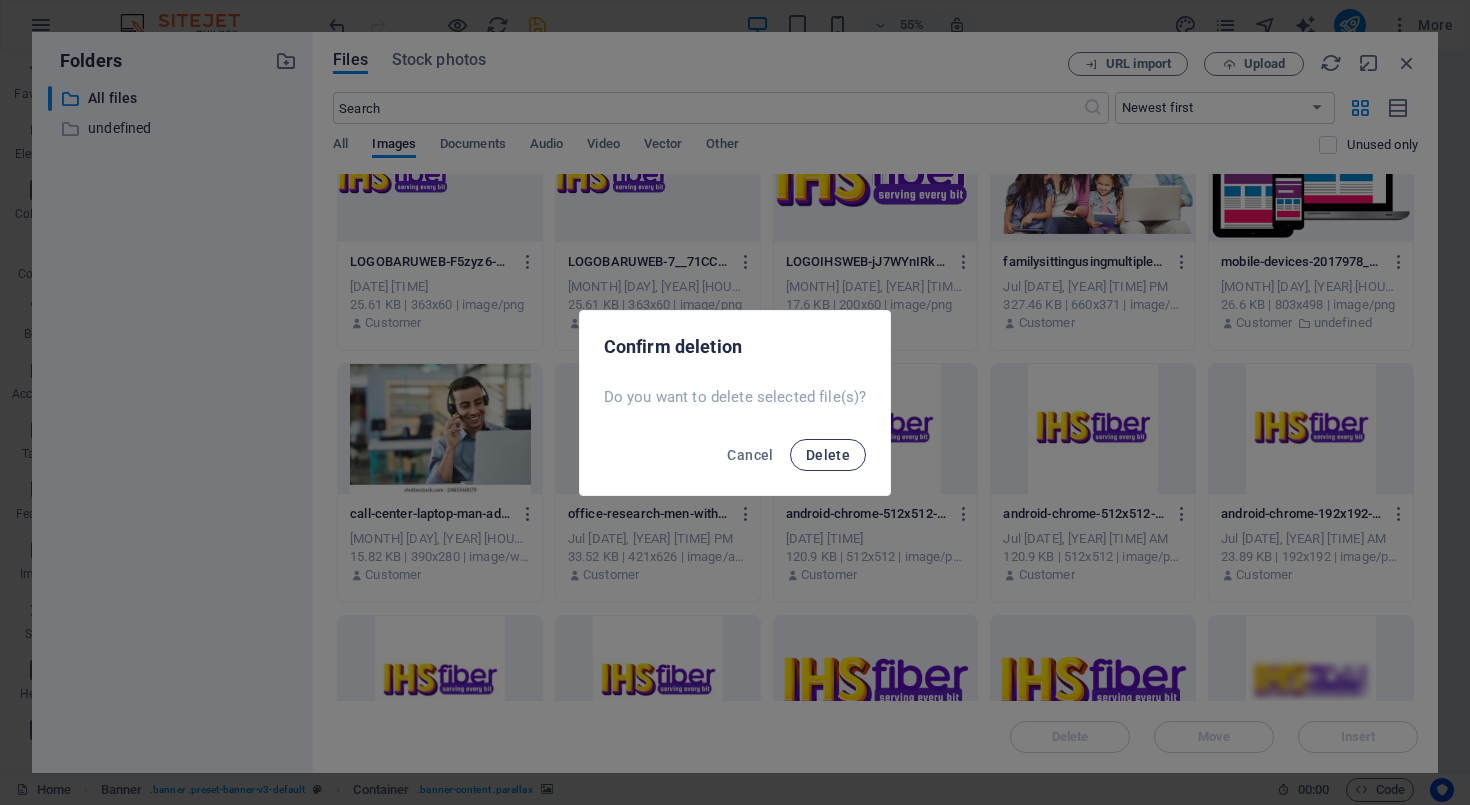 click on "Delete" at bounding box center [828, 455] 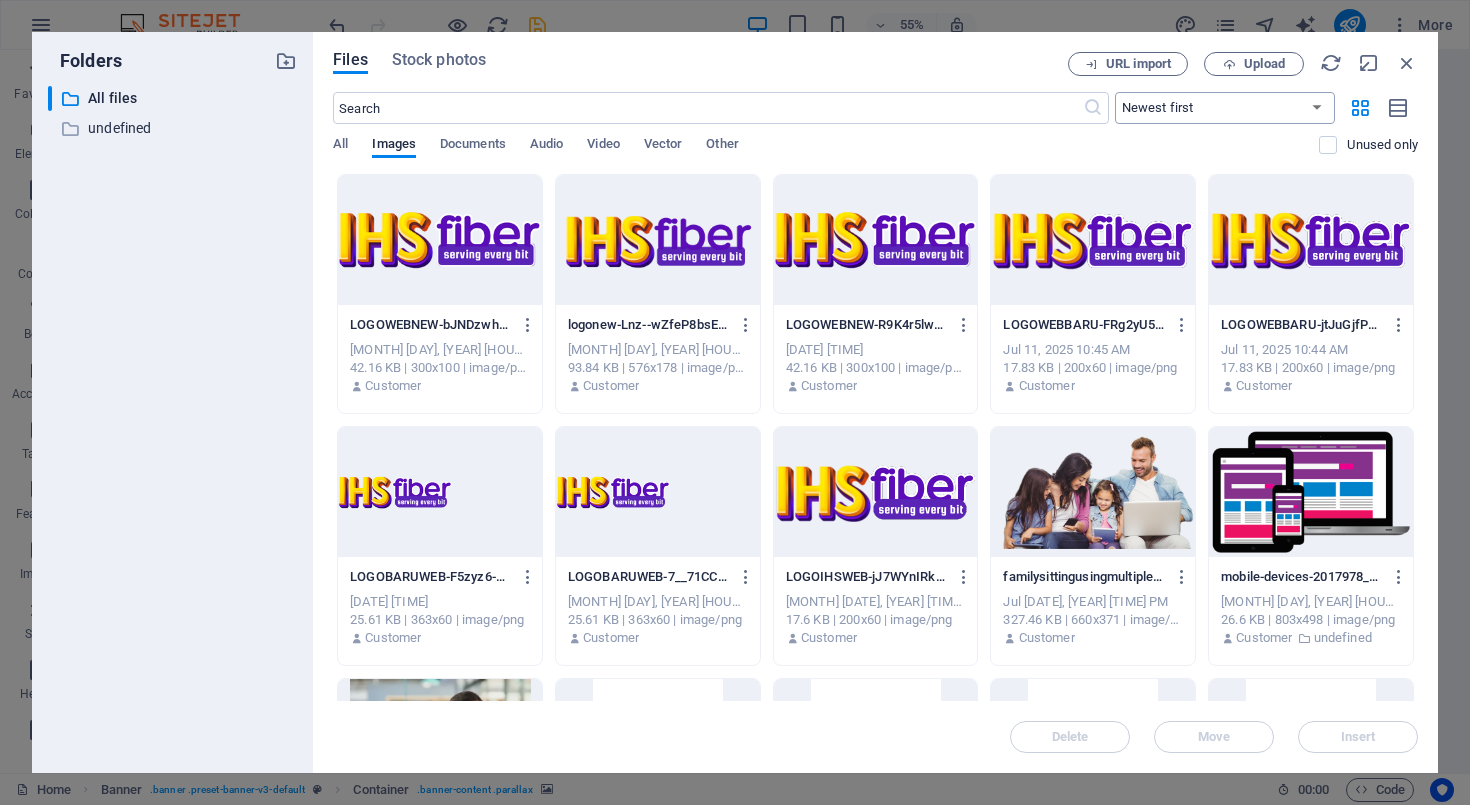 scroll, scrollTop: 0, scrollLeft: 0, axis: both 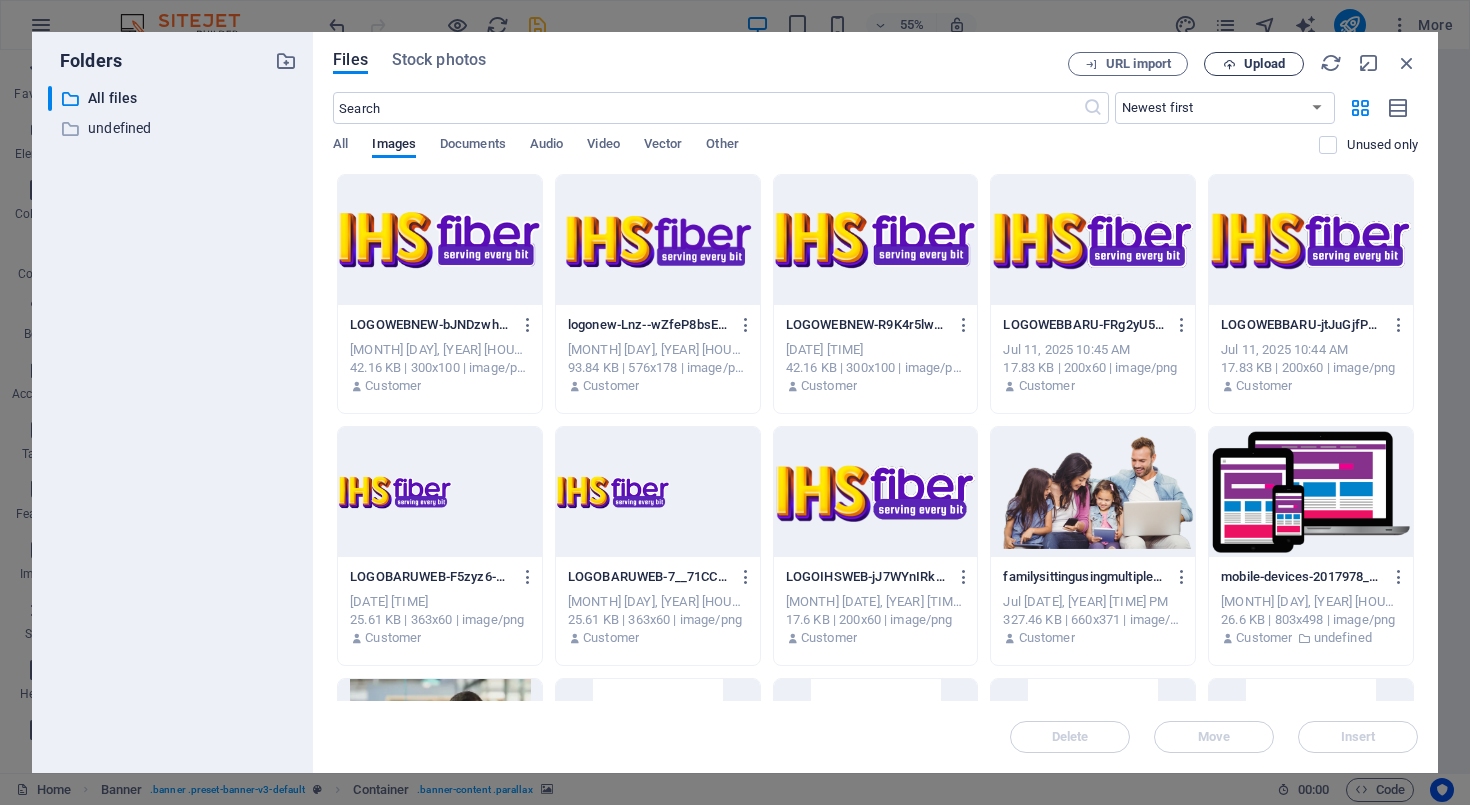 click on "Upload" at bounding box center (1254, 64) 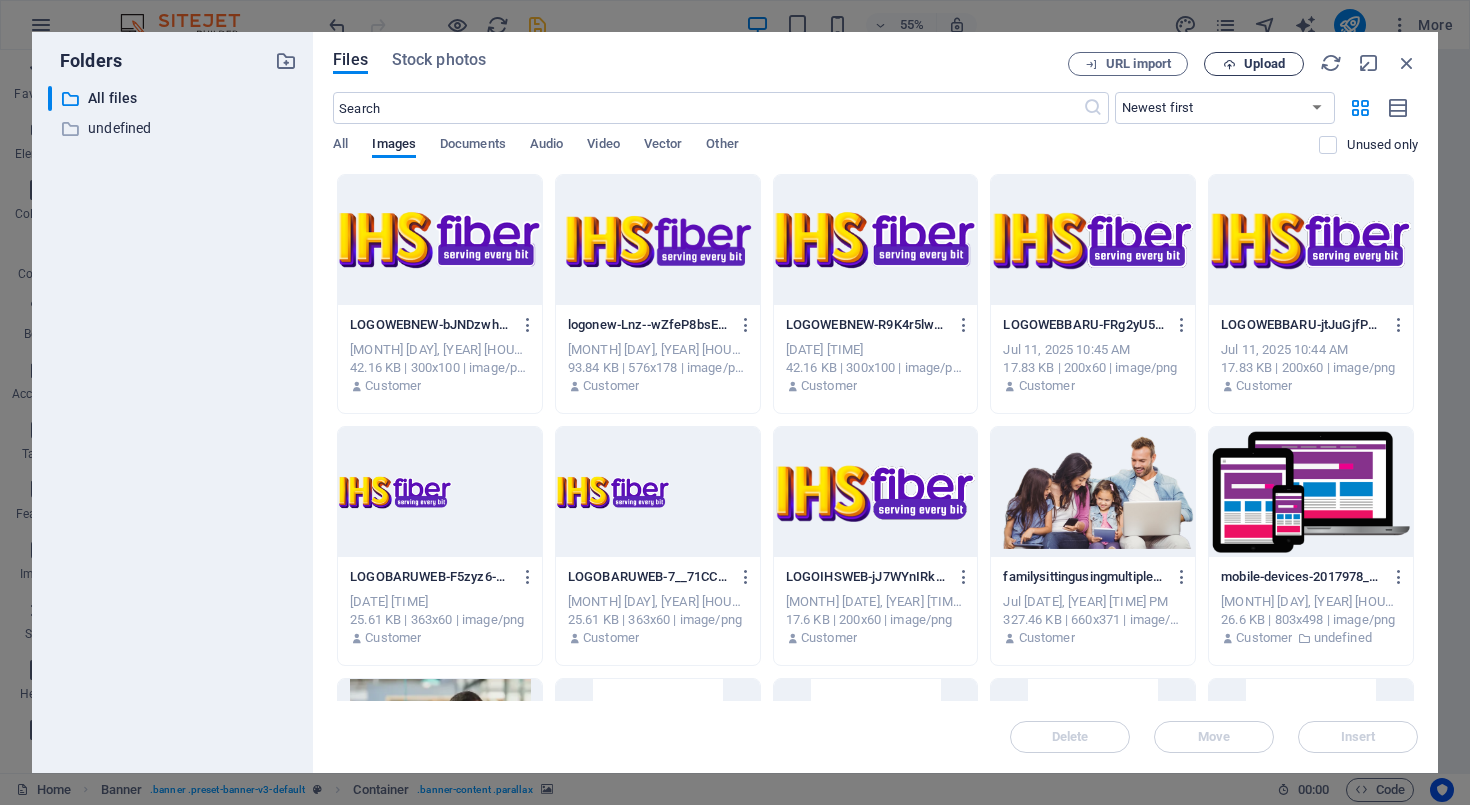 click on "Upload" at bounding box center (1264, 64) 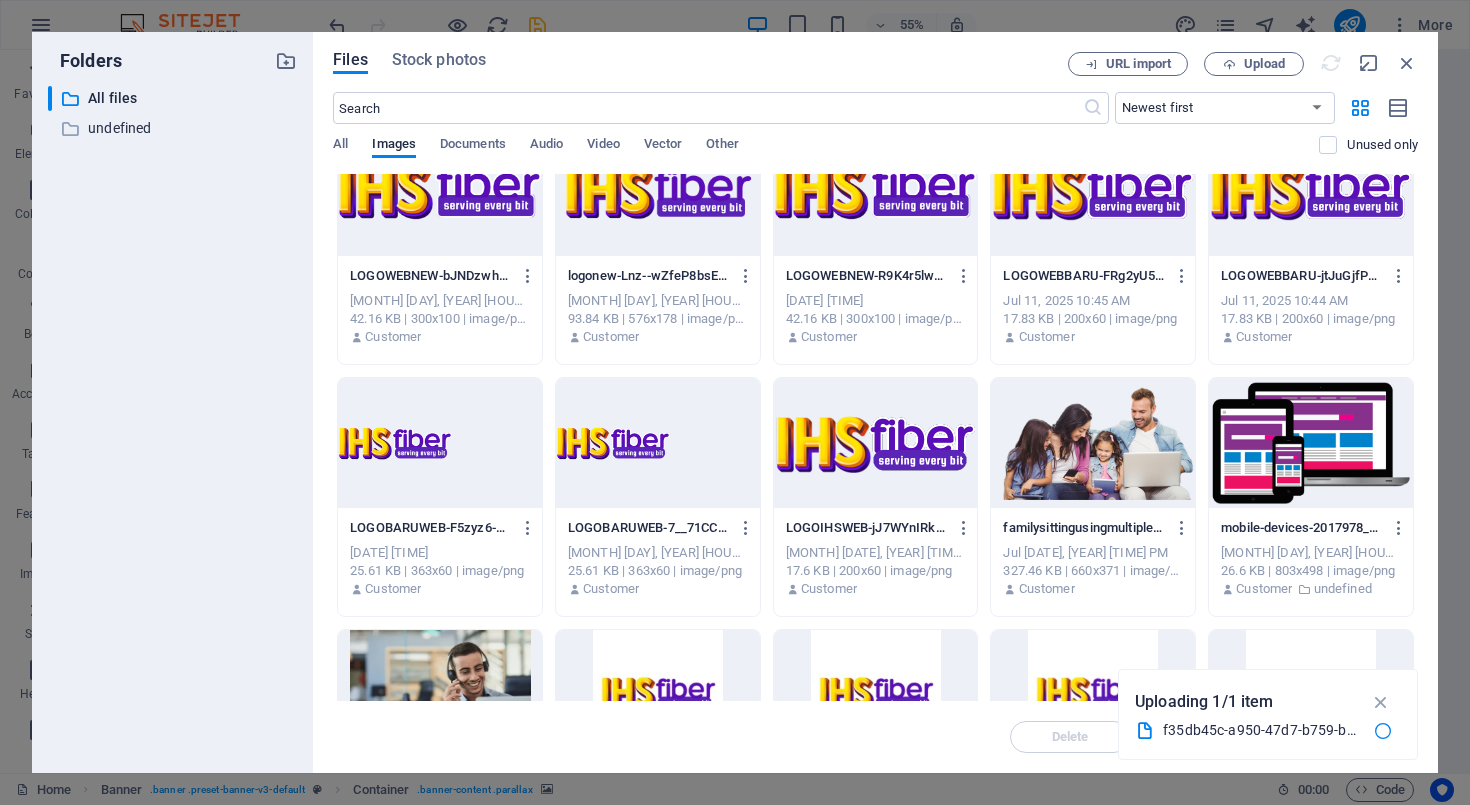 scroll, scrollTop: 103, scrollLeft: 0, axis: vertical 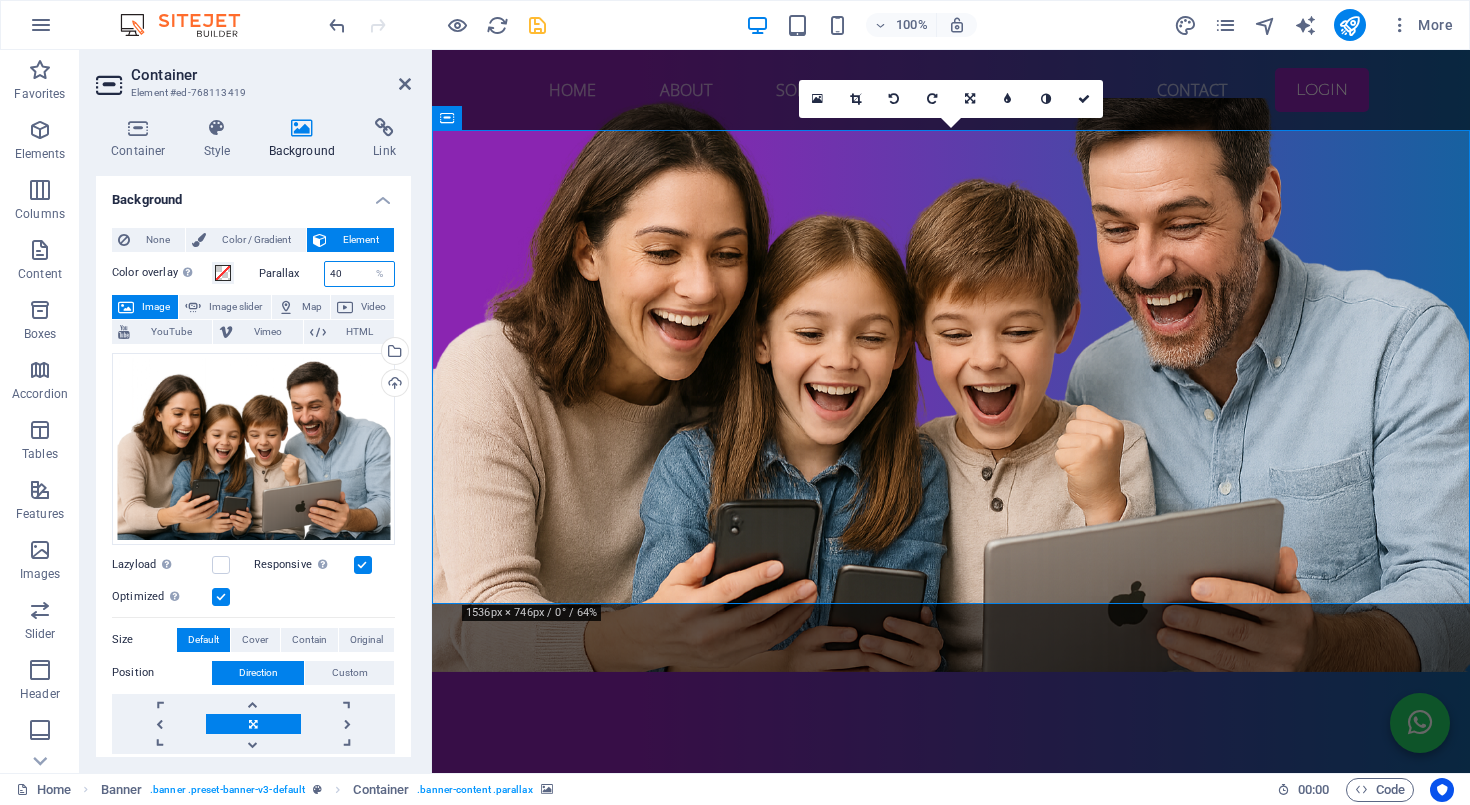 click on "40" at bounding box center [360, 274] 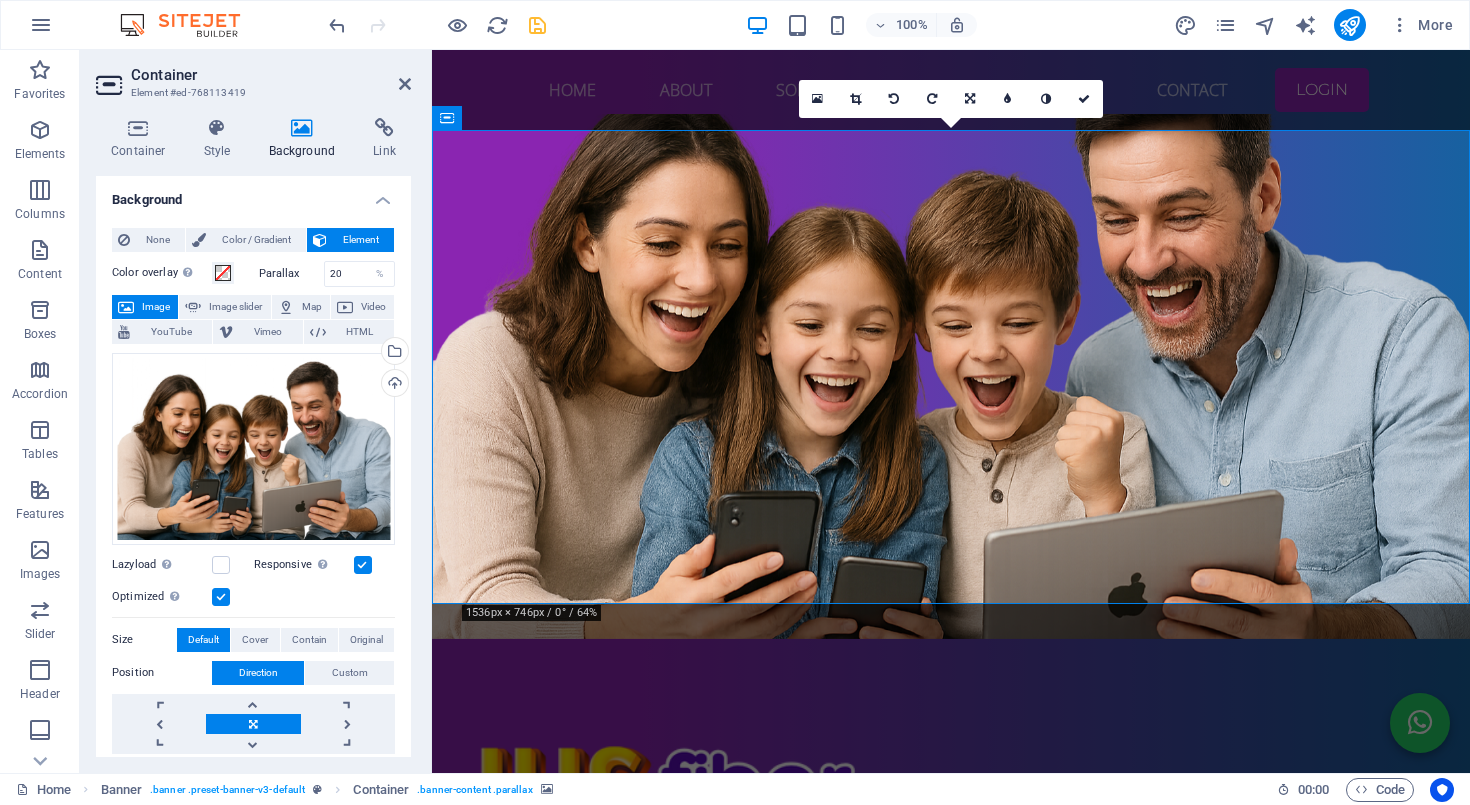 click on "Parallax" at bounding box center (291, 273) 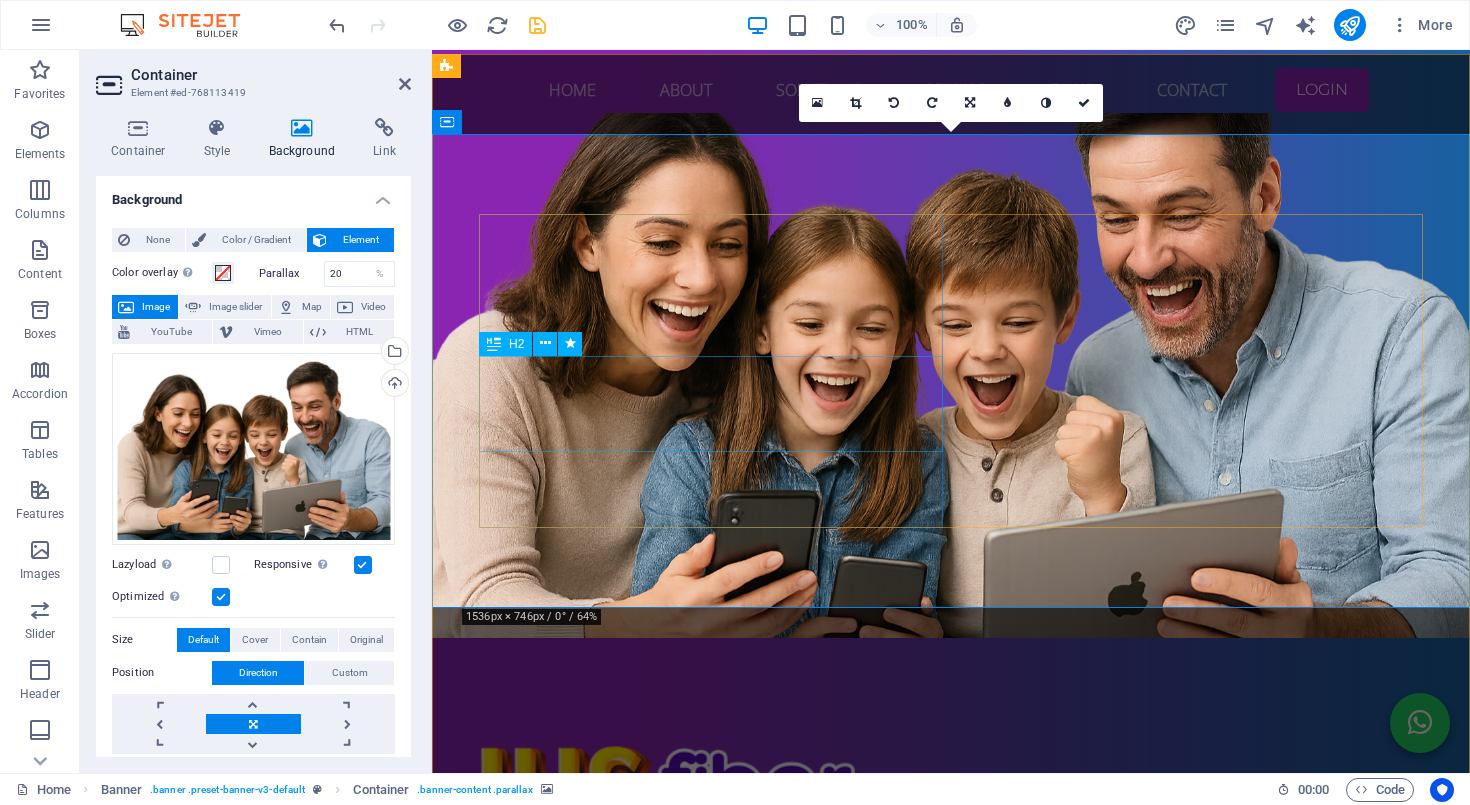 scroll, scrollTop: 0, scrollLeft: 0, axis: both 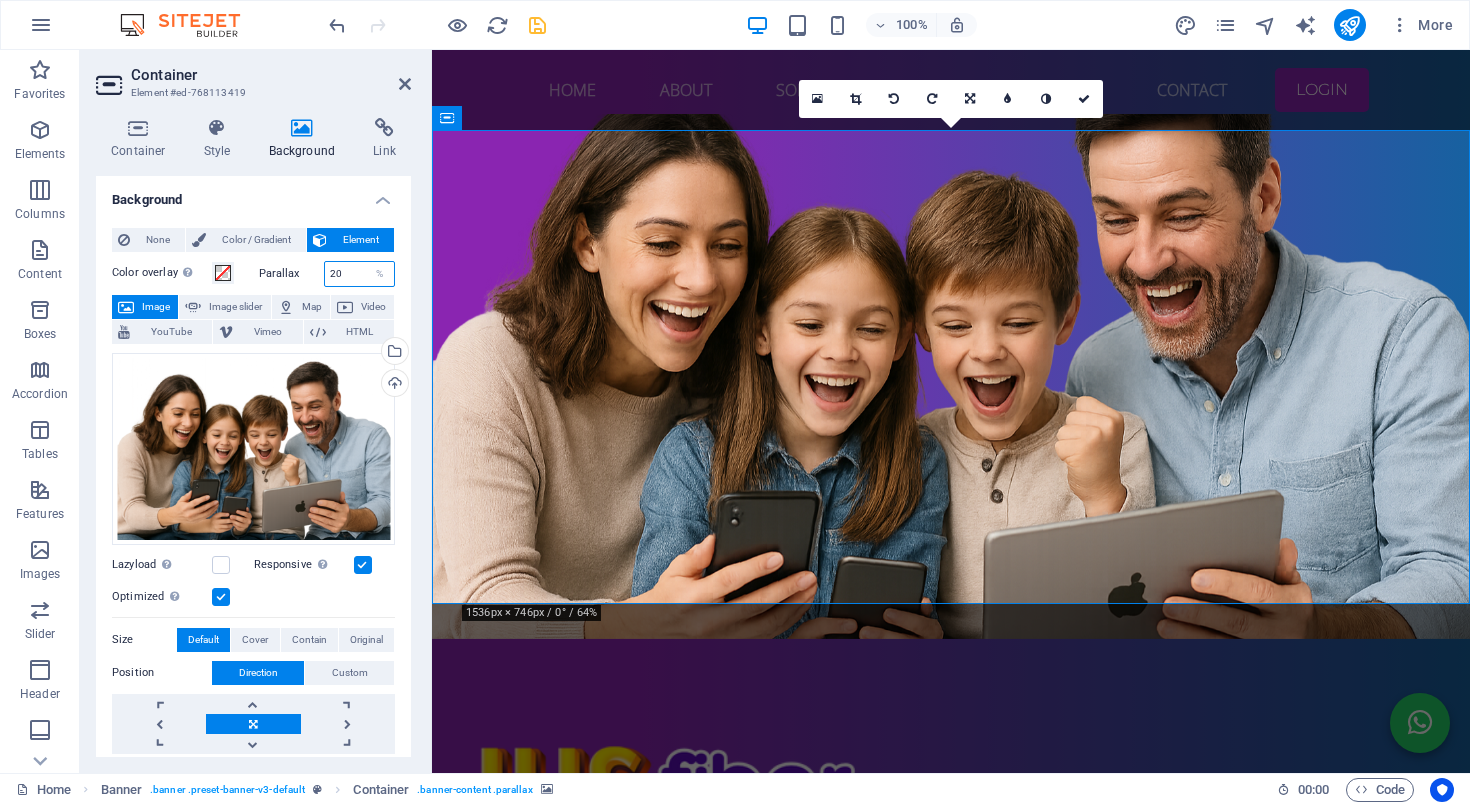 drag, startPoint x: 349, startPoint y: 269, endPoint x: 291, endPoint y: 269, distance: 58 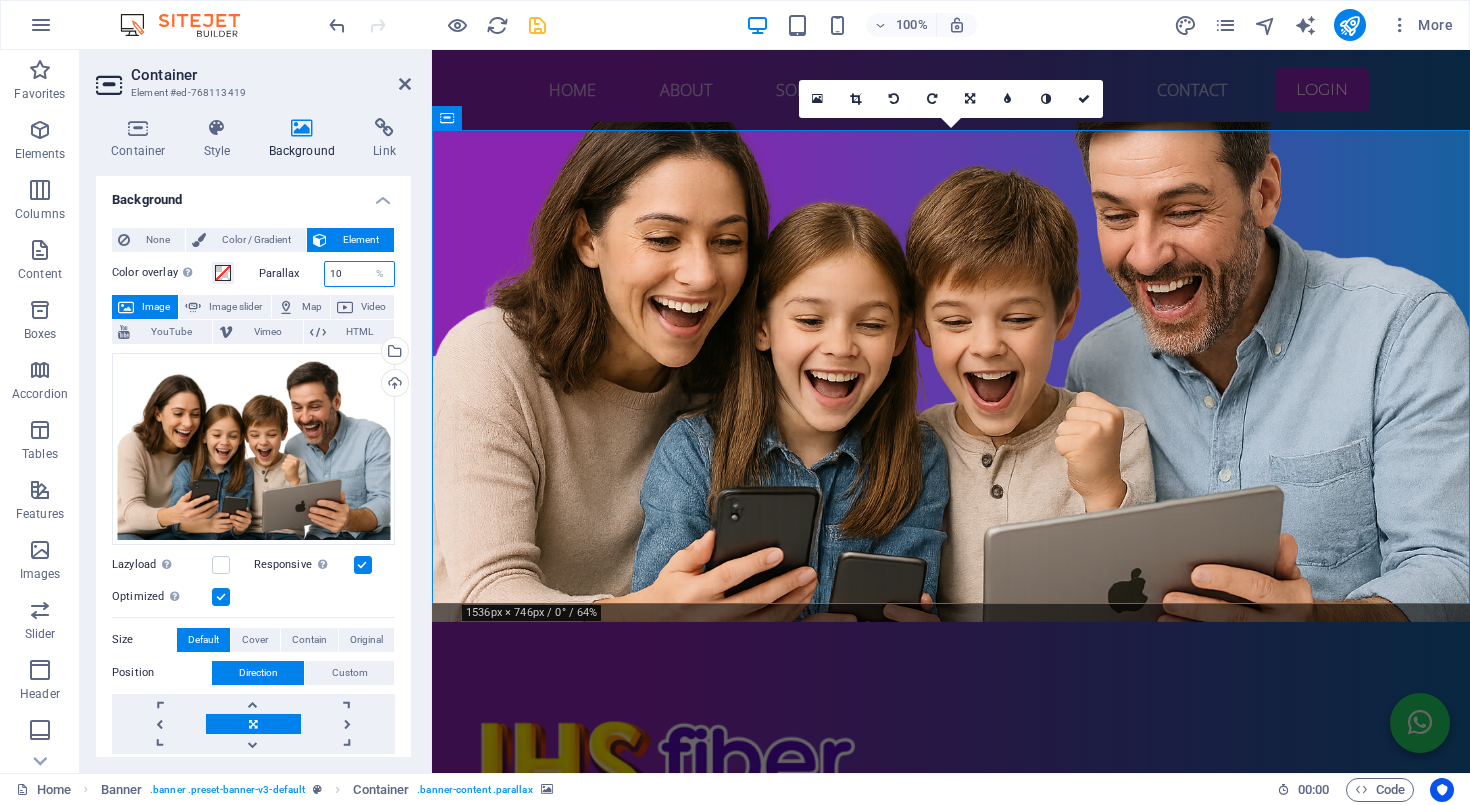 drag, startPoint x: 350, startPoint y: 272, endPoint x: 268, endPoint y: 272, distance: 82 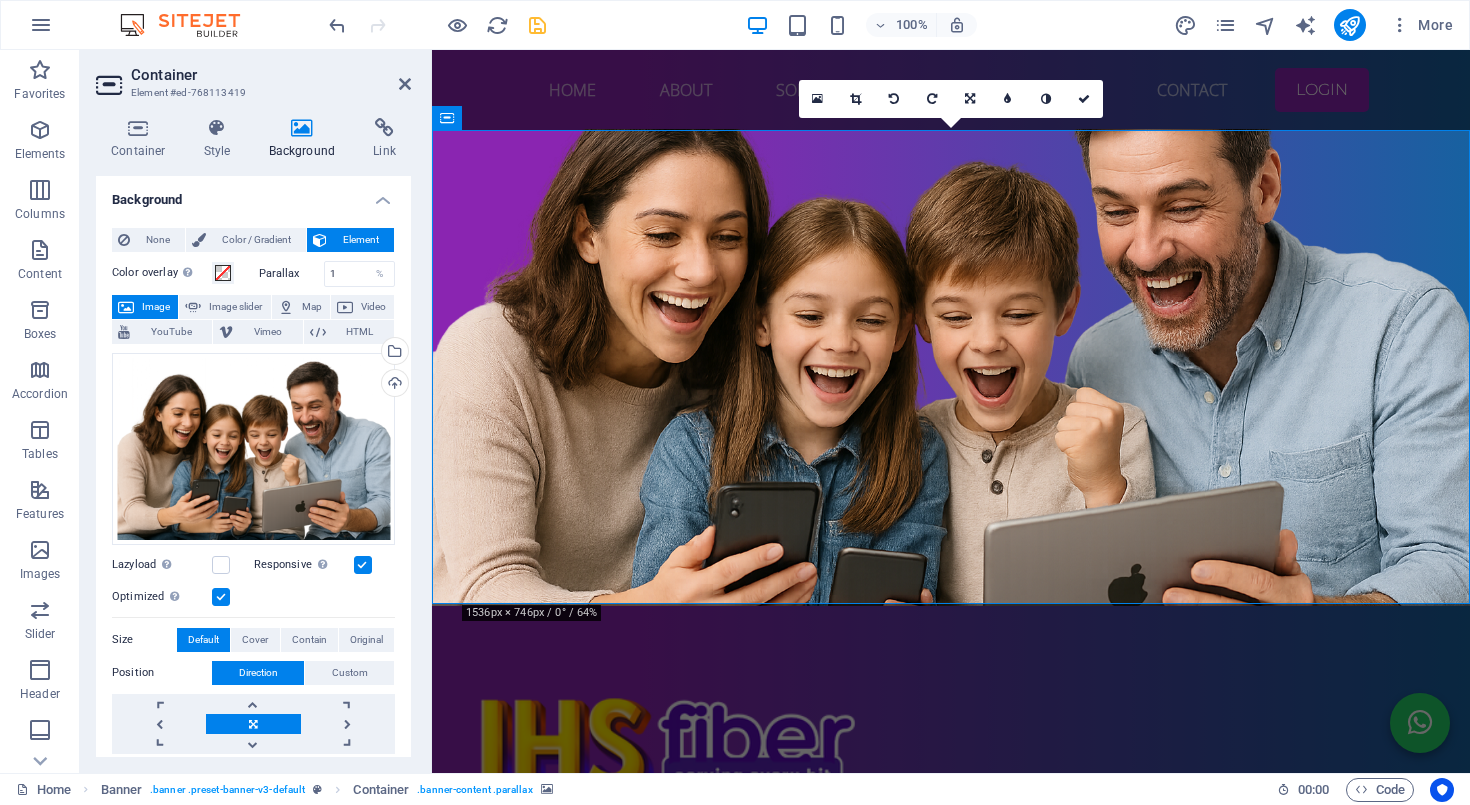click on "Parallax" at bounding box center (291, 273) 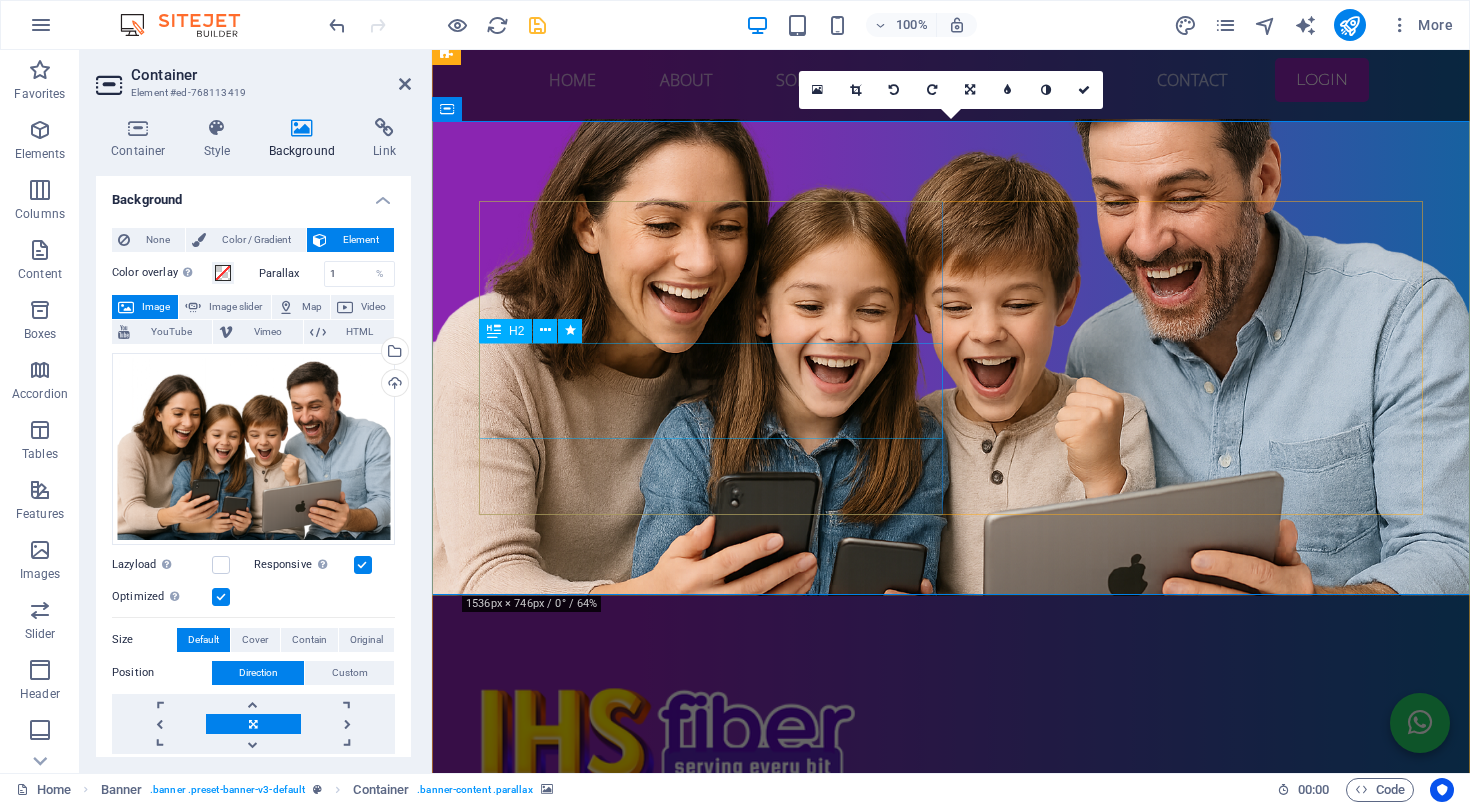 scroll, scrollTop: 6, scrollLeft: 0, axis: vertical 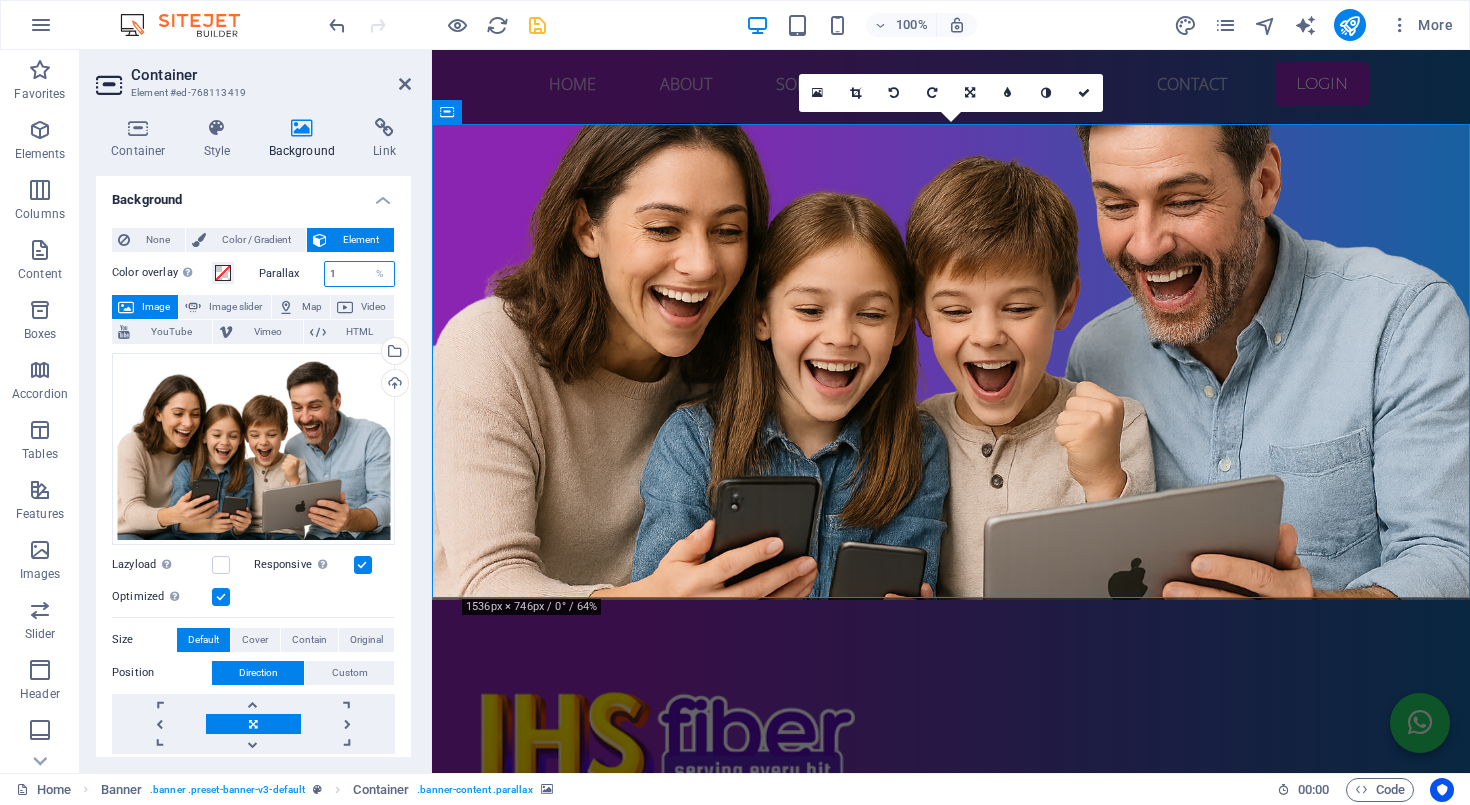 drag, startPoint x: 346, startPoint y: 276, endPoint x: 281, endPoint y: 276, distance: 65 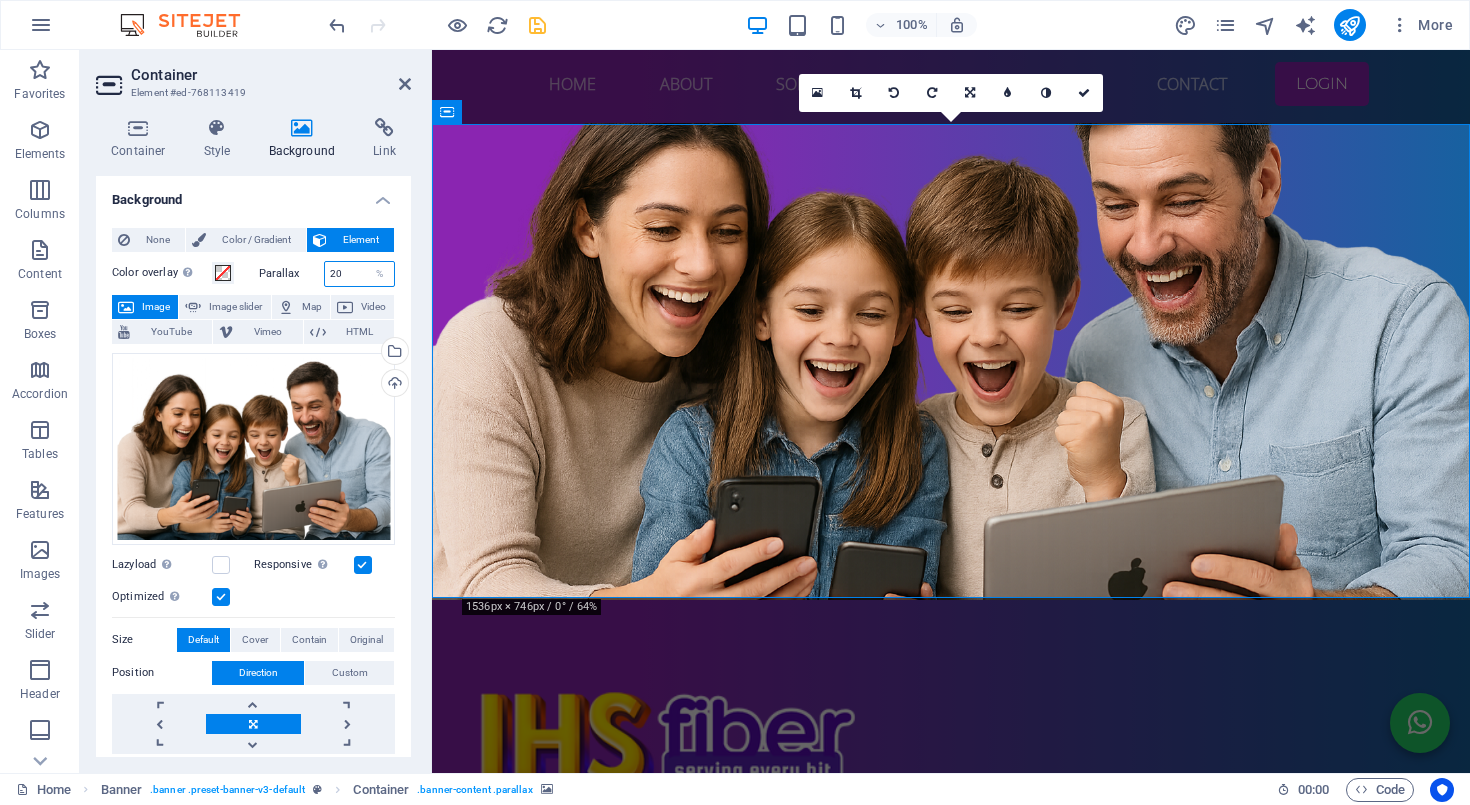 type on "20" 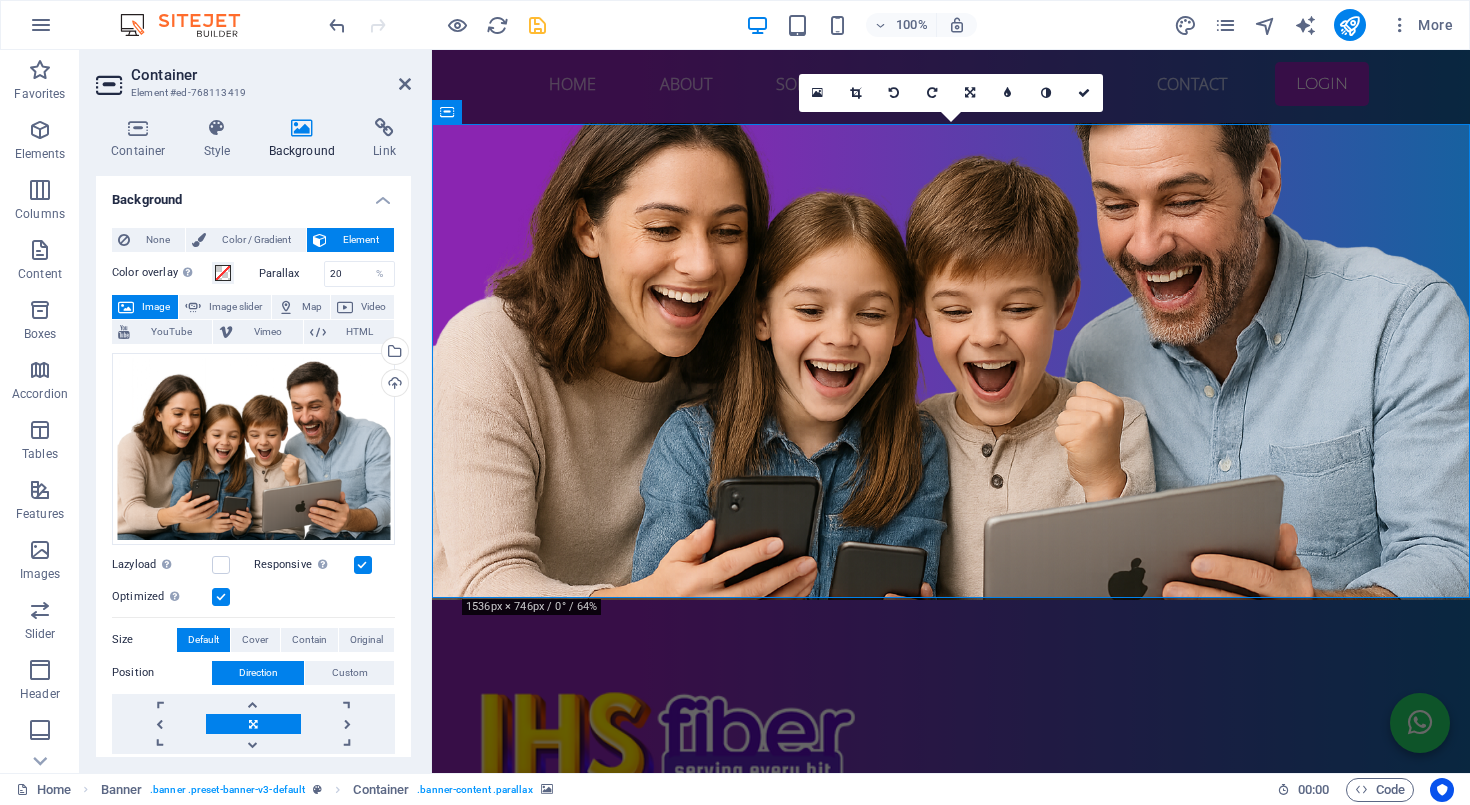 click on "Parallax" at bounding box center (291, 273) 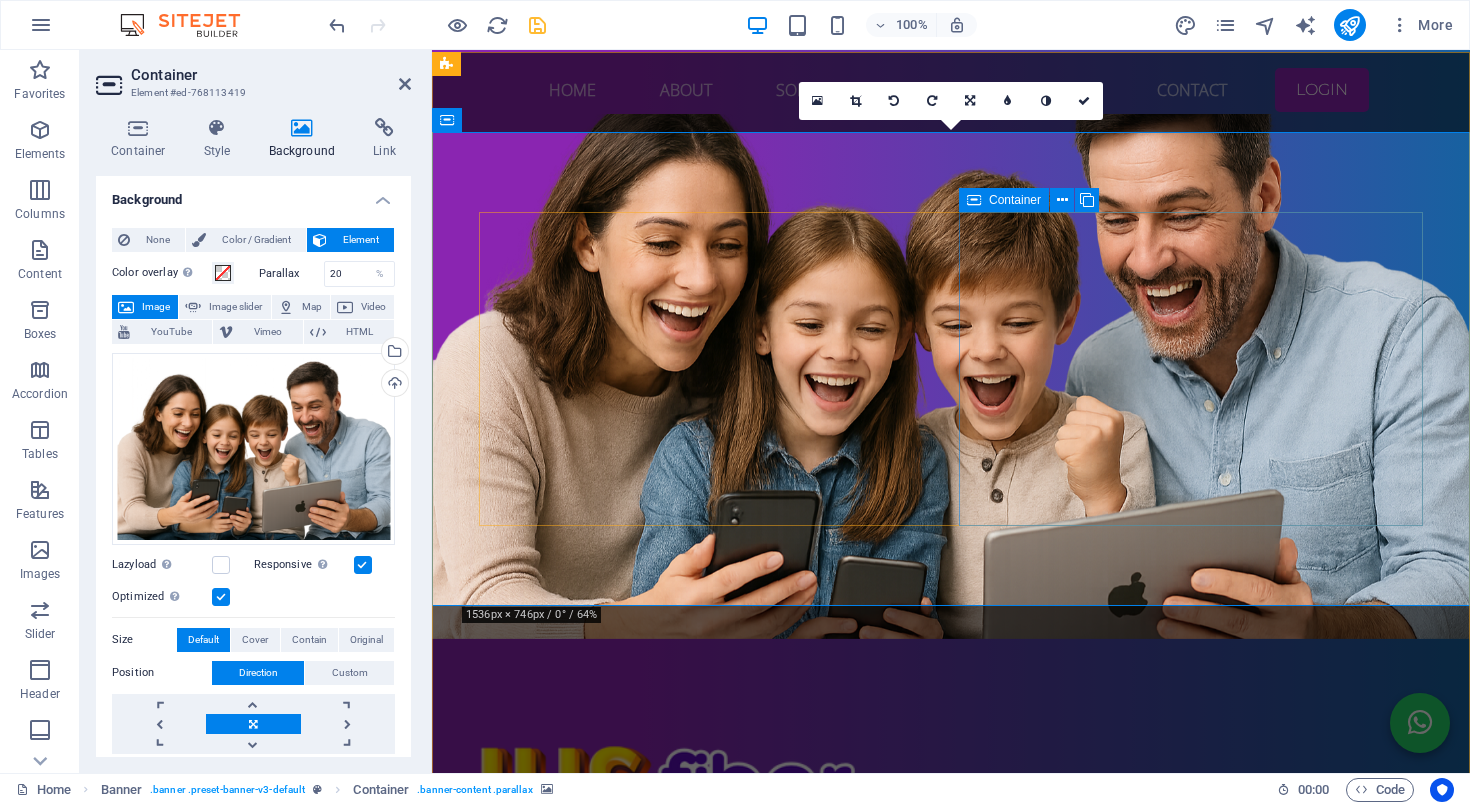scroll, scrollTop: 0, scrollLeft: 0, axis: both 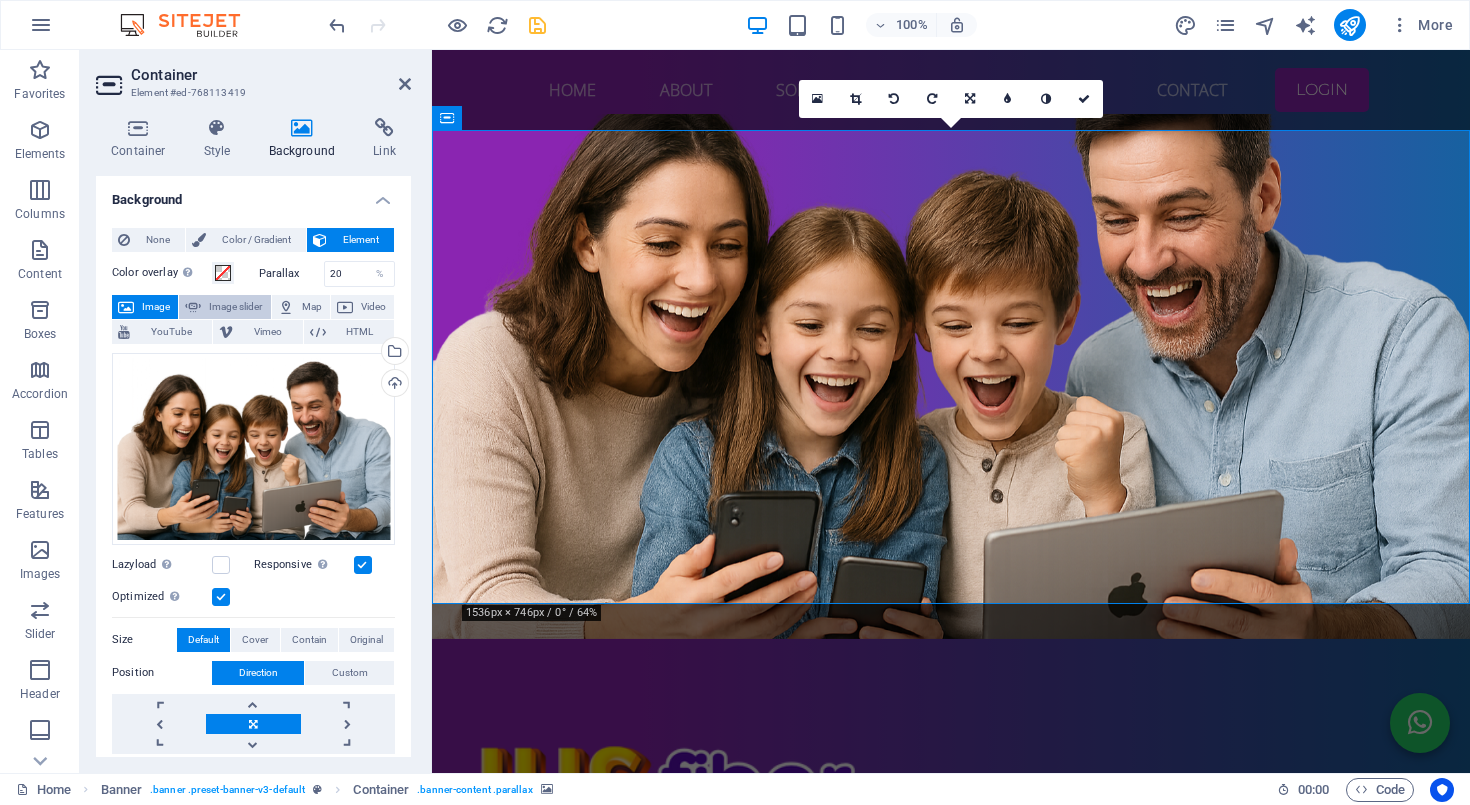 click on "Image slider" at bounding box center [235, 307] 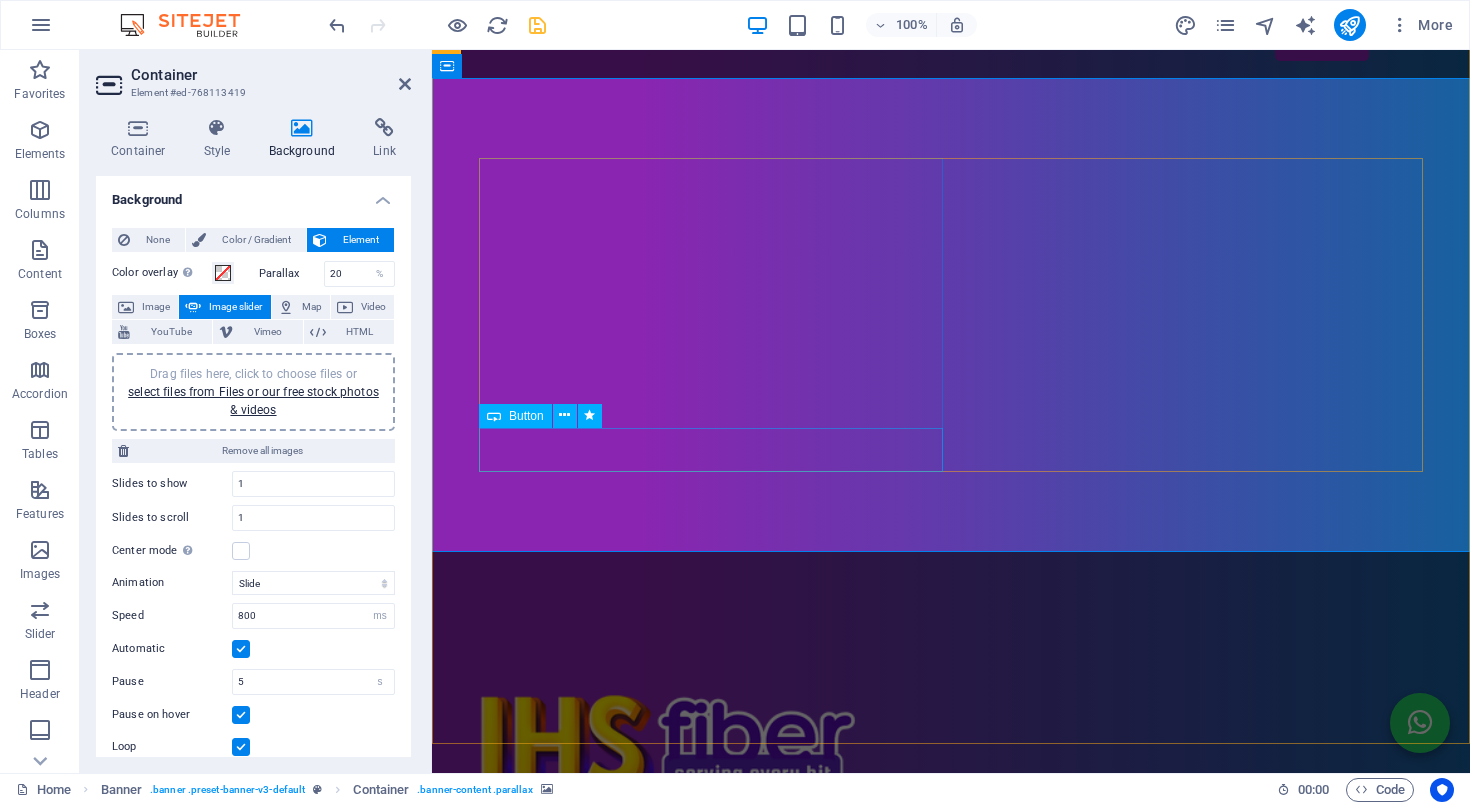 scroll, scrollTop: 52, scrollLeft: 0, axis: vertical 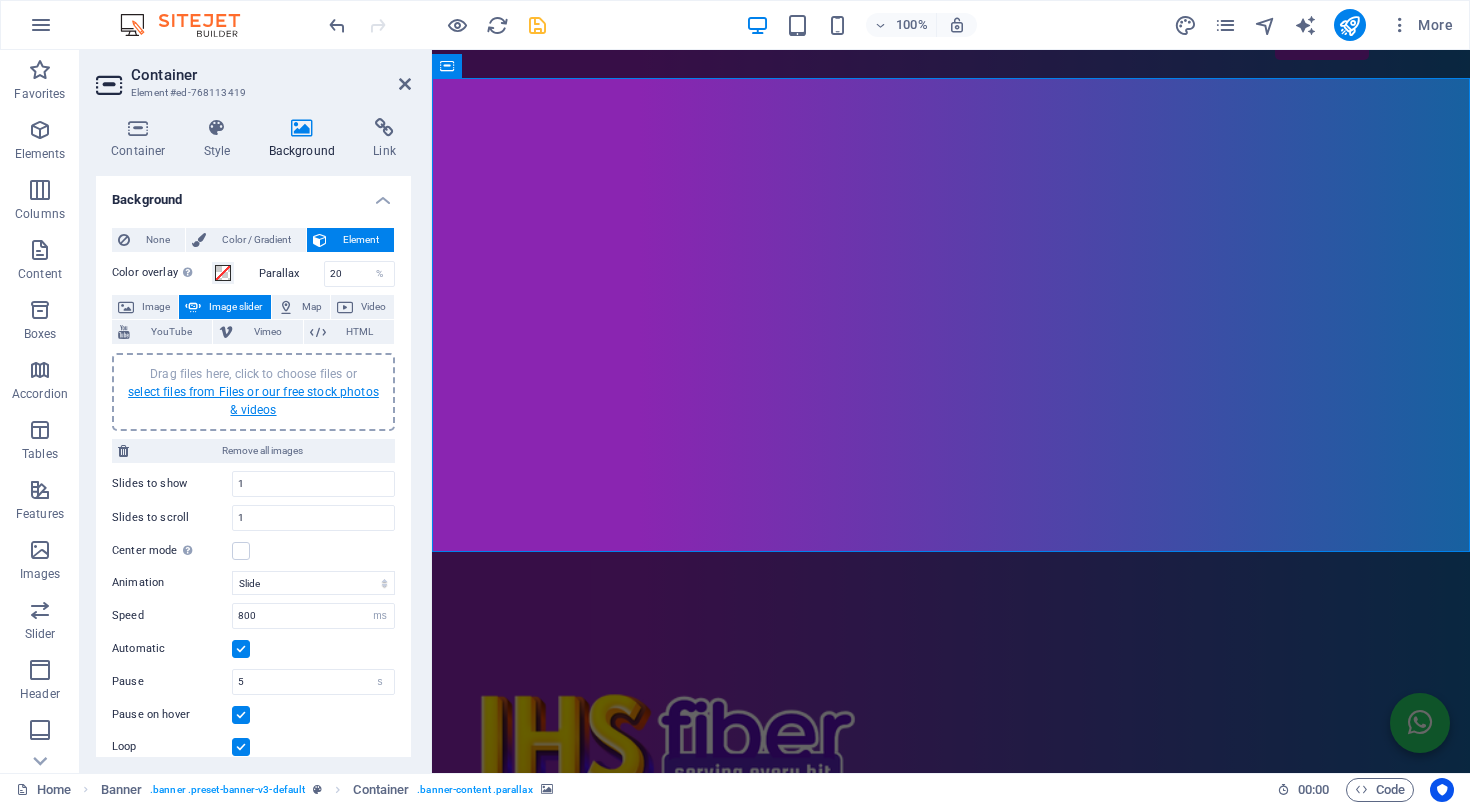 click on "select files from Files or our free stock photos & videos" at bounding box center [253, 401] 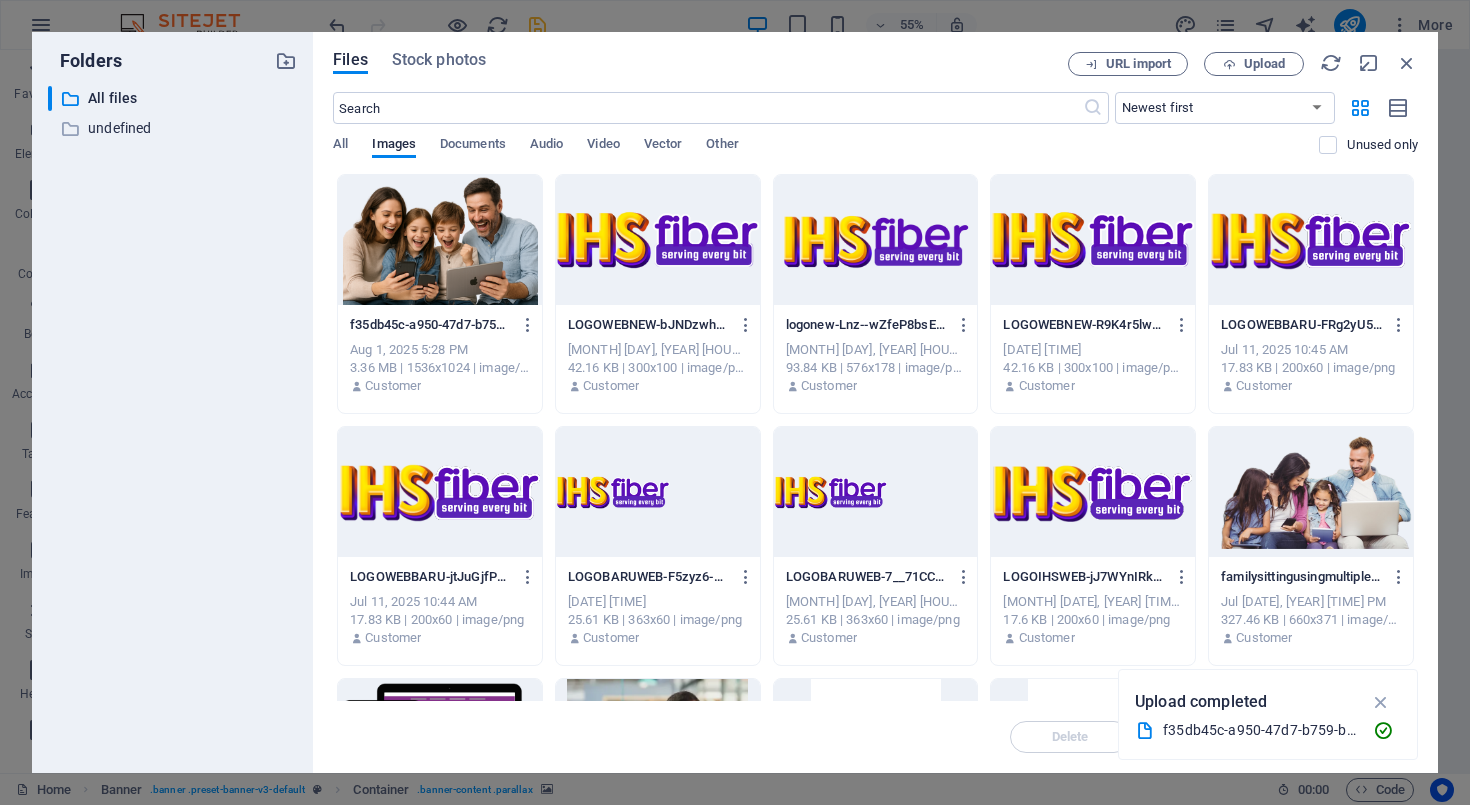click at bounding box center (440, 240) 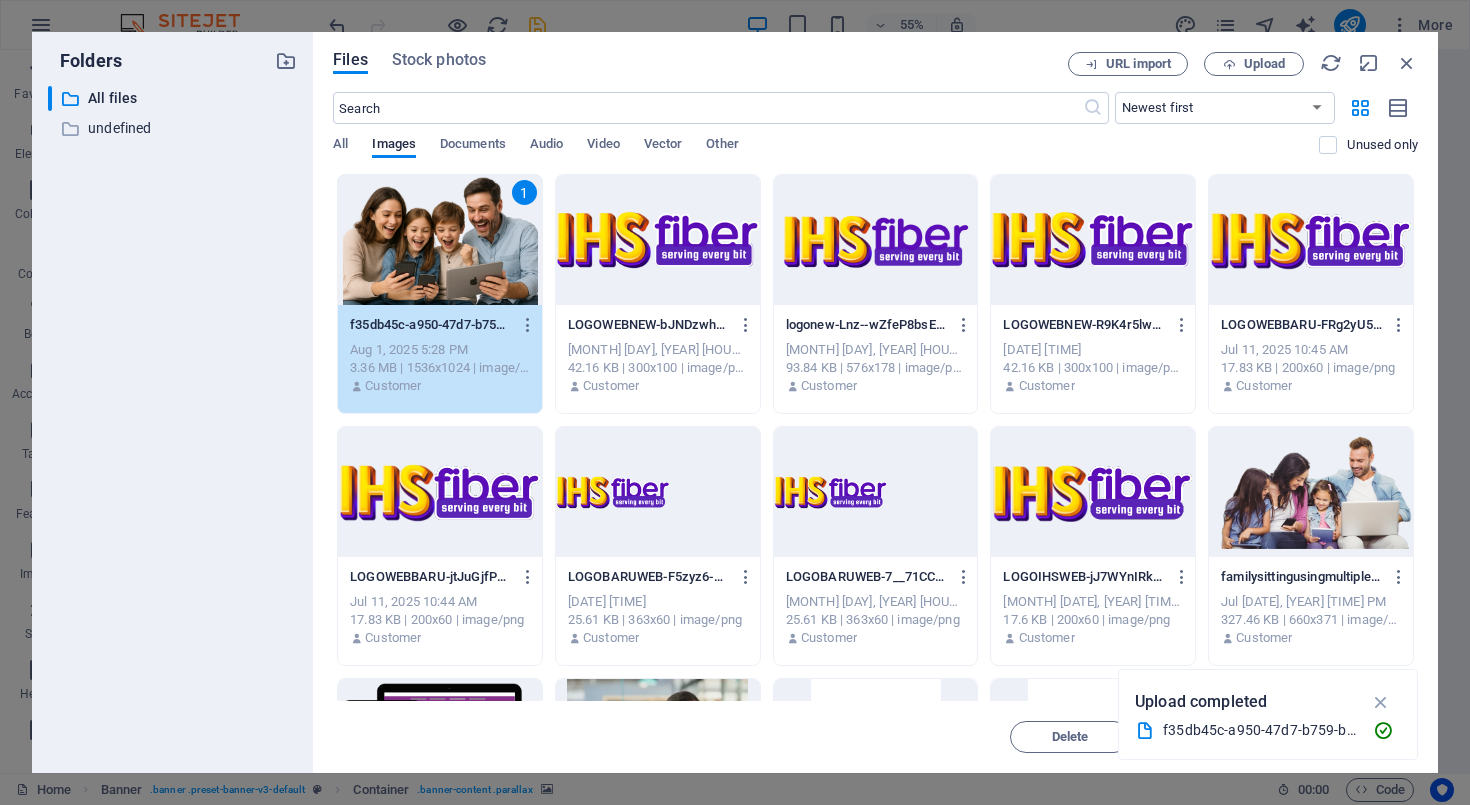 click at bounding box center (1311, 492) 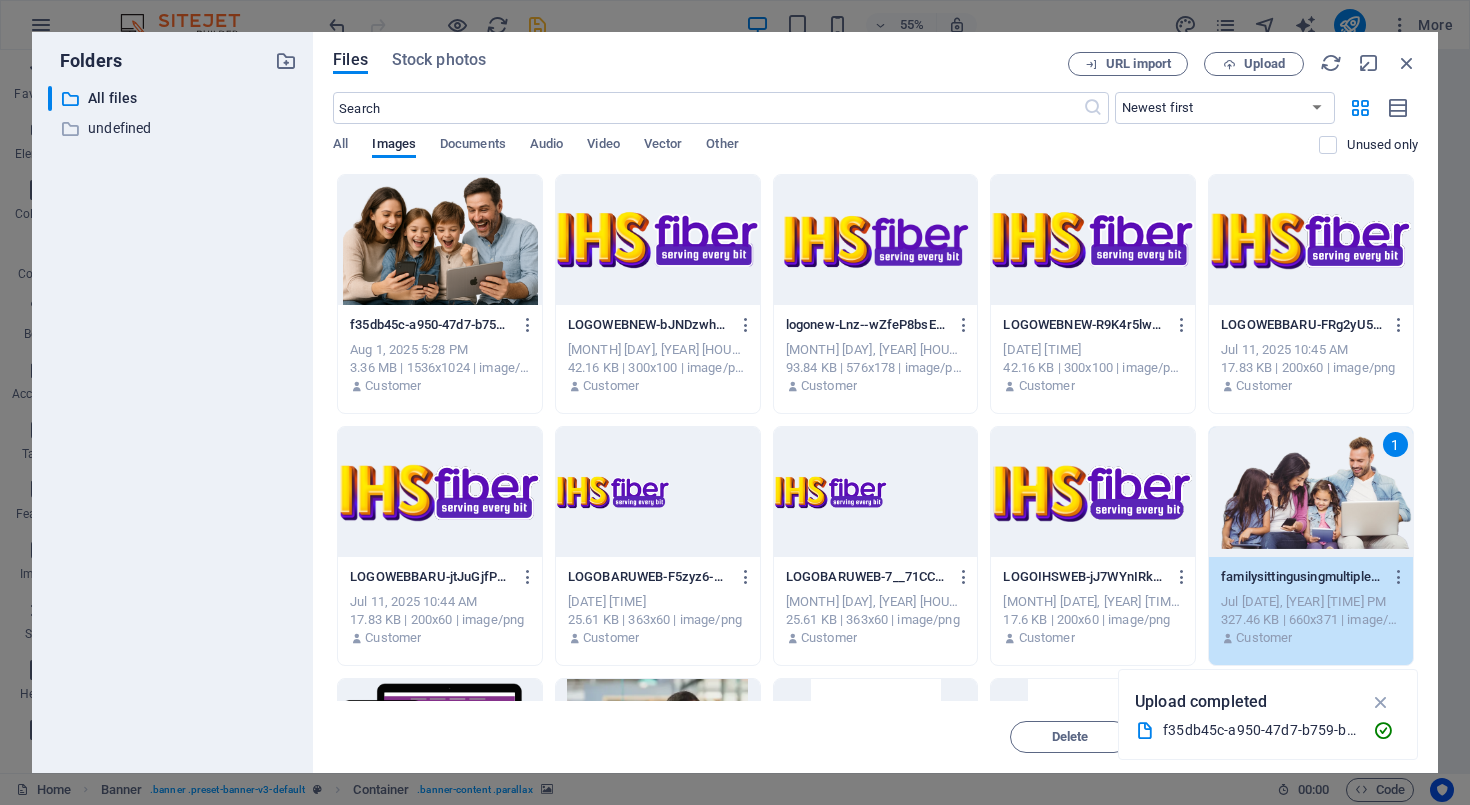 click at bounding box center [440, 240] 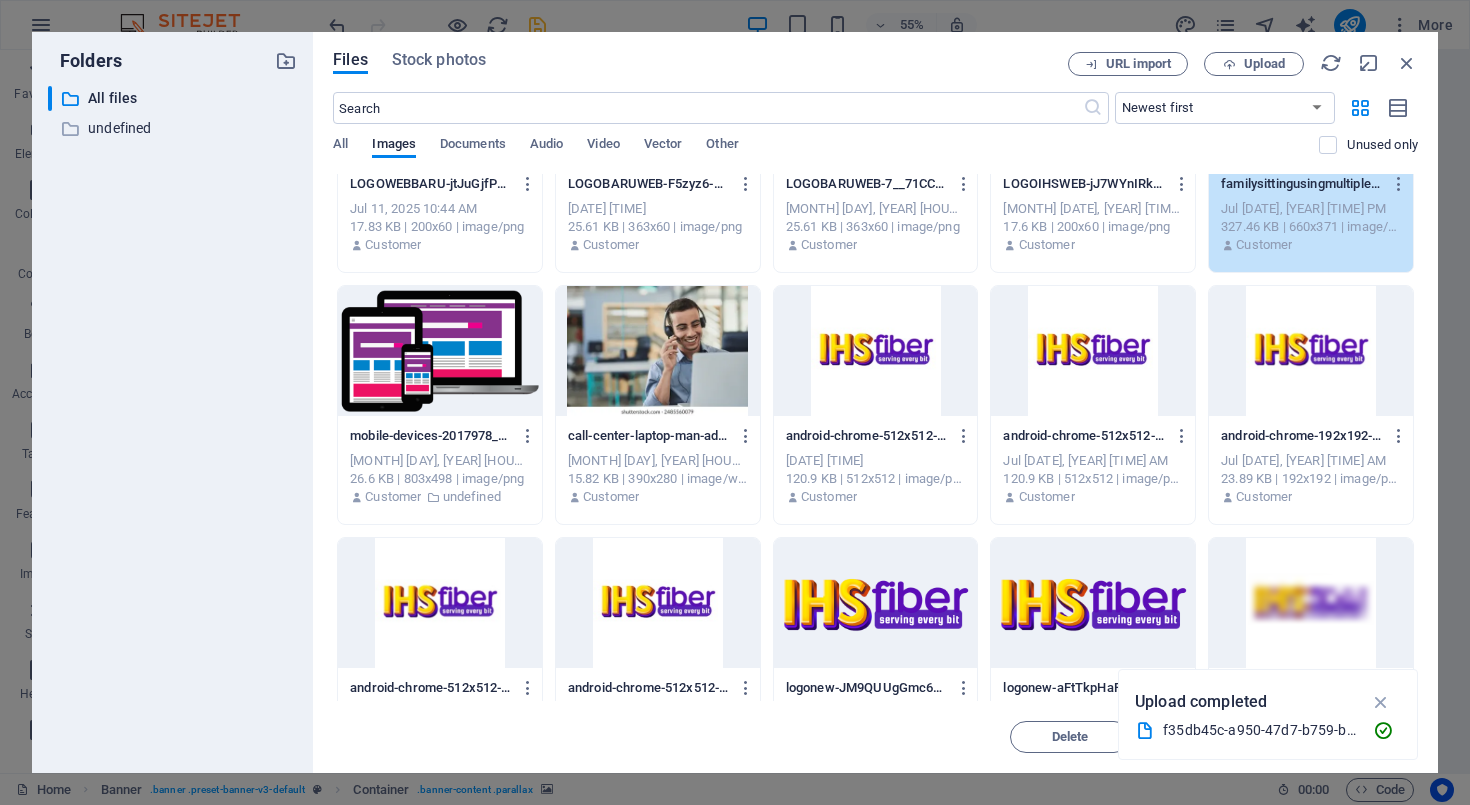 scroll, scrollTop: 387, scrollLeft: 0, axis: vertical 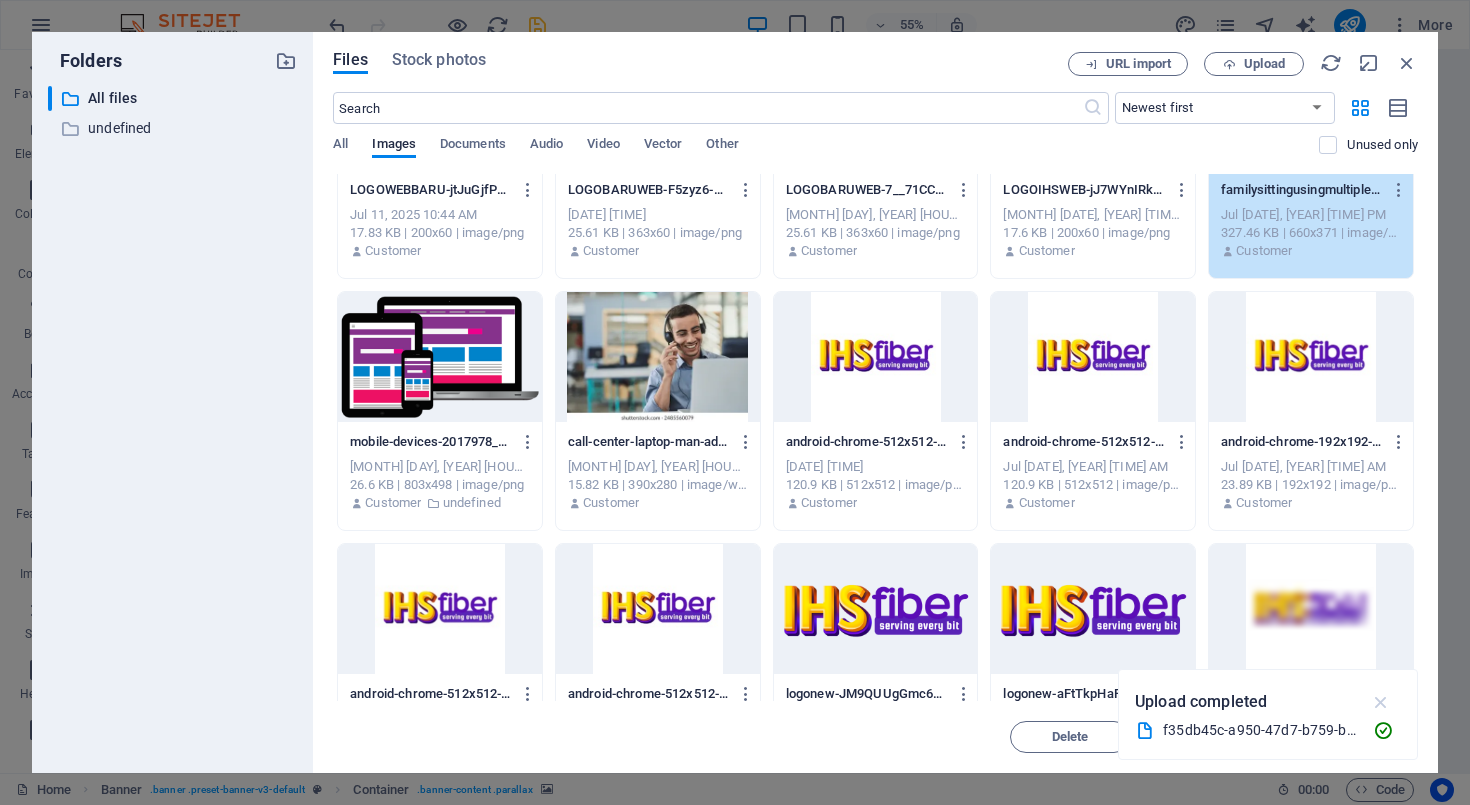 click at bounding box center (1381, 702) 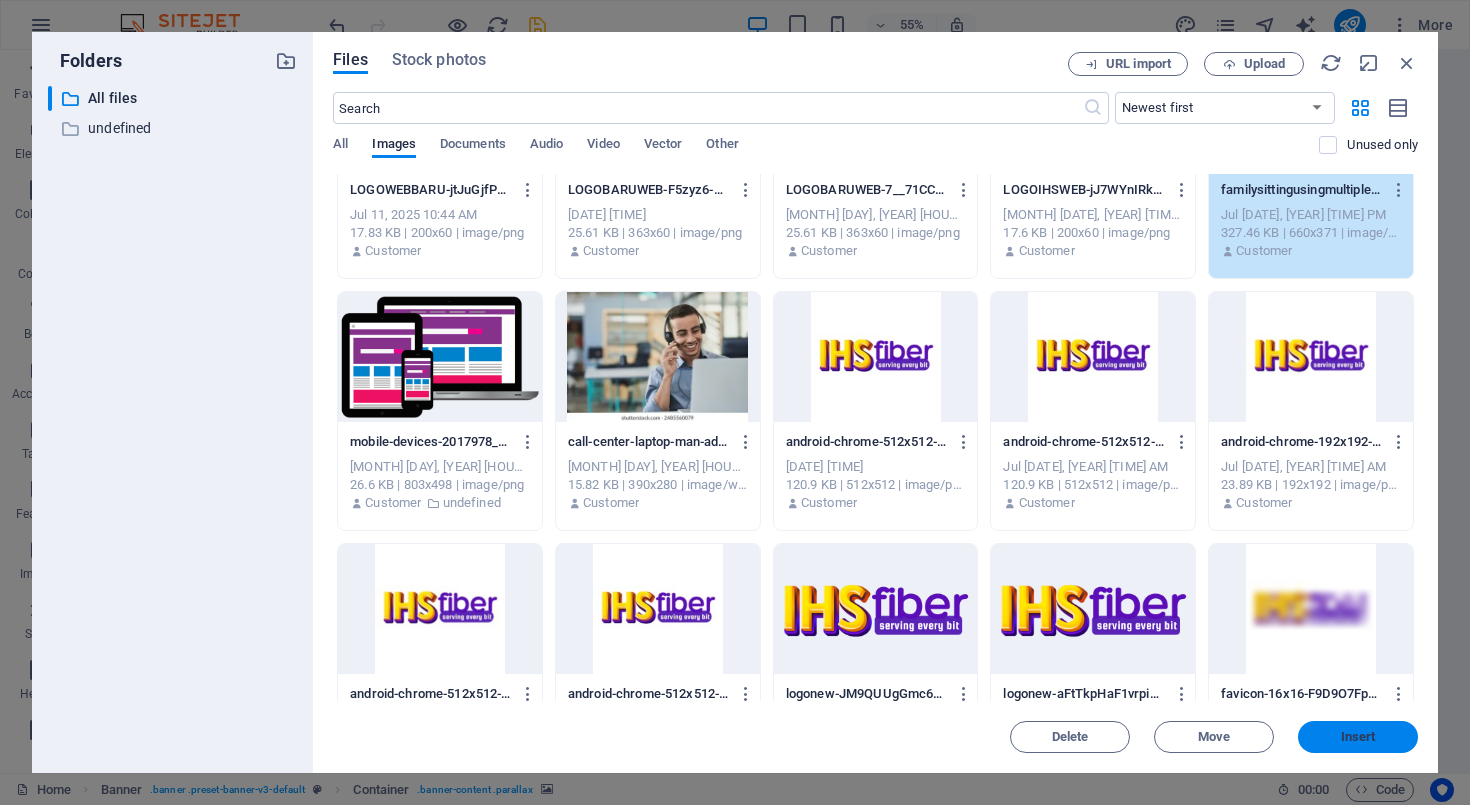 click on "Insert" at bounding box center [1358, 737] 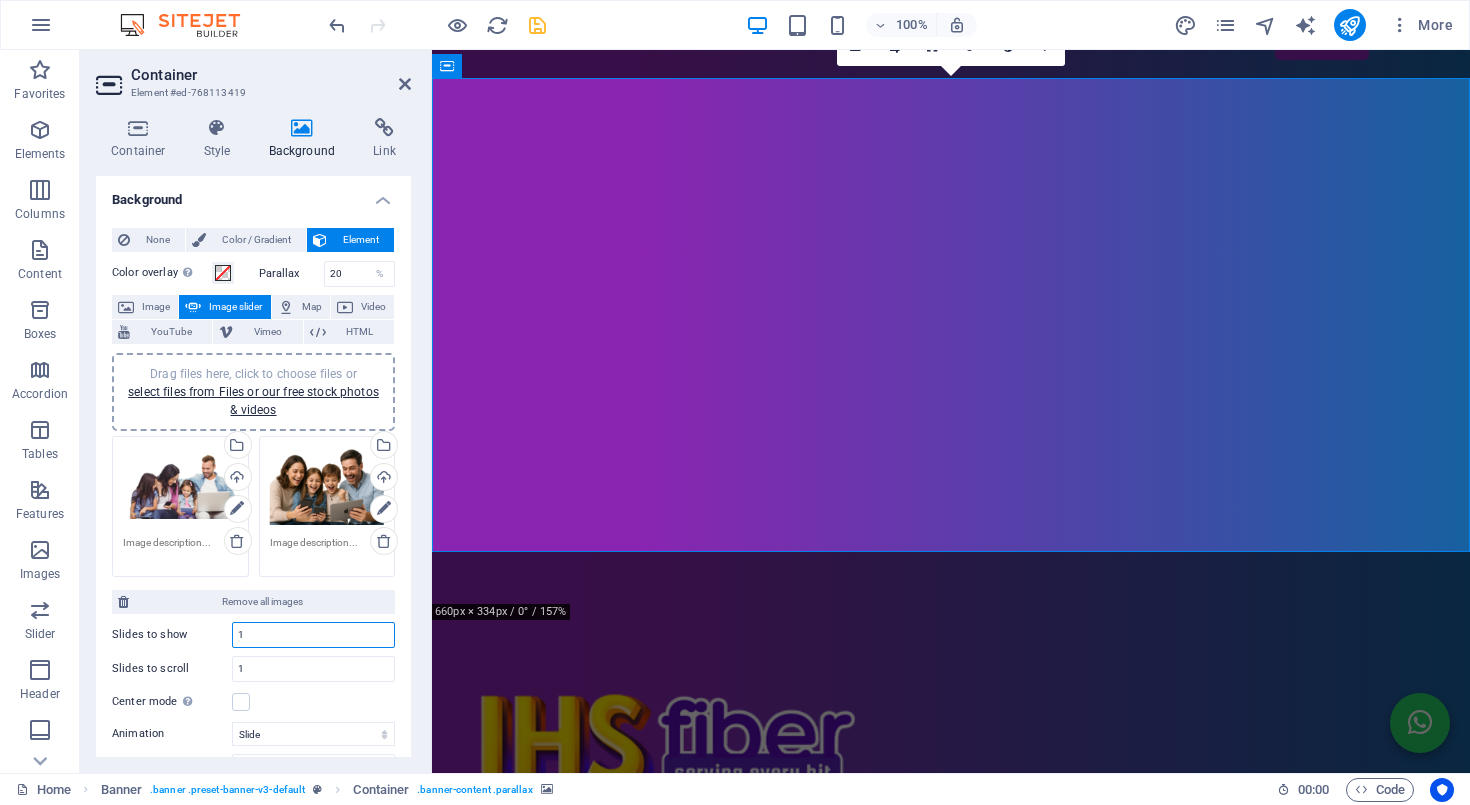 drag, startPoint x: 297, startPoint y: 638, endPoint x: 174, endPoint y: 636, distance: 123.01626 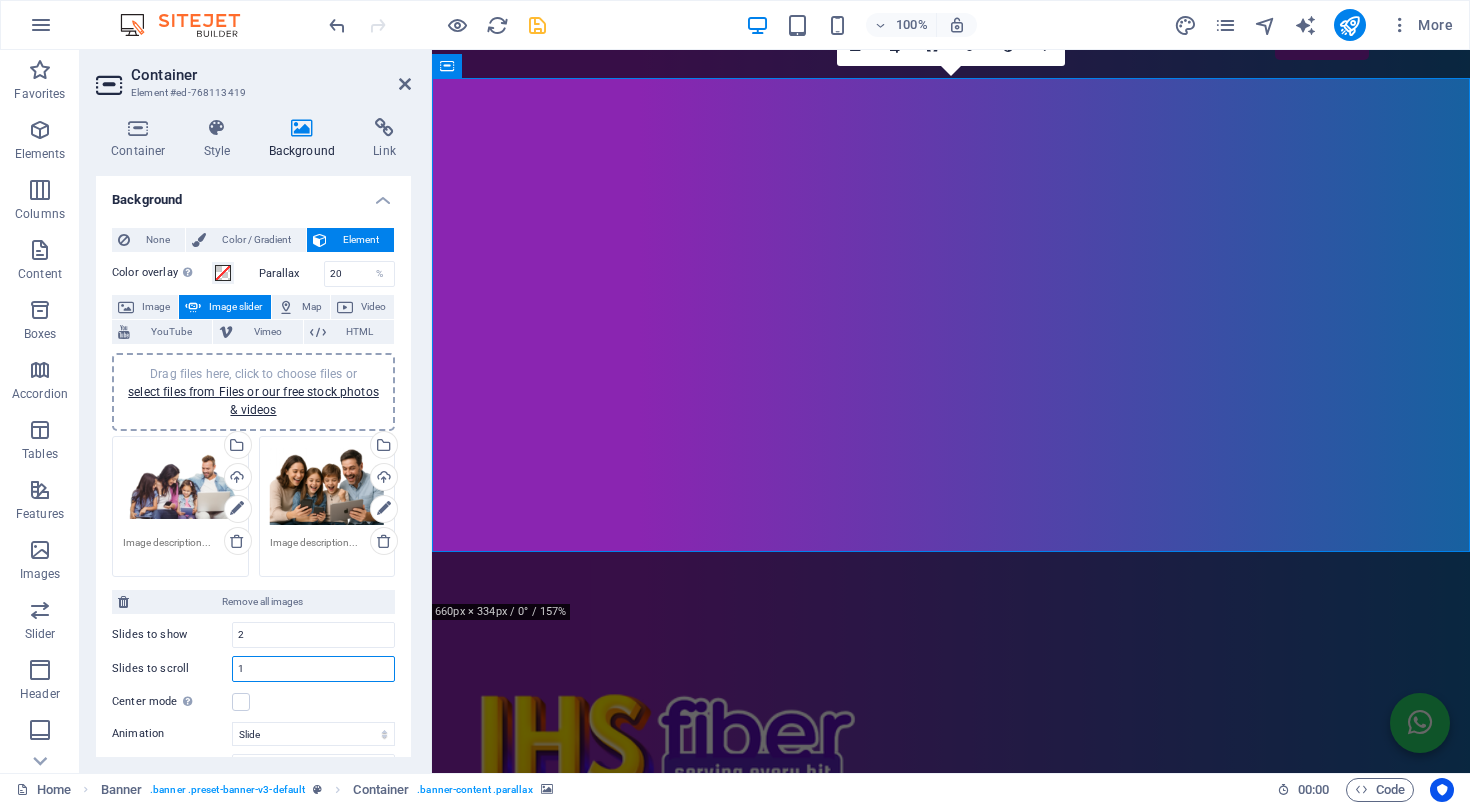 click on "1" at bounding box center [313, 669] 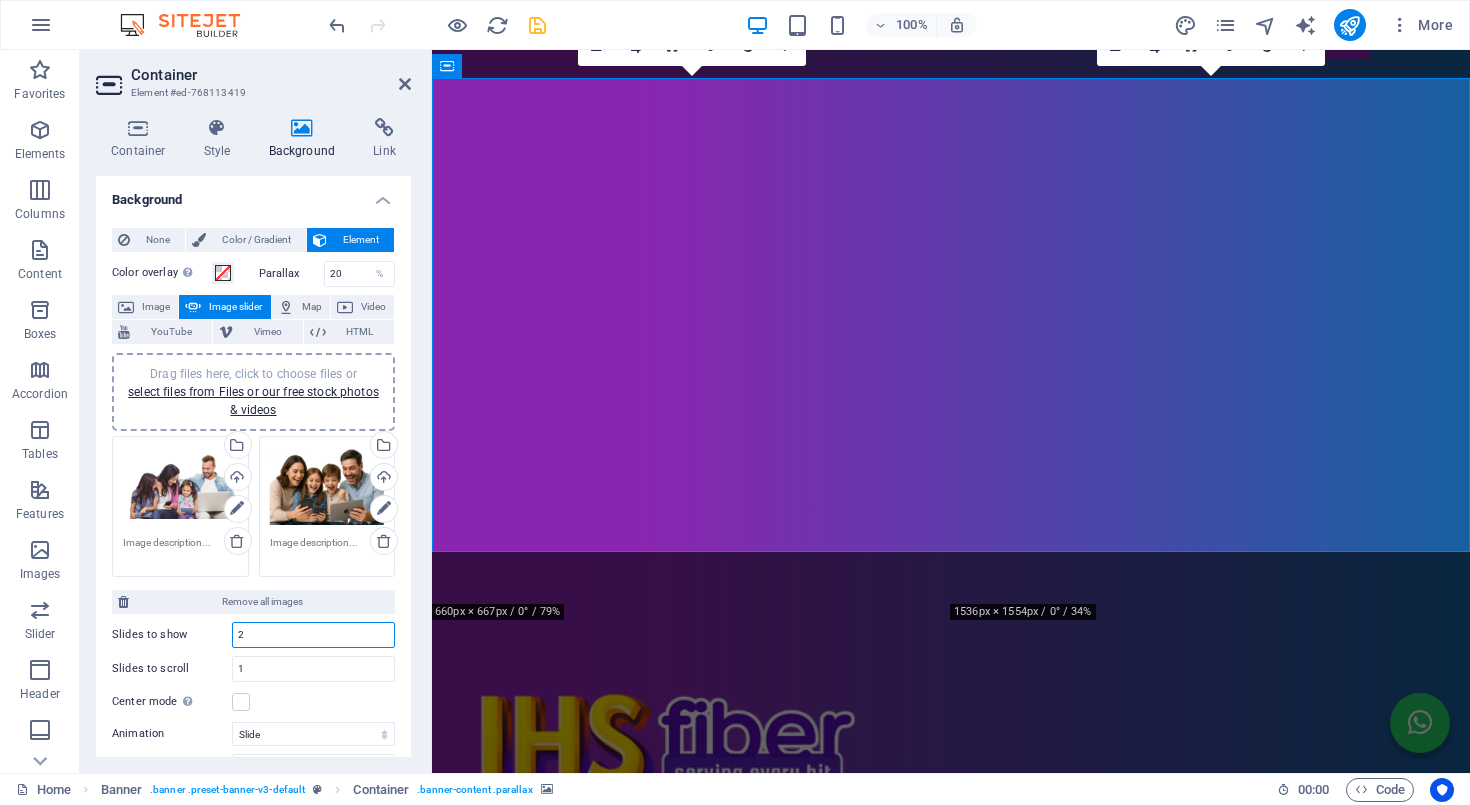 drag, startPoint x: 335, startPoint y: 641, endPoint x: 290, endPoint y: 638, distance: 45.099888 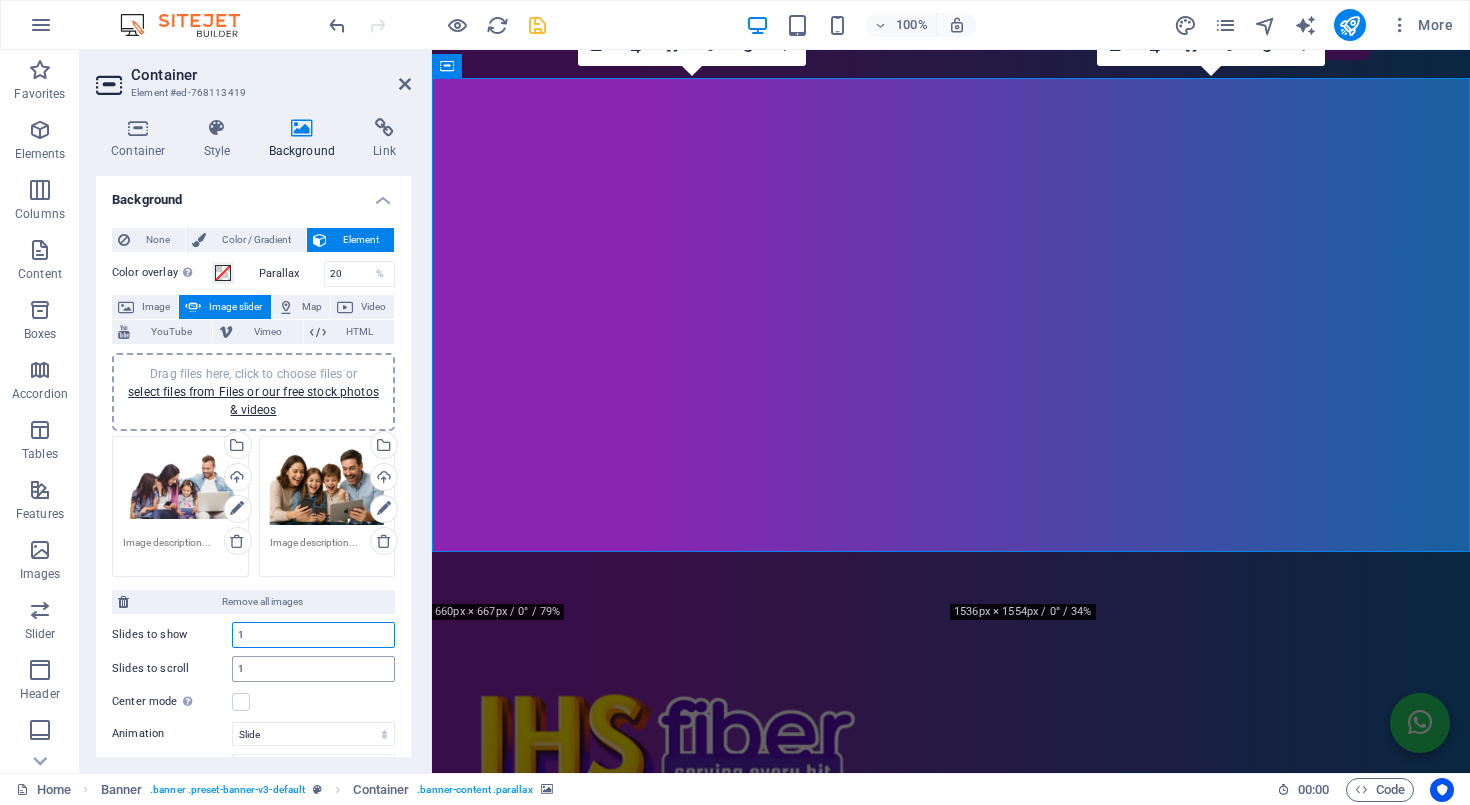 type on "1" 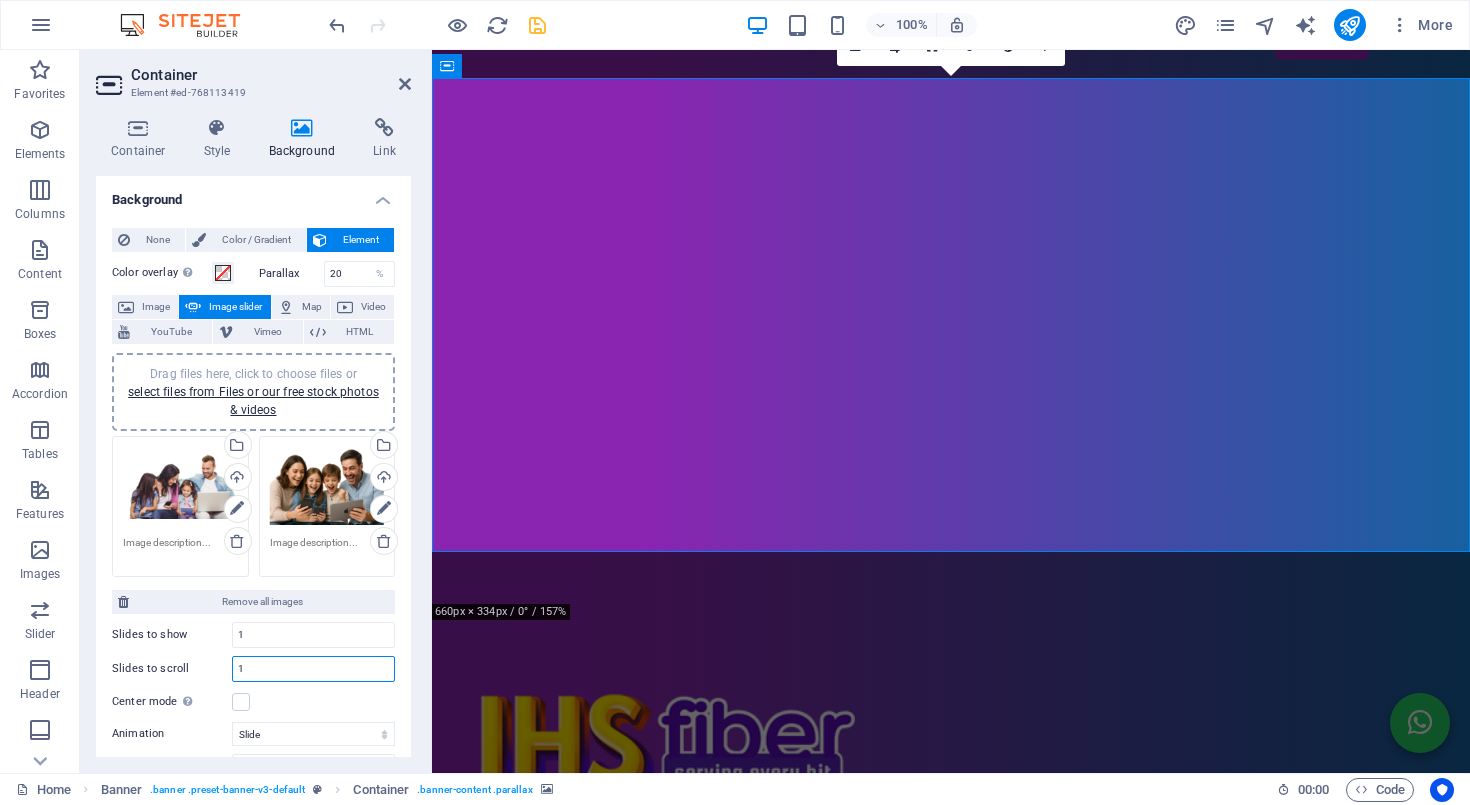 drag, startPoint x: 285, startPoint y: 669, endPoint x: 150, endPoint y: 667, distance: 135.01482 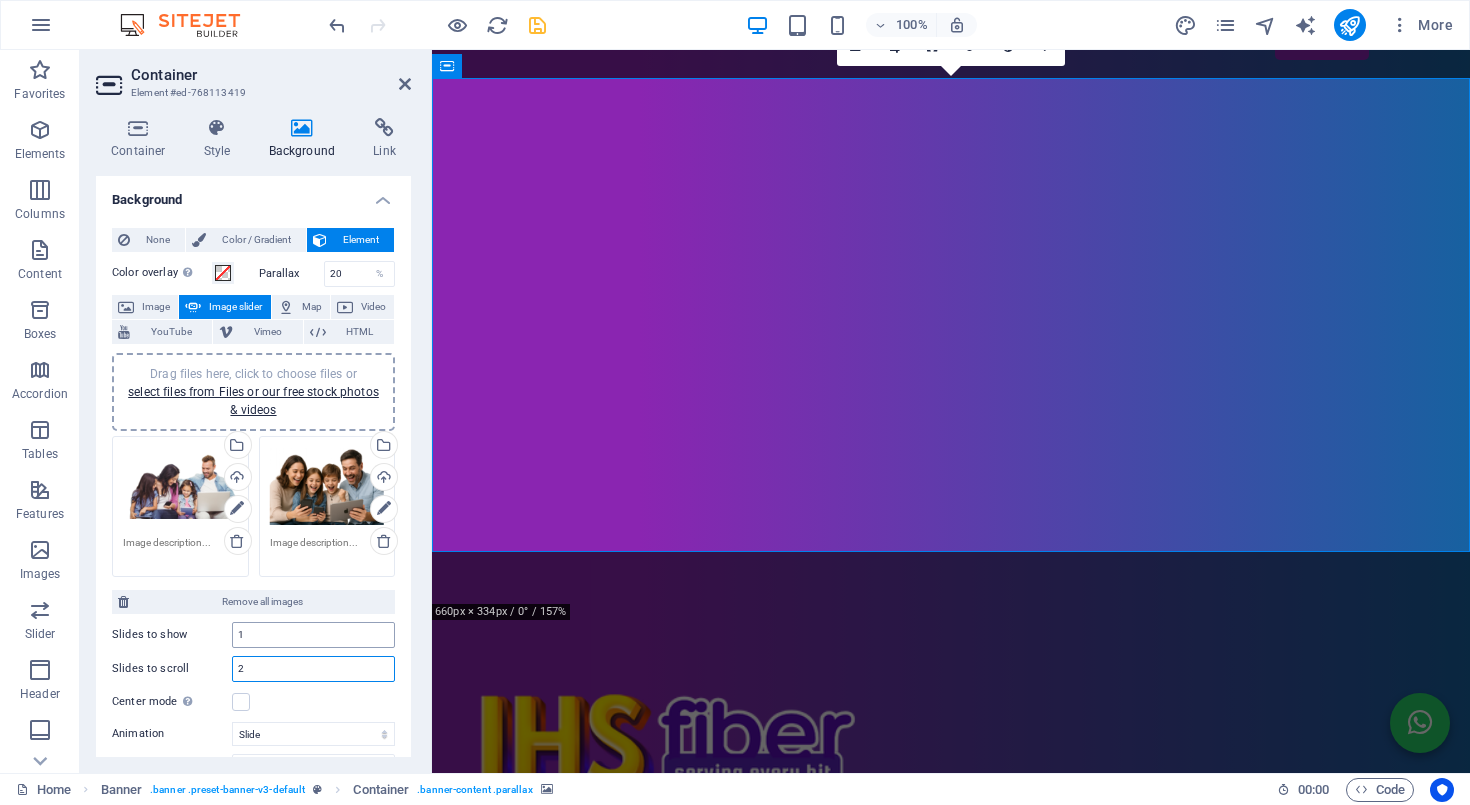 type on "2" 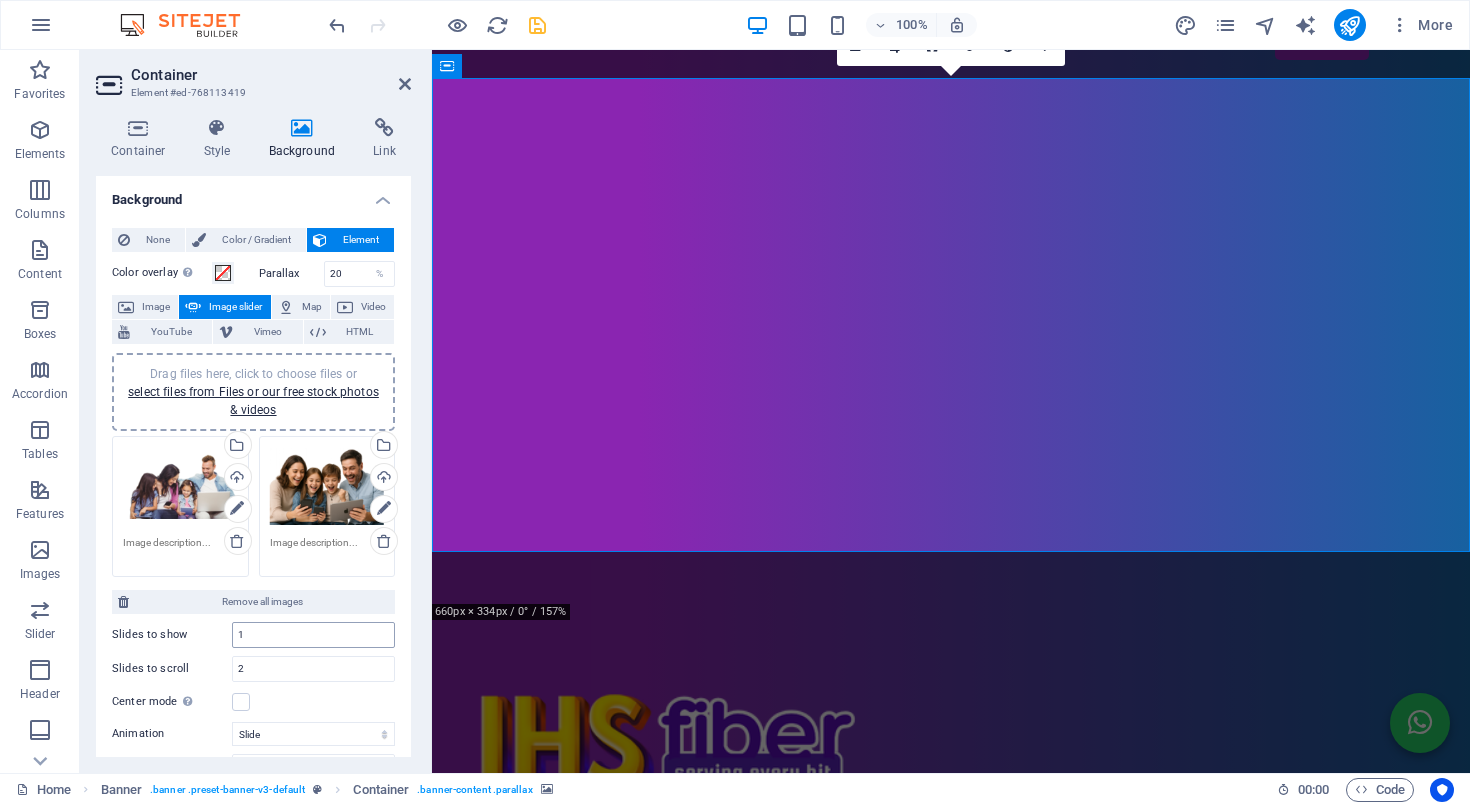 click on "1" at bounding box center [313, 635] 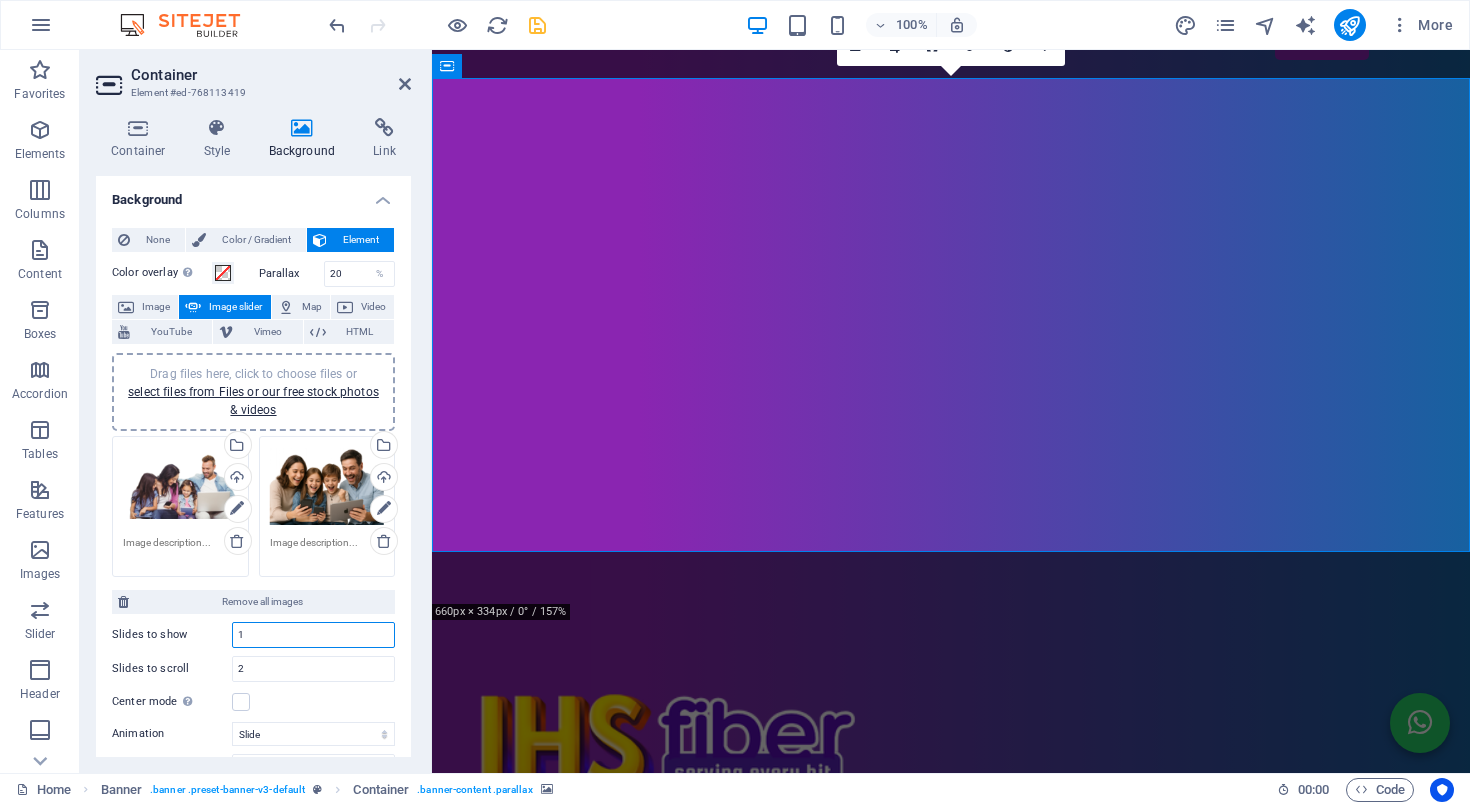 click on "1" at bounding box center [313, 635] 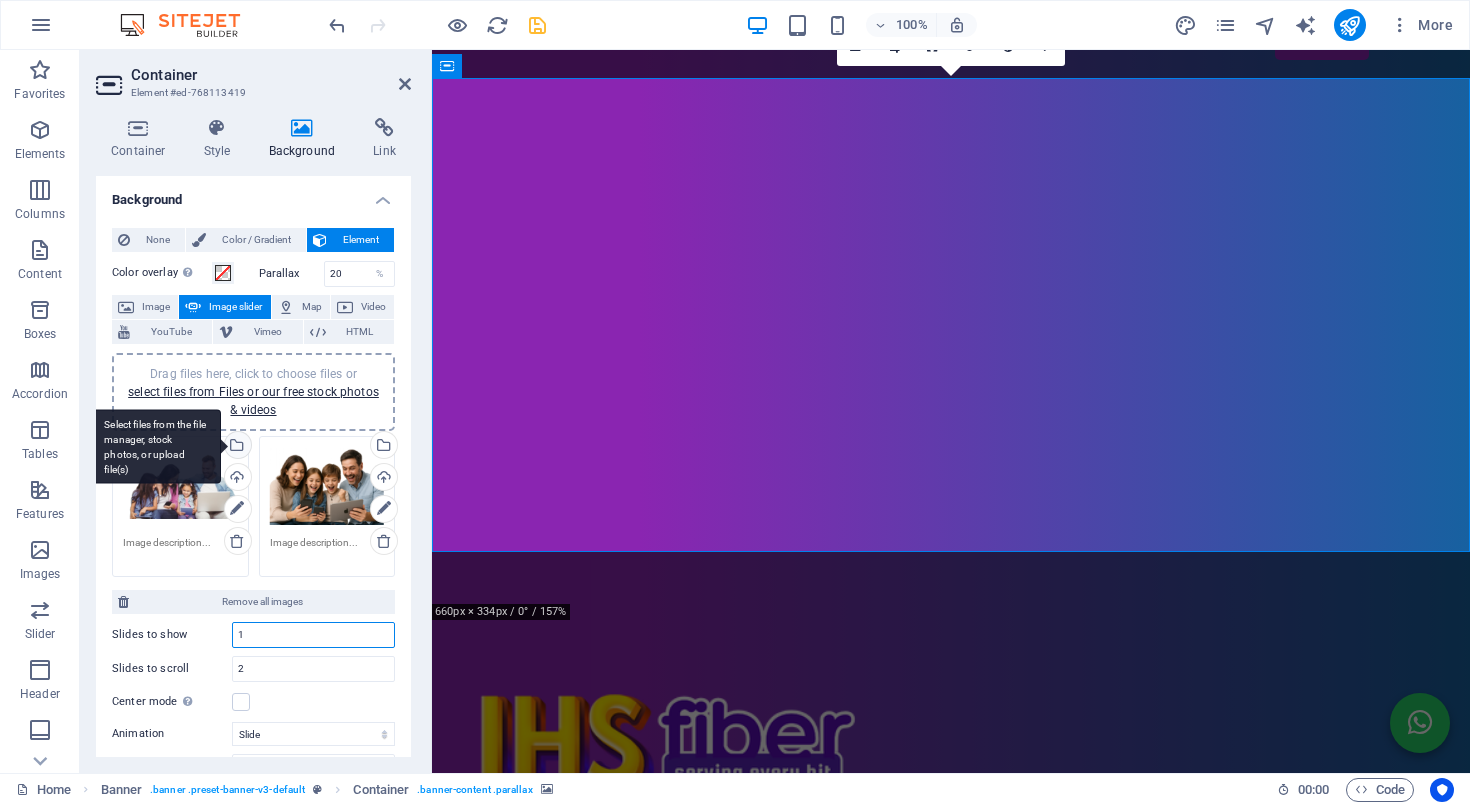 click on "Select files from the file manager, stock photos, or upload file(s)" at bounding box center [236, 447] 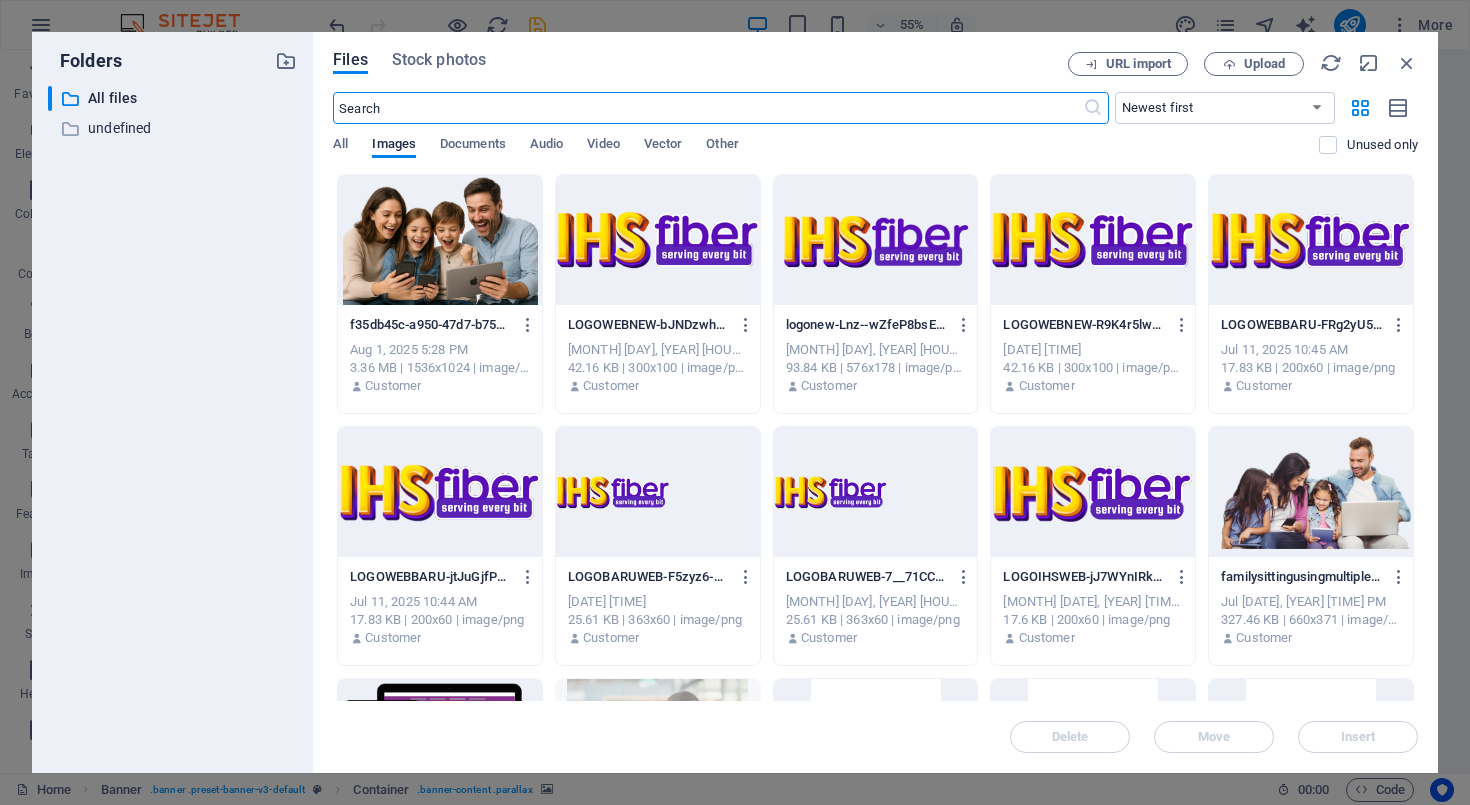 click at bounding box center [440, 240] 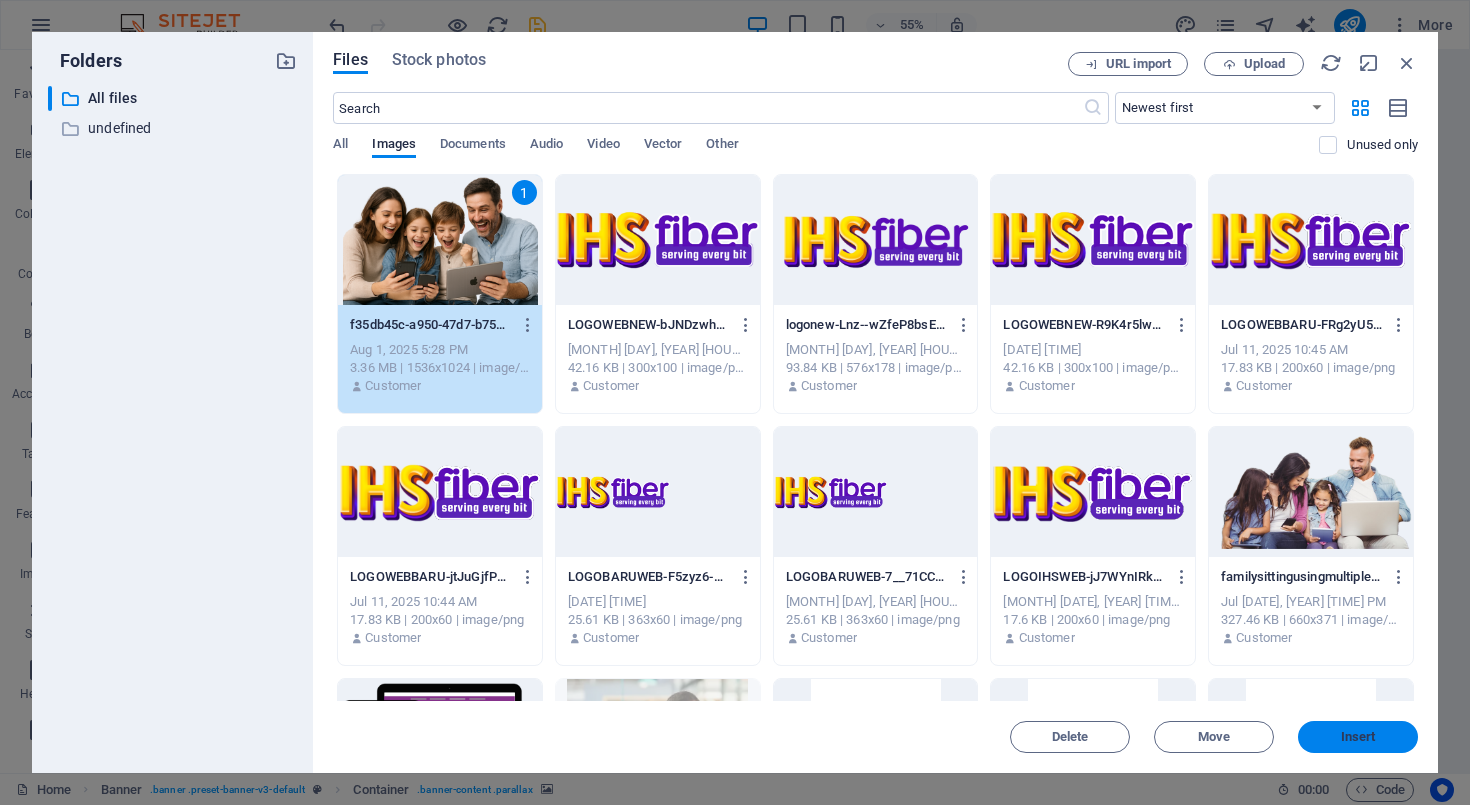 click on "Insert" at bounding box center (1358, 737) 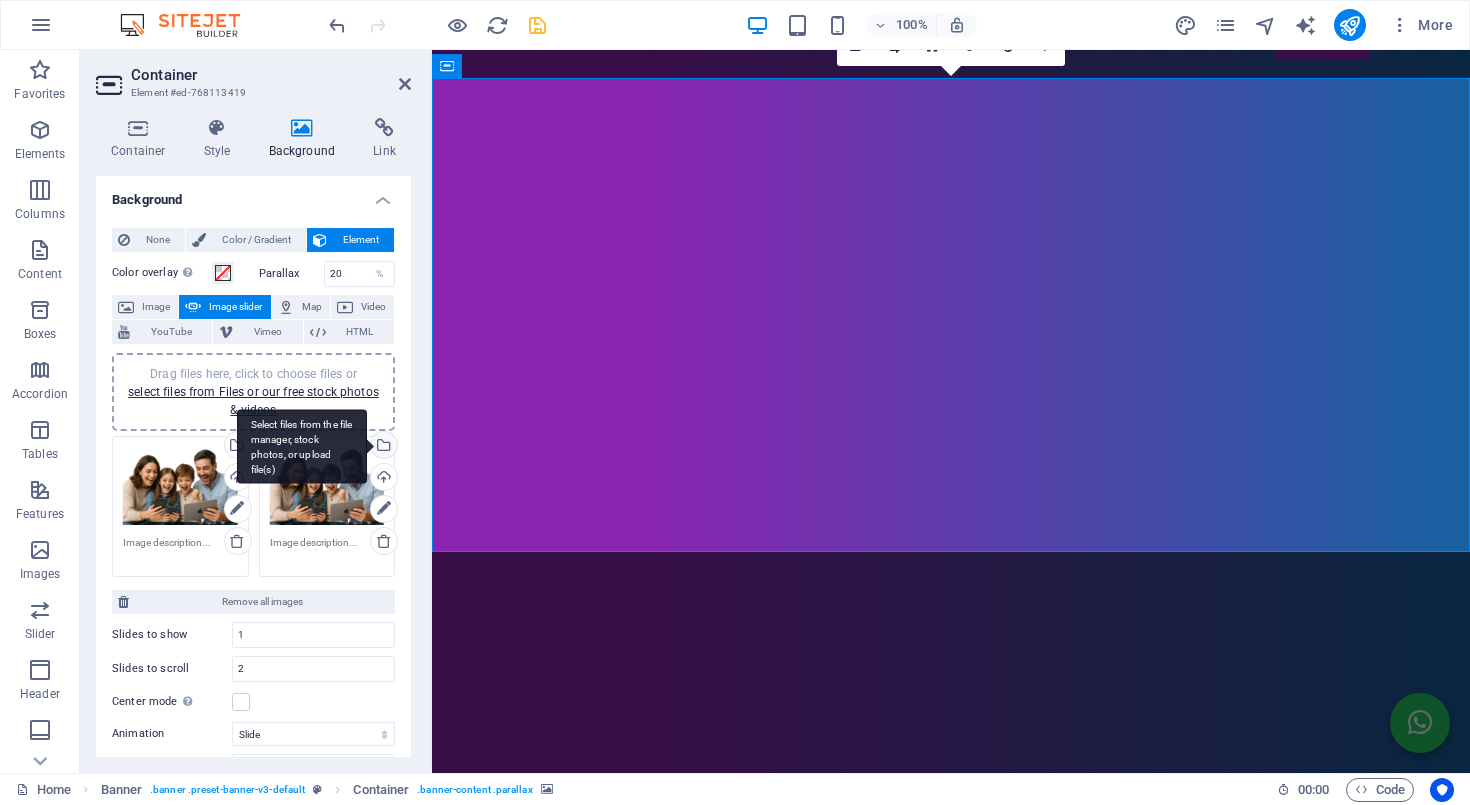 click on "Select files from the file manager, stock photos, or upload file(s)" at bounding box center (382, 447) 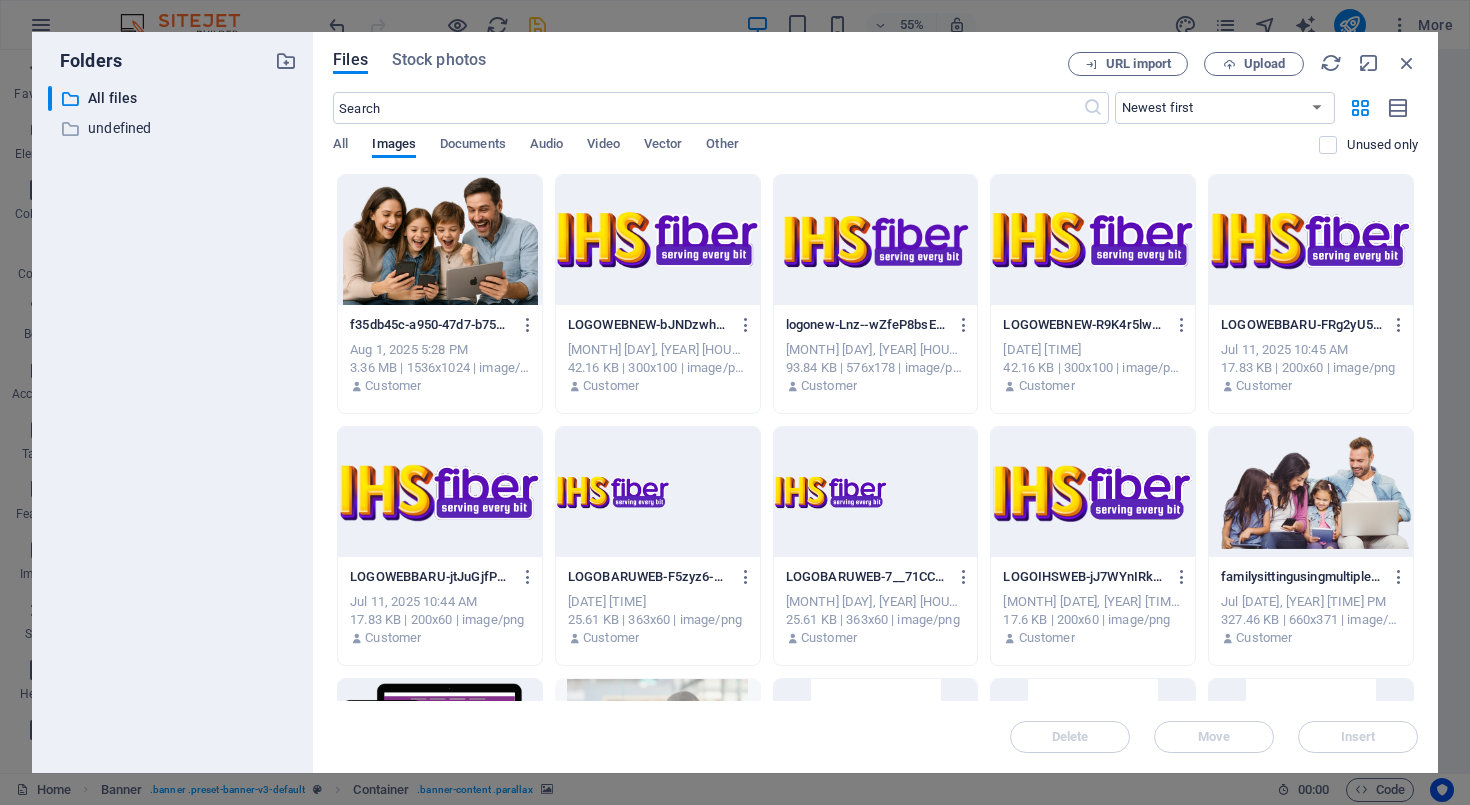click at bounding box center [1311, 492] 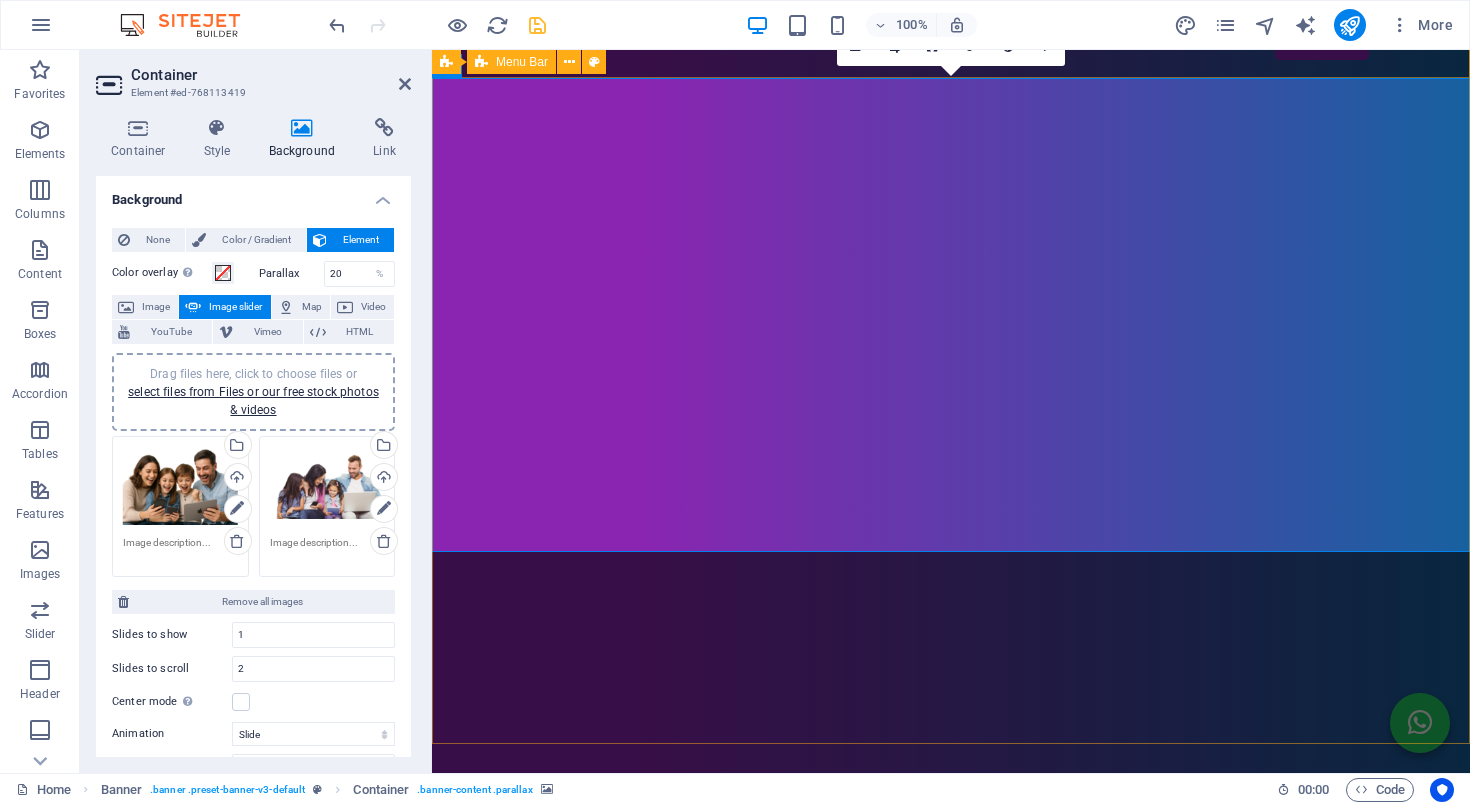 click on "Home About Solutions Pricing FAQ's Contact LOGIN" at bounding box center (951, 38) 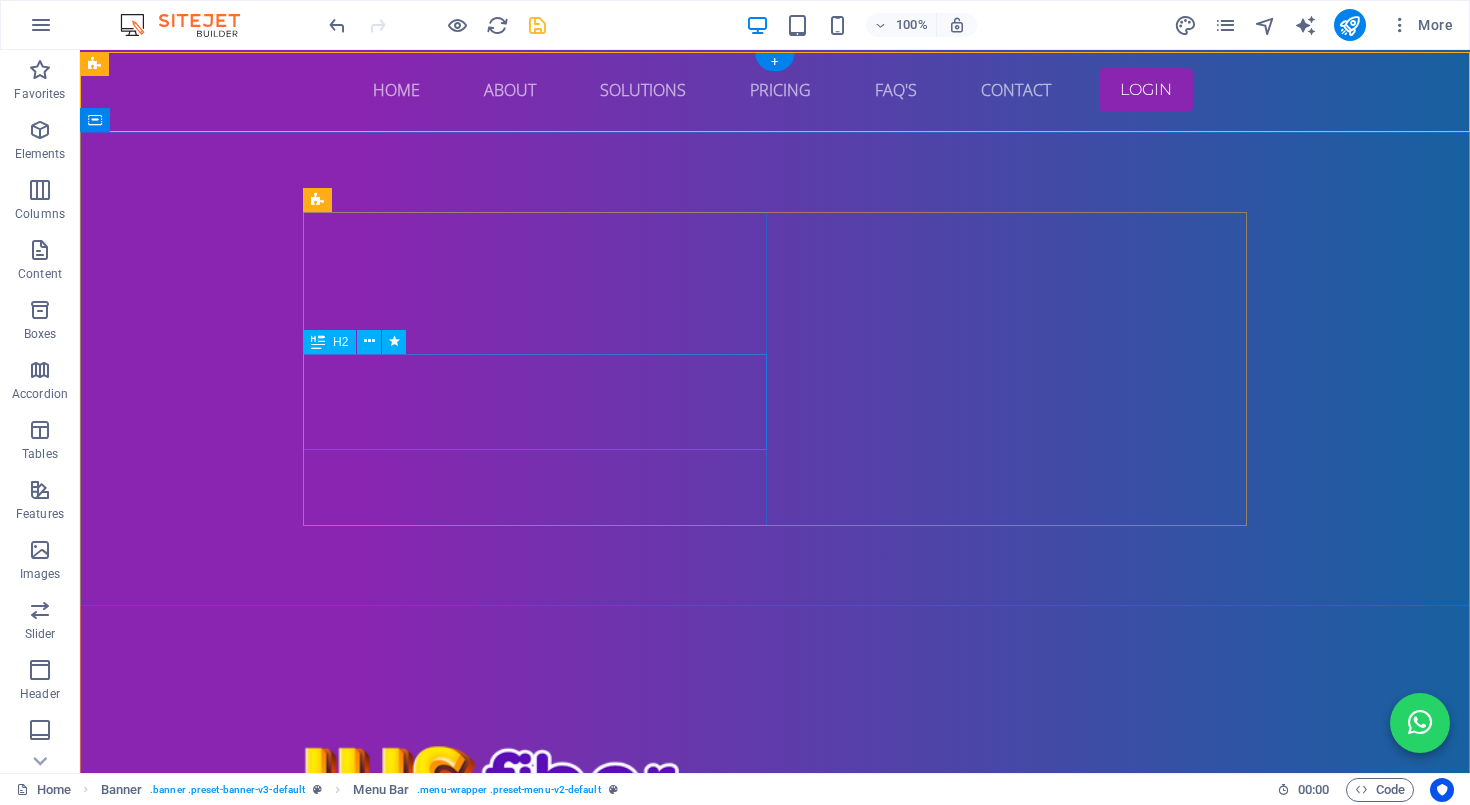 scroll, scrollTop: 0, scrollLeft: 0, axis: both 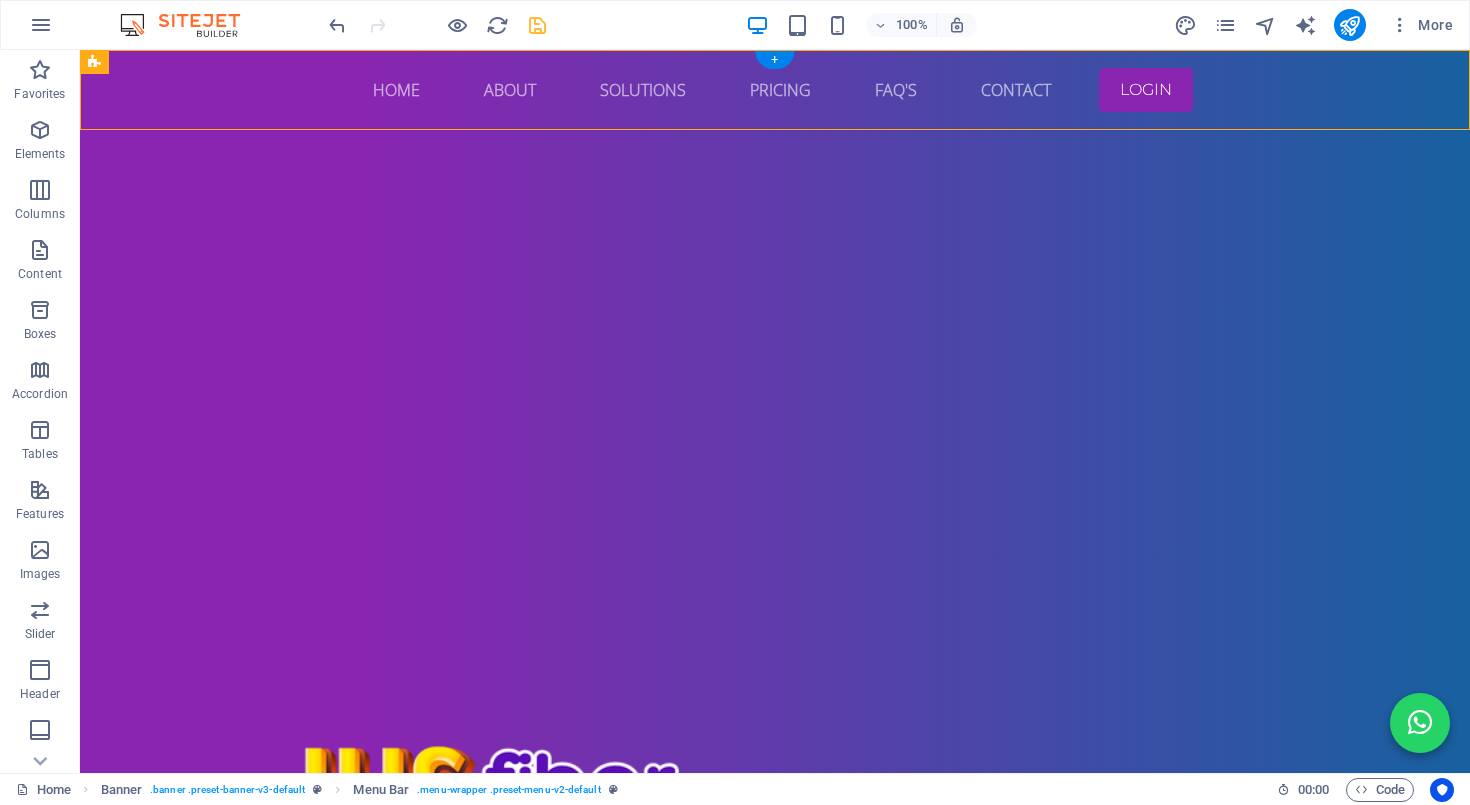 click at bounding box center (-615, 114) 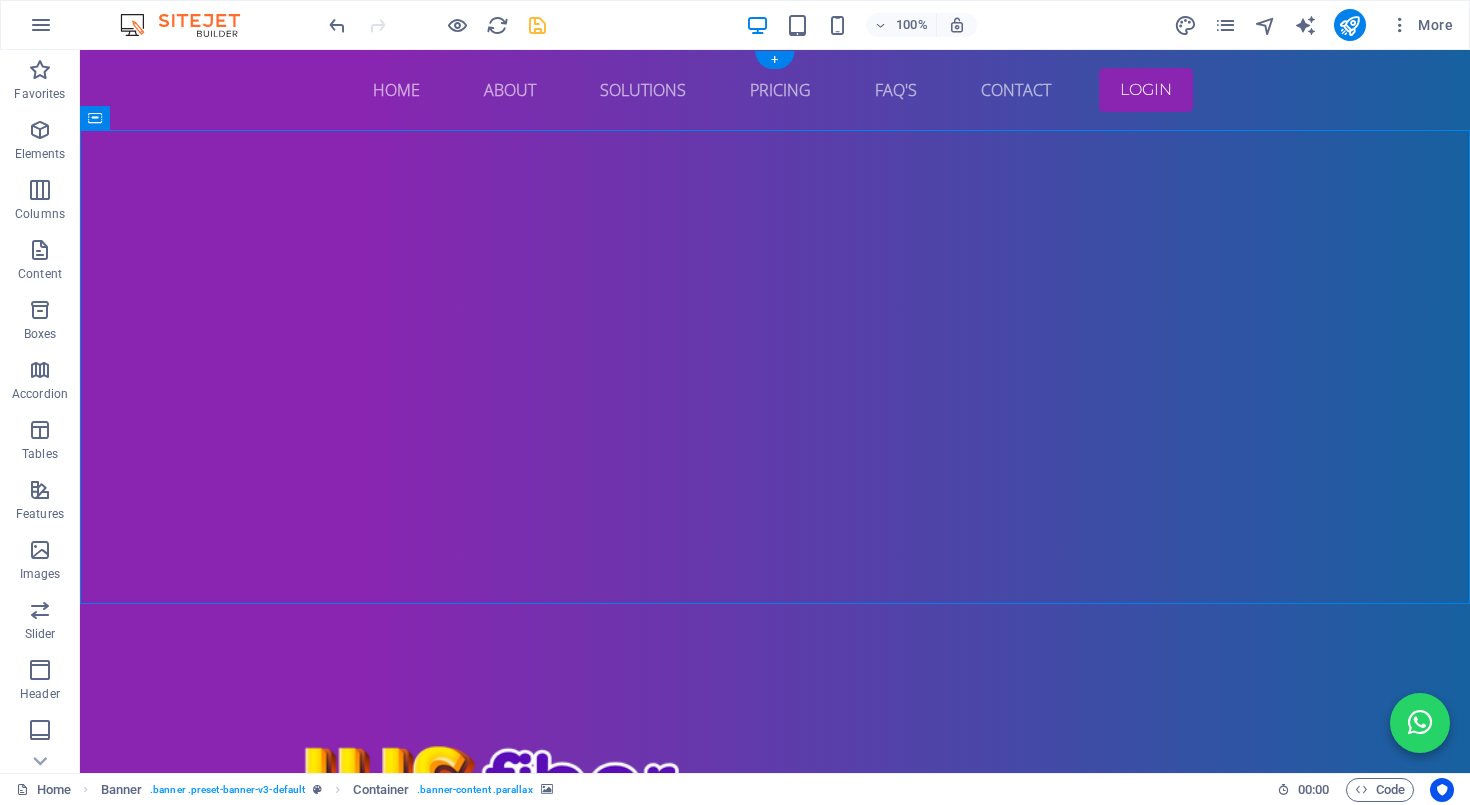 click at bounding box center [-615, 114] 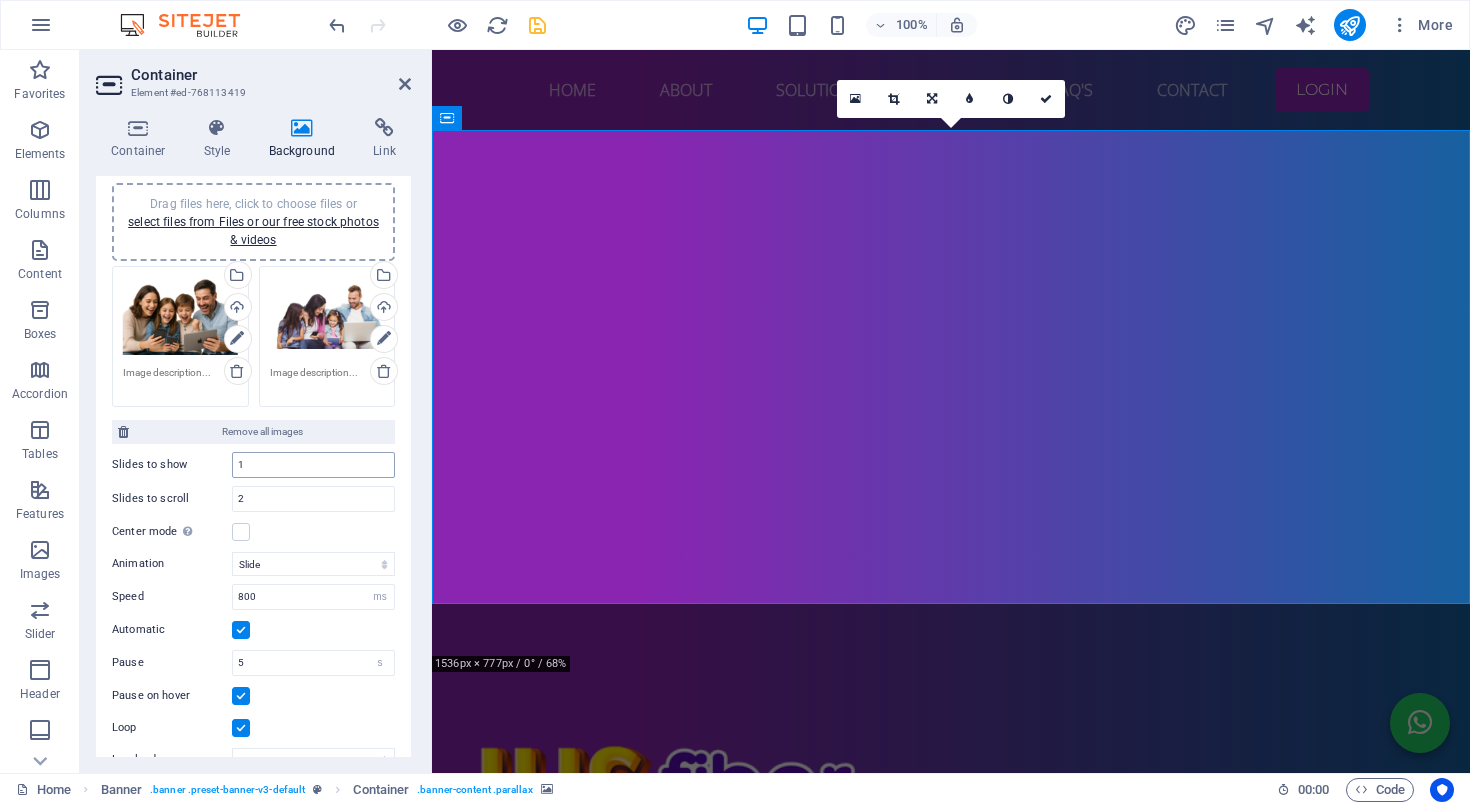 scroll, scrollTop: 176, scrollLeft: 0, axis: vertical 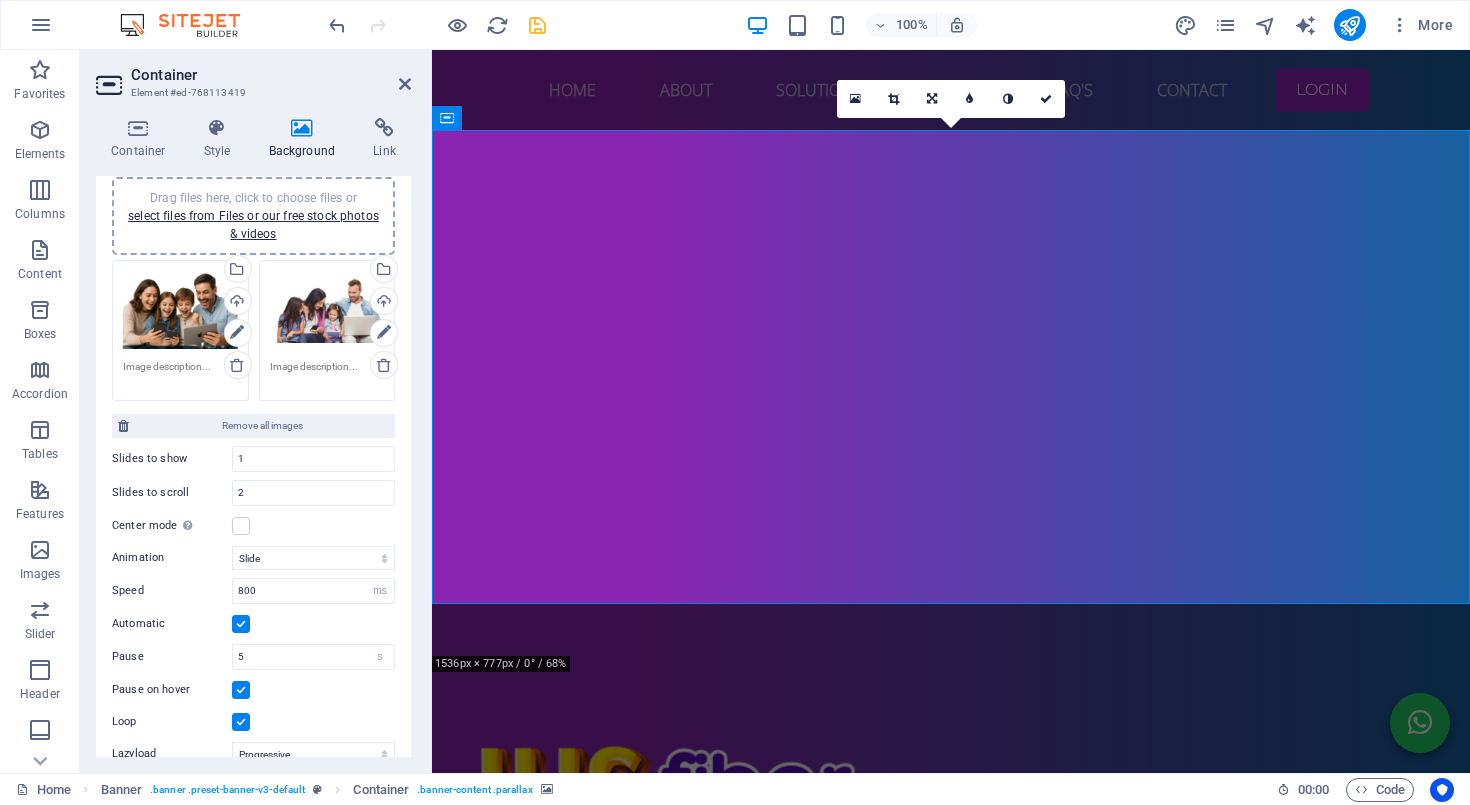 click at bounding box center (-87, 114) 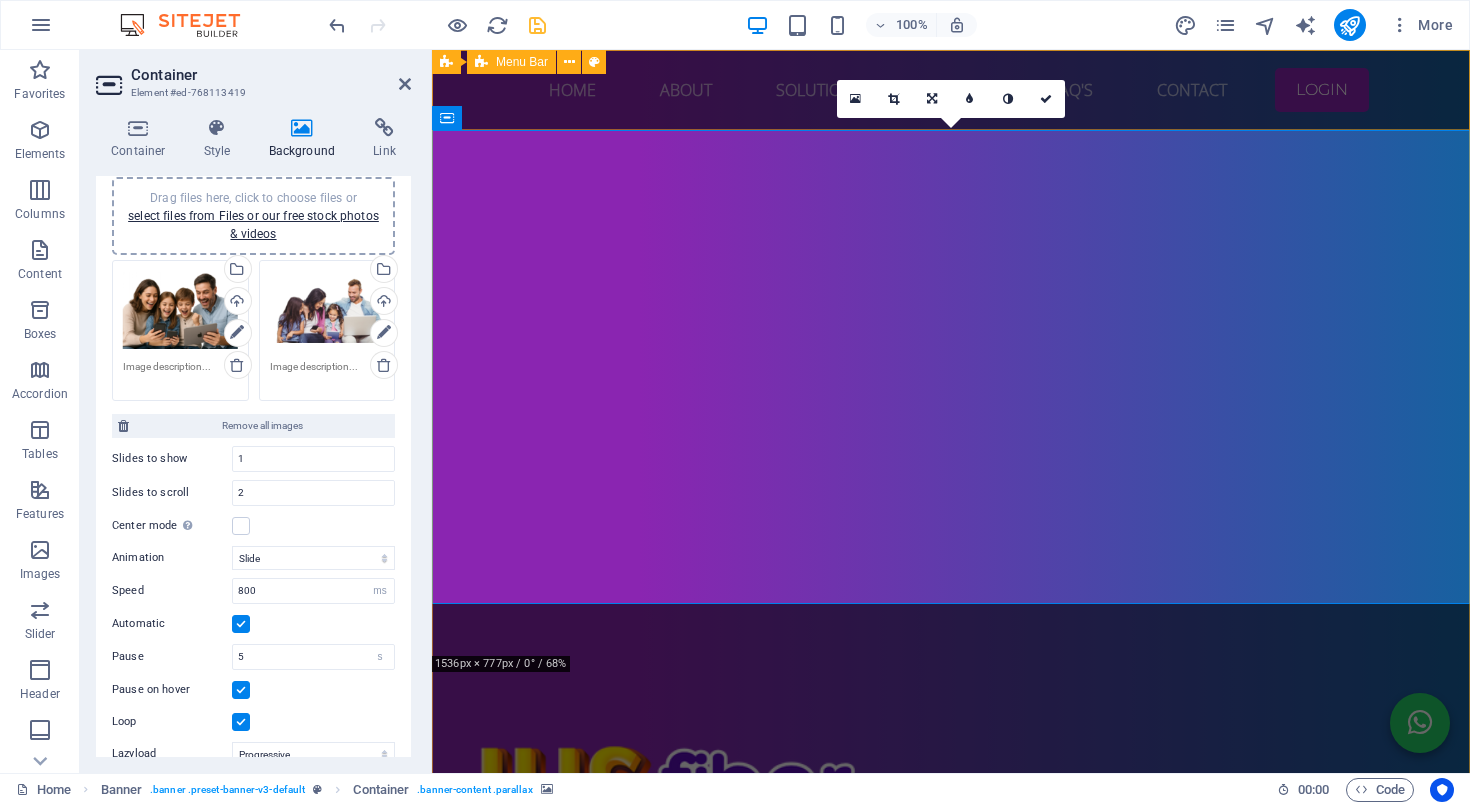 click on "Home About Solutions Pricing FAQ's Contact LOGIN" at bounding box center (951, 90) 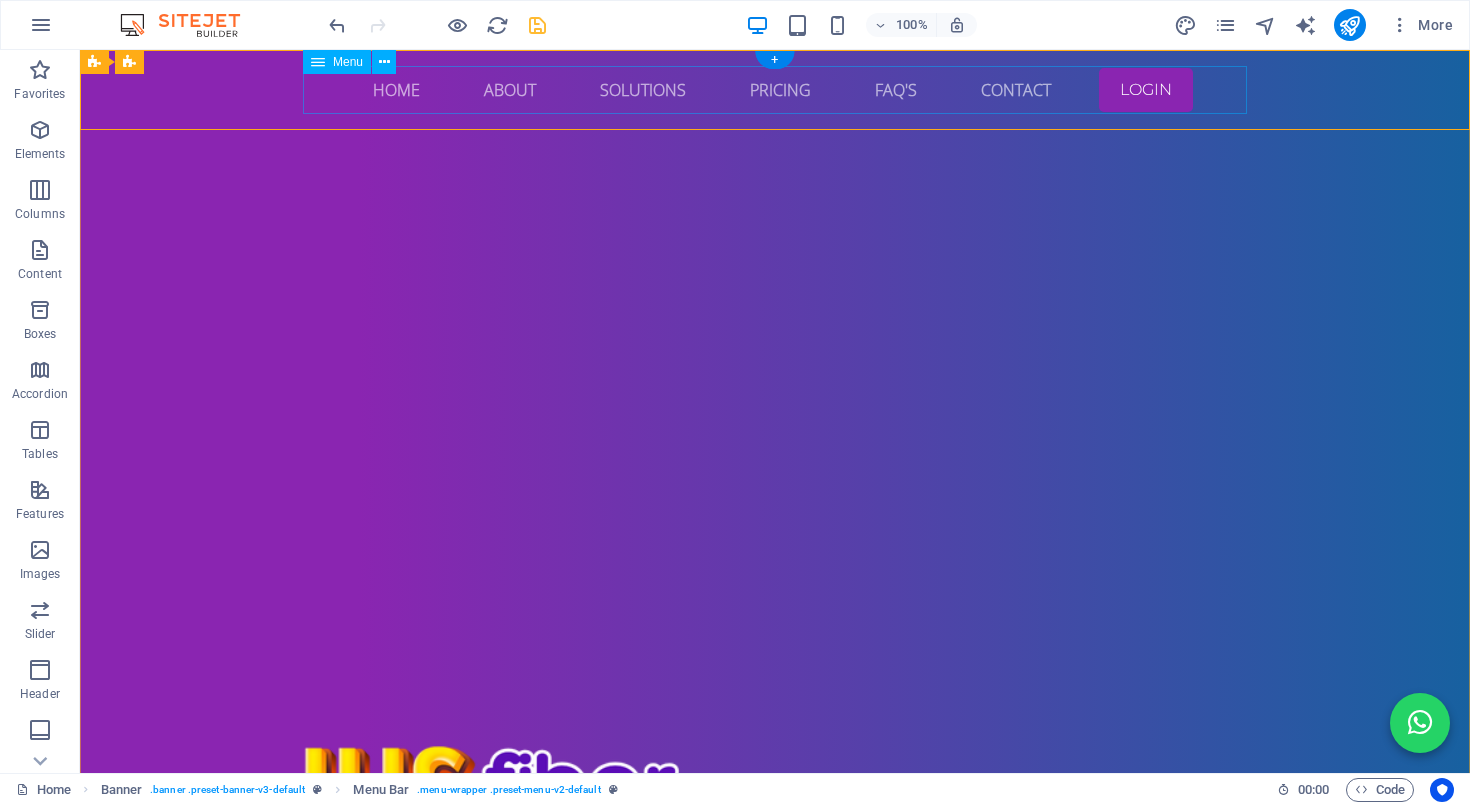 scroll, scrollTop: 0, scrollLeft: 0, axis: both 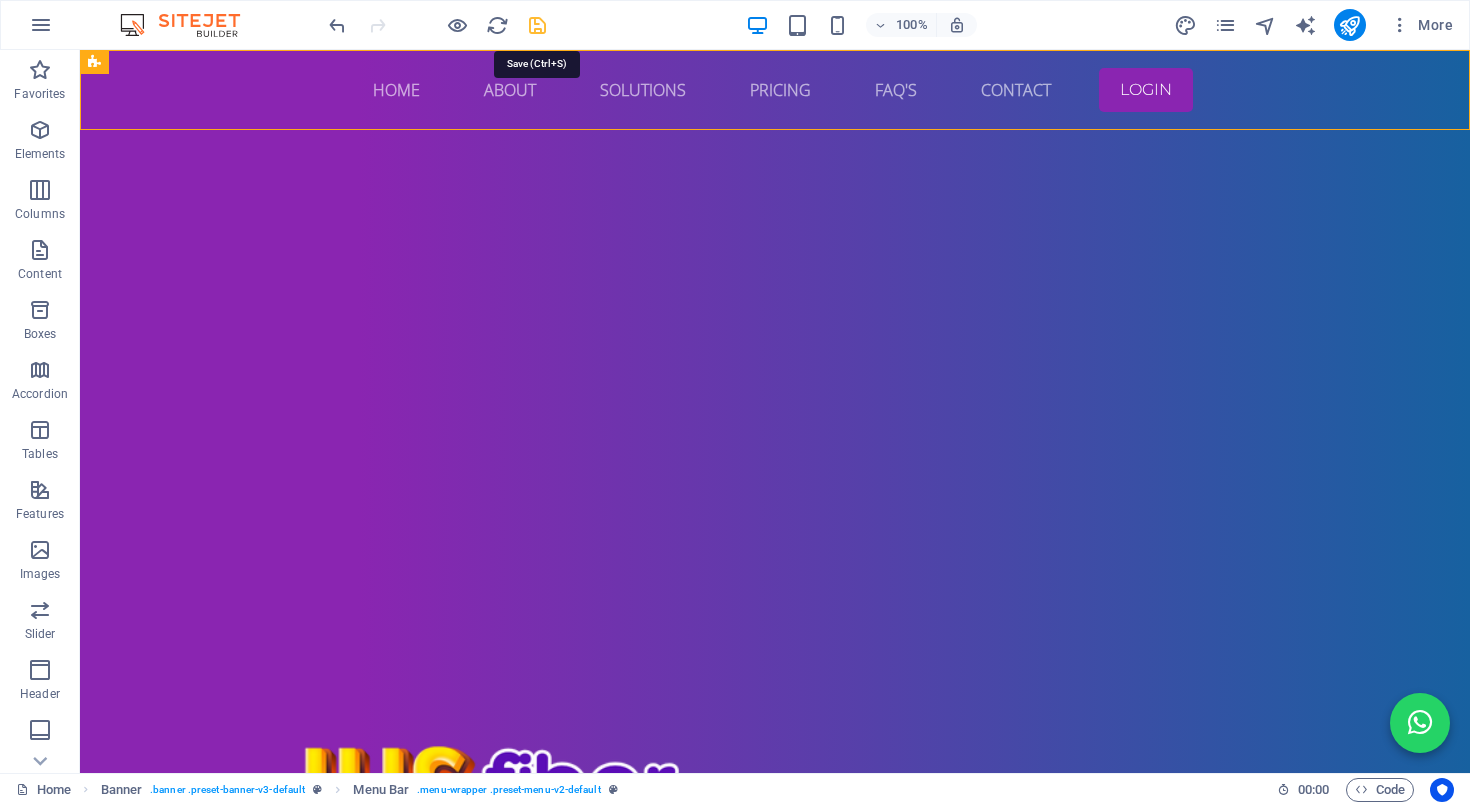 click at bounding box center (537, 25) 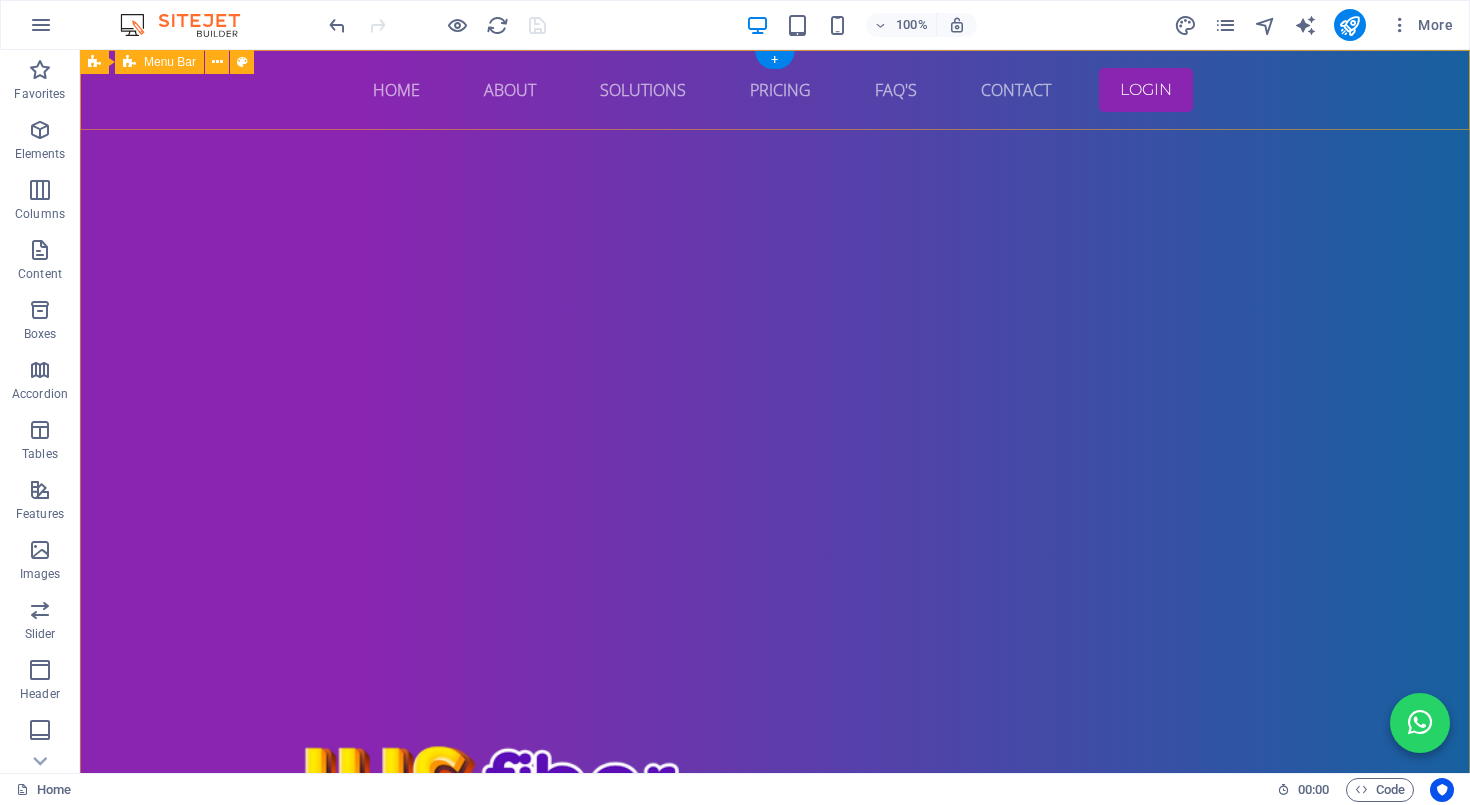 click on "Home About Solutions Pricing FAQ's Contact LOGIN" at bounding box center [775, 90] 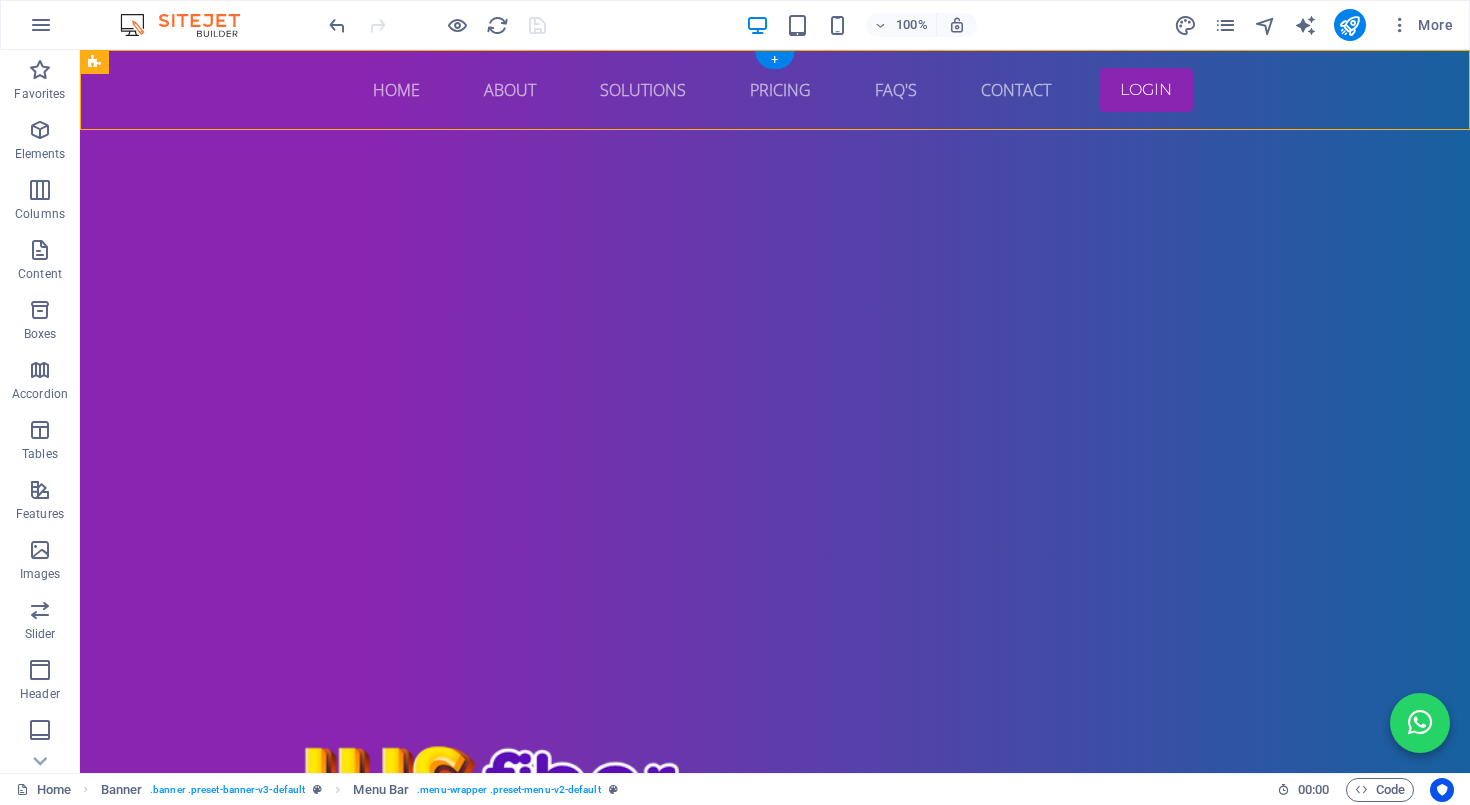 click at bounding box center (-615, 114) 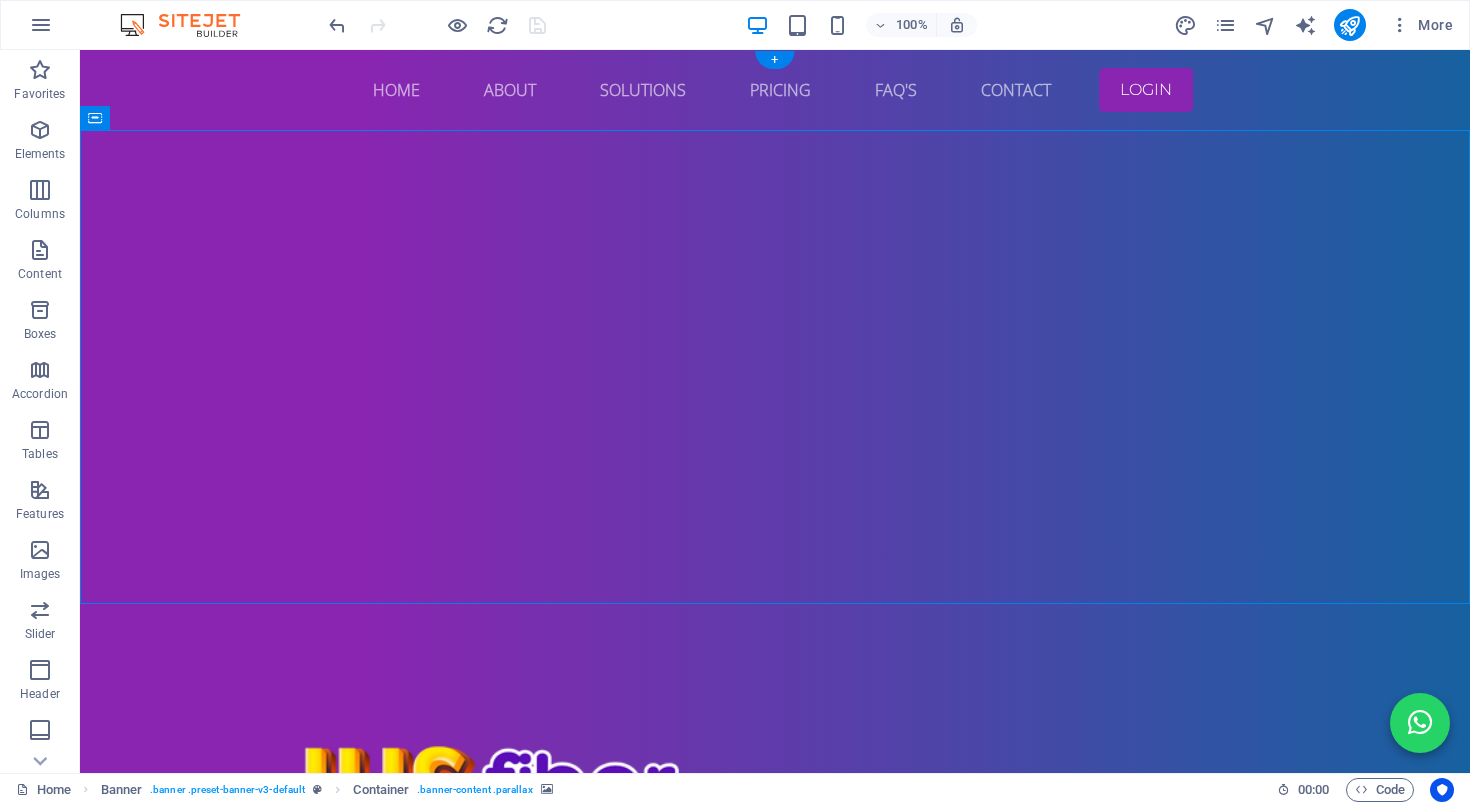 click at bounding box center (-615, 114) 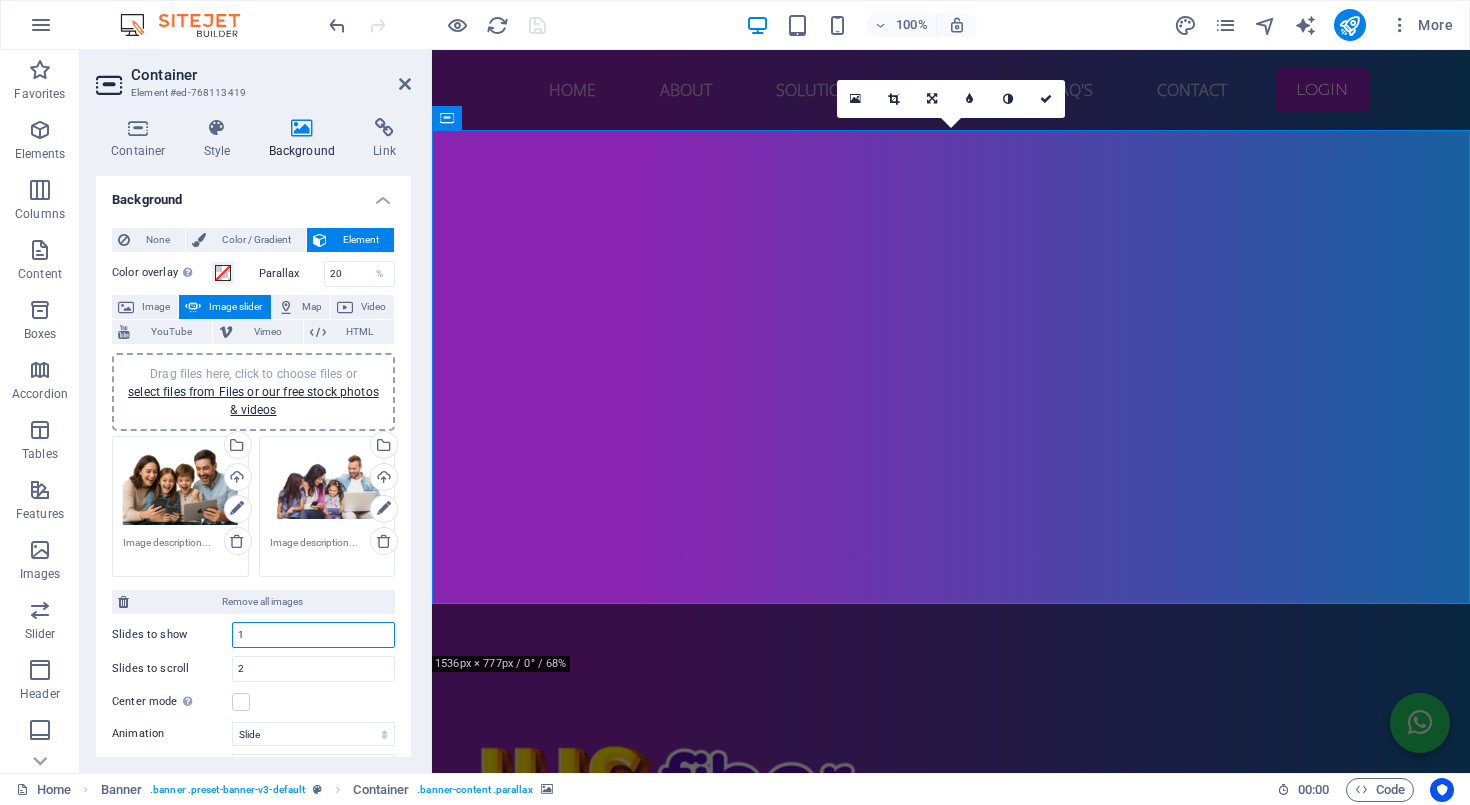 drag, startPoint x: 274, startPoint y: 633, endPoint x: 172, endPoint y: 632, distance: 102.0049 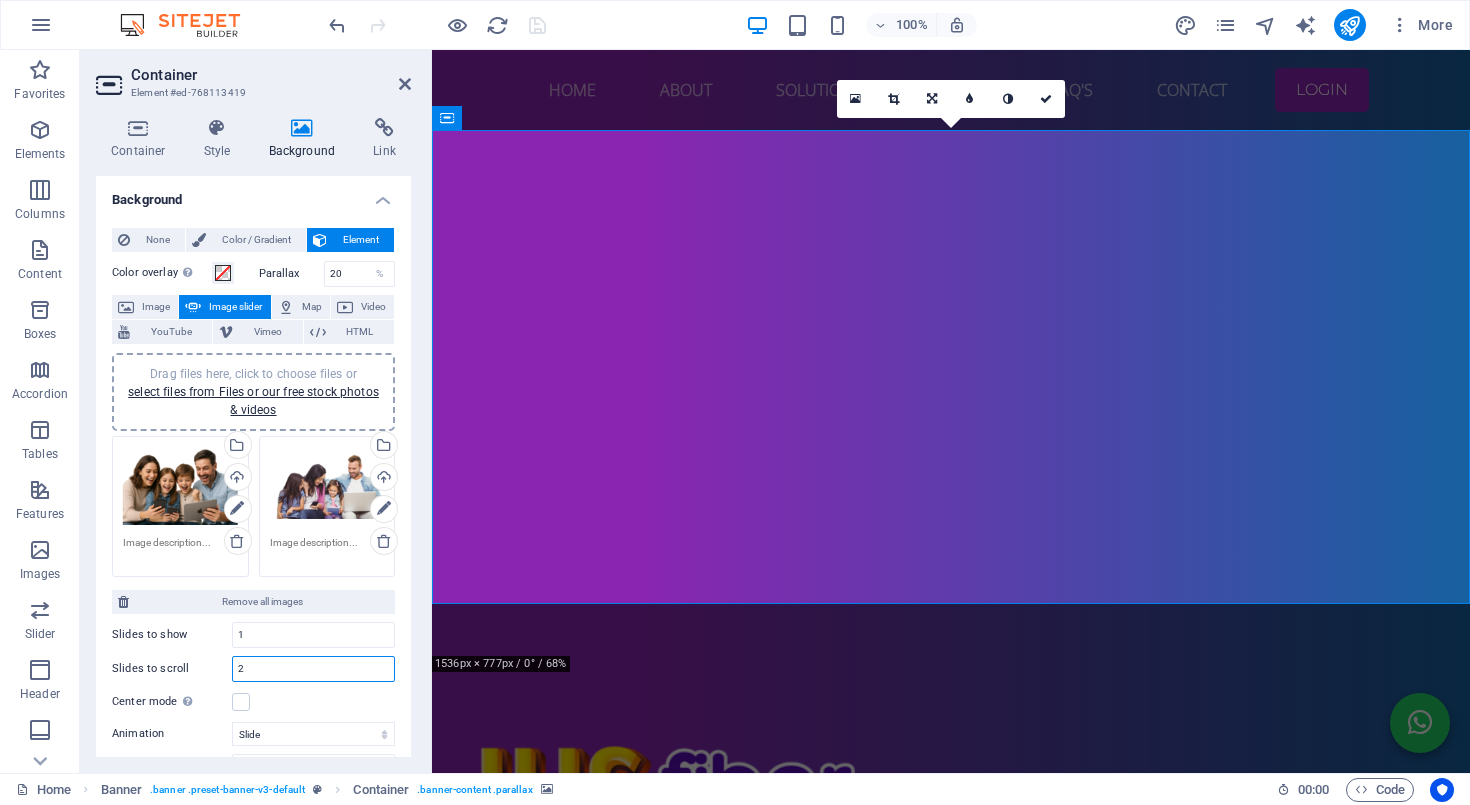 drag, startPoint x: 269, startPoint y: 672, endPoint x: 198, endPoint y: 671, distance: 71.00704 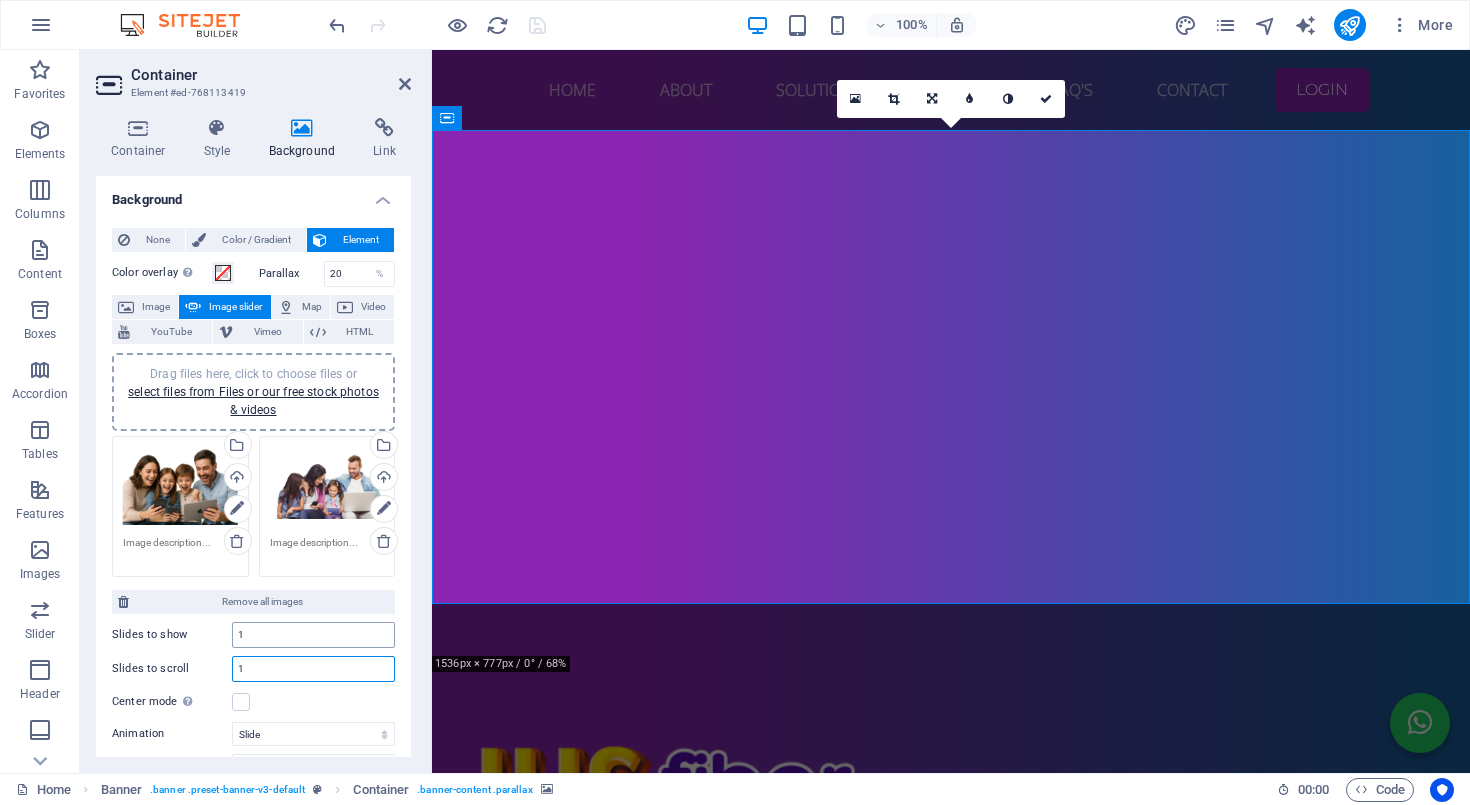 type on "1" 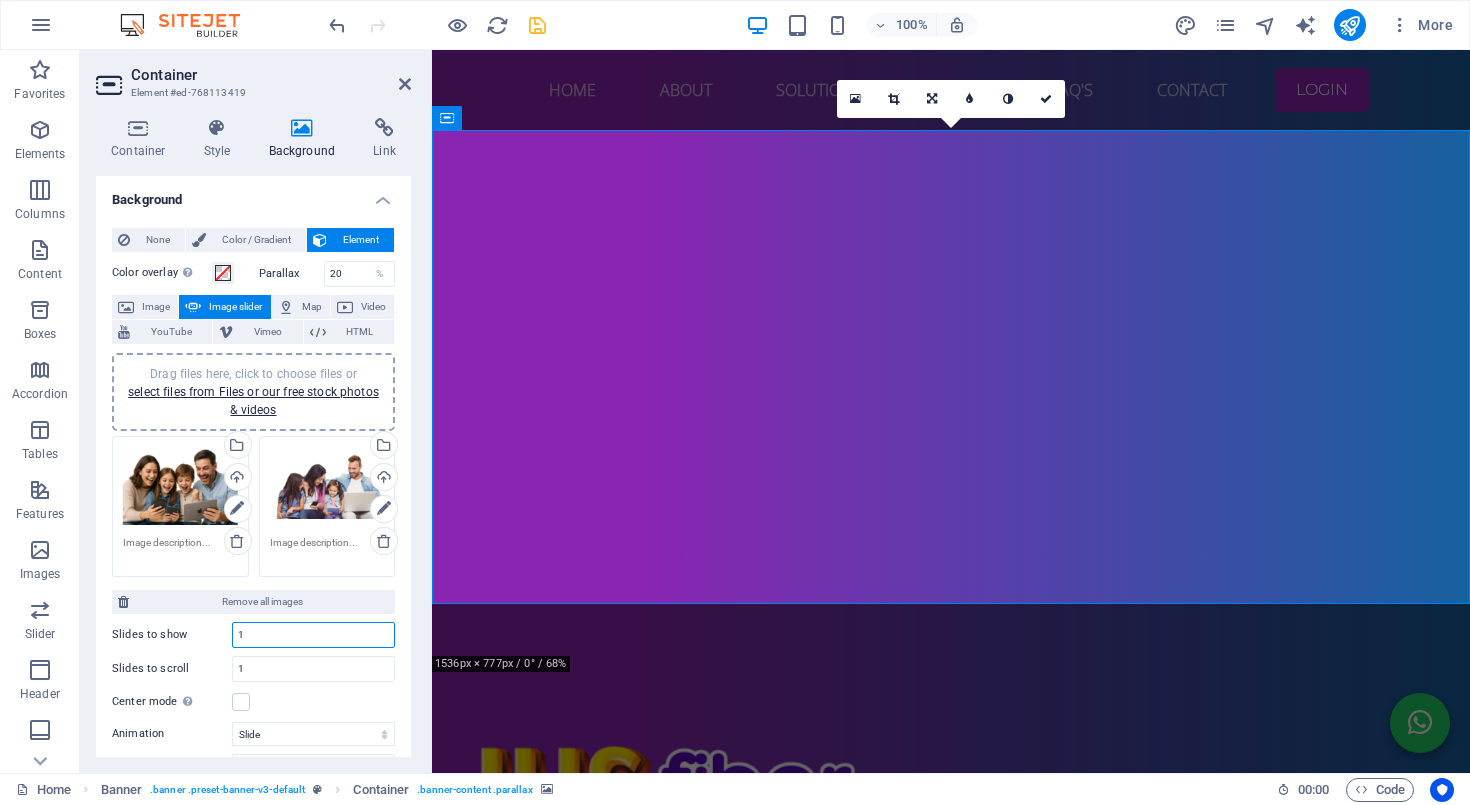 drag, startPoint x: 314, startPoint y: 637, endPoint x: 142, endPoint y: 643, distance: 172.10461 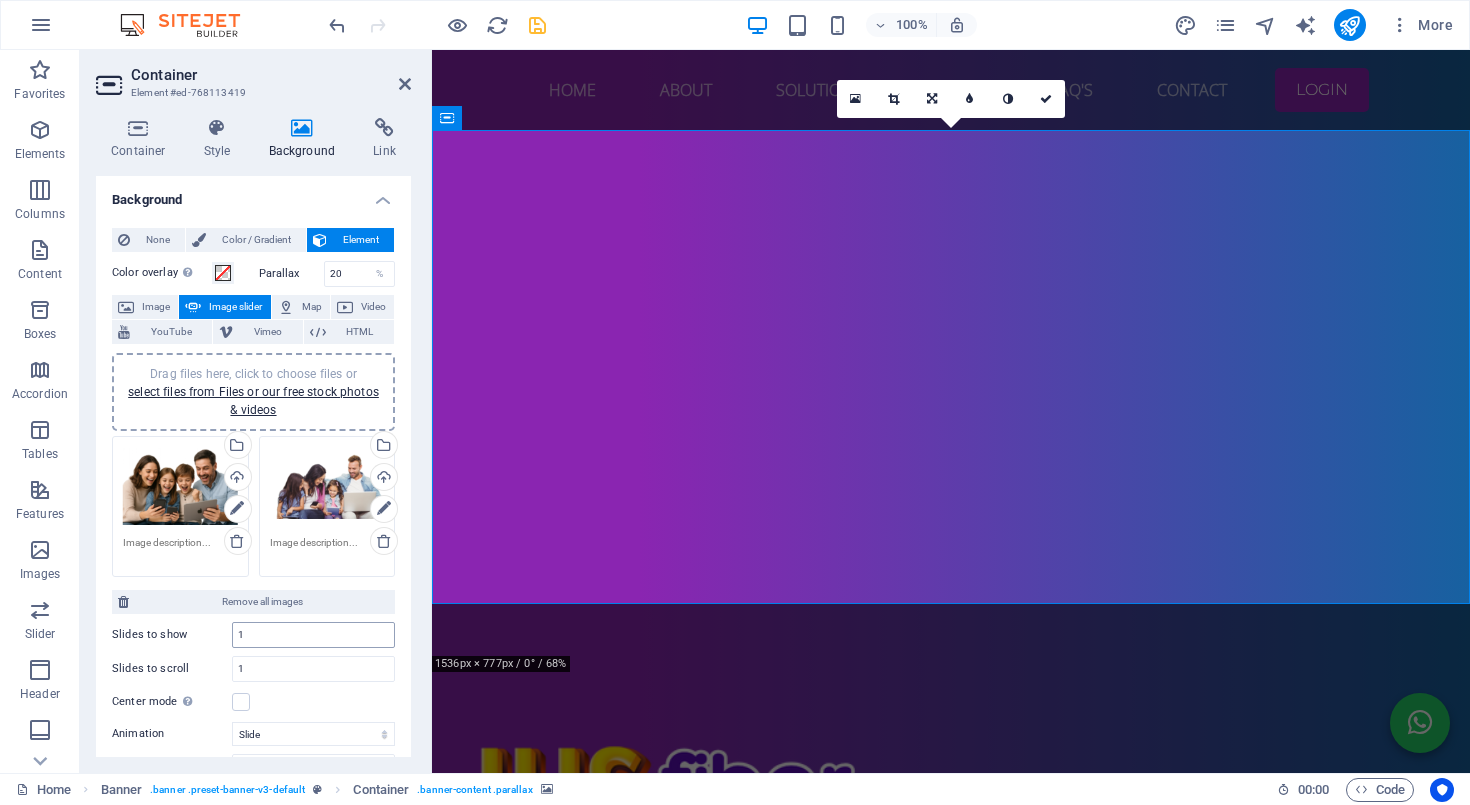 click on "1" at bounding box center [313, 635] 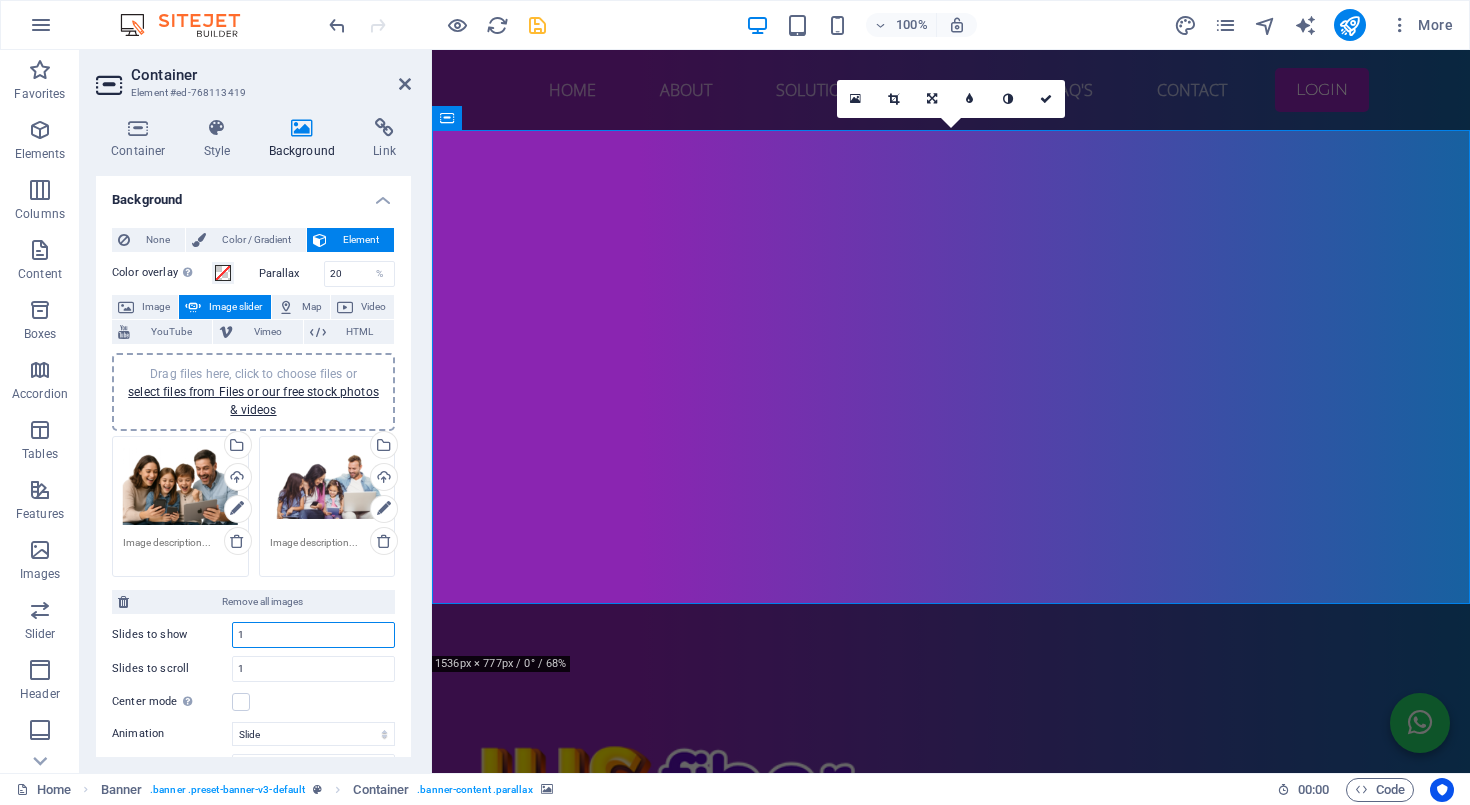 drag, startPoint x: 292, startPoint y: 636, endPoint x: 150, endPoint y: 636, distance: 142 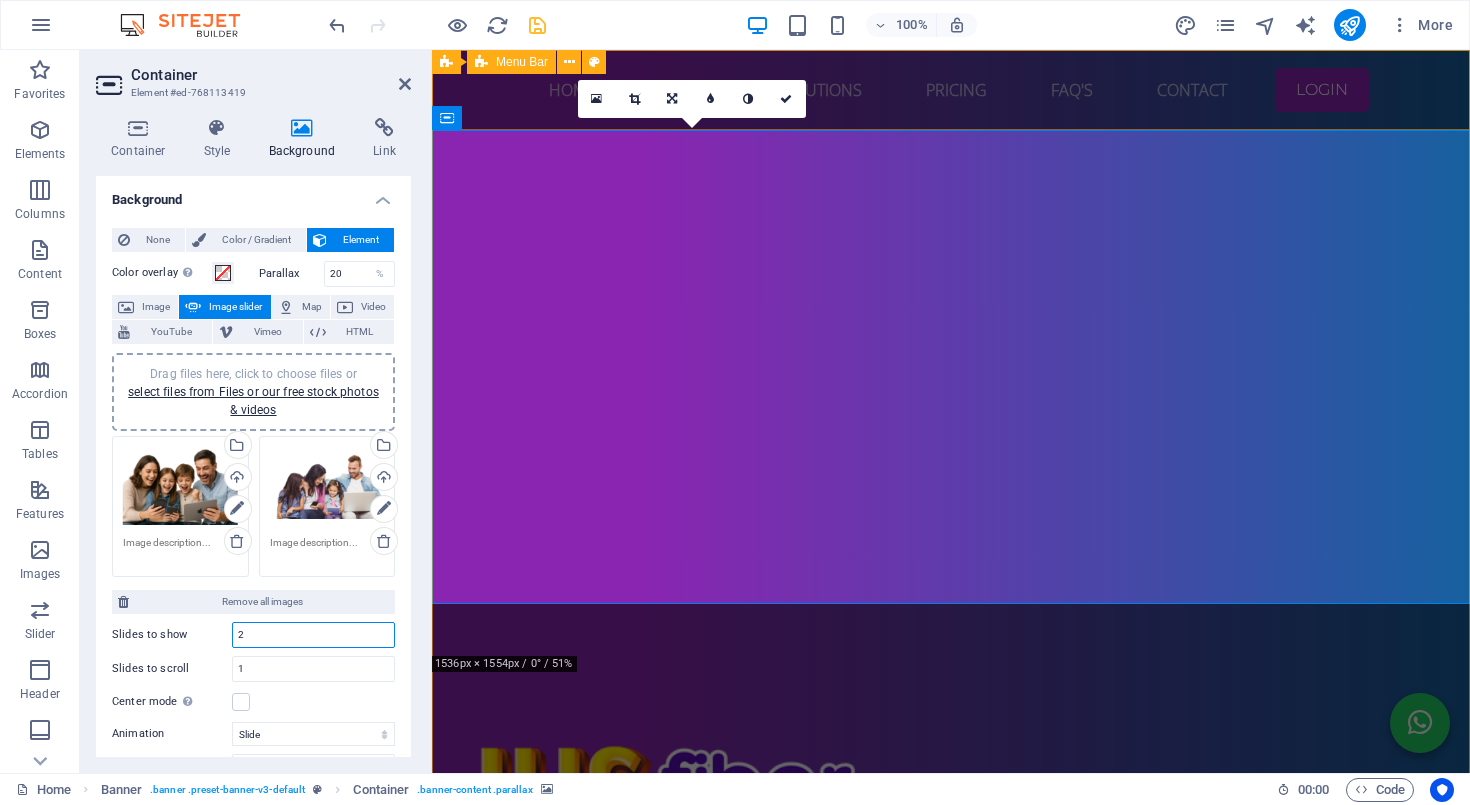 type on "2" 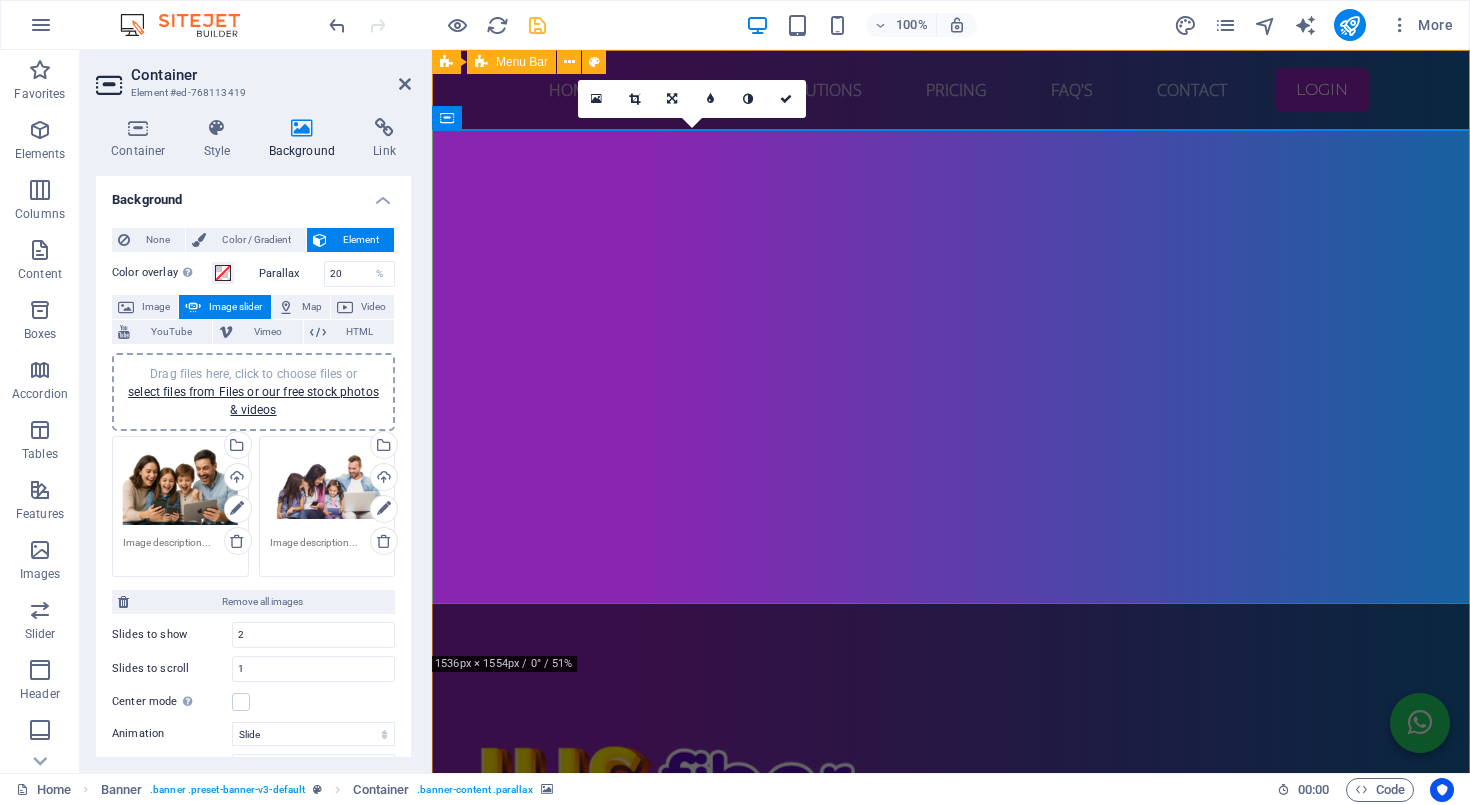 click on "Home About Solutions Pricing FAQ's Contact LOGIN" at bounding box center (951, 90) 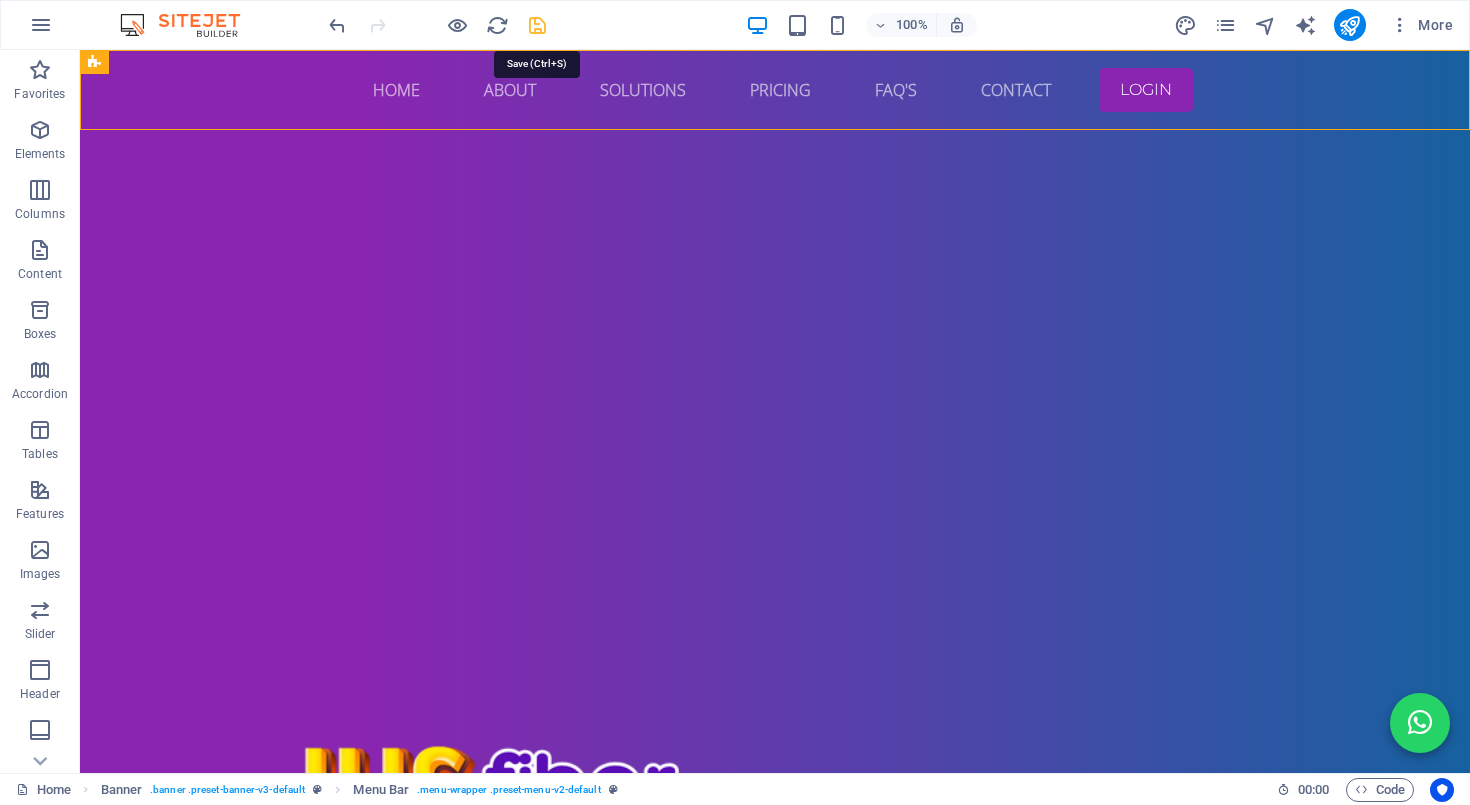 click at bounding box center [537, 25] 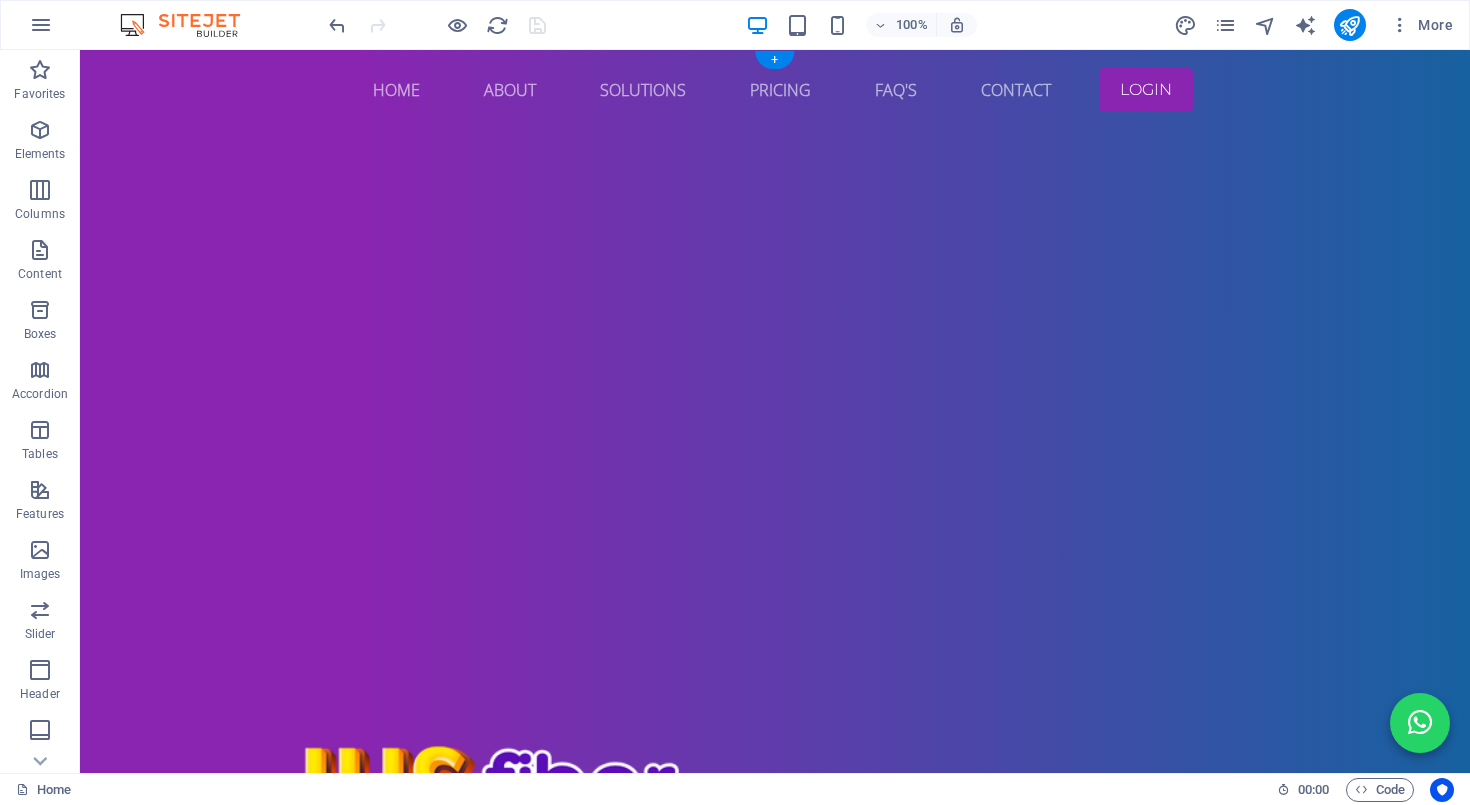 click at bounding box center [427, 114] 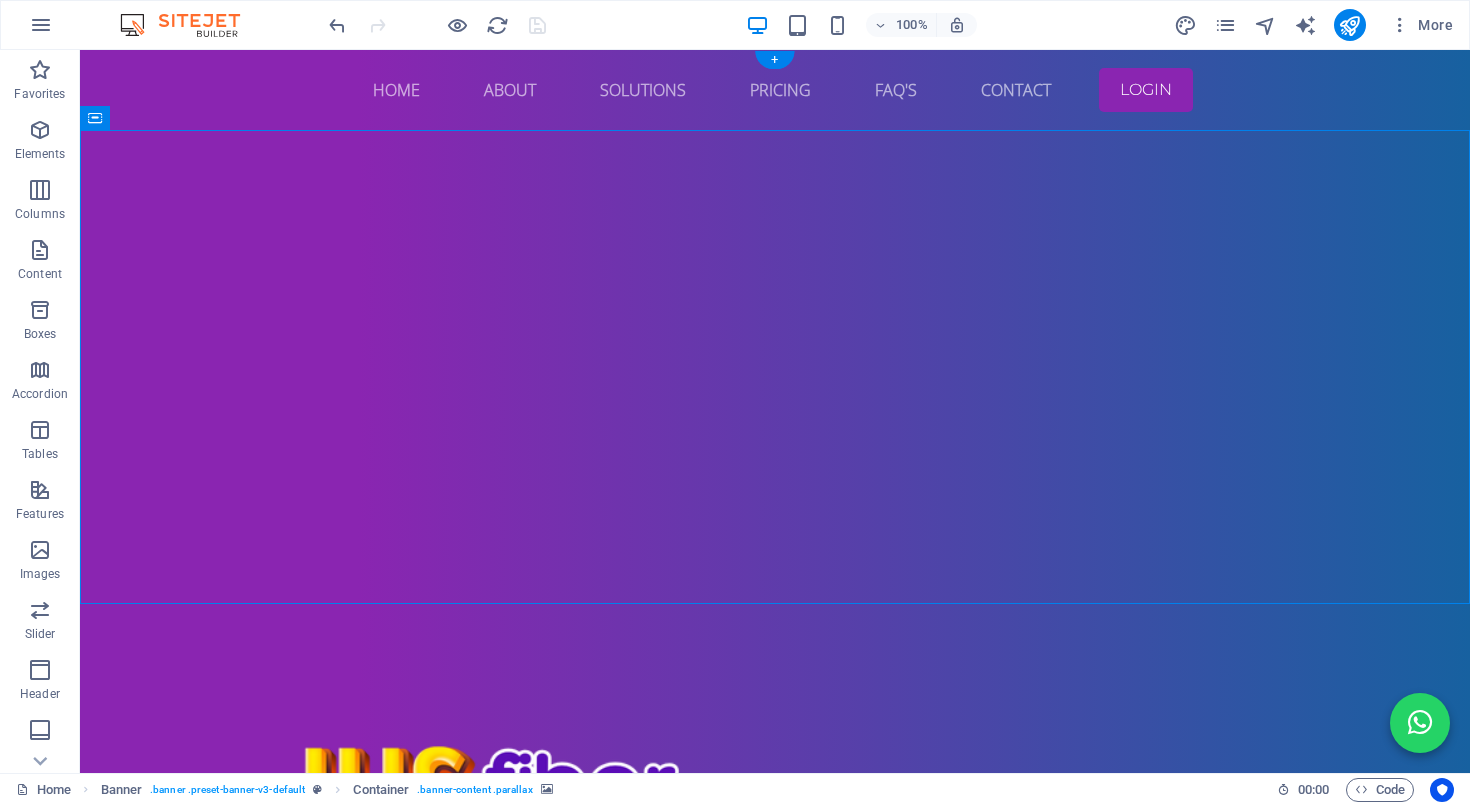 click at bounding box center (427, 114) 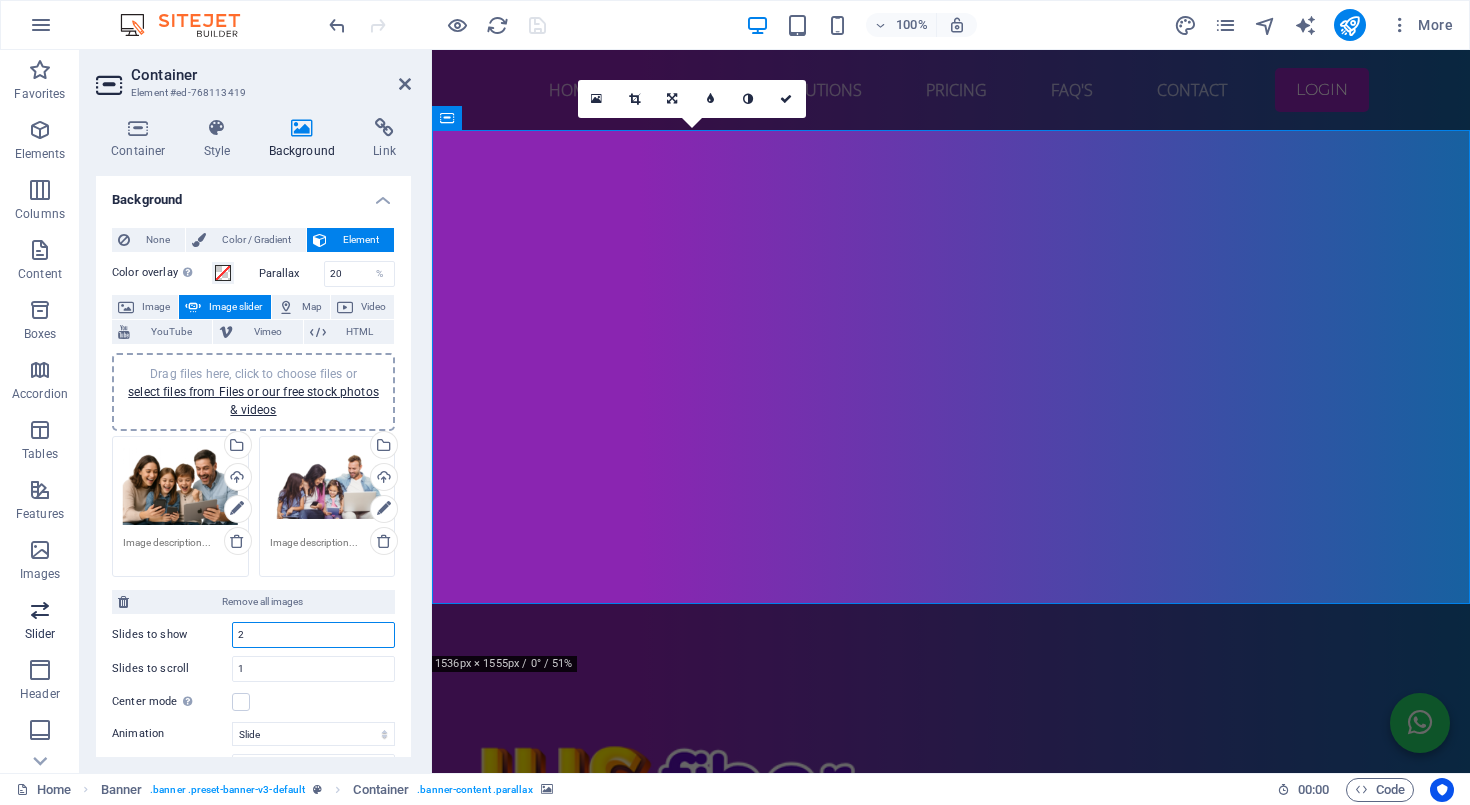 drag, startPoint x: 314, startPoint y: 638, endPoint x: 67, endPoint y: 638, distance: 247 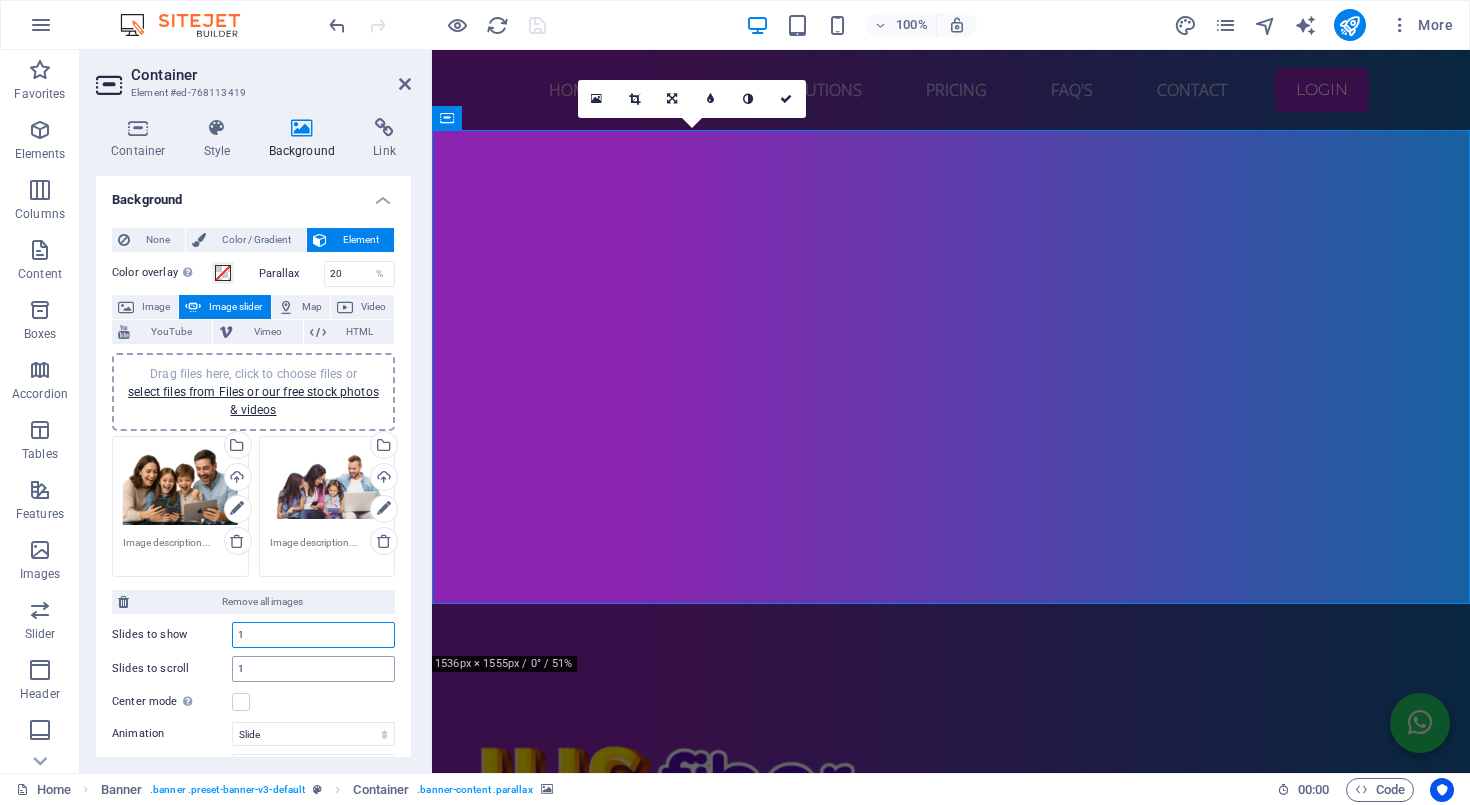type on "1" 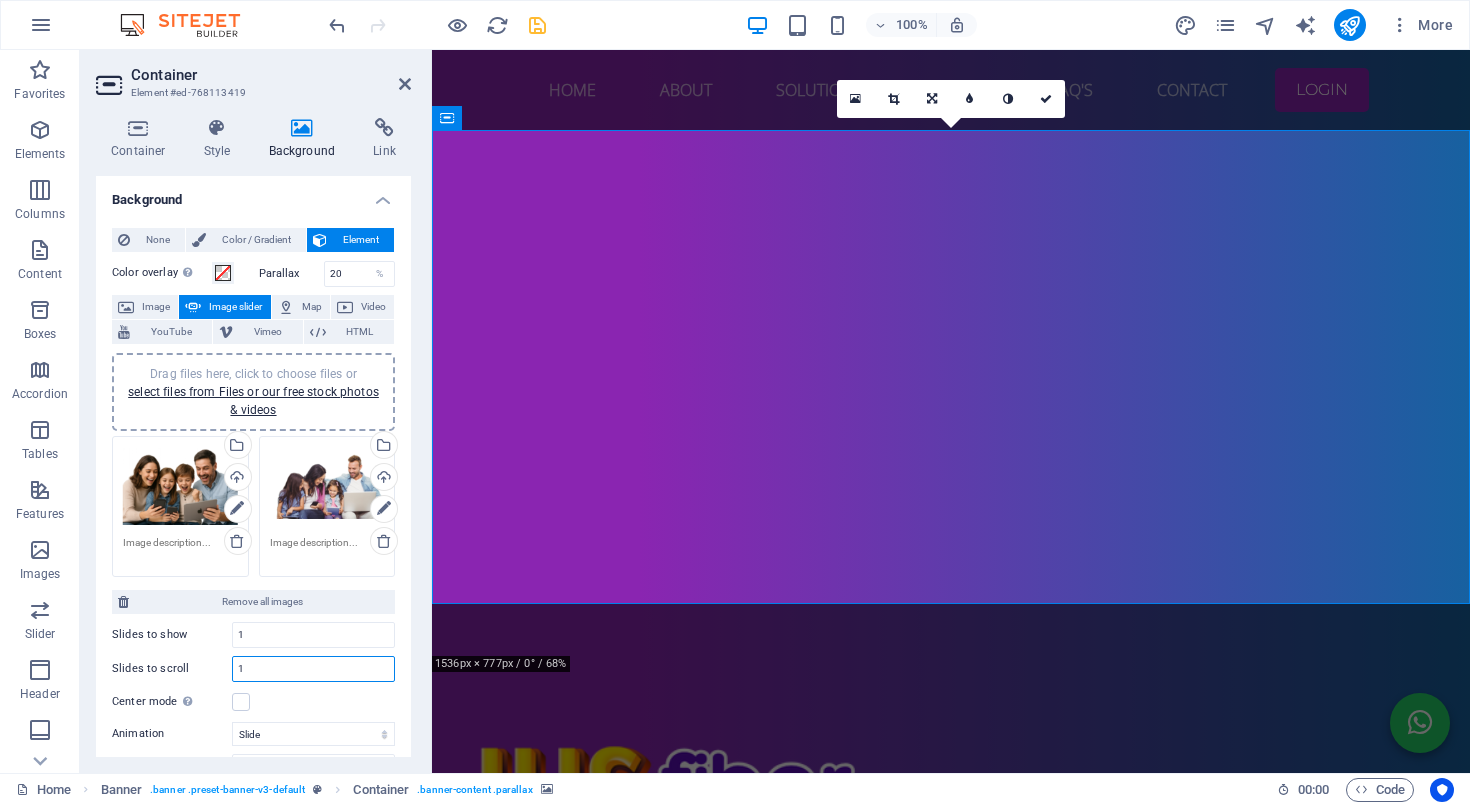 drag, startPoint x: 315, startPoint y: 673, endPoint x: 171, endPoint y: 673, distance: 144 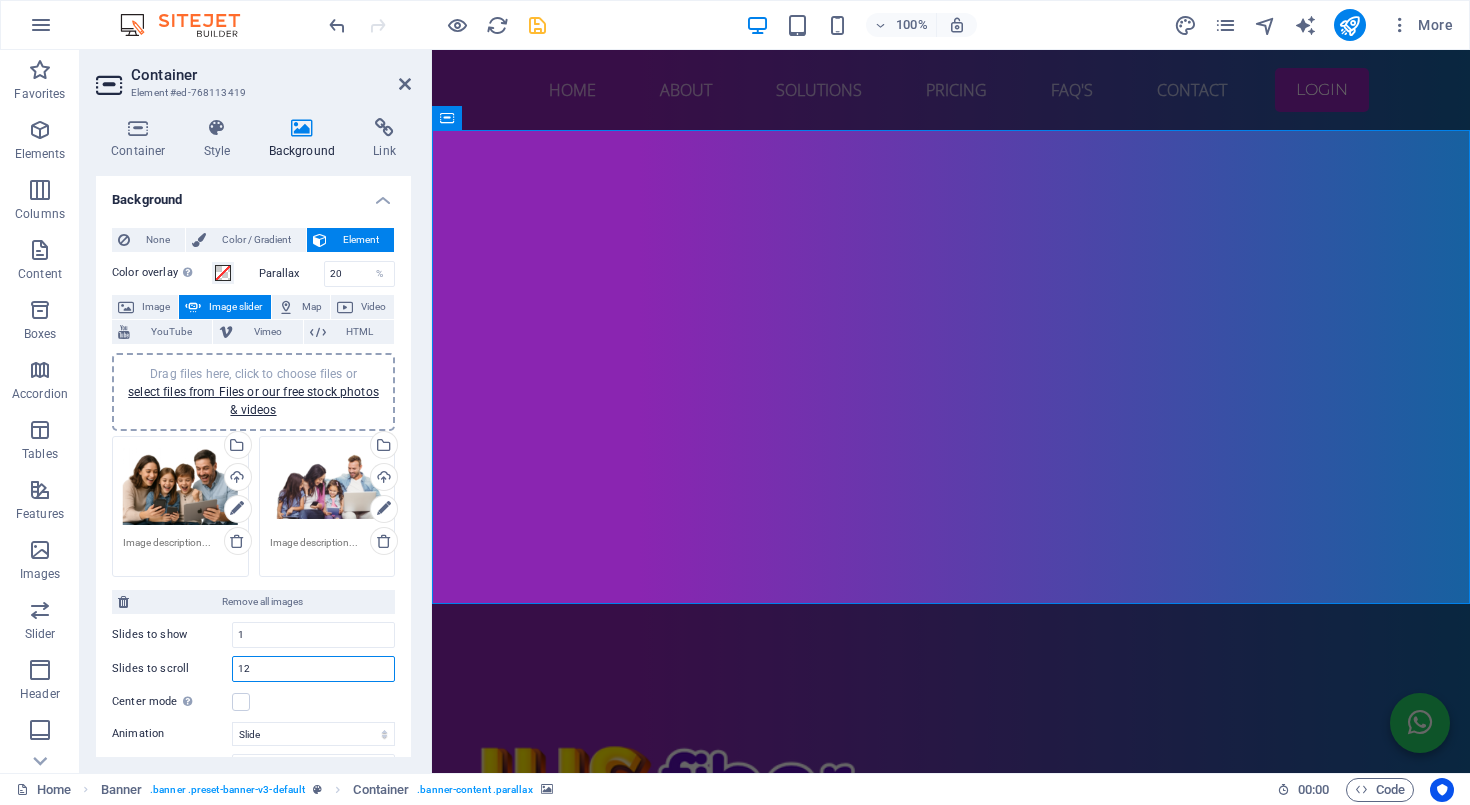 drag, startPoint x: 277, startPoint y: 659, endPoint x: 168, endPoint y: 657, distance: 109.01835 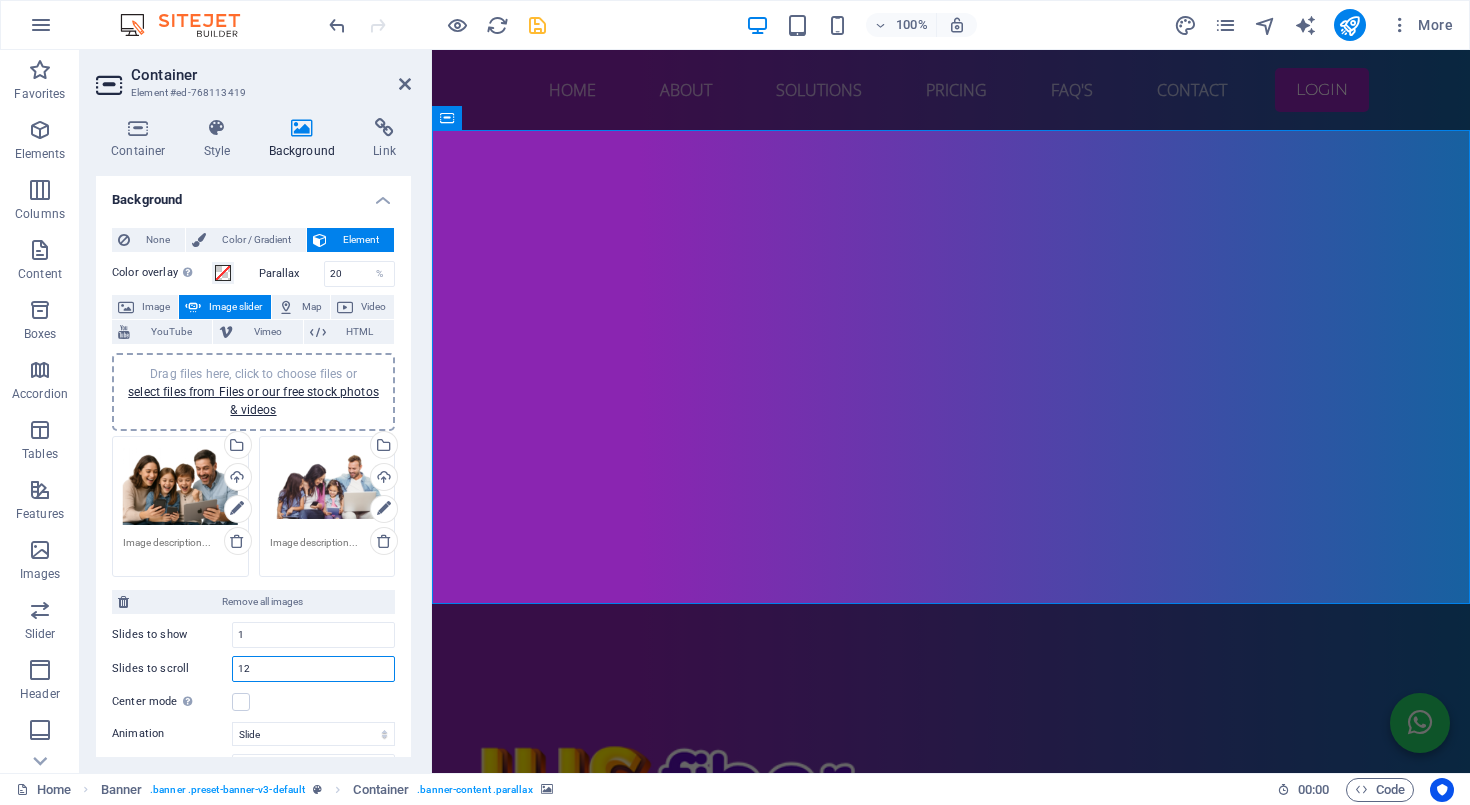 click on "Slides to scroll 12" at bounding box center [253, 669] 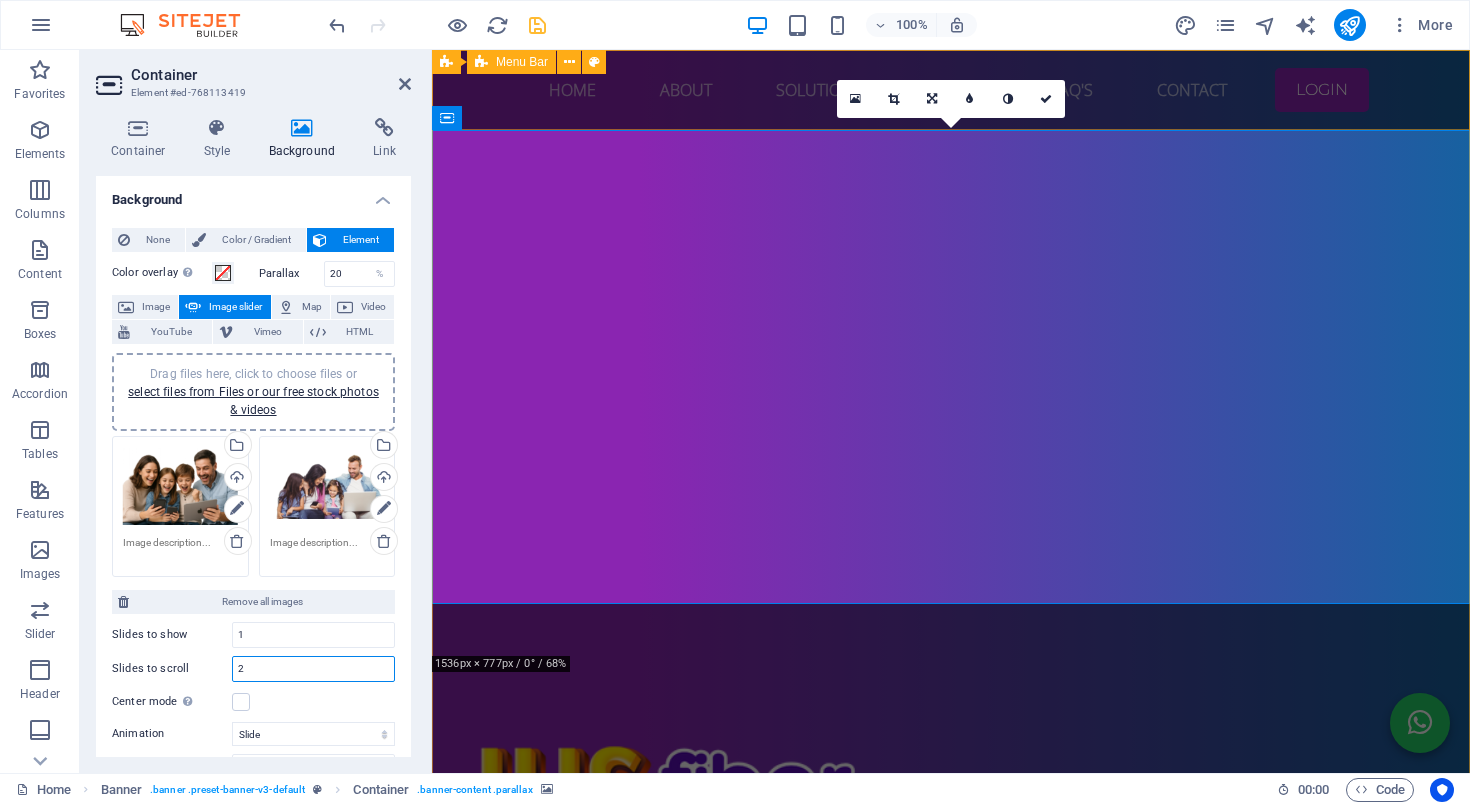 type on "2" 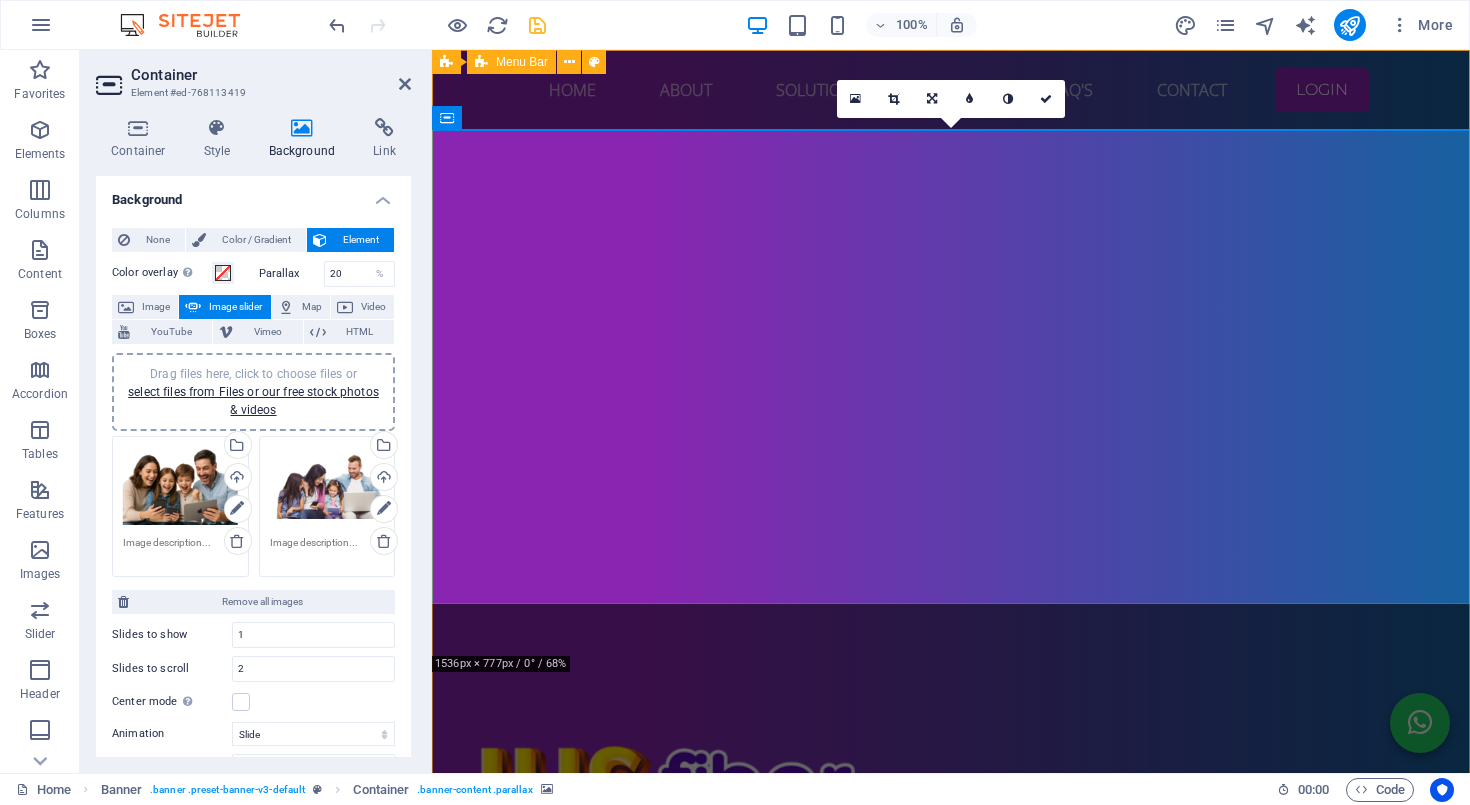 click on "Home About Solutions Pricing FAQ's Contact LOGIN" at bounding box center (951, 90) 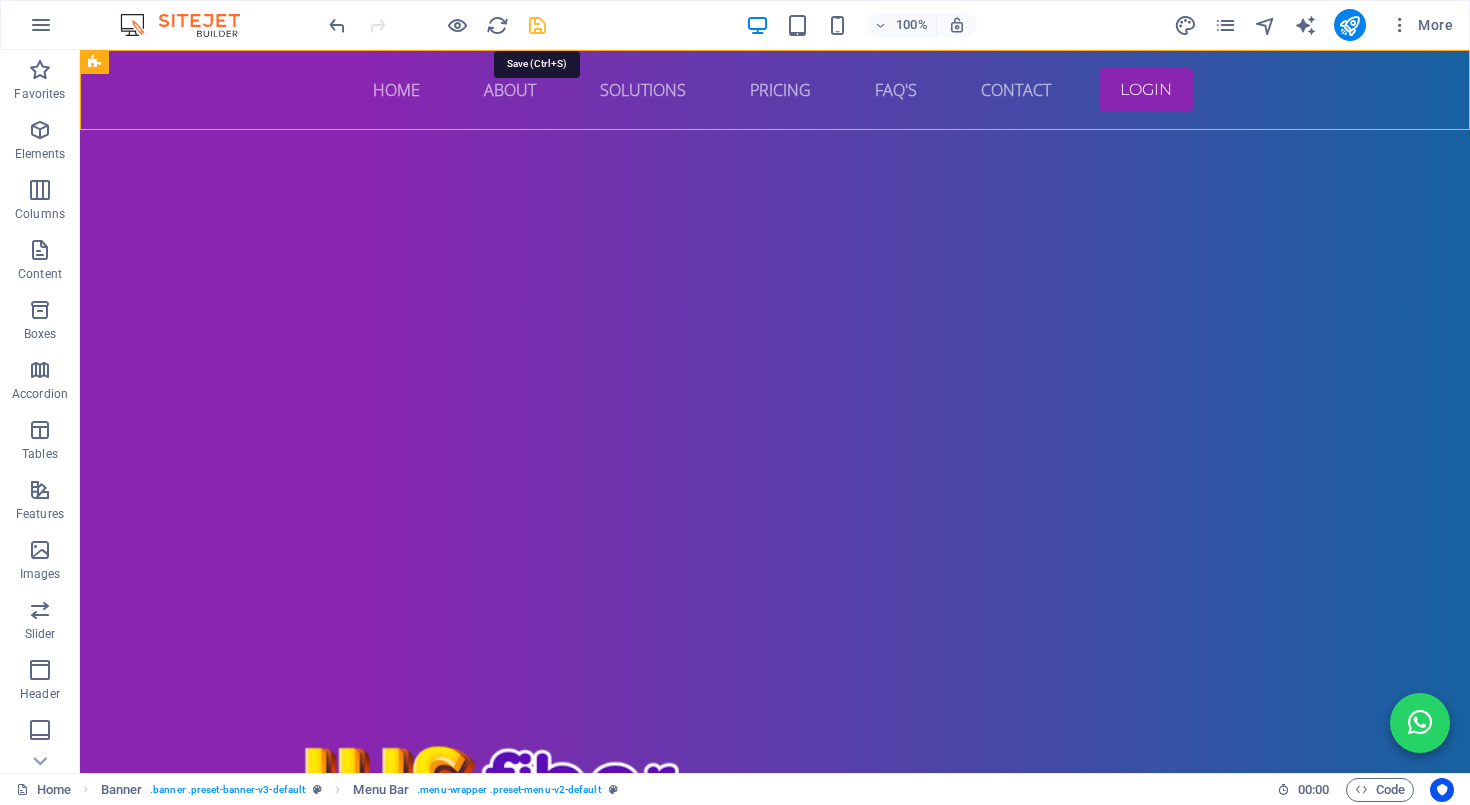 click at bounding box center [537, 25] 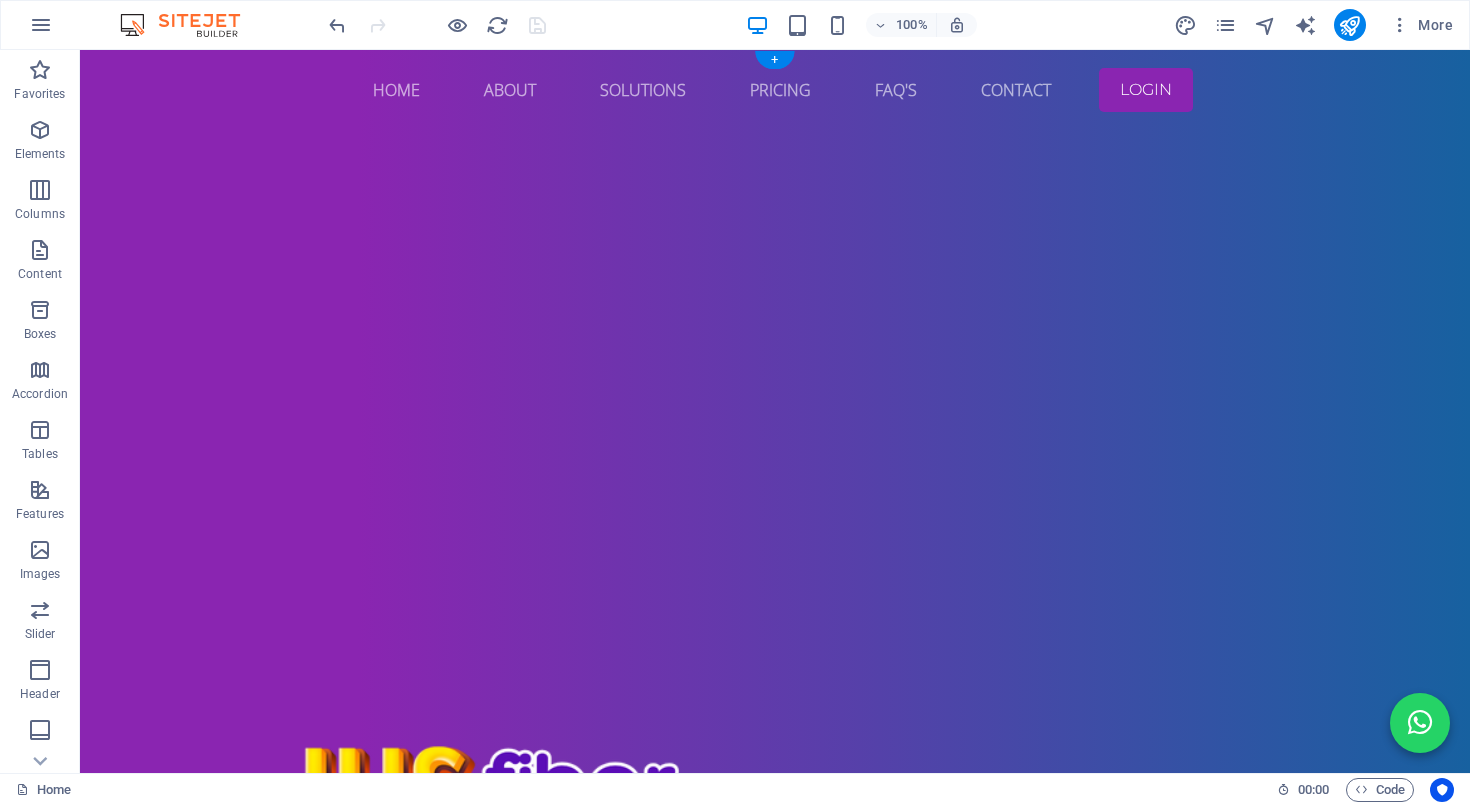 click at bounding box center [-615, 114] 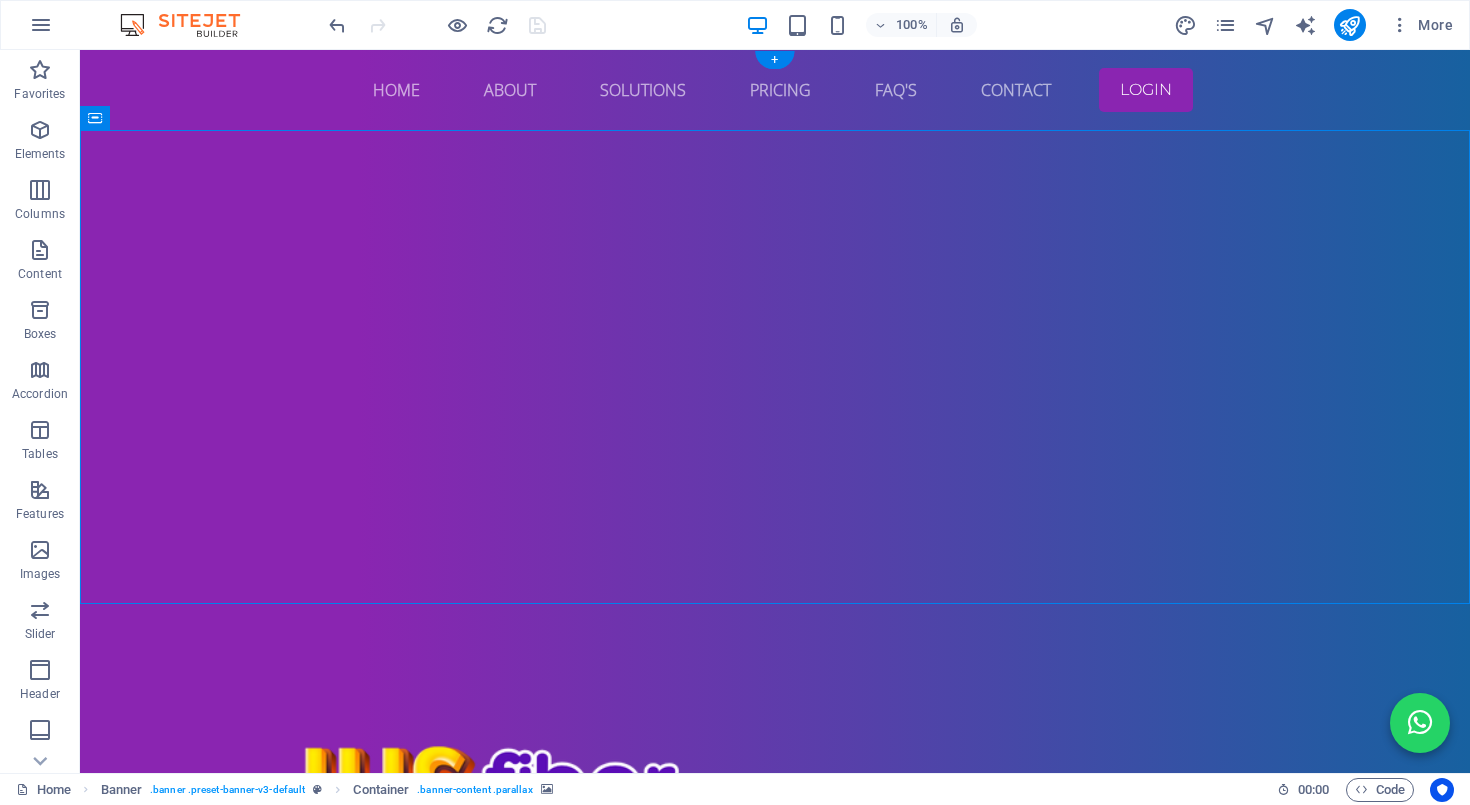 click at bounding box center [-615, 114] 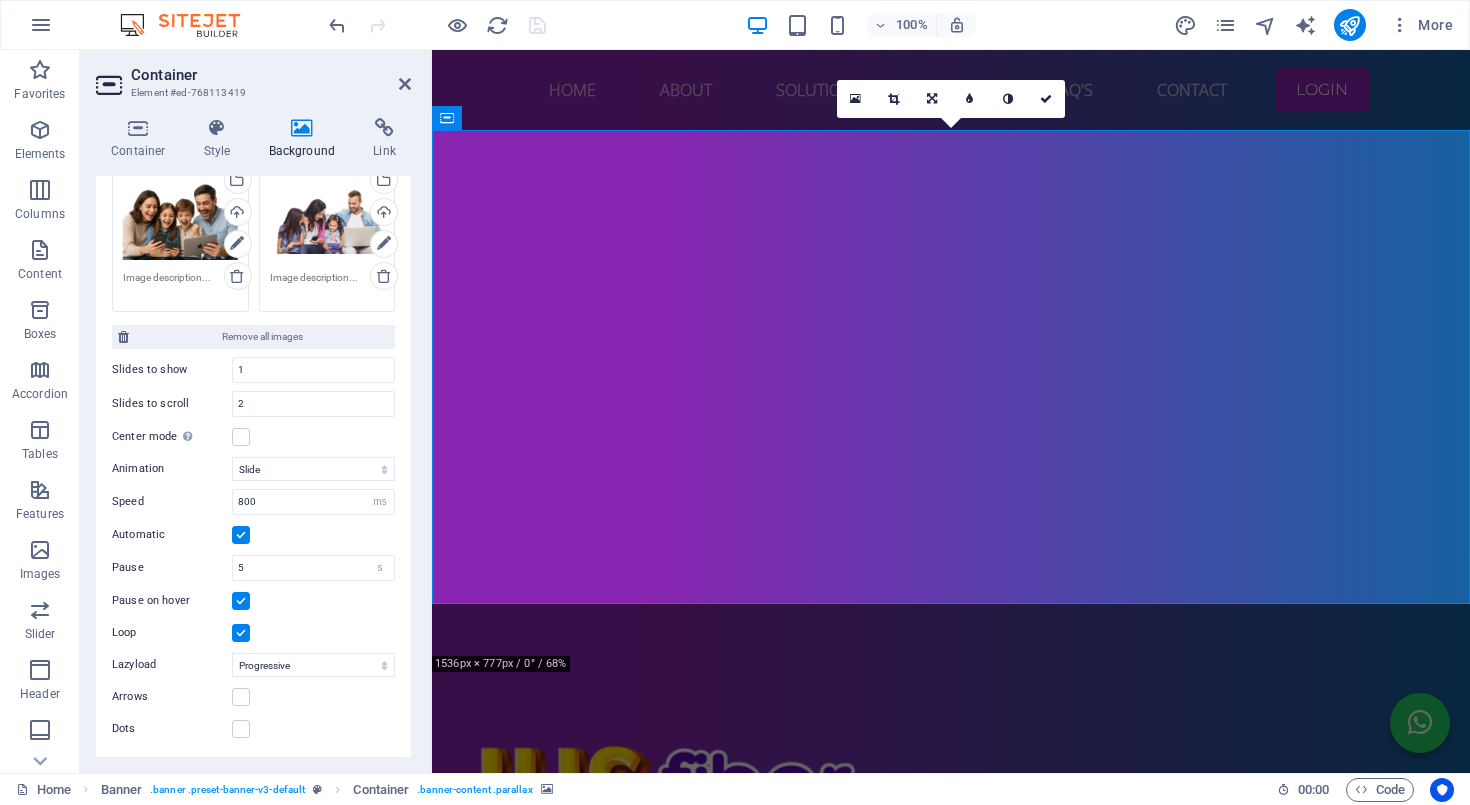 scroll, scrollTop: 264, scrollLeft: 0, axis: vertical 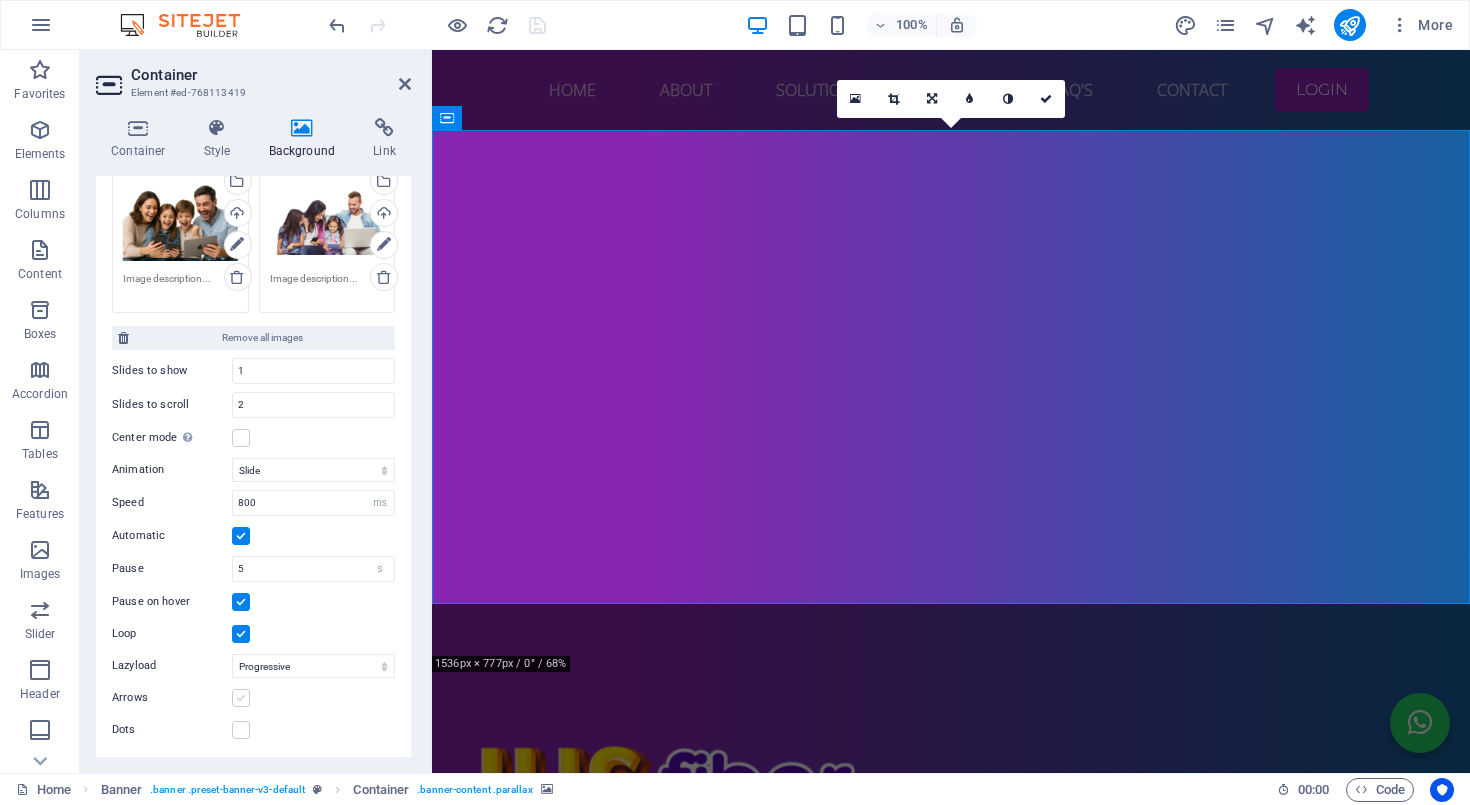 click at bounding box center (241, 698) 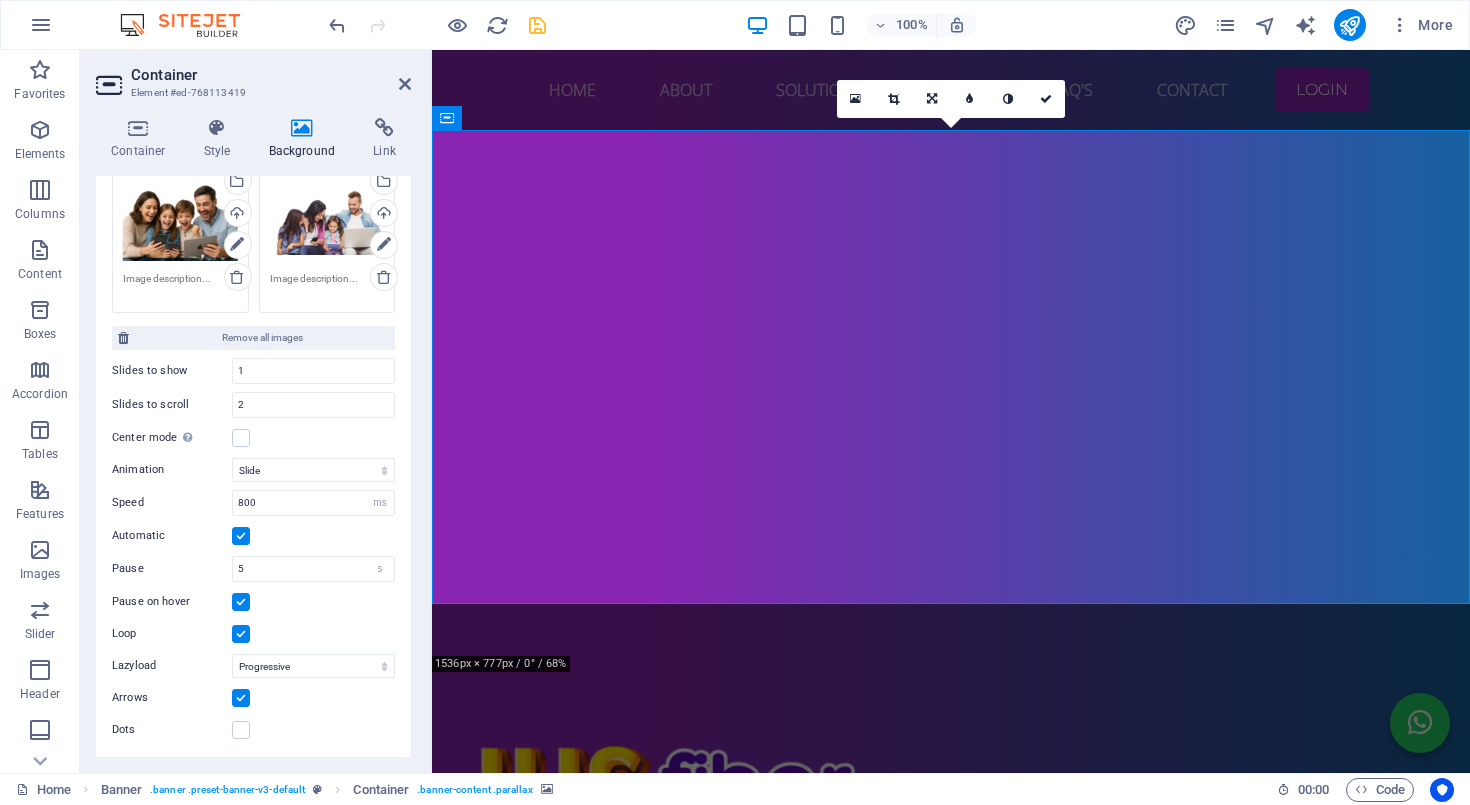 click at bounding box center [241, 698] 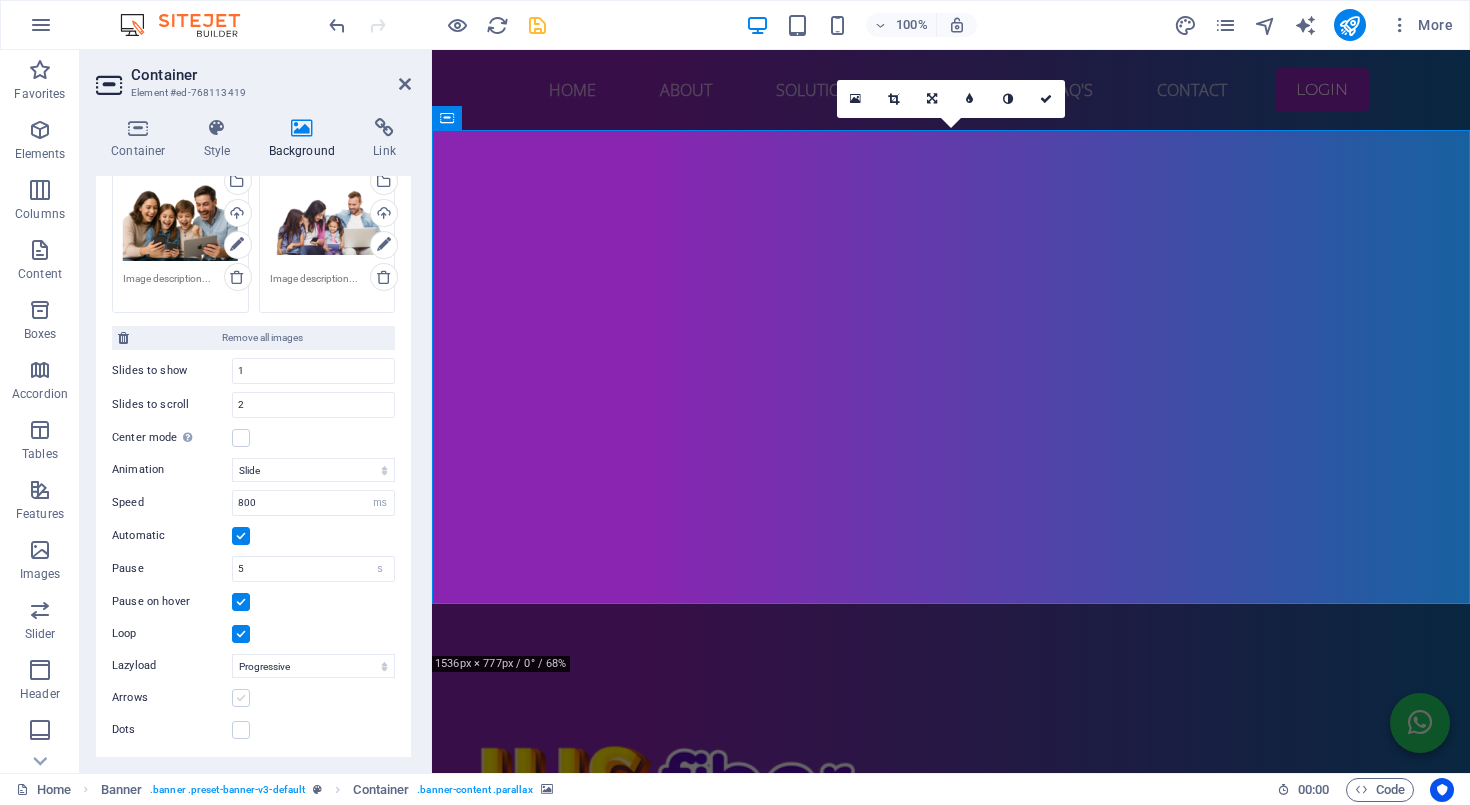 click at bounding box center (241, 698) 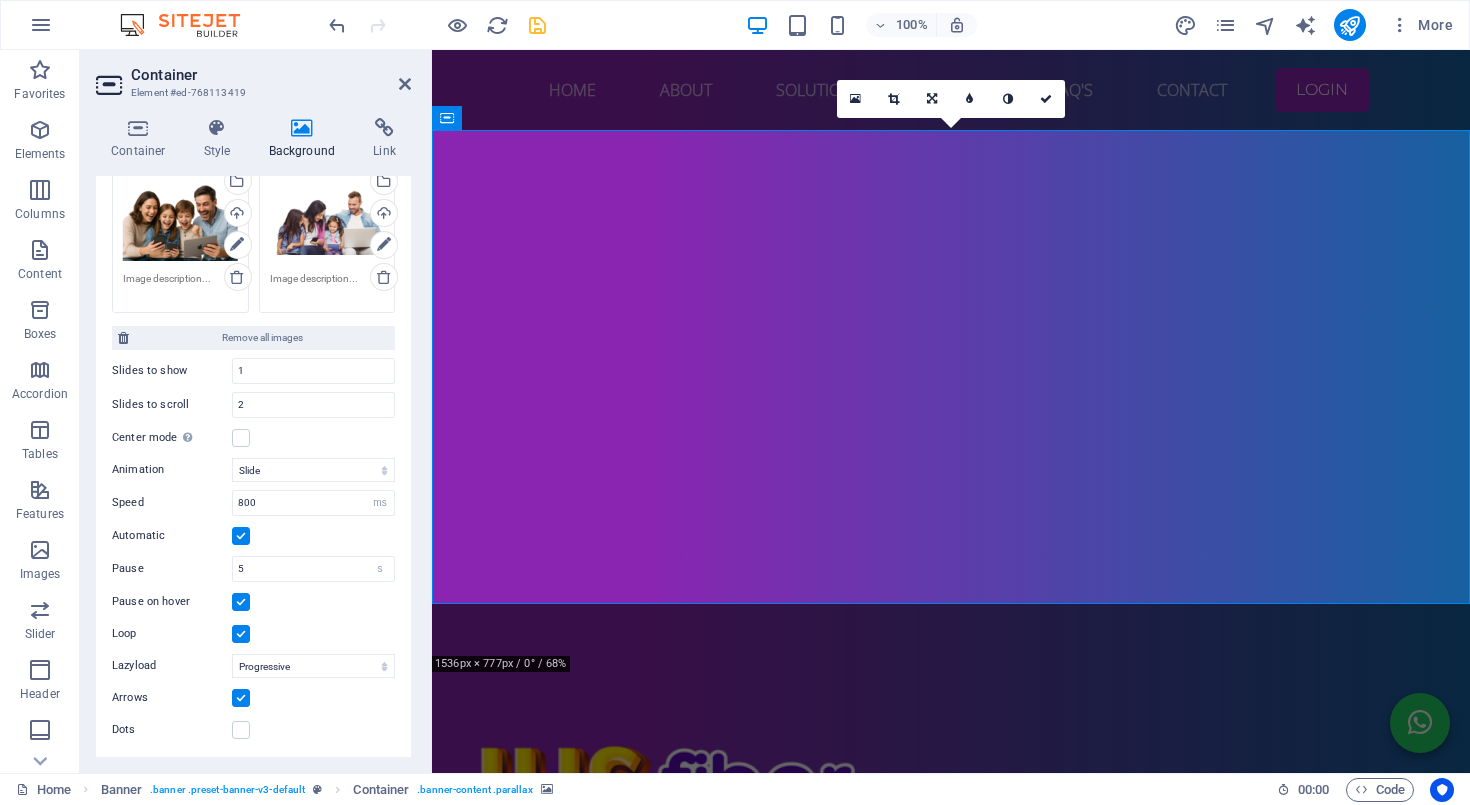 click at bounding box center (432, 131) 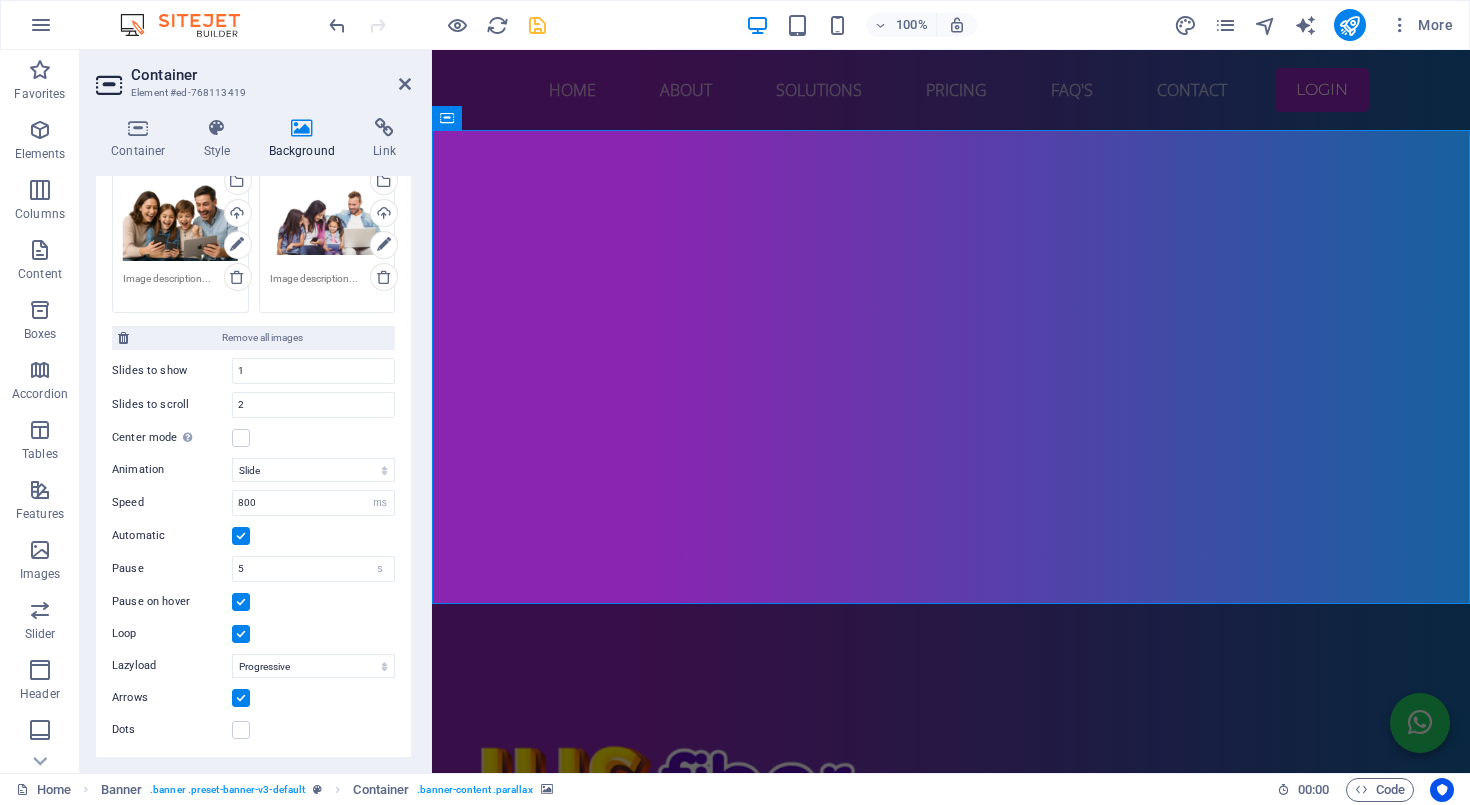 click at bounding box center (432, 131) 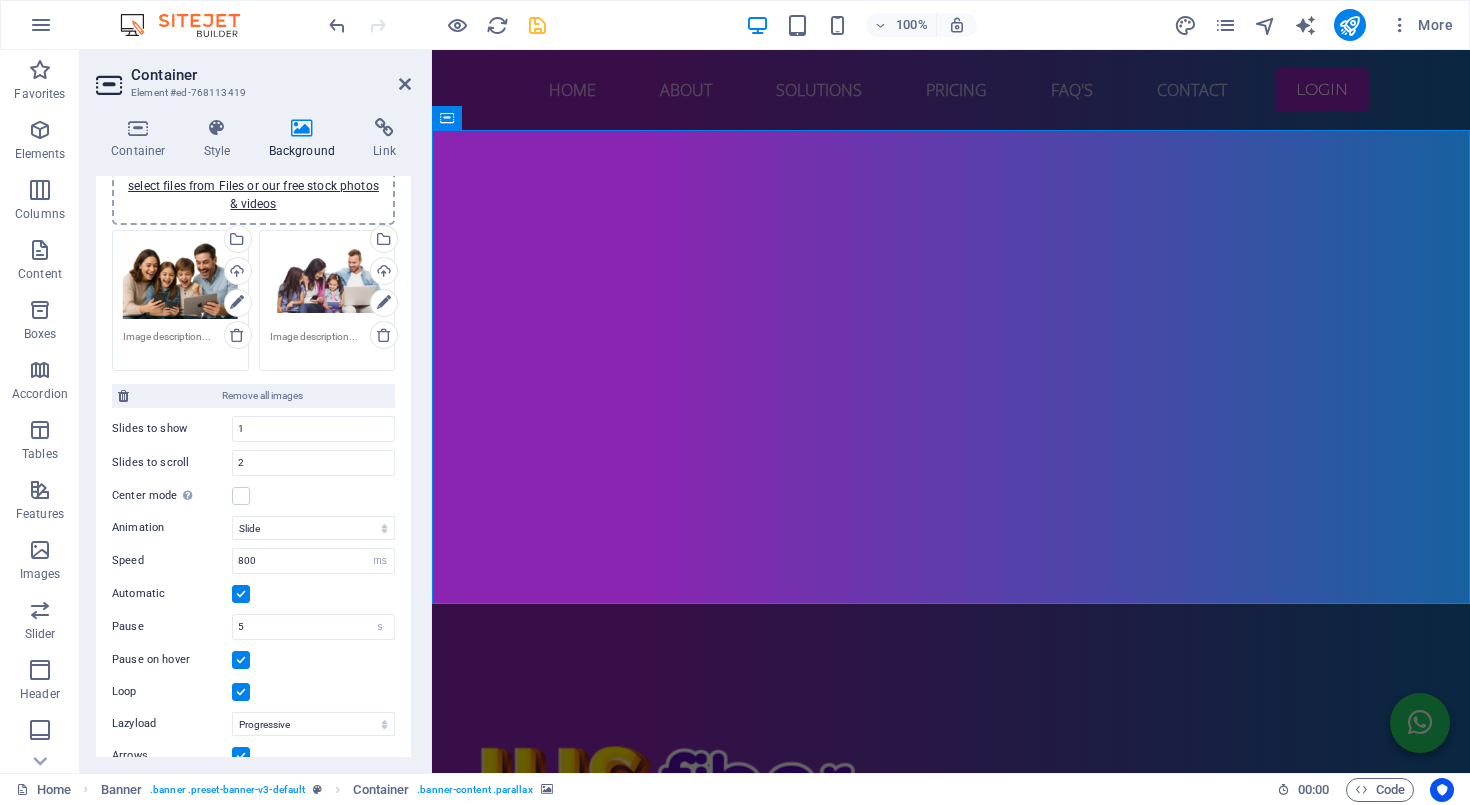 scroll, scrollTop: 218, scrollLeft: 0, axis: vertical 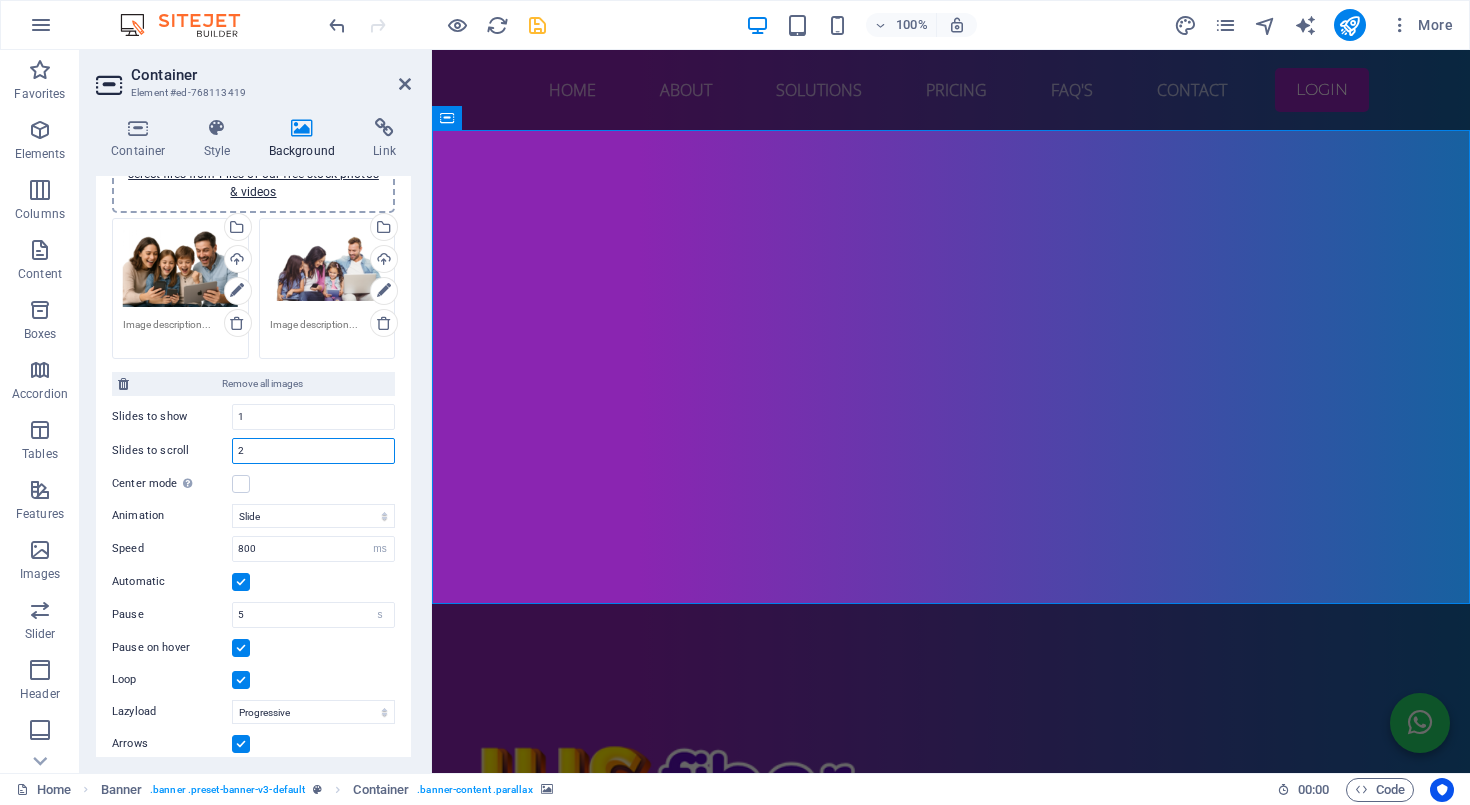 drag, startPoint x: 293, startPoint y: 450, endPoint x: 192, endPoint y: 450, distance: 101 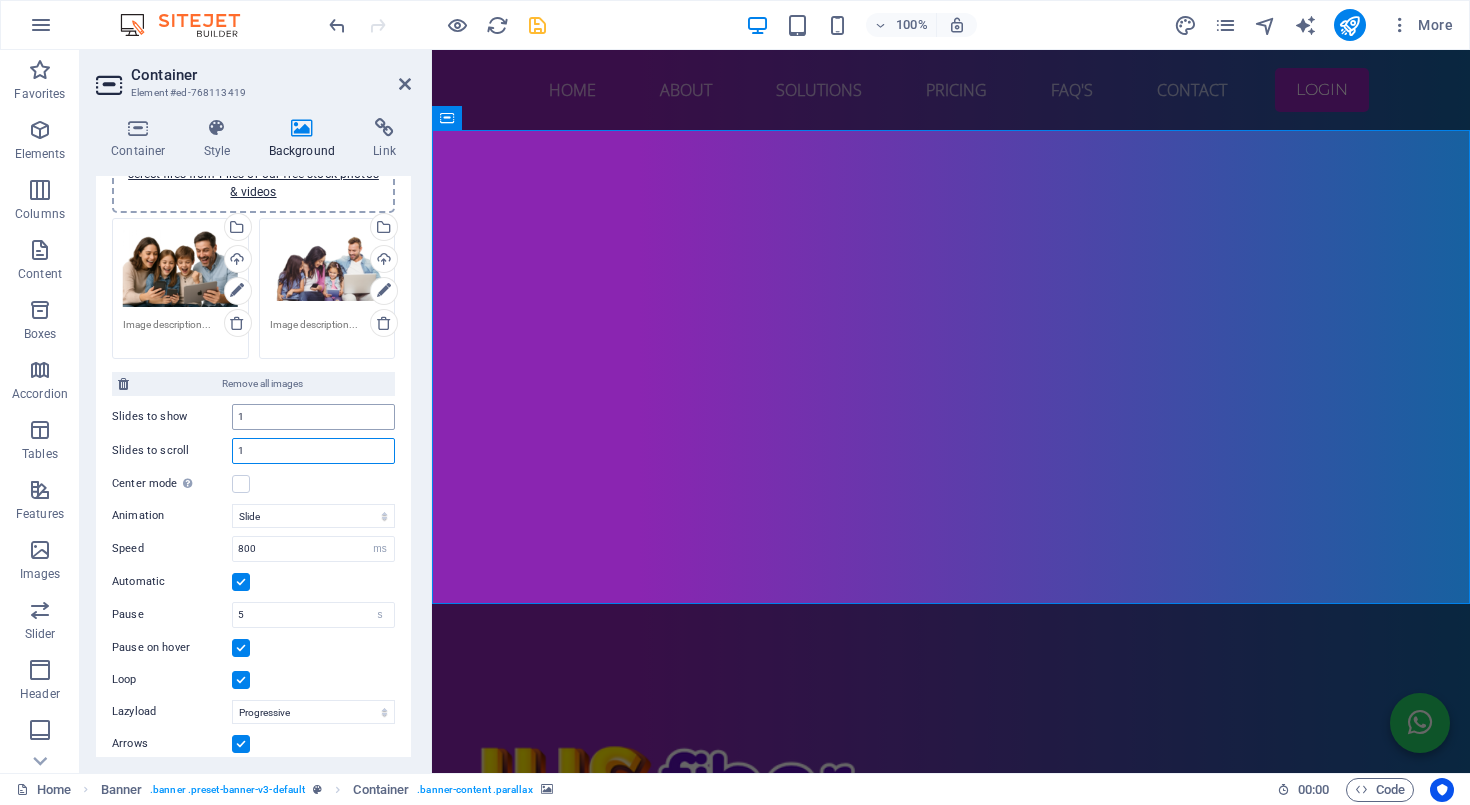 type on "1" 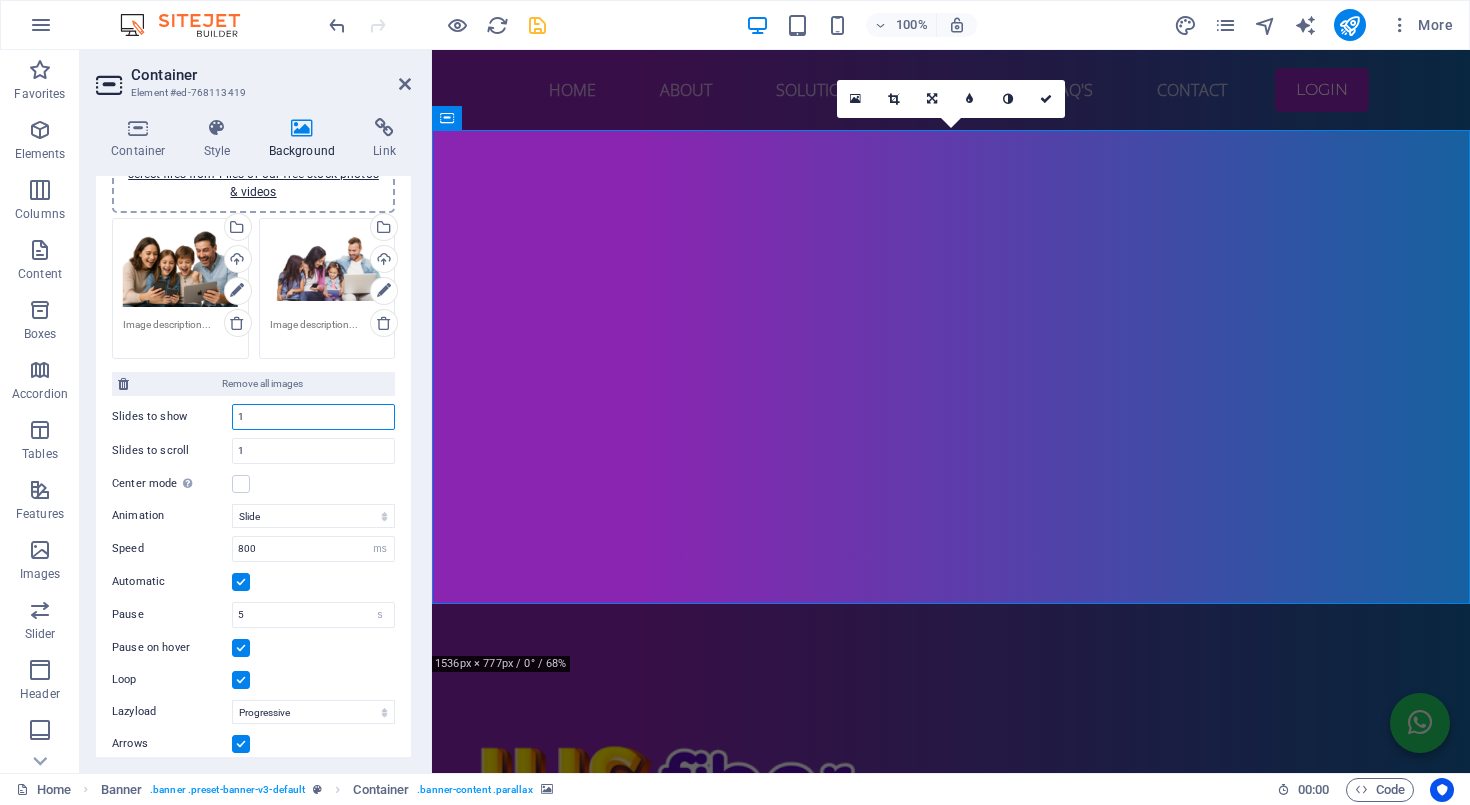 click on "1" at bounding box center [313, 417] 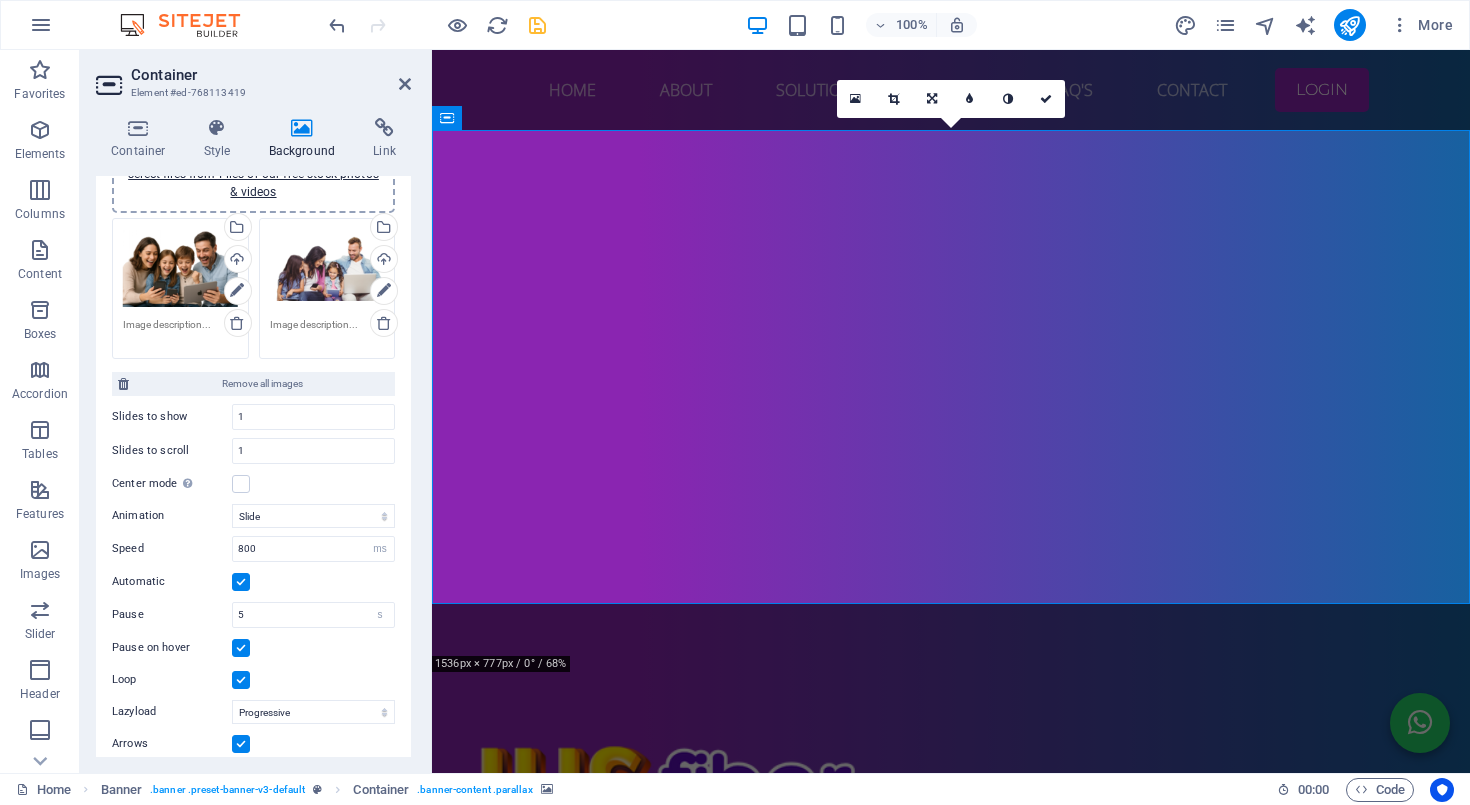 click at bounding box center [432, 131] 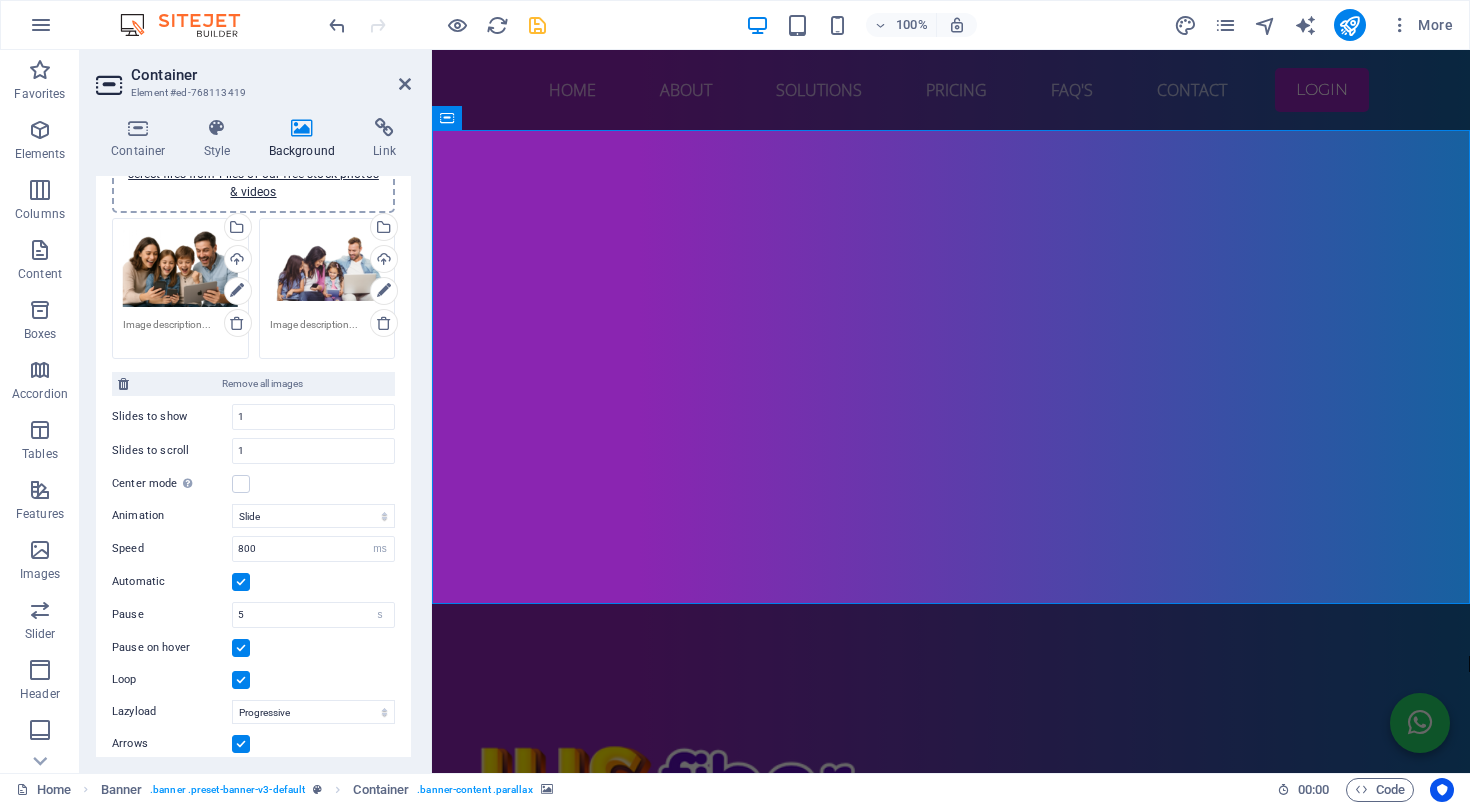 click at bounding box center (432, 131) 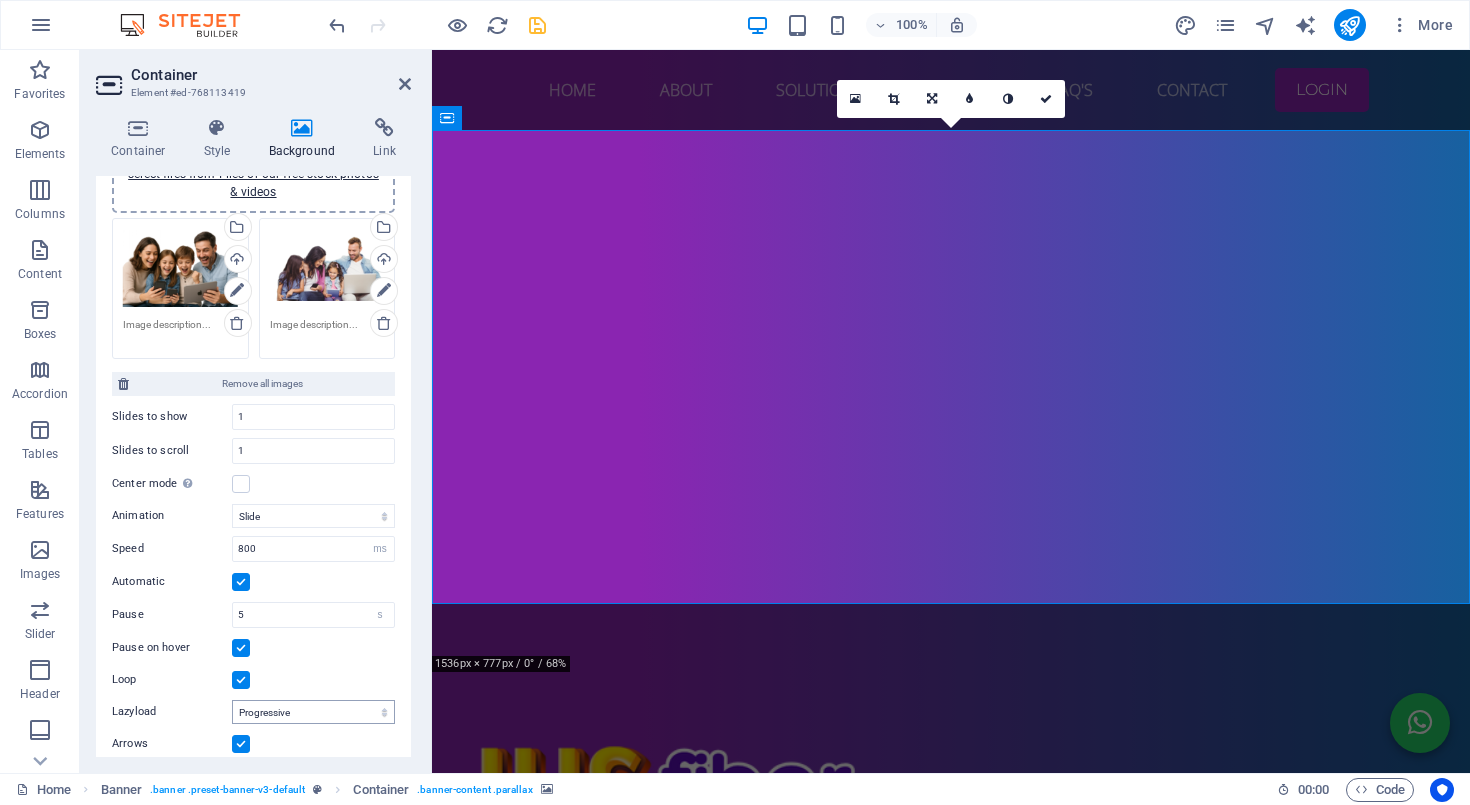 scroll, scrollTop: 264, scrollLeft: 0, axis: vertical 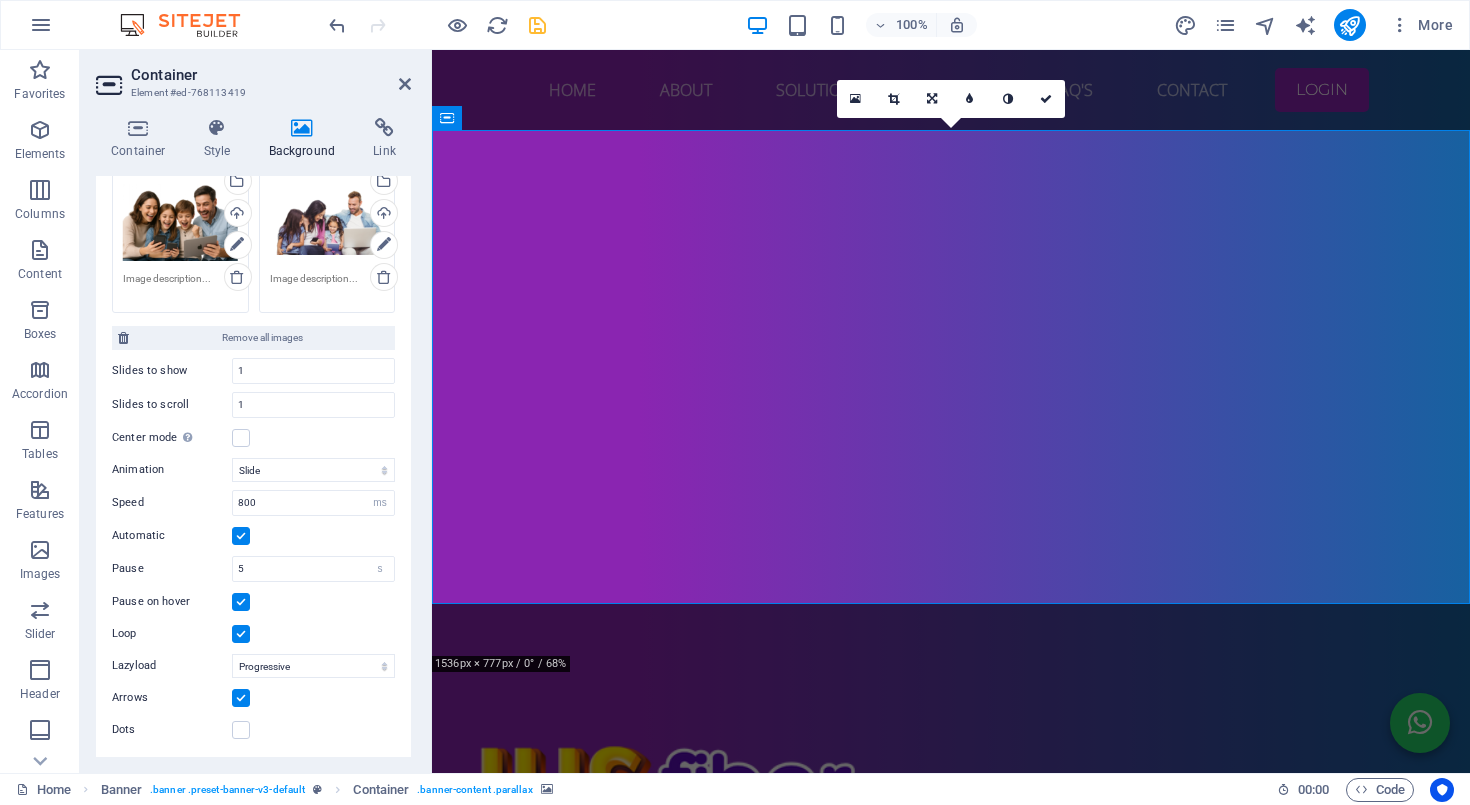 click at bounding box center [241, 698] 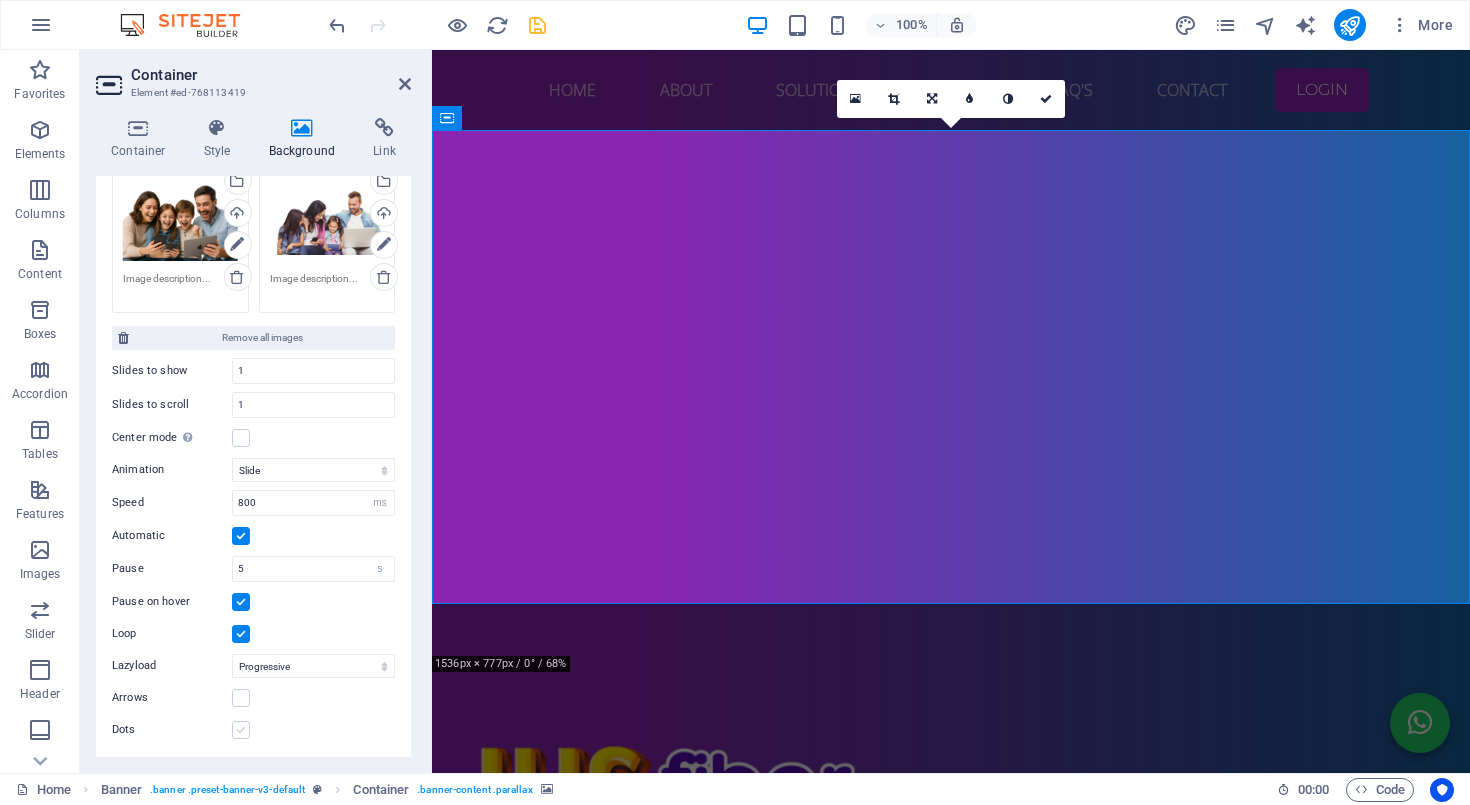 click at bounding box center [241, 730] 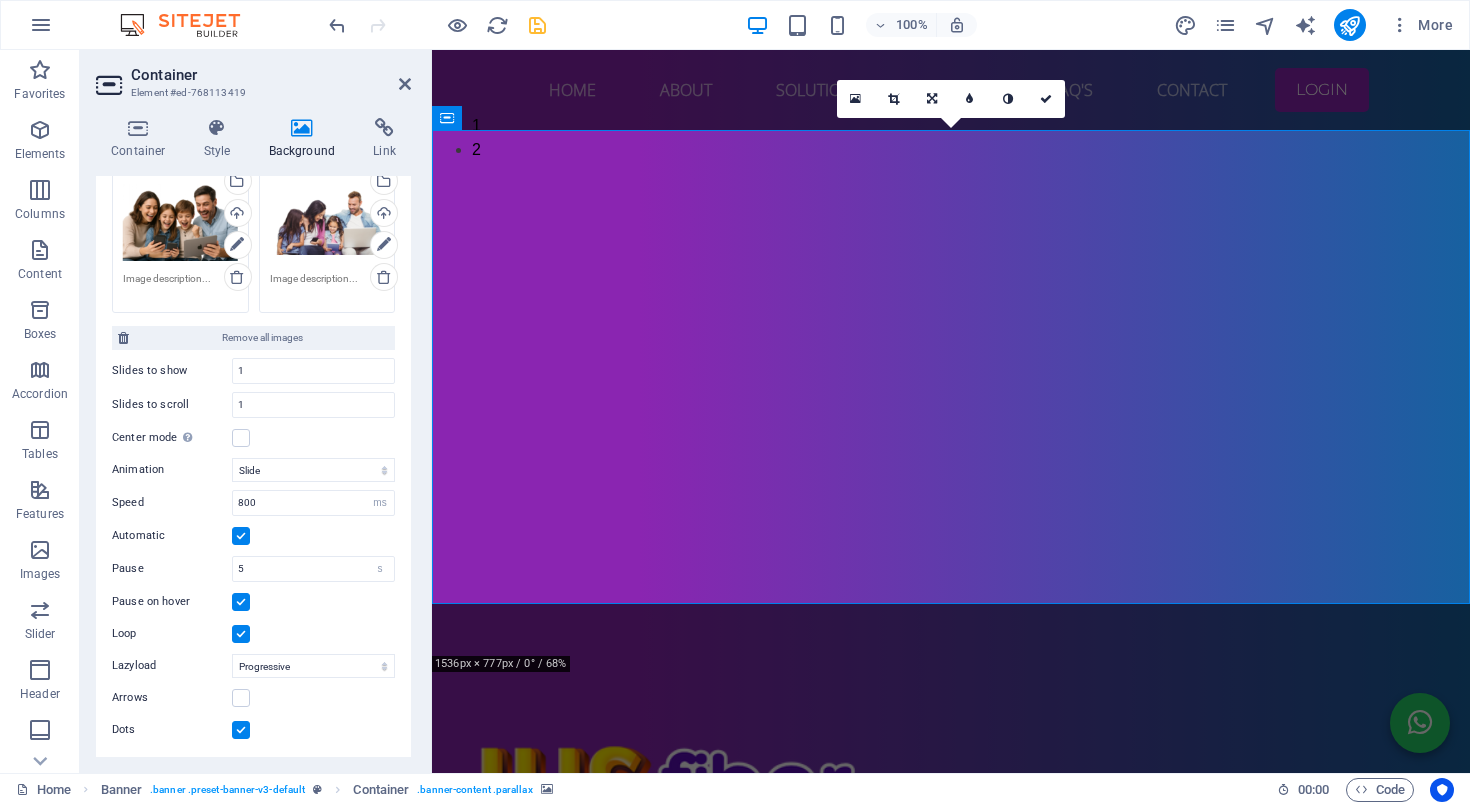 click at bounding box center [241, 730] 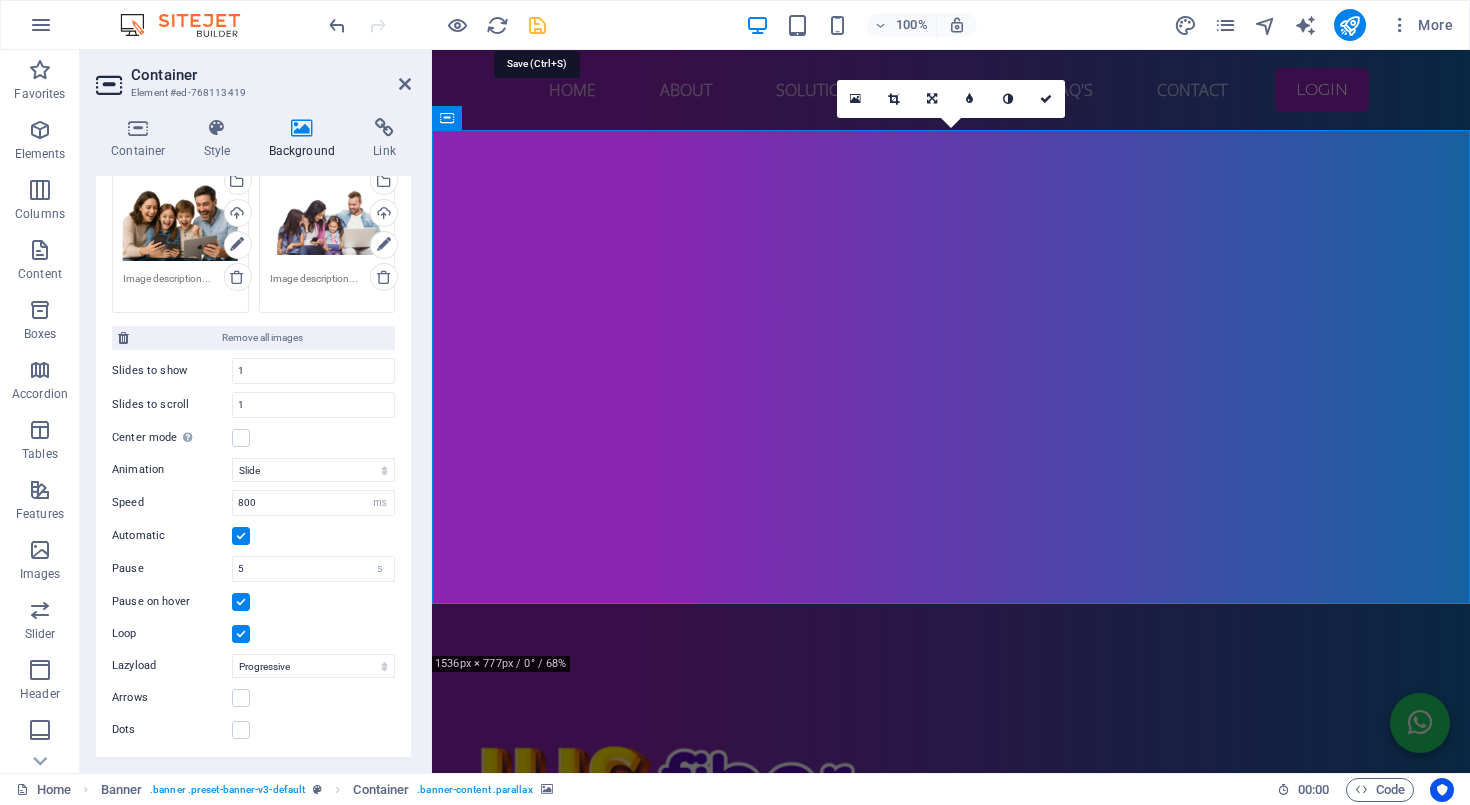 click at bounding box center (537, 25) 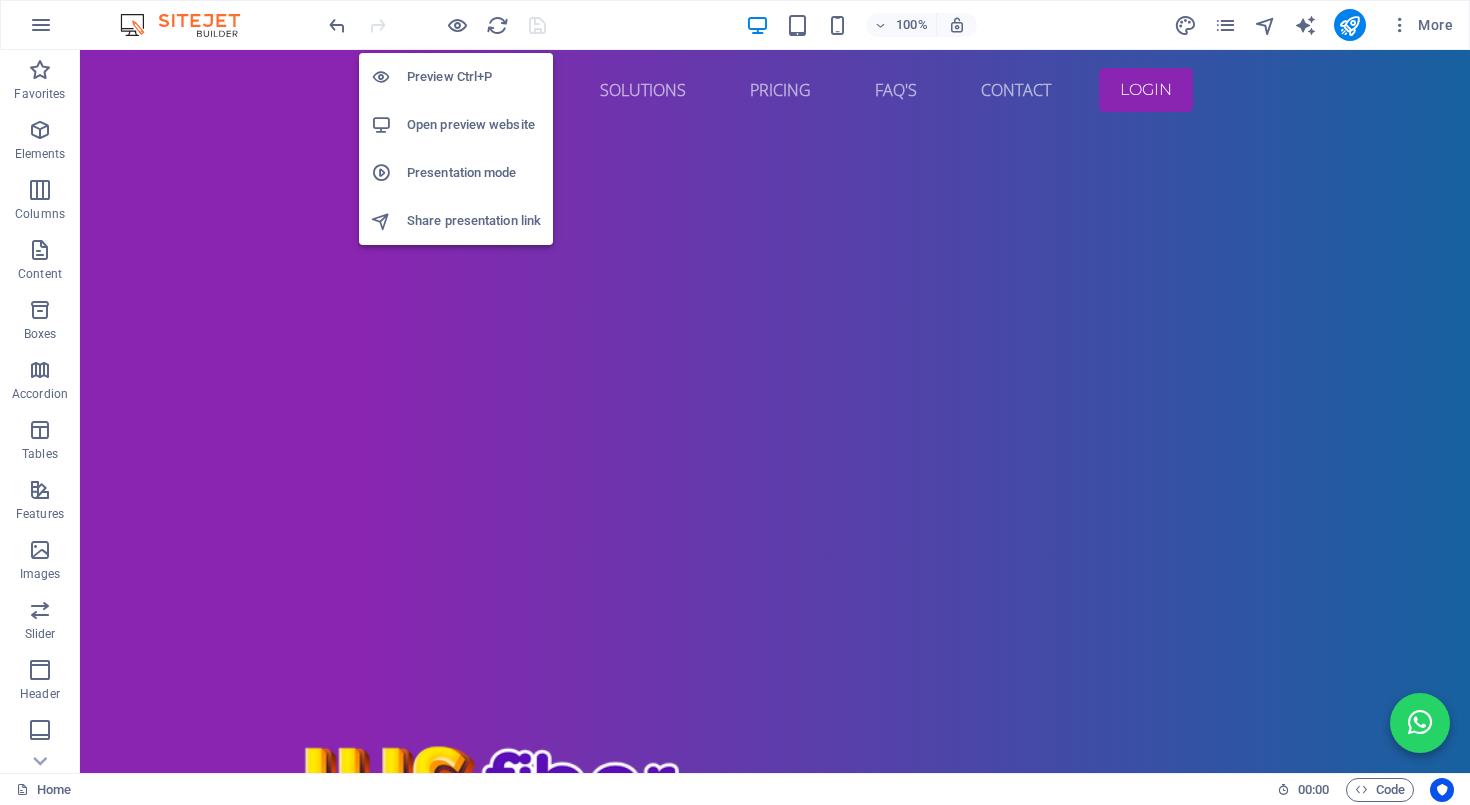 click on "Open preview website" at bounding box center [474, 125] 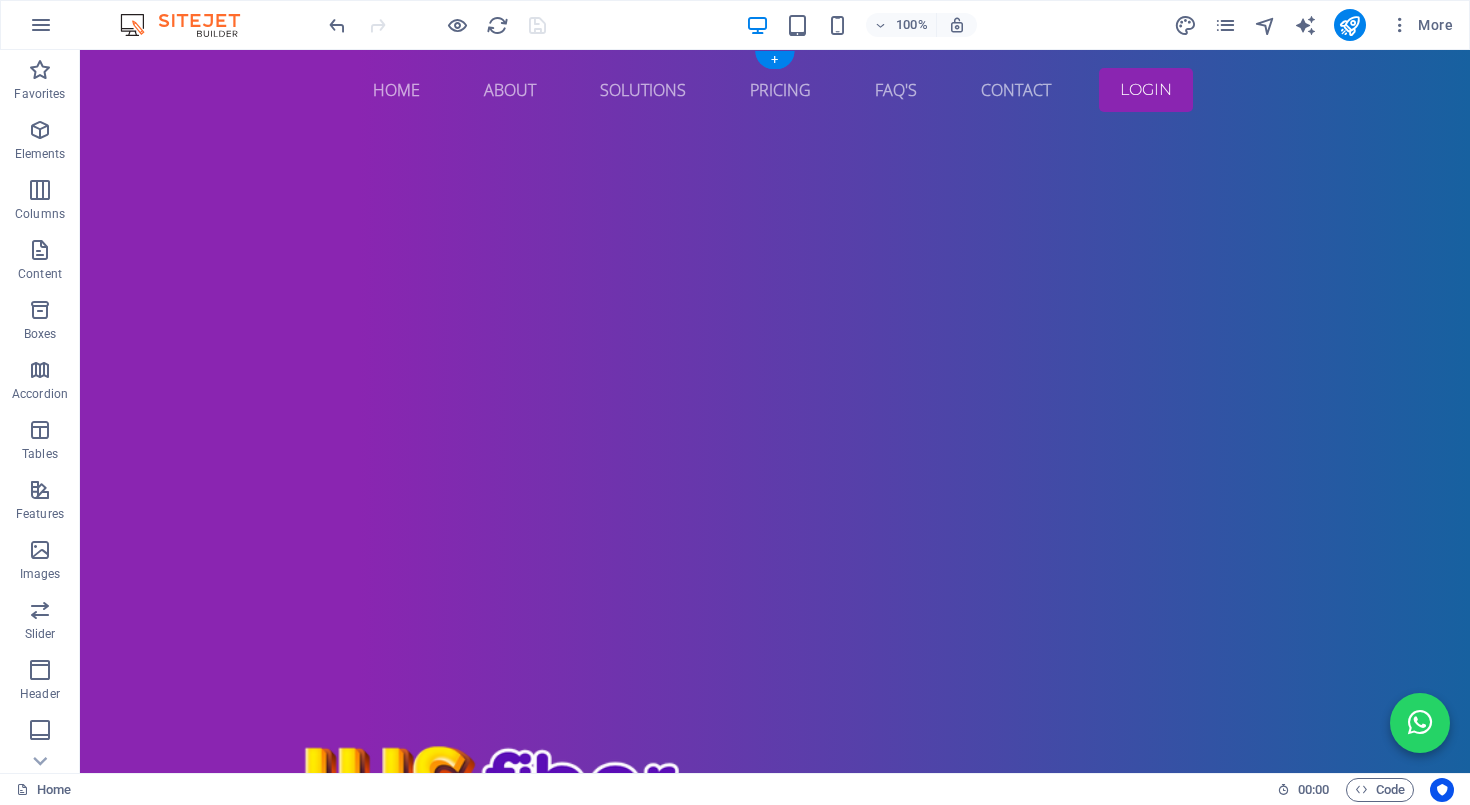 click at bounding box center (-2005, 114) 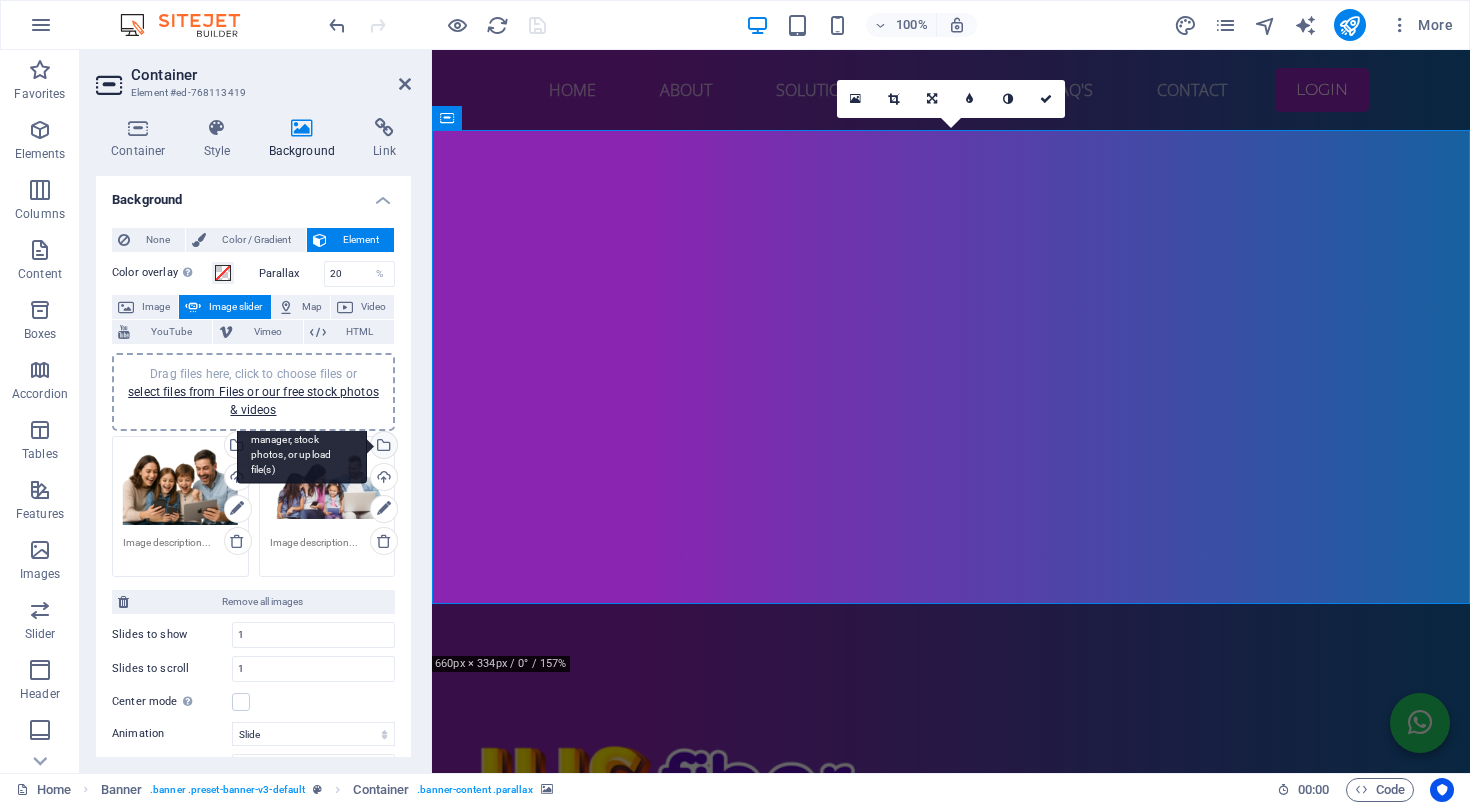 click on "Select files from the file manager, stock photos, or upload file(s)" at bounding box center (382, 447) 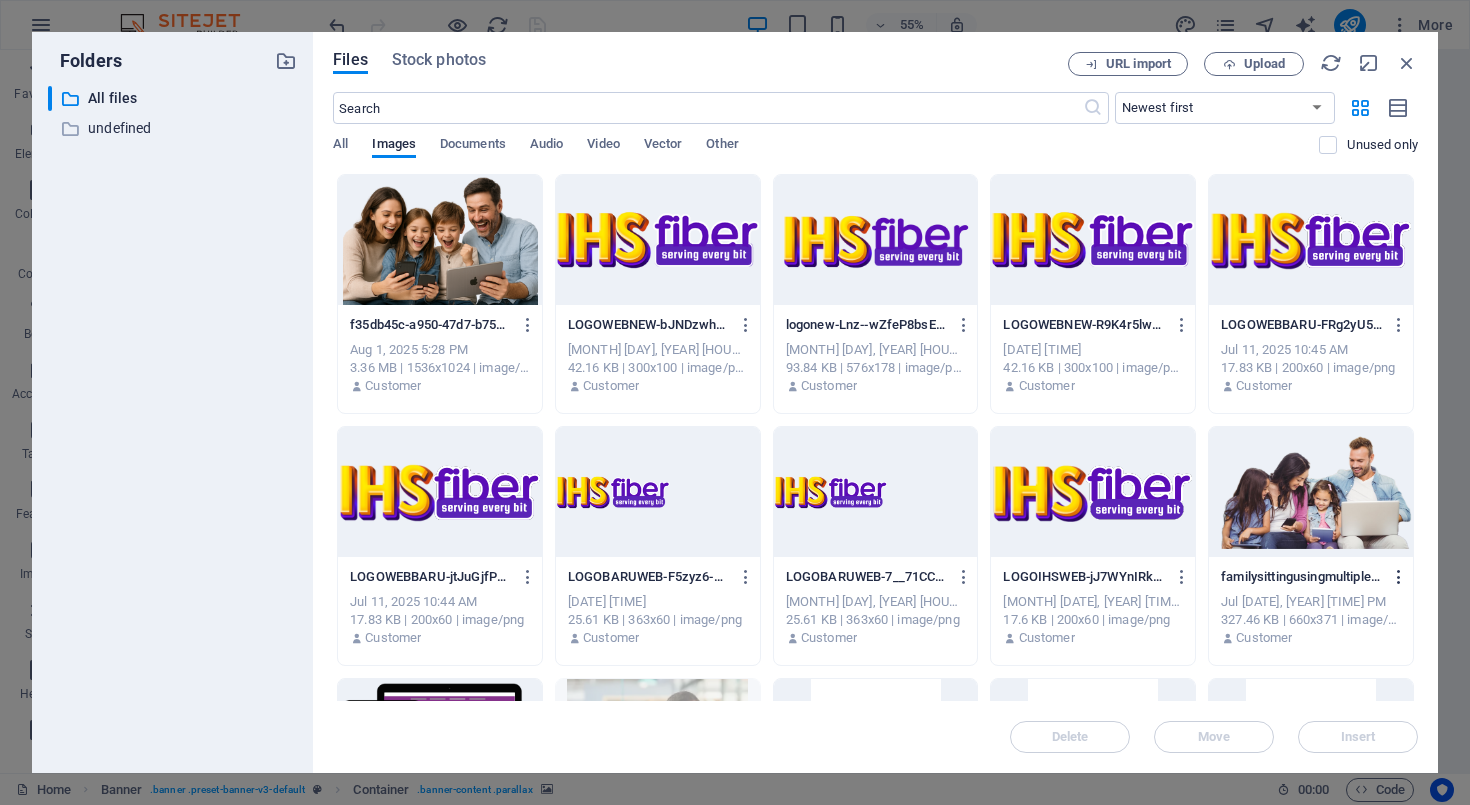 click at bounding box center (1399, 577) 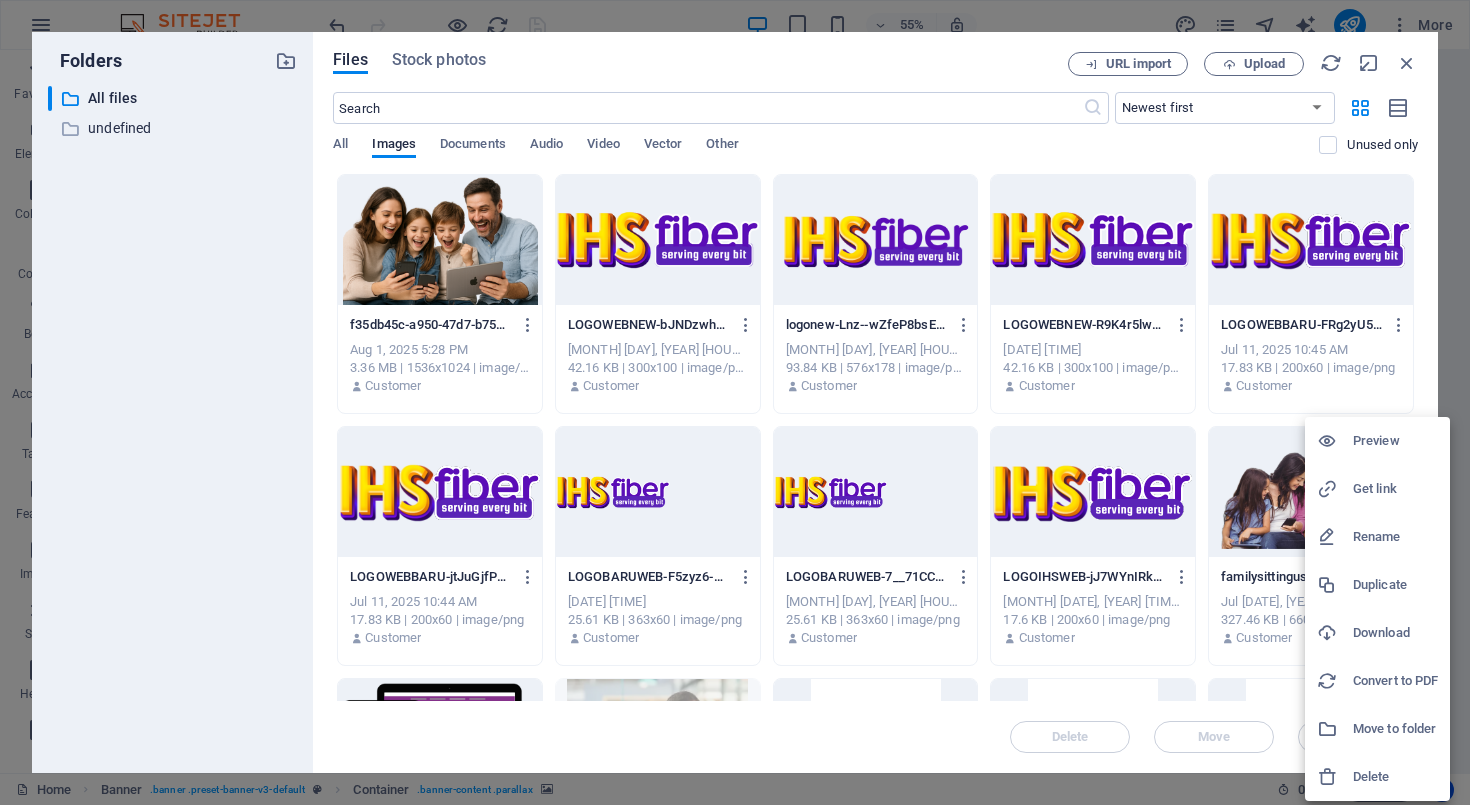 click on "Delete" at bounding box center [1395, 777] 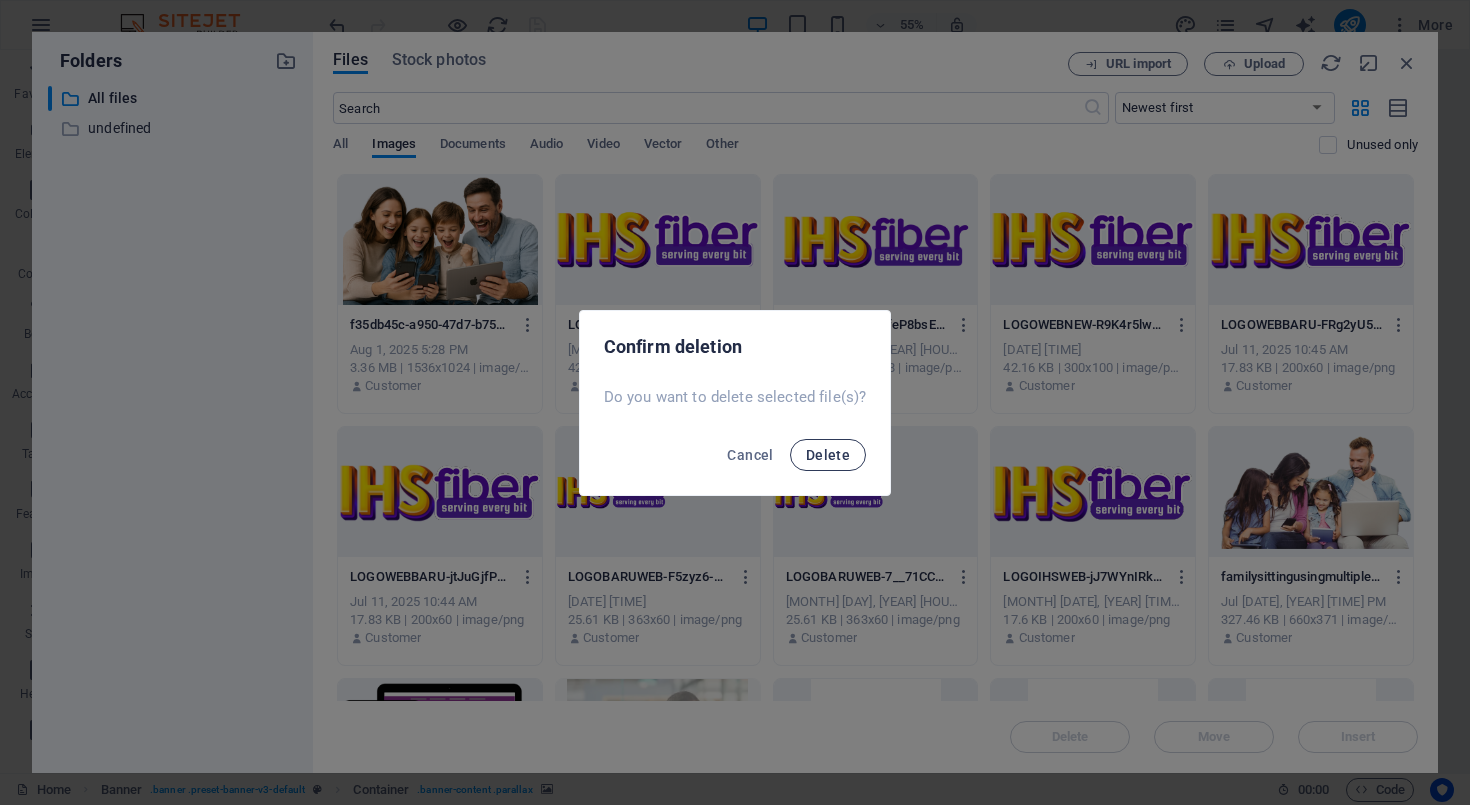 click on "Delete" at bounding box center (828, 455) 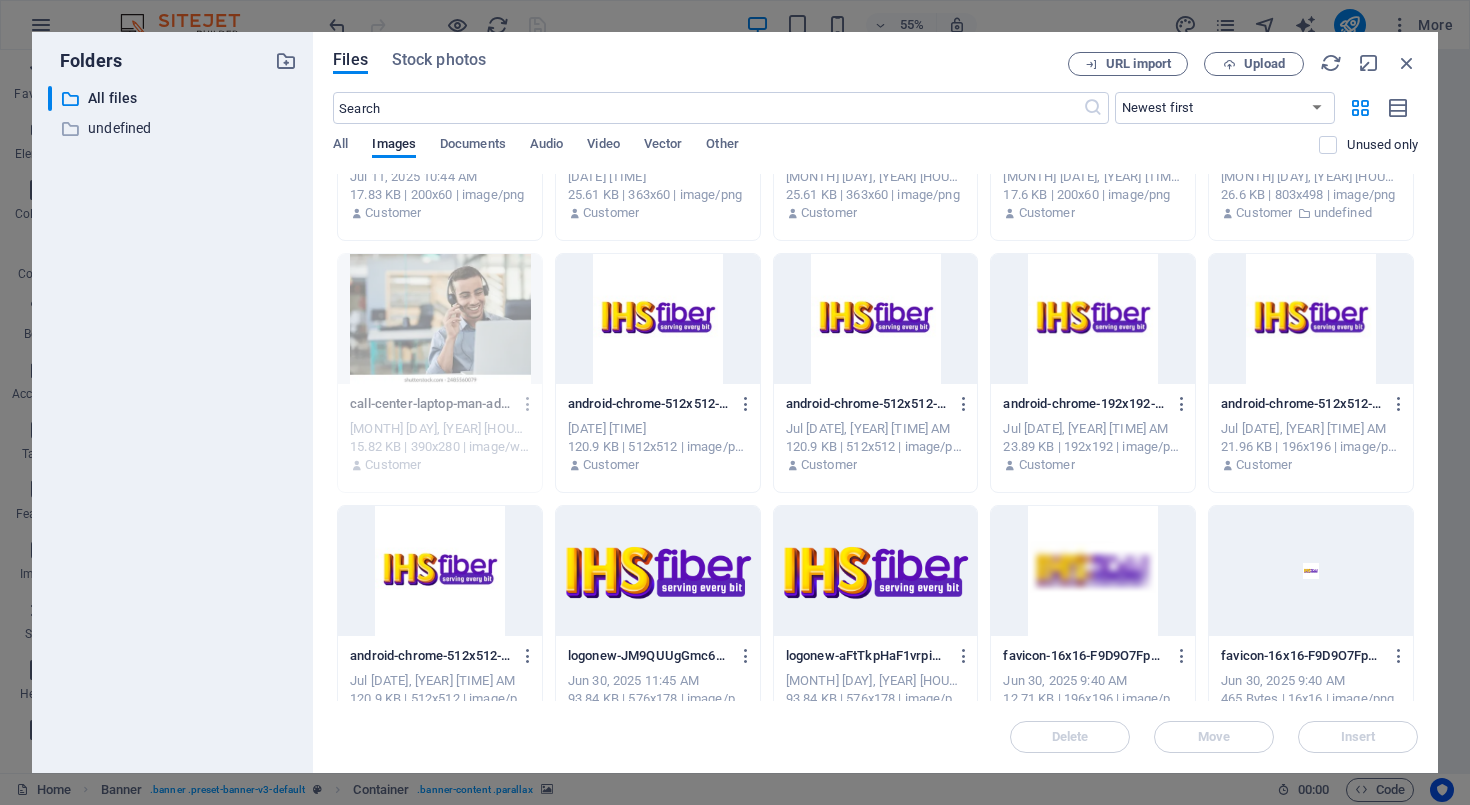 scroll, scrollTop: 558, scrollLeft: 0, axis: vertical 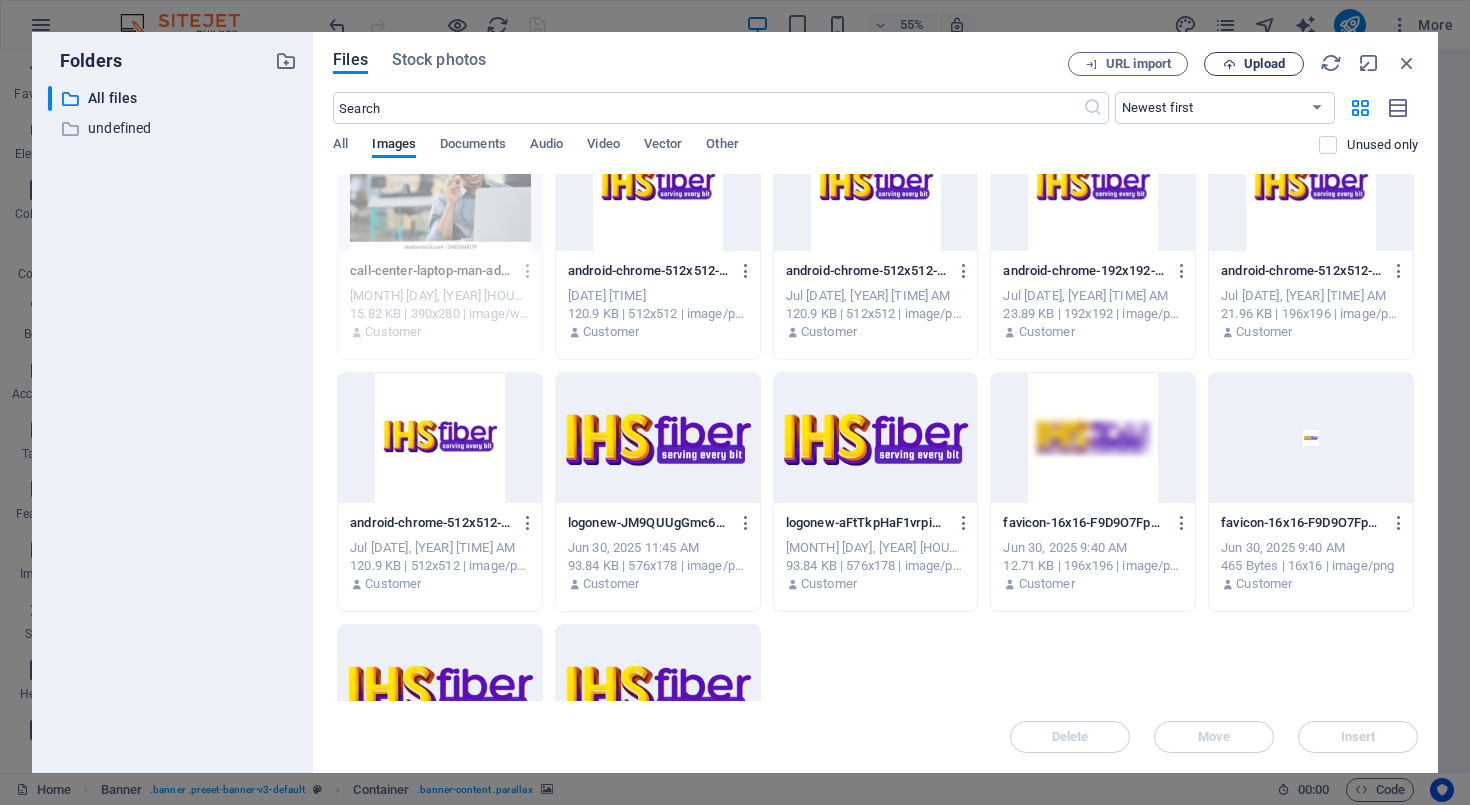 click on "Upload" at bounding box center [1264, 64] 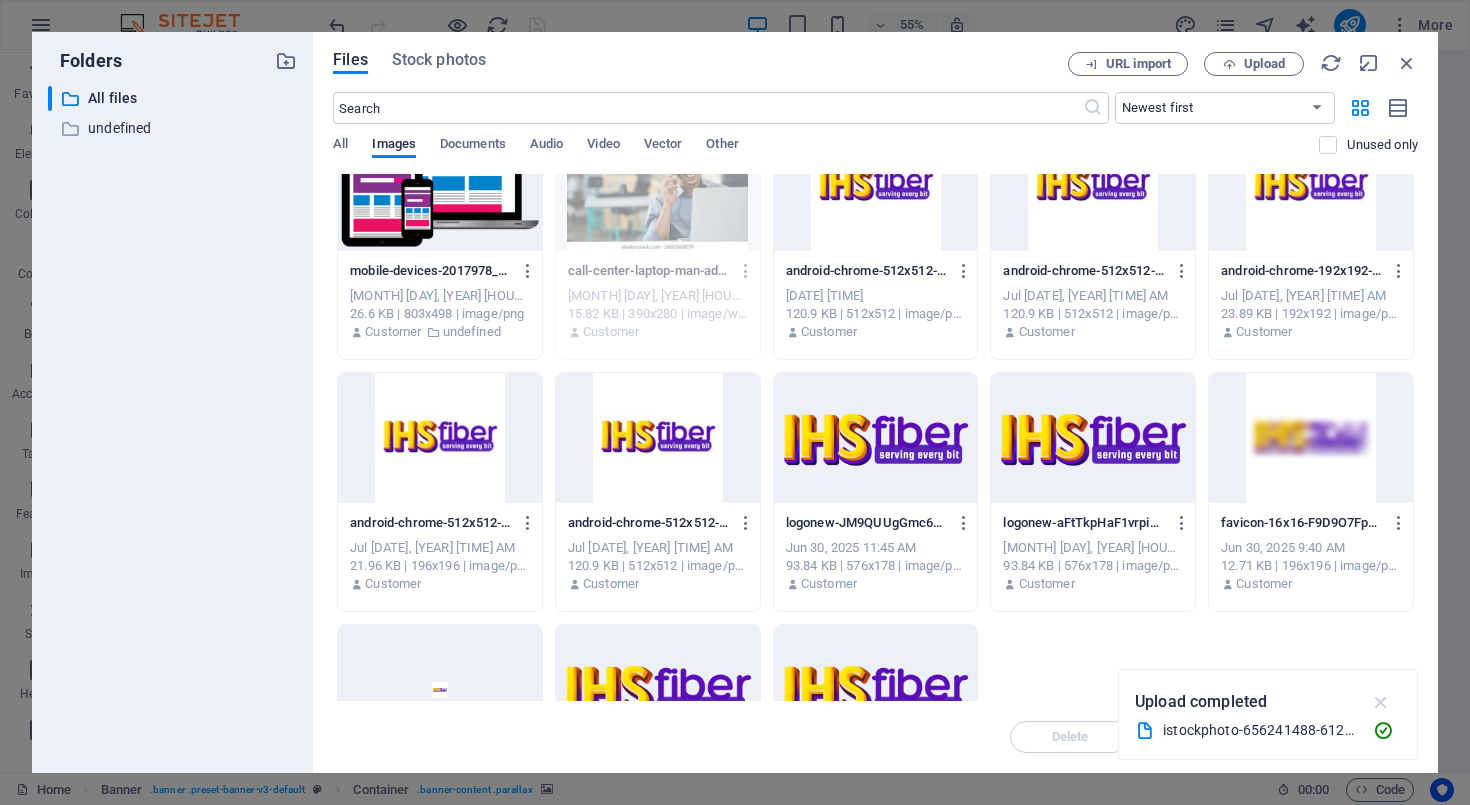 click at bounding box center (1381, 702) 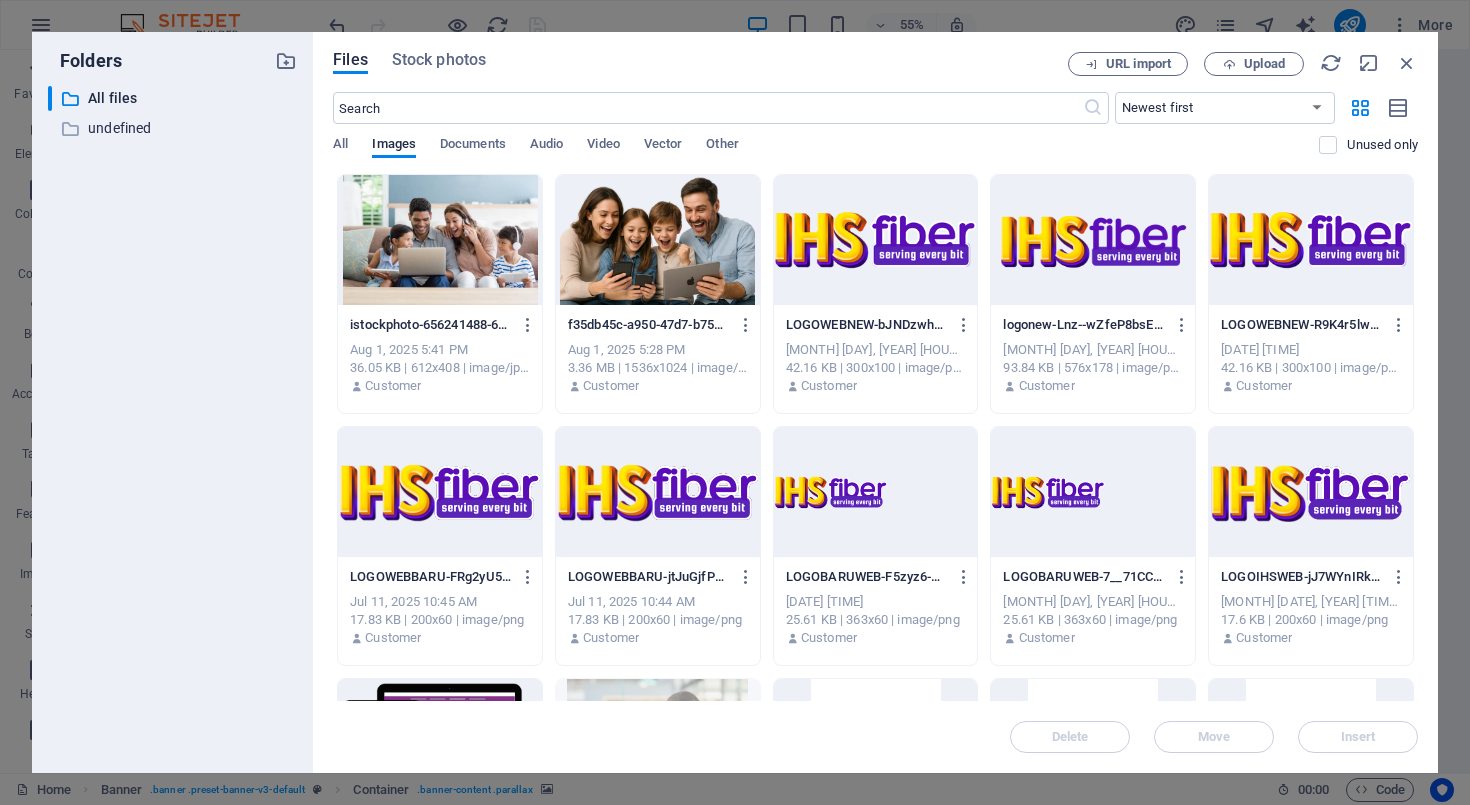 scroll, scrollTop: 0, scrollLeft: 0, axis: both 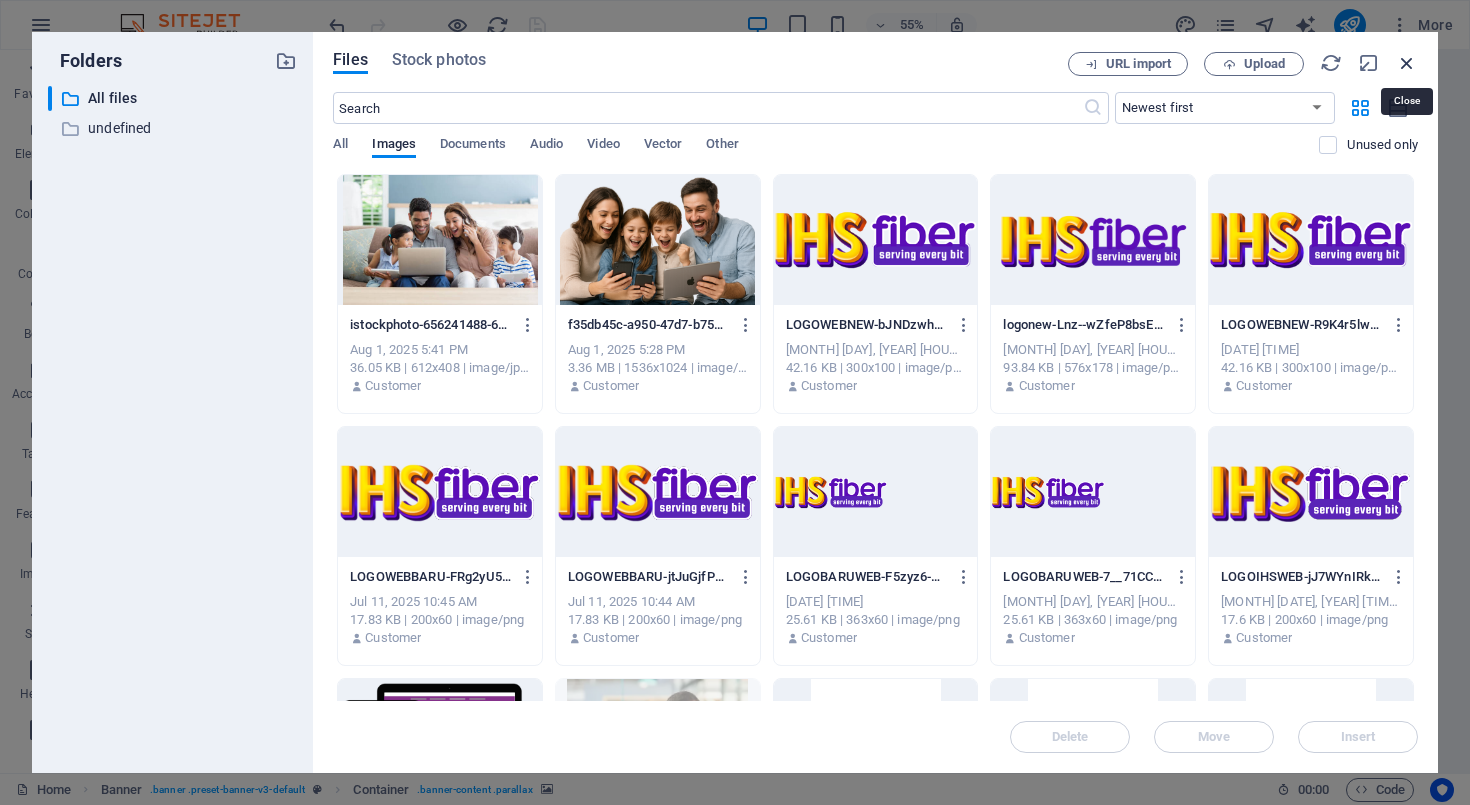 click at bounding box center (1407, 63) 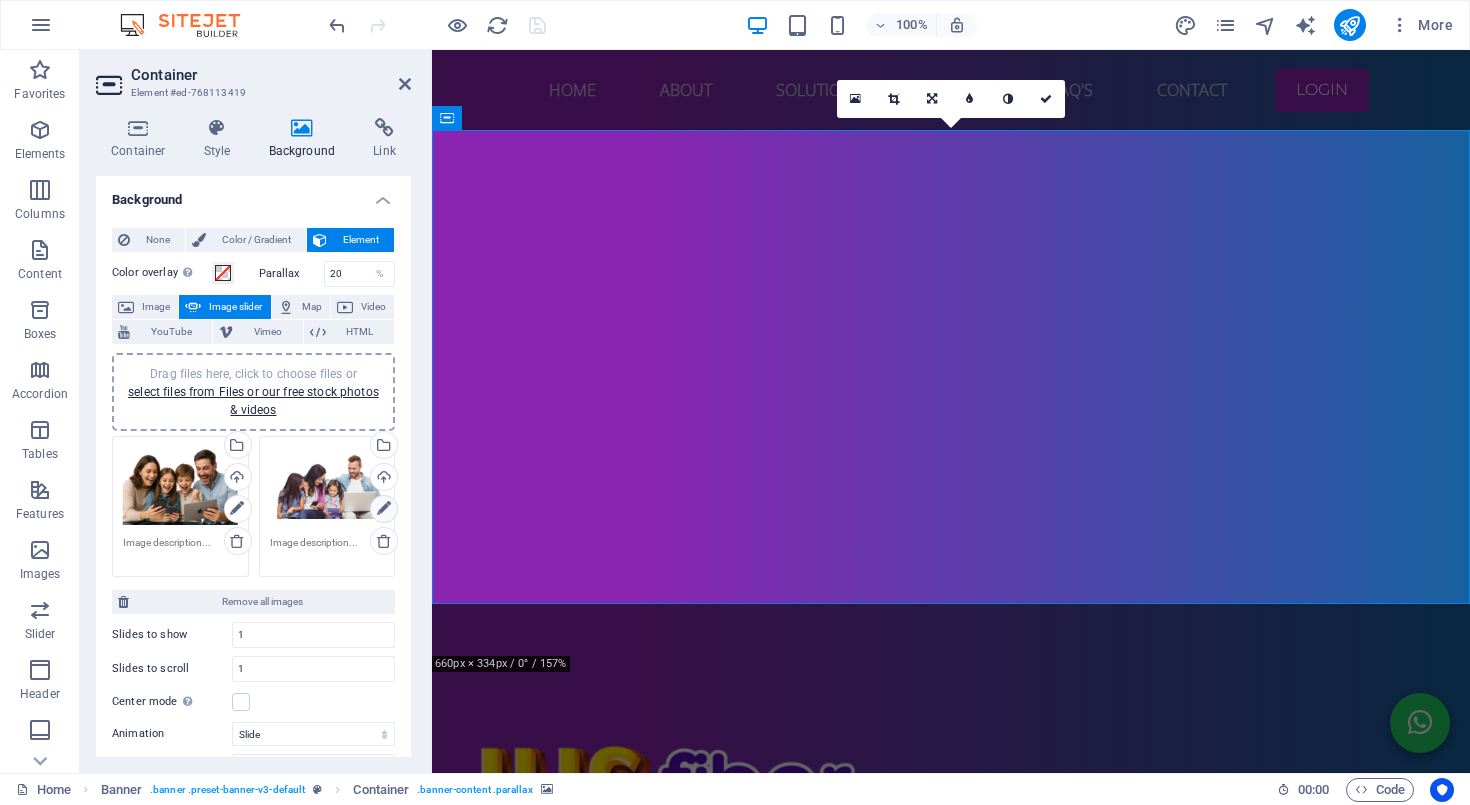 click at bounding box center [384, 509] 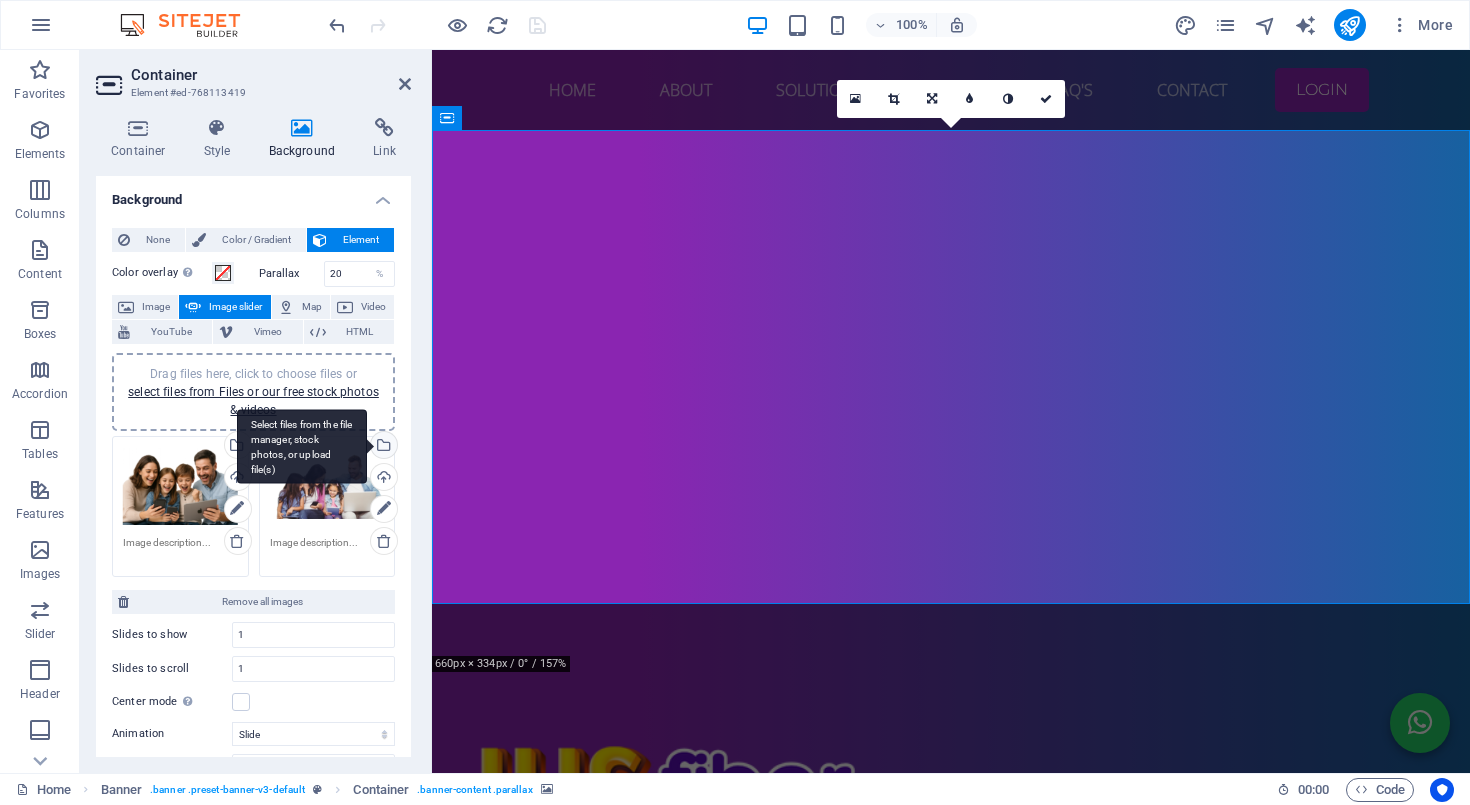 click on "Select files from the file manager, stock photos, or upload file(s)" at bounding box center [382, 447] 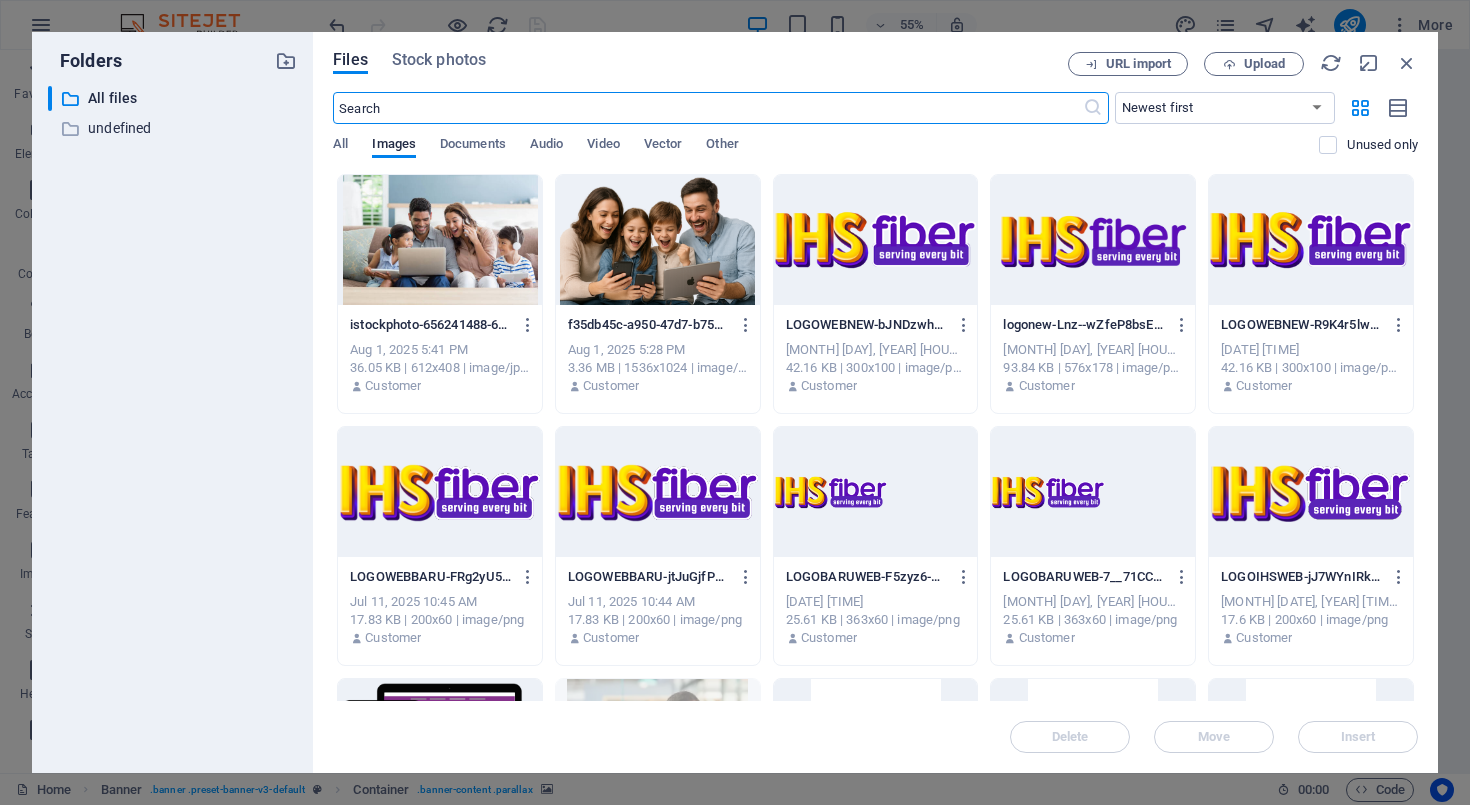 click at bounding box center [440, 240] 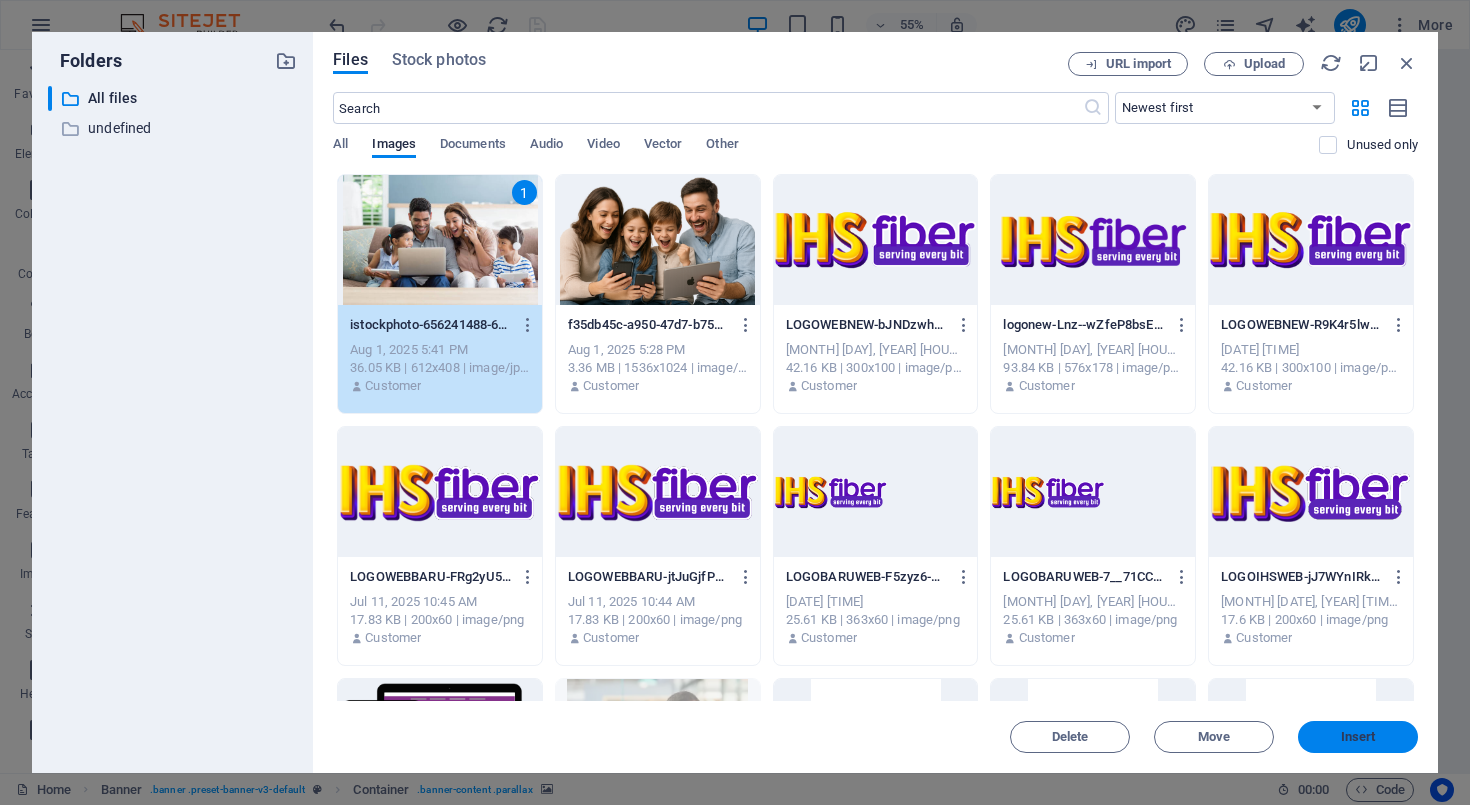 click on "Insert" at bounding box center [1358, 737] 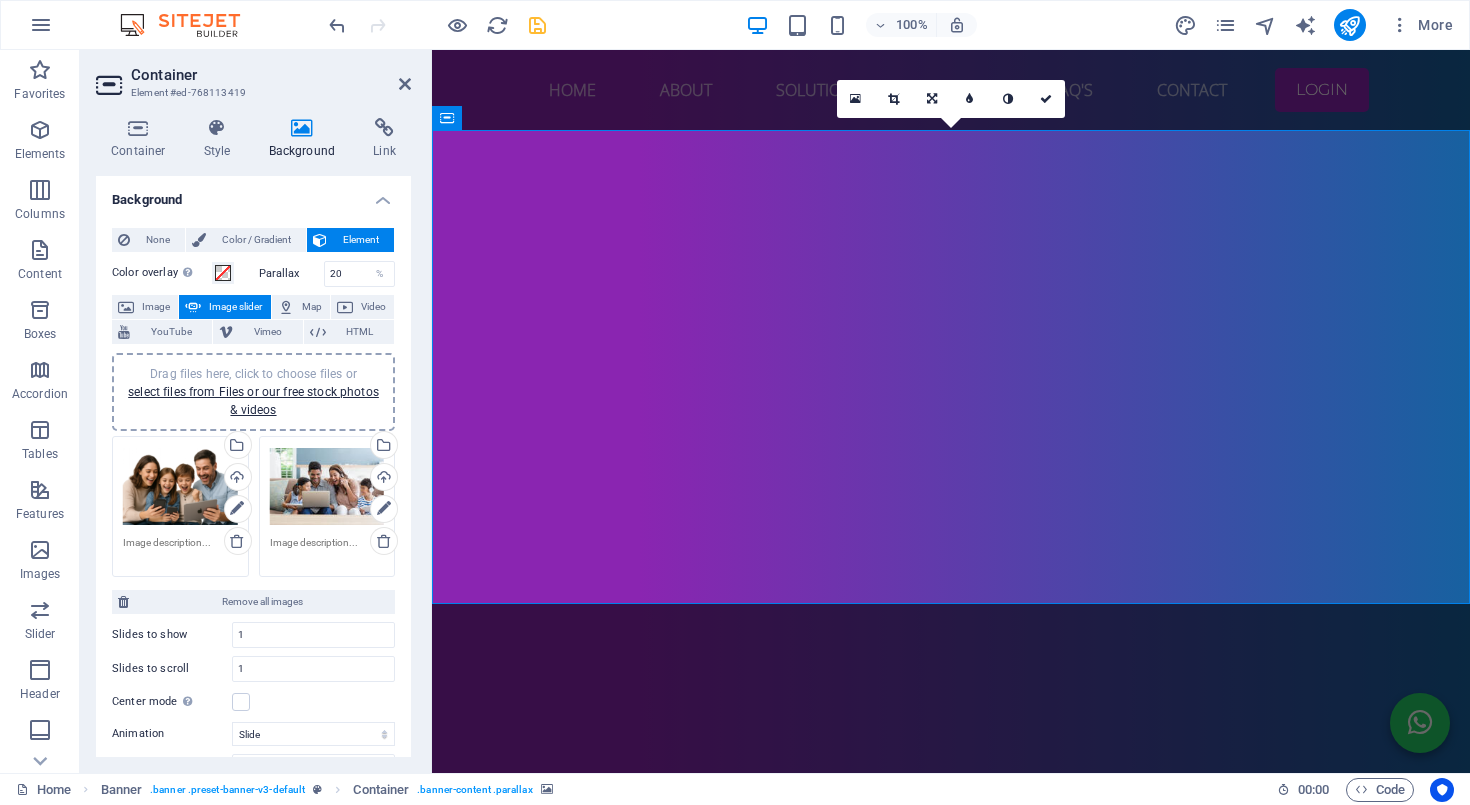 click on "Drag files here, click to choose files or select files from Files or our free stock photos & videos" at bounding box center [180, 487] 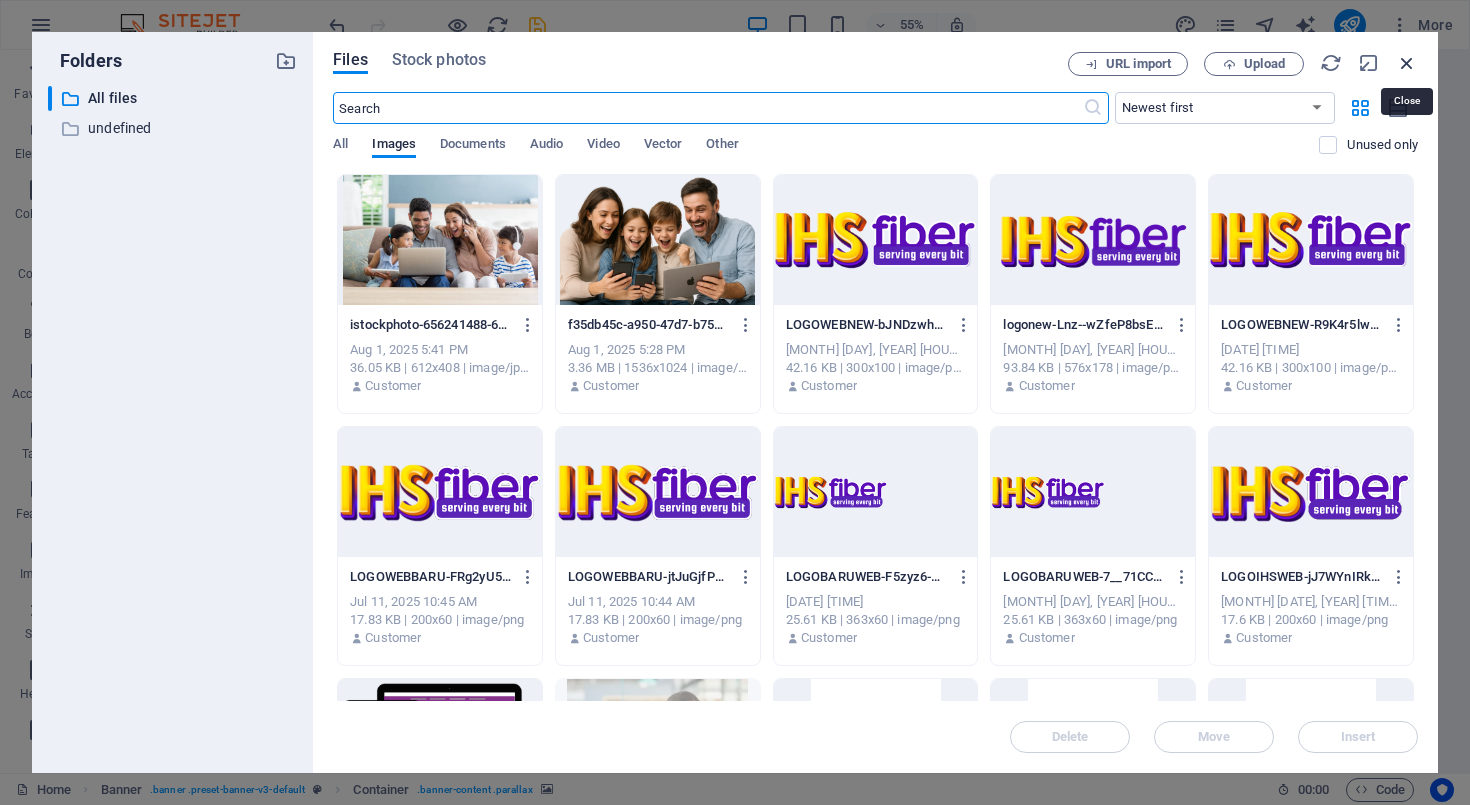 click at bounding box center [1407, 63] 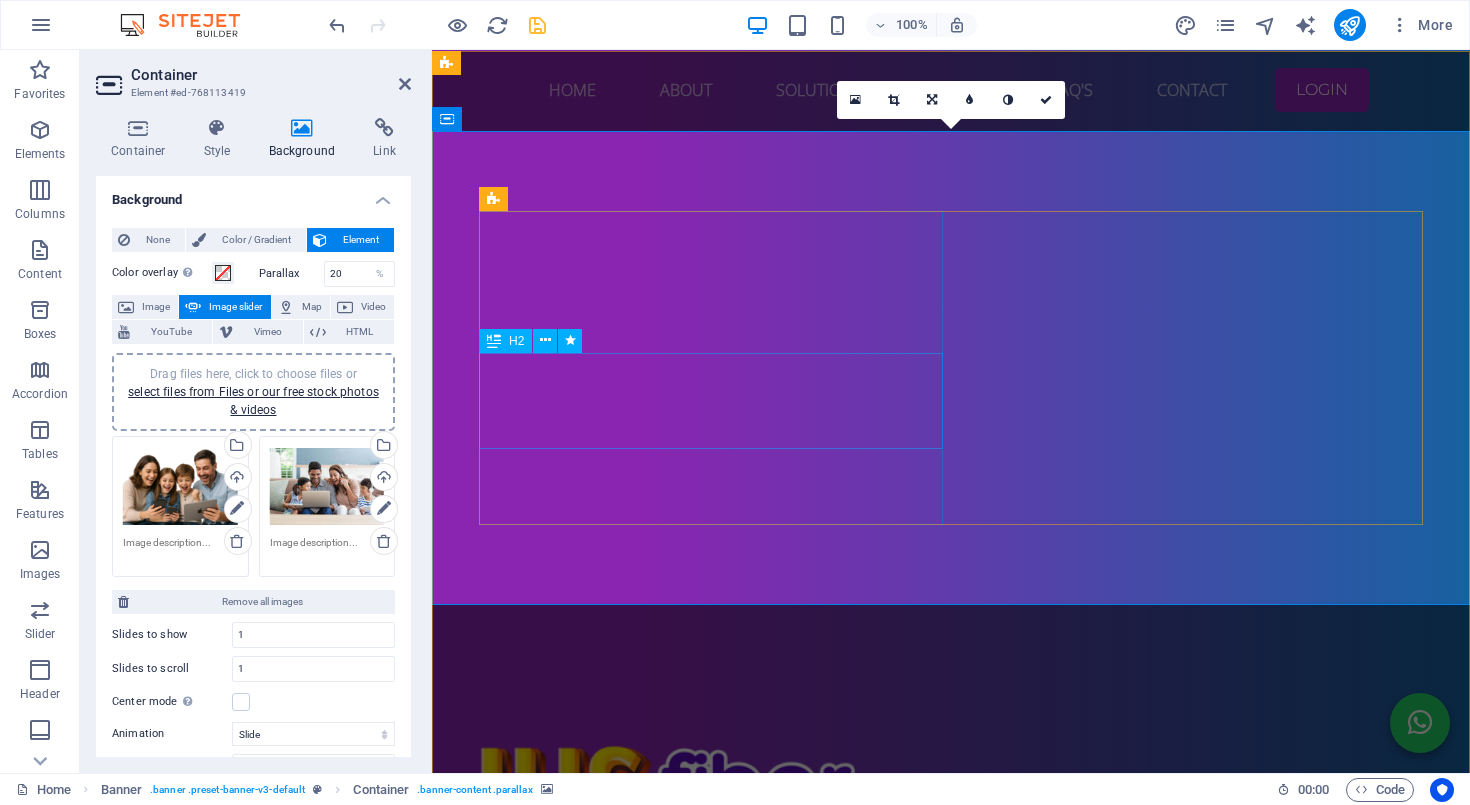 scroll, scrollTop: 0, scrollLeft: 0, axis: both 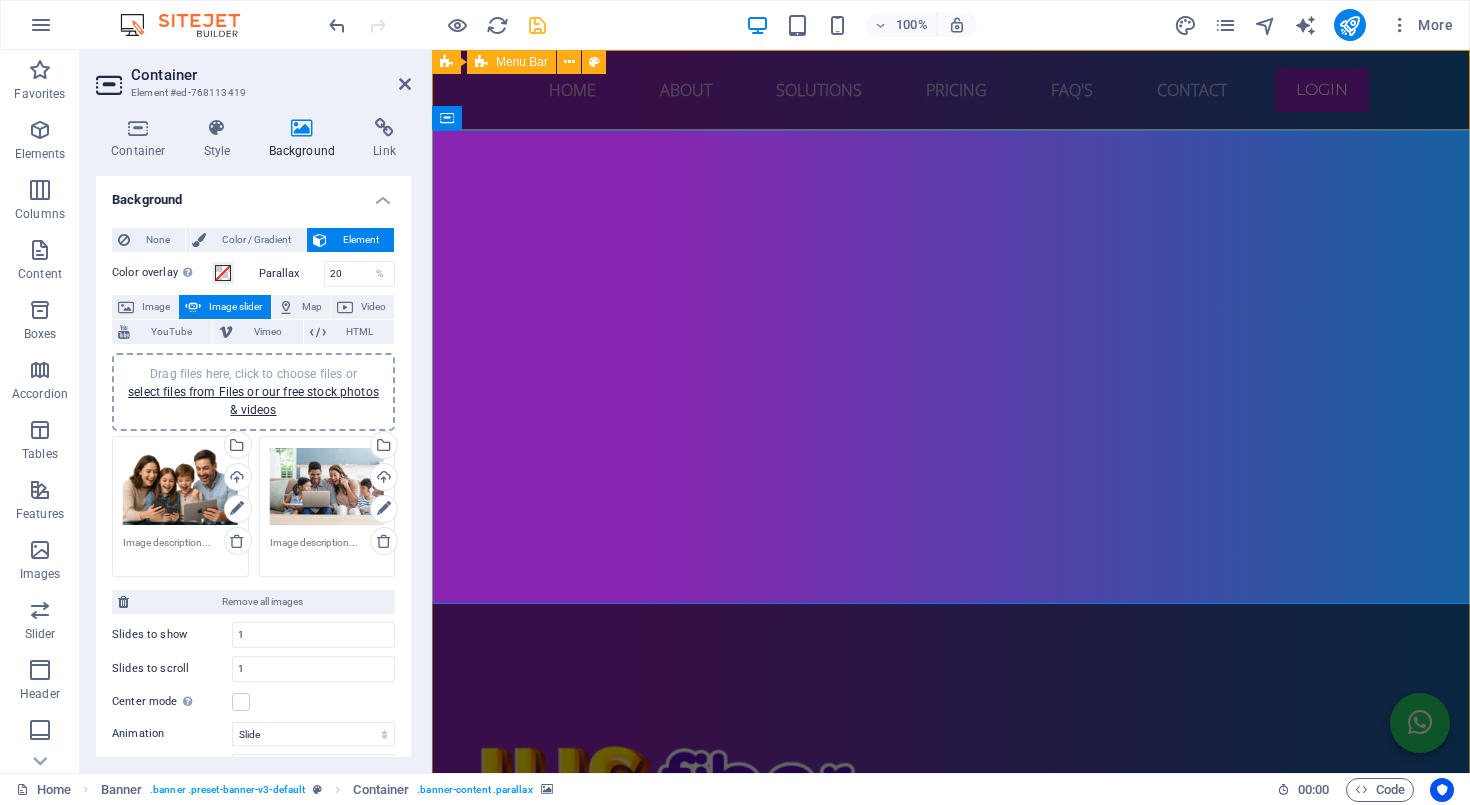 click on "Home About Solutions Pricing FAQ's Contact LOGIN" at bounding box center [951, 90] 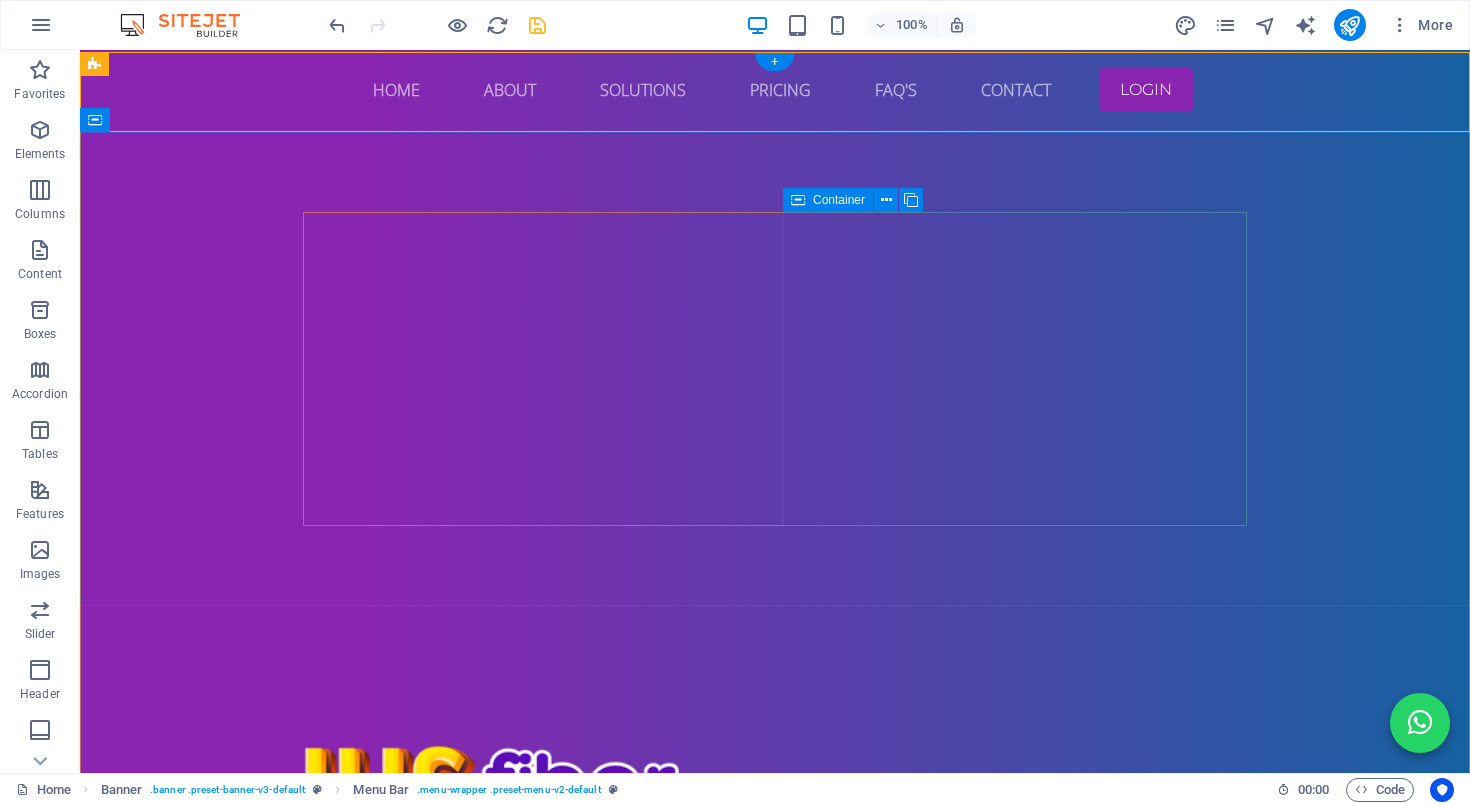 scroll, scrollTop: 0, scrollLeft: 0, axis: both 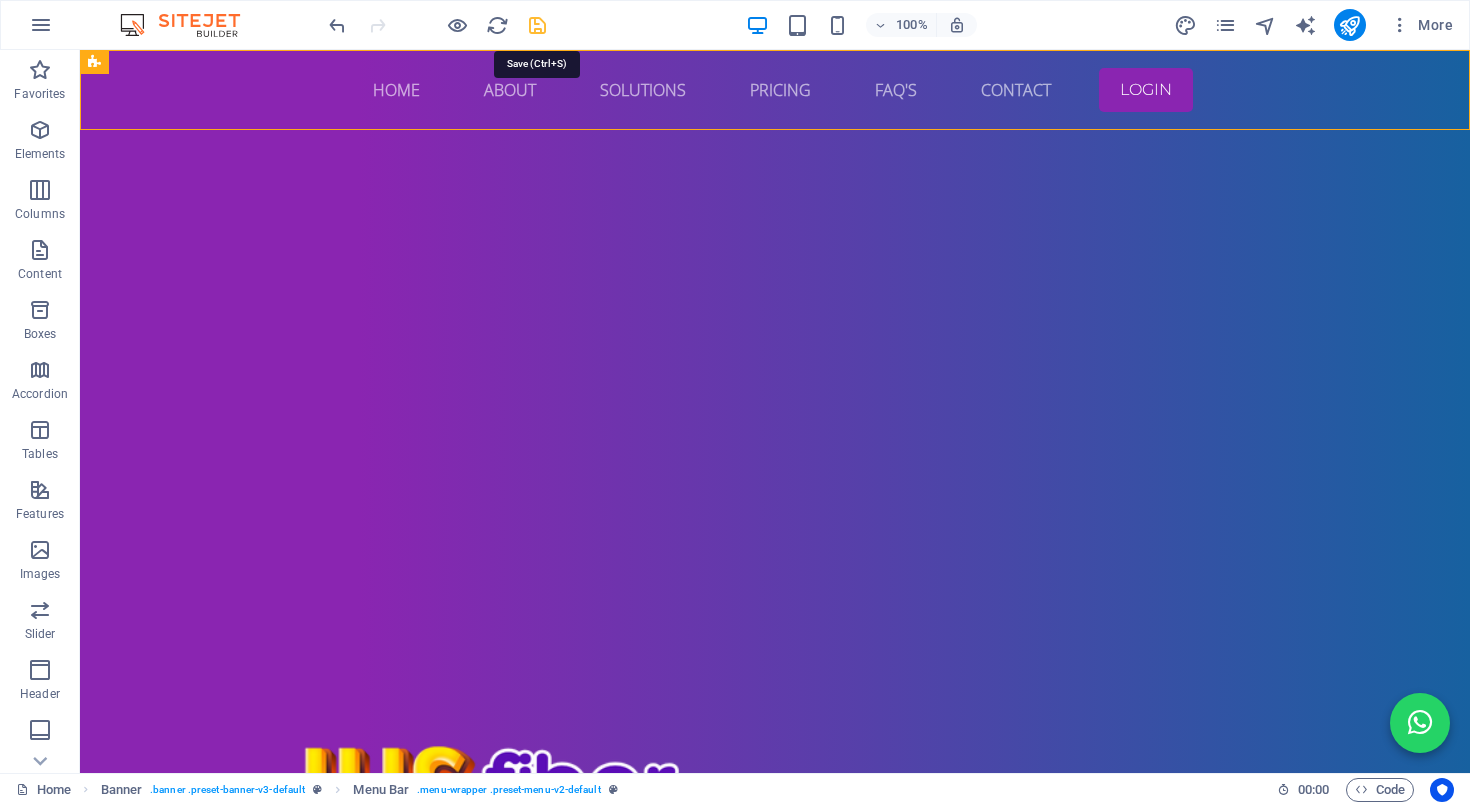 click at bounding box center [537, 25] 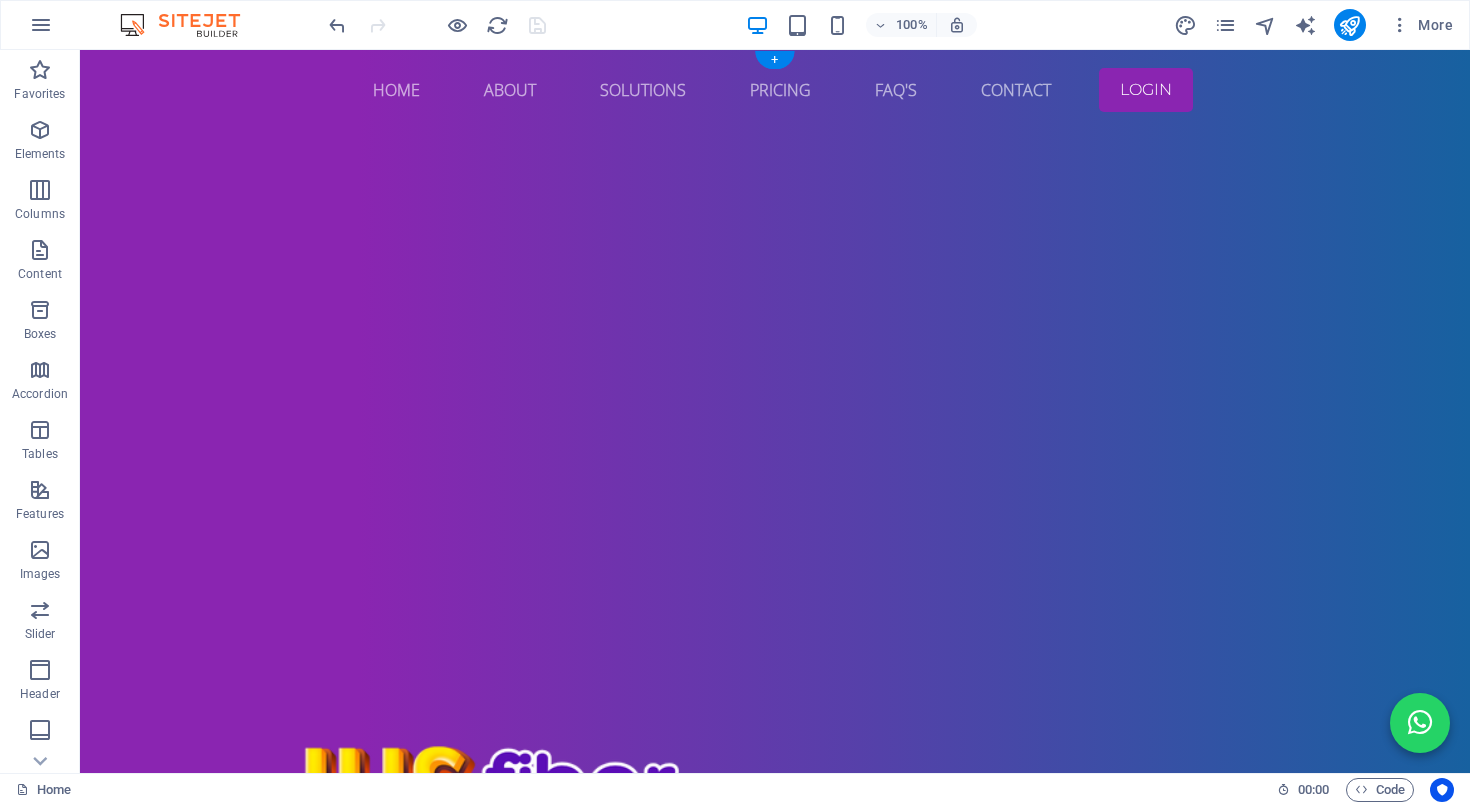 click at bounding box center (-2005, 114) 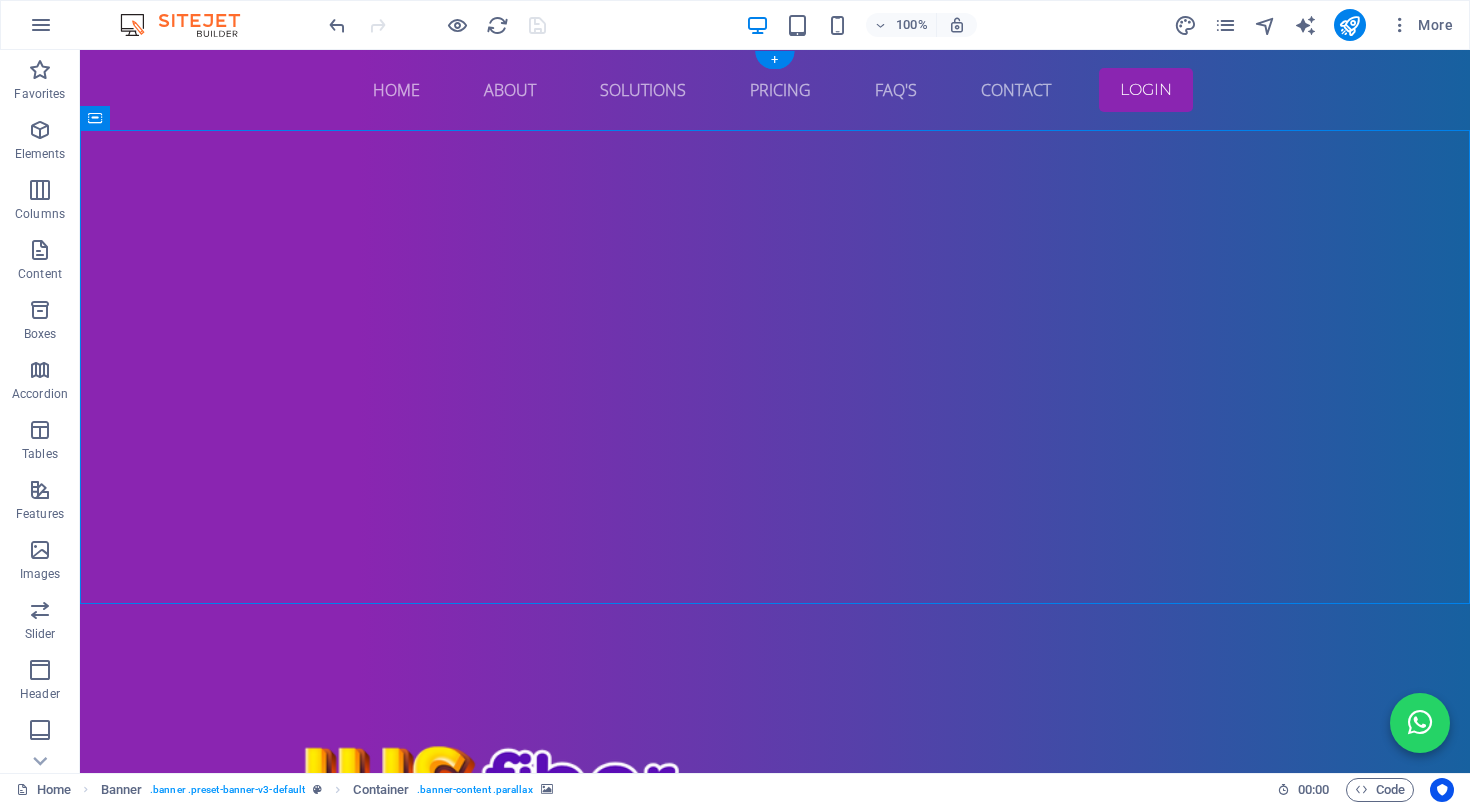 click at bounding box center [-2005, 114] 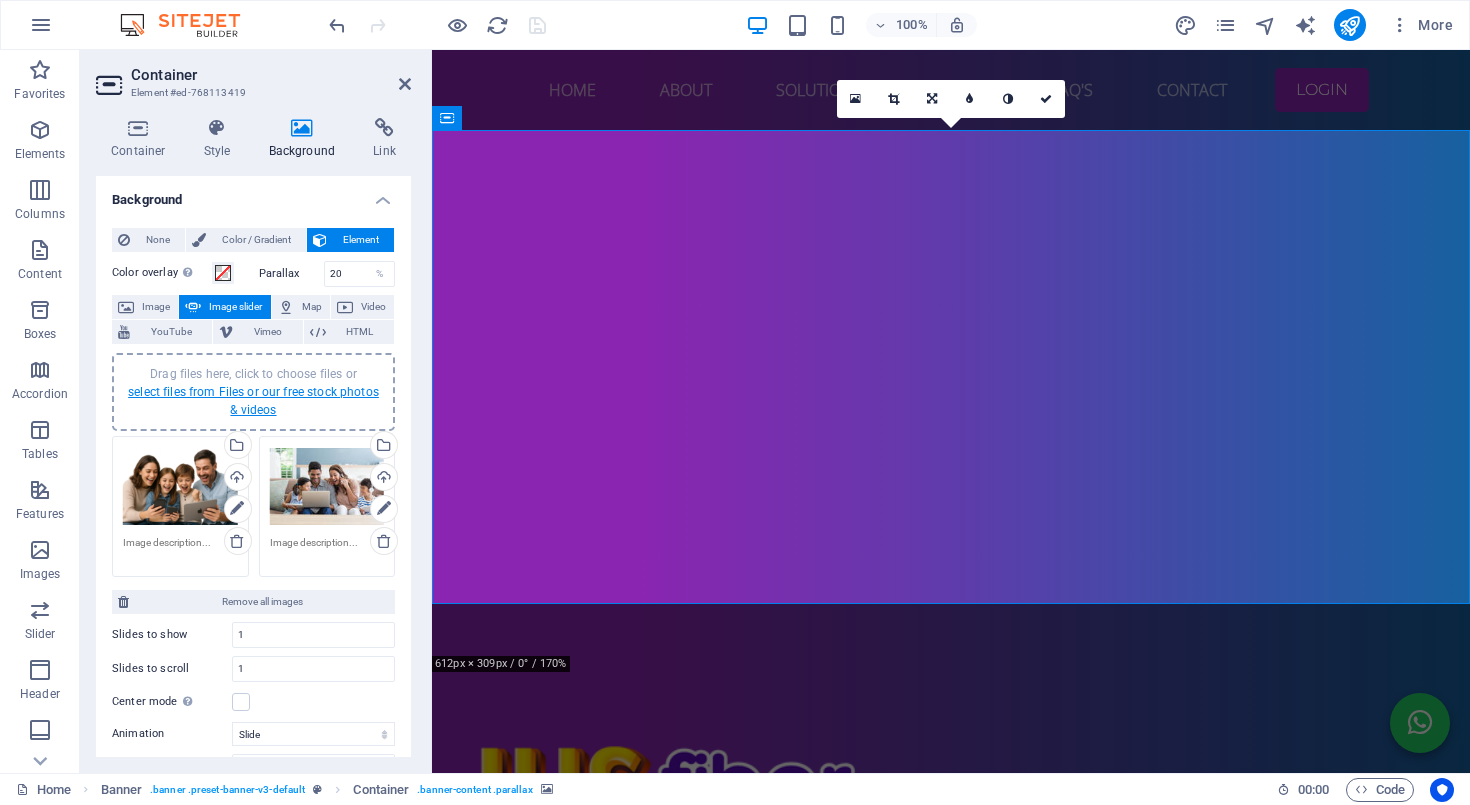 click on "select files from Files or our free stock photos & videos" at bounding box center [253, 401] 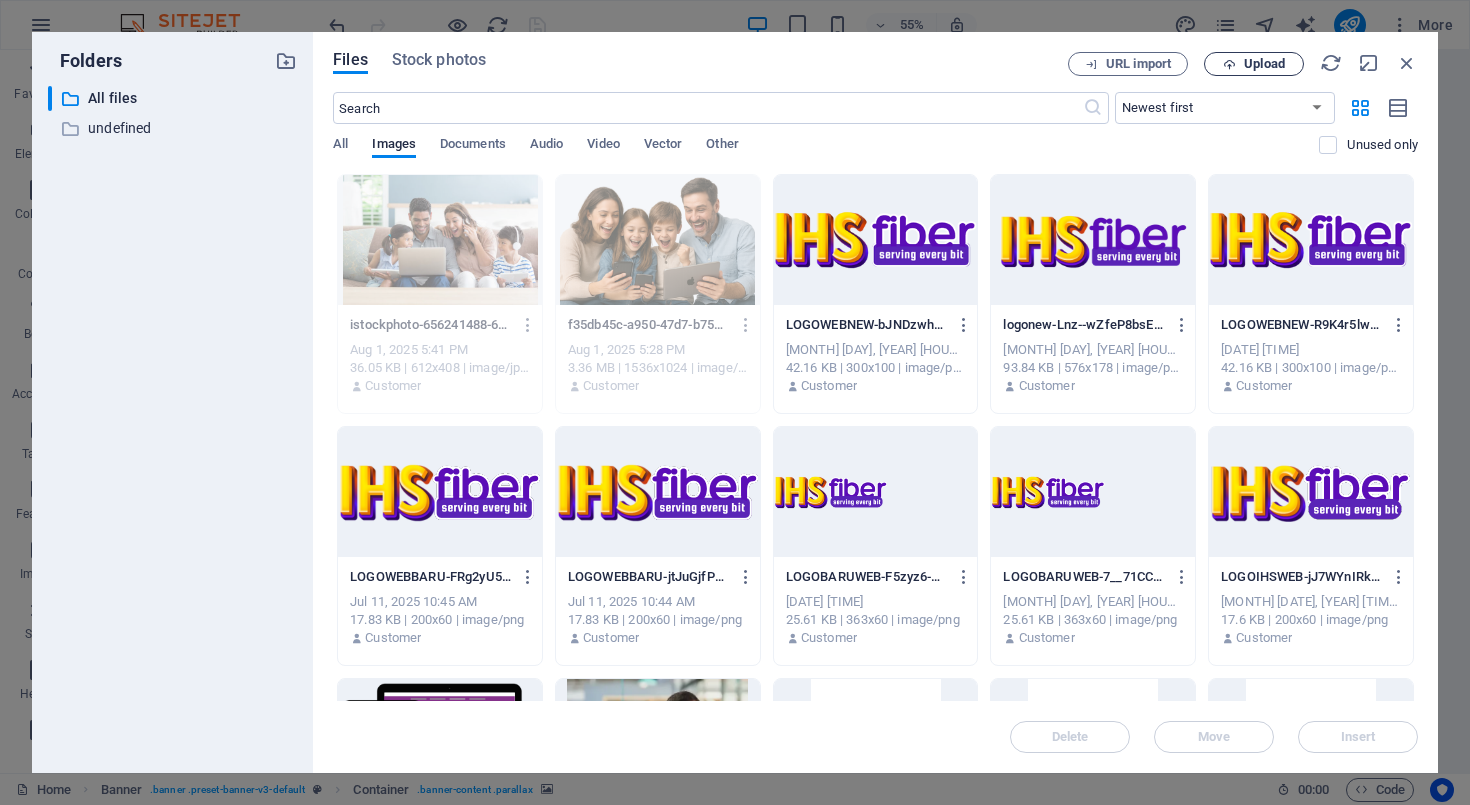 click on "Upload" at bounding box center [1264, 64] 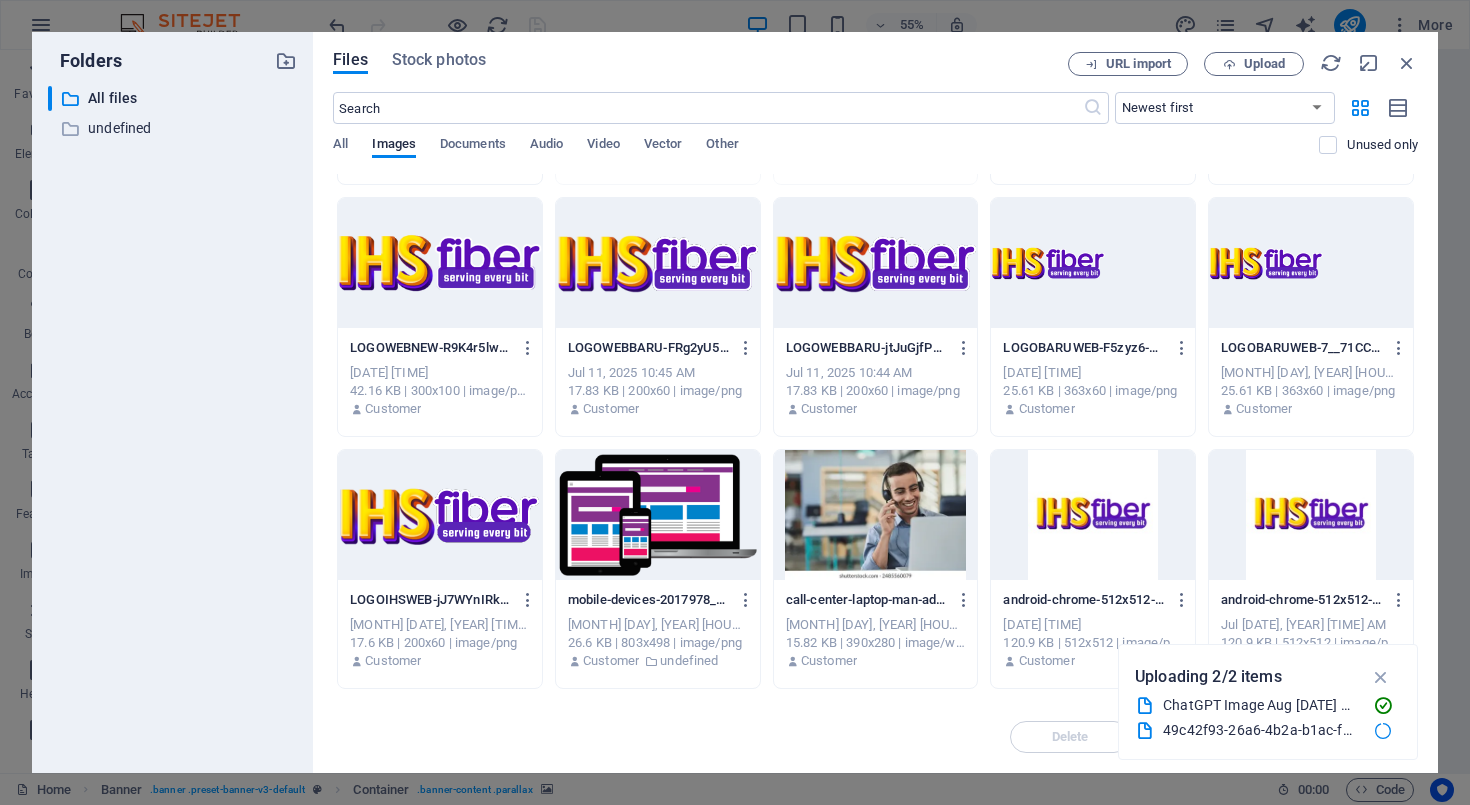 scroll, scrollTop: 231, scrollLeft: 0, axis: vertical 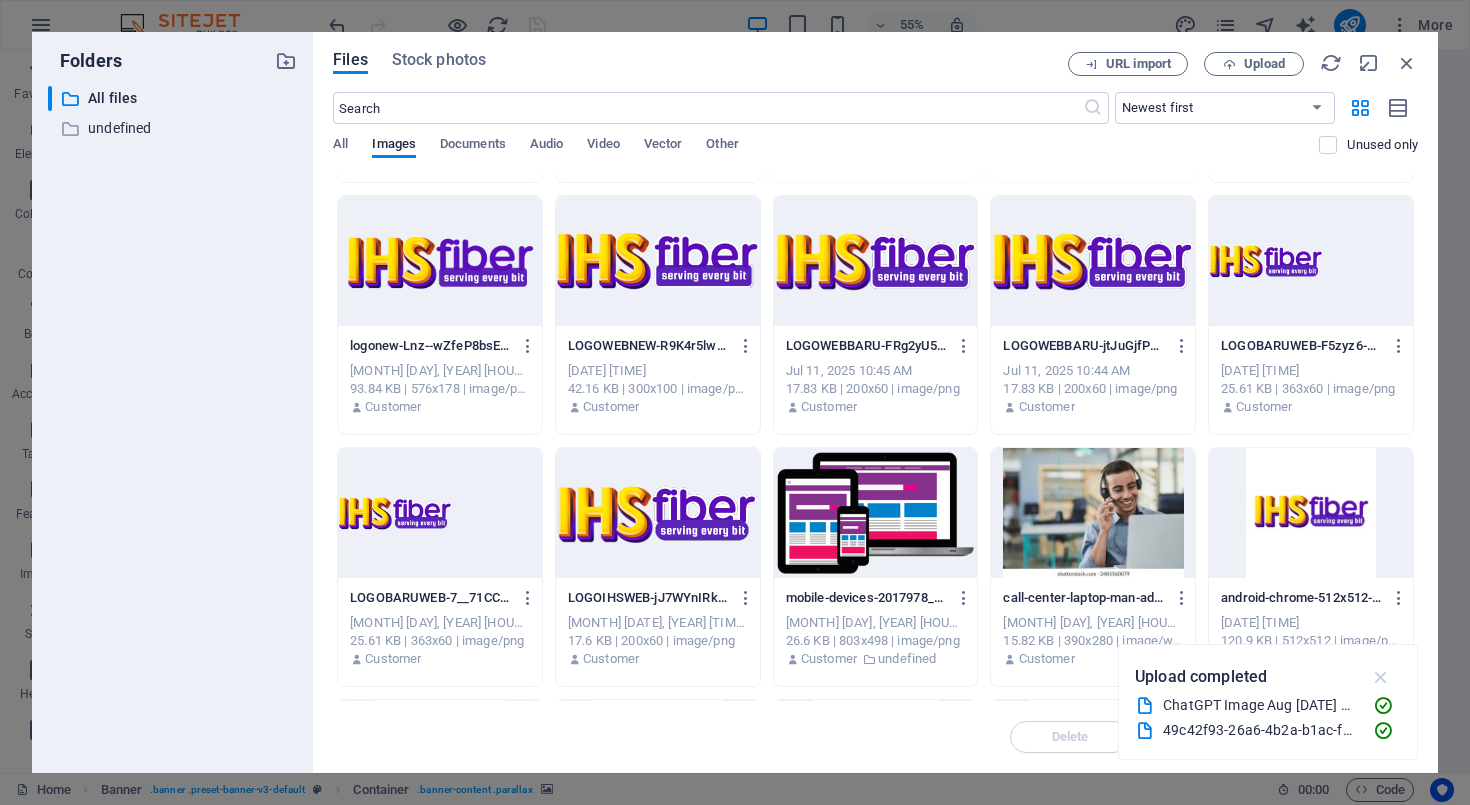 click at bounding box center [1381, 677] 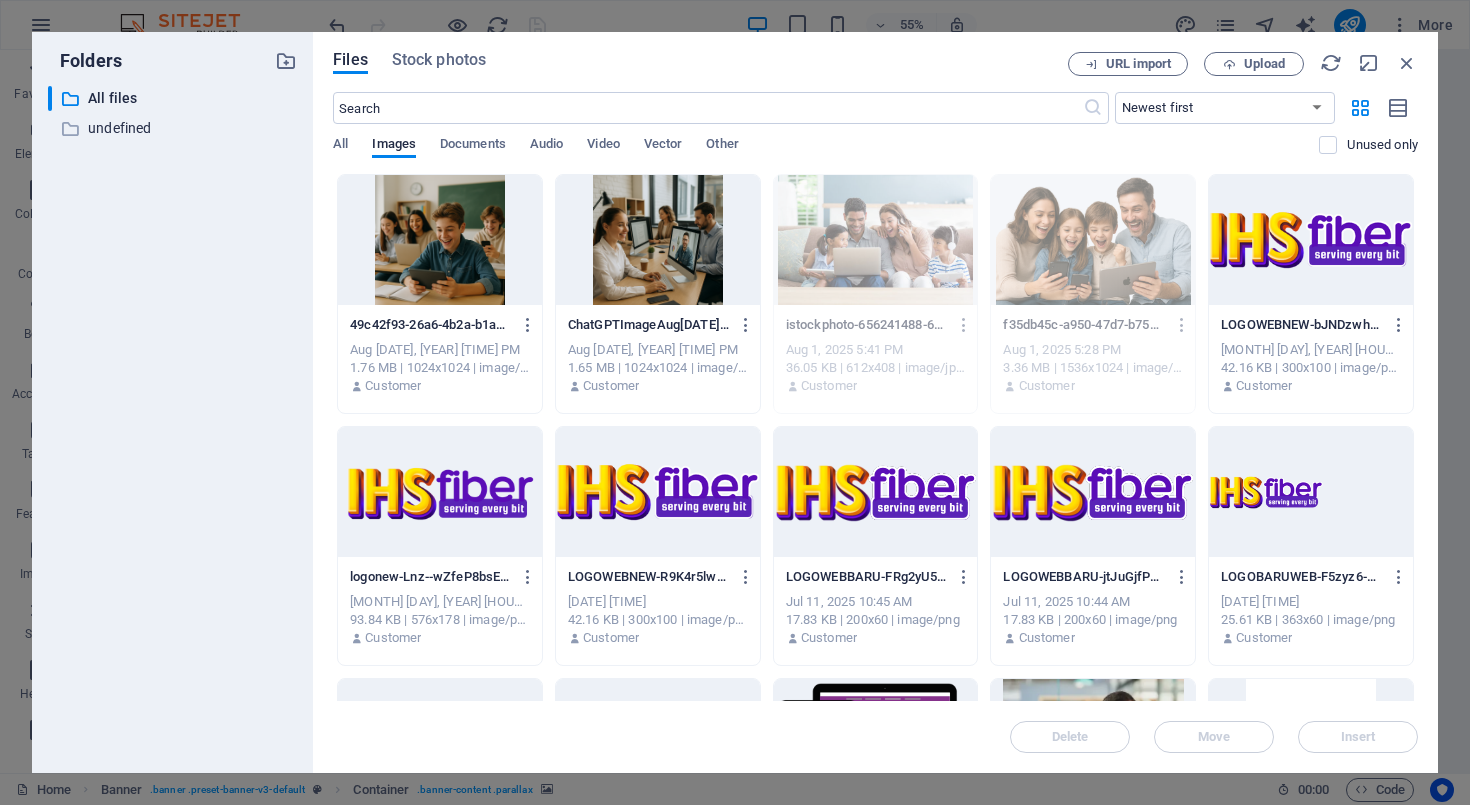 scroll, scrollTop: 0, scrollLeft: 0, axis: both 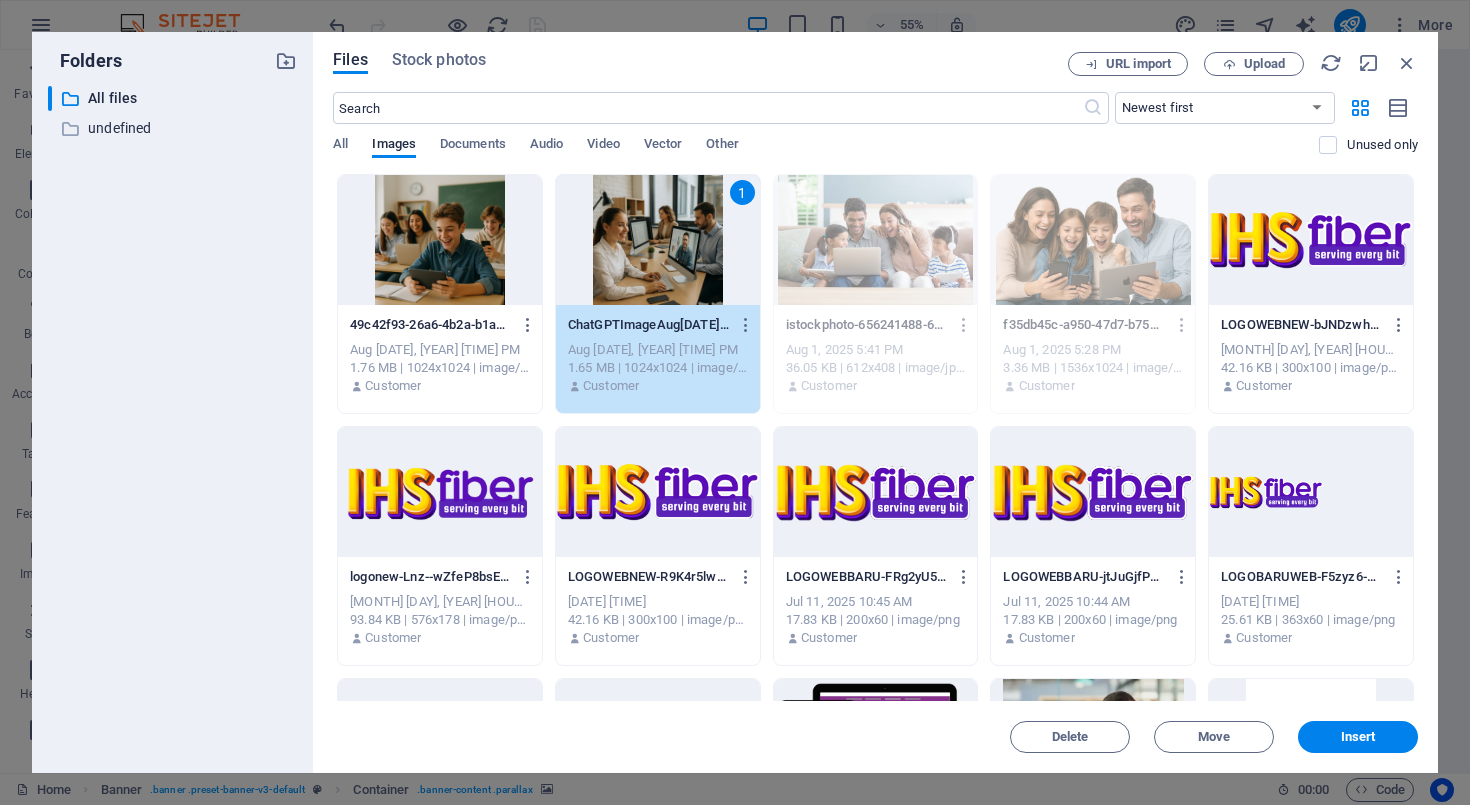 click at bounding box center (440, 240) 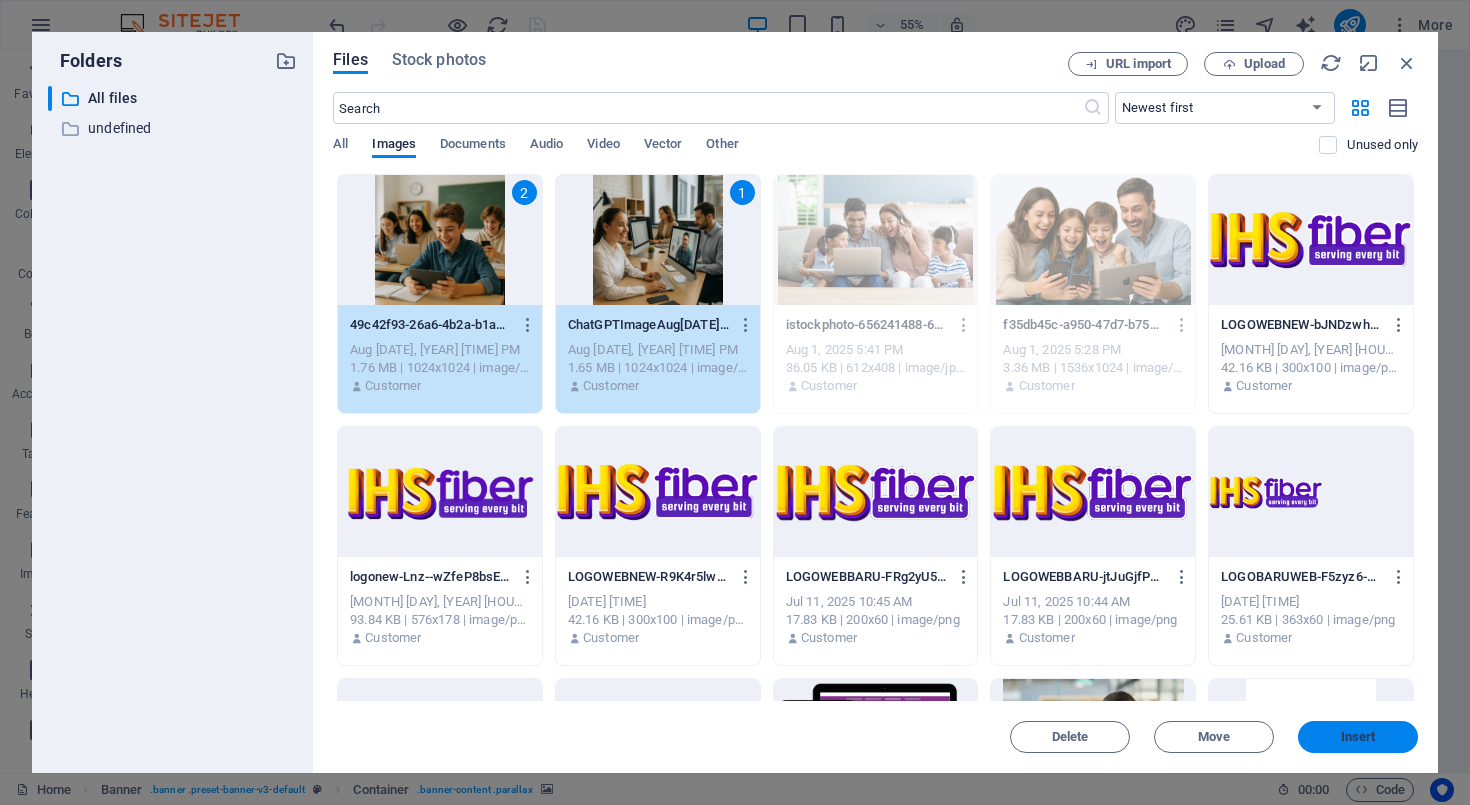 click on "Insert" at bounding box center [1358, 737] 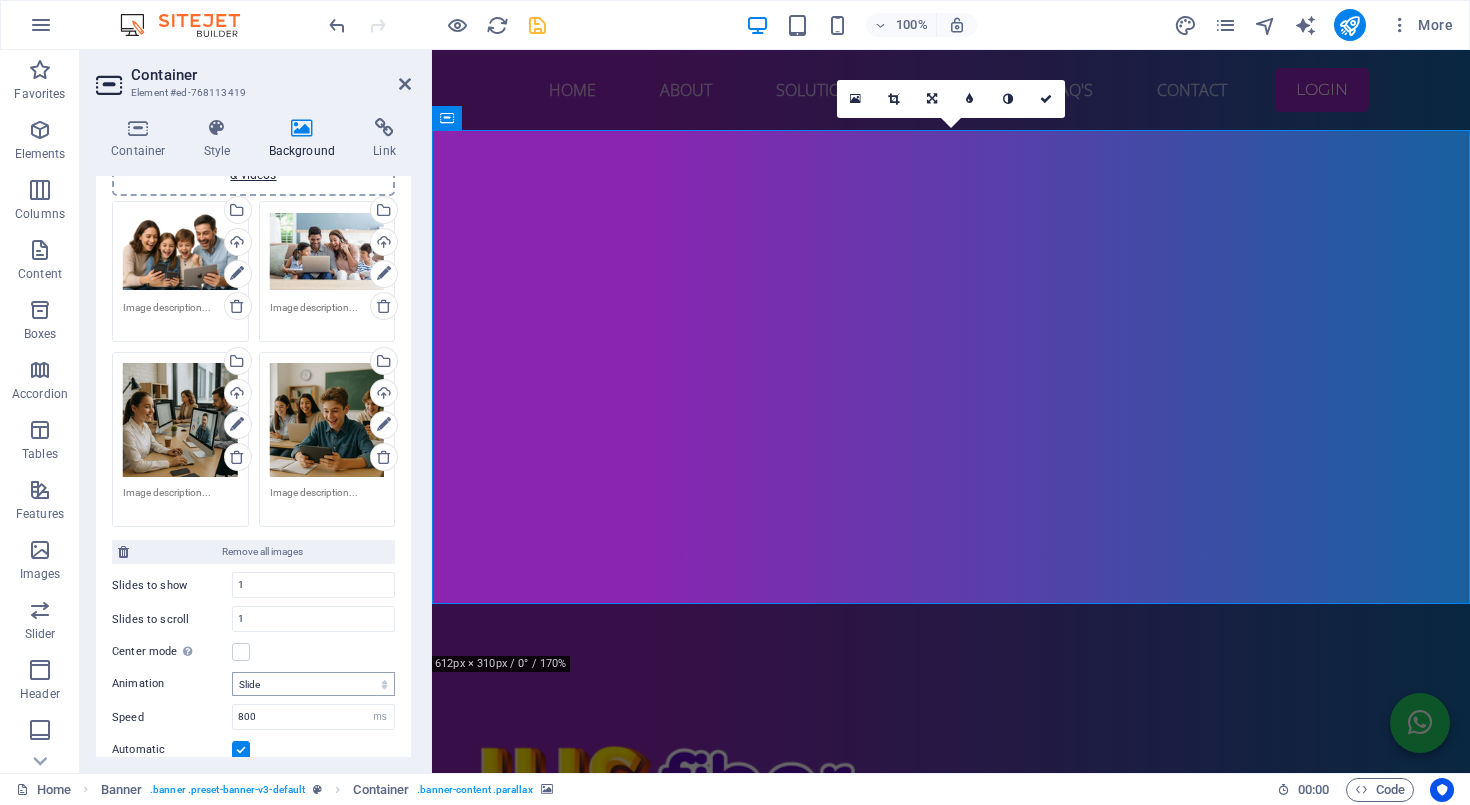 scroll, scrollTop: 243, scrollLeft: 0, axis: vertical 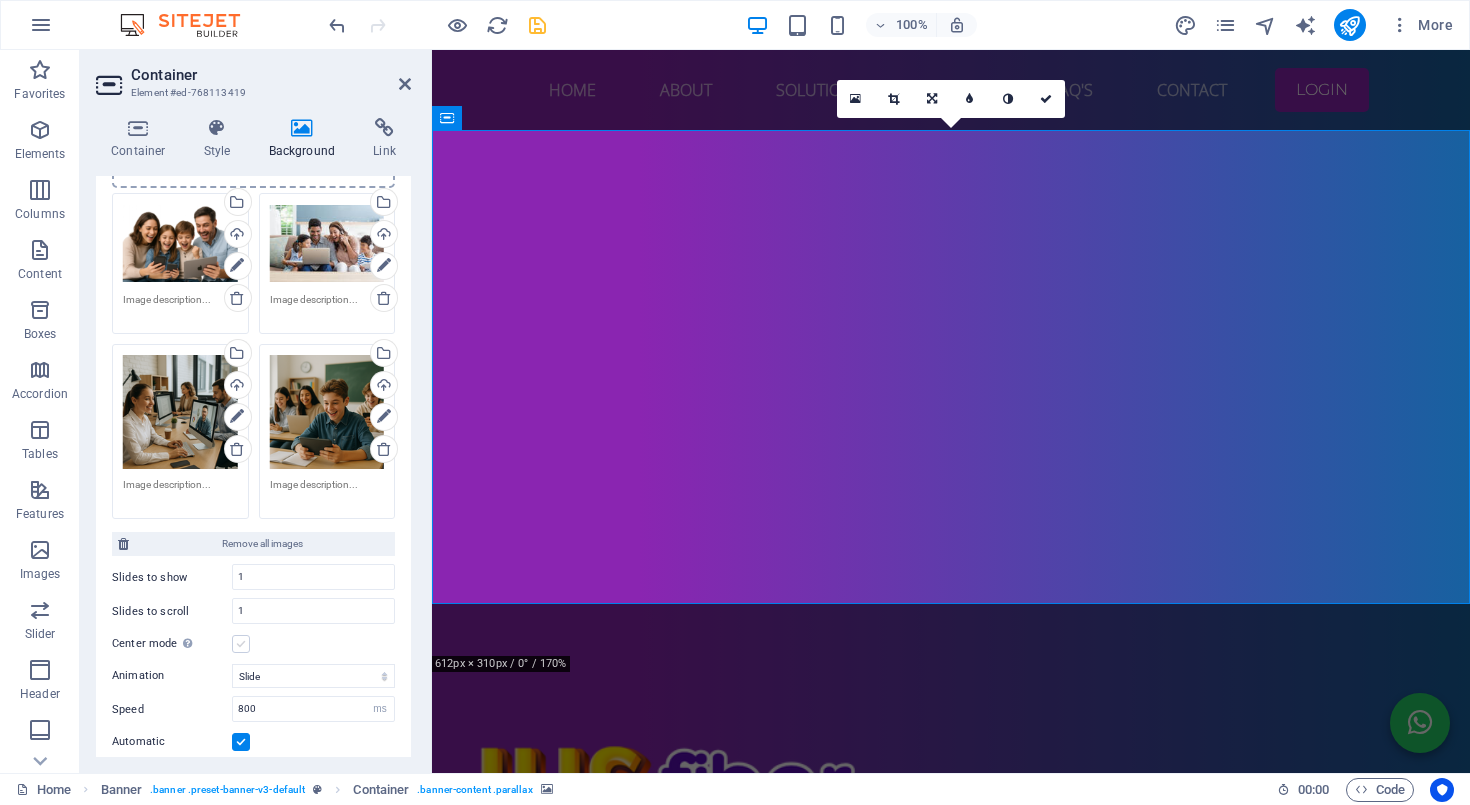 click at bounding box center [241, 644] 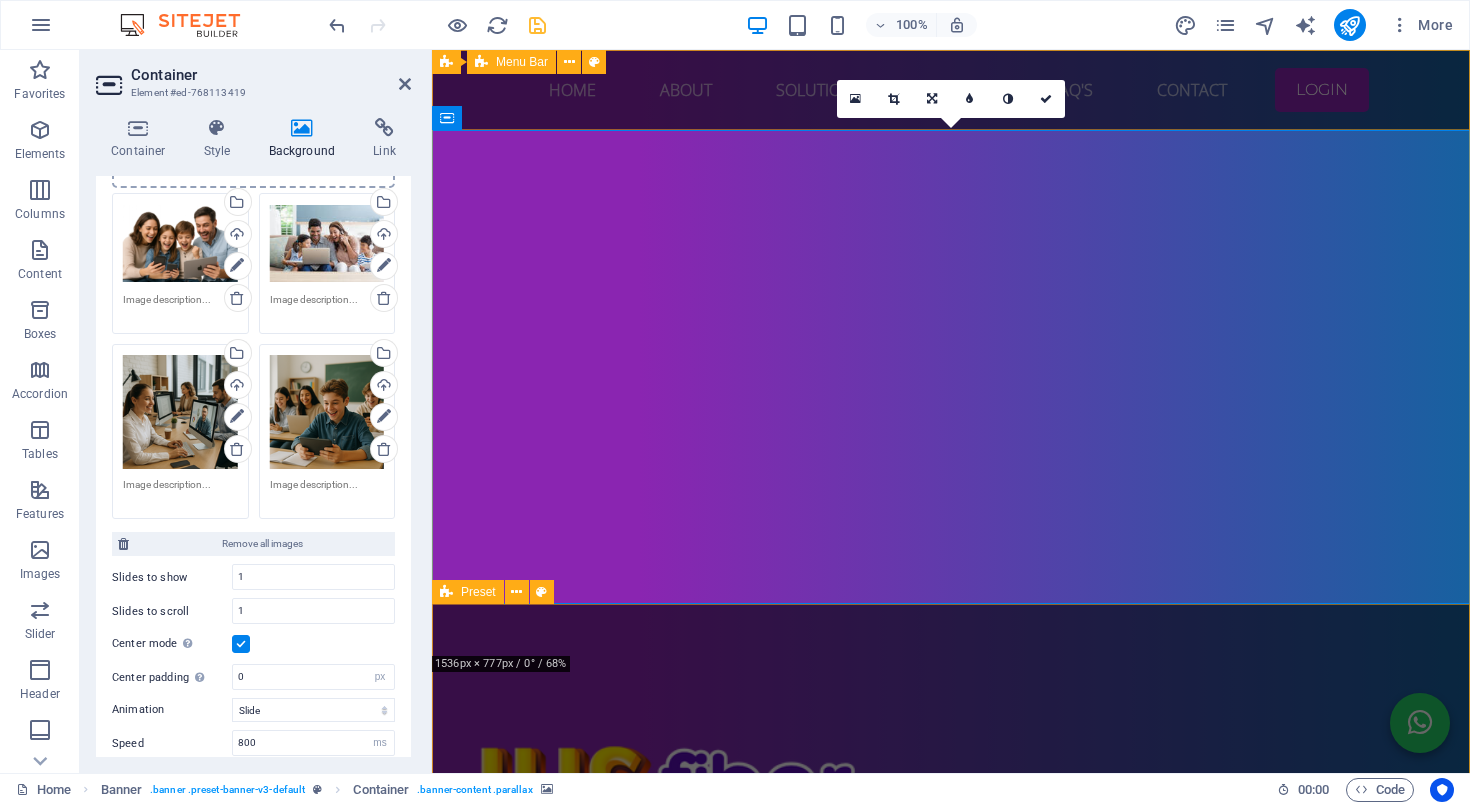 click on "Home About Solutions Pricing FAQ's Contact LOGIN" at bounding box center [951, 90] 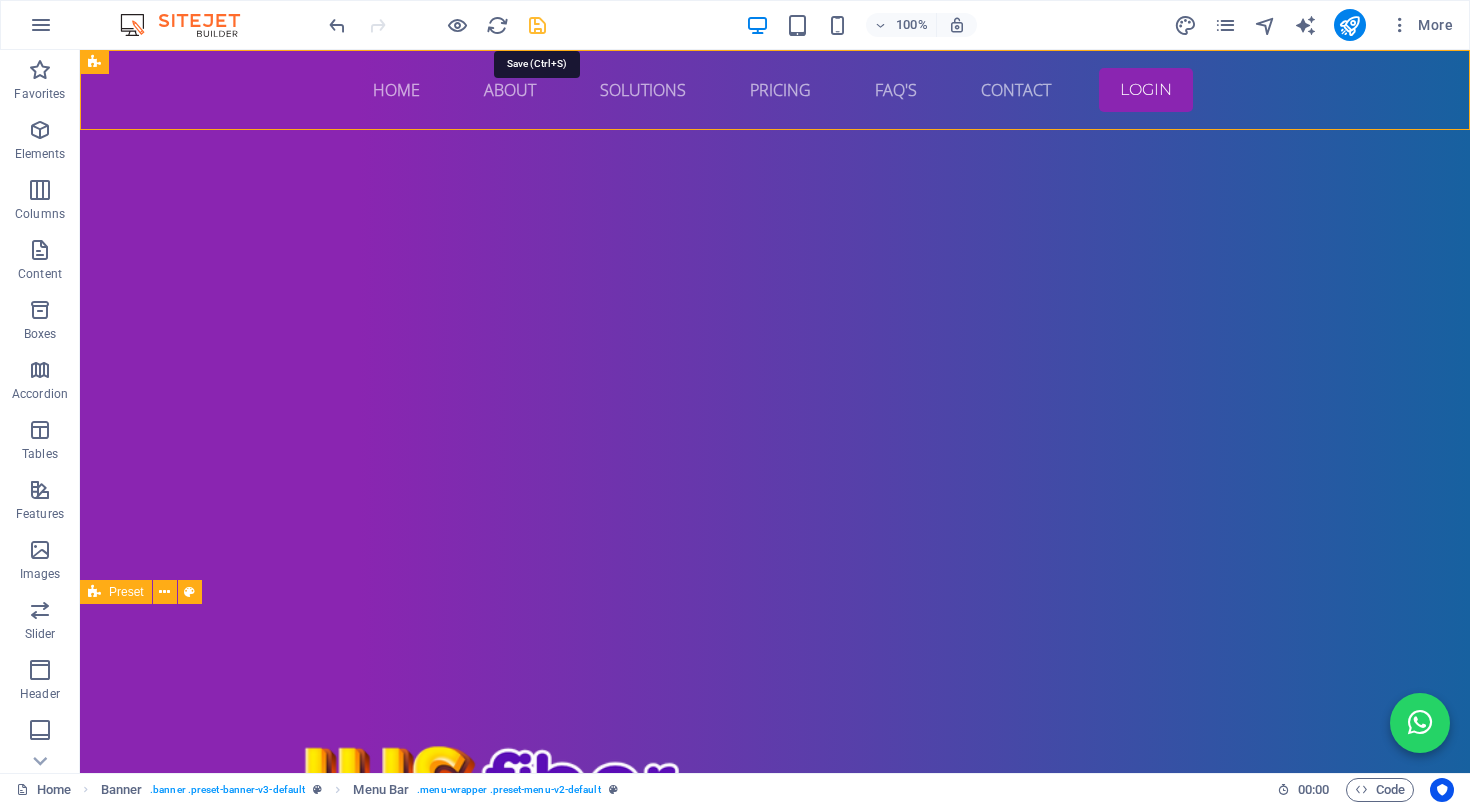 click at bounding box center (537, 25) 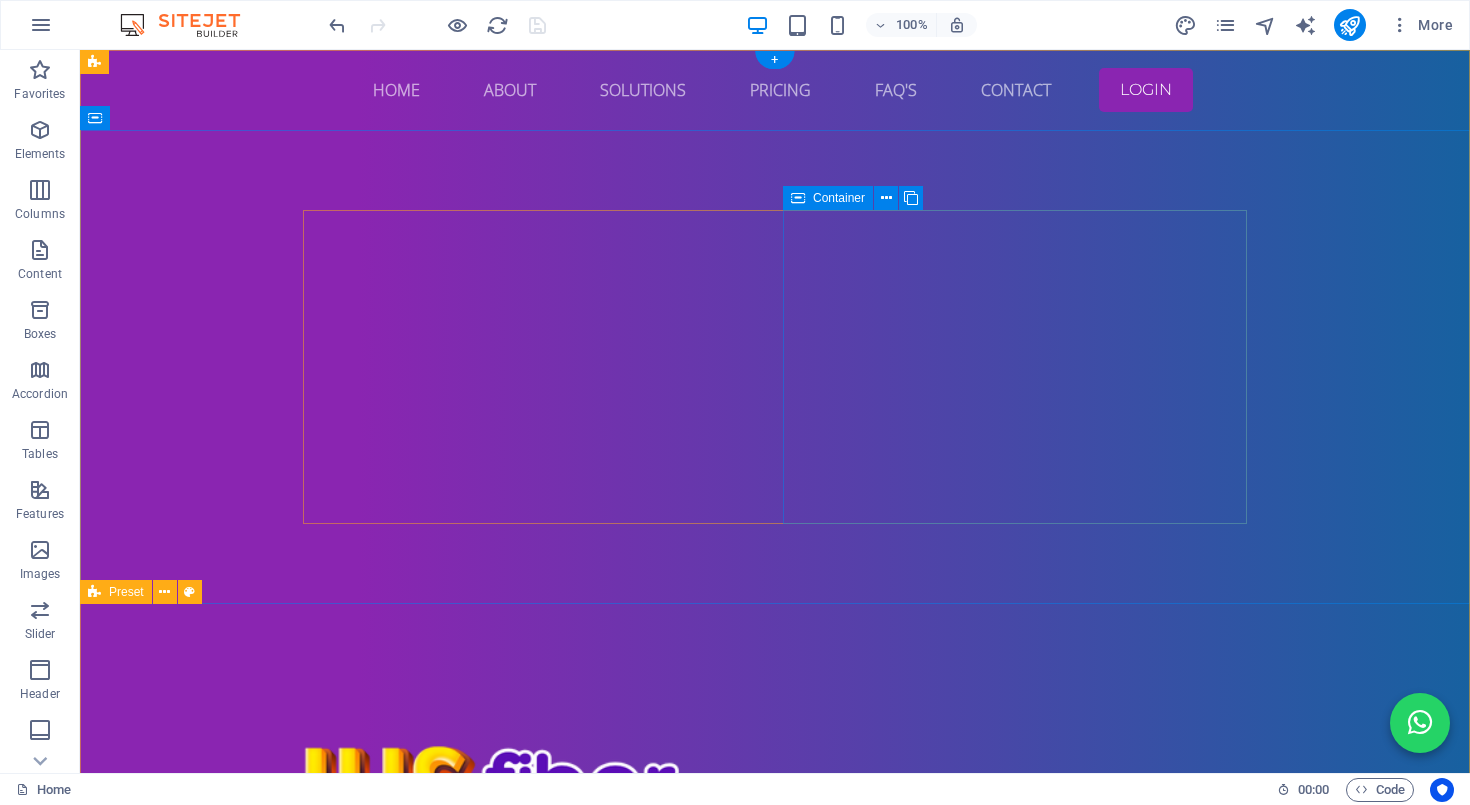 scroll, scrollTop: 0, scrollLeft: 0, axis: both 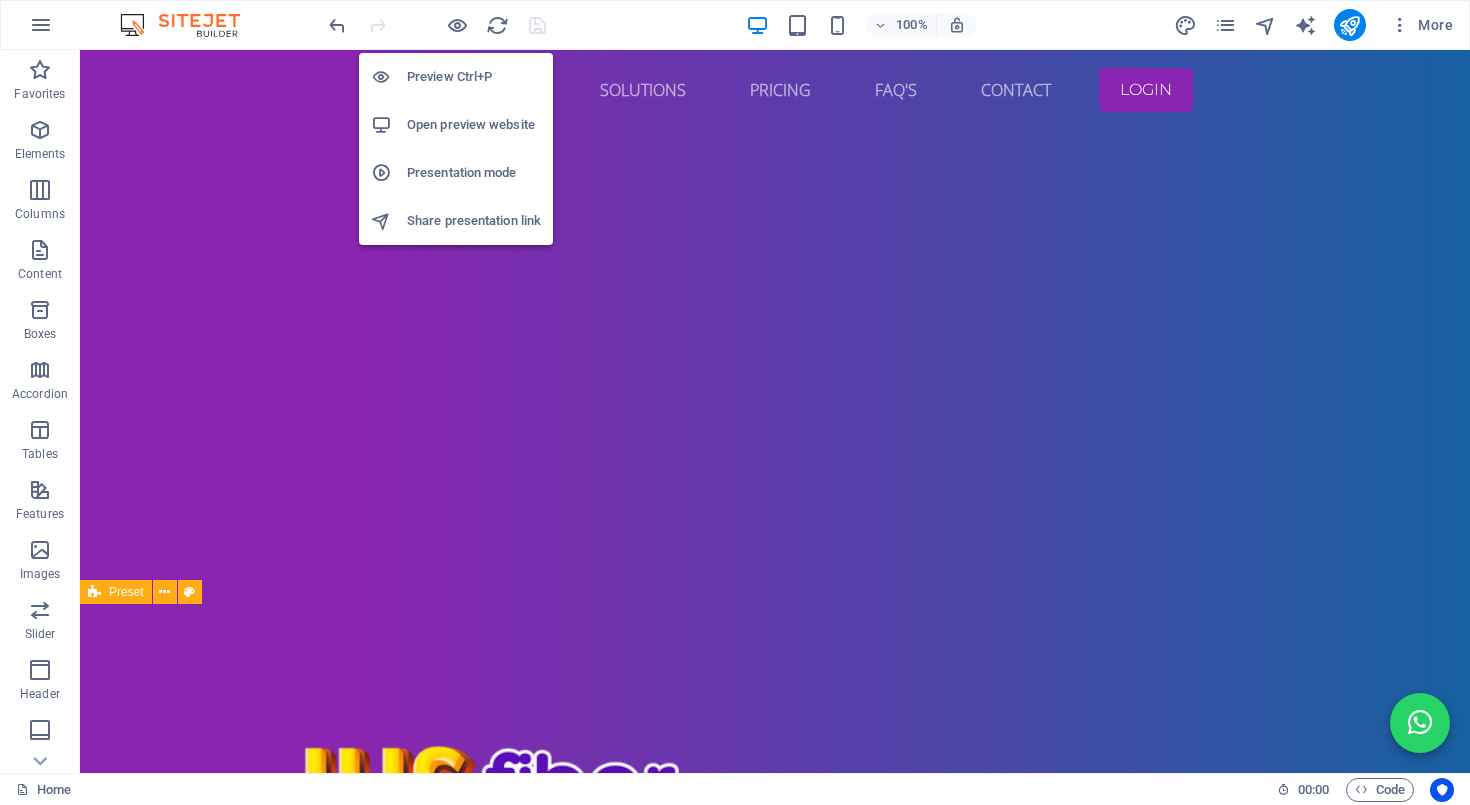 click on "Open preview website" at bounding box center (474, 125) 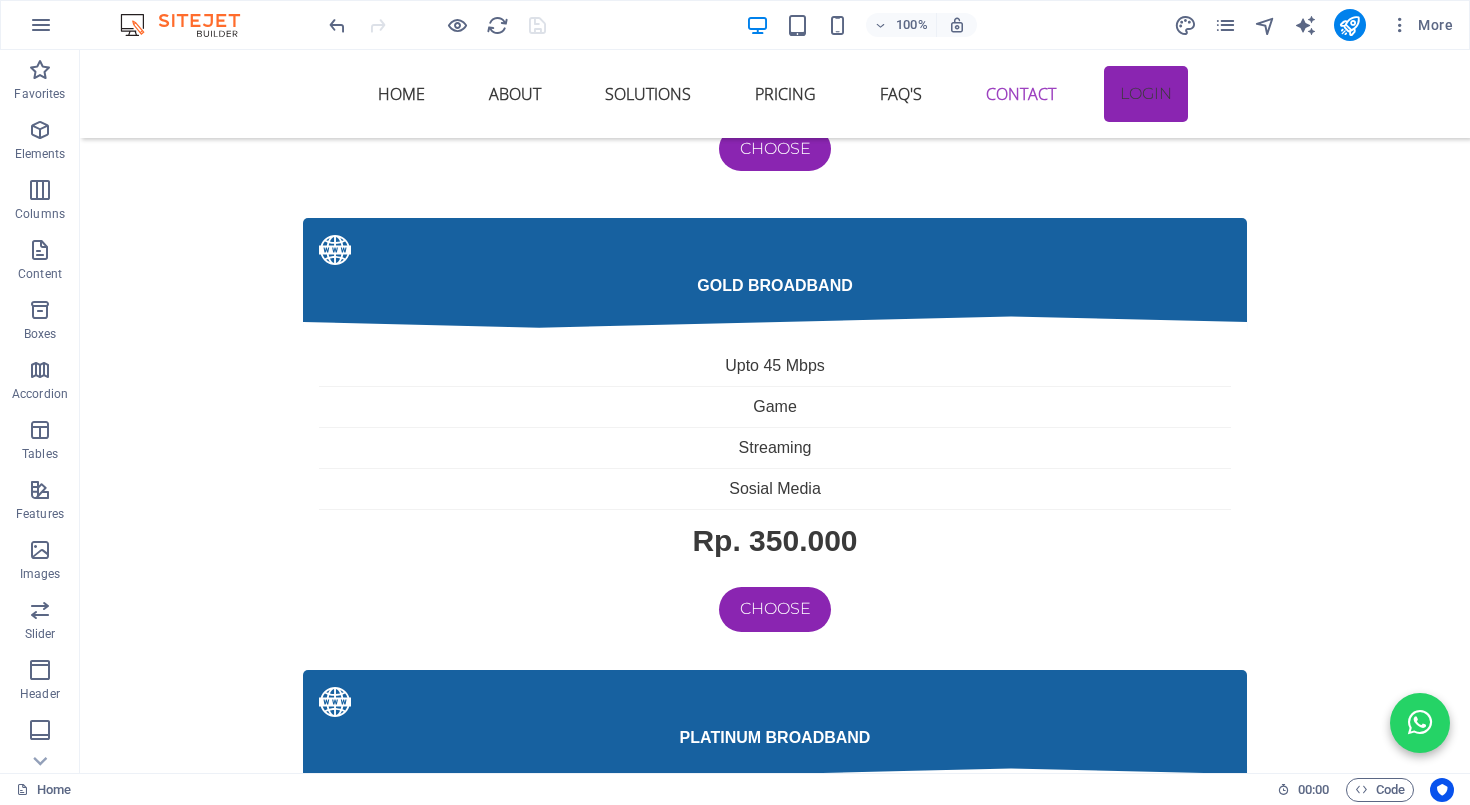 scroll, scrollTop: 6131, scrollLeft: 0, axis: vertical 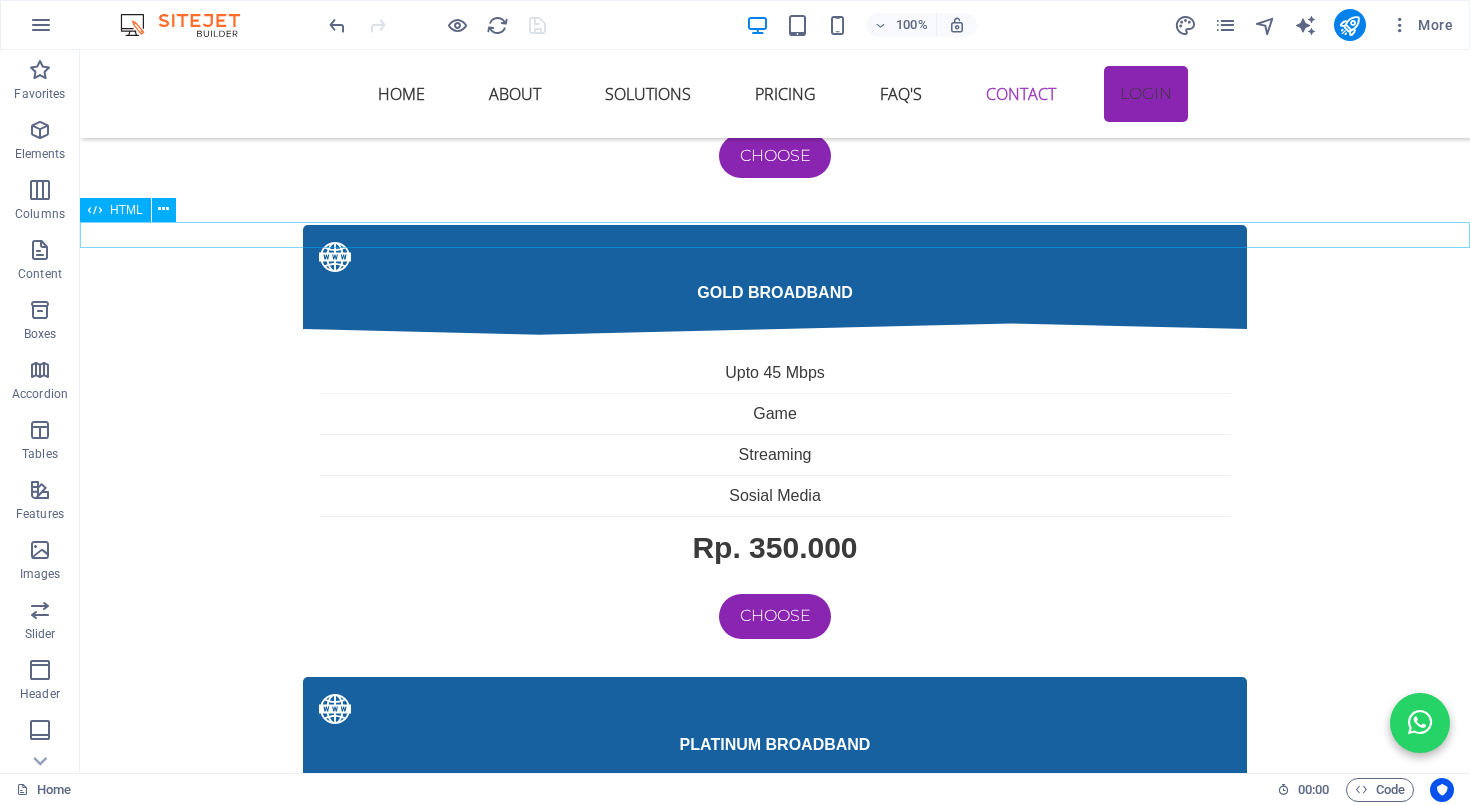 click on "Chat WhatsApp
IHS Fiber
Layanan Konsumen
×
Selamat datang 👋
Ada yang bisa kami bantu? 😊
14:08
Chat on WhatsApp" at bounding box center (775, 3937) 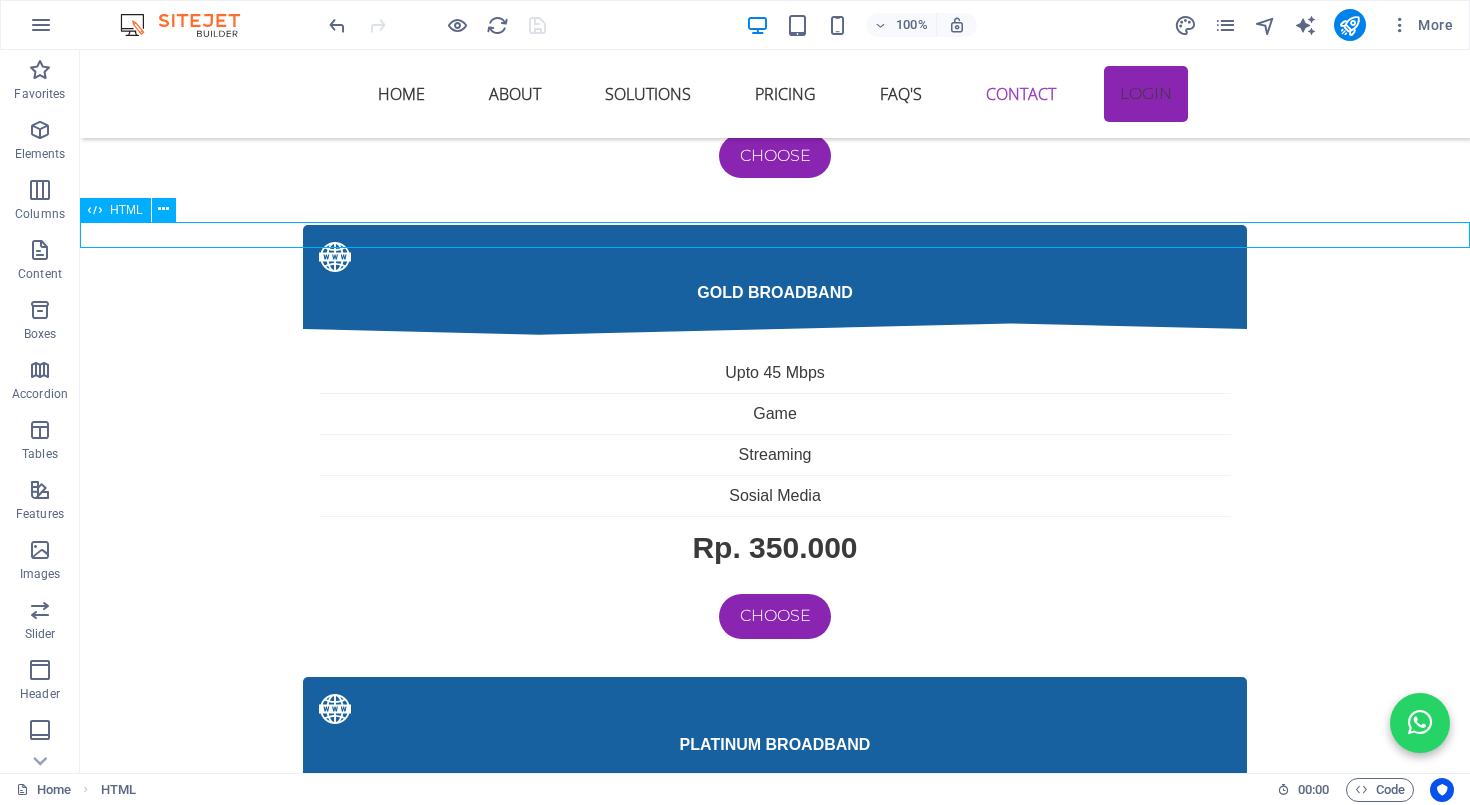 click on "Chat WhatsApp
IHS Fiber
Layanan Konsumen
×
Selamat datang 👋
Ada yang bisa kami bantu? 😊
14:08
Chat on WhatsApp" at bounding box center (775, 3937) 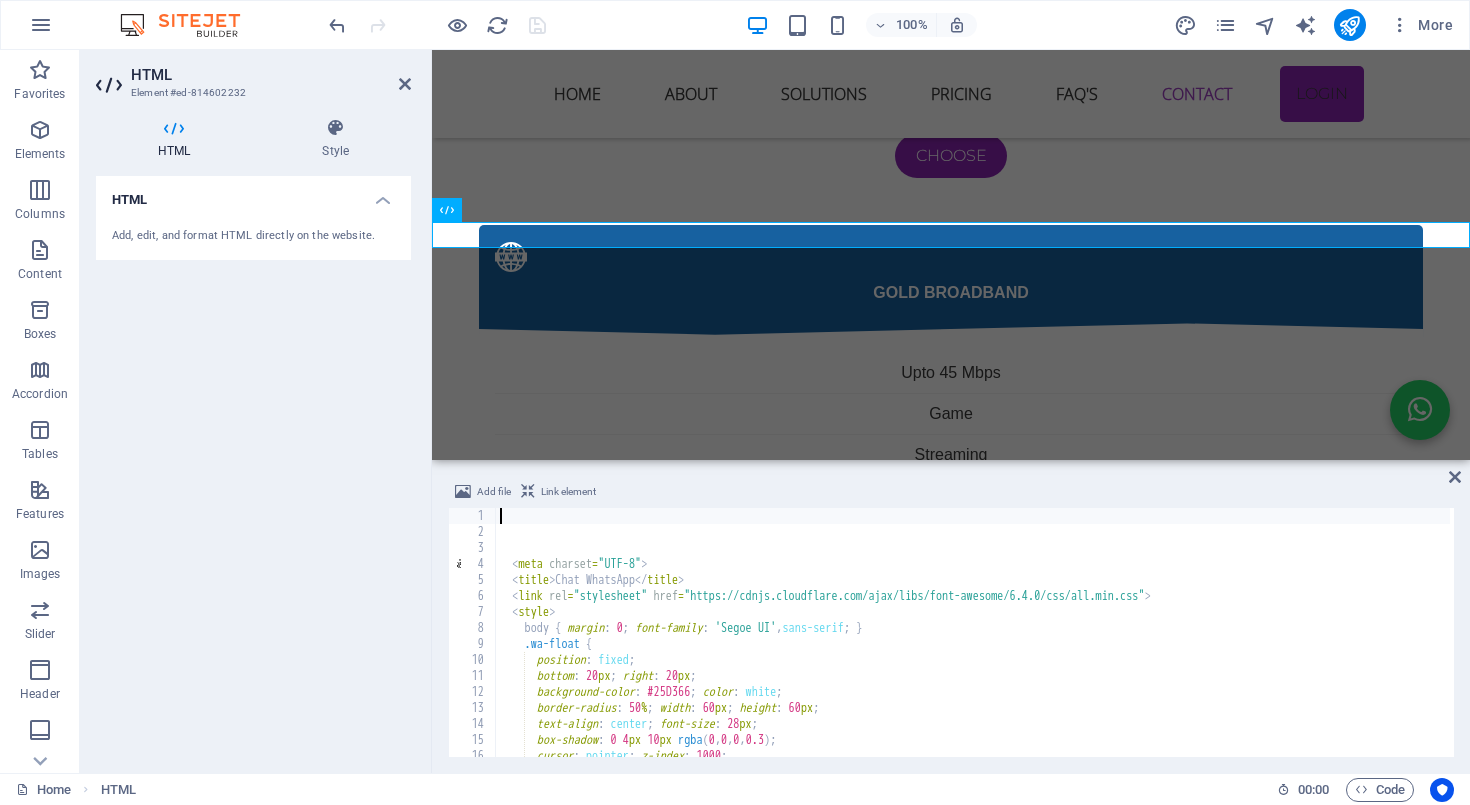click on "<meta   charset = "UTF-8" >    <title > Chat WhatsApp </title>    <link   rel = "stylesheet"   href = "https://cdnjs.cloudflare.com/ajax/libs/font-awesome/6.4.0/css/all.min.css" >    <style >      body   {   margin :   0 ;   font-family :   ' Segoe UI ' ,  sans-serif ;   }      .wa-float   {         position :   fixed ;         bottom :   20 px ;   right :   20 px ;         background-color :   #25D366 ;   color :   white ;         border-radius :   50 % ;   width :   60 px ;   height :   60 px ;         text-align :   center ;   font-size :   28 px ;         box-shadow :   0   4 px   10 px   rgba ( 0 , 0 , 0 , 0.3 ) ;         cursor :   pointer ;   z-index :   1000 ; }" at bounding box center [973, 646] 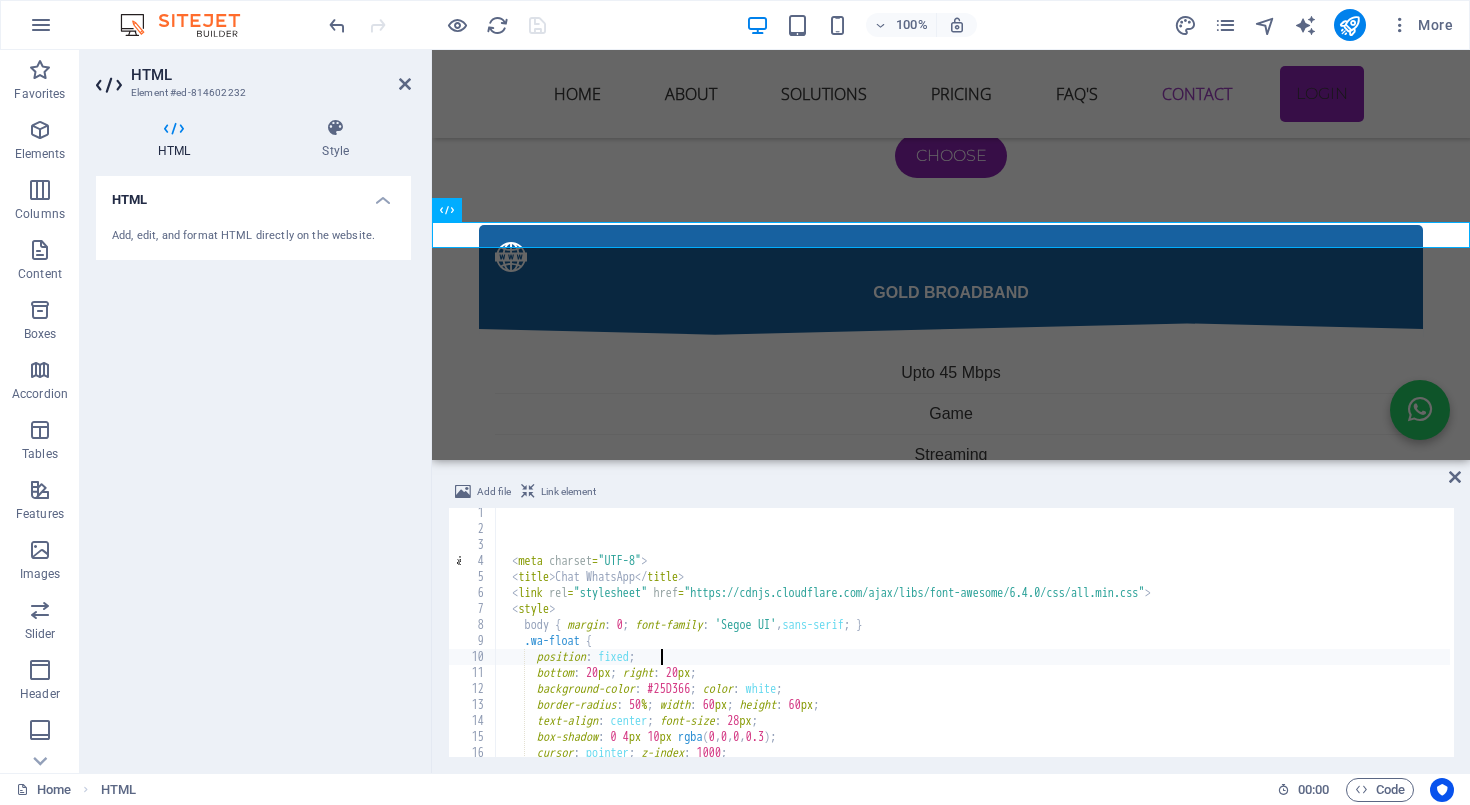 scroll, scrollTop: 0, scrollLeft: 0, axis: both 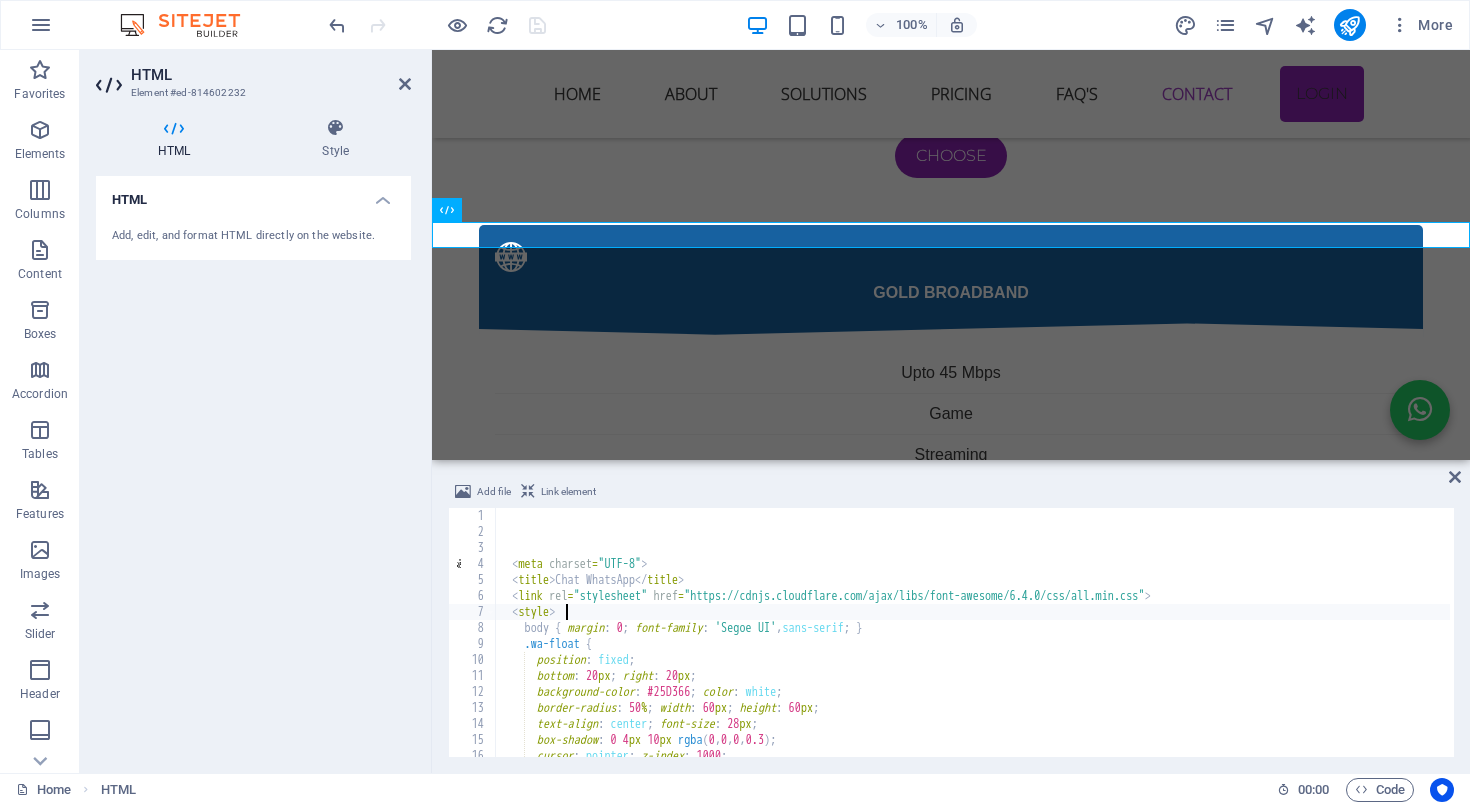 click on "<meta   charset = "UTF-8" >    <title > Chat WhatsApp </title>    <link   rel = "stylesheet"   href = "https://cdnjs.cloudflare.com/ajax/libs/font-awesome/6.4.0/css/all.min.css" >    <style >      body   {   margin :   0 ;   font-family :   ' Segoe UI ' ,  sans-serif ;   }      .wa-float   {         position :   fixed ;         bottom :   20 px ;   right :   20 px ;         background-color :   #25D366 ;   color :   white ;         border-radius :   50 % ;   width :   60 px ;   height :   60 px ;         text-align :   center ;   font-size :   28 px ;         box-shadow :   0   4 px   10 px   rgba ( 0 , 0 , 0 , 0.3 ) ;         cursor :   pointer ;   z-index :   1000 ; }" at bounding box center (973, 646) 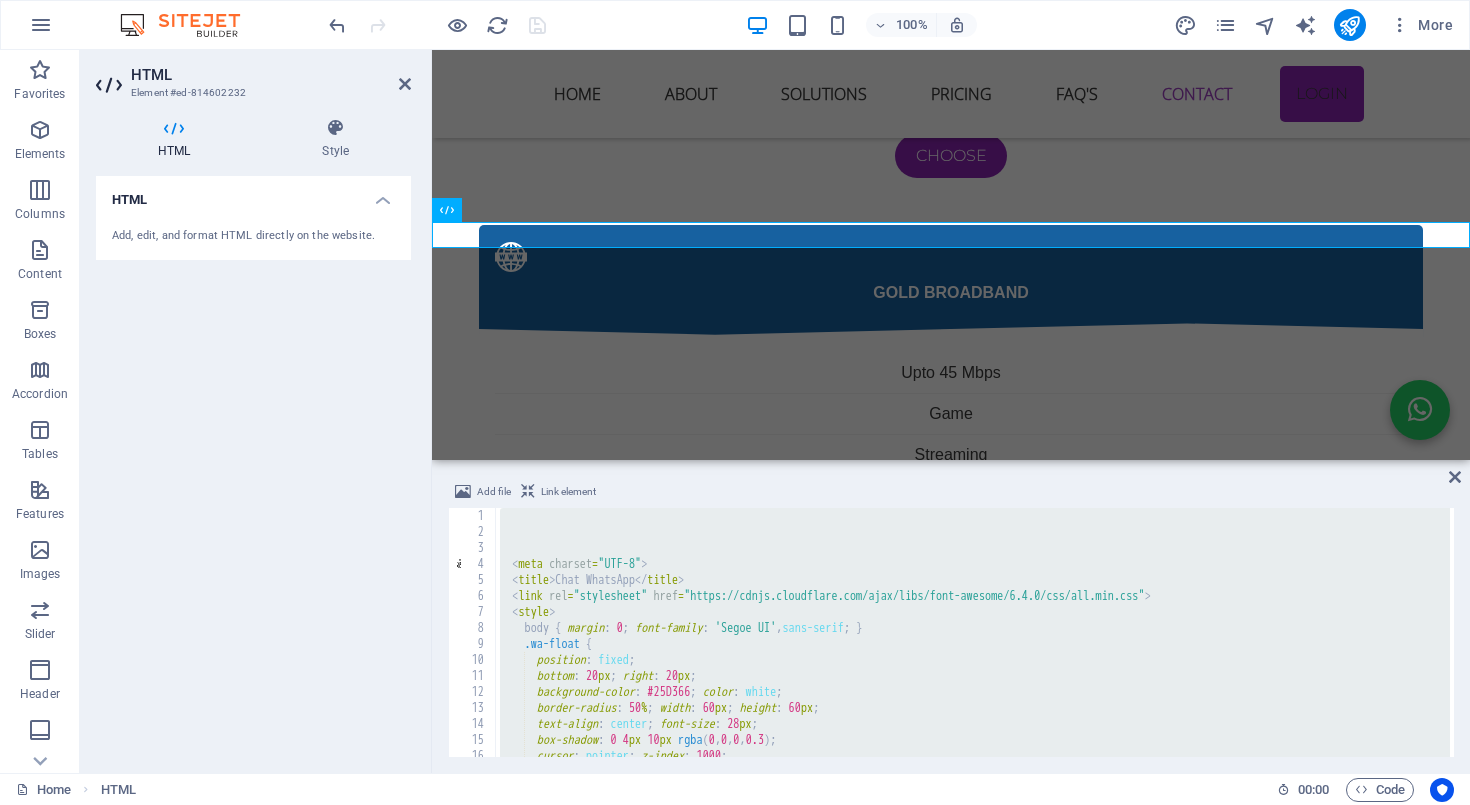 paste on "</script>" 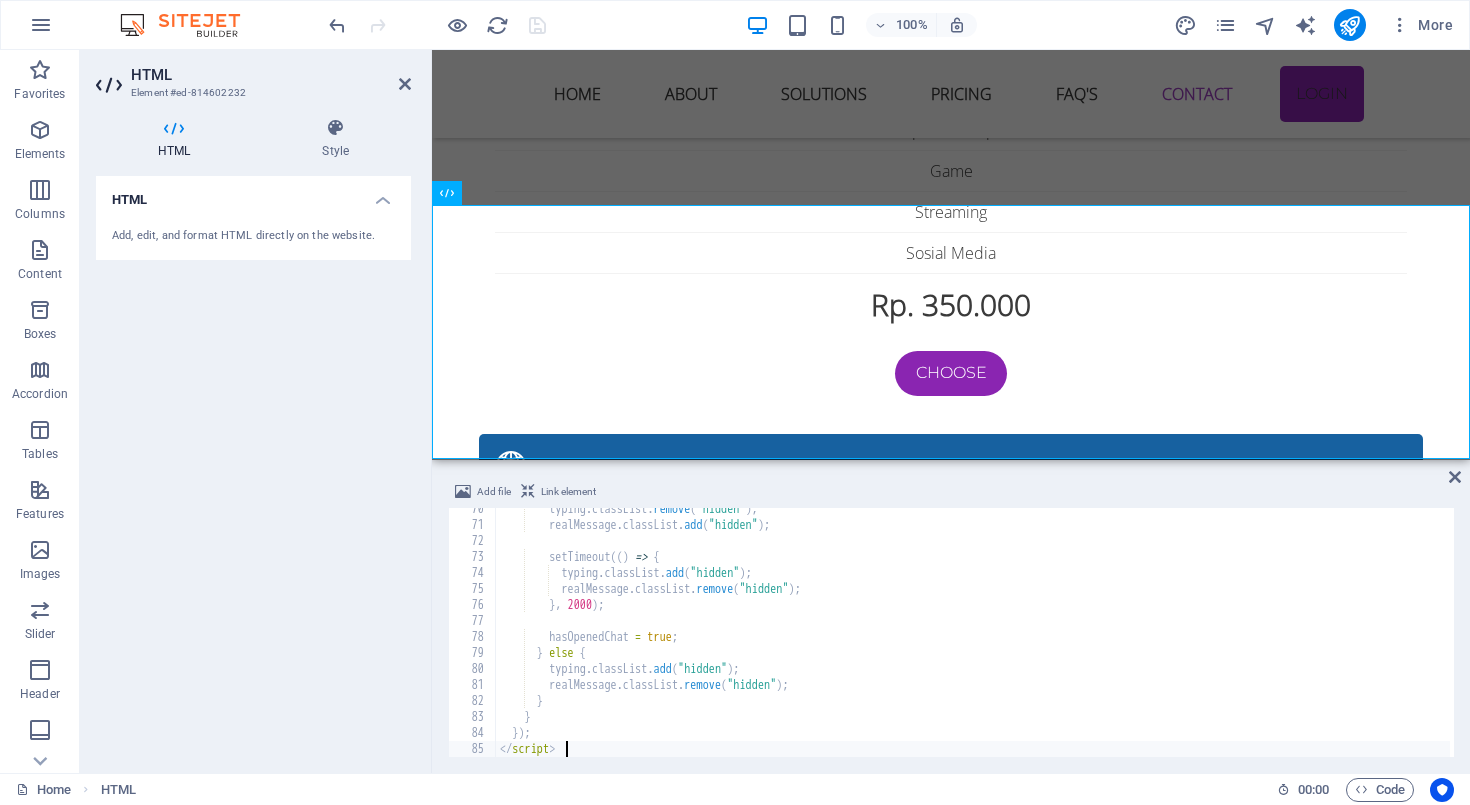 scroll, scrollTop: 3111, scrollLeft: 0, axis: vertical 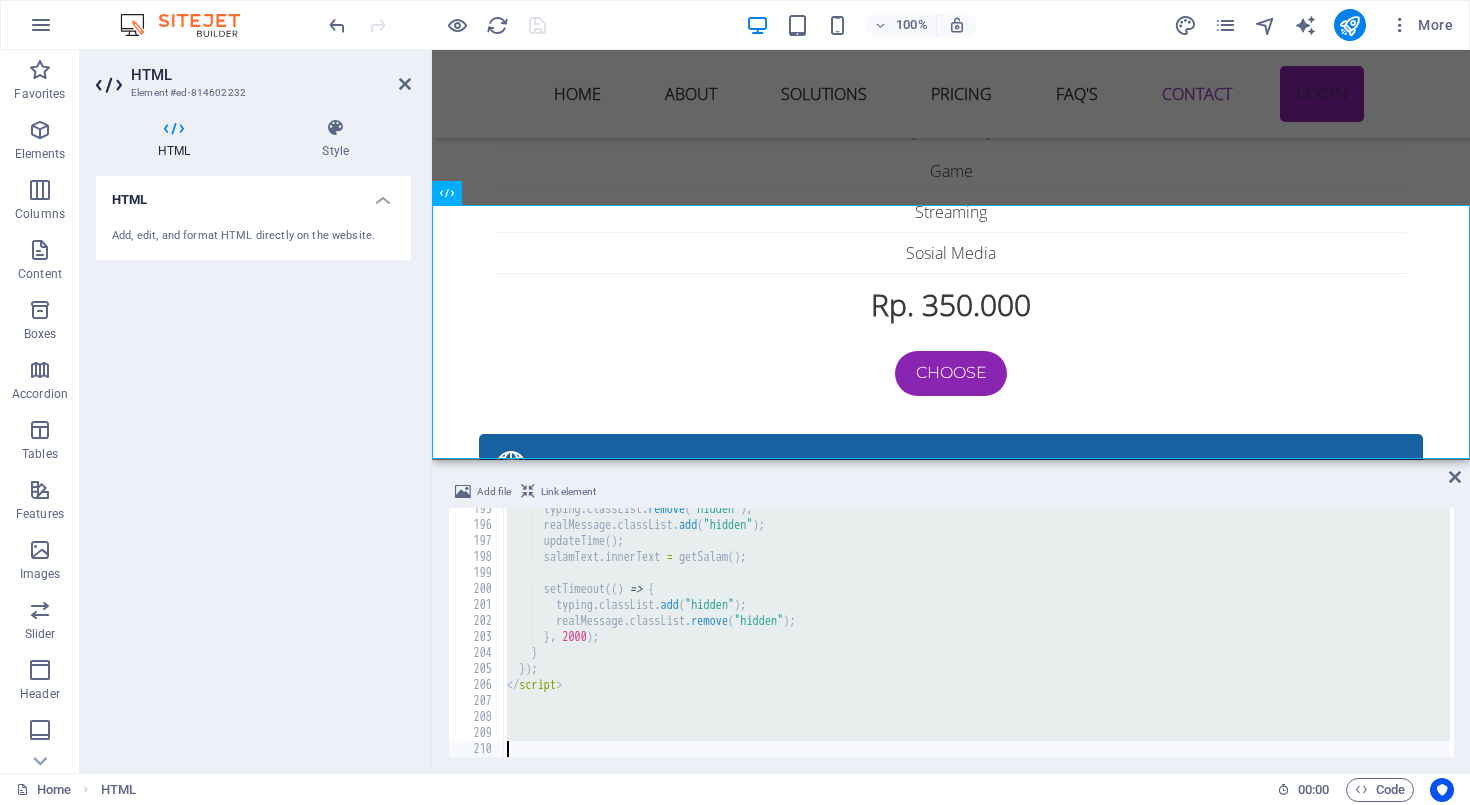 click on "typing . classList . remove ( "hidden" ) ;         realMessage . classList . add ( "hidden" ) ;         updateTime ( ) ;         salamText . innerText   =   getSalam ( ) ;         setTimeout (( )   =>   {           typing . classList . add ( "hidden" ) ;           realMessage . classList . remove ( "hidden" ) ;         } ,   2000 ) ;      }    }) ; </ script >" at bounding box center [980, 639] 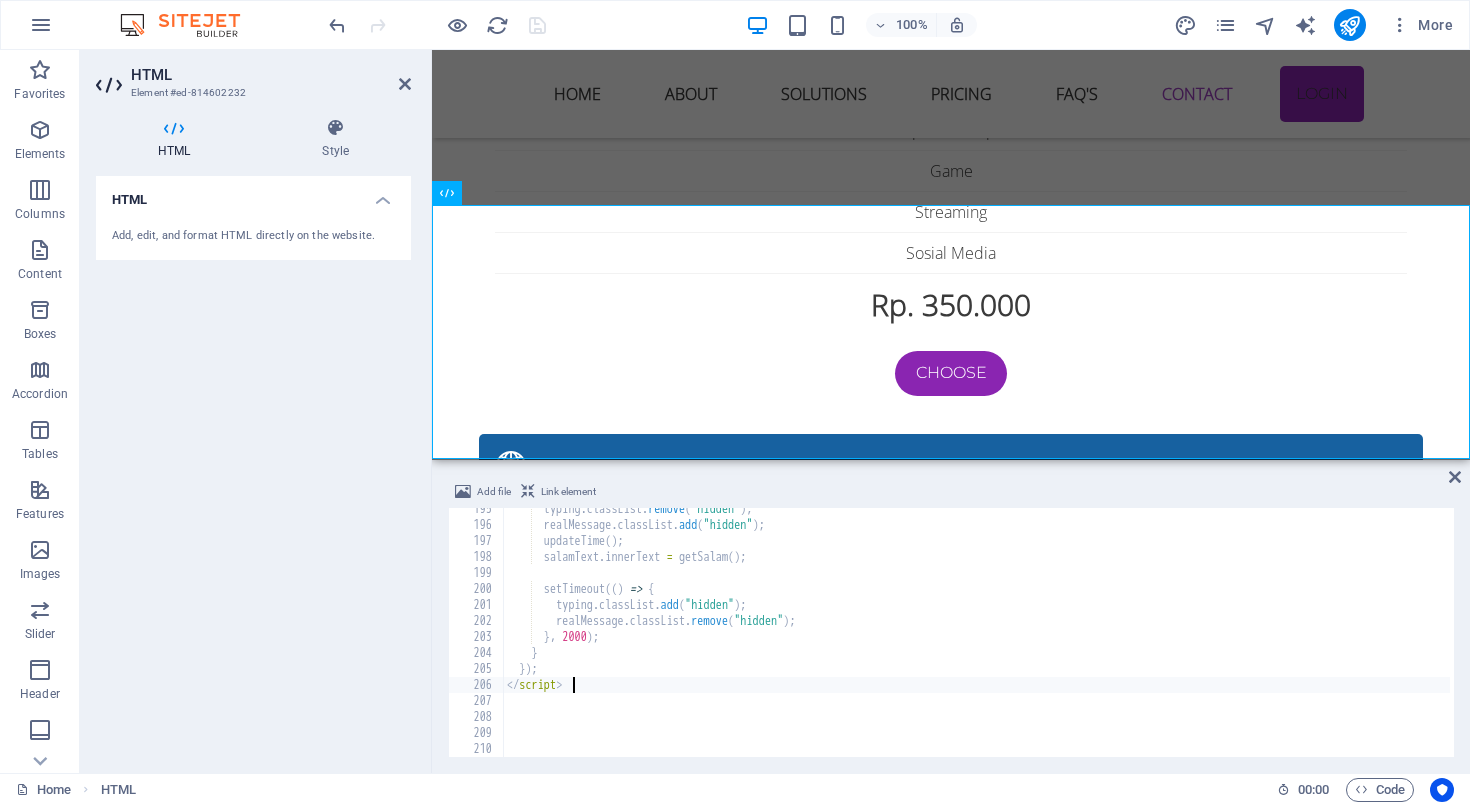 scroll, scrollTop: 3115, scrollLeft: 0, axis: vertical 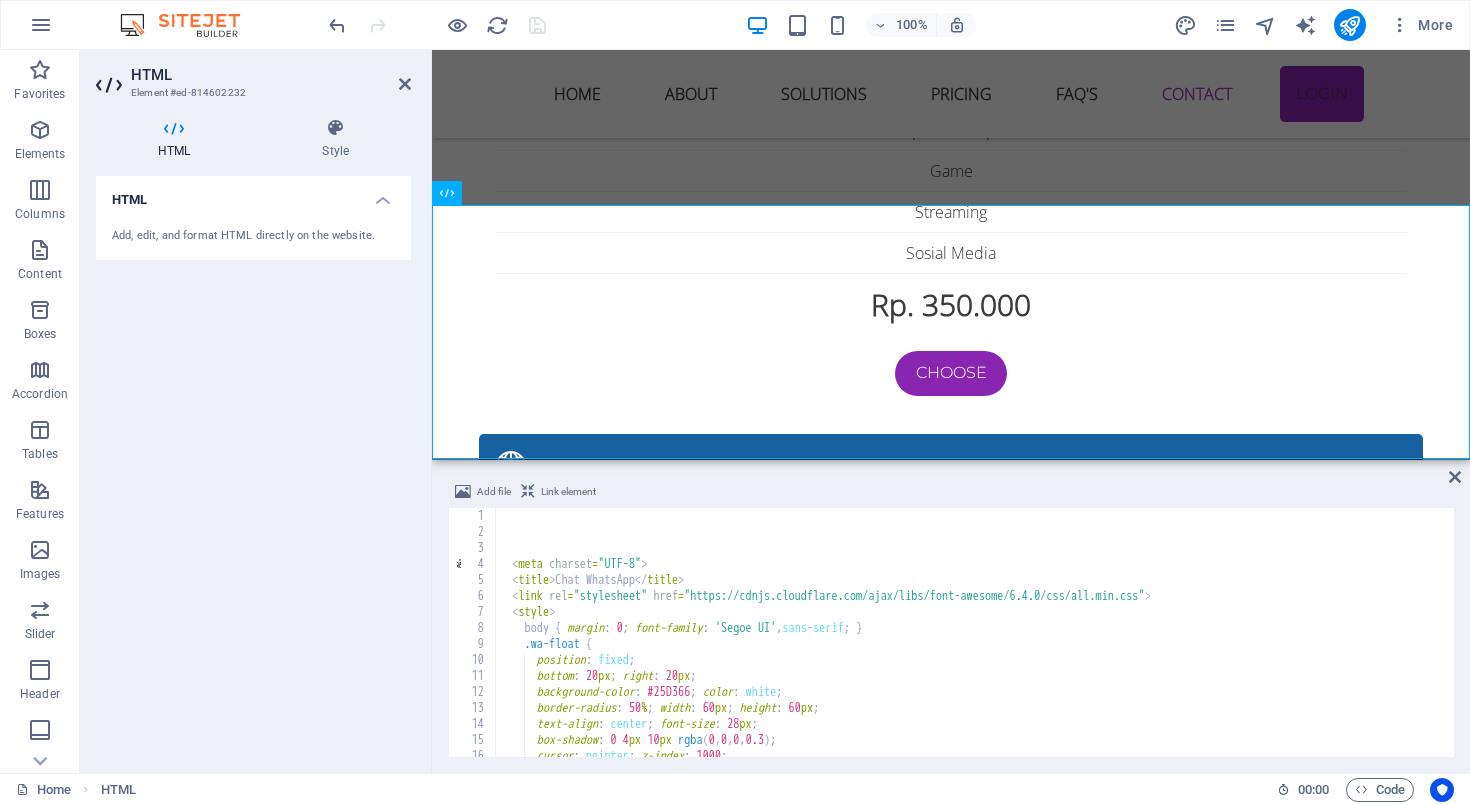 click on "<meta   charset = "UTF-8" >    <title > Chat WhatsApp </title>    <link   rel = "stylesheet"   href = "https://cdnjs.cloudflare.com/ajax/libs/font-awesome/6.4.0/css/all.min.css" >    <style >      body   {   margin :   0 ;   font-family :   ' Segoe UI ' ,  sans-serif ;   }      .wa-float   {         position :   fixed ;         bottom :   20 px ;   right :   20 px ;         background-color :   #25D366 ;   color :   white ;         border-radius :   50 % ;   width :   60 px ;   height :   60 px ;         text-align :   center ;   font-size :   28 px ;         box-shadow :   0   4 px   10 px   rgba ( 0 , 0 , 0 , 0.3 ) ;         cursor :   pointer ;   z-index :   1000 ; }" at bounding box center (973, 646) 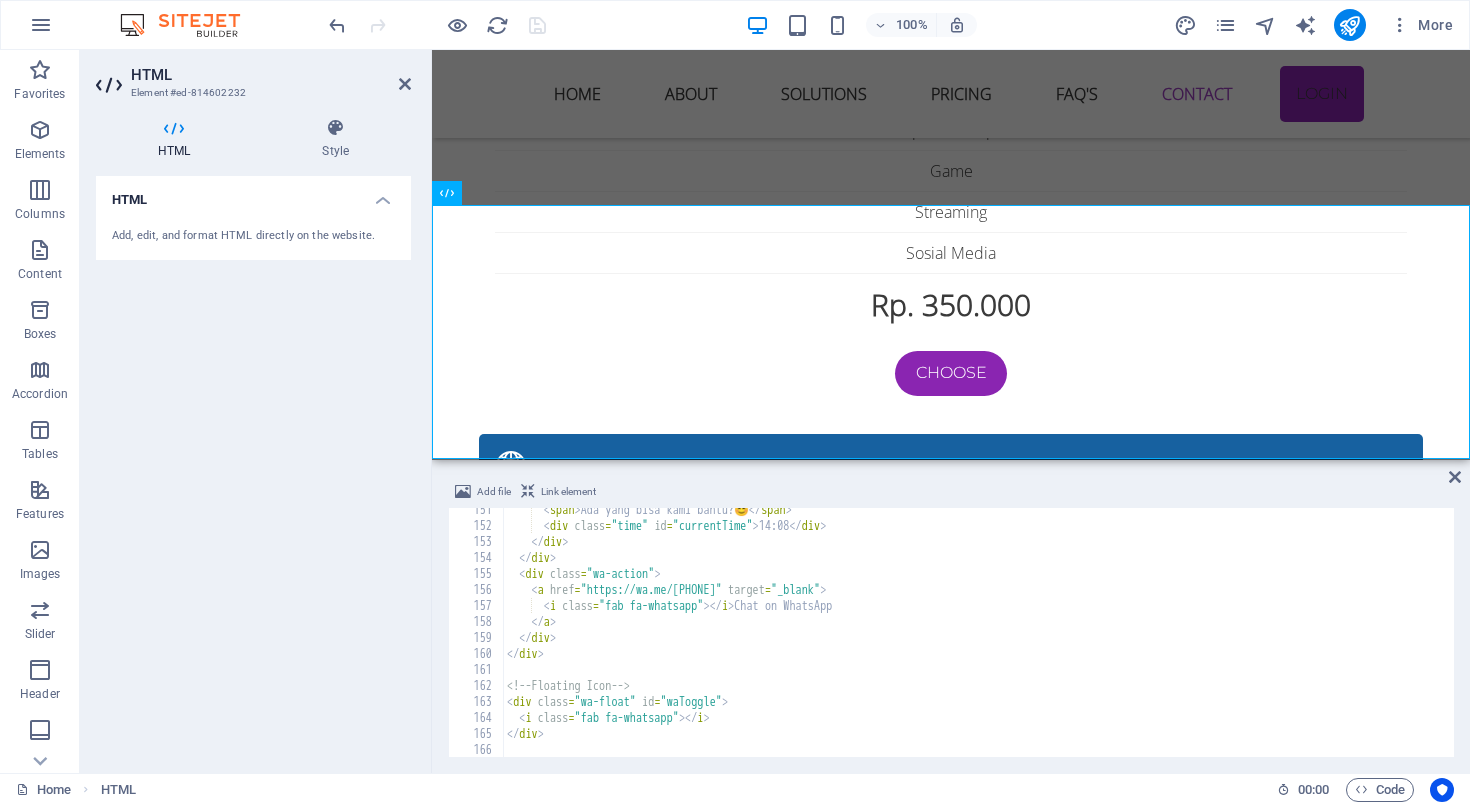 scroll, scrollTop: 2538, scrollLeft: 0, axis: vertical 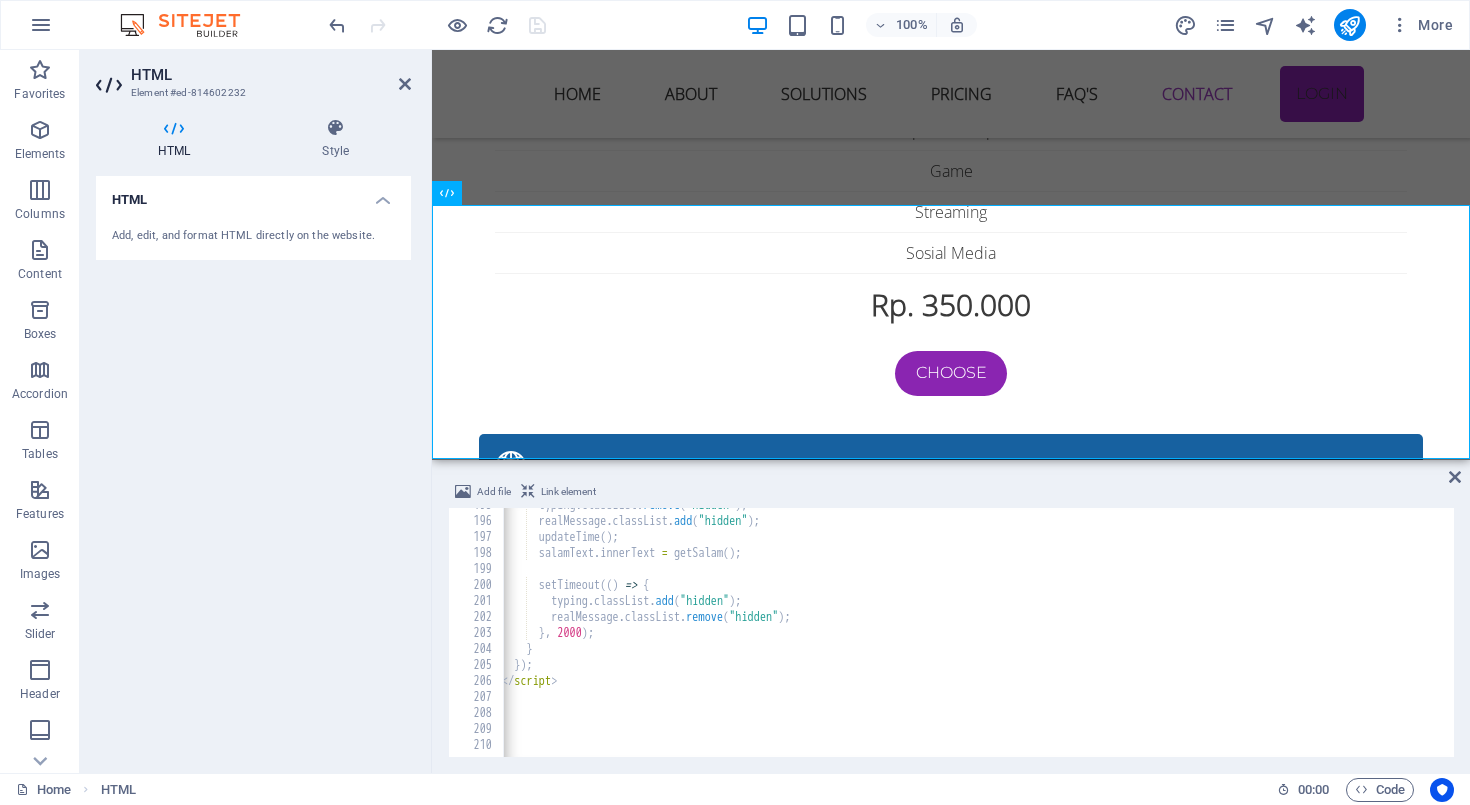 click on "typing . classList . remove ( "hidden" ) ;         realMessage . classList . add ( "hidden" ) ;         updateTime ( ) ;         salamText . innerText   =   getSalam ( ) ;         setTimeout (( )   =>   {           typing . classList . add ( "hidden" ) ;           realMessage . classList . remove ( "hidden" ) ;         } ,   2000 ) ;      }    }) ; </ script >" at bounding box center (975, 635) 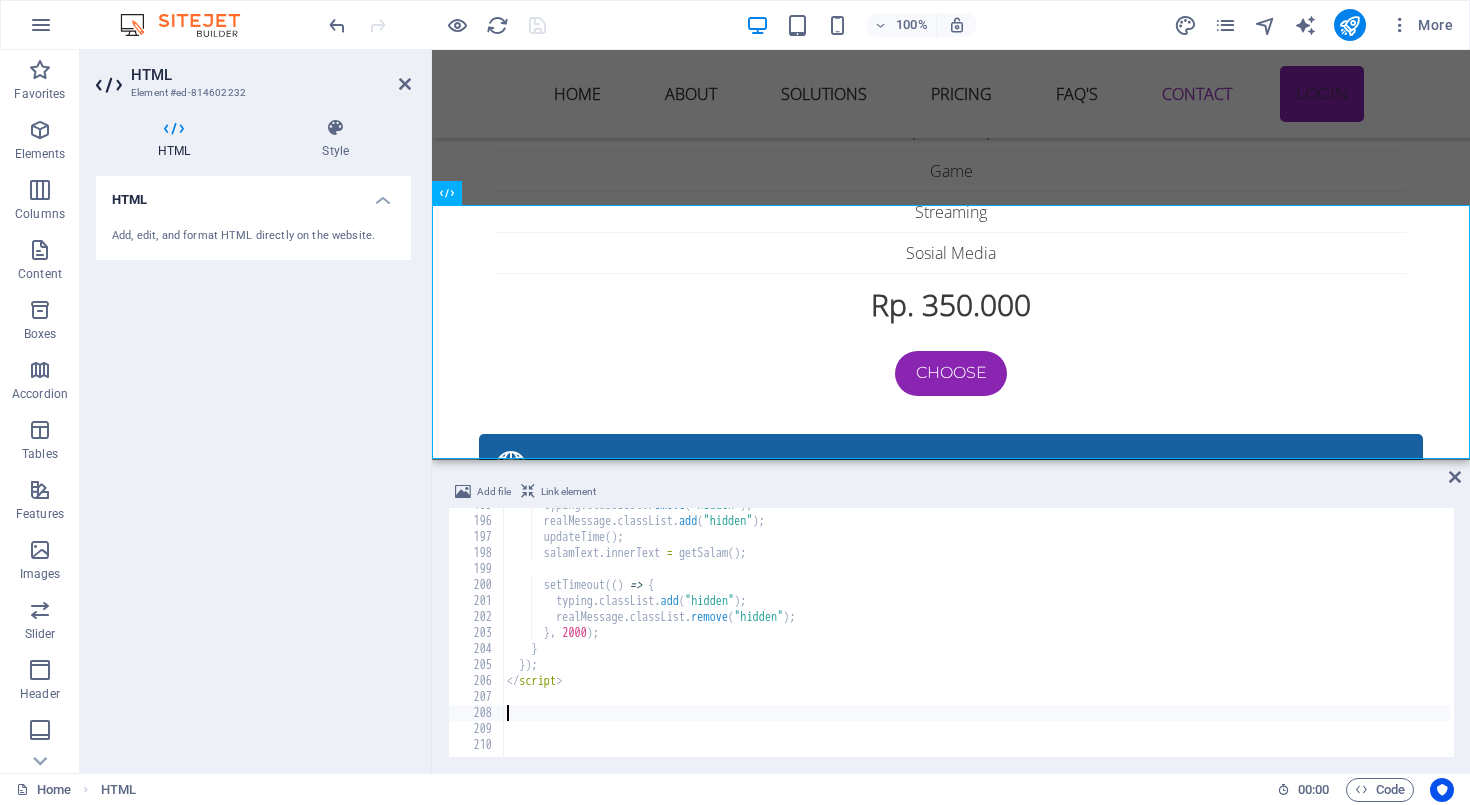 click on "typing . classList . remove ( "hidden" ) ;         realMessage . classList . add ( "hidden" ) ;         updateTime ( ) ;         salamText . innerText   =   getSalam ( ) ;         setTimeout (( )   =>   {           typing . classList . add ( "hidden" ) ;           realMessage . classList . remove ( "hidden" ) ;         } ,   2000 ) ;      }    }) ; </ script >" at bounding box center (980, 635) 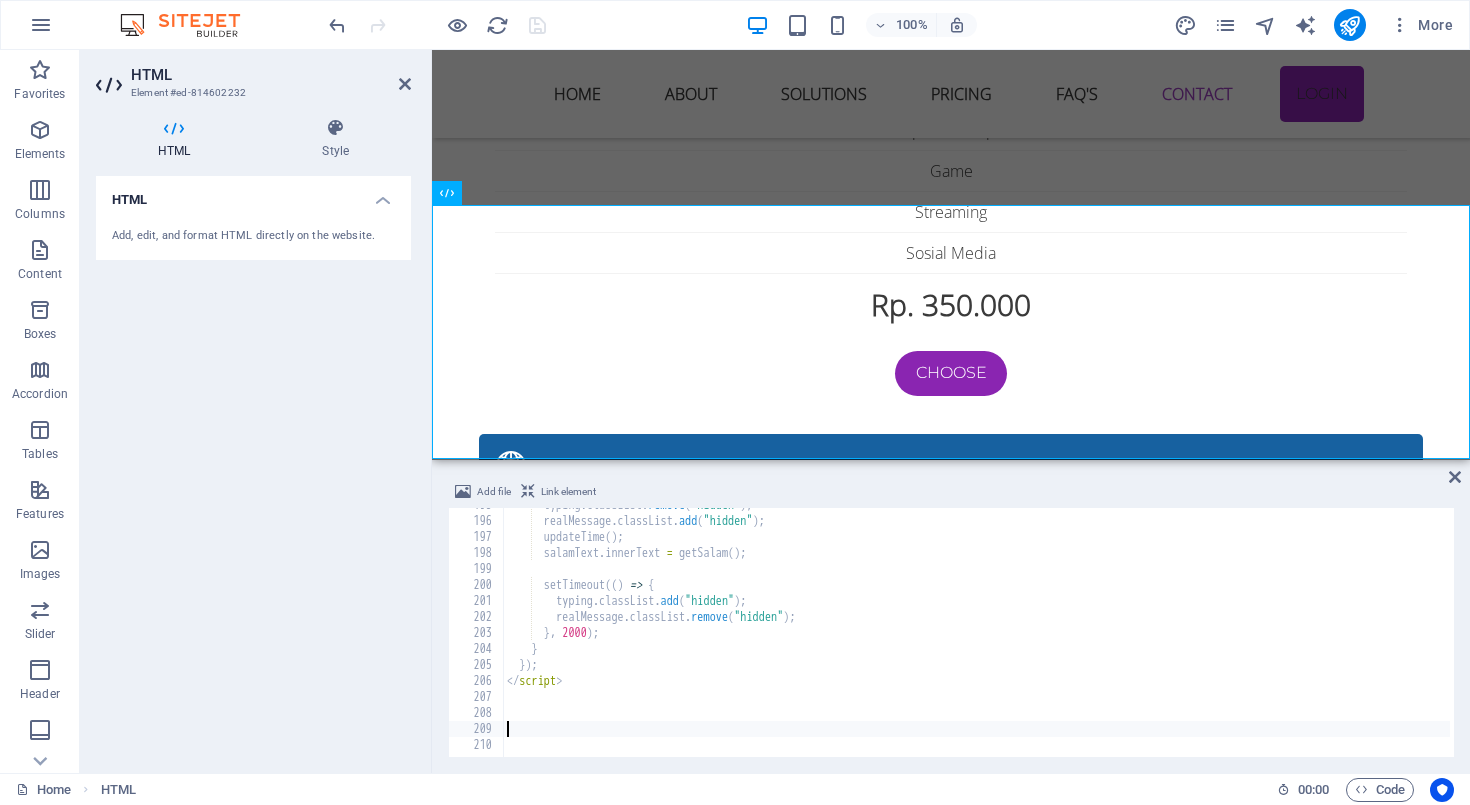 click on "typing . classList . remove ( "hidden" ) ;         realMessage . classList . add ( "hidden" ) ;         updateTime ( ) ;         salamText . innerText   =   getSalam ( ) ;         setTimeout (( )   =>   {           typing . classList . add ( "hidden" ) ;           realMessage . classList . remove ( "hidden" ) ;         } ,   2000 ) ;      }    }) ; </ script >" at bounding box center [980, 635] 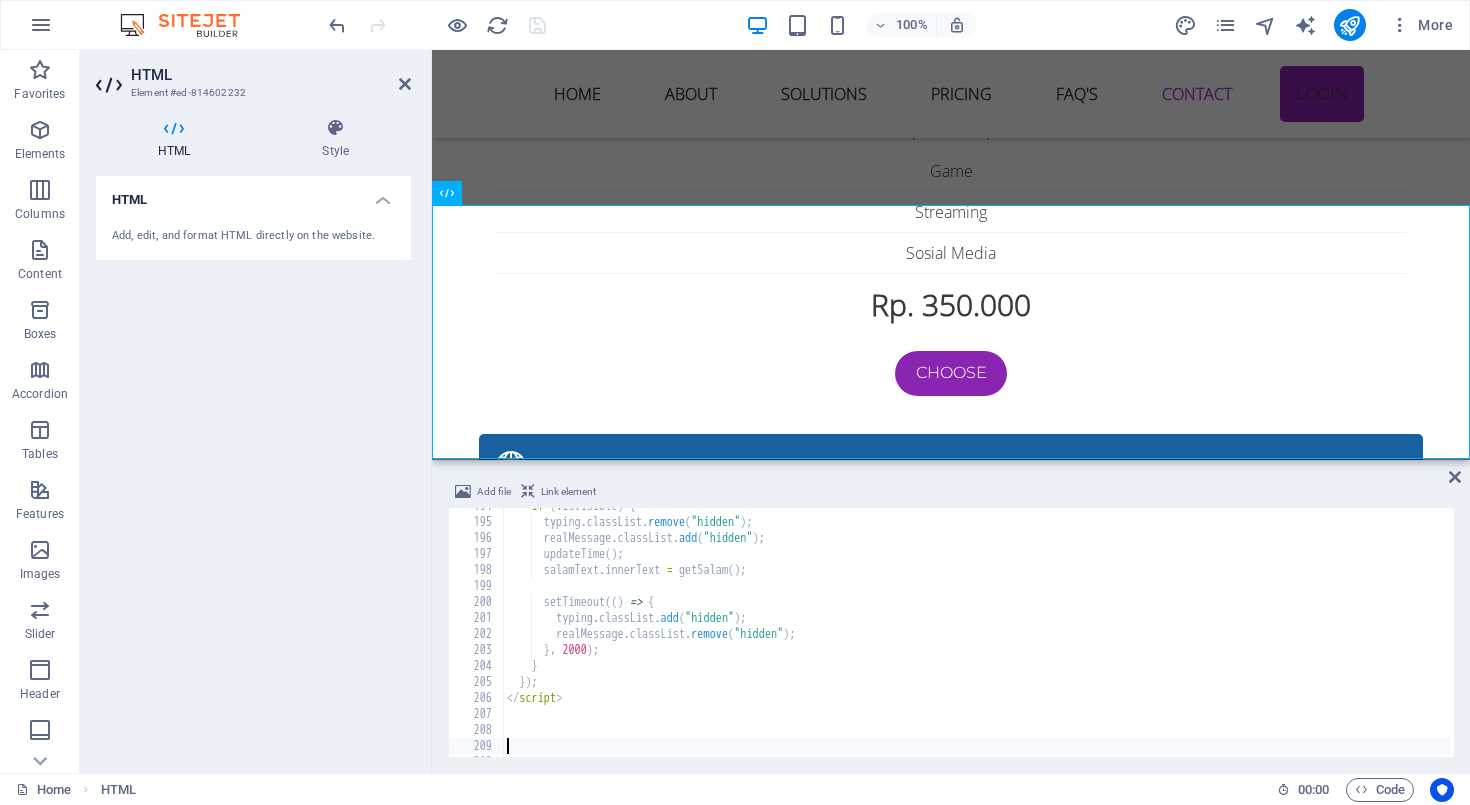 scroll, scrollTop: 3098, scrollLeft: 0, axis: vertical 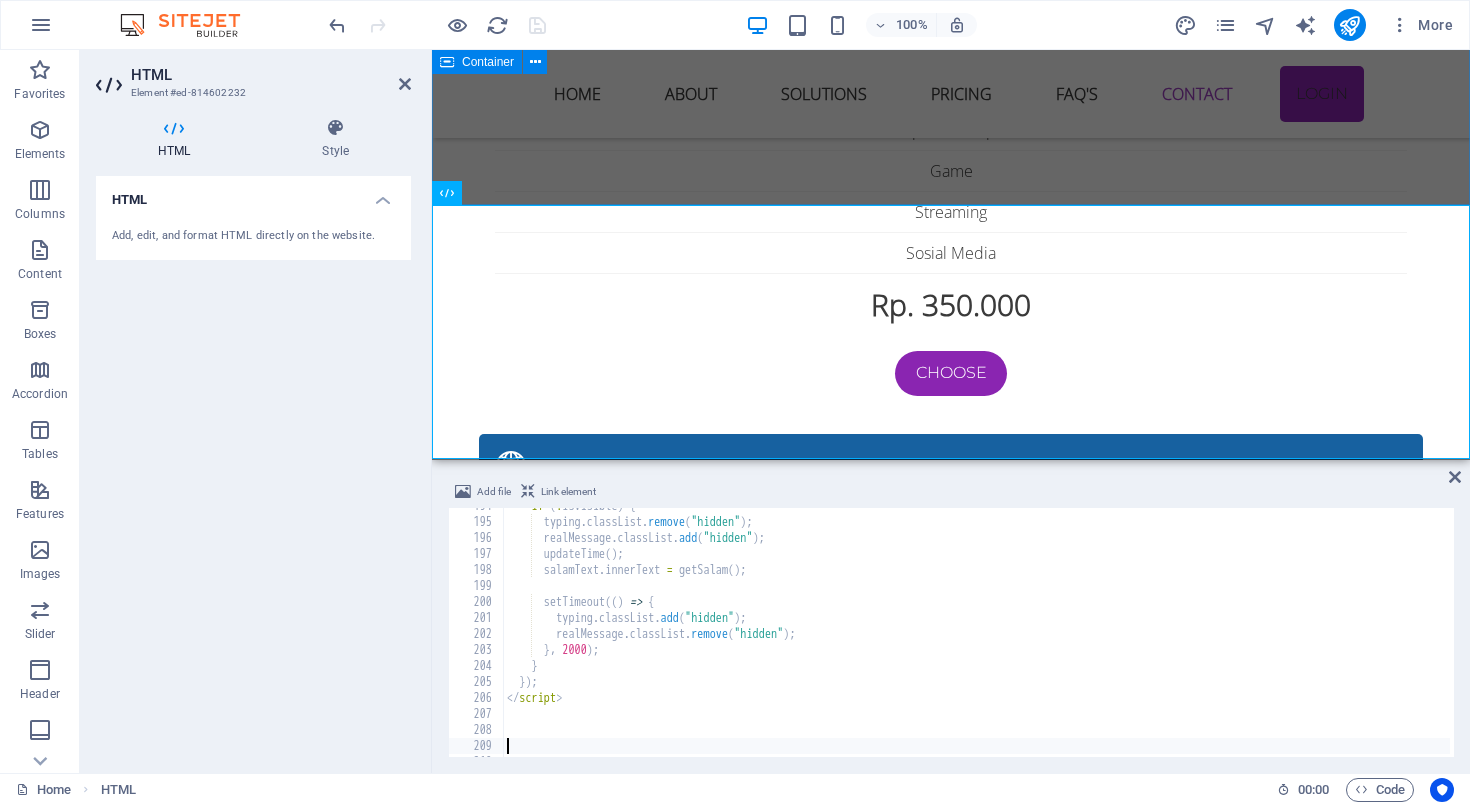 click on "kendala internet sering terjadi Jika menemui kendala internet dengan menggunakan wifi sering diskonek atau tidak mendapatkan sinyal bahkan tidak ada internet maka cara di bawah ini mungkin bisa membantu 1. Sinyal WiFi Lemah di Beberapa Ruangan Penyebab: Lokasi router terlalu jauh atau terhalang tembok tebal, perabotan besar, atau lantai bertingkat. Router bawaan ONU biasanya punya jangkauan terbatas. Solusi: ✅  Letakkan router di posisi tengah rumah dan agak tinggi. ✅ Hindari meletakkan router dekat logam, microwave, atau peralatan elektronik besar. ✅ Tambahkan WiFi extender / repeater atau gunakan Mesh WiFi system untuk jangkauan luas. ✅ Ganti router ONU bawaan ke router yang punya antena lebih kuat atau dual band (2.4GHz & 5GHz). 2. Kecepatan Internet Lambat / Tidak Stabil Penyebab: Banyak perangkat tersambung sekaligus. Interferensi dari jaringan tetangga (terutama di frekuensi 2.4GHz). Router lama atau firmware belum update. Solusi: ✅ Perbarui firmware router. Penyebab: Solusi: Penyebab: Solusi:" at bounding box center [951, 2582] 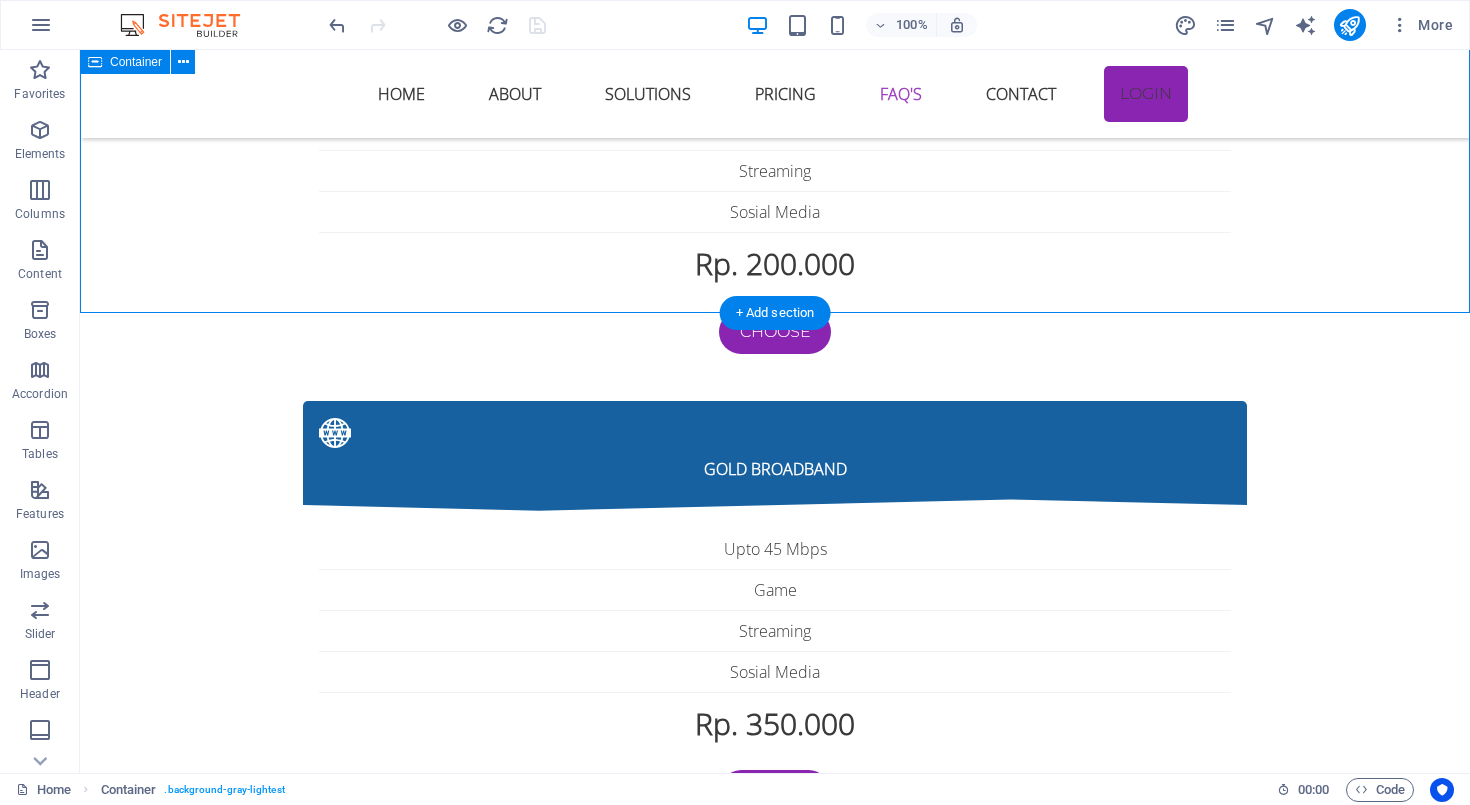 scroll, scrollTop: 6022, scrollLeft: 0, axis: vertical 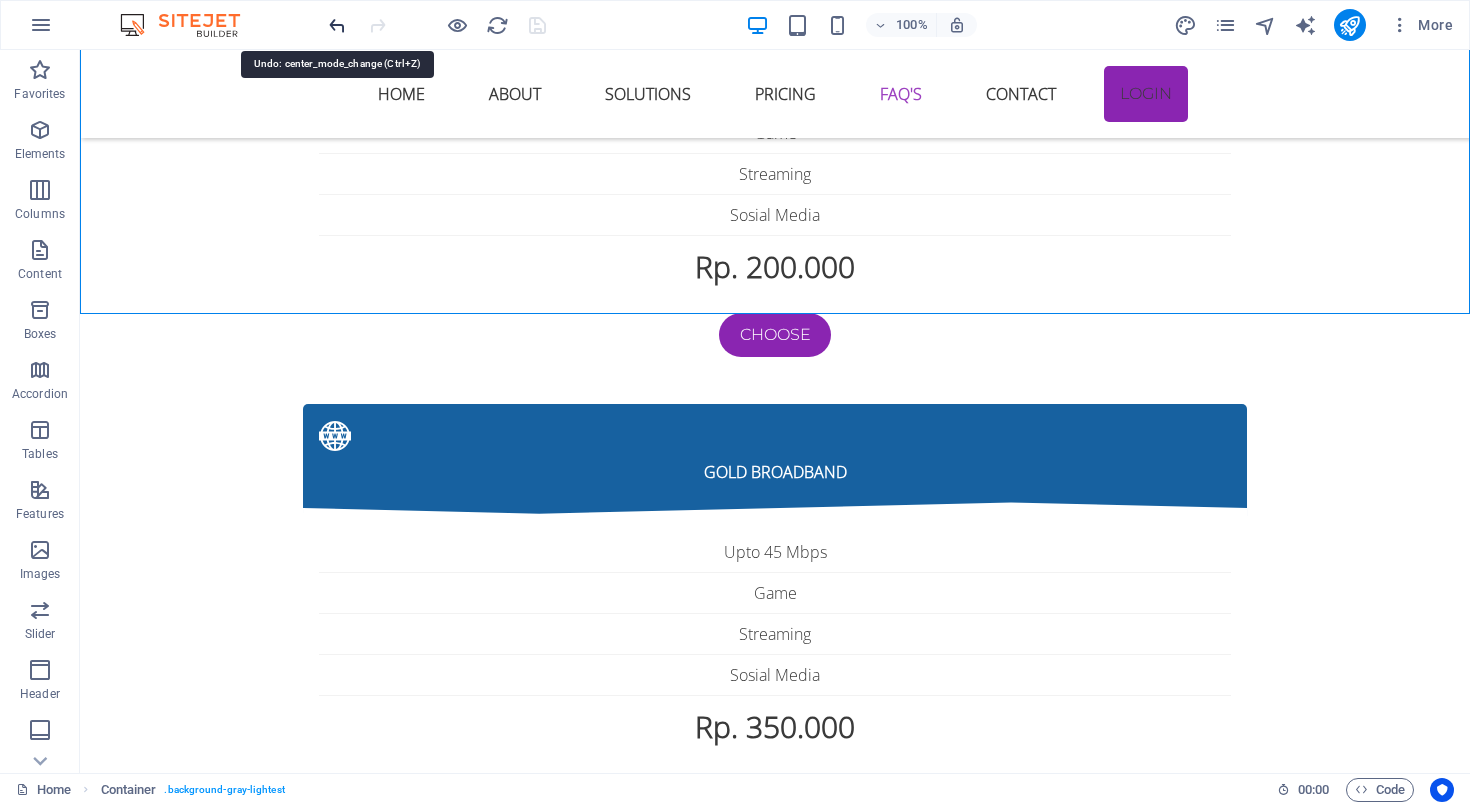 click at bounding box center (337, 25) 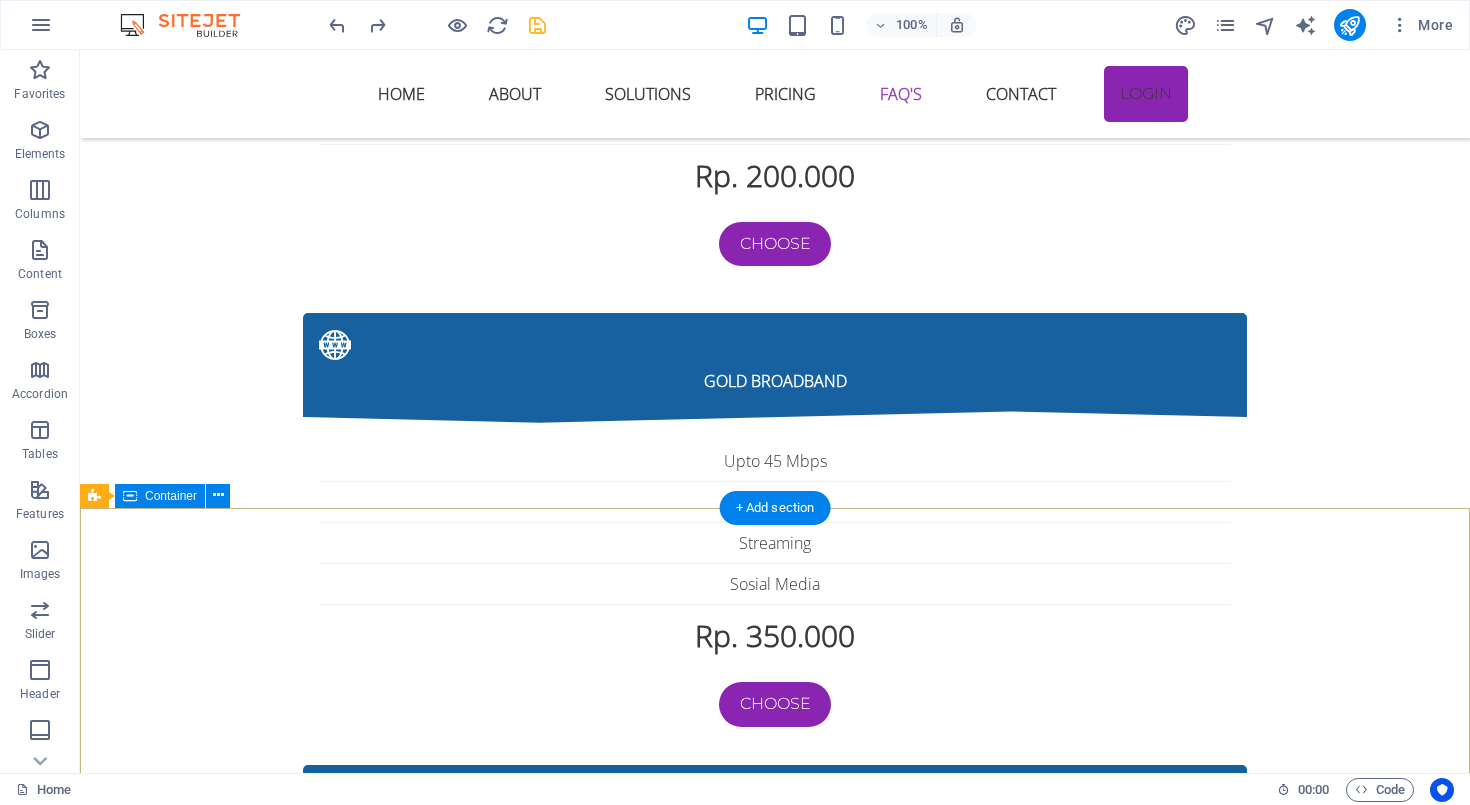 scroll, scrollTop: 6103, scrollLeft: 0, axis: vertical 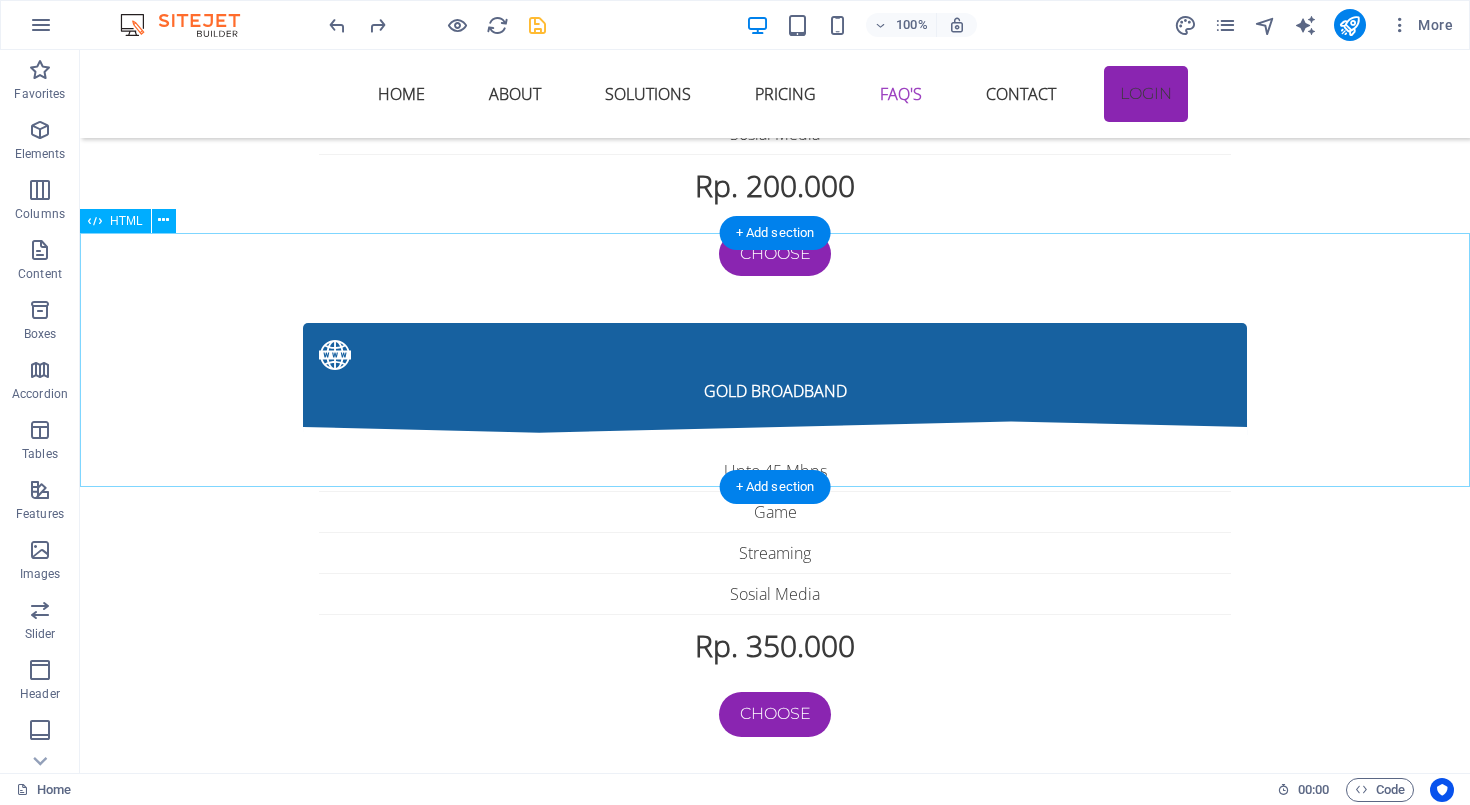 click on "IHS Fiber
Layanan Konsumen
×
Selamat datang 👋
Ada yang bisa kami bantu? 😊
[TIME]
Chat on WhatsApp" at bounding box center [775, 4134] 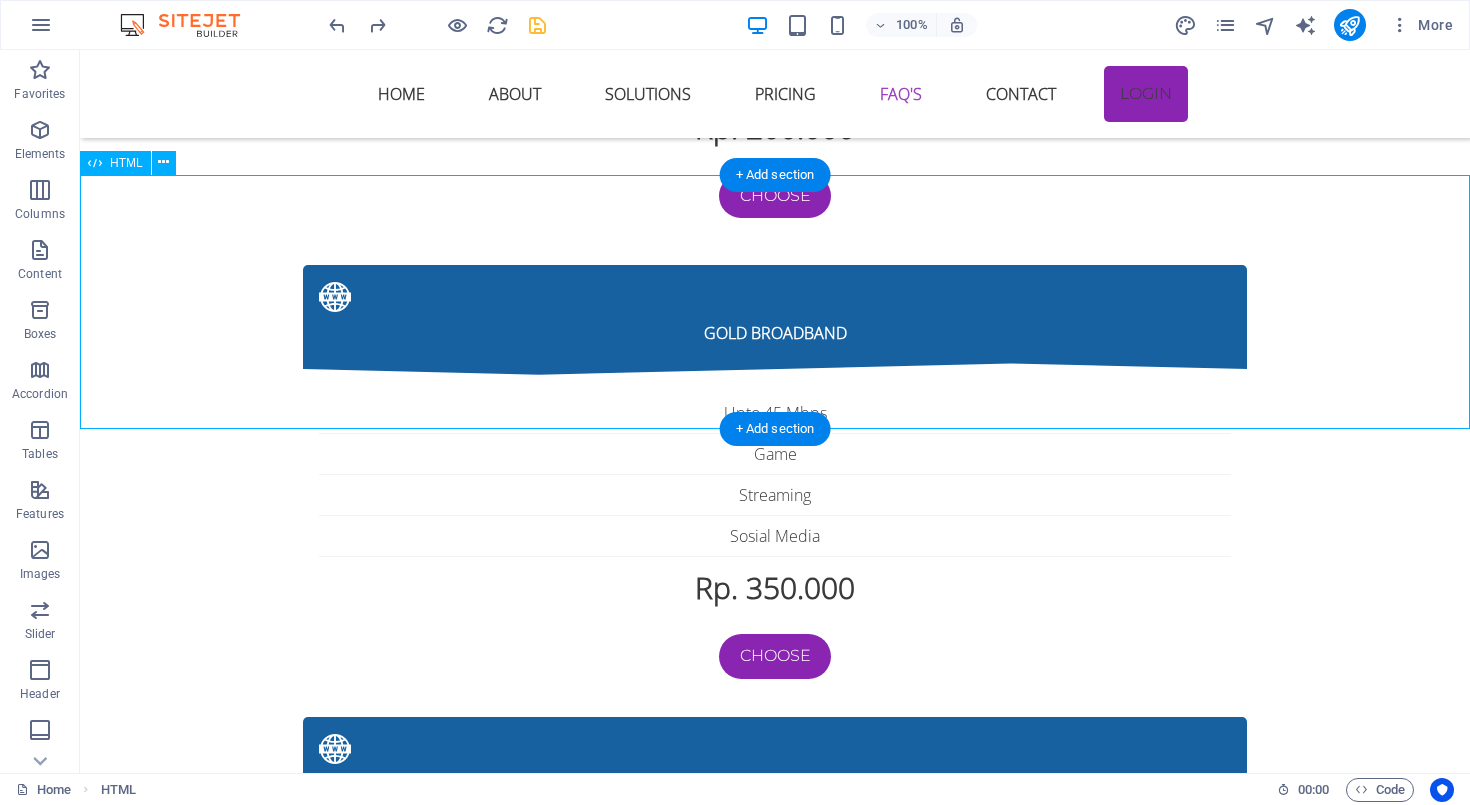 scroll, scrollTop: 6098, scrollLeft: 0, axis: vertical 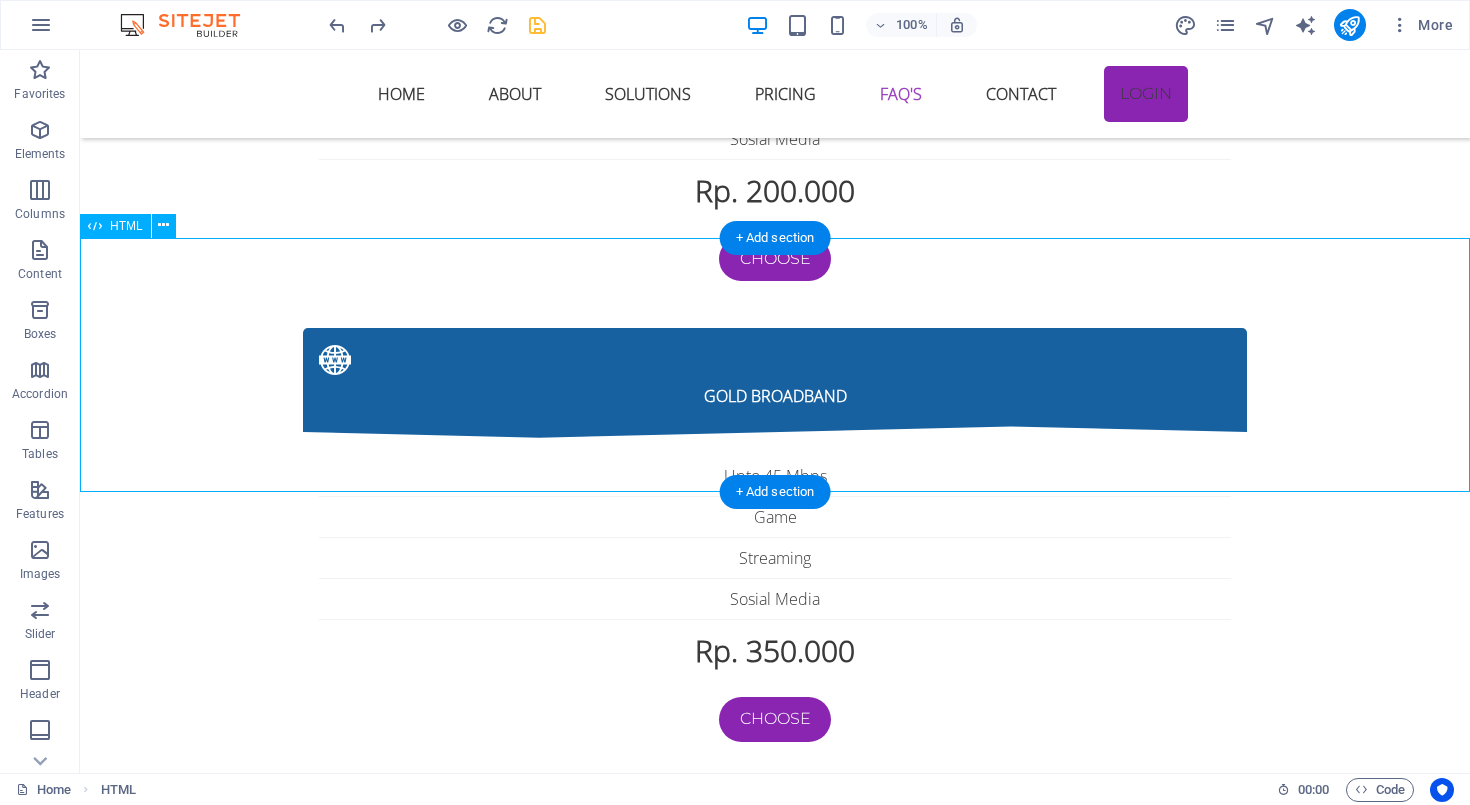 click on "IHS Fiber
Layanan Konsumen
×
Selamat datang 👋
Ada yang bisa kami bantu? 😊
[TIME]
Chat on WhatsApp" at bounding box center (775, 4139) 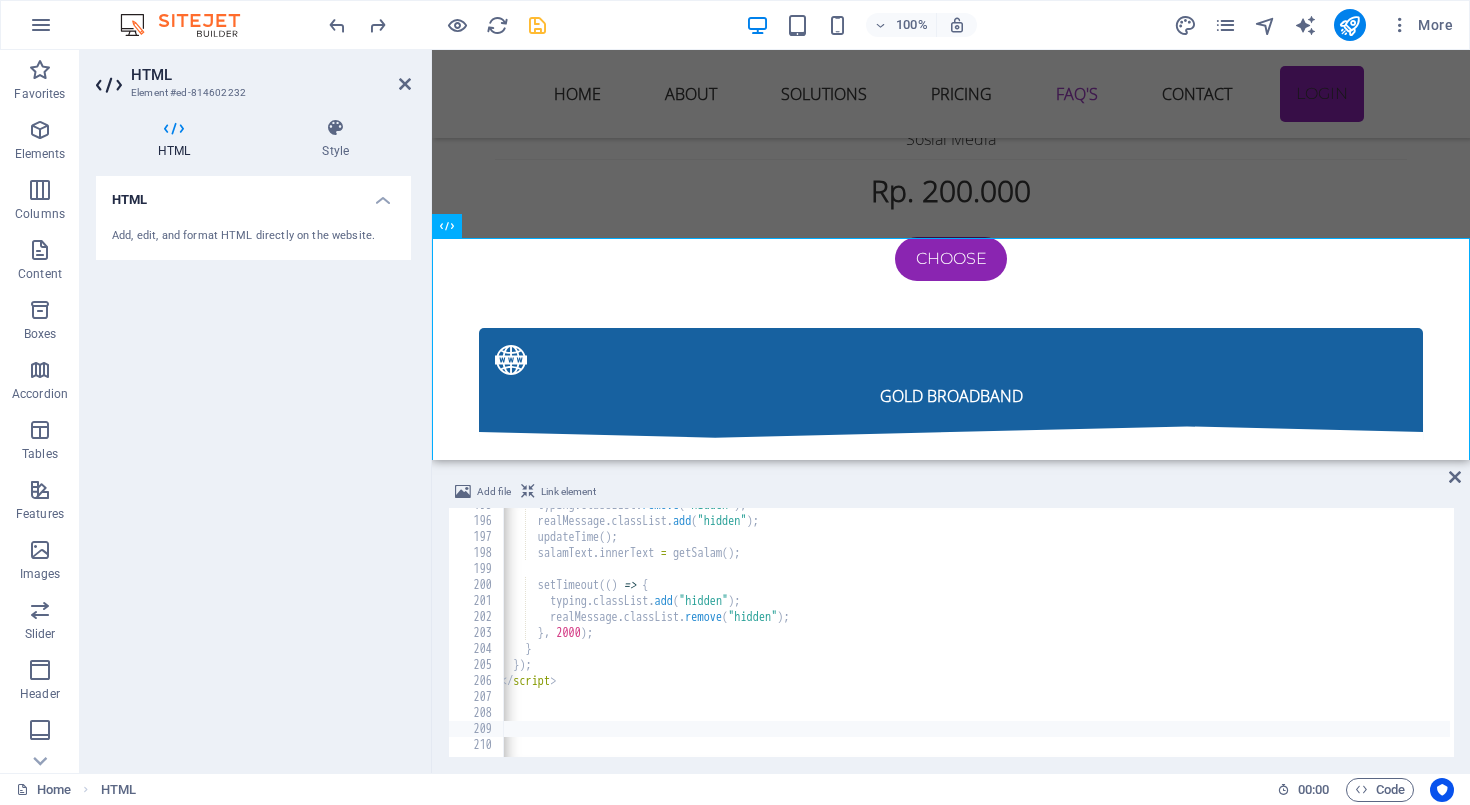 scroll, scrollTop: 3115, scrollLeft: 0, axis: vertical 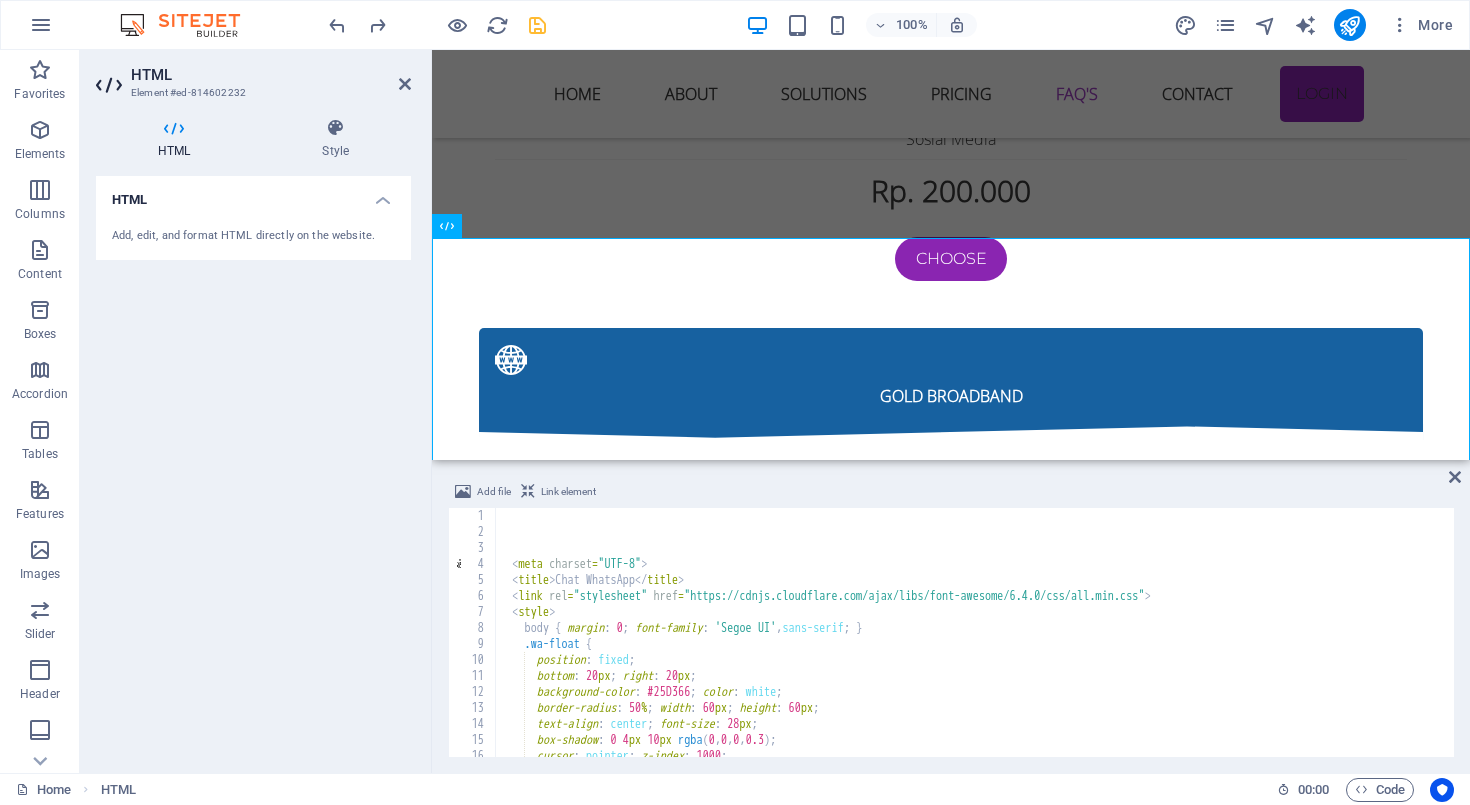 click on "<meta   charset = "UTF-8" >    <title > Chat WhatsApp </title>    <link   rel = "stylesheet"   href = "https://cdnjs.cloudflare.com/ajax/libs/font-awesome/6.4.0/css/all.min.css" >    <style >      body   {   margin :   0 ;   font-family :   ' Segoe UI ' ,  sans-serif ;   }      .wa-float   {         position :   fixed ;         bottom :   20 px ;   right :   20 px ;         background-color :   #25D366 ;   color :   white ;         border-radius :   50 % ;   width :   60 px ;   height :   60 px ;         text-align :   center ;   font-size :   28 px ;         box-shadow :   0   4 px   10 px   rgba ( 0 , 0 , 0 , 0.3 ) ;         cursor :   pointer ;   z-index :   1000 ; }" at bounding box center (973, 646) 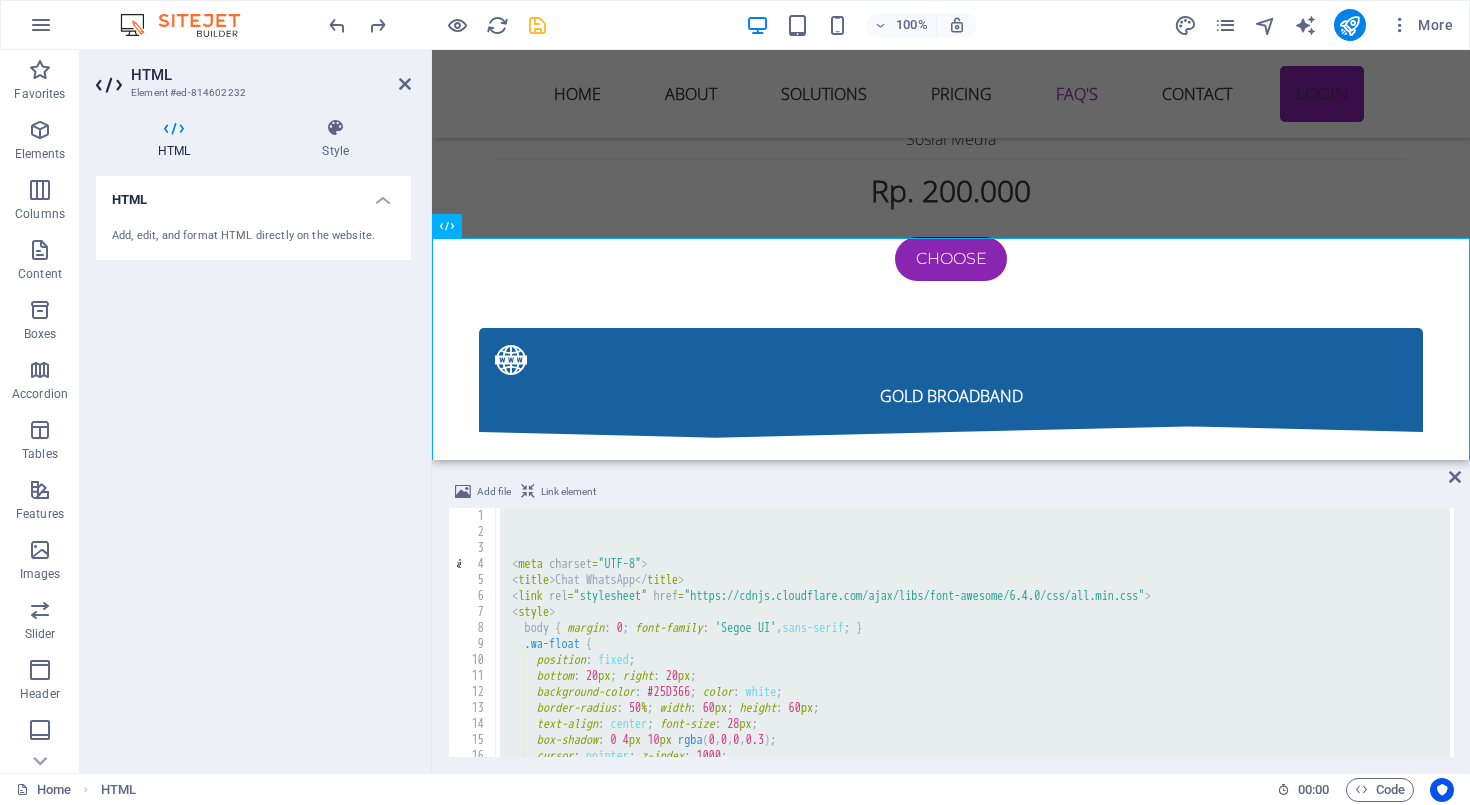 type 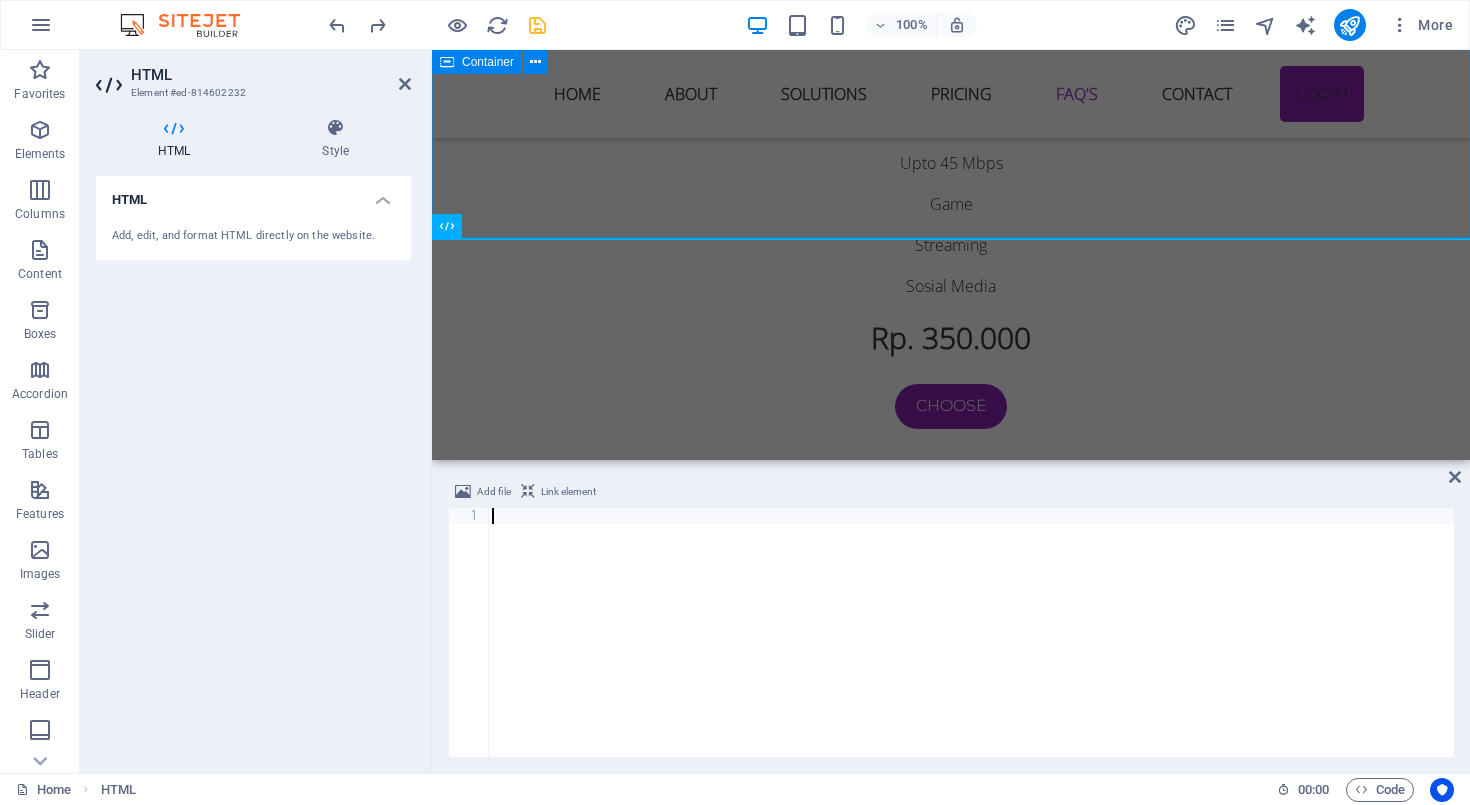click on "kendala internet sering terjadi Jika menemui kendala internet dengan menggunakan wifi sering diskonek atau tidak mendapatkan sinyal bahkan tidak ada internet maka cara di bawah ini mungkin bisa membantu 1. Sinyal WiFi Lemah di Beberapa Ruangan Penyebab: Lokasi router terlalu jauh atau terhalang tembok tebal, perabotan besar, atau lantai bertingkat. Router bawaan ONU biasanya punya jangkauan terbatas. Solusi: ✅  Letakkan router di posisi tengah rumah dan agak tinggi. ✅ Hindari meletakkan router dekat logam, microwave, atau peralatan elektronik besar. ✅ Tambahkan WiFi extender / repeater atau gunakan Mesh WiFi system untuk jangkauan luas. ✅ Ganti router ONU bawaan ke router yang punya antena lebih kuat atau dual band (2.4GHz & 5GHz). 2. Kecepatan Internet Lambat / Tidak Stabil Penyebab: Banyak perangkat tersambung sekaligus. Interferensi dari jaringan tetangga (terutama di frekuensi 2.4GHz). Router lama atau firmware belum update. Solusi: ✅ Perbarui firmware router. Penyebab: Solusi: Penyebab: Solusi:" at bounding box center (951, 2615) 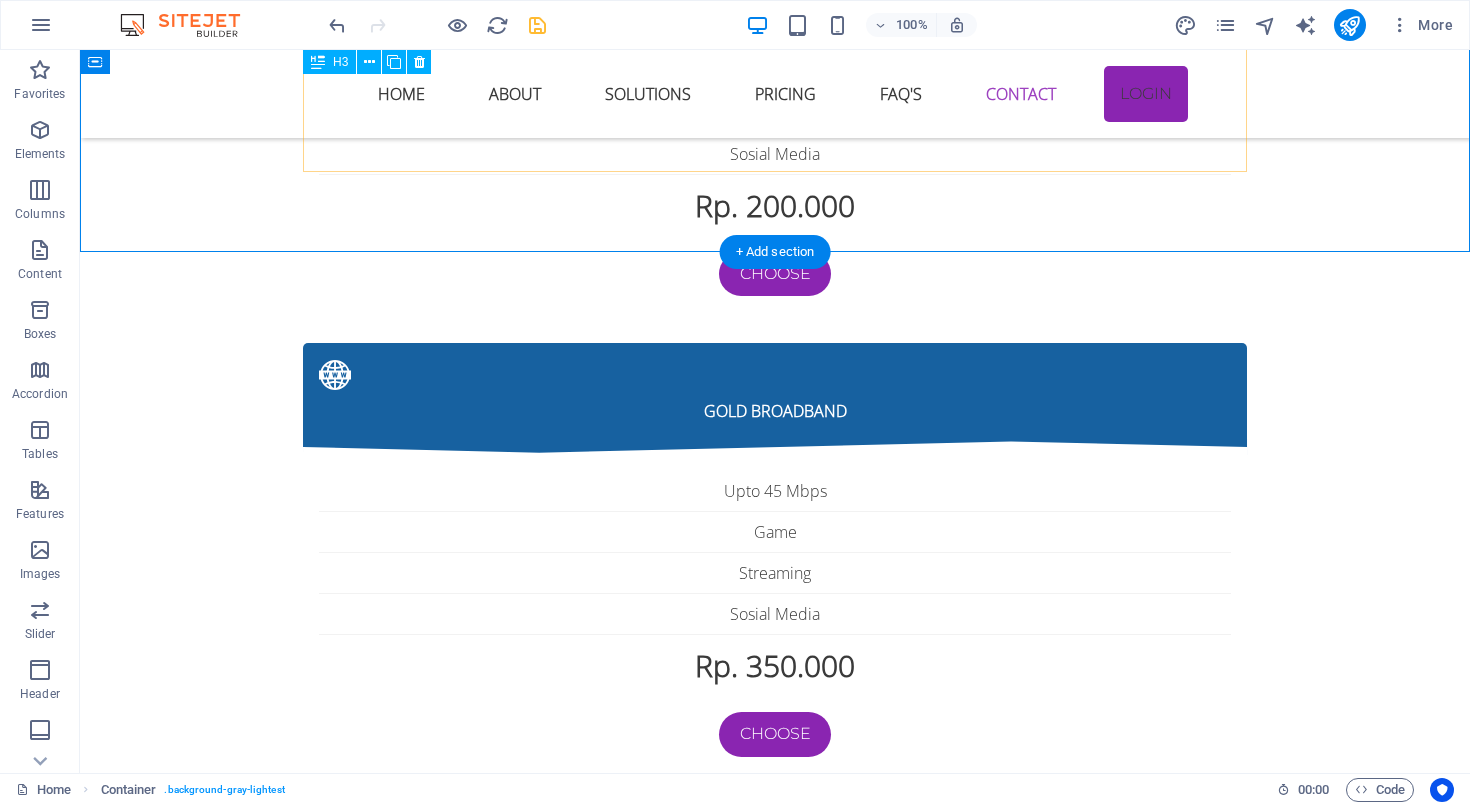 scroll, scrollTop: 6082, scrollLeft: 0, axis: vertical 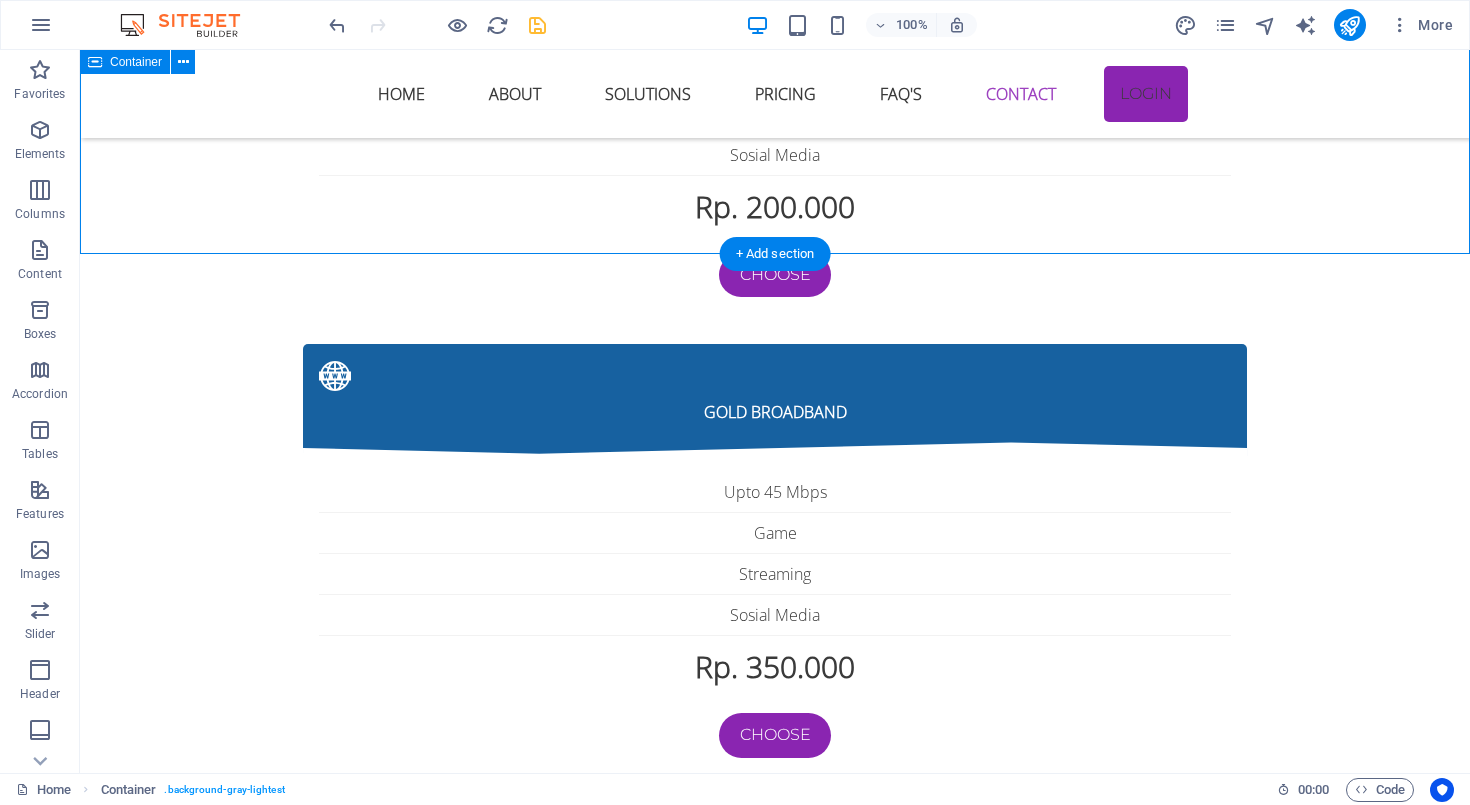 click on "kendala internet sering terjadi Jika menemui kendala internet dengan menggunakan wifi sering diskonek atau tidak mendapatkan sinyal bahkan tidak ada internet maka cara di bawah ini mungkin bisa membantu 1. Sinyal WiFi Lemah di Beberapa Ruangan Penyebab: Lokasi router terlalu jauh atau terhalang tembok tebal, perabotan besar, atau lantai bertingkat. Router bawaan ONU biasanya punya jangkauan terbatas. Solusi: ✅  Letakkan router di posisi tengah rumah dan agak tinggi. ✅ Hindari meletakkan router dekat logam, microwave, atau peralatan elektronik besar. ✅ Tambahkan WiFi extender / repeater atau gunakan Mesh WiFi system untuk jangkauan luas. ✅ Ganti router ONU bawaan ke router yang punya antena lebih kuat atau dual band (2.4GHz & 5GHz). 2. Kecepatan Internet Lambat / Tidak Stabil Penyebab: Banyak perangkat tersambung sekaligus. Interferensi dari jaringan tetangga (terutama di frekuensi 2.4GHz). Router lama atau firmware belum update. Solusi: ✅ Perbarui firmware router. Penyebab: Solusi: Penyebab: Solusi:" at bounding box center [775, 2944] 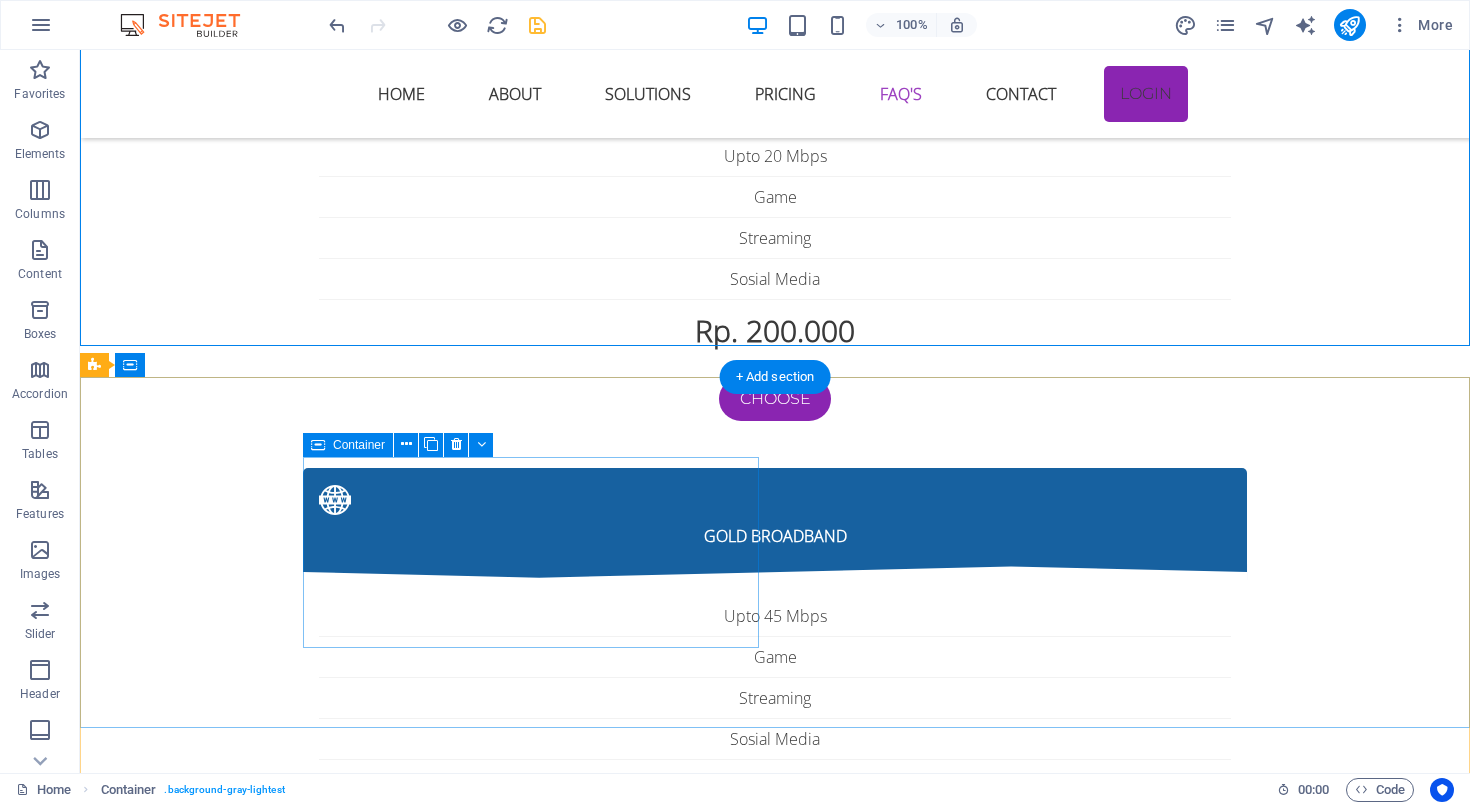 scroll, scrollTop: 5928, scrollLeft: 0, axis: vertical 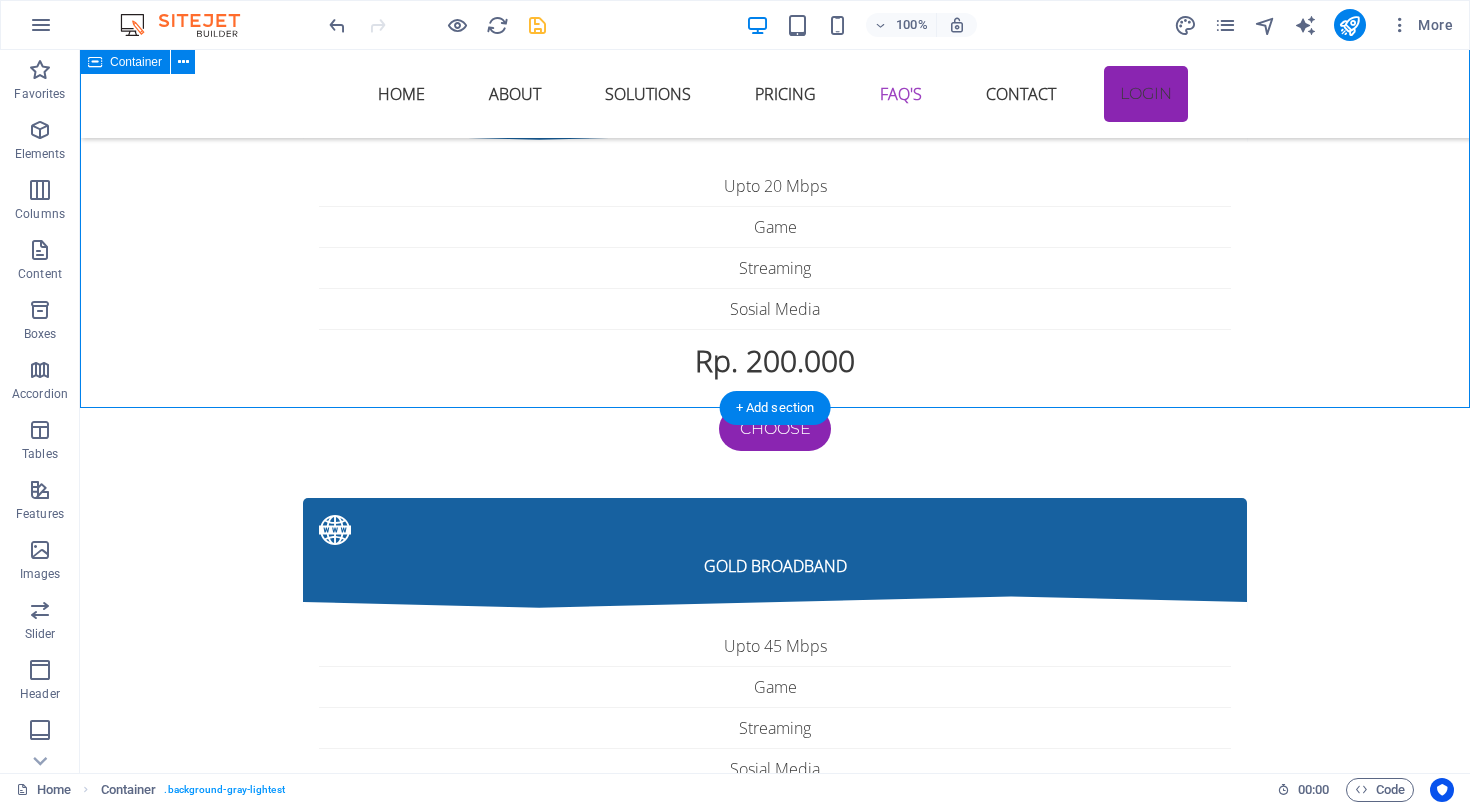 click on "kendala internet sering terjadi Jika menemui kendala internet dengan menggunakan wifi sering diskonek atau tidak mendapatkan sinyal bahkan tidak ada internet maka cara di bawah ini mungkin bisa membantu 1. Sinyal WiFi Lemah di Beberapa Ruangan Penyebab: Lokasi router terlalu jauh atau terhalang tembok tebal, perabotan besar, atau lantai bertingkat. Router bawaan ONU biasanya punya jangkauan terbatas. Solusi: ✅  Letakkan router di posisi tengah rumah dan agak tinggi. ✅ Hindari meletakkan router dekat logam, microwave, atau peralatan elektronik besar. ✅ Tambahkan WiFi extender / repeater atau gunakan Mesh WiFi system untuk jangkauan luas. ✅ Ganti router ONU bawaan ke router yang punya antena lebih kuat atau dual band (2.4GHz & 5GHz). 2. Kecepatan Internet Lambat / Tidak Stabil Penyebab: Banyak perangkat tersambung sekaligus. Interferensi dari jaringan tetangga (terutama di frekuensi 2.4GHz). Router lama atau firmware belum update. Solusi: ✅ Perbarui firmware router. Penyebab: Solusi: Penyebab: Solusi:" at bounding box center [775, 3098] 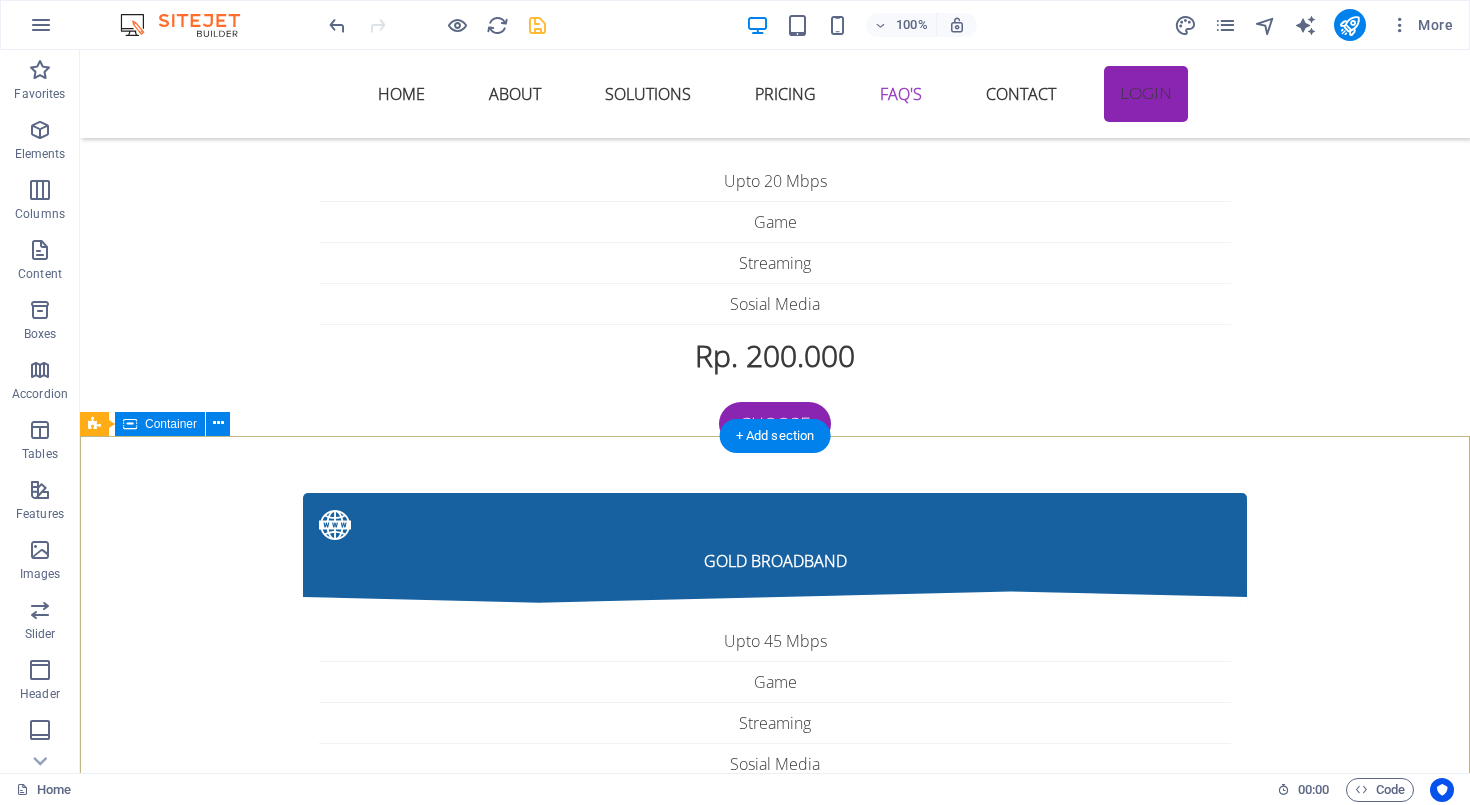 scroll, scrollTop: 5931, scrollLeft: 0, axis: vertical 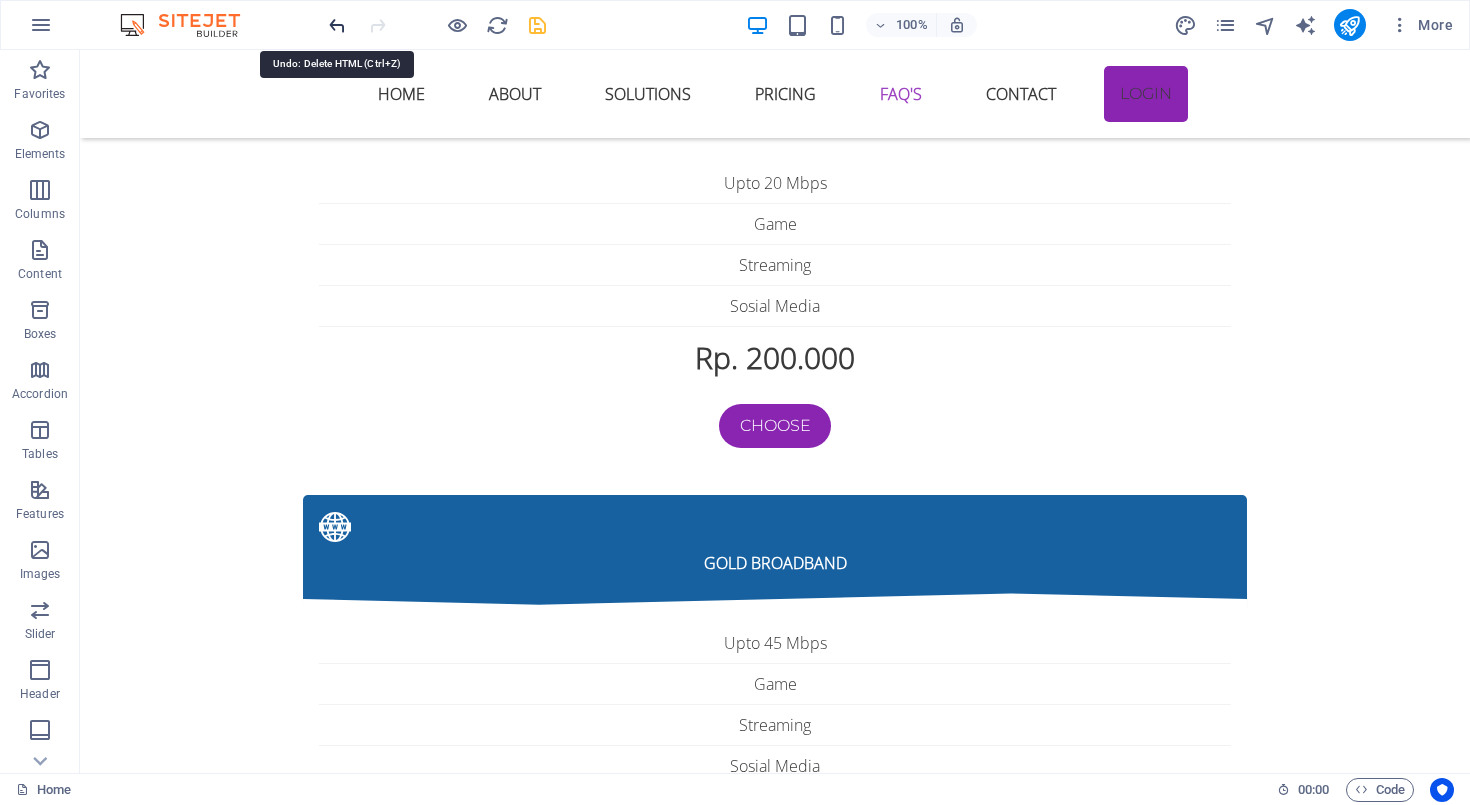 click at bounding box center (337, 25) 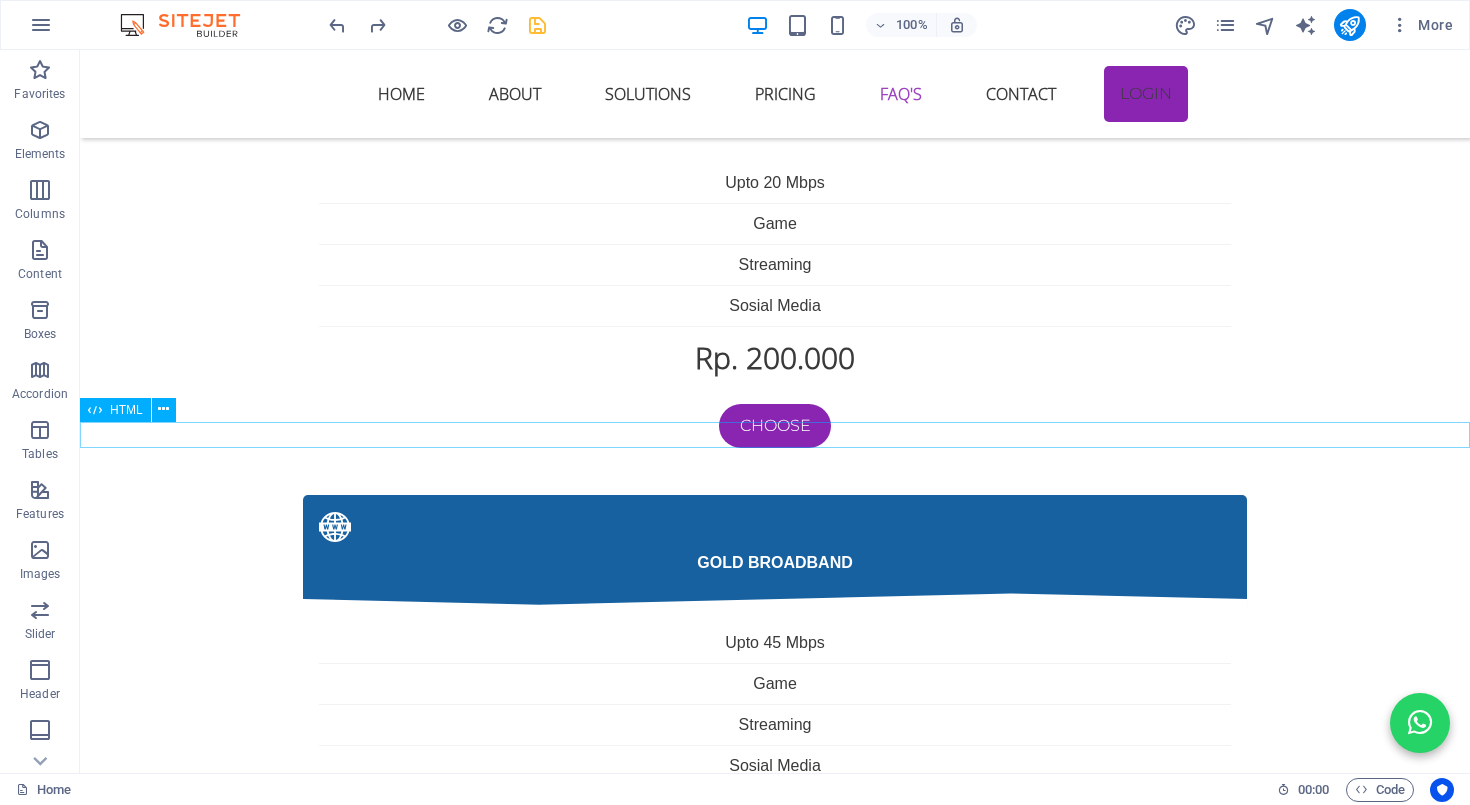 click on "Chat WhatsApp
IHS Fiber
Layanan Konsumen
×
Selamat datang 👋
Ada yang bisa kami bantu? 😊
14:08
Chat on WhatsApp" at bounding box center [775, 4207] 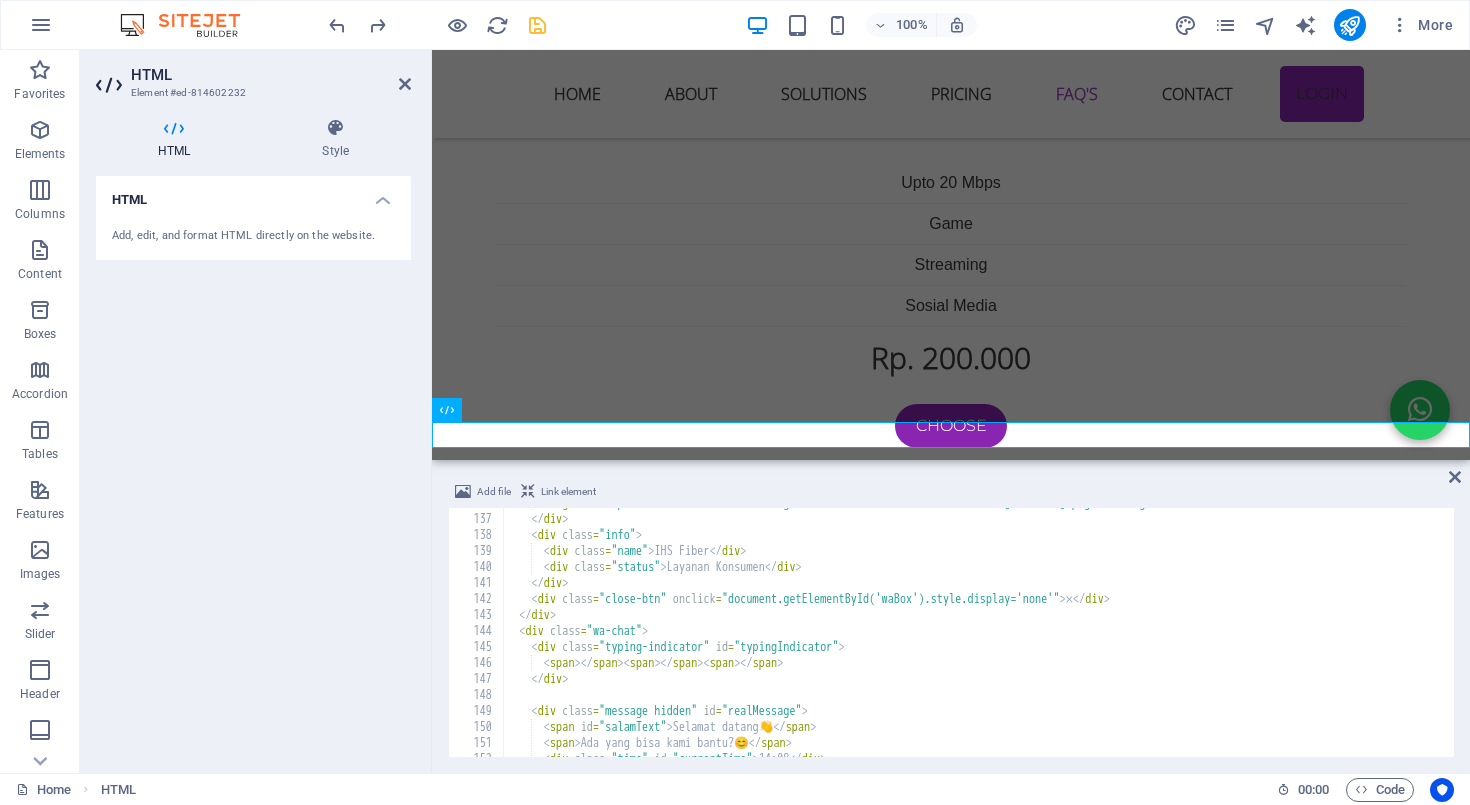 scroll, scrollTop: 3113, scrollLeft: 0, axis: vertical 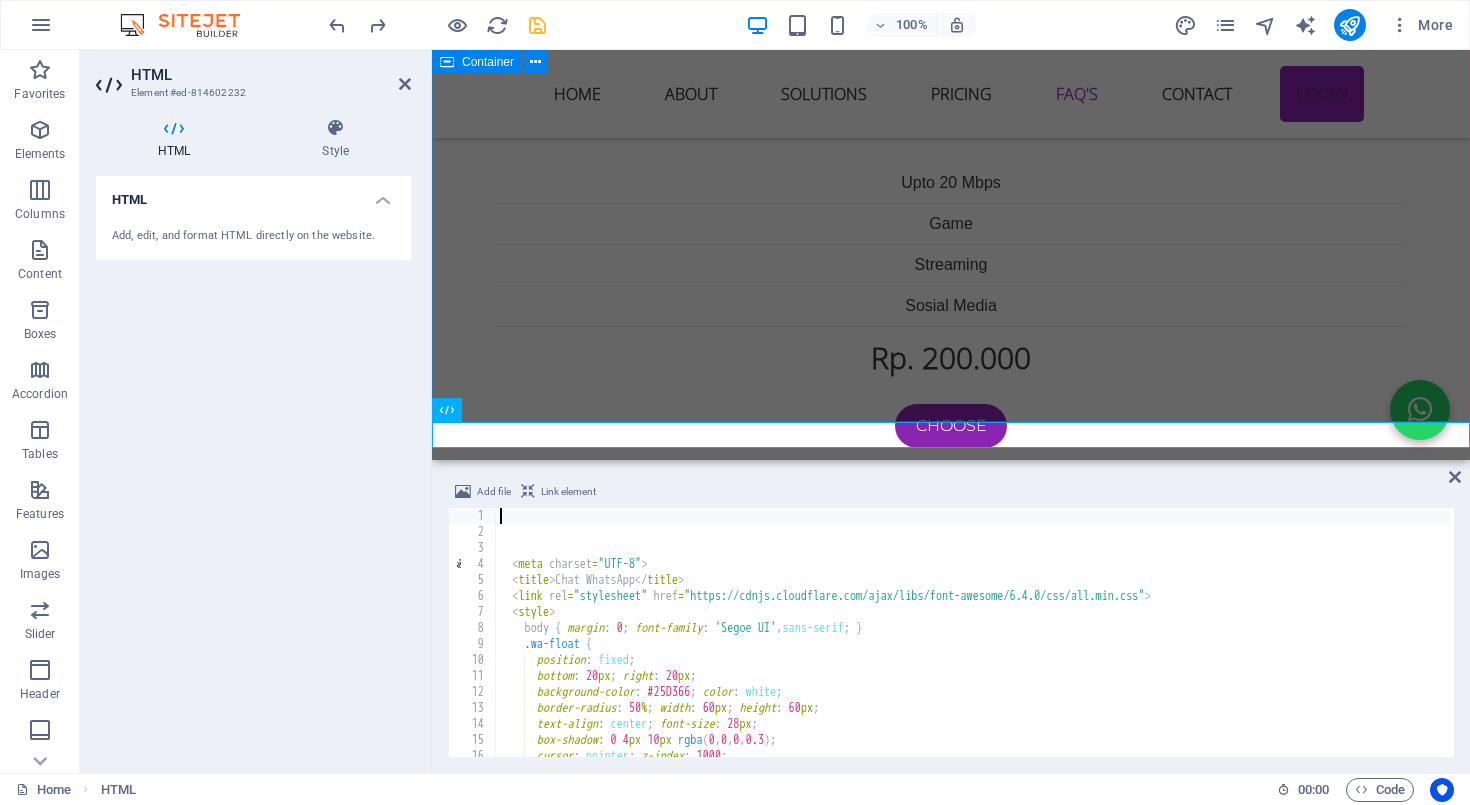 click on "kendala internet sering terjadi Jika menemui kendala internet dengan menggunakan wifi sering diskonek atau tidak mendapatkan sinyal bahkan tidak ada internet maka cara di bawah ini mungkin bisa membantu 1. Sinyal WiFi Lemah di Beberapa Ruangan Penyebab: Lokasi router terlalu jauh atau terhalang tembok tebal, perabotan besar, atau lantai bertingkat. Router bawaan ONU biasanya punya jangkauan terbatas. Solusi: ✅  Letakkan router di posisi tengah rumah dan agak tinggi. ✅ Hindari meletakkan router dekat logam, microwave, atau peralatan elektronik besar. ✅ Tambahkan WiFi extender / repeater atau gunakan Mesh WiFi system untuk jangkauan luas. ✅ Ganti router ONU bawaan ke router yang punya antena lebih kuat atau dual band (2.4GHz & 5GHz). 2. Kecepatan Internet Lambat / Tidak Stabil Penyebab: Banyak perangkat tersambung sekaligus. Interferensi dari jaringan tetangga (terutama di frekuensi 2.4GHz). Router lama atau firmware belum update. Solusi: ✅ Perbarui firmware router. Penyebab: Solusi: Penyebab: Solusi:" at bounding box center [951, 3097] 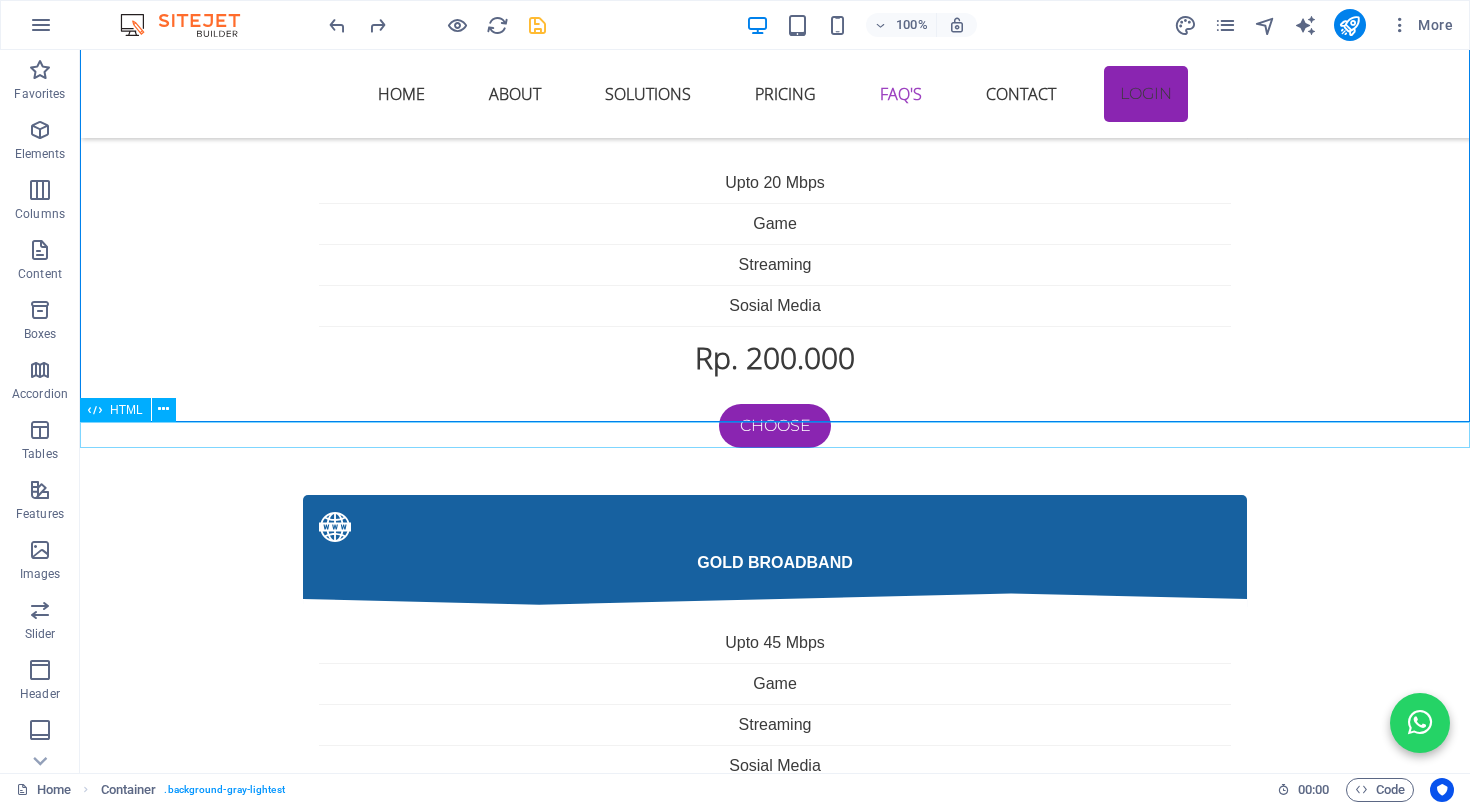 click on "Chat WhatsApp
IHS Fiber
Layanan Konsumen
×
Selamat datang 👋
Ada yang bisa kami bantu? 😊
14:08
Chat on WhatsApp" at bounding box center (775, 4207) 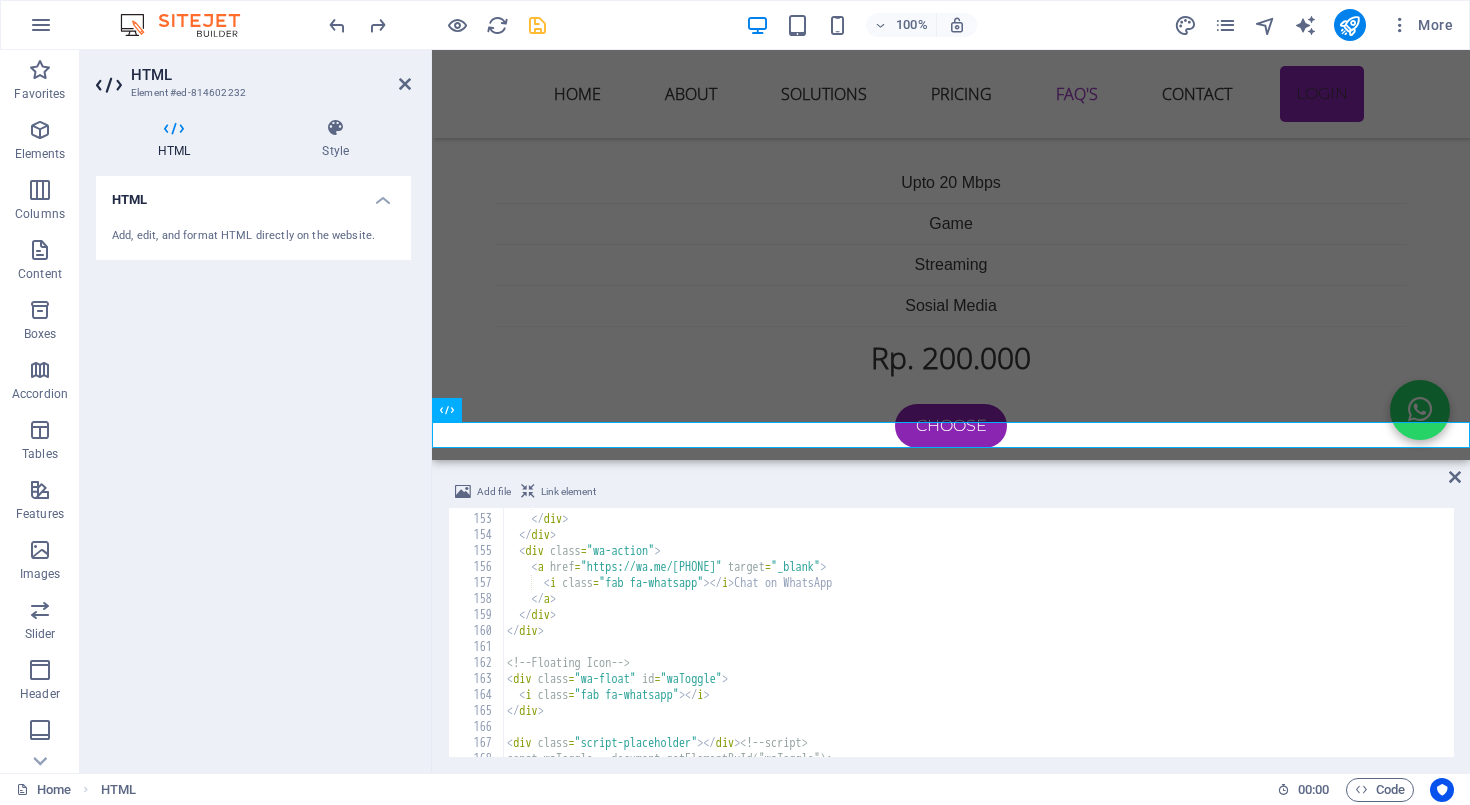 scroll, scrollTop: 3064, scrollLeft: 0, axis: vertical 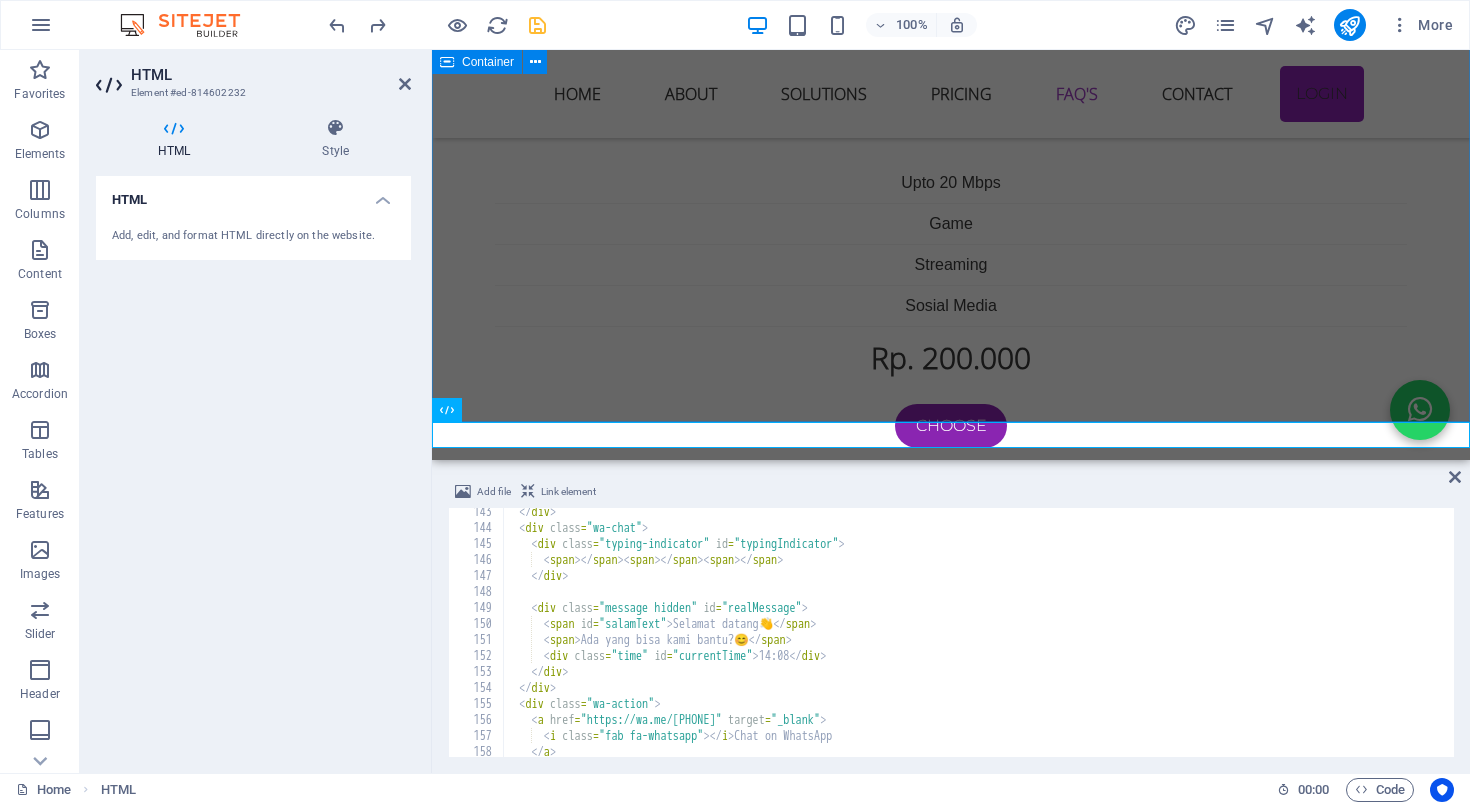 click on "kendala internet sering terjadi Jika menemui kendala internet dengan menggunakan wifi sering diskonek atau tidak mendapatkan sinyal bahkan tidak ada internet maka cara di bawah ini mungkin bisa membantu 1. Sinyal WiFi Lemah di Beberapa Ruangan Penyebab: Lokasi router terlalu jauh atau terhalang tembok tebal, perabotan besar, atau lantai bertingkat. Router bawaan ONU biasanya punya jangkauan terbatas. Solusi: ✅  Letakkan router di posisi tengah rumah dan agak tinggi. ✅ Hindari meletakkan router dekat logam, microwave, atau peralatan elektronik besar. ✅ Tambahkan WiFi extender / repeater atau gunakan Mesh WiFi system untuk jangkauan luas. ✅ Ganti router ONU bawaan ke router yang punya antena lebih kuat atau dual band (2.4GHz & 5GHz). 2. Kecepatan Internet Lambat / Tidak Stabil Penyebab: Banyak perangkat tersambung sekaligus. Interferensi dari jaringan tetangga (terutama di frekuensi 2.4GHz). Router lama atau firmware belum update. Solusi: ✅ Perbarui firmware router. Penyebab: Solusi: Penyebab: Solusi:" at bounding box center (951, 3097) 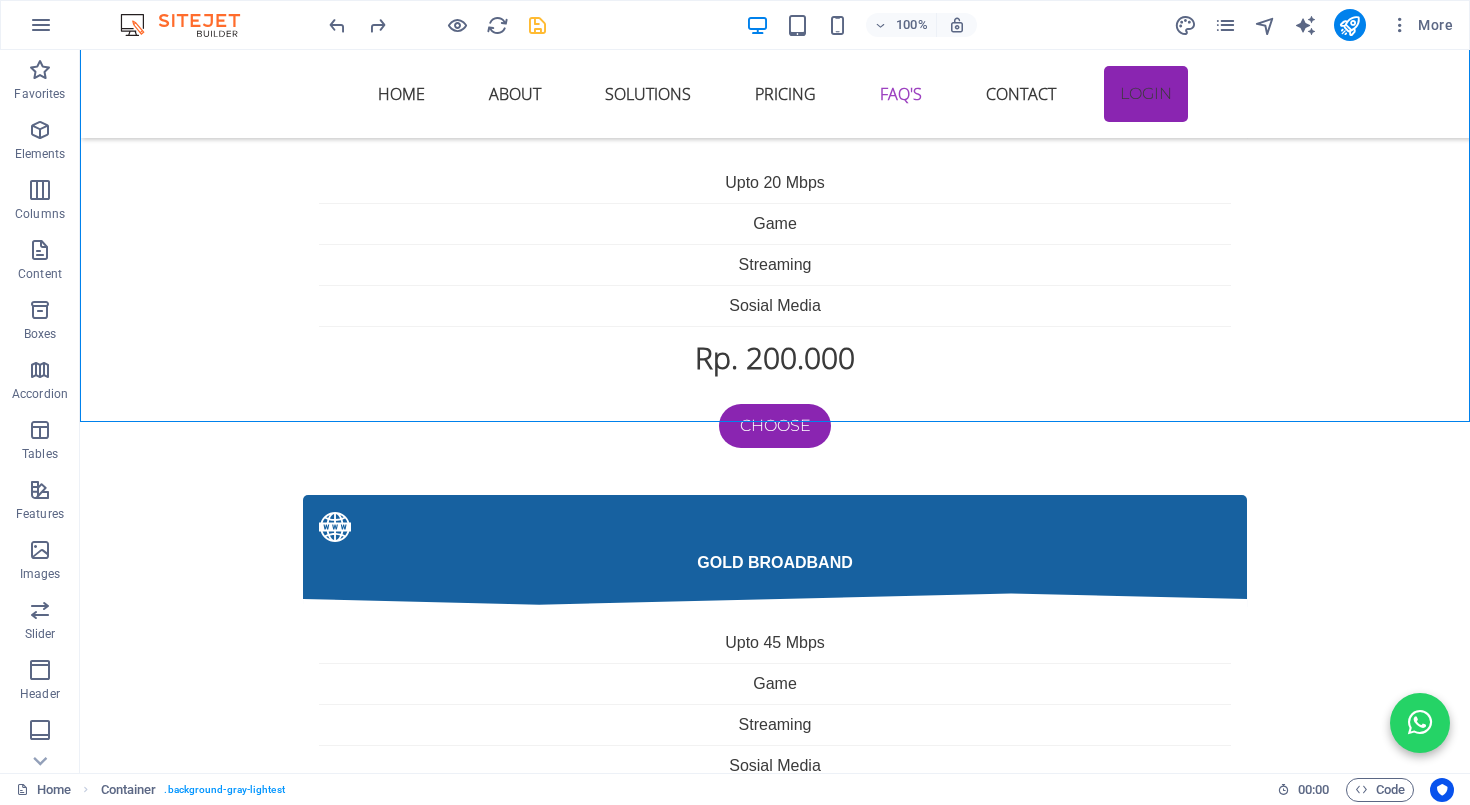 click on "100% More" at bounding box center [893, 25] 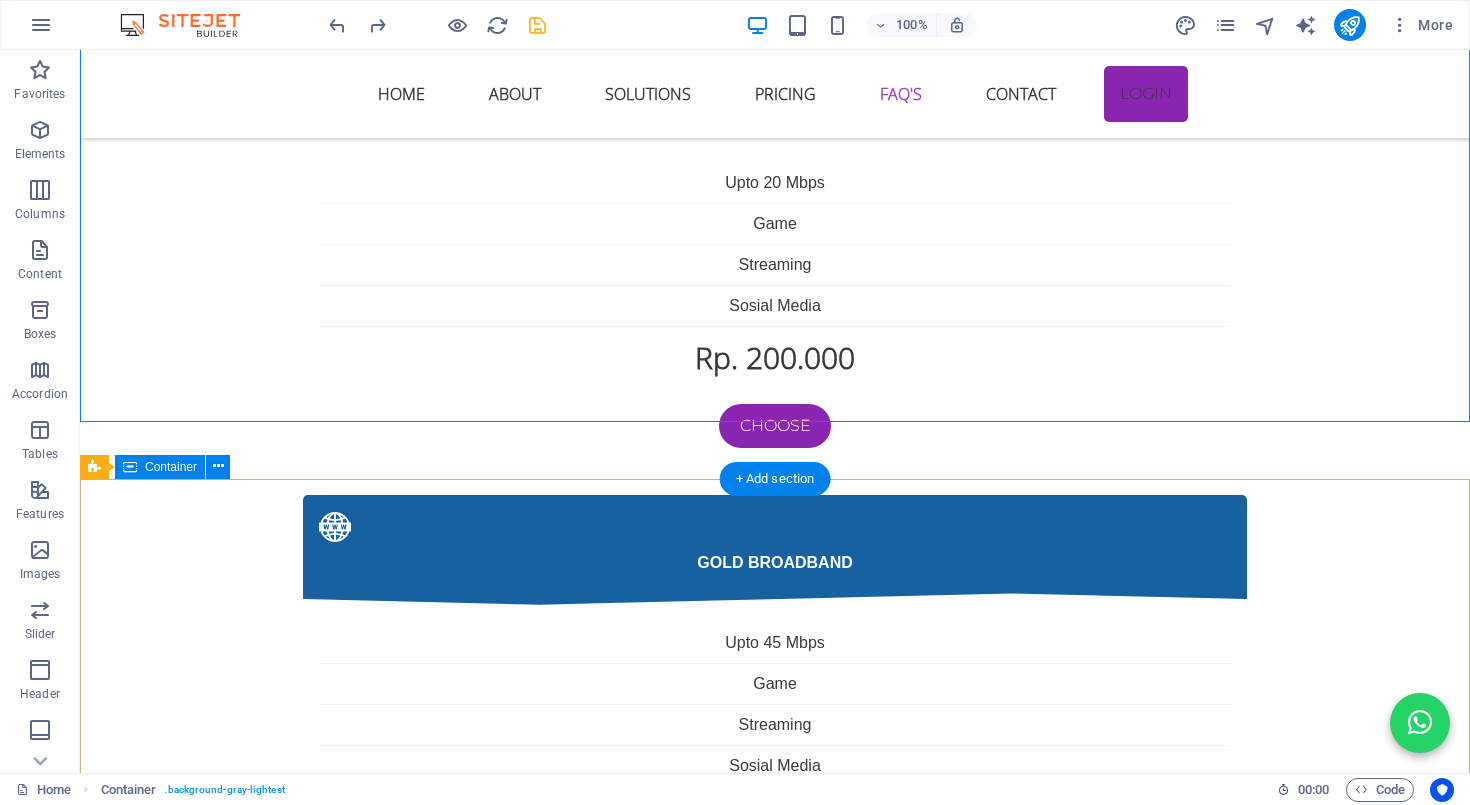 click on "Serving Every Bit We provide your home with stable, high-speed internet without a Fair Usage Policy (FUP). Enjoy hassle-free browsing at an affordable price. Navigation Home About Solutions Pricing FAQs Contact Contact us [CITY] - Kab. Bandung [STATE] [POSTAL_CODE] [EMAIL] Phone: [PHONE]" at bounding box center (775, 4605) 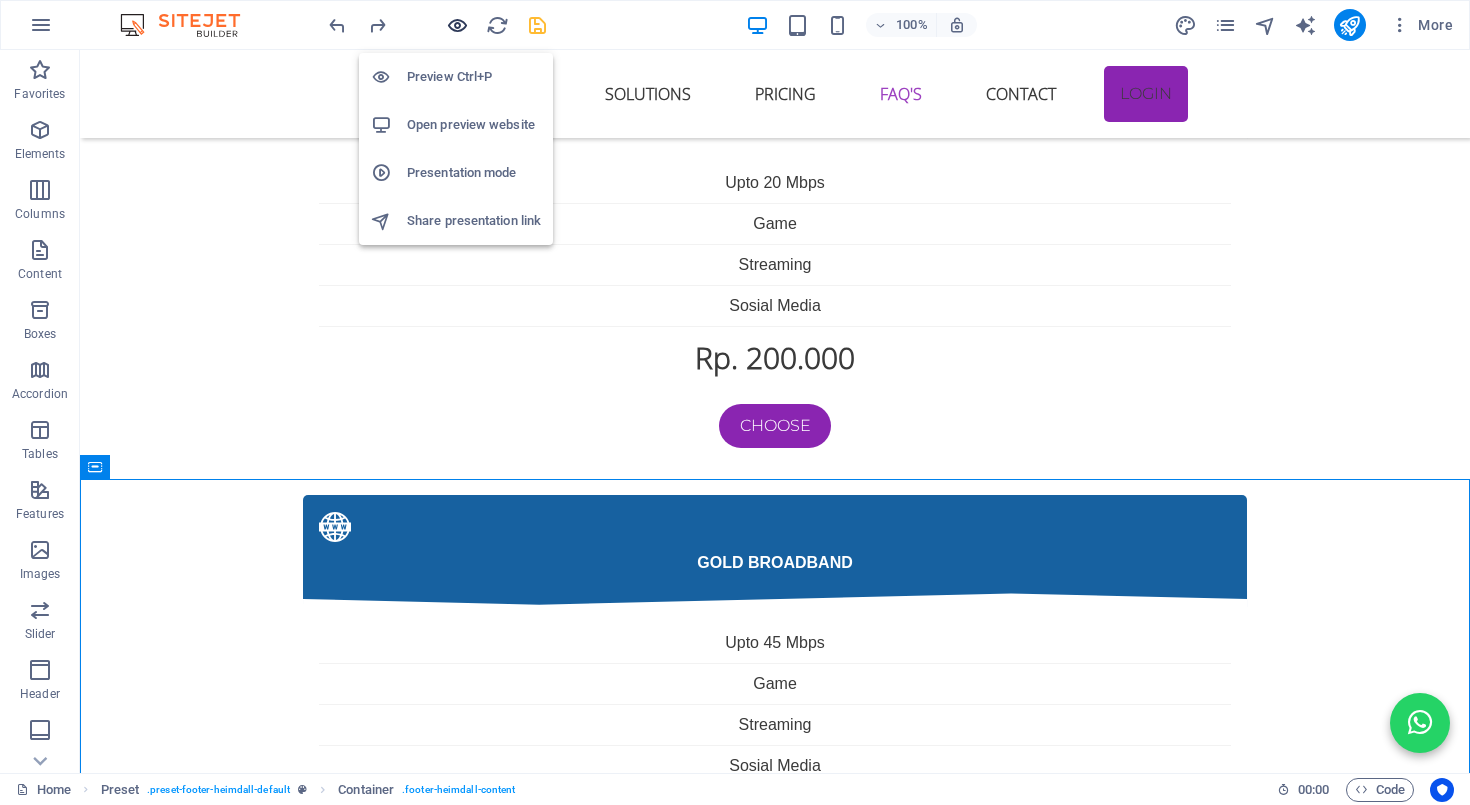 click at bounding box center [457, 25] 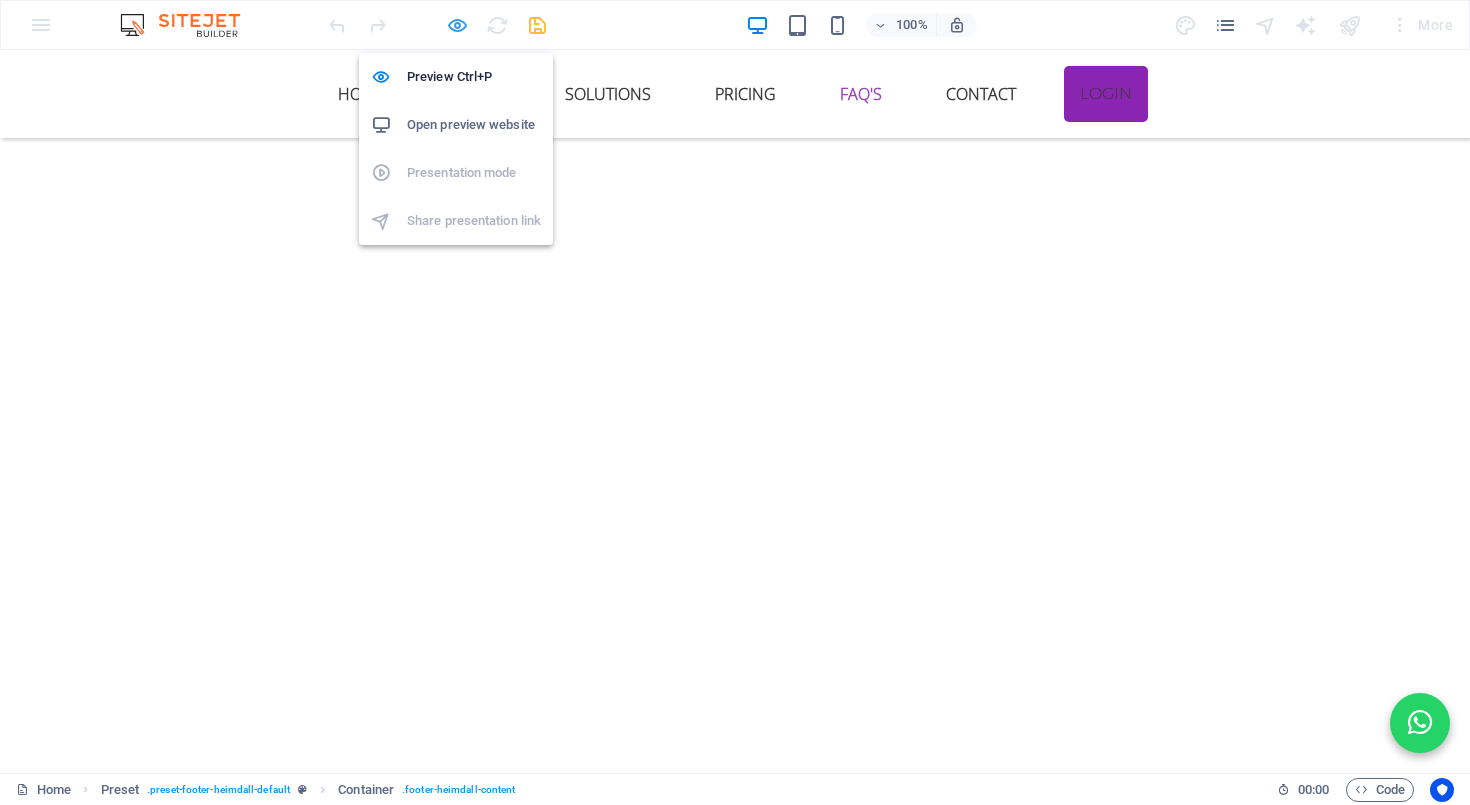 scroll, scrollTop: 4251, scrollLeft: 0, axis: vertical 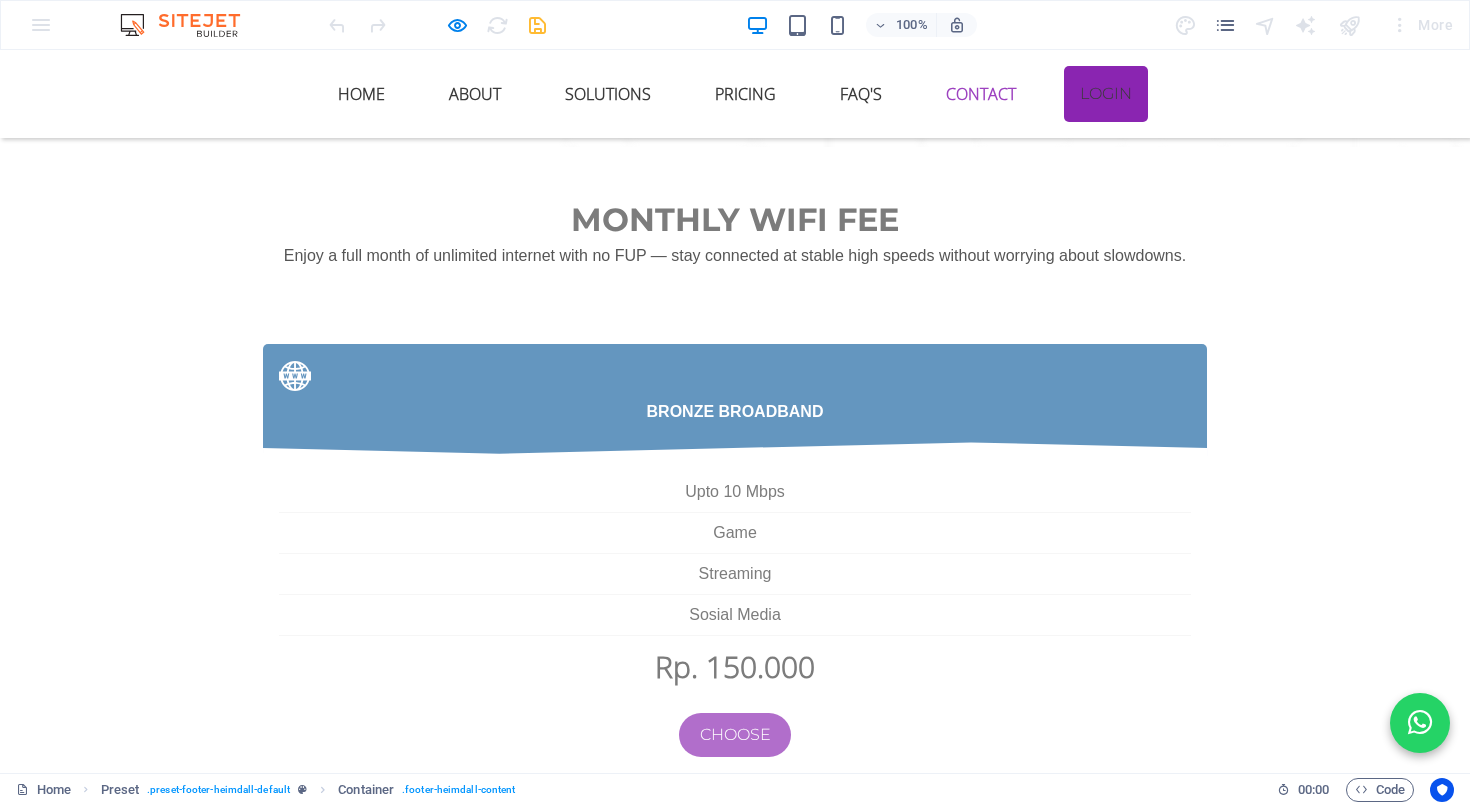 click at bounding box center [1420, 723] 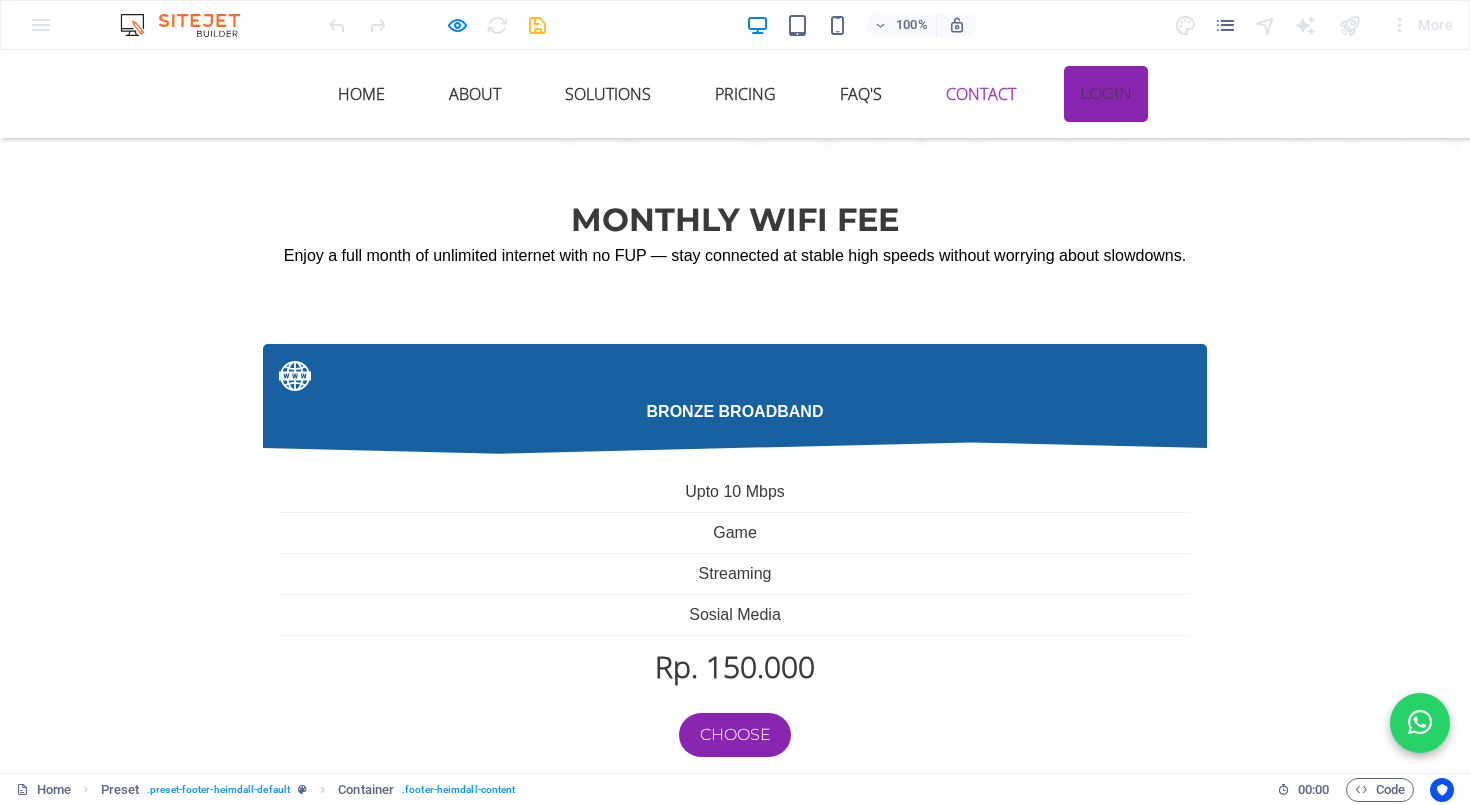 click at bounding box center [1420, 723] 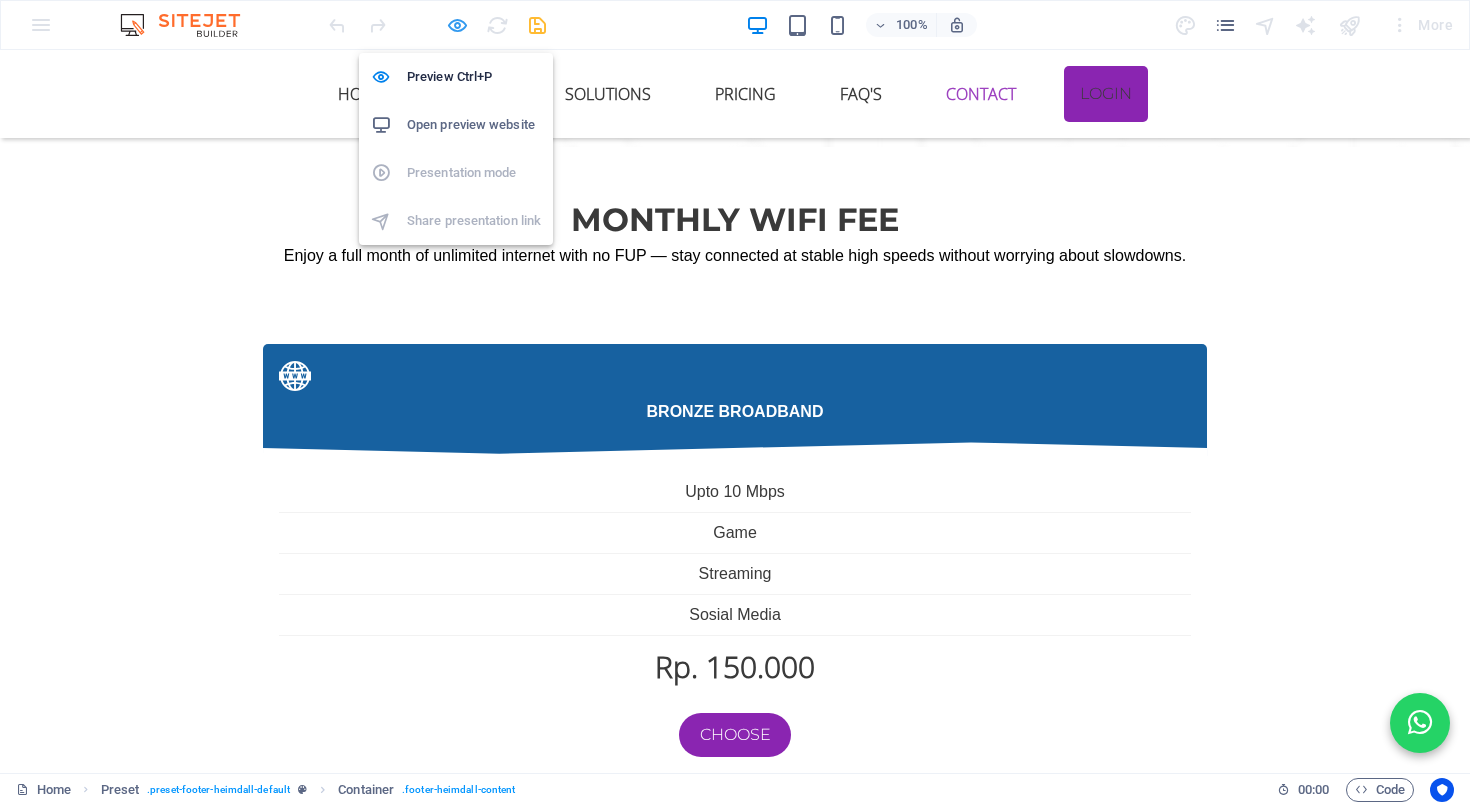 click at bounding box center (457, 25) 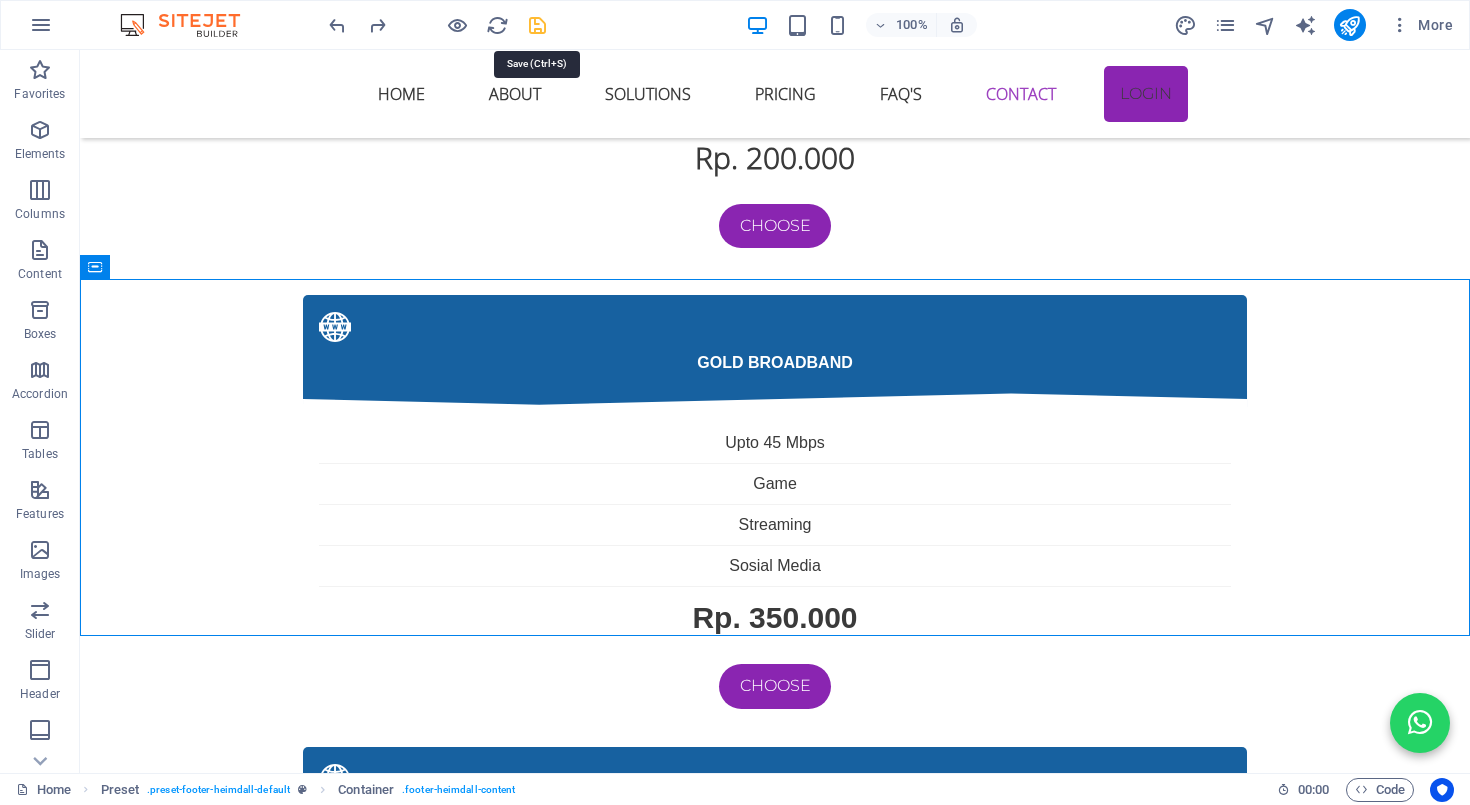 click at bounding box center [537, 25] 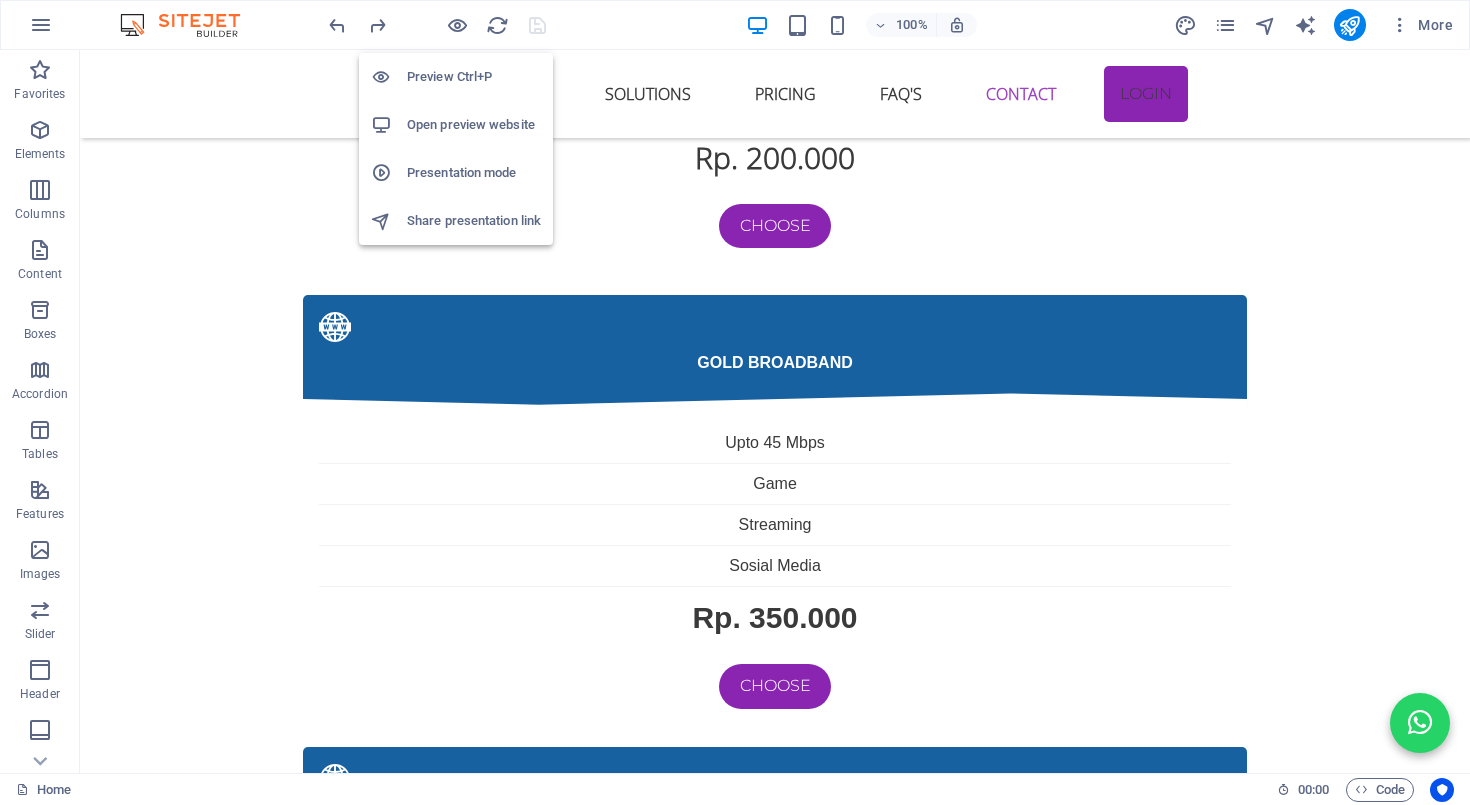 click on "Open preview website" at bounding box center (474, 125) 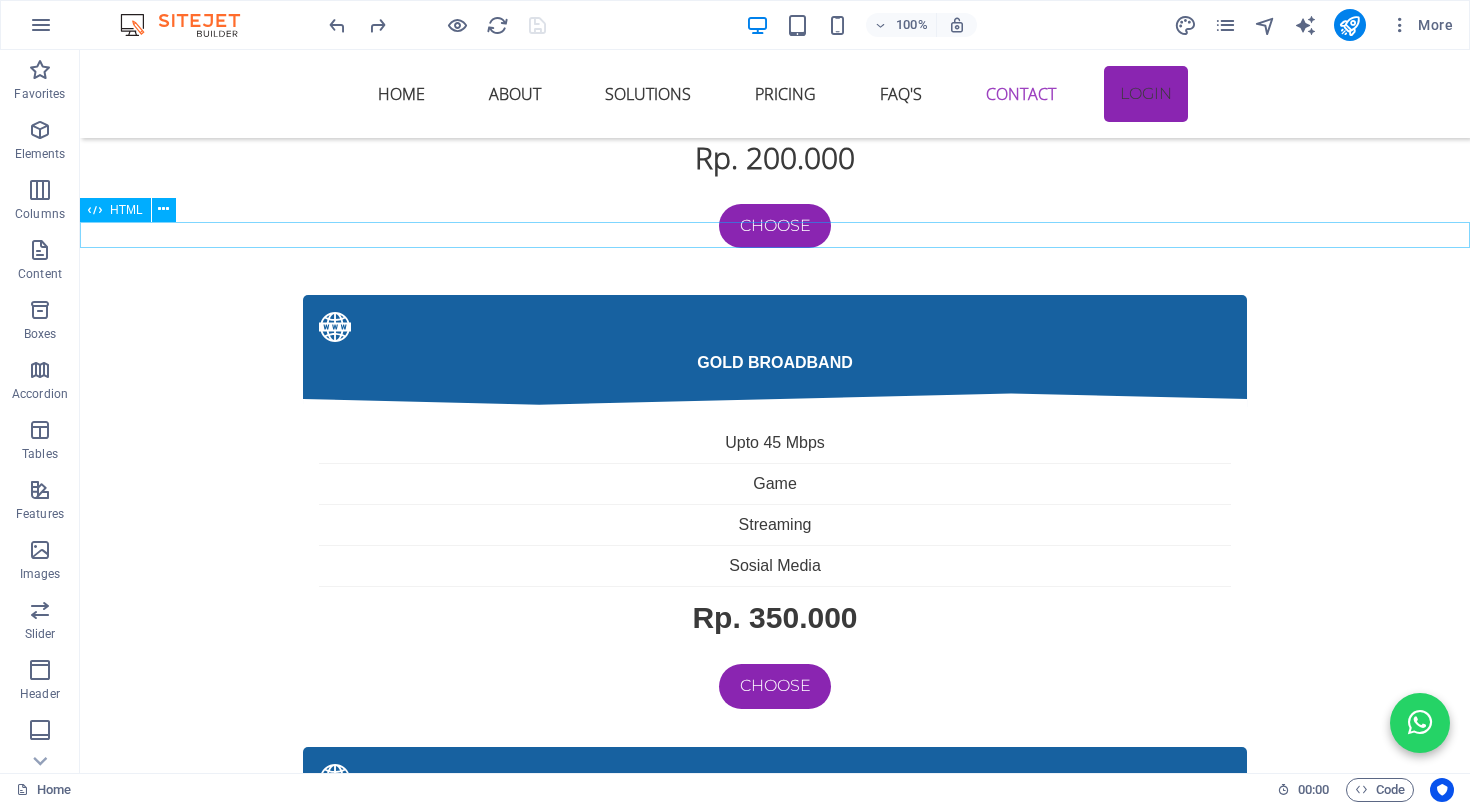 click on "Chat WhatsApp
IHS Fiber
Layanan Konsumen
×
Selamat datang 👋
Ada yang bisa kami bantu? 😊
14:08
Chat on WhatsApp" at bounding box center [775, 4007] 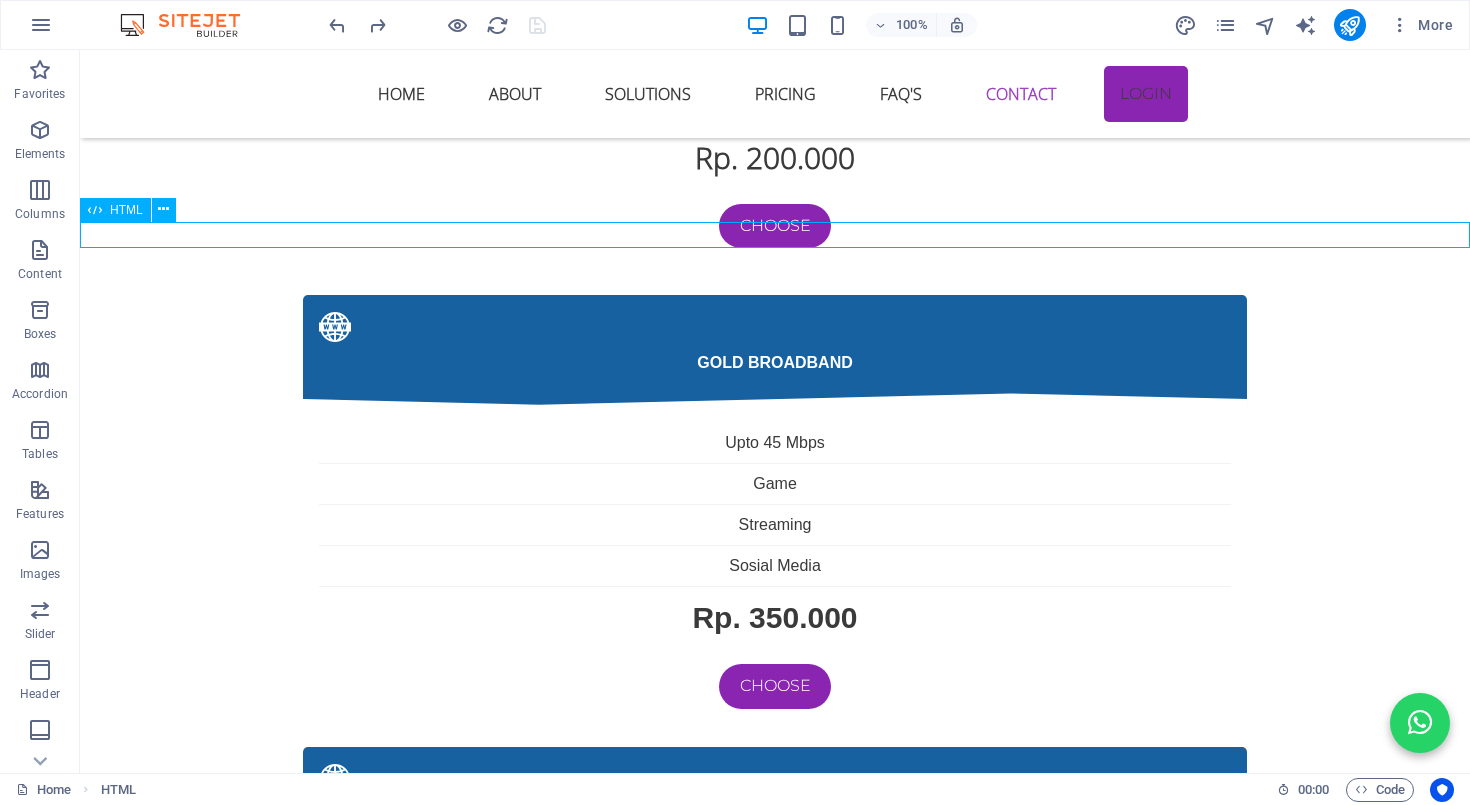click on "Chat WhatsApp
IHS Fiber
Layanan Konsumen
×
Selamat datang 👋
Ada yang bisa kami bantu? 😊
14:08
Chat on WhatsApp" at bounding box center (775, 4007) 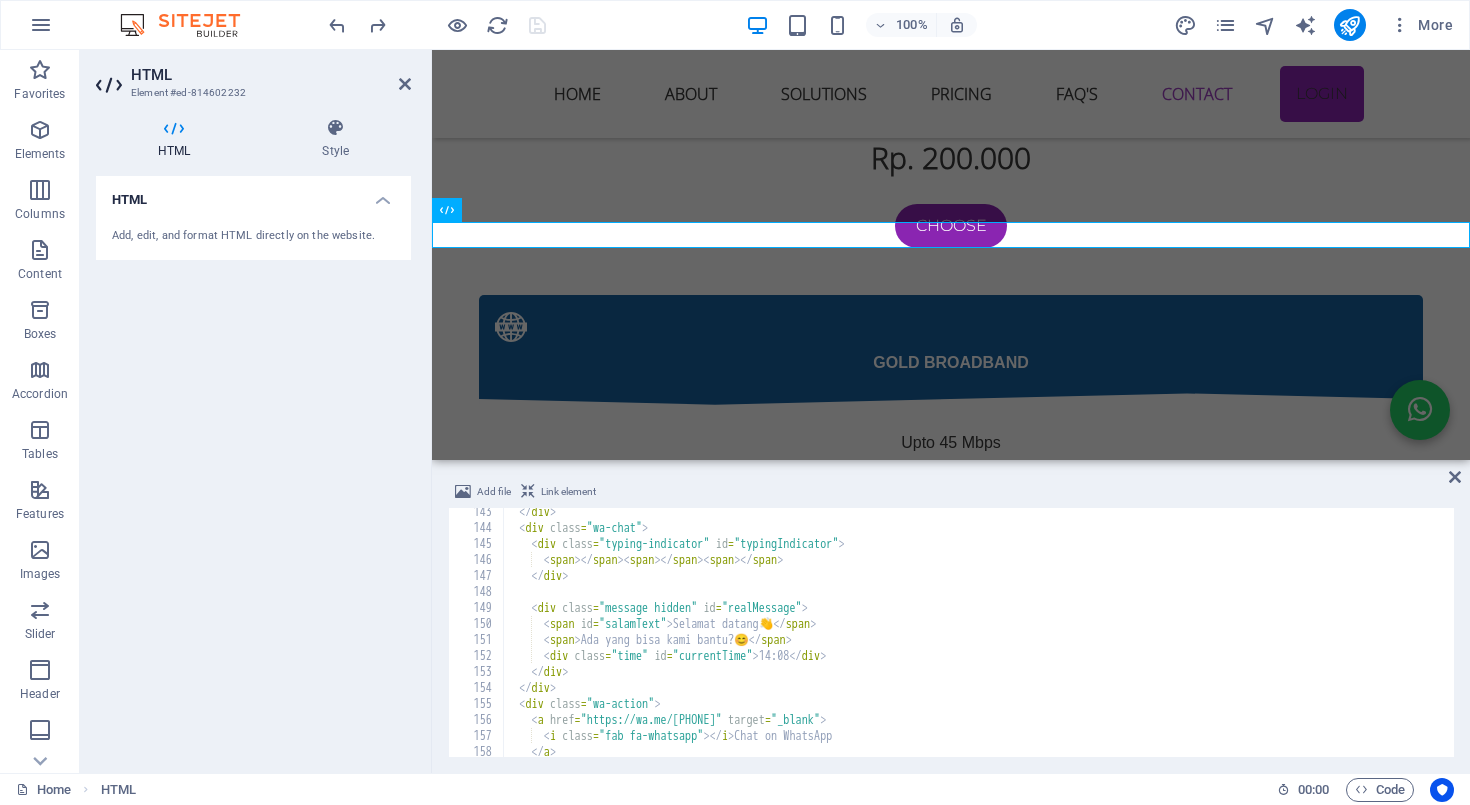 click on "</ div >    < div   class = "wa-chat" >      < div   class = "typing-indicator"   id = "typingIndicator" >         < span > </ span > < span > </ span > < span > </ span >      </ div >      < div   class = "message hidden"   id = "realMessage" >         < span   id = "salamText" > Selamat datang  👋 </ span >         < span > Ada yang bisa kami bantu?  😊 </ span >         < div   class = "time"   id = "currentTime" > 14:08 </ div >      </ div >    </ div >    < div   class = "wa-action" >      < a   href = "https://wa.me/[PHONE]"   target = "_blank" >         < i   class = "fab fa-whatsapp" > </ i >  Chat on WhatsApp      </ a >    </ div >" at bounding box center (980, 642) 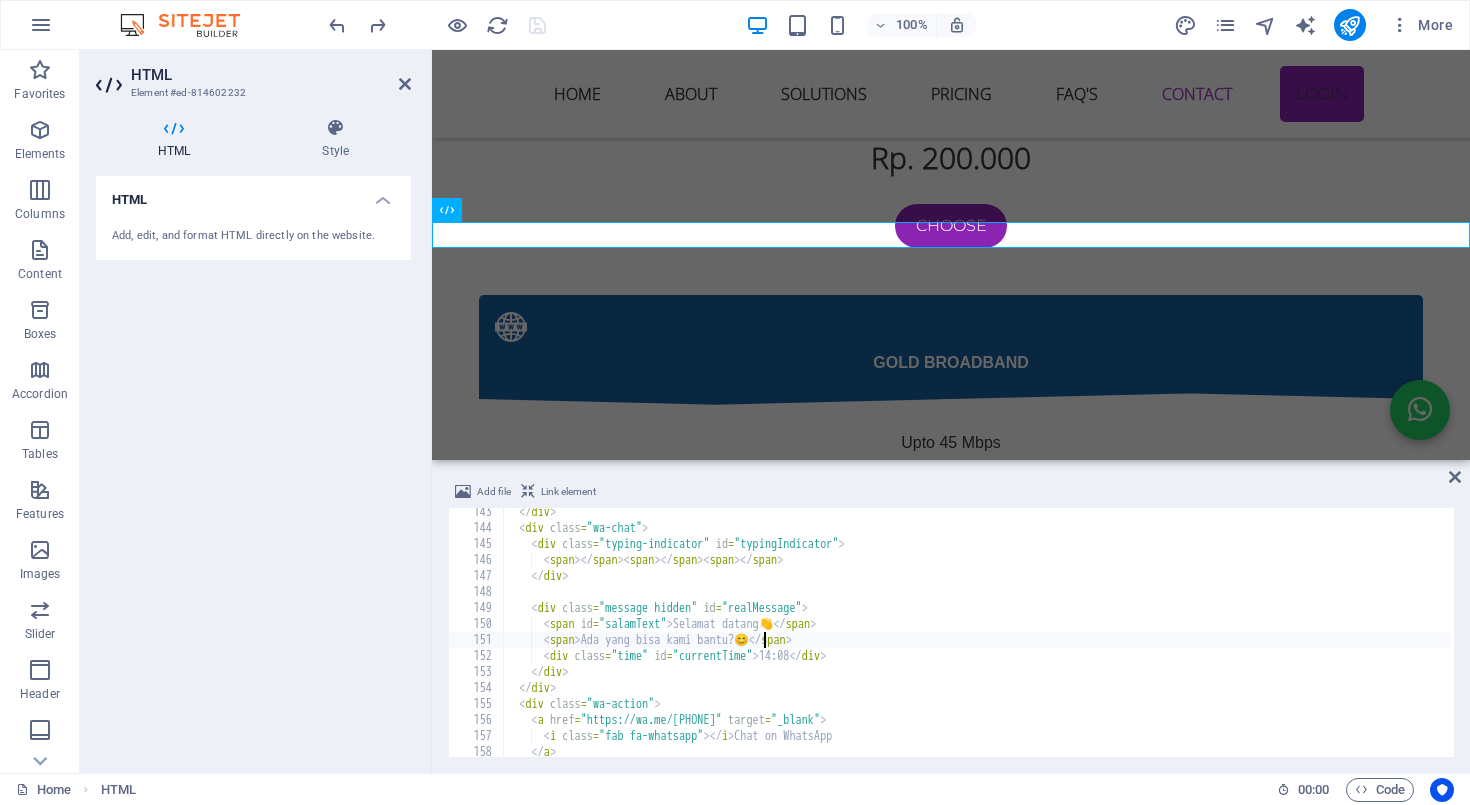 scroll, scrollTop: 2894, scrollLeft: 0, axis: vertical 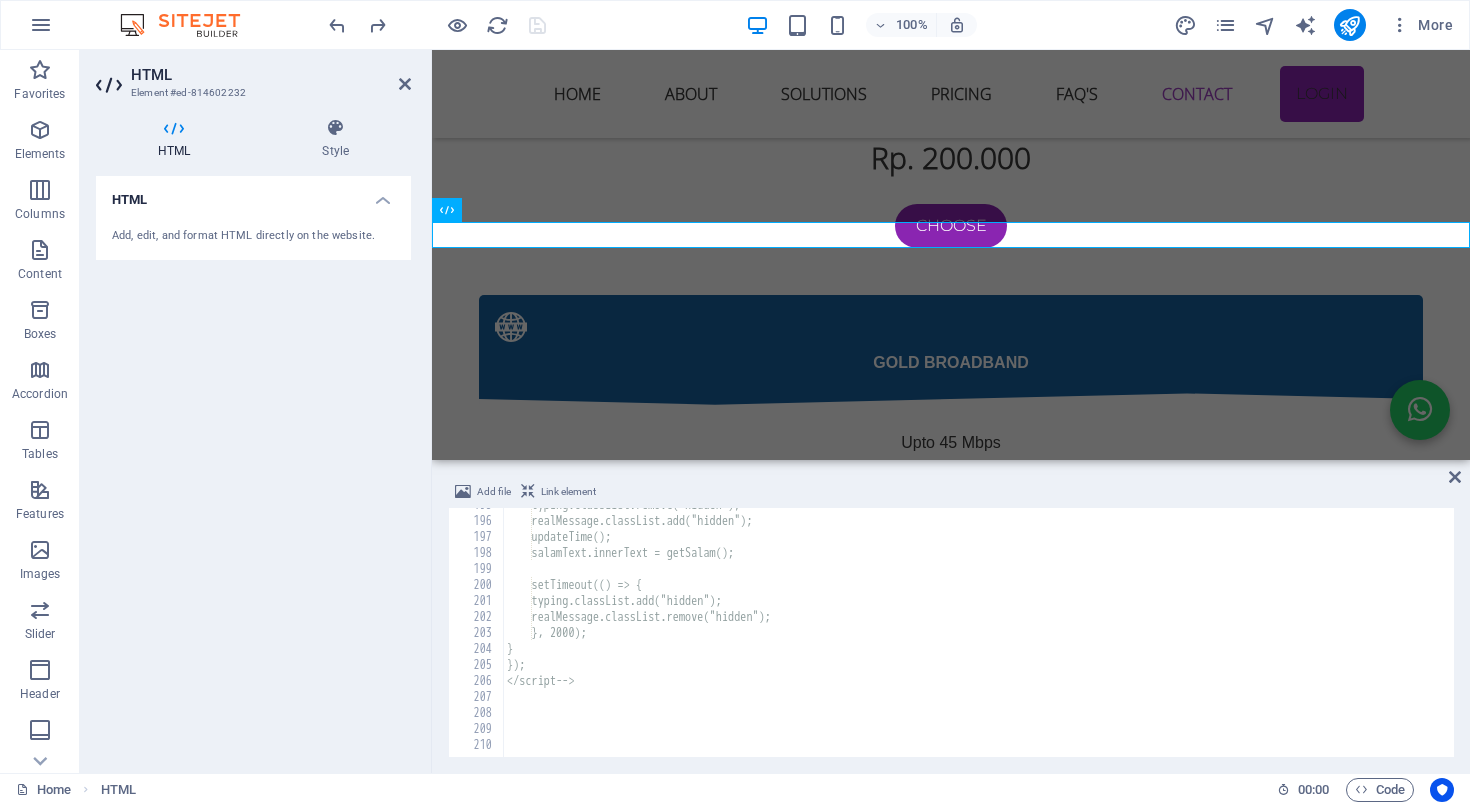 click on "typing.classList.remove("hidden");        realMessage.classList.add("hidden");        updateTime();        salamText.innerText = getSalam();        setTimeout(() => {          typing.classList.add("hidden");          realMessage.classList.remove("hidden");        }, 2000);     }   }); </script -->" at bounding box center (980, 635) 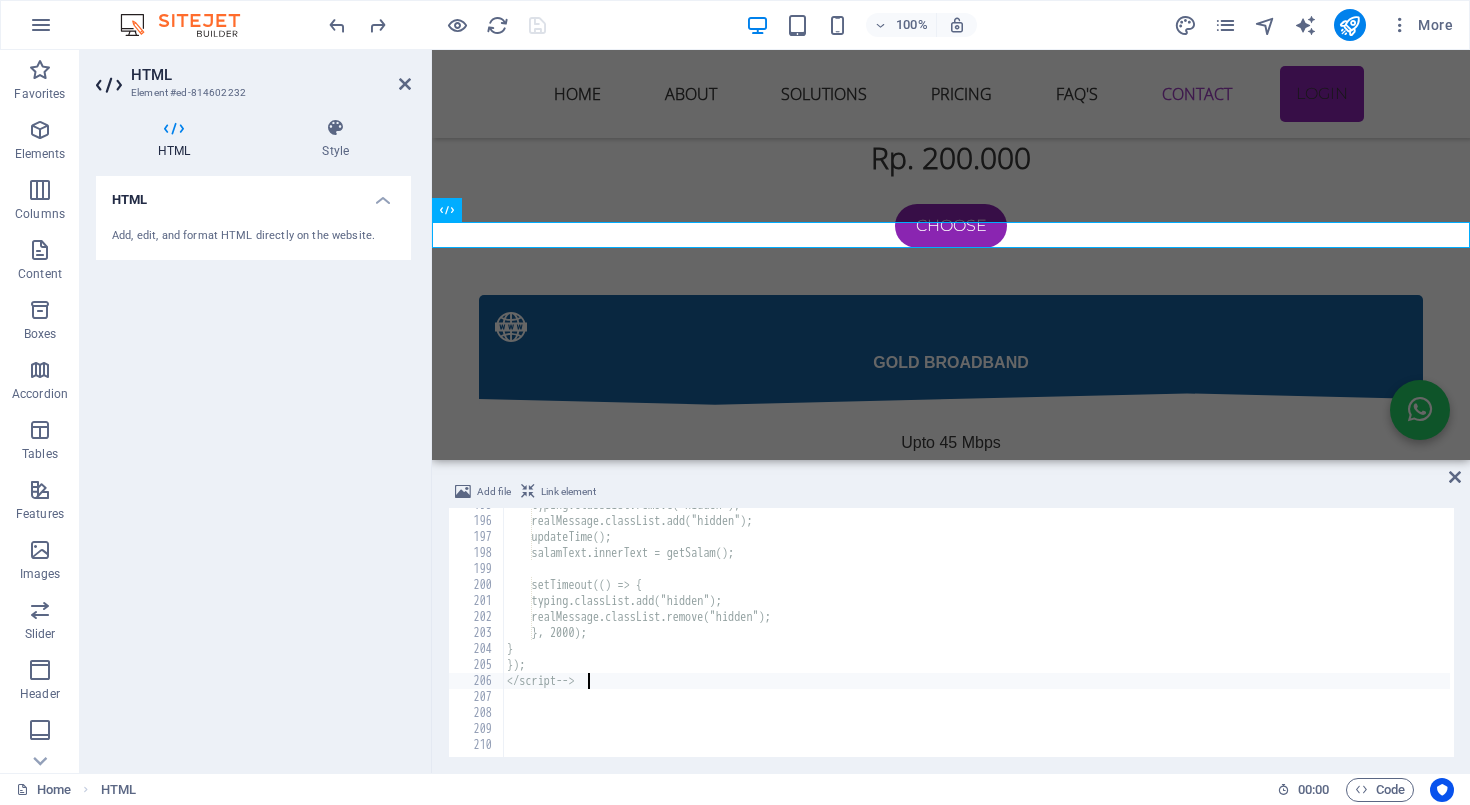 click on "typing.classList.remove("hidden");        realMessage.classList.add("hidden");        updateTime();        salamText.innerText = getSalam();        setTimeout(() => {          typing.classList.add("hidden");          realMessage.classList.remove("hidden");        }, 2000);     }   }); </script -->" at bounding box center (980, 635) 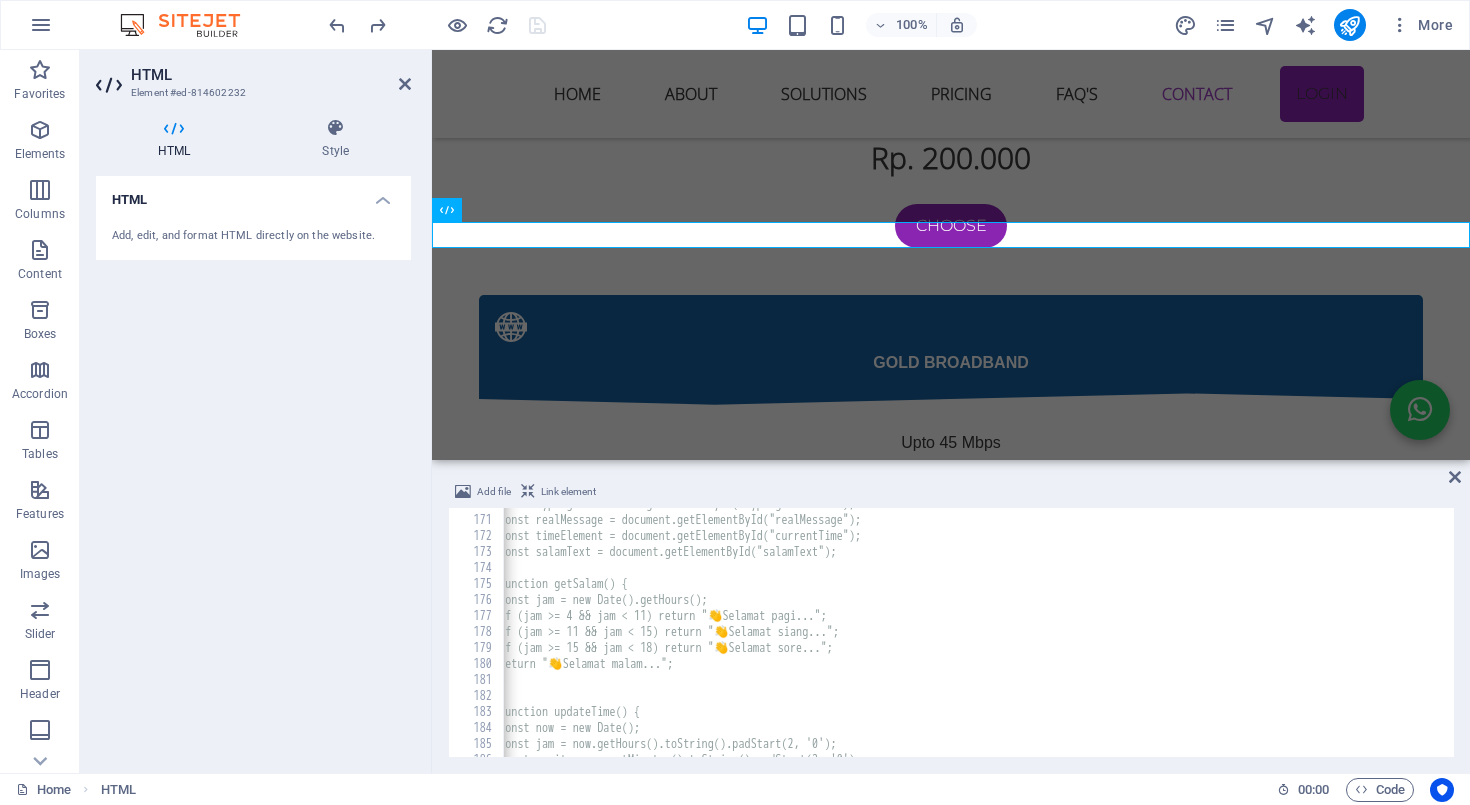 scroll, scrollTop: 1716, scrollLeft: 0, axis: vertical 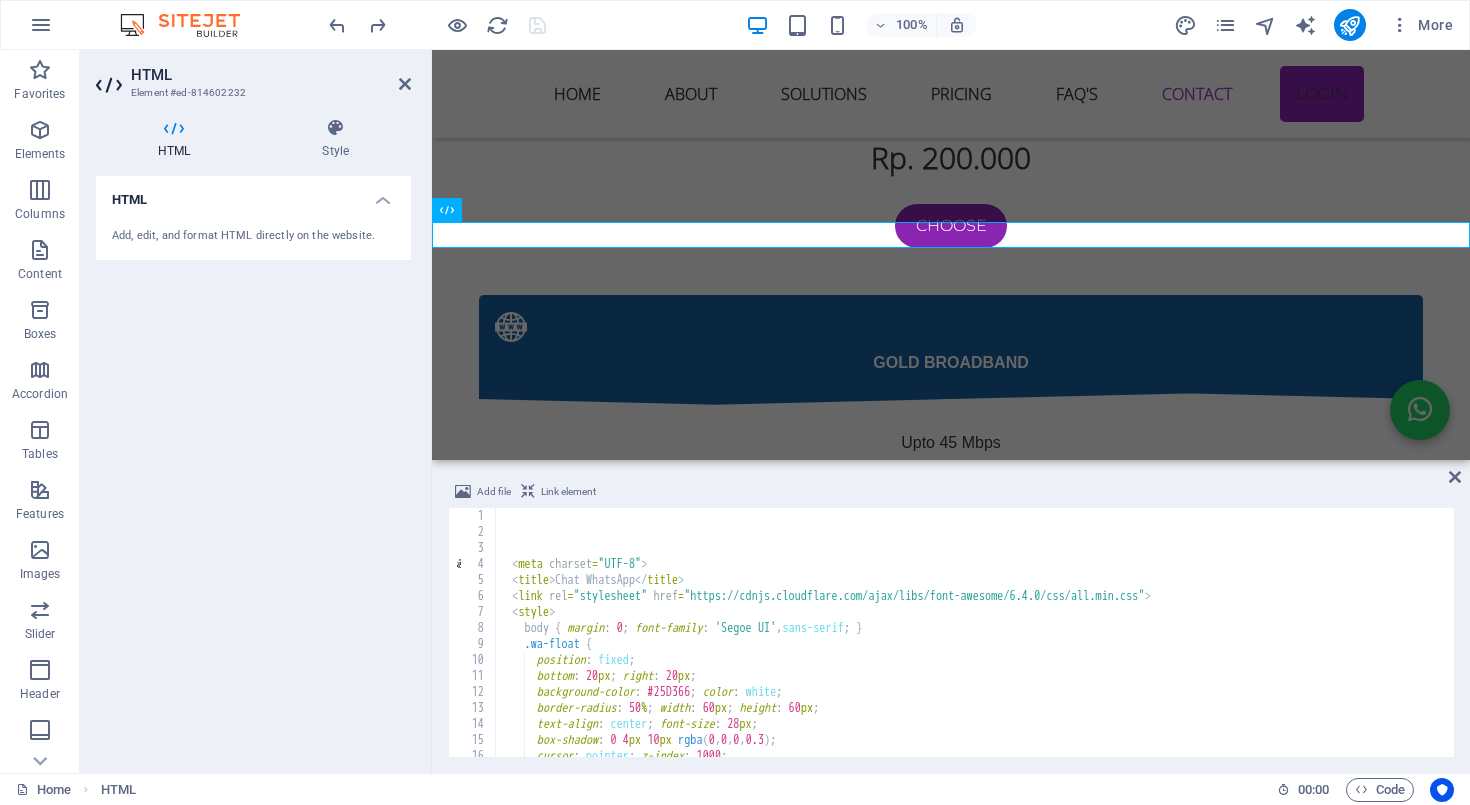 click on "<meta   charset = "UTF-8" >    <title > Chat WhatsApp </title>    <link   rel = "stylesheet"   href = "https://cdnjs.cloudflare.com/ajax/libs/font-awesome/6.4.0/css/all.min.css" >    <style >      body   {   margin :   0 ;   font-family :   ' Segoe UI ' ,  sans-serif ;   }      .wa-float   {         position :   fixed ;         bottom :   20 px ;   right :   20 px ;         background-color :   #25D366 ;   color :   white ;         border-radius :   50 % ;   width :   60 px ;   height :   60 px ;         text-align :   center ;   font-size :   28 px ;         box-shadow :   0   4 px   10 px   rgba ( 0 , 0 , 0 , 0.3 ) ;         cursor :   pointer ;   z-index :   1000 ; }" at bounding box center (973, 646) 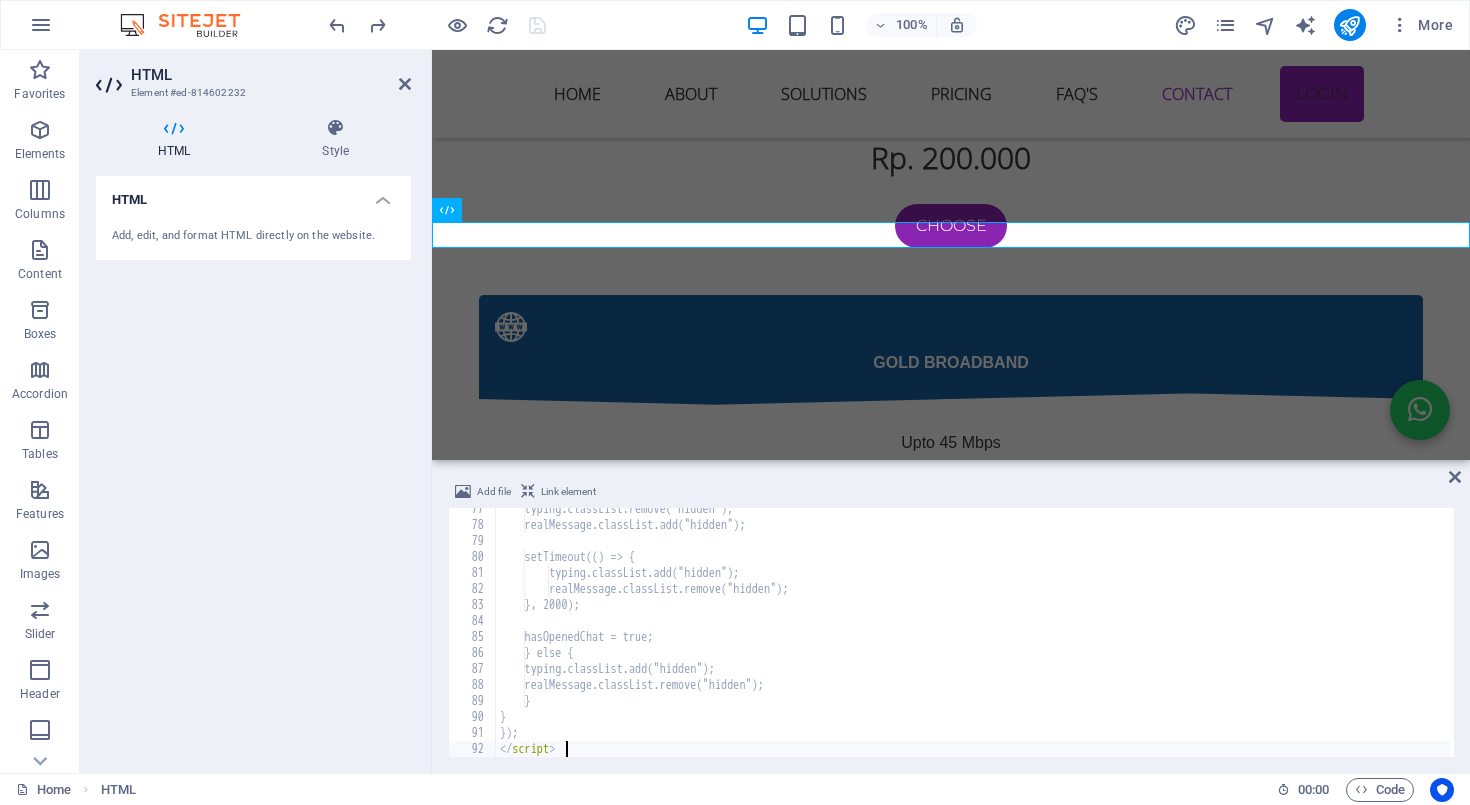 scroll, scrollTop: 1223, scrollLeft: 0, axis: vertical 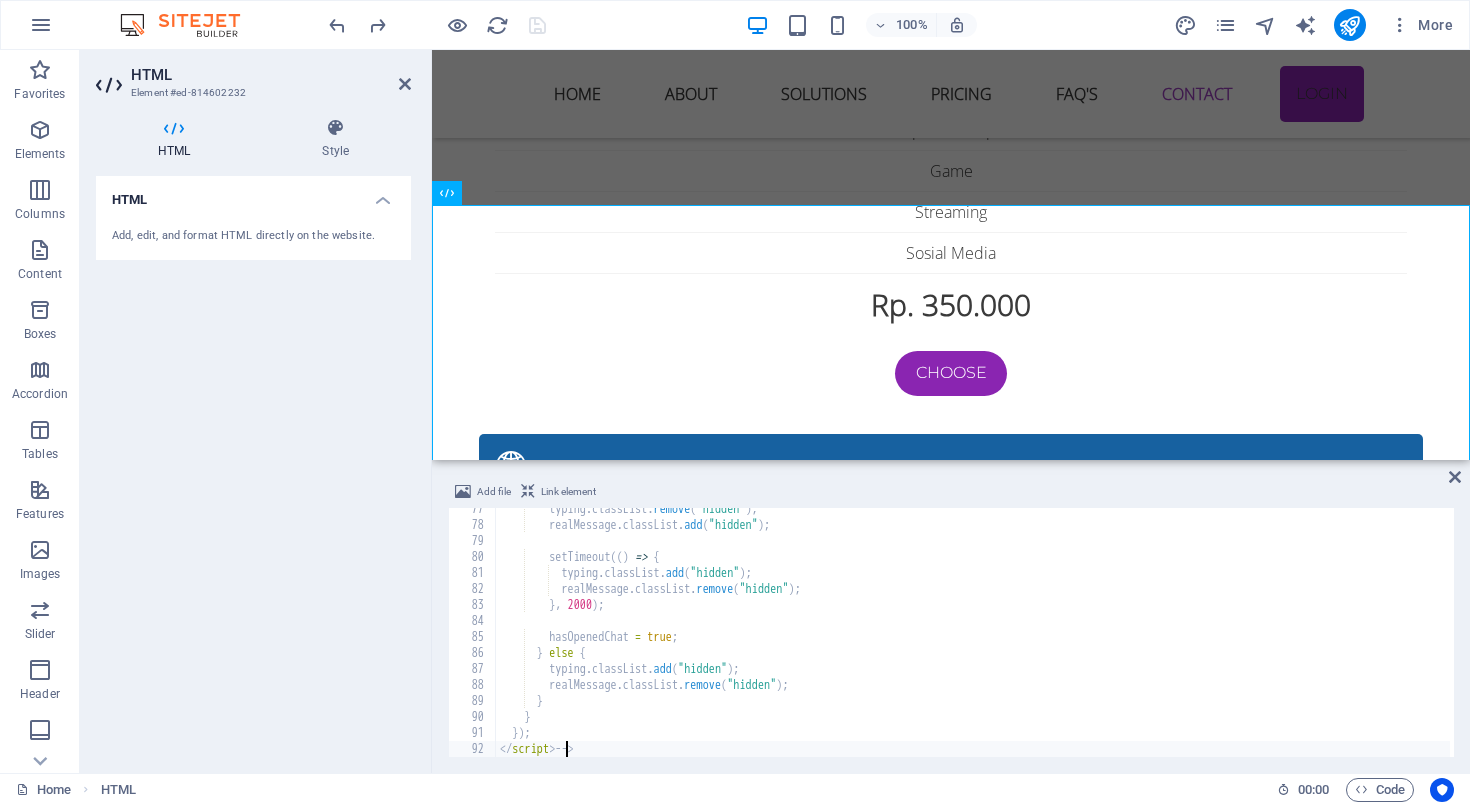 click on "typing . classList . remove ( "hidden" ) ;           realMessage . classList . add ( "hidden" ) ;           setTimeout (( )   =>   {              typing . classList . add ( "hidden" ) ;              realMessage . classList . remove ( "hidden" ) ;           } ,   2000 ) ;           hasOpenedChat   =   true ;         }   else   {           typing . classList . add ( "hidden" ) ;           realMessage . classList . remove ( "hidden" ) ;         }      }    }) ; </ script >" at bounding box center [973, 641] 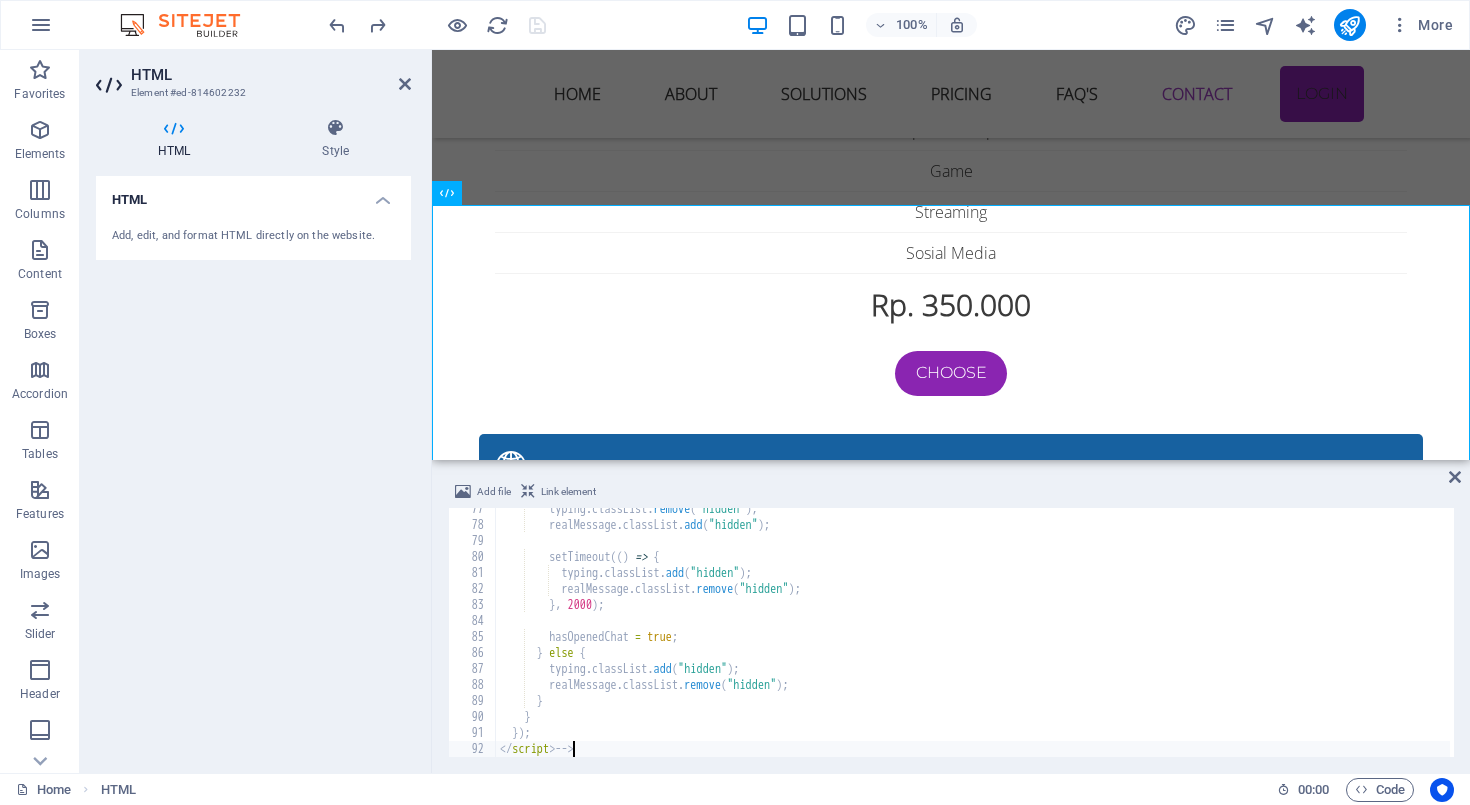 click on "typing . classList . remove ( "hidden" ) ;           realMessage . classList . add ( "hidden" ) ;           setTimeout (( )   =>   {              typing . classList . add ( "hidden" ) ;              realMessage . classList . remove ( "hidden" ) ;           } ,   2000 ) ;           hasOpenedChat   =   true ;         }   else   {           typing . classList . add ( "hidden" ) ;           realMessage . classList . remove ( "hidden" ) ;         }      }    }) ; </ script >  -->" at bounding box center [973, 641] 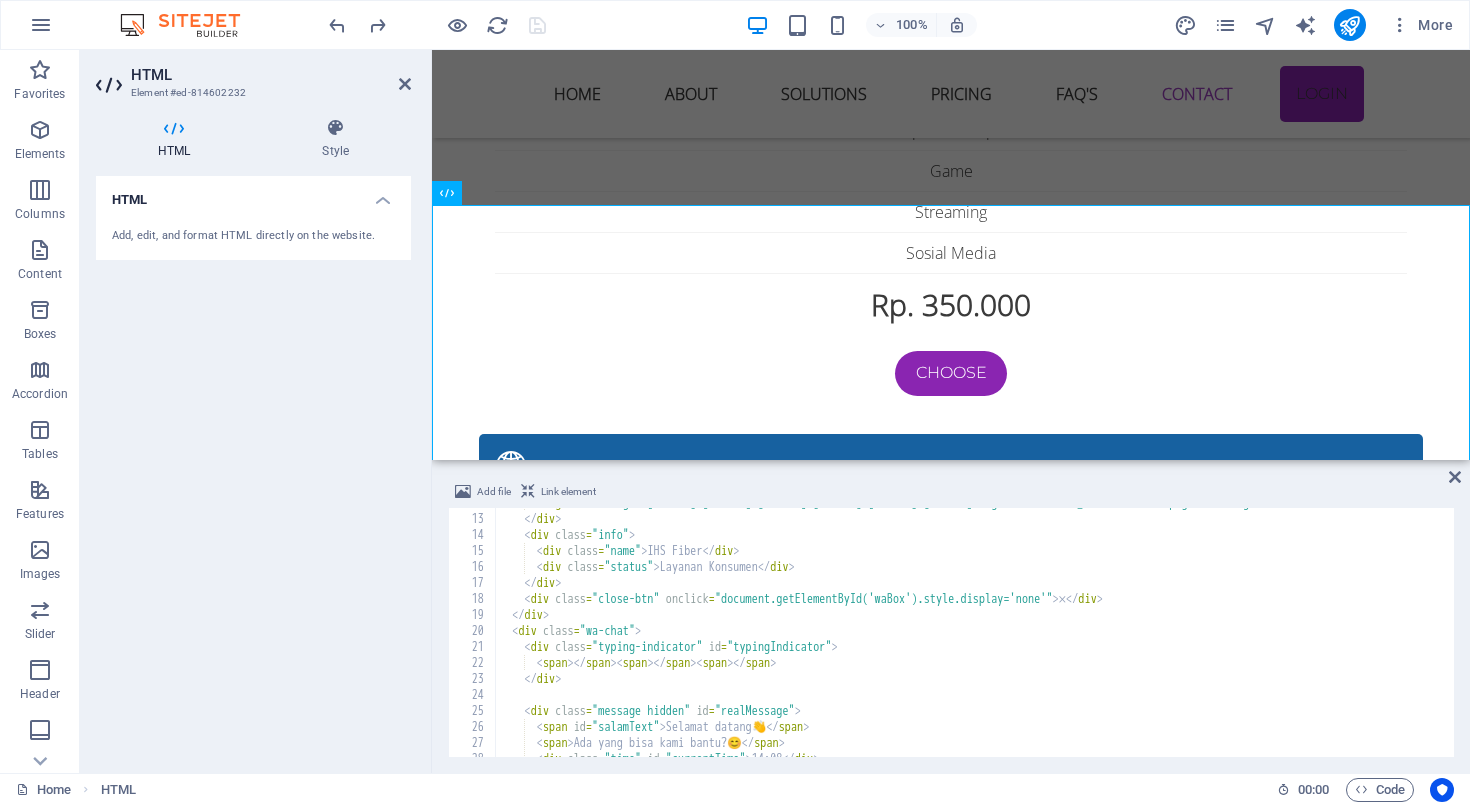 scroll, scrollTop: 0, scrollLeft: 0, axis: both 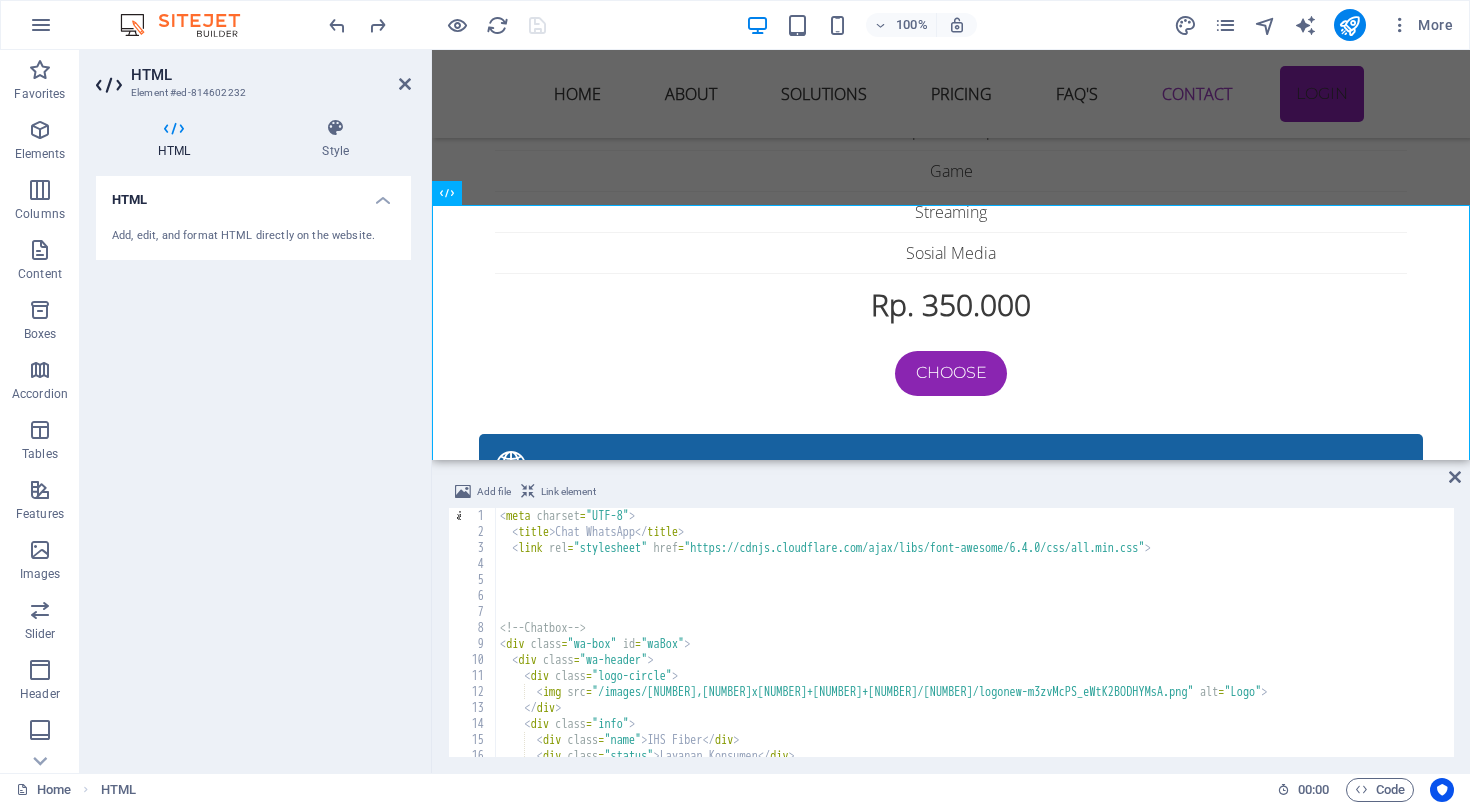 click on "< meta   charset = "UTF-8" >    < title > Chat WhatsApp </ title >    < link   rel = "stylesheet"   href = "https://cdnjs.cloudflare.com/ajax/libs/font-awesome/6.4.0/css/all.min.css" >    <!--  Chatbox  --> < div   class = "wa-box"   id = "waBox" >    < div   class = "wa-header" >      < div   class = "logo-circle" >         < img   src = "/images/183%2C554x178%2B21%2B0/17307252/[FILENAME].png"   alt = "Logo" >      </ div >      < div   class = "info" >         < div   class = "name" > IHS Fiber </ div >         < div   class = "status" > Layanan Konsumen </ div >      </ div >" at bounding box center [973, 648] 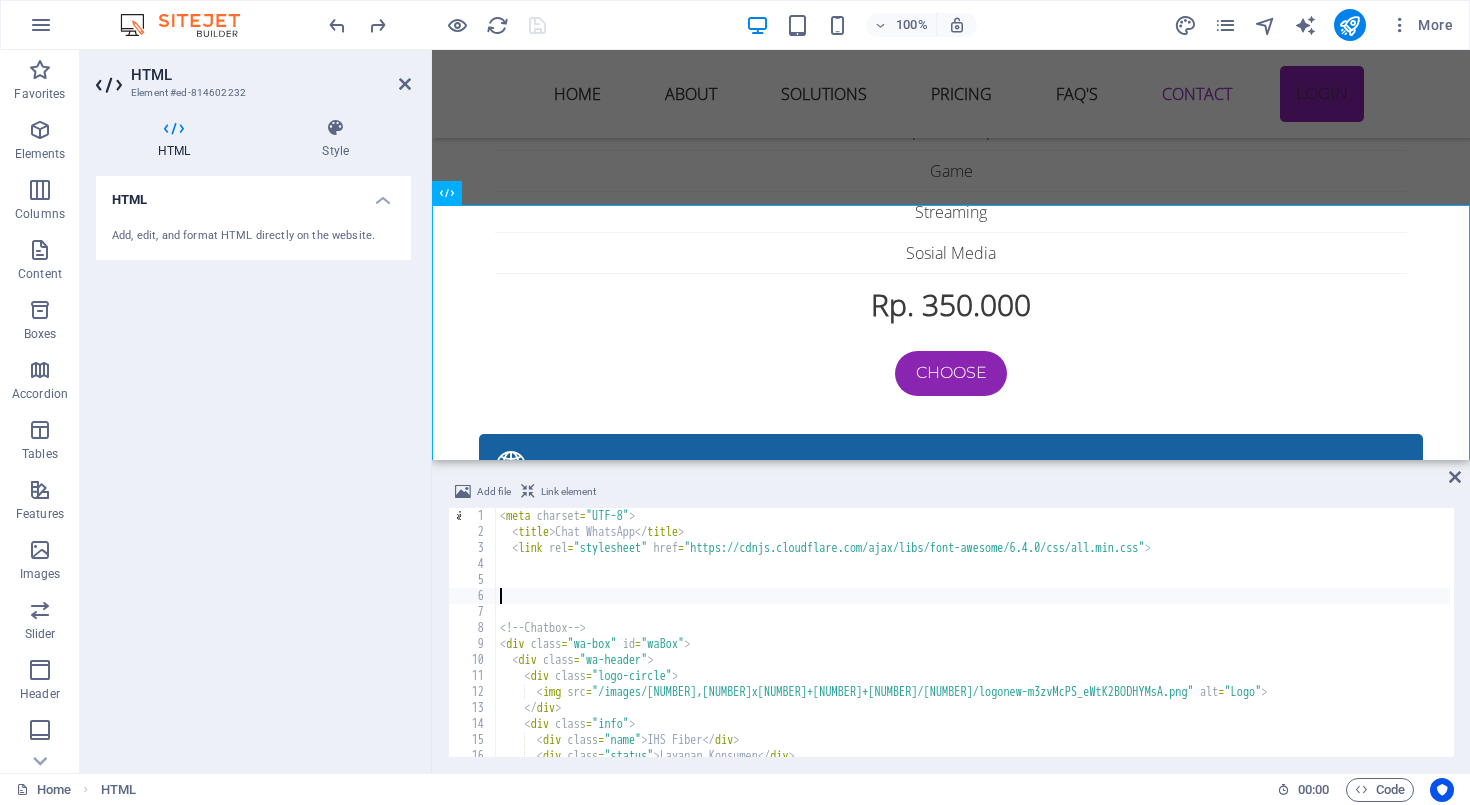 scroll, scrollTop: 1287, scrollLeft: 0, axis: vertical 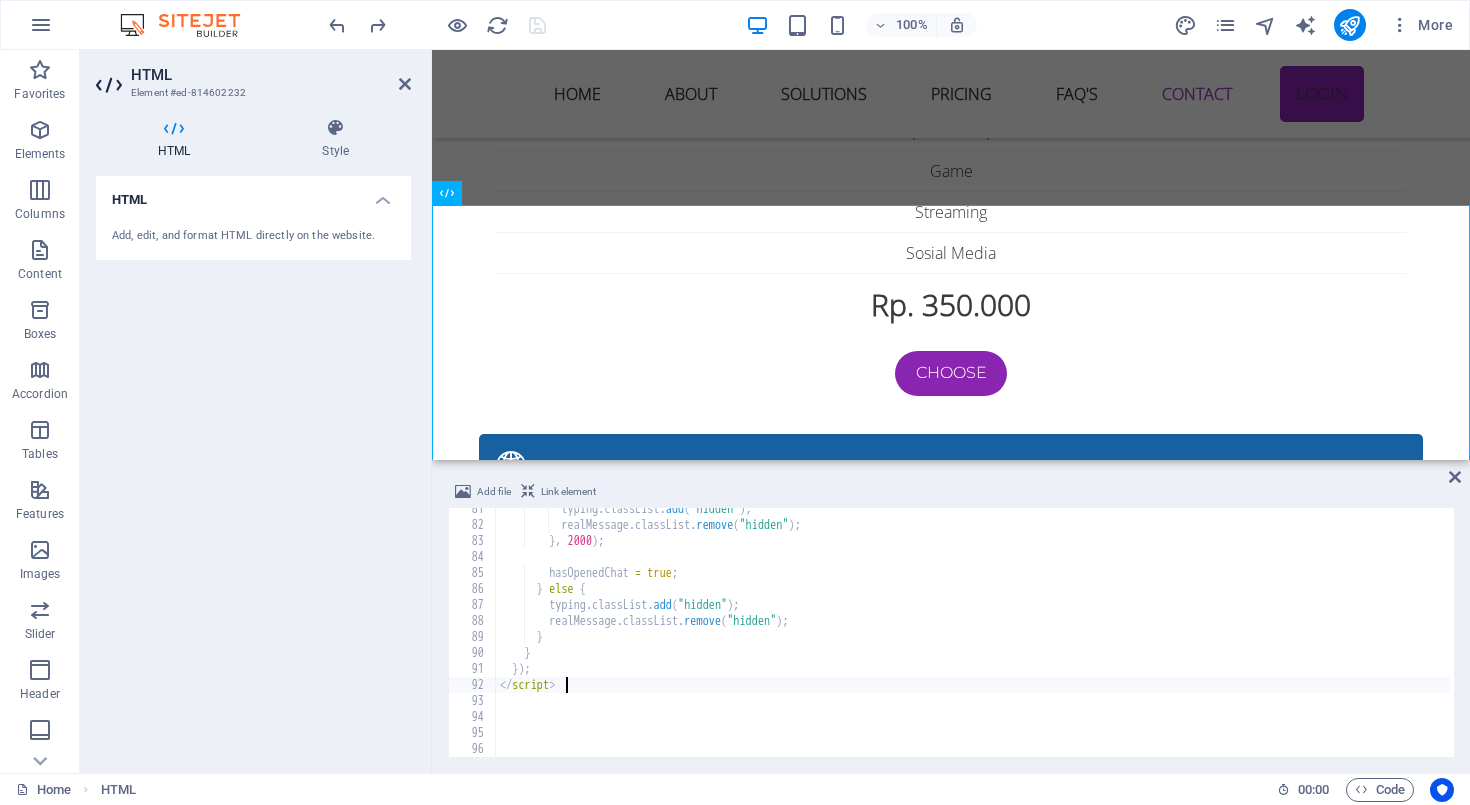 type on "});
</script-->" 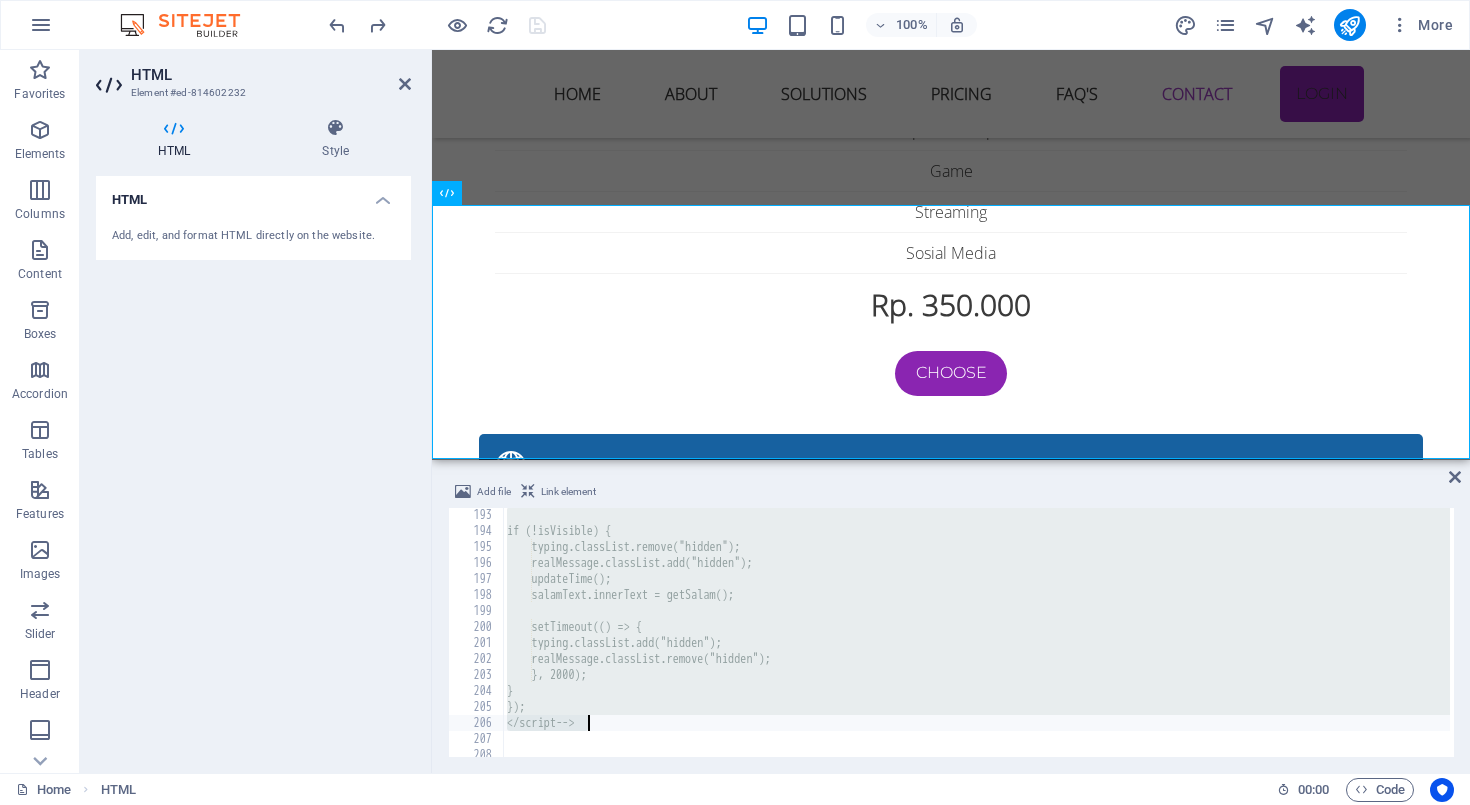 scroll, scrollTop: 2958, scrollLeft: 0, axis: vertical 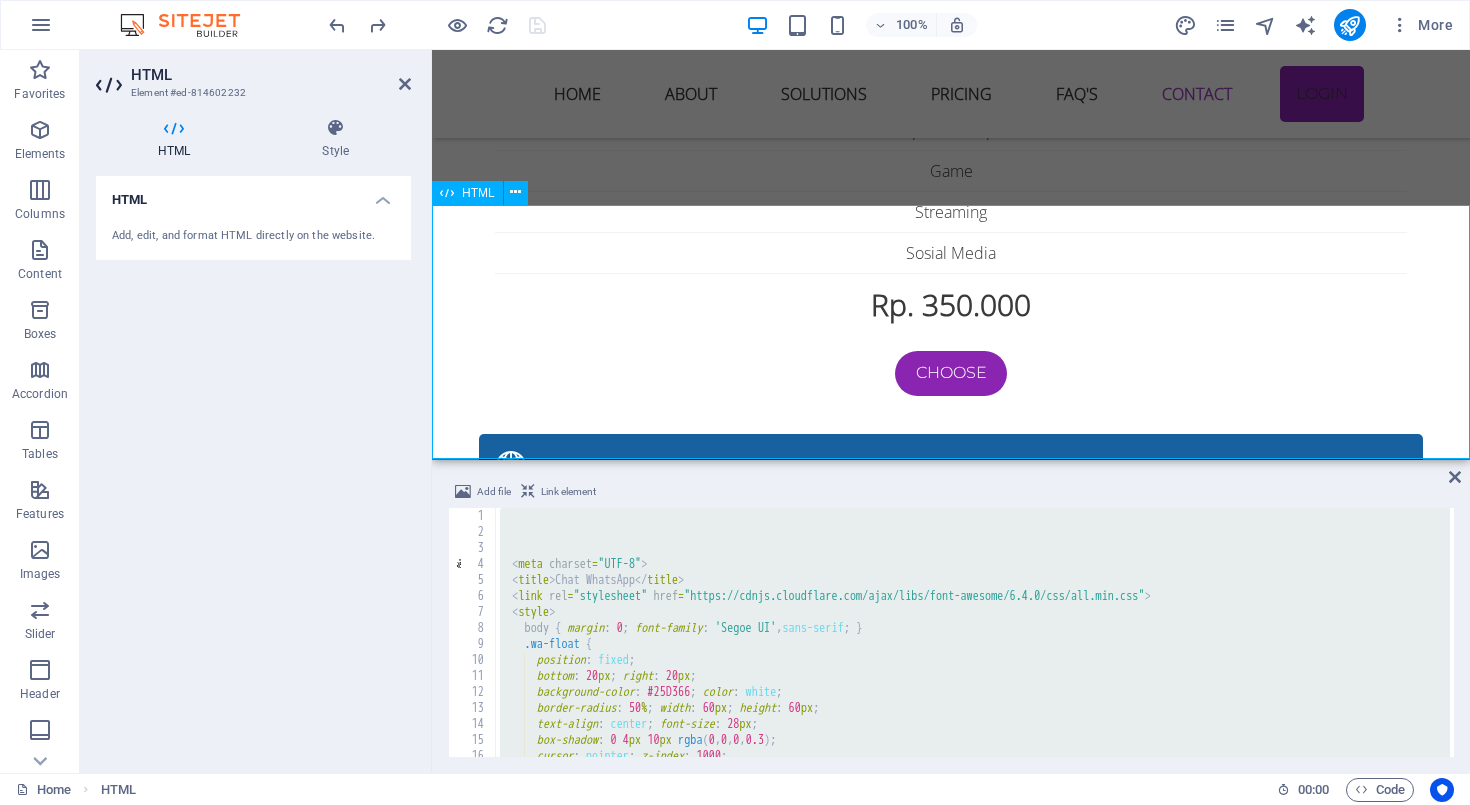 click on "Chat WhatsApp
IHS Fiber
Layanan Konsumen
×
Selamat datang 👋
Ada yang bisa kami bantu? 😊
[TIME]
Chat on WhatsApp" at bounding box center (951, 3791) 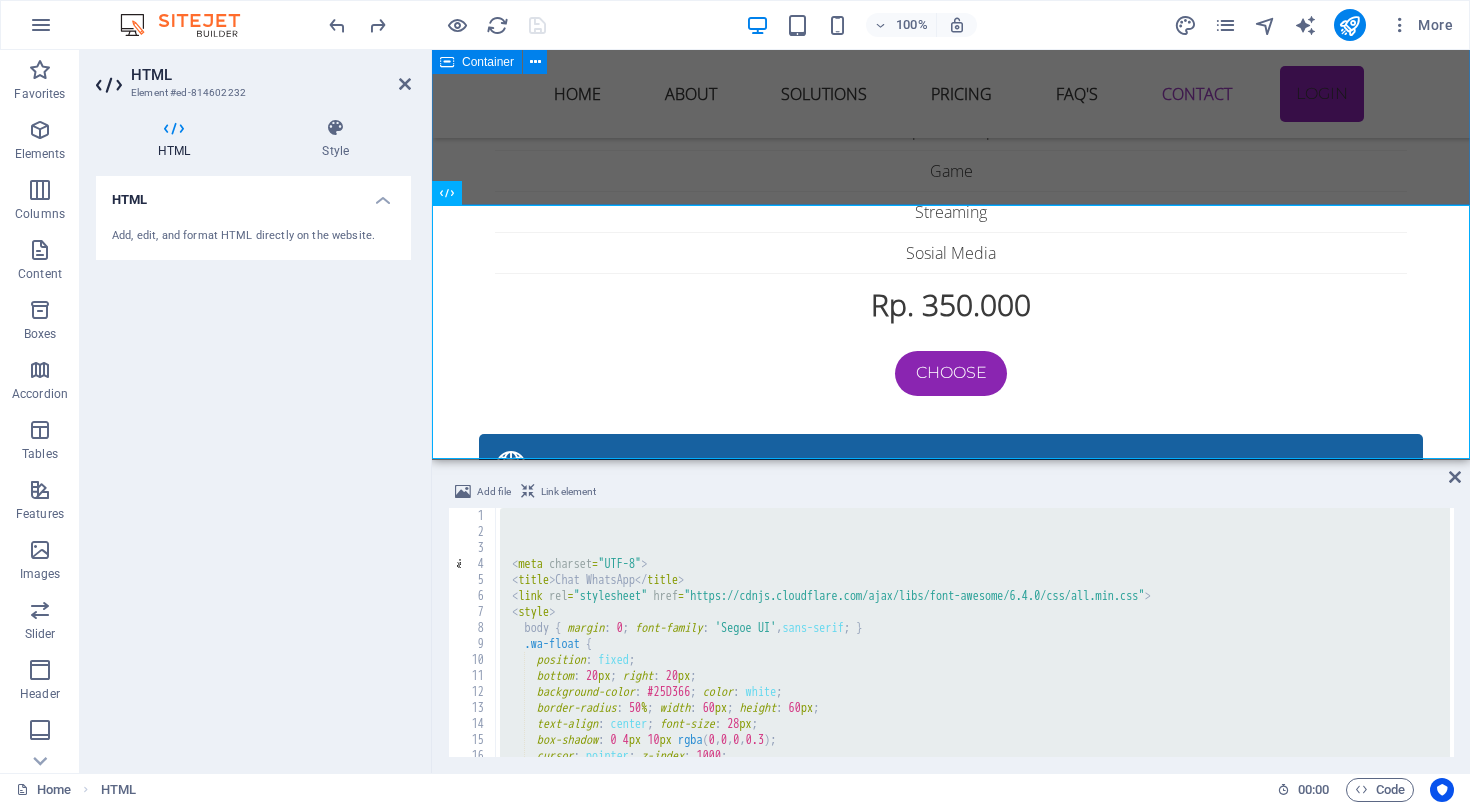 click on "kendala internet sering terjadi Jika menemui kendala internet dengan menggunakan wifi sering diskonek atau tidak mendapatkan sinyal bahkan tidak ada internet maka cara di bawah ini mungkin bisa membantu 1. Sinyal WiFi Lemah di Beberapa Ruangan Penyebab: Lokasi router terlalu jauh atau terhalang tembok tebal, perabotan besar, atau lantai bertingkat. Router bawaan ONU biasanya punya jangkauan terbatas. Solusi: ✅  Letakkan router di posisi tengah rumah dan agak tinggi. ✅ Hindari meletakkan router dekat logam, microwave, atau peralatan elektronik besar. ✅ Tambahkan WiFi extender / repeater atau gunakan Mesh WiFi system untuk jangkauan luas. ✅ Ganti router ONU bawaan ke router yang punya antena lebih kuat atau dual band (2.4GHz & 5GHz). 2. Kecepatan Internet Lambat / Tidak Stabil Penyebab: Banyak perangkat tersambung sekaligus. Interferensi dari jaringan tetangga (terutama di frekuensi 2.4GHz). Router lama atau firmware belum update. Solusi: ✅ Perbarui firmware router. Penyebab: Solusi: Penyebab: Solusi:" at bounding box center [951, 2575] 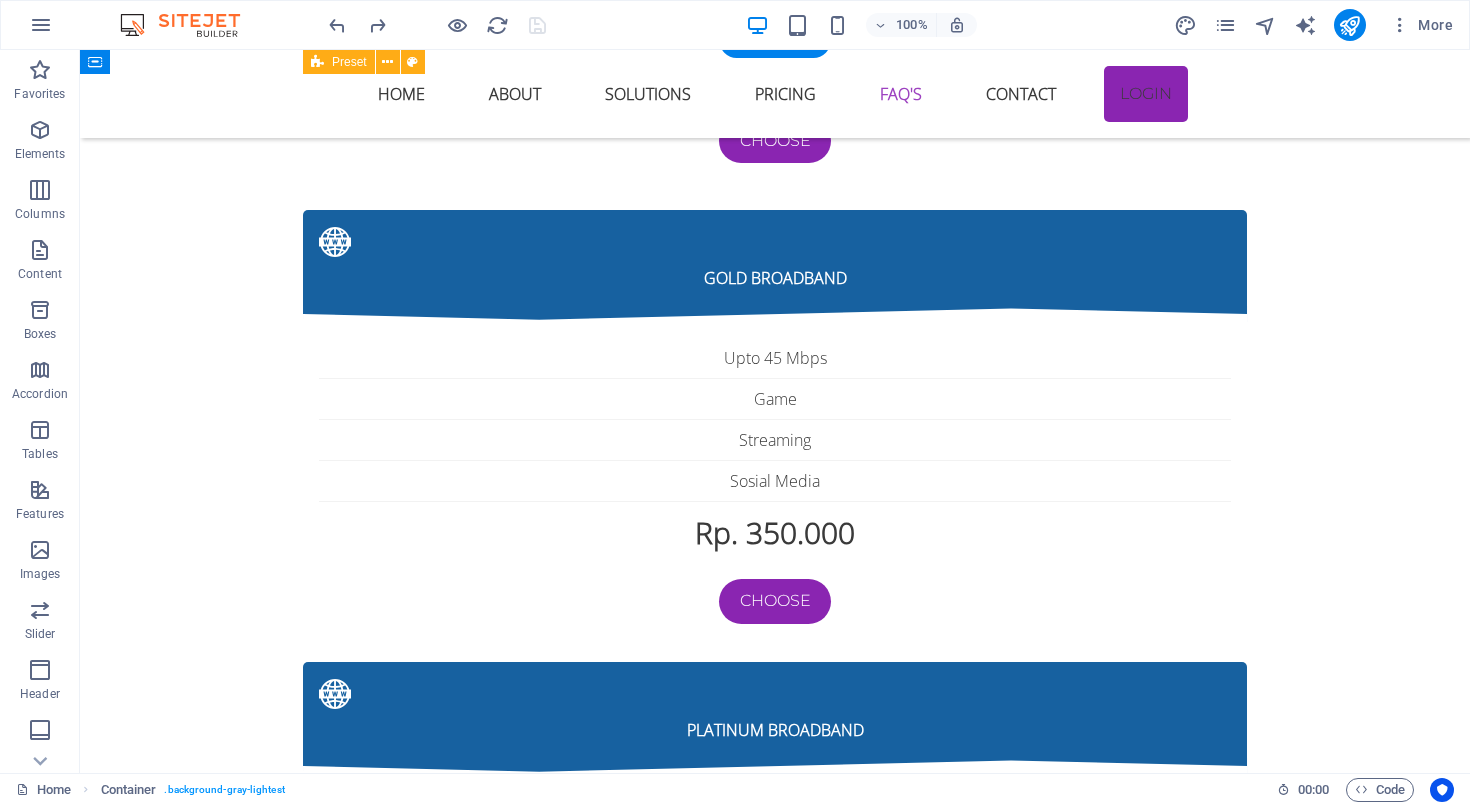 scroll, scrollTop: 6101, scrollLeft: 0, axis: vertical 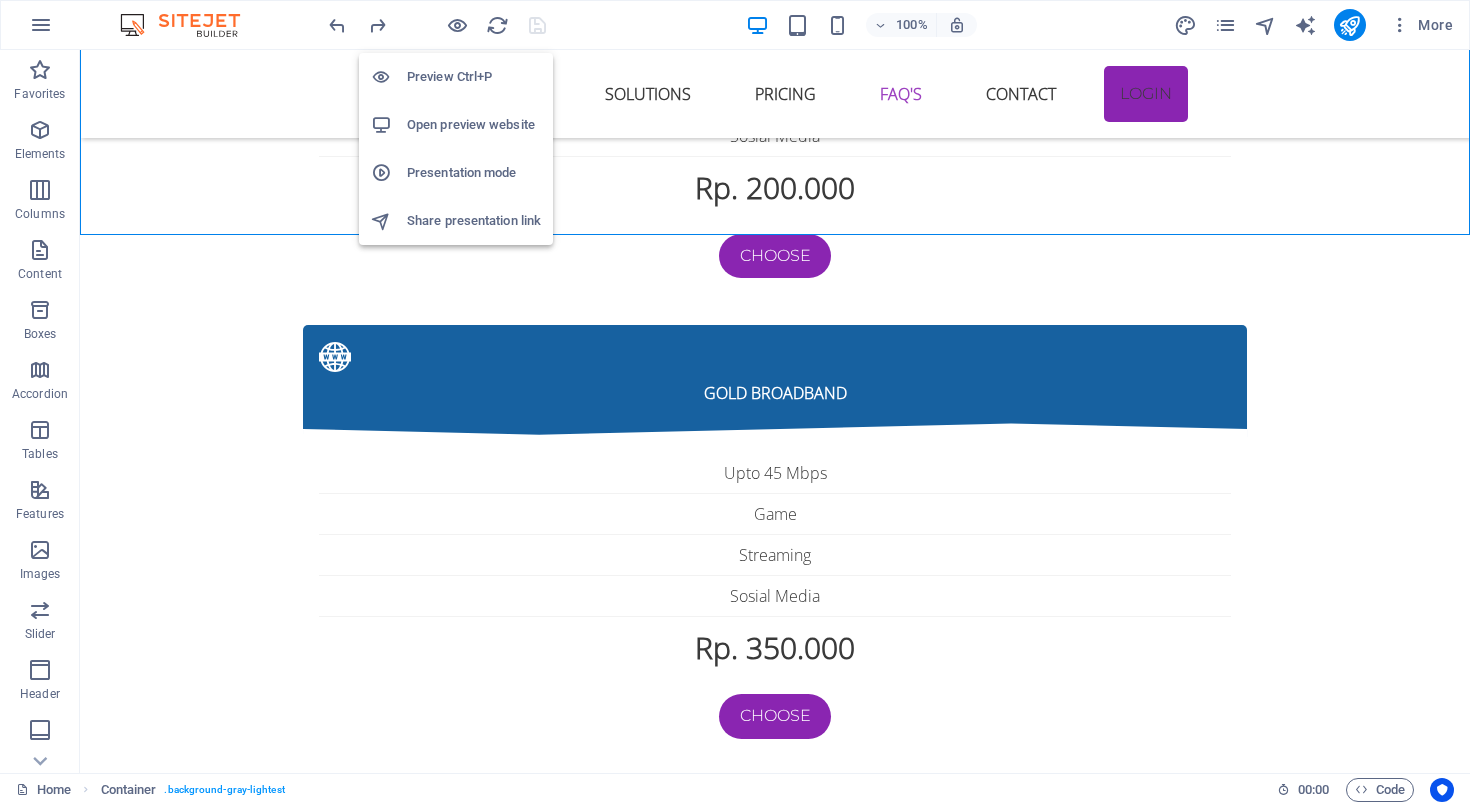 click on "Open preview website" at bounding box center [474, 125] 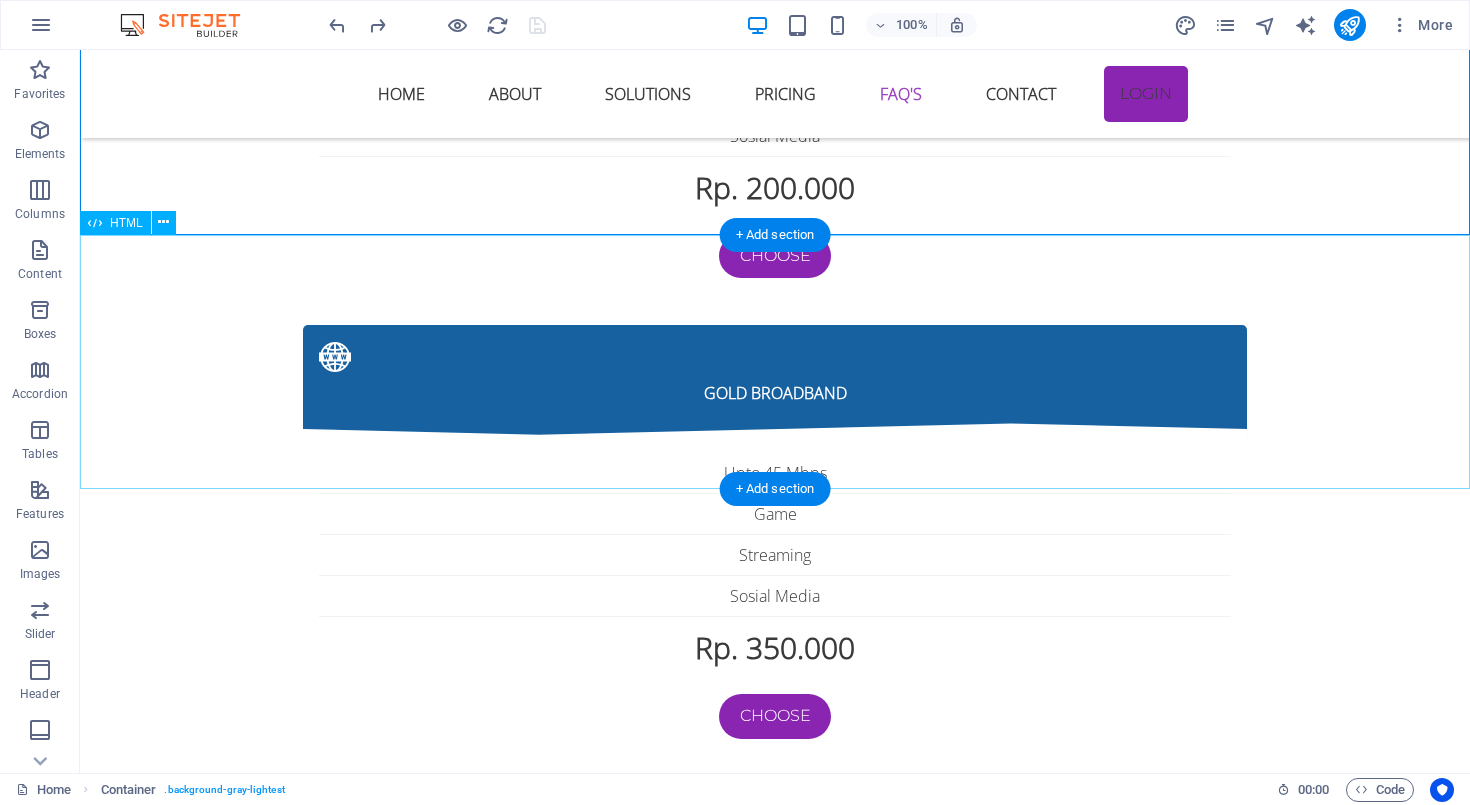 click on "Chat WhatsApp
IHS Fiber
Layanan Konsumen
×
Selamat datang 👋
Ada yang bisa kami bantu? 😊
[TIME]
Chat on WhatsApp" at bounding box center (775, 4134) 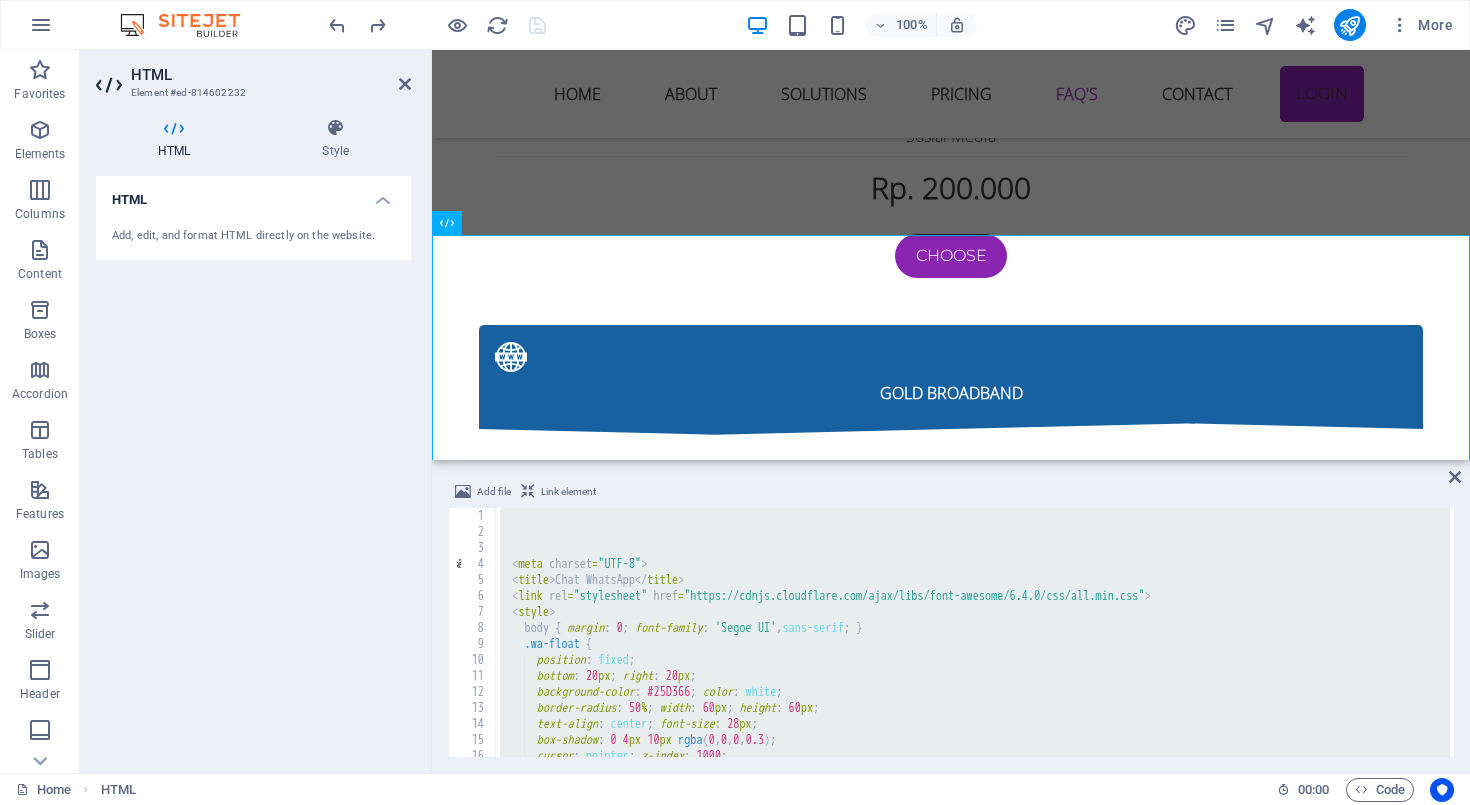 click on "<meta   charset = "UTF-8" >    <title > Chat WhatsApp </title>    <link   rel = "stylesheet"   href = "https://cdnjs.cloudflare.com/ajax/libs/font-awesome/6.4.0/css/all.min.css" >    <style >      body   {   margin :   0 ;   font-family :   ' Segoe UI ' ,  sans-serif ;   }      .wa-float   {         position :   fixed ;         bottom :   20 px ;   right :   20 px ;         background-color :   #25D366 ;   color :   white ;         border-radius :   50 % ;   width :   60 px ;   height :   60 px ;         text-align :   center ;   font-size :   28 px ;         box-shadow :   0   4 px   10 px   rgba ( 0 , 0 , 0 , 0.3 ) ;         cursor :   pointer ;   z-index :   1000 ; }" at bounding box center (973, 646) 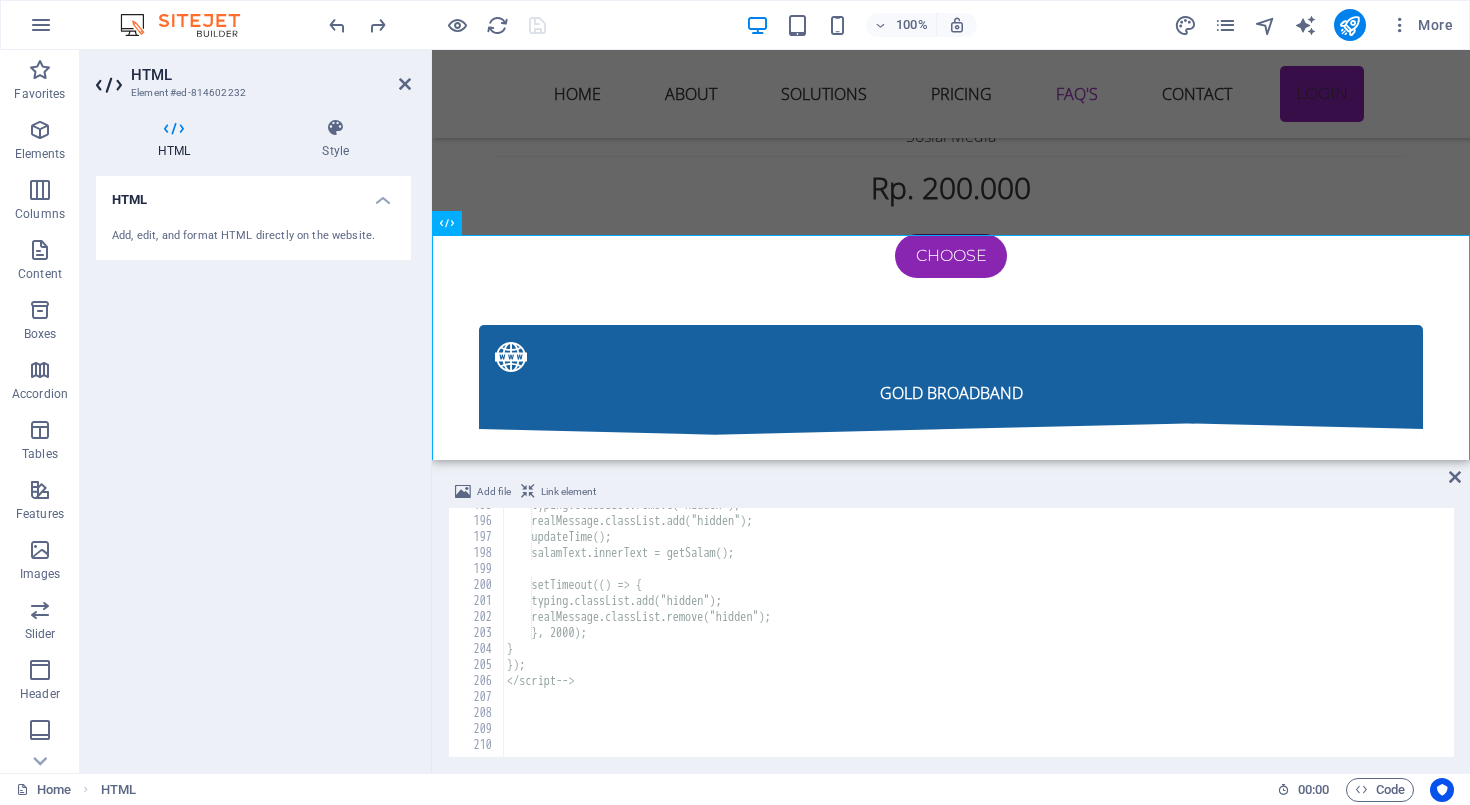 scroll, scrollTop: 3115, scrollLeft: 0, axis: vertical 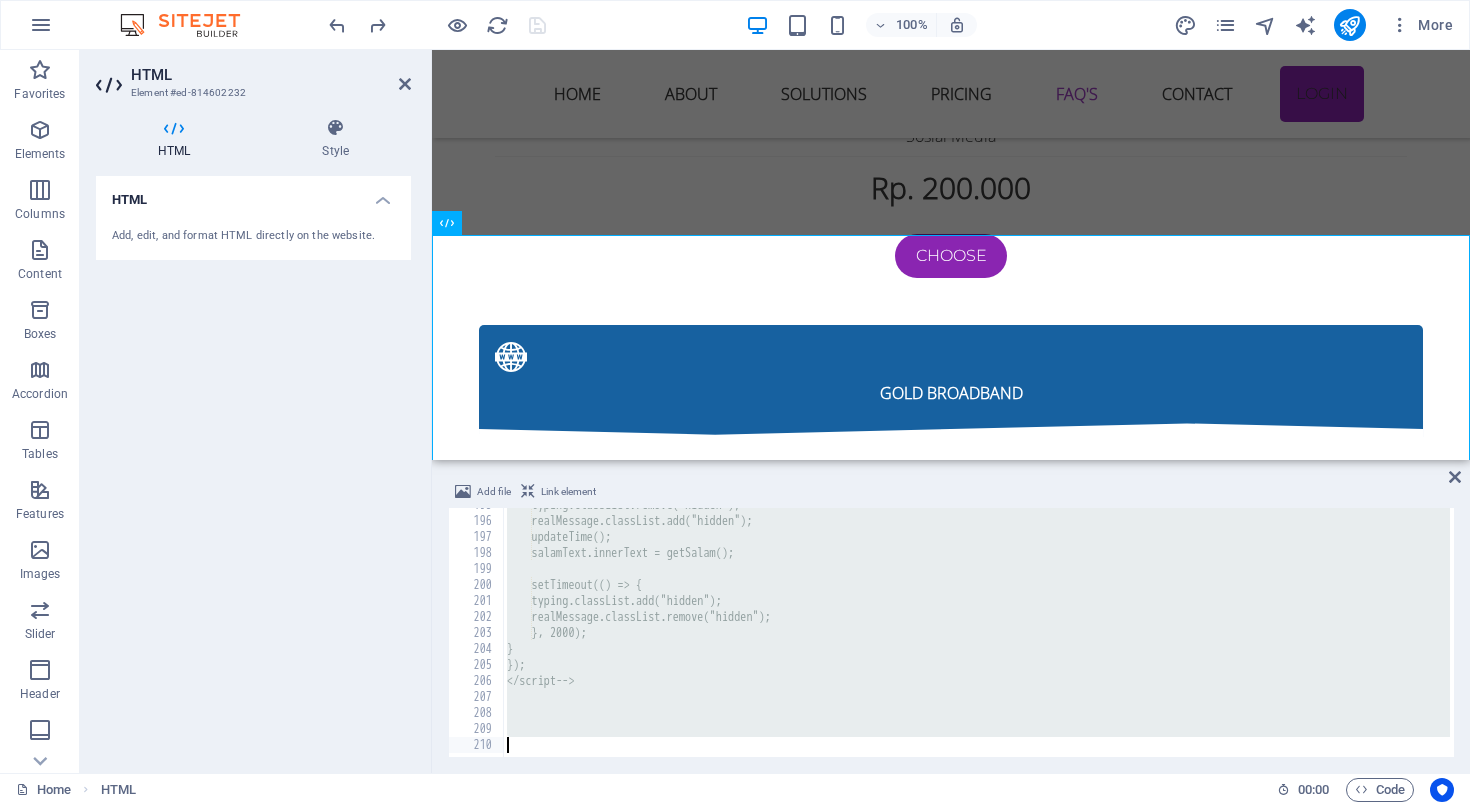 paste on "</script>" 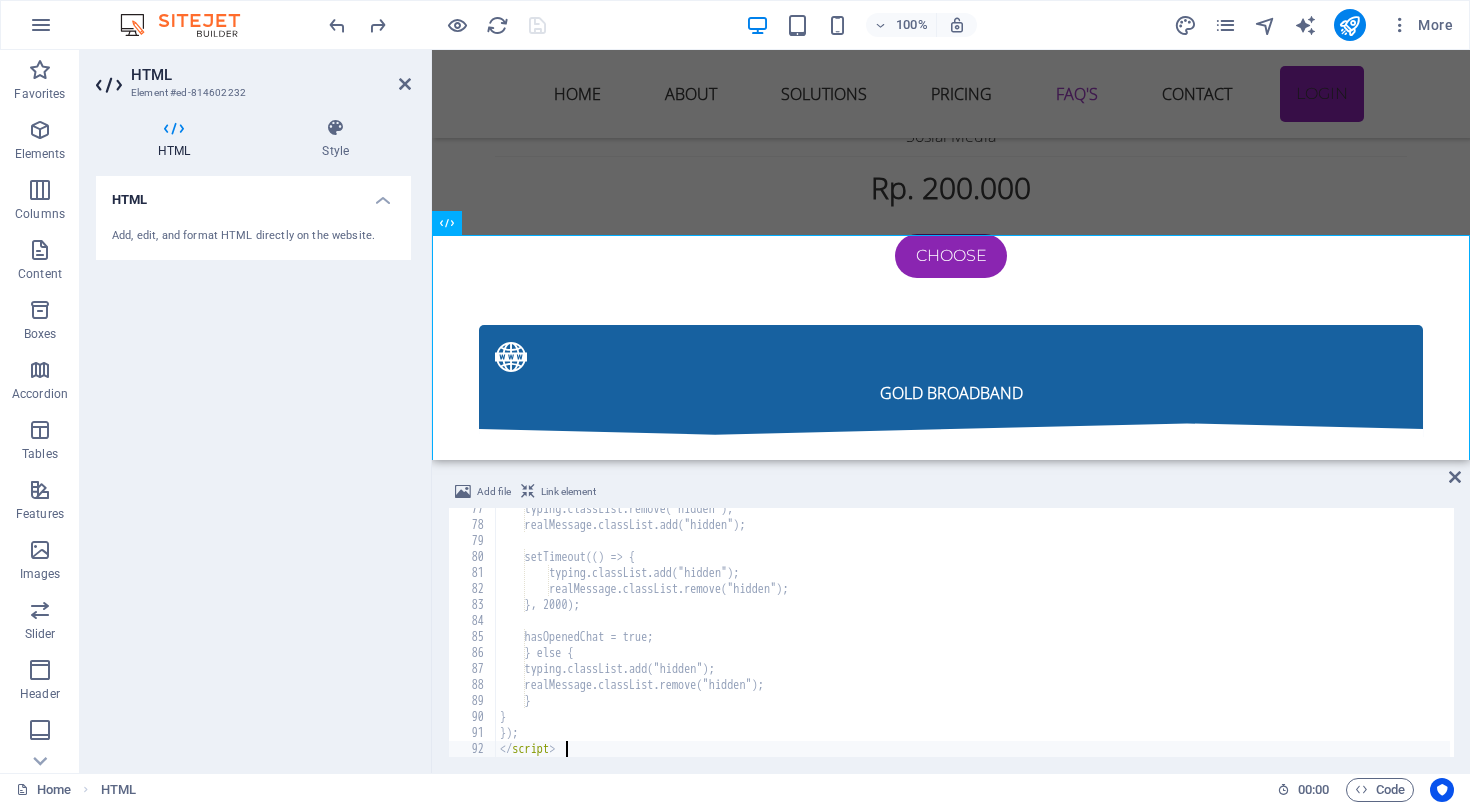 scroll, scrollTop: 1223, scrollLeft: 0, axis: vertical 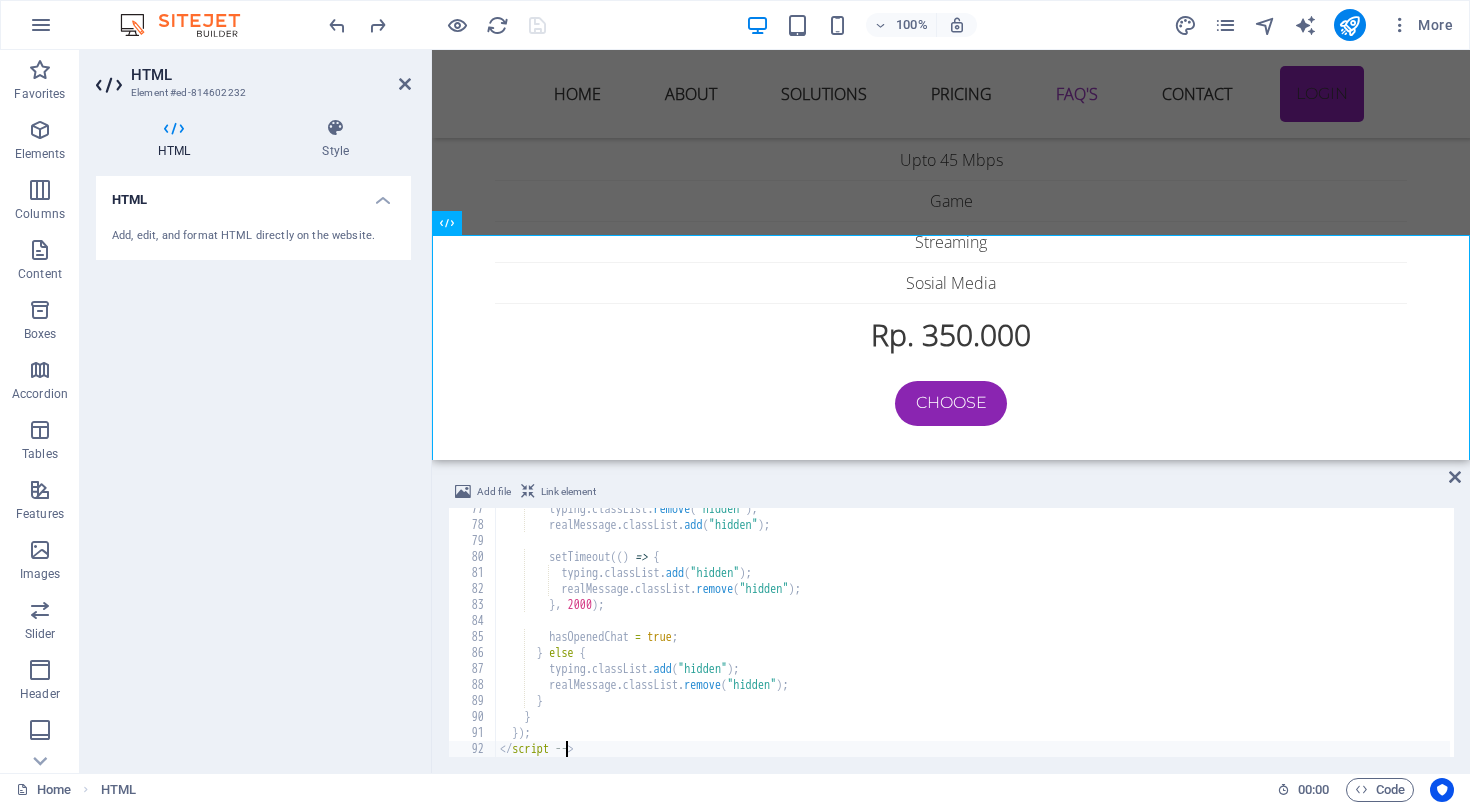 click on "typing . classList . remove ( "hidden" ) ;           realMessage . classList . add ( "hidden" ) ;           setTimeout (( )   =>   {              typing . classList . add ( "hidden" ) ;              realMessage . classList . remove ( "hidden" ) ;           } ,   2000 ) ;           hasOpenedChat   =   true ;         }   else   {           typing . classList . add ( "hidden" ) ;           realMessage . classList . remove ( "hidden" ) ;         }      }    }) ; </ script   -- >" at bounding box center (973, 641) 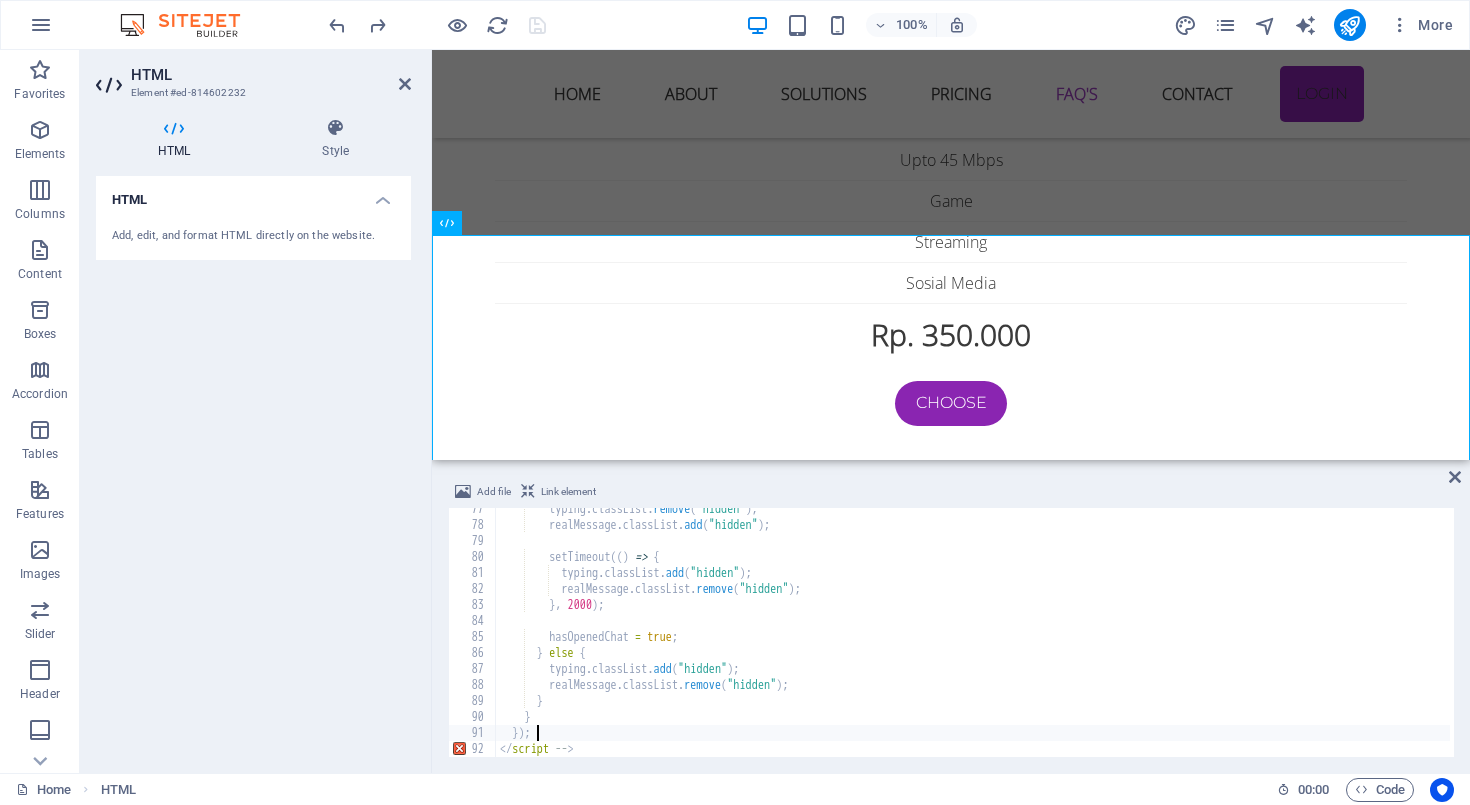 scroll, scrollTop: 0, scrollLeft: 2, axis: horizontal 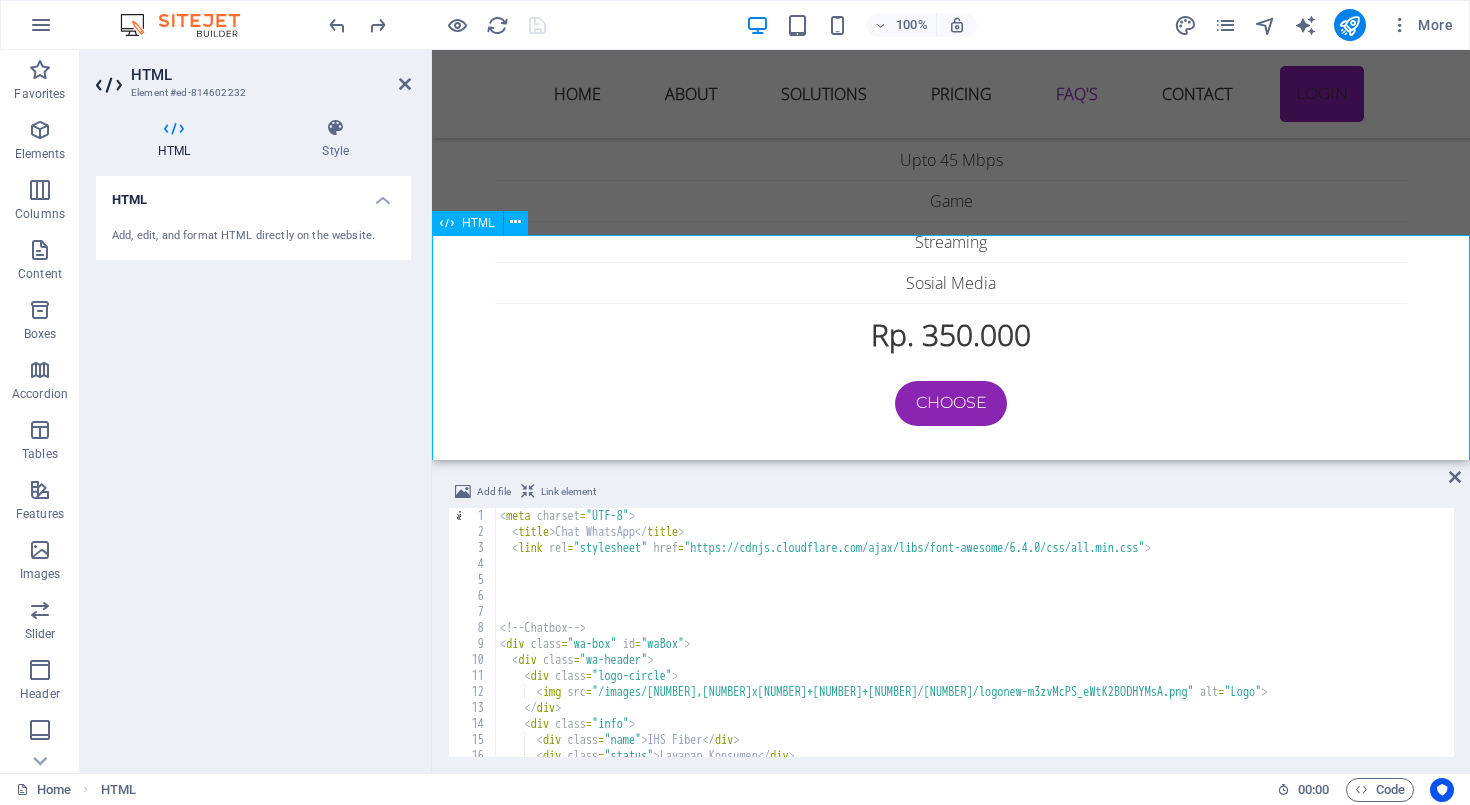 click on "Chat WhatsApp
IHS Fiber
Layanan Konsumen
×
Selamat datang 👋
Ada yang bisa kami bantu? 😊
[TIME]
Chat on WhatsApp" at bounding box center (951, 3821) 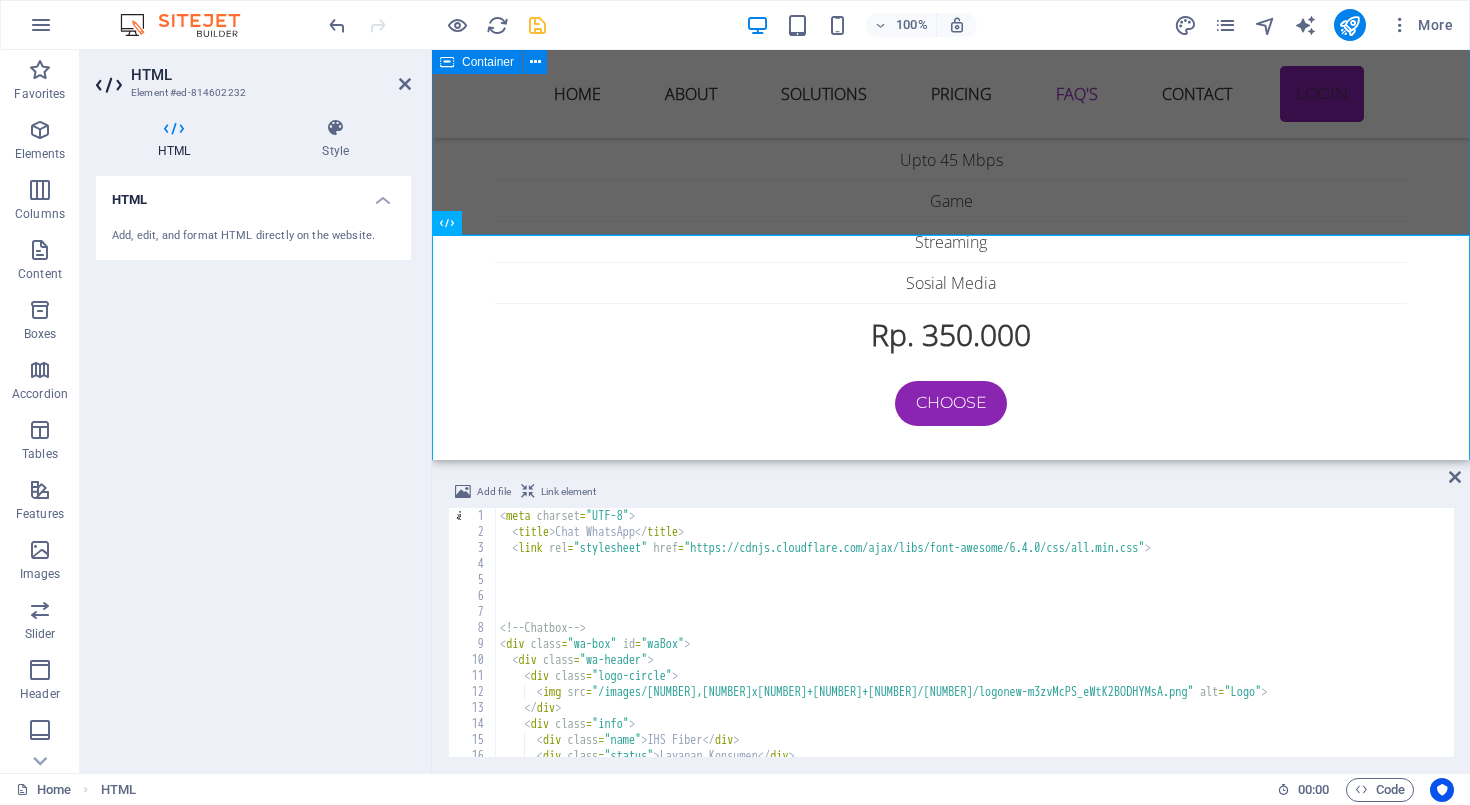 click on "kendala internet sering terjadi Jika menemui kendala internet dengan menggunakan wifi sering diskonek atau tidak mendapatkan sinyal bahkan tidak ada internet maka cara di bawah ini mungkin bisa membantu 1. Sinyal WiFi Lemah di Beberapa Ruangan Penyebab: Lokasi router terlalu jauh atau terhalang tembok tebal, perabotan besar, atau lantai bertingkat. Router bawaan ONU biasanya punya jangkauan terbatas. Solusi: ✅  Letakkan router di posisi tengah rumah dan agak tinggi. ✅ Hindari meletakkan router dekat logam, microwave, atau peralatan elektronik besar. ✅ Tambahkan WiFi extender / repeater atau gunakan Mesh WiFi system untuk jangkauan luas. ✅ Ganti router ONU bawaan ke router yang punya antena lebih kuat atau dual band (2.4GHz & 5GHz). 2. Kecepatan Internet Lambat / Tidak Stabil Penyebab: Banyak perangkat tersambung sekaligus. Interferensi dari jaringan tetangga (terutama di frekuensi 2.4GHz). Router lama atau firmware belum update. Solusi: ✅ Perbarui firmware router. Penyebab: Solusi: Penyebab: Solusi:" at bounding box center [951, 2605] 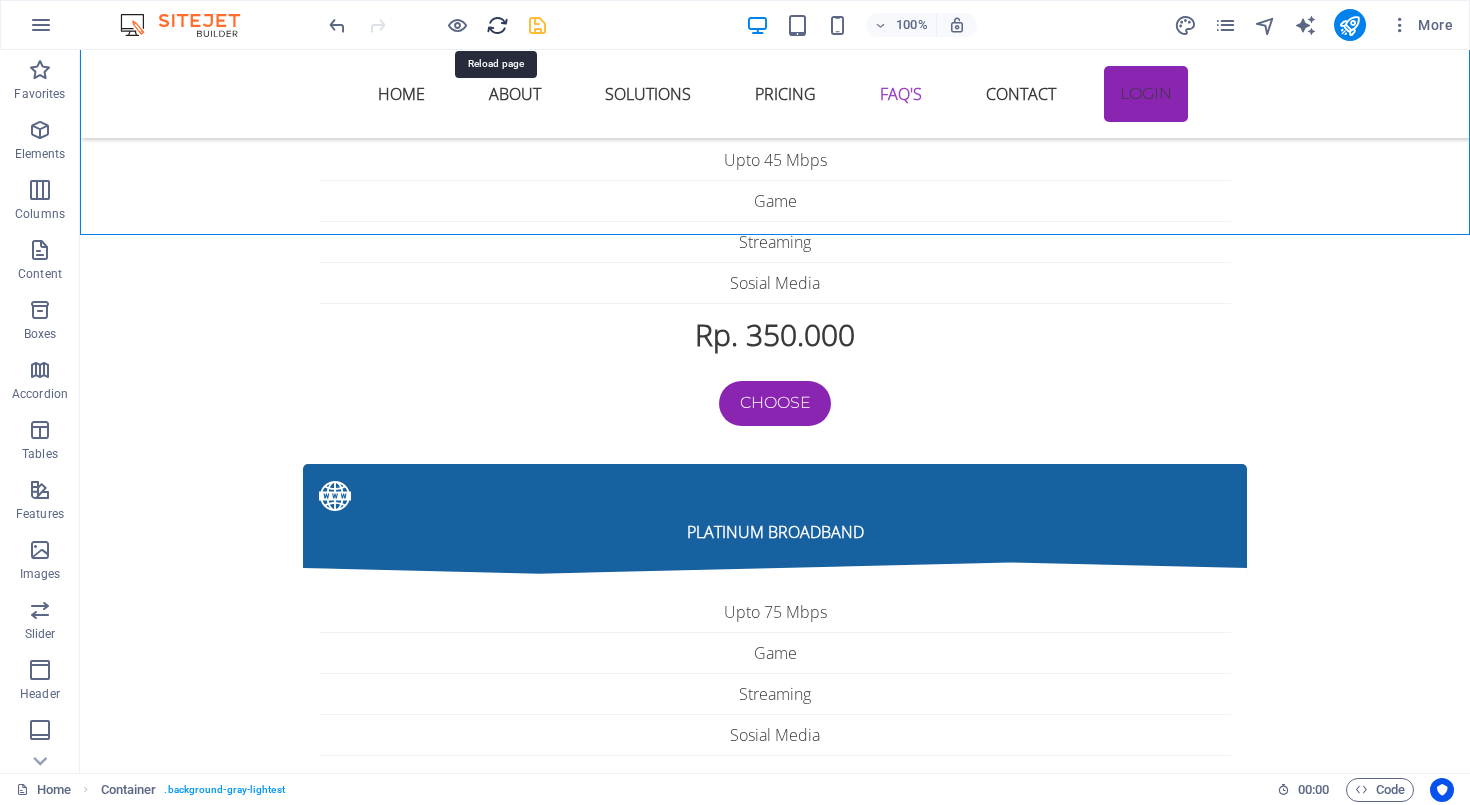 click at bounding box center [497, 25] 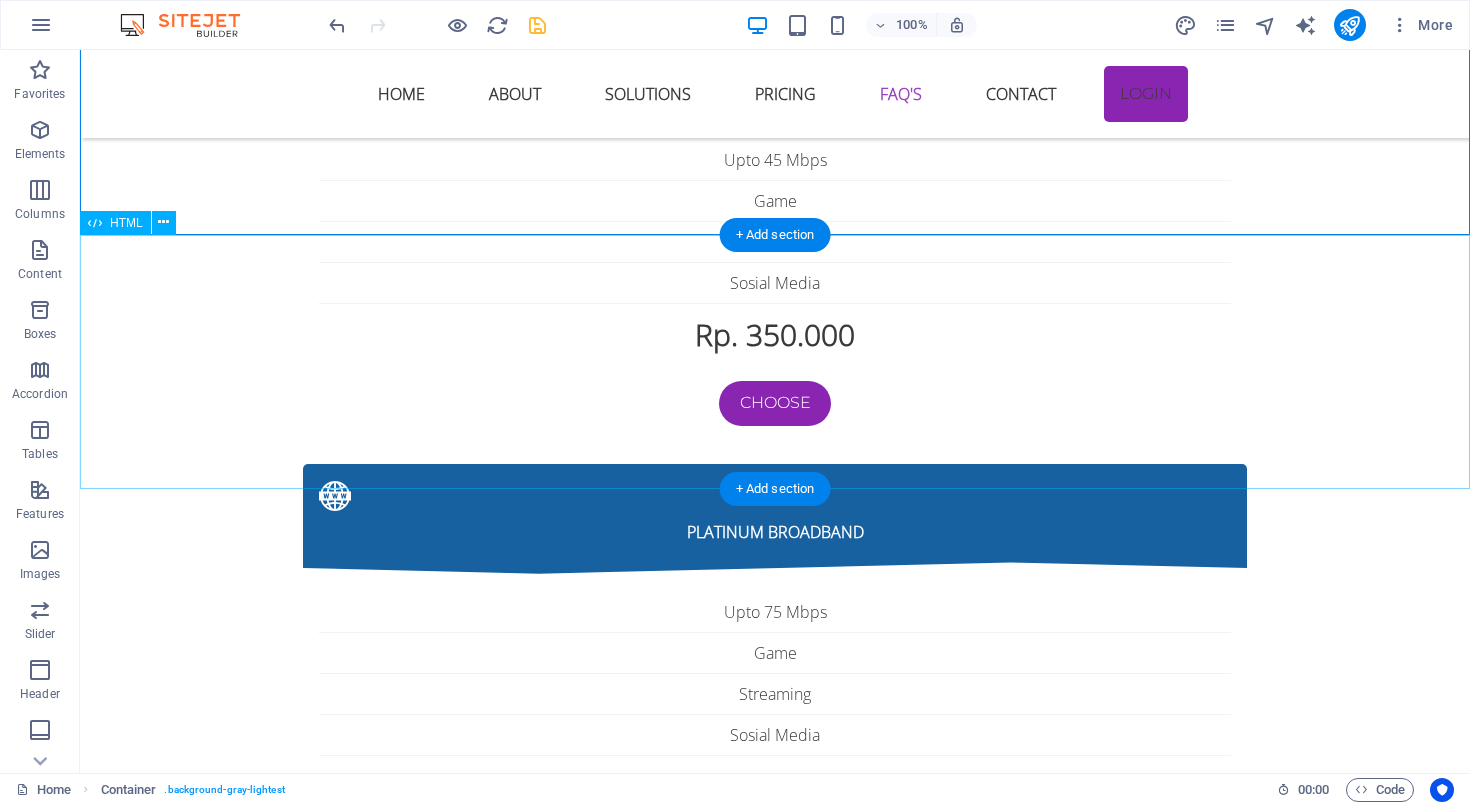 click on "Chat WhatsApp
IHS Fiber
Layanan Konsumen
×
Selamat datang 👋
Ada yang bisa kami bantu? 😊
[TIME]
Chat on WhatsApp" at bounding box center [775, 3821] 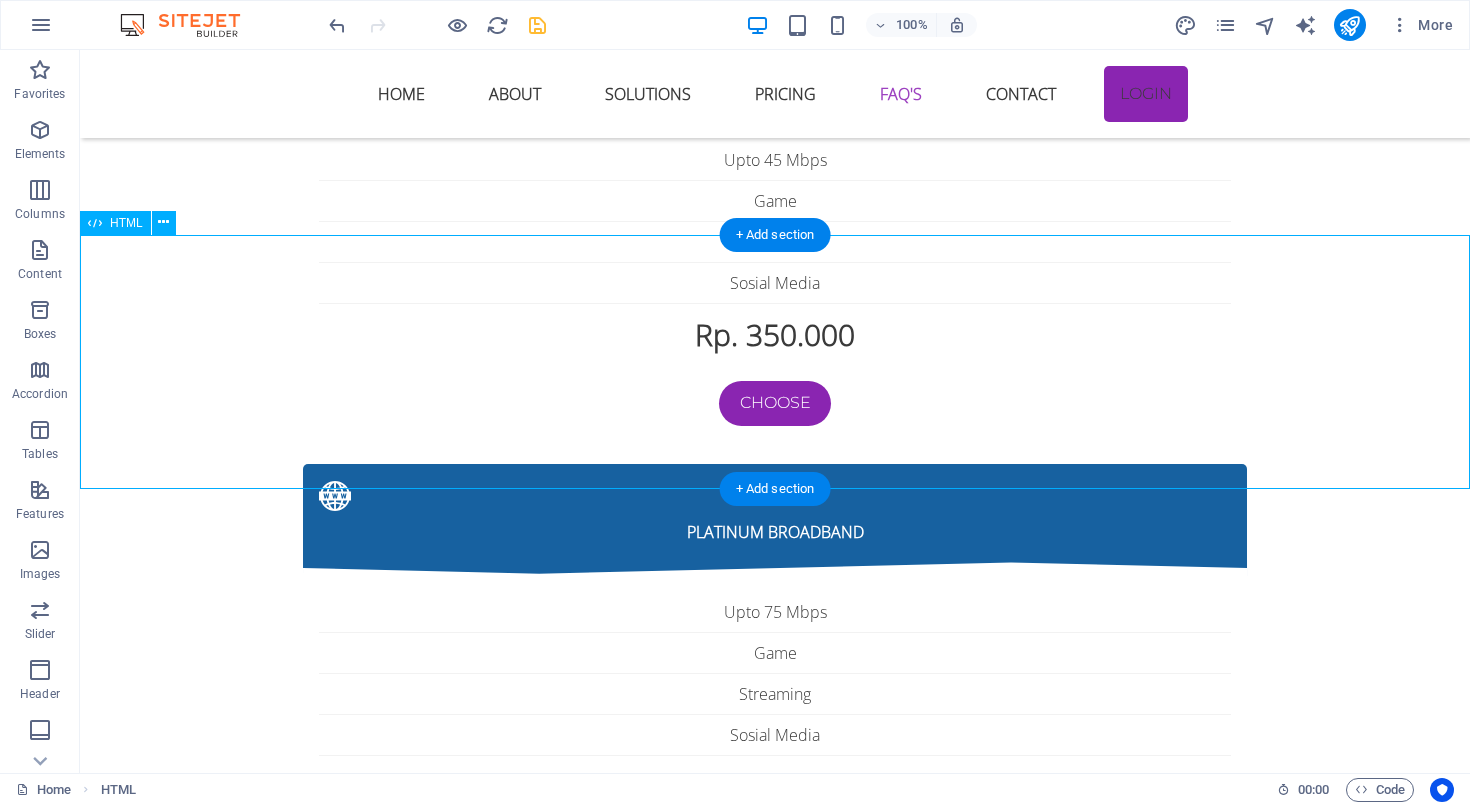 click on "Chat WhatsApp
IHS Fiber
Layanan Konsumen
×
Selamat datang 👋
Ada yang bisa kami bantu? 😊
[TIME]
Chat on WhatsApp" at bounding box center (775, 3821) 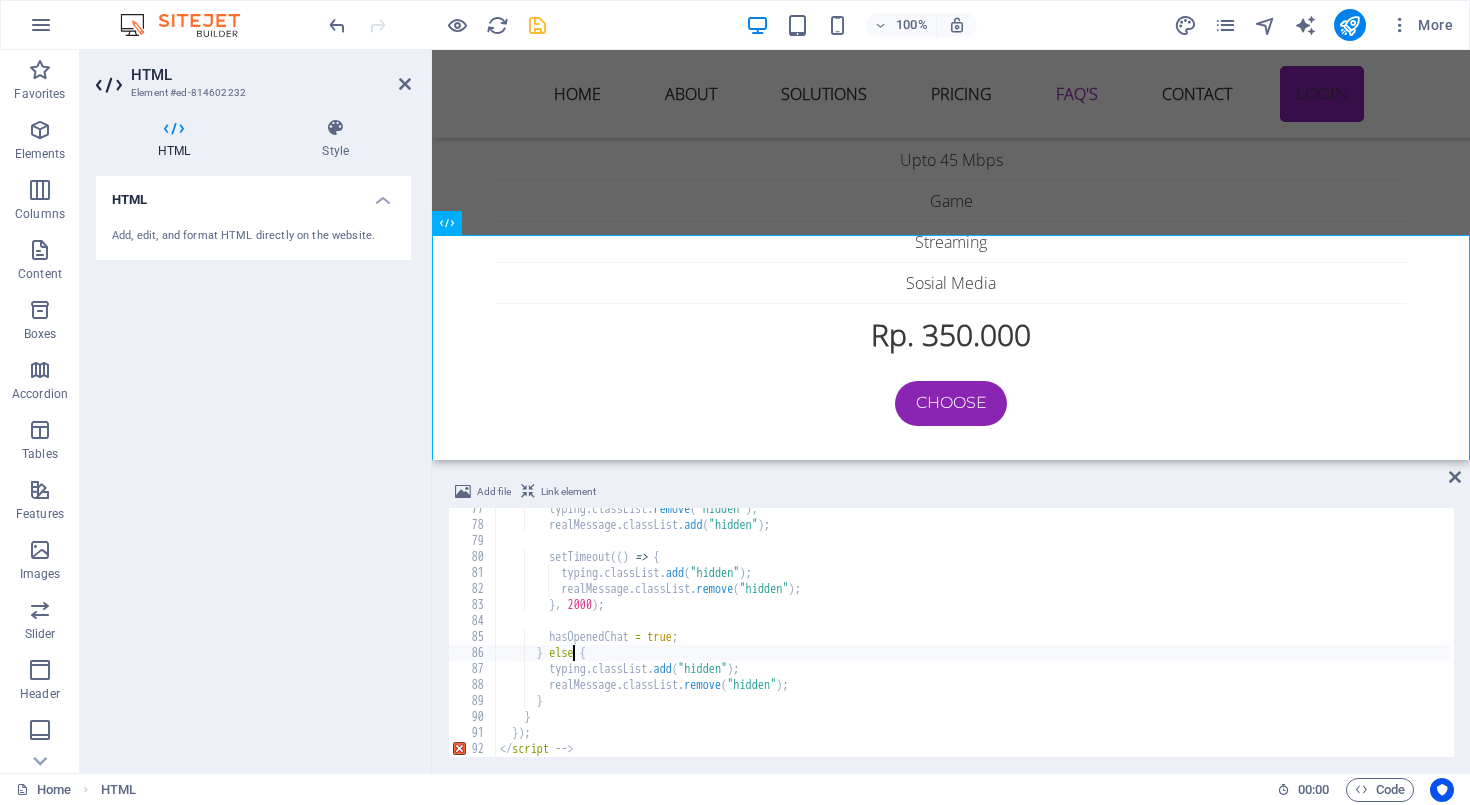 scroll, scrollTop: 1223, scrollLeft: 0, axis: vertical 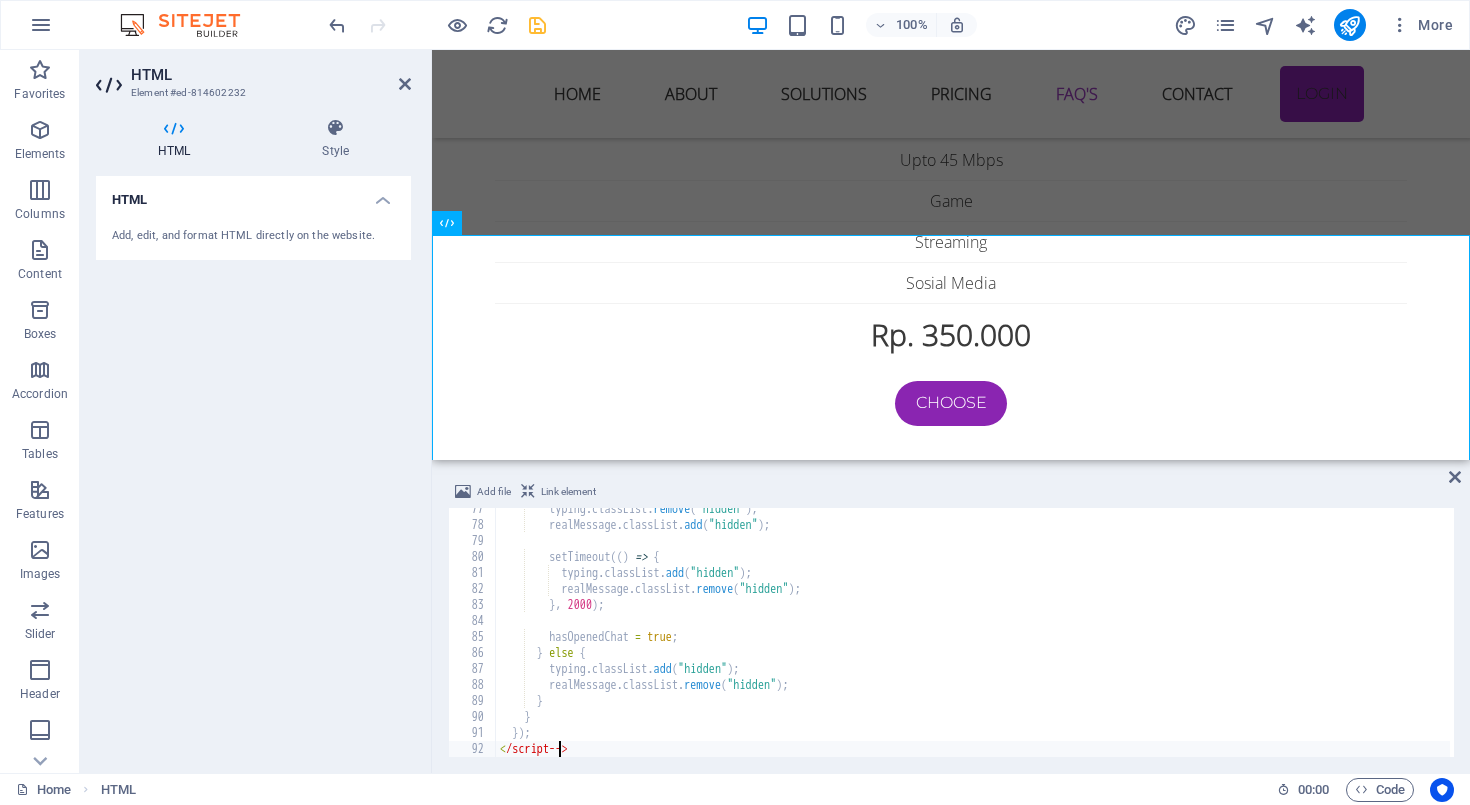 type on "</script>" 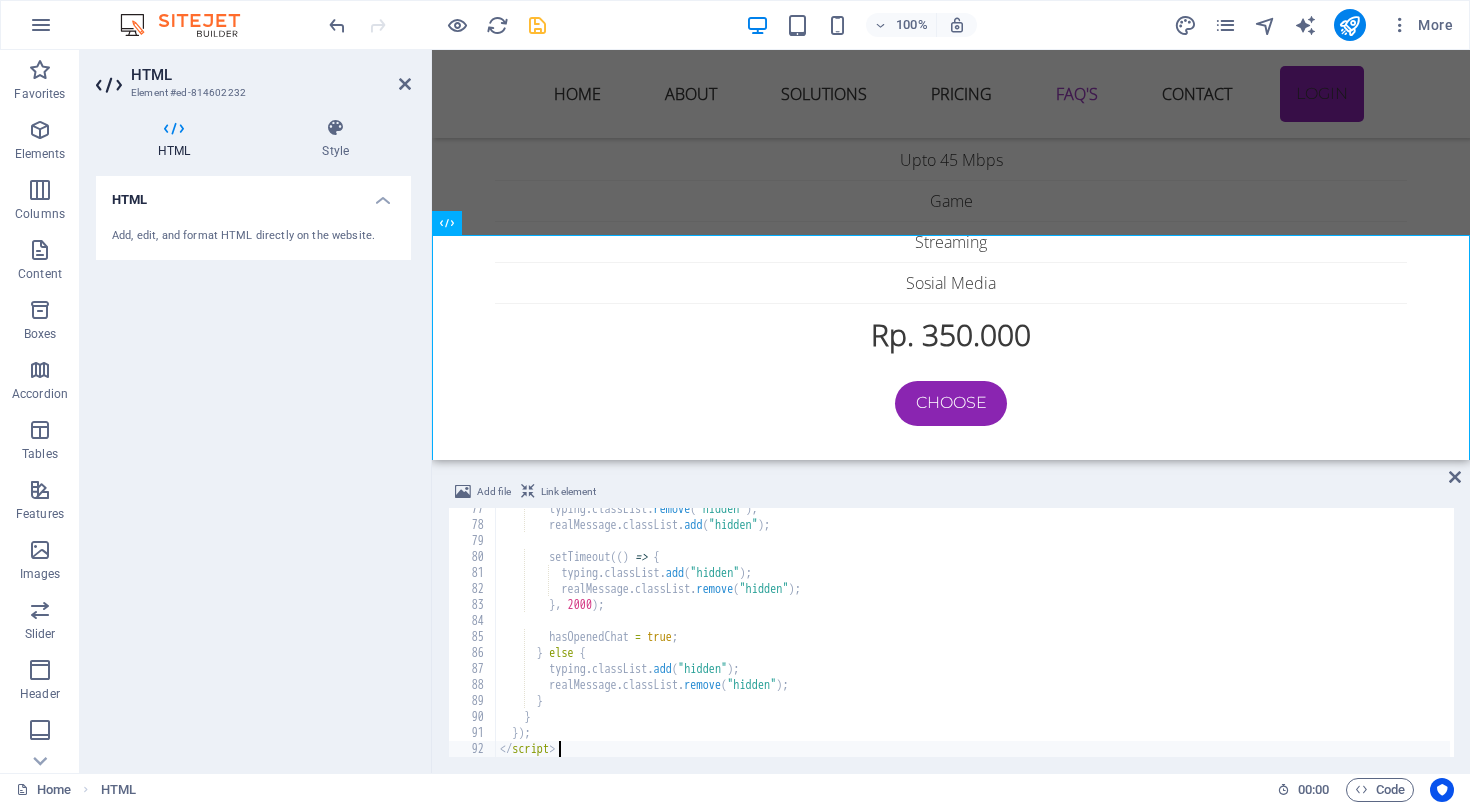 scroll, scrollTop: 3111, scrollLeft: 0, axis: vertical 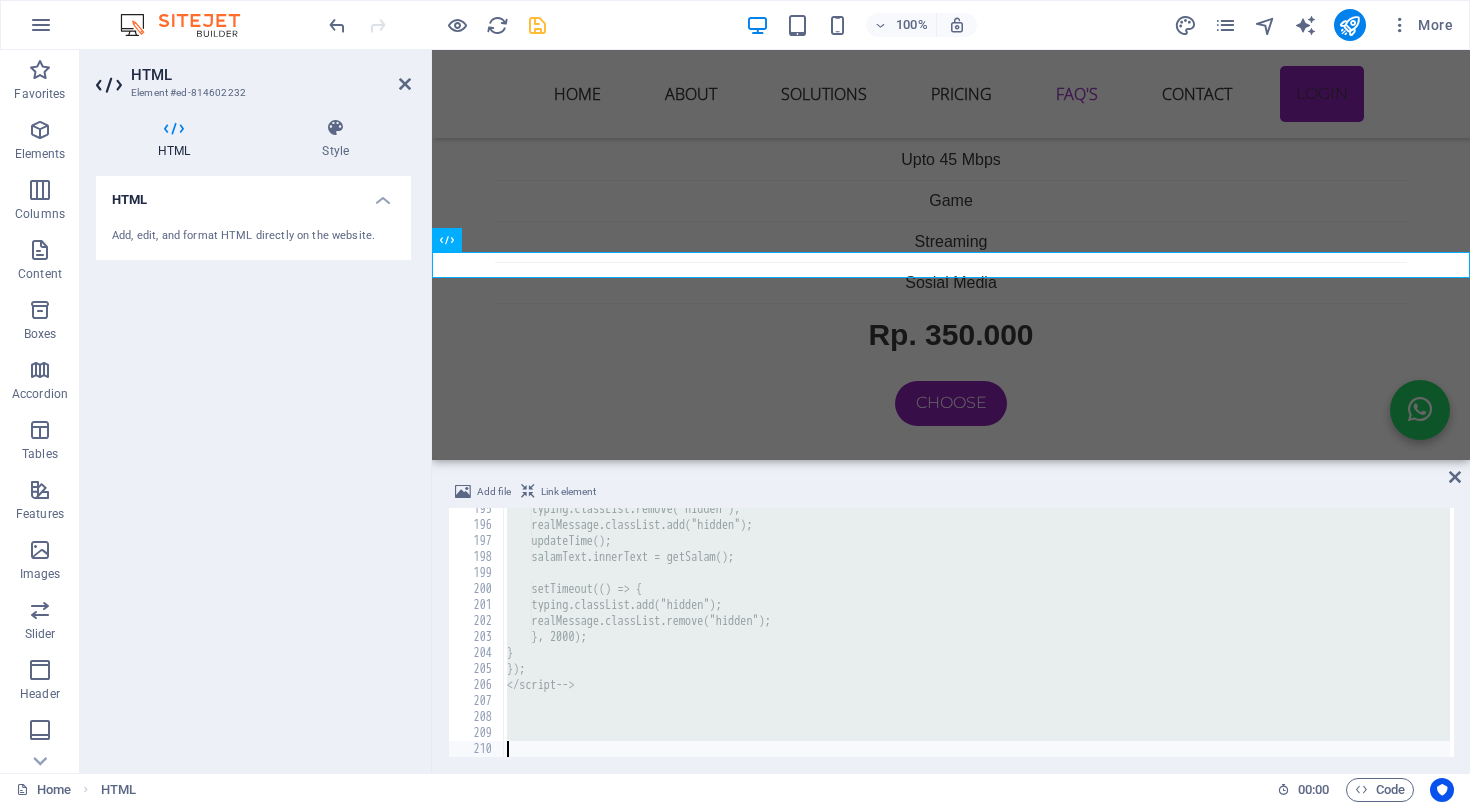 click on "typing.classList.remove("hidden");        realMessage.classList.add("hidden");        updateTime();        salamText.innerText = getSalam();        setTimeout(() => {          typing.classList.add("hidden");          realMessage.classList.remove("hidden");        }, 2000);     }   }); </script -->" at bounding box center (980, 639) 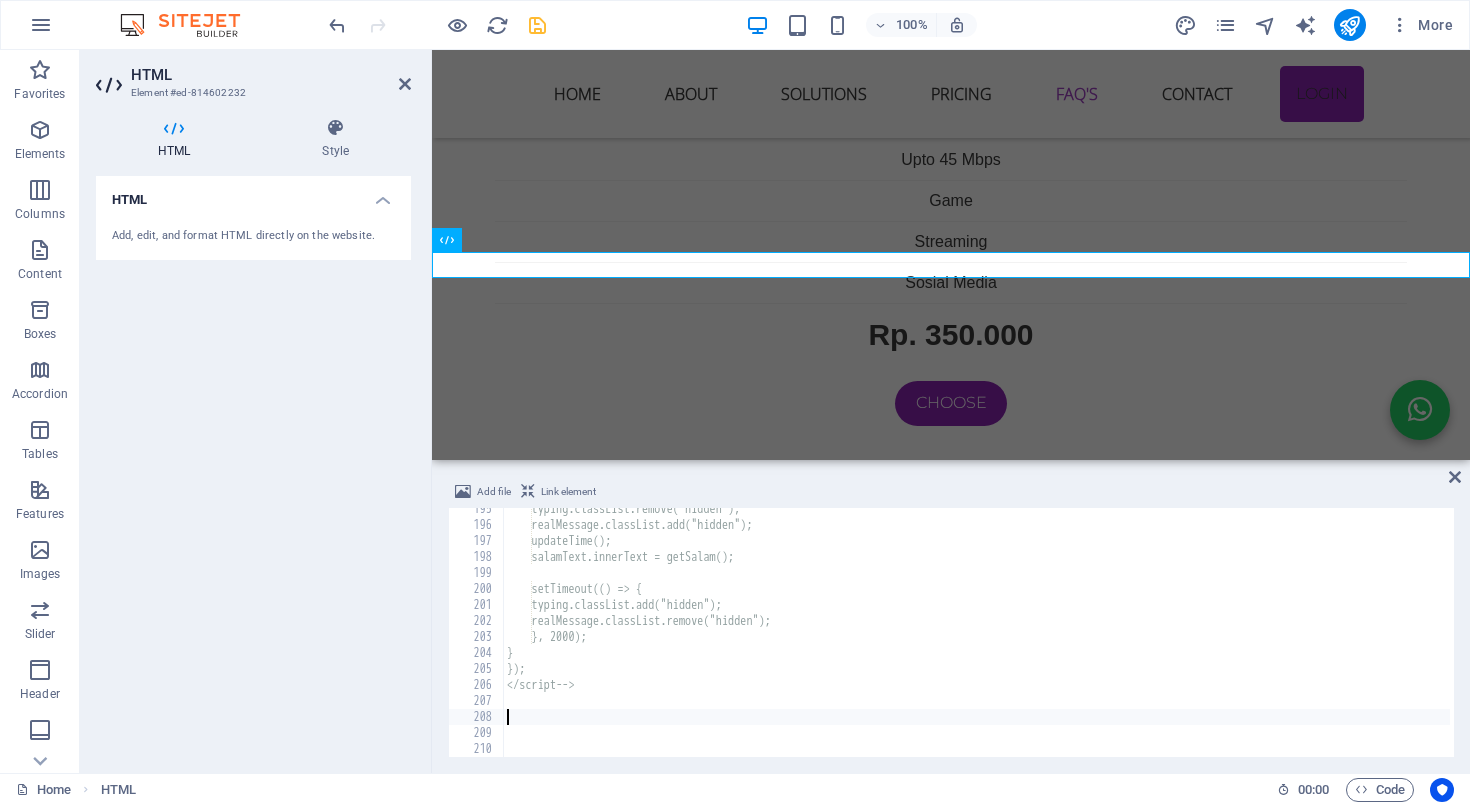 click on "typing.classList.remove("hidden");        realMessage.classList.add("hidden");        updateTime();        salamText.innerText = getSalam();        setTimeout(() => {          typing.classList.add("hidden");          realMessage.classList.remove("hidden");        }, 2000);     }   }); </script -->" at bounding box center [980, 639] 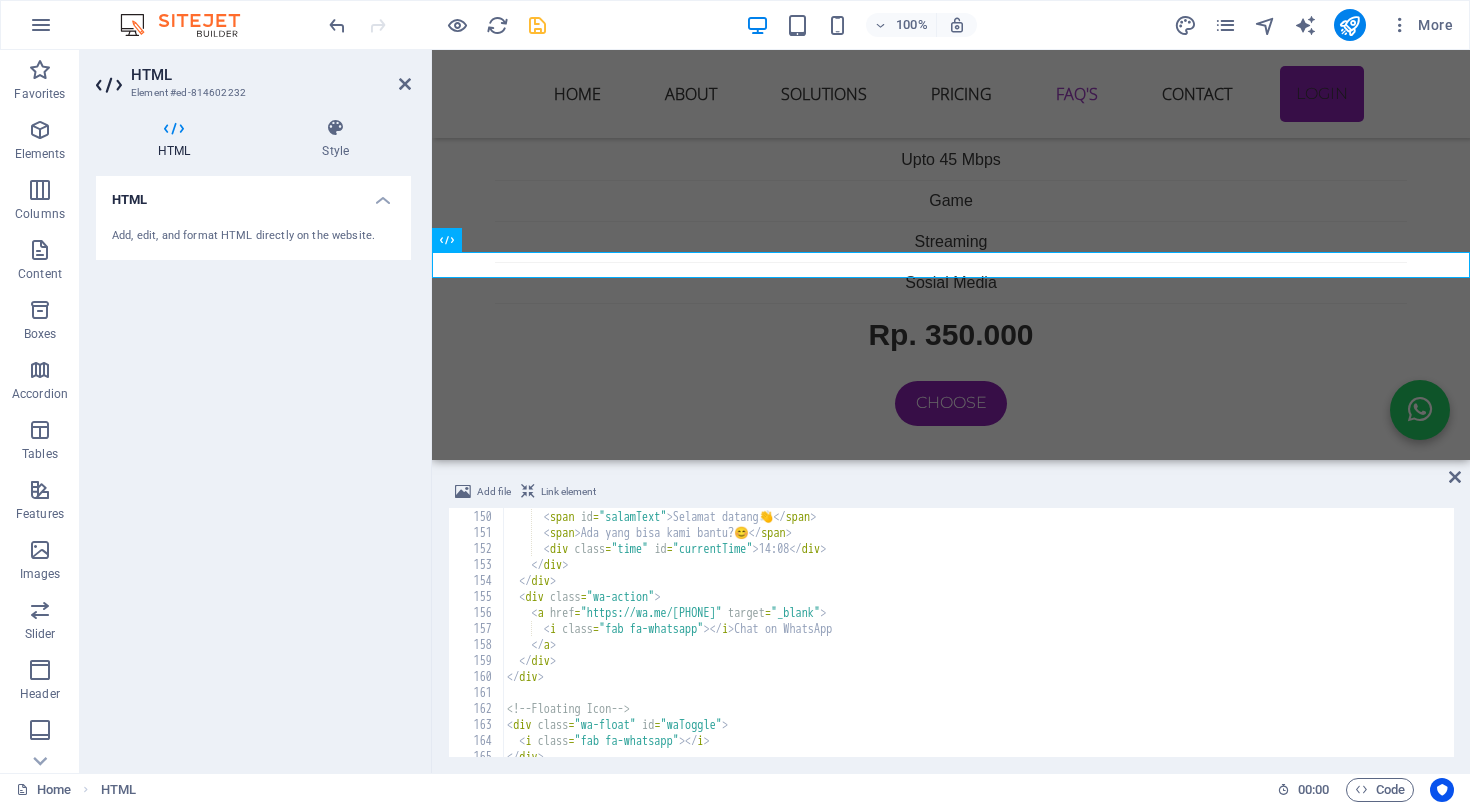 scroll, scrollTop: 2401, scrollLeft: 0, axis: vertical 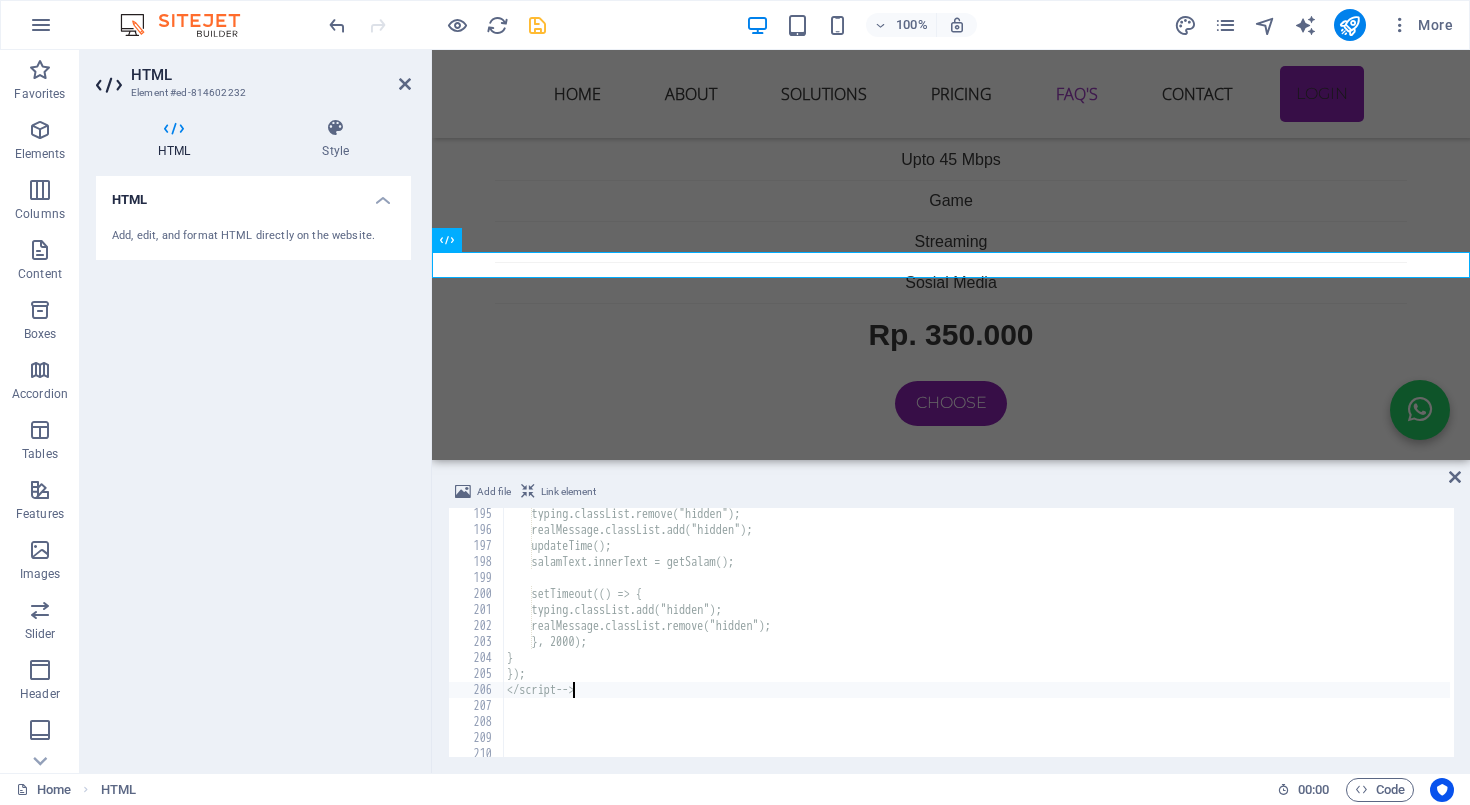 click on "typing.classList.remove("hidden");        realMessage.classList.add("hidden");        updateTime();        salamText.innerText = getSalam();        setTimeout(() => {          typing.classList.add("hidden");          realMessage.classList.remove("hidden");        }, 2000);     }   }); </script -->" at bounding box center (980, 644) 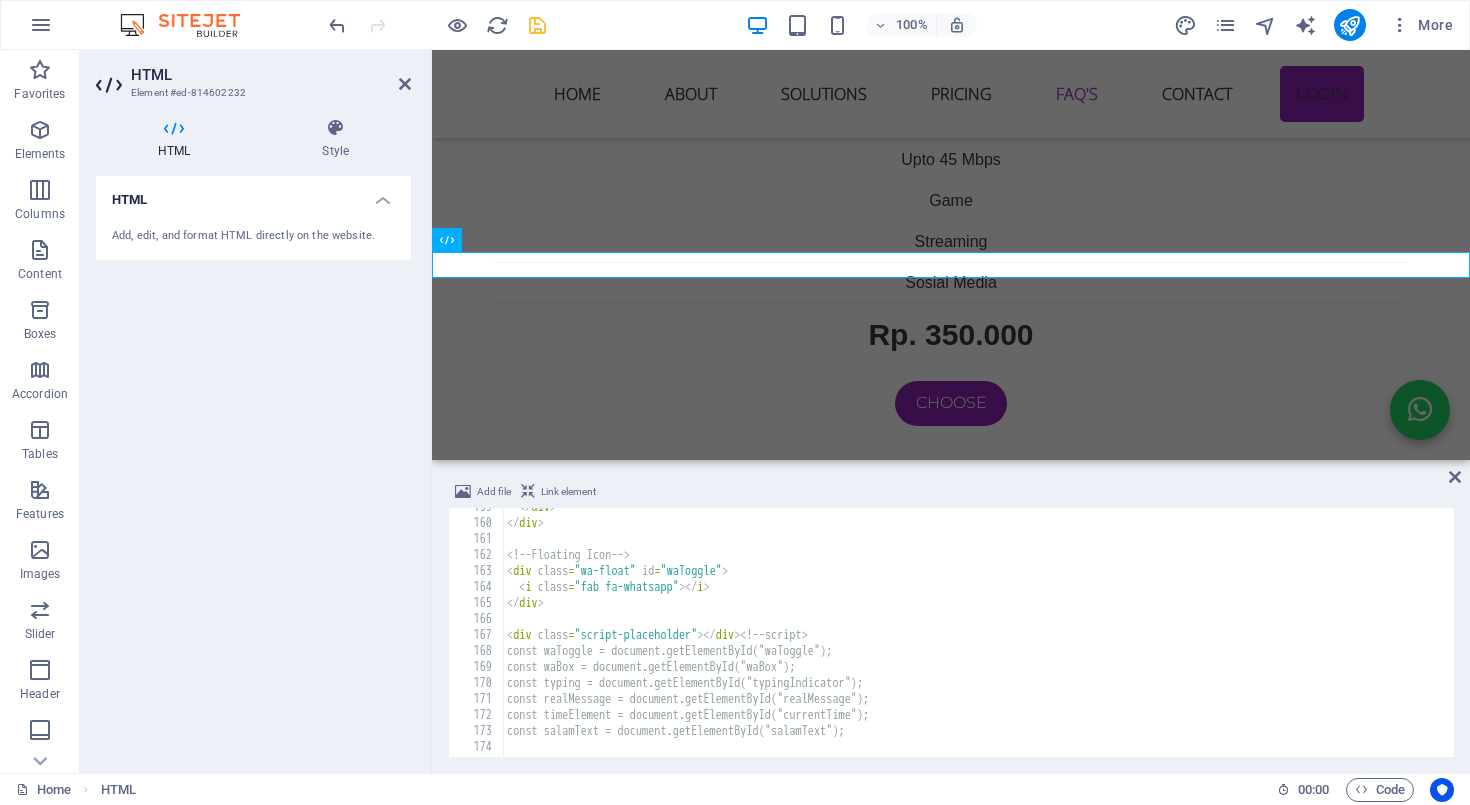 scroll, scrollTop: 2587, scrollLeft: 0, axis: vertical 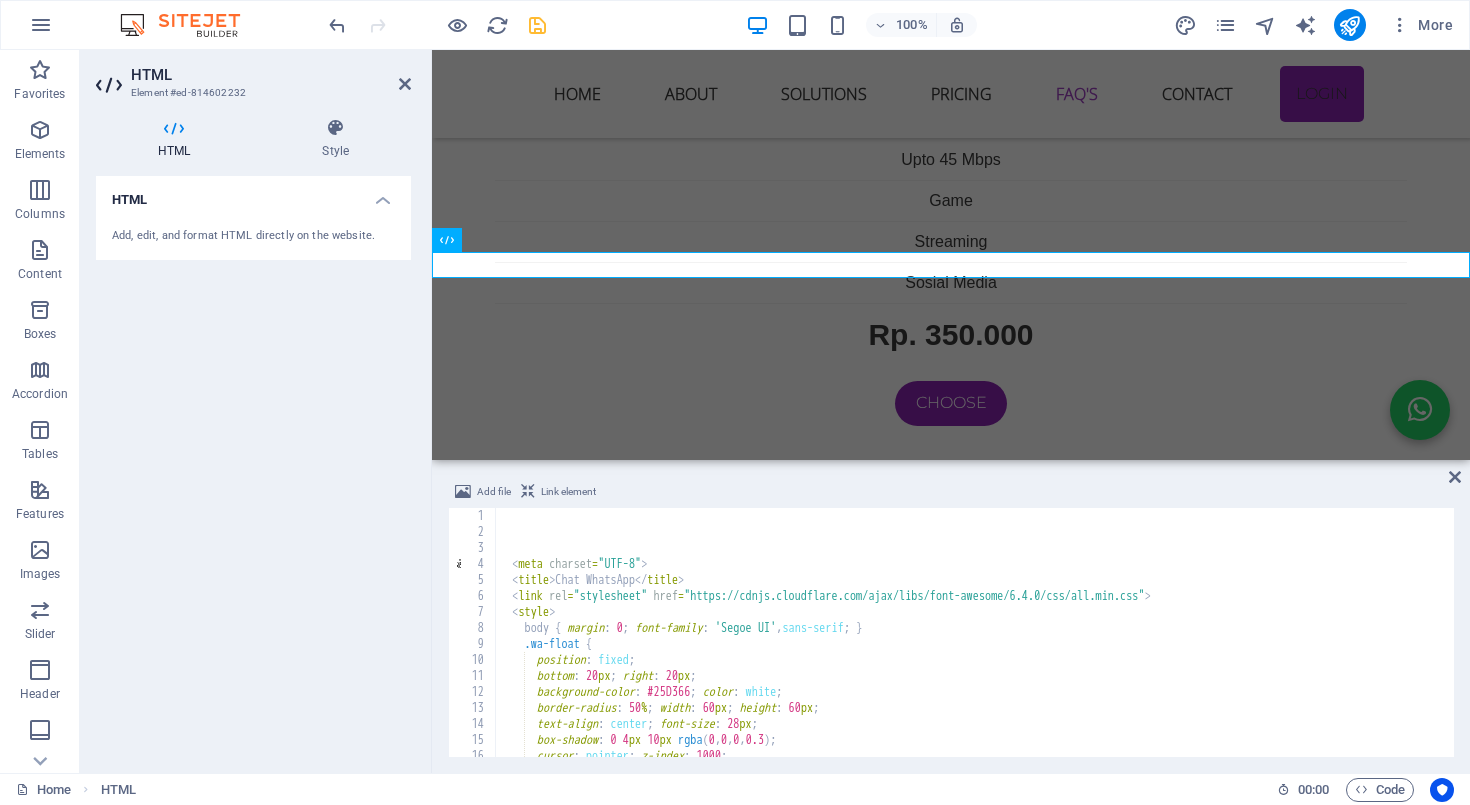 click on "<meta   charset = "UTF-8" >    <title > Chat WhatsApp </title>    <link   rel = "stylesheet"   href = "https://cdnjs.cloudflare.com/ajax/libs/font-awesome/6.4.0/css/all.min.css" >    <style >      body   {   margin :   0 ;   font-family :   ' Segoe UI ' ,  sans-serif ;   }      .wa-float   {         position :   fixed ;         bottom :   20 px ;   right :   20 px ;         background-color :   #25D366 ;   color :   white ;         border-radius :   50 % ;   width :   60 px ;   height :   60 px ;         text-align :   center ;   font-size :   28 px ;         box-shadow :   0   4 px   10 px   rgba ( 0 , 0 , 0 , 0.3 ) ;         cursor :   pointer ;   z-index :   1000 ; }" at bounding box center (973, 646) 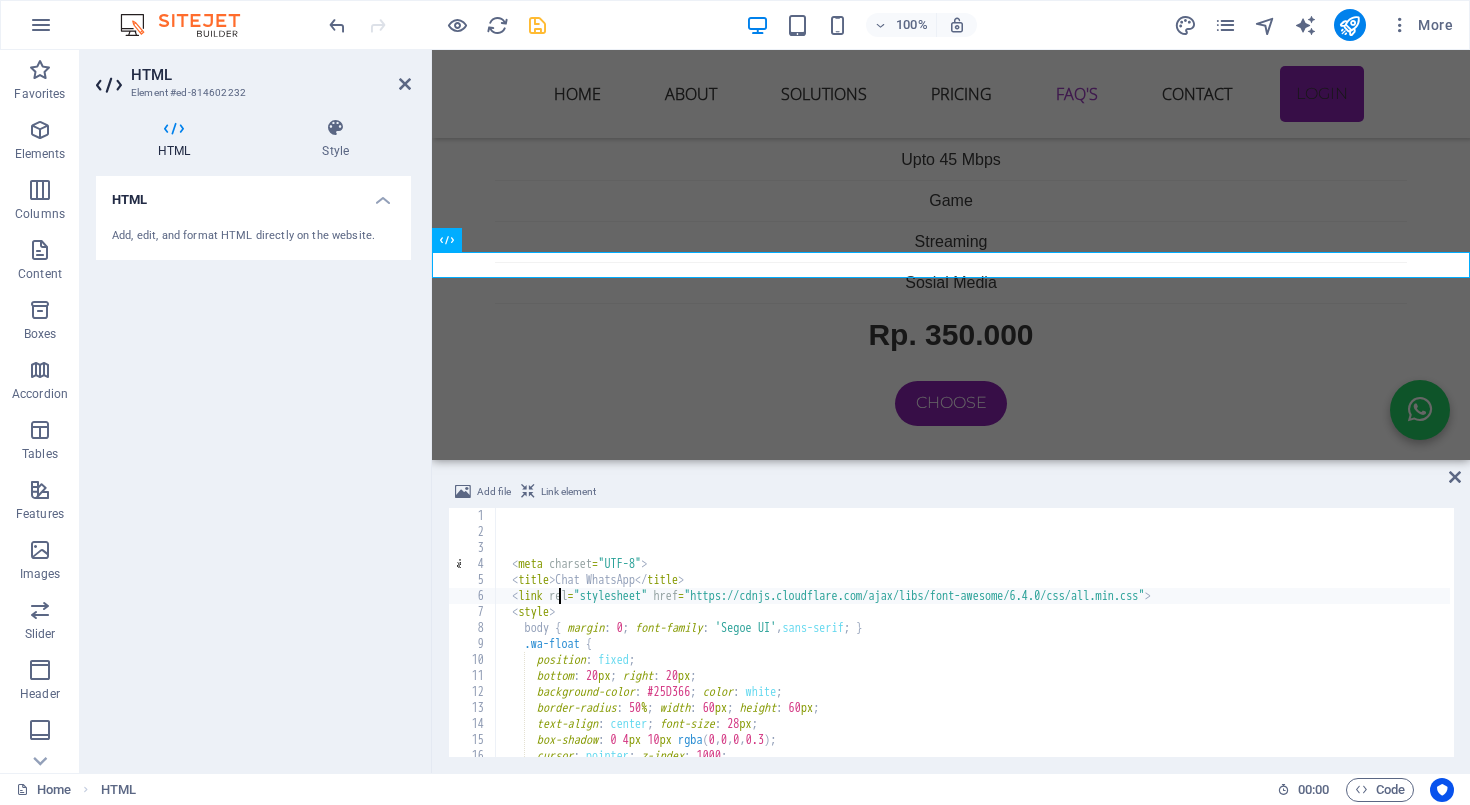 click on "<meta   charset = "UTF-8" >    <title > Chat WhatsApp </title>    <link   rel = "stylesheet"   href = "https://cdnjs.cloudflare.com/ajax/libs/font-awesome/6.4.0/css/all.min.css" >    <style >      body   {   margin :   0 ;   font-family :   ' Segoe UI ' ,  sans-serif ;   }      .wa-float   {         position :   fixed ;         bottom :   20 px ;   right :   20 px ;         background-color :   #25D366 ;   color :   white ;         border-radius :   50 % ;   width :   60 px ;   height :   60 px ;         text-align :   center ;   font-size :   28 px ;         box-shadow :   0   4 px   10 px   rgba ( 0 , 0 , 0 , 0.3 ) ;         cursor :   pointer ;   z-index :   1000 ; }" at bounding box center [973, 646] 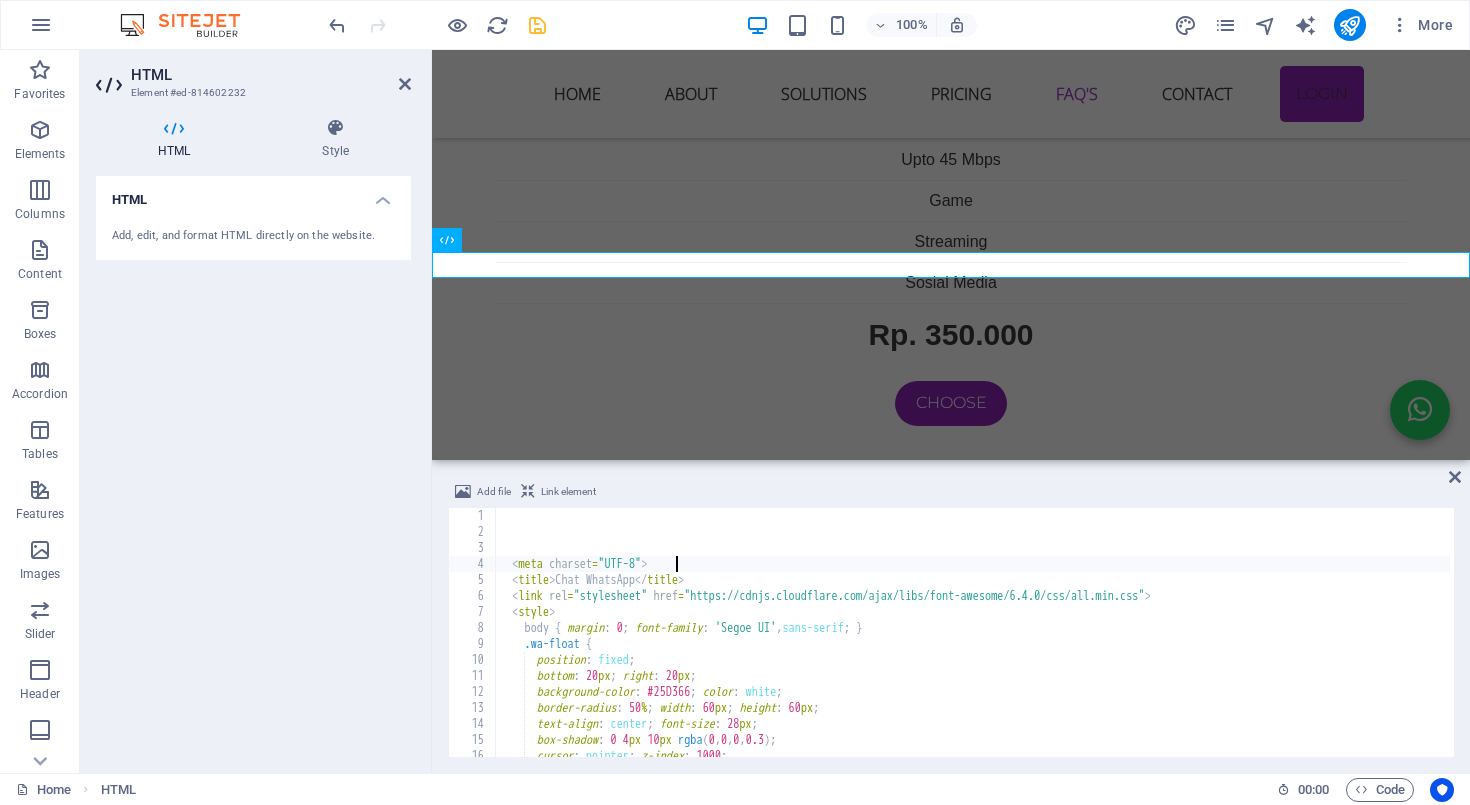 click on "<meta   charset = "UTF-8" >    <title > Chat WhatsApp </title>    <link   rel = "stylesheet"   href = "https://cdnjs.cloudflare.com/ajax/libs/font-awesome/6.4.0/css/all.min.css" >    <style >      body   {   margin :   0 ;   font-family :   ' Segoe UI ' ,  sans-serif ;   }      .wa-float   {         position :   fixed ;         bottom :   20 px ;   right :   20 px ;         background-color :   #25D366 ;   color :   white ;         border-radius :   50 % ;   width :   60 px ;   height :   60 px ;         text-align :   center ;   font-size :   28 px ;         box-shadow :   0   4 px   10 px   rgba ( 0 , 0 , 0 , 0.3 ) ;         cursor :   pointer ;   z-index :   1000 ; }" at bounding box center (973, 646) 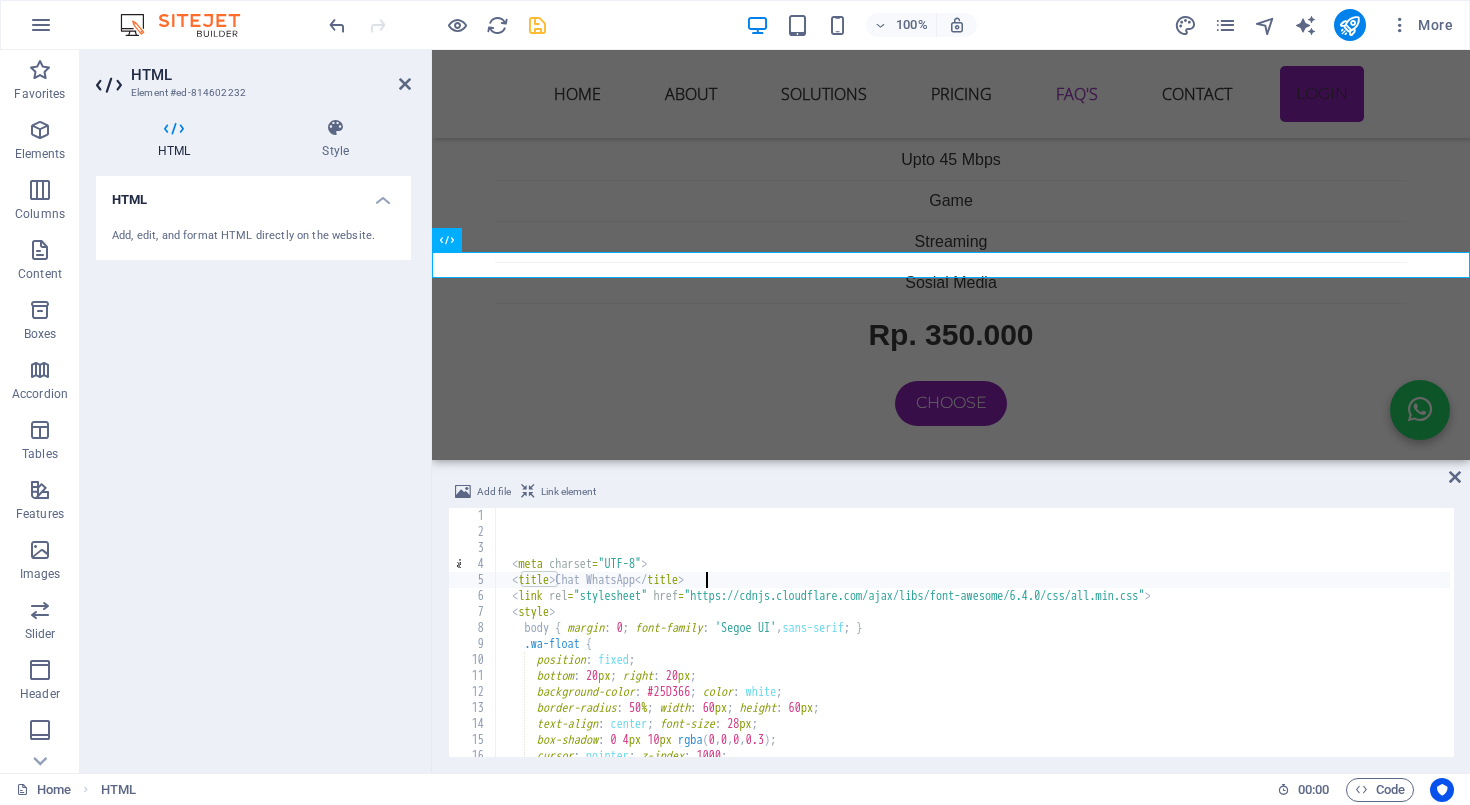 click on "<meta   charset = "UTF-8" >    <title > Chat WhatsApp </title>    <link   rel = "stylesheet"   href = "https://cdnjs.cloudflare.com/ajax/libs/font-awesome/6.4.0/css/all.min.css" >    <style >      body   {   margin :   0 ;   font-family :   ' Segoe UI ' ,  sans-serif ;   }      .wa-float   {         position :   fixed ;         bottom :   20 px ;   right :   20 px ;         background-color :   #25D366 ;   color :   white ;         border-radius :   50 % ;   width :   60 px ;   height :   60 px ;         text-align :   center ;   font-size :   28 px ;         box-shadow :   0   4 px   10 px   rgba ( 0 , 0 , 0 , 0.3 ) ;         cursor :   pointer ;   z-index :   1000 ; }" at bounding box center [973, 646] 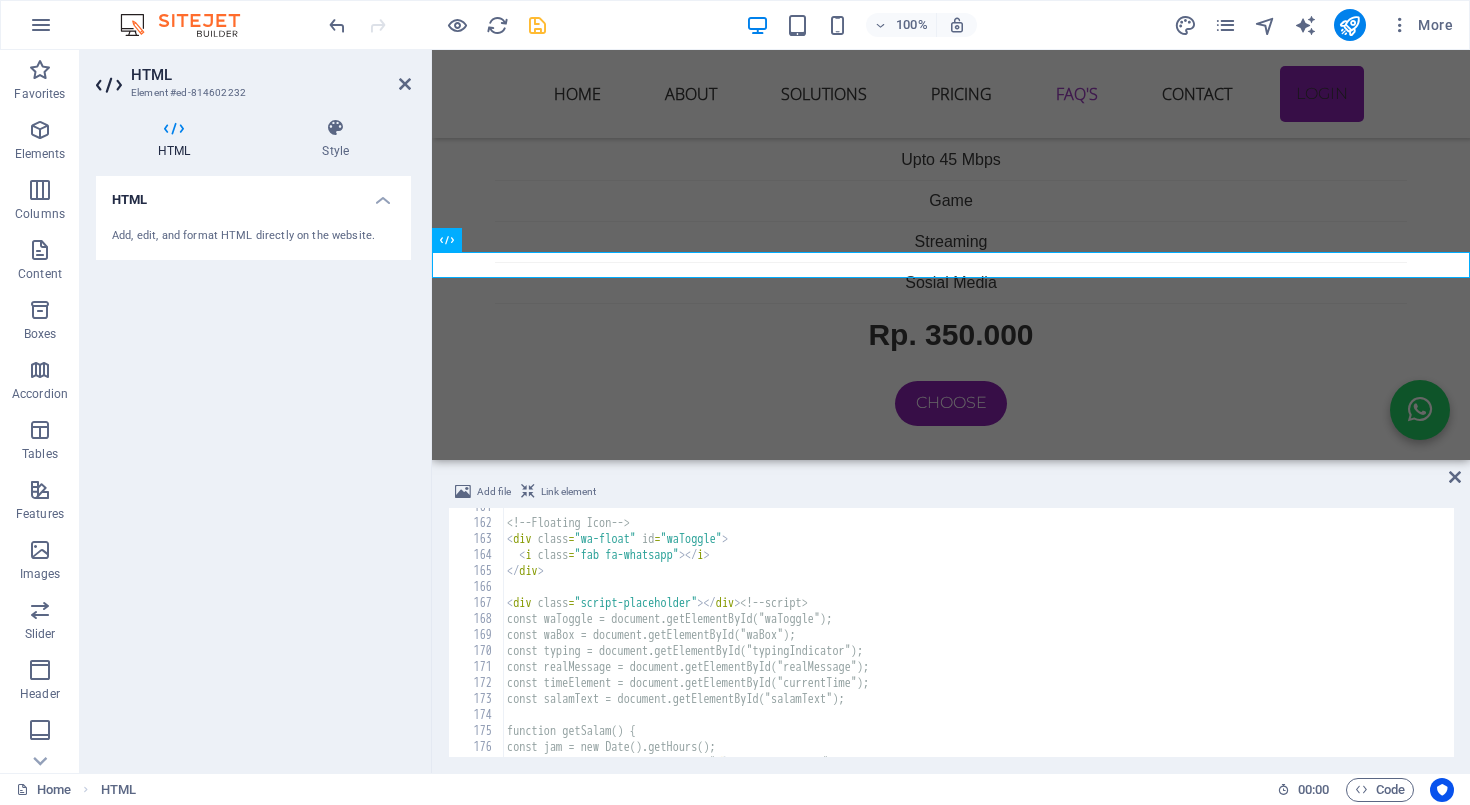 scroll, scrollTop: 2833, scrollLeft: 0, axis: vertical 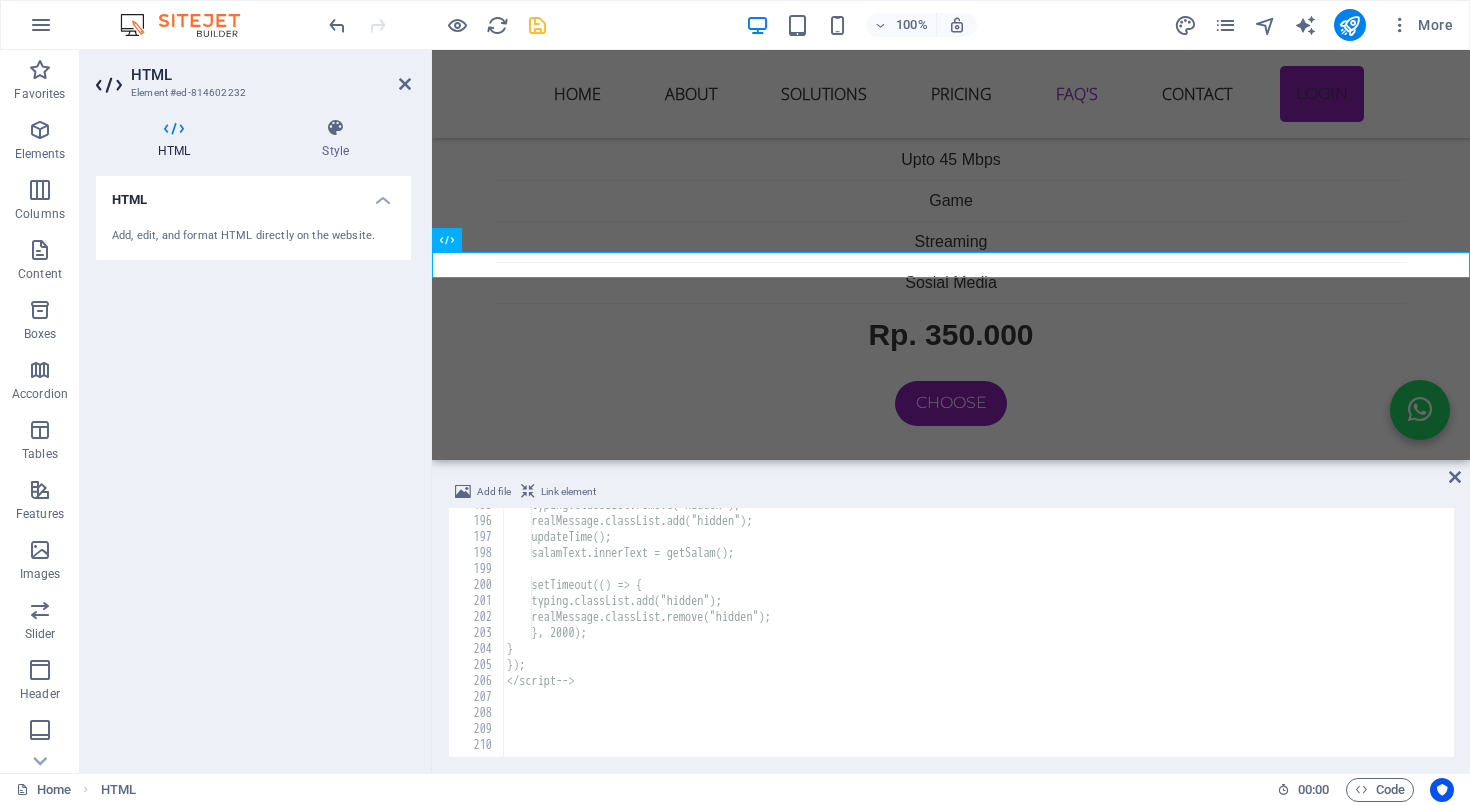 click on "typing.classList.remove("hidden");        realMessage.classList.add("hidden");        updateTime();        salamText.innerText = getSalam();        setTimeout(() => {          typing.classList.add("hidden");          realMessage.classList.remove("hidden");        }, 2000);     }   }); </script -->" at bounding box center [980, 635] 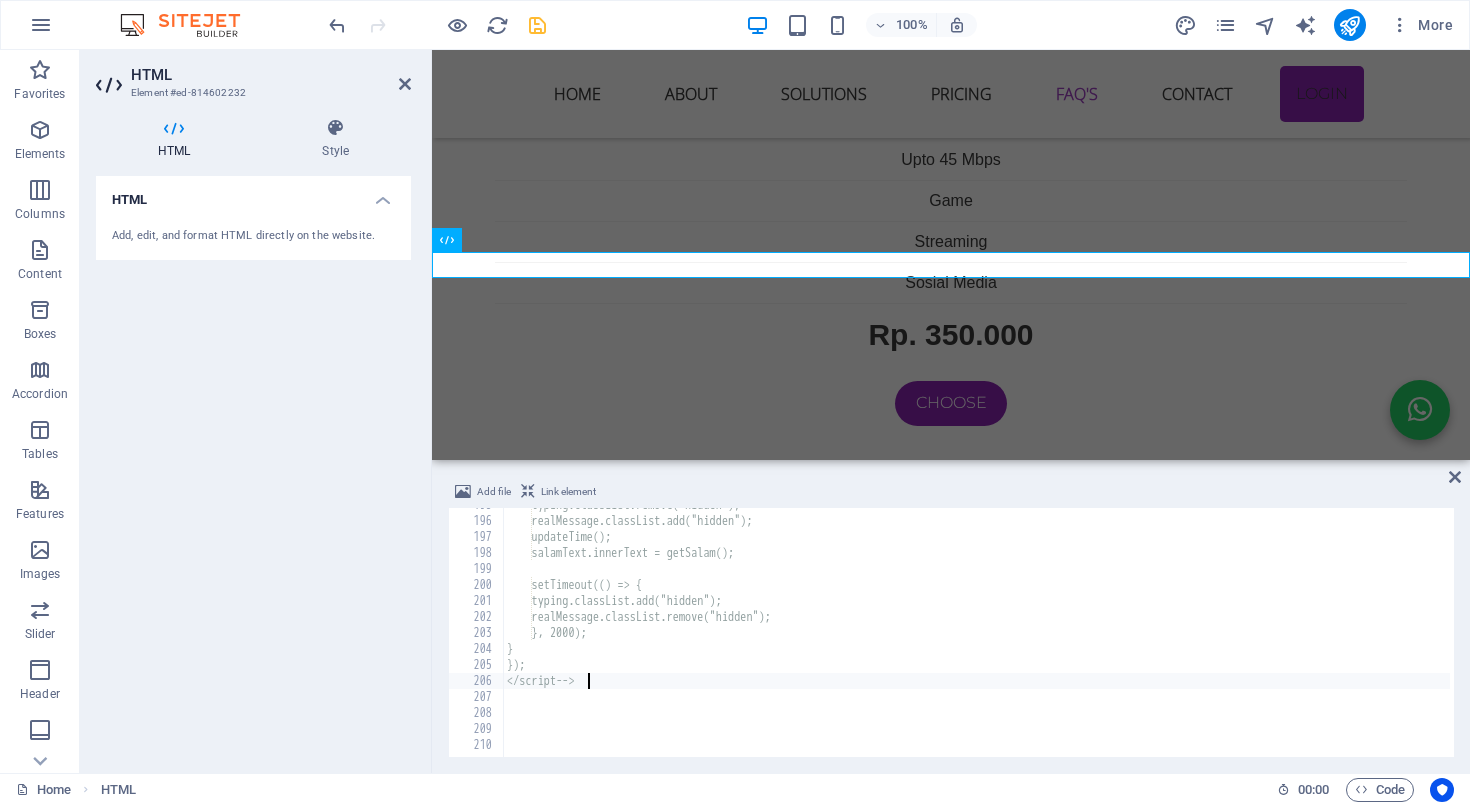 click on "typing.classList.remove("hidden");        realMessage.classList.add("hidden");        updateTime();        salamText.innerText = getSalam();        setTimeout(() => {          typing.classList.add("hidden");          realMessage.classList.remove("hidden");        }, 2000);     }   }); </script -->" at bounding box center [980, 635] 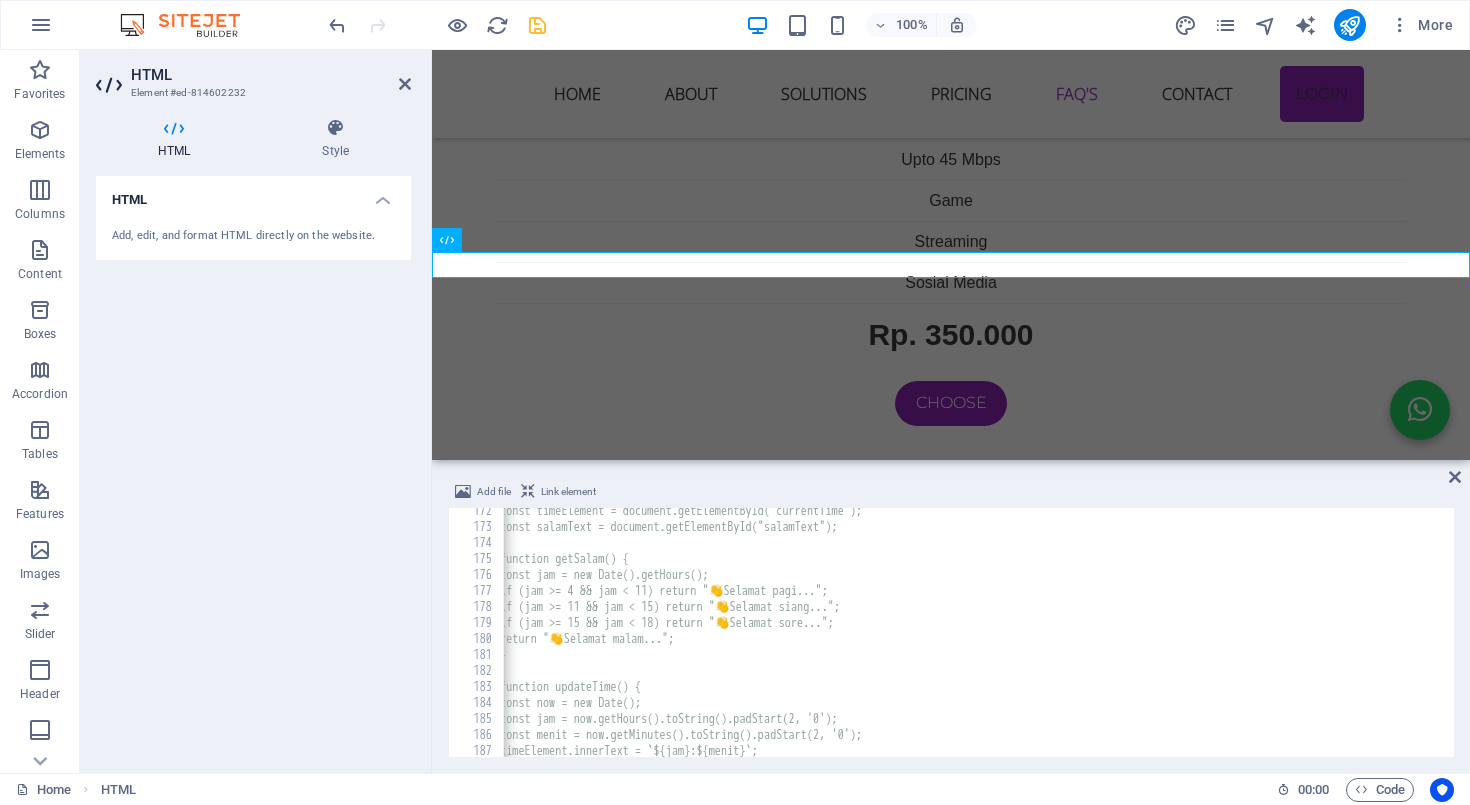 scroll, scrollTop: 2816, scrollLeft: 0, axis: vertical 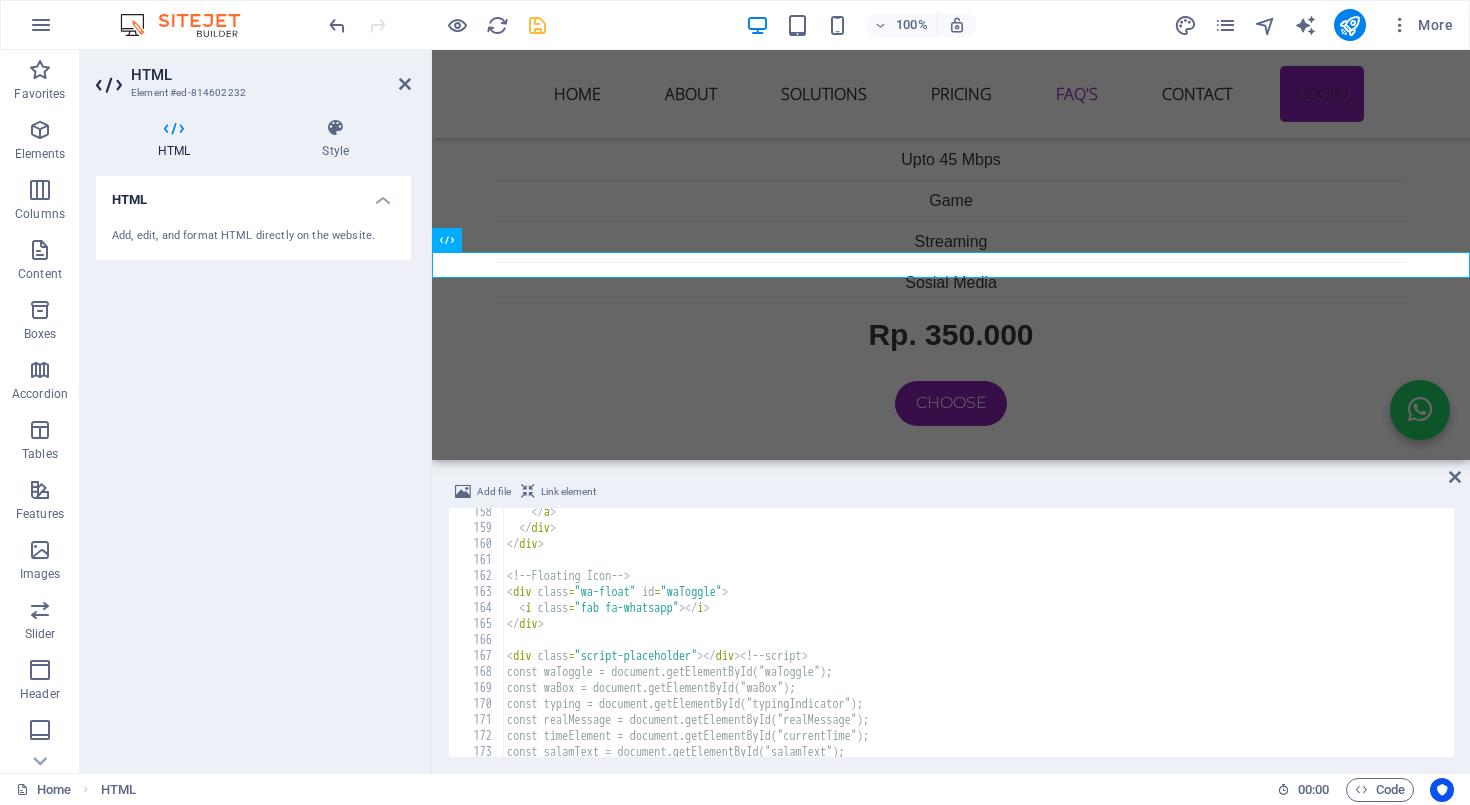 click on "</ a >    </ div > </ div > <!--  Floating Icon  --> < div   class = "wa-float"   id = "waToggle" >    < i   class = "fab fa-whatsapp" > </ i > </ div > < div   class = "script-placeholder" > </ div > <!-- script>   const waToggle = document.getElementById("waToggle");   const waBox = document.getElementById("waBox");   const typing = document.getElementById("typingIndicator");   const realMessage = document.getElementById("realMessage");   const timeElement = document.getElementById("currentTime");   const salamText = document.getElementById("salamText");" at bounding box center [980, 642] 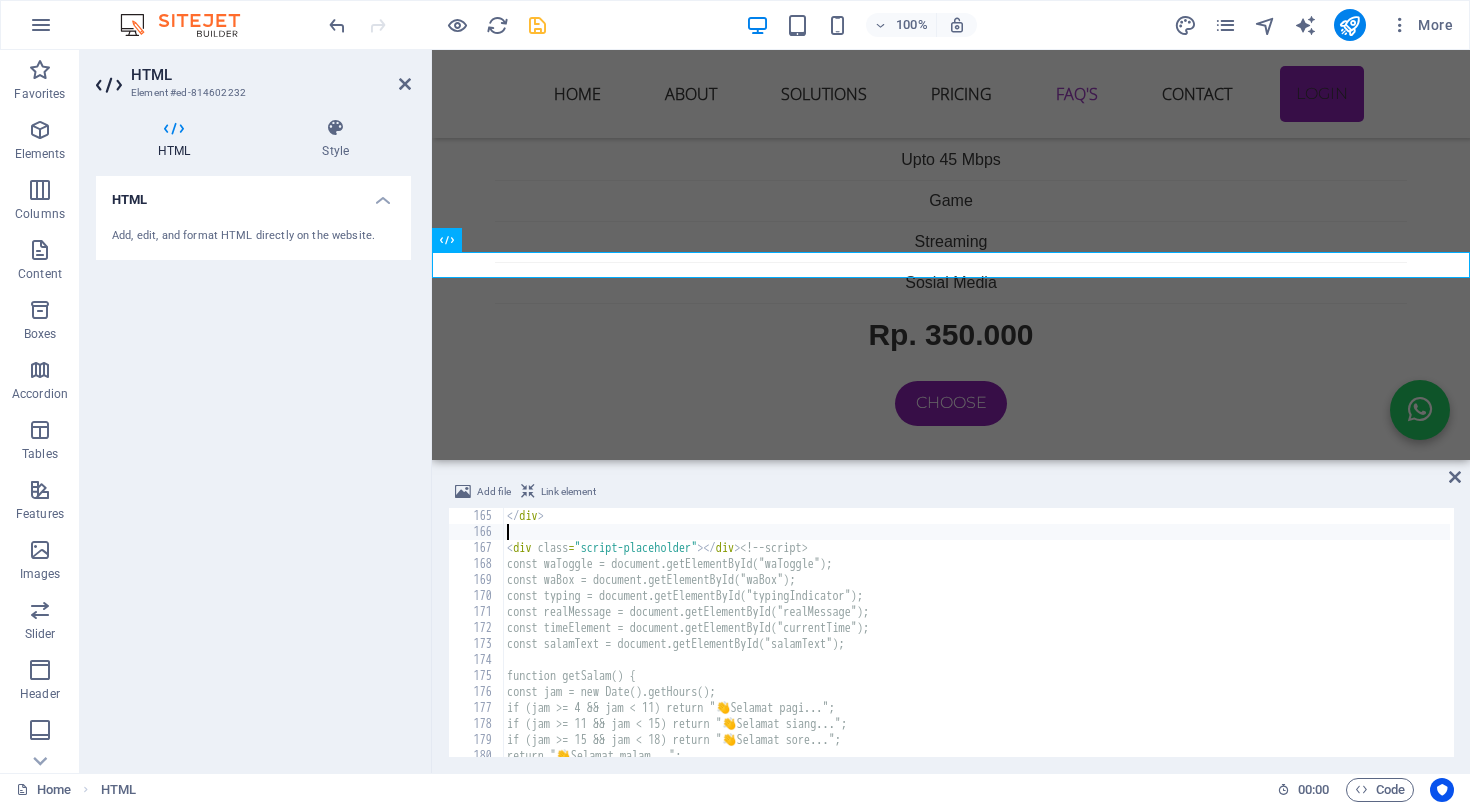scroll, scrollTop: 2603, scrollLeft: 0, axis: vertical 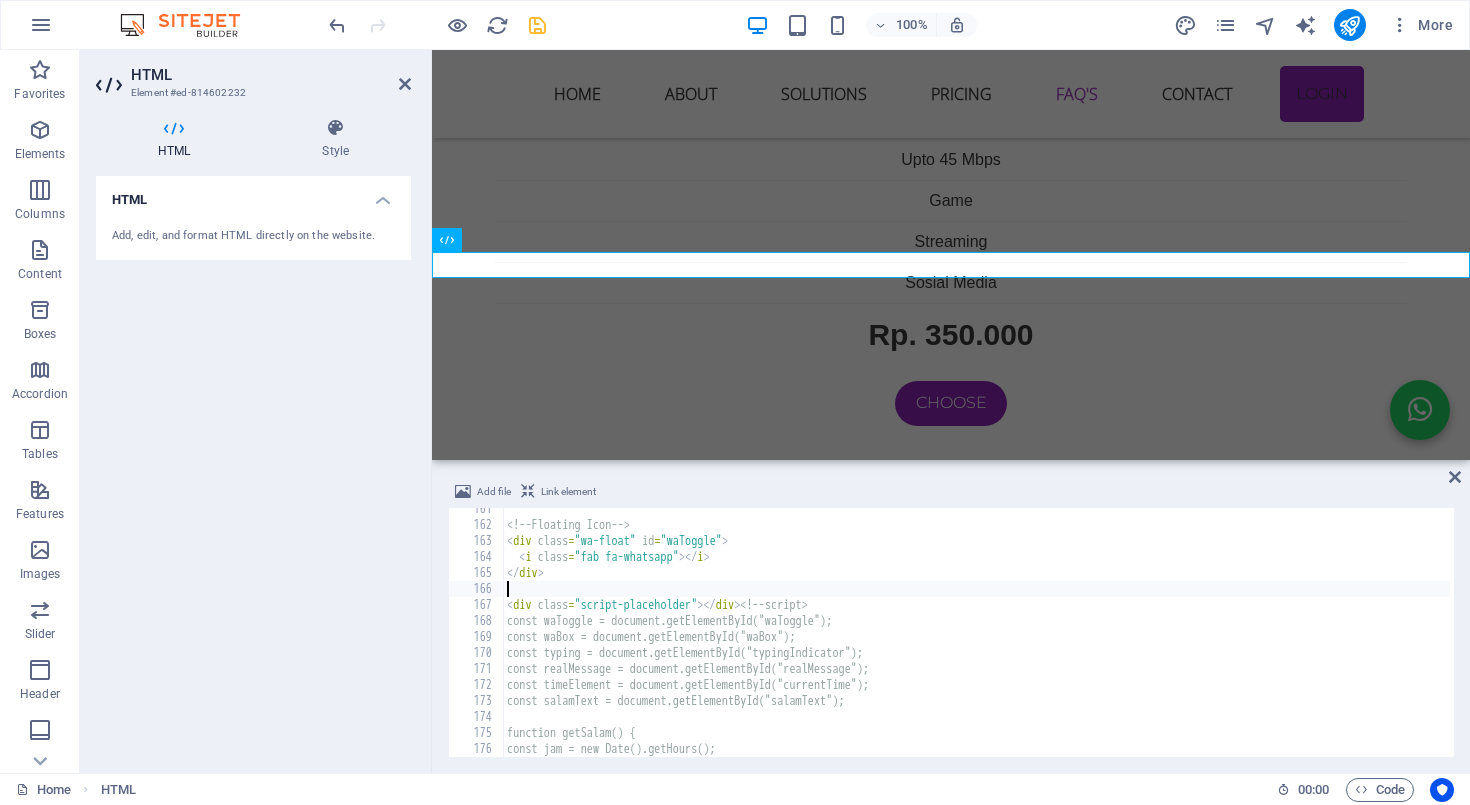 click on "<!--  Floating Icon  --> < div   class = "wa-float"   id = "waToggle" >    < i   class = "fab fa-whatsapp" > </ i > </ div > < div   class = "script-placeholder" > </ div > <!-- script>   const waToggle = document.getElementById("waToggle");   const waBox = document.getElementById("waBox");   const typing = document.getElementById("typingIndicator");   const realMessage = document.getElementById("realMessage");   const timeElement = document.getElementById("currentTime");   const salamText = document.getElementById("salamText");   function getSalam() {     const jam = new Date().getHours();     if (jam >= 4 && jam < 11) return " 👋  Selamat pagi...";" at bounding box center (980, 639) 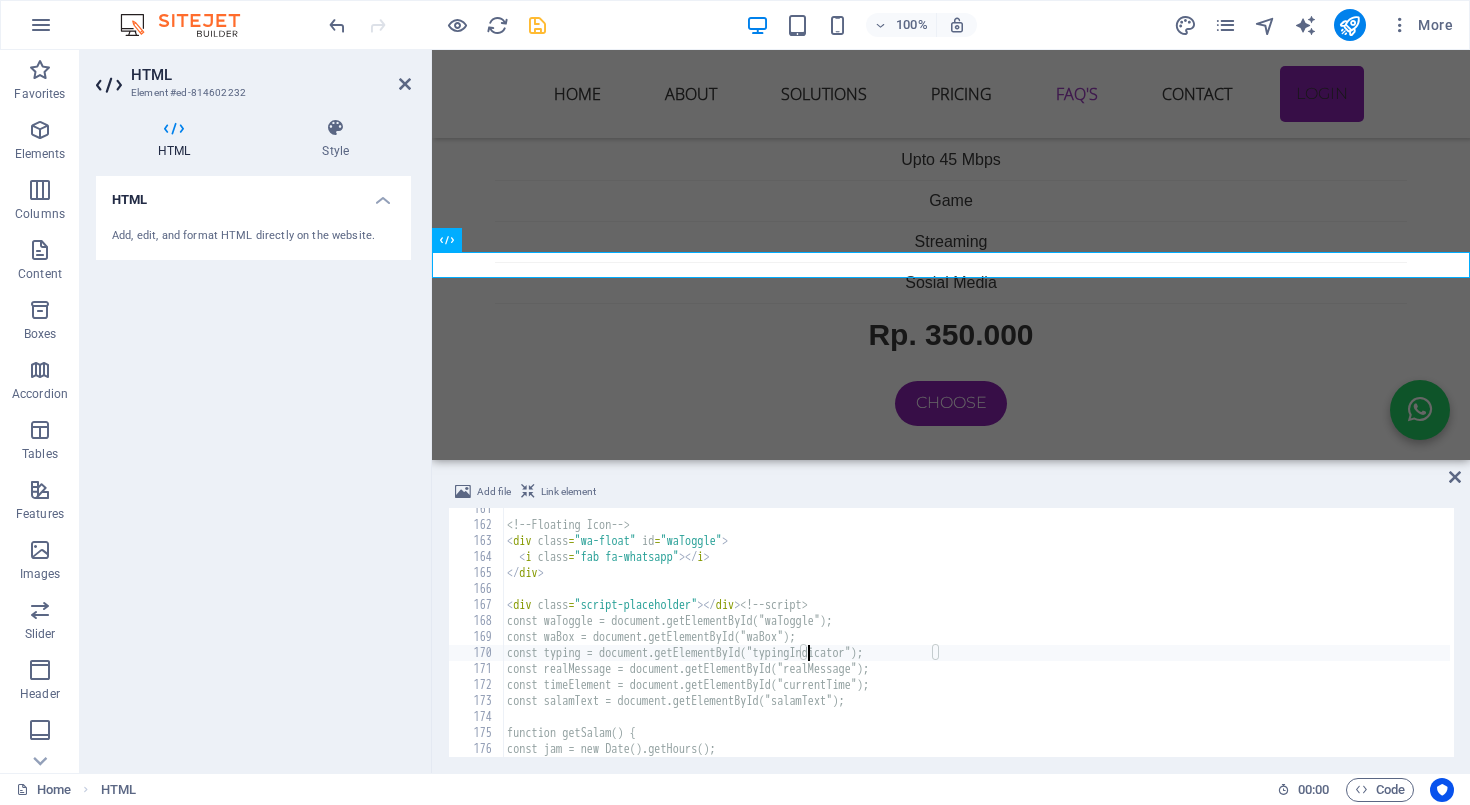click on "<!--  Floating Icon  --> < div   class = "wa-float"   id = "waToggle" >    < i   class = "fab fa-whatsapp" > </ i > </ div > < div   class = "script-placeholder" > </ div > <!-- script>   const waToggle = document.getElementById("waToggle");   const waBox = document.getElementById("waBox");   const typing = document.getElementById("typingIndicator");   const realMessage = document.getElementById("realMessage");   const timeElement = document.getElementById("currentTime");   const salamText = document.getElementById("salamText");   function getSalam() {     const jam = new Date().getHours();     if (jam >= 4 && jam < 11) return " 👋  Selamat pagi...";" at bounding box center (980, 639) 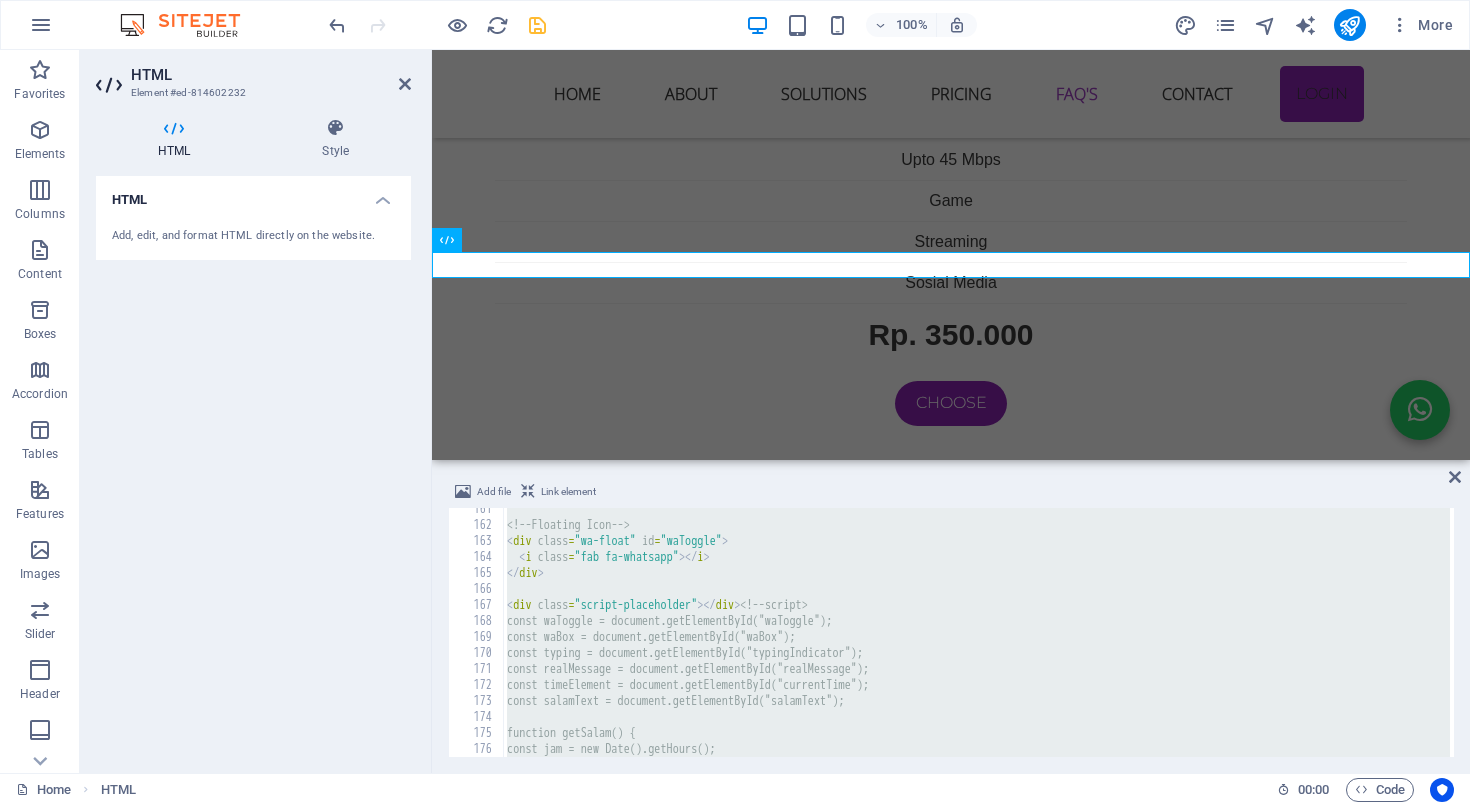 paste on "</script>" 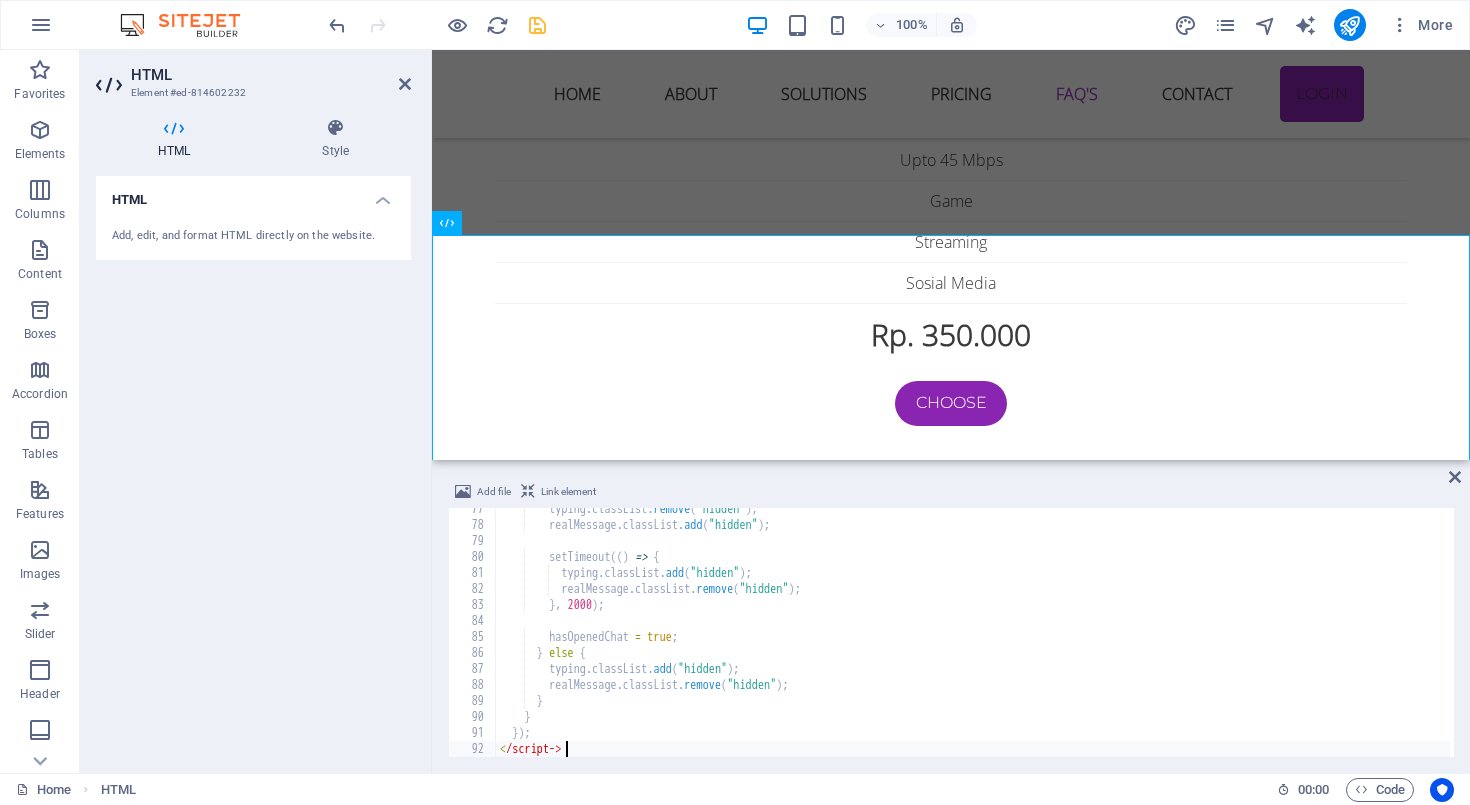 scroll, scrollTop: 0, scrollLeft: 6, axis: horizontal 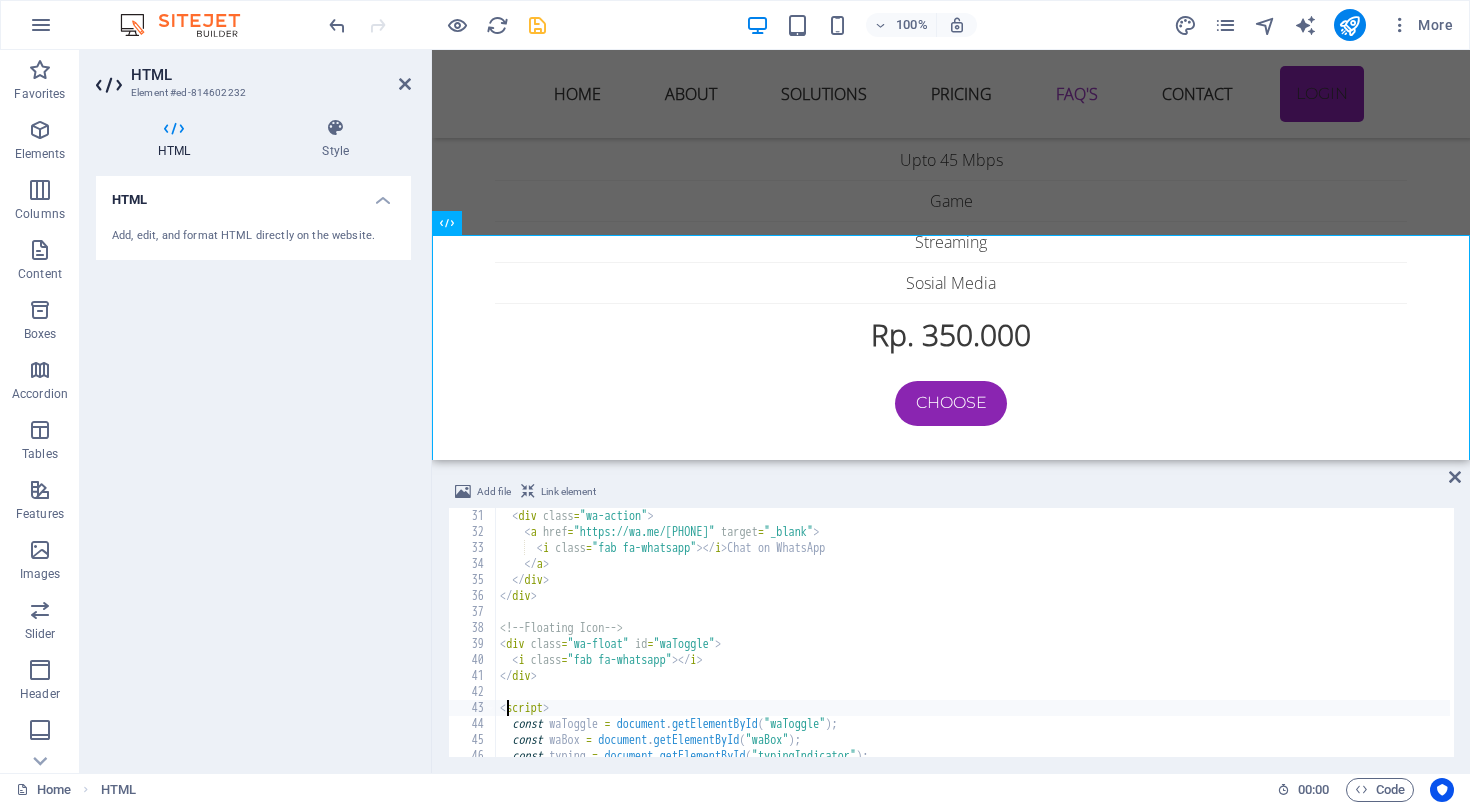 click on "<div class="wa-action"> <a   href = "https://wa.me/[PHONE]"   target = "_blank" > <i   class = "fab fa-whatsapp" > </i>  Chat on WhatsApp      </a>    </div> </div> <!--  Floating Icon  --> <div   class = "wa-float"   id = "waToggle" >    <i   class = "fab fa-whatsapp" > </i>  </div> <script >    const   waToggle   =   document . getElementById ( "waToggle" ) ;    const   waBox   =   document . getElementById ( "waBox" ) ;    const   typing   =   document . getElementById ( "typingIndicator" ) ;    const   realMessage   =   document . getElementById ( "realMessage" ) ;" at bounding box center (973, 648) 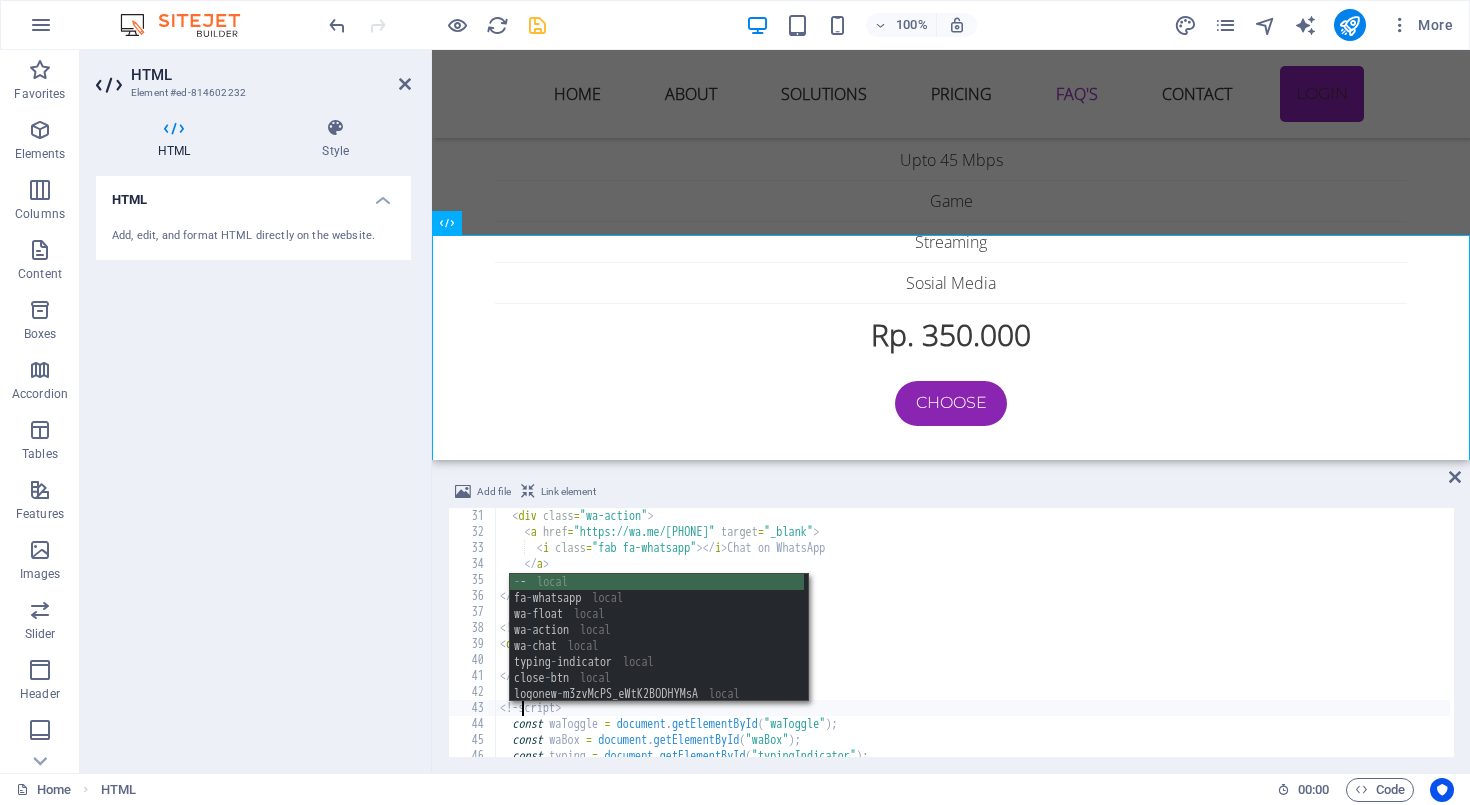 scroll, scrollTop: 0, scrollLeft: 3, axis: horizontal 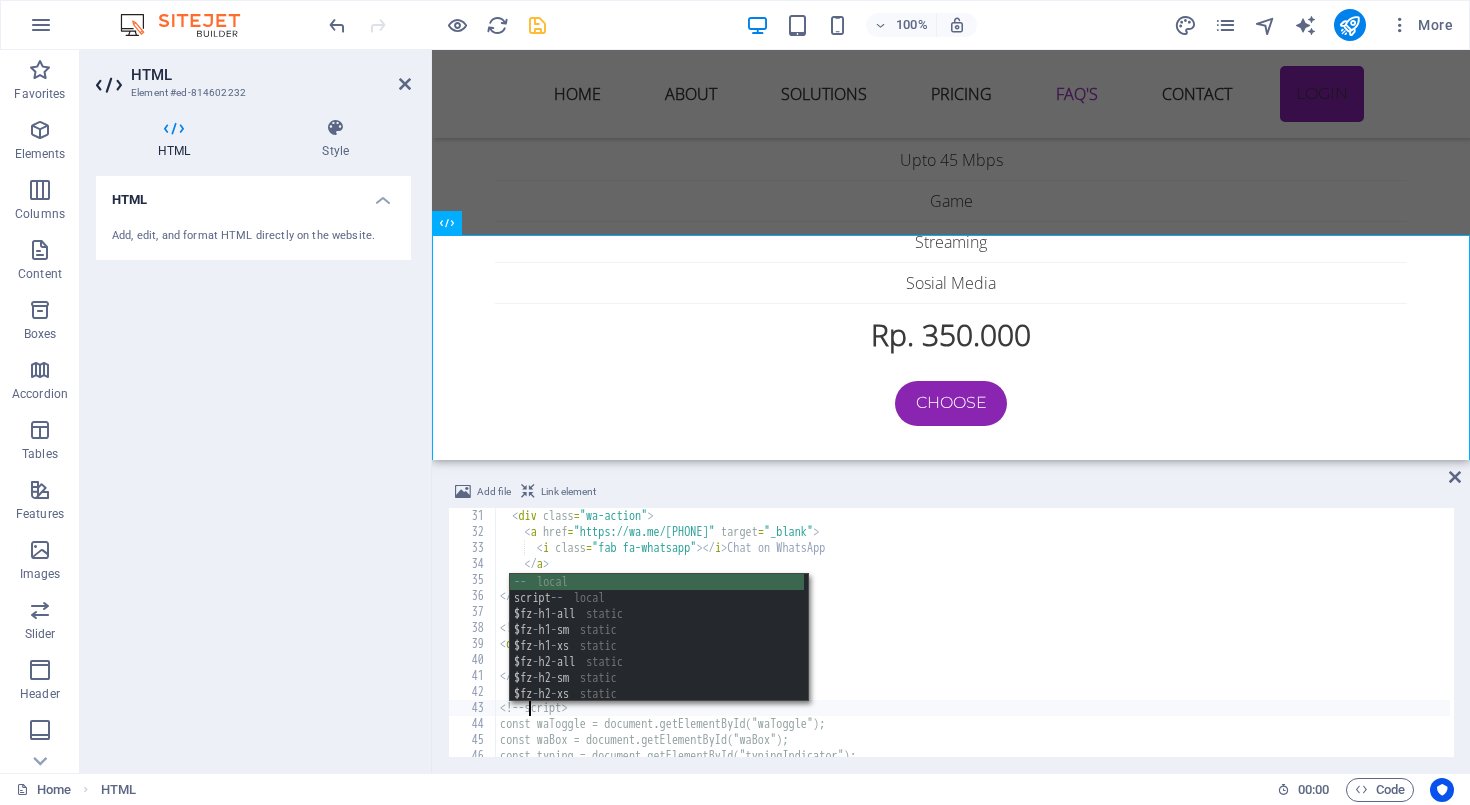 click on "Chat on WhatsApp" at bounding box center (973, 648) 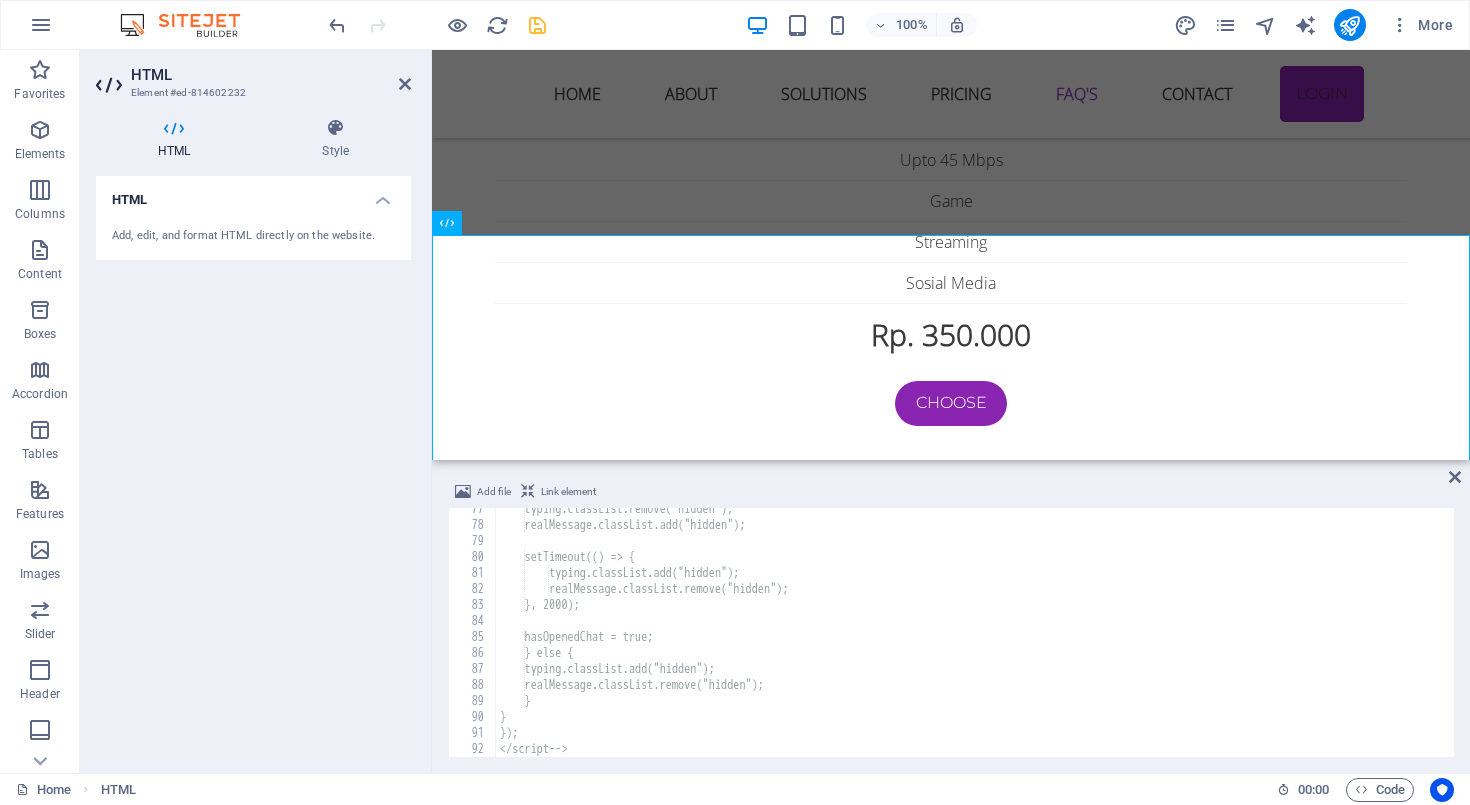 scroll, scrollTop: 1223, scrollLeft: 0, axis: vertical 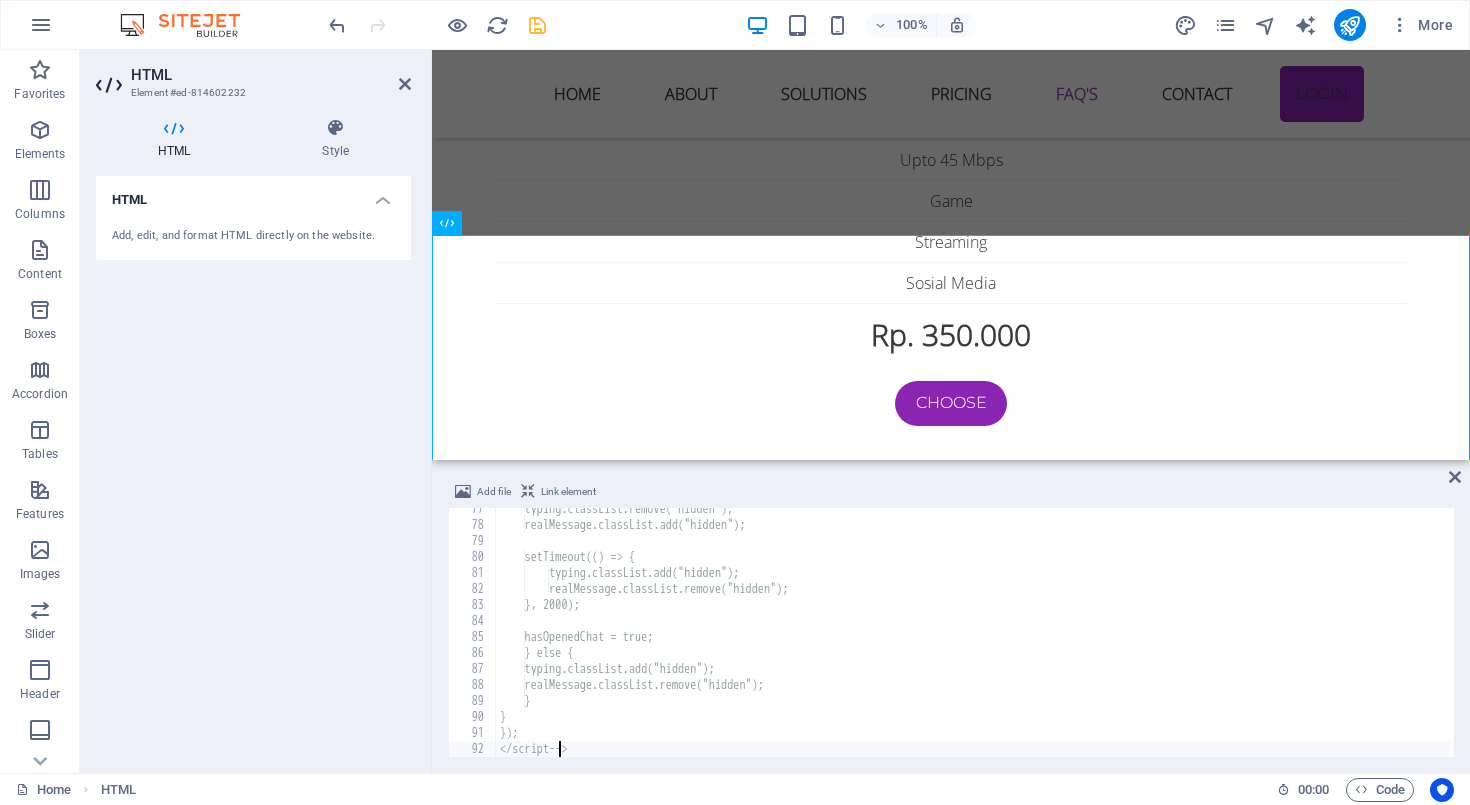 click on "typing.classList.remove("hidden");          realMessage.classList.add("hidden");          setTimeout(() => {             typing.classList.add("hidden");             realMessage.classList.remove("hidden");          }, 2000);          hasOpenedChat = true;        } else {          typing.classList.add("hidden");          realMessage.classList.remove("hidden");        }     }   }); </script -->" at bounding box center [973, 641] 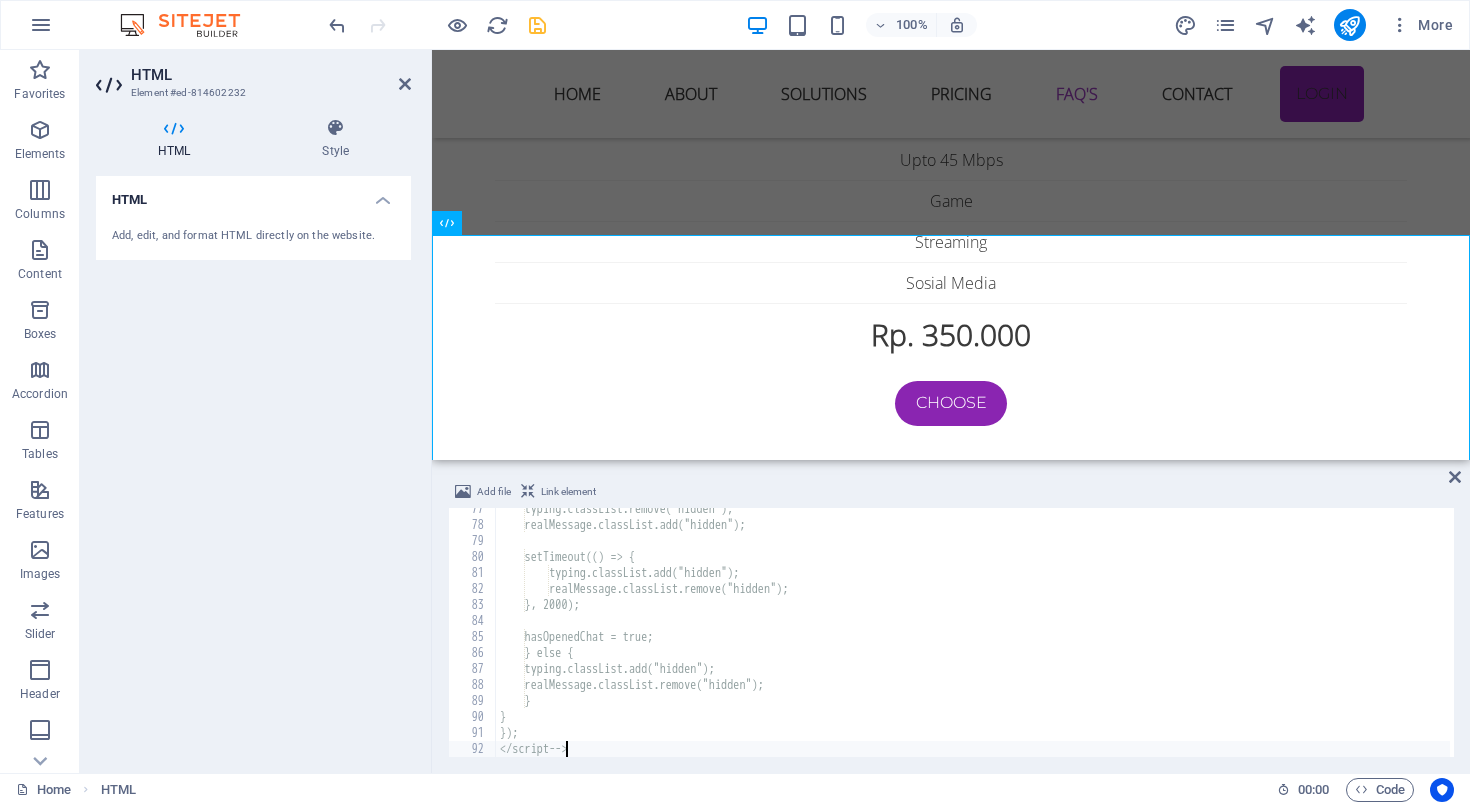 click on "typing.classList.remove("hidden");          realMessage.classList.add("hidden");          setTimeout(() => {             typing.classList.add("hidden");             realMessage.classList.remove("hidden");          }, 2000);          hasOpenedChat = true;        } else {          typing.classList.add("hidden");          realMessage.classList.remove("hidden");        }     }   }); </script  -->" at bounding box center (973, 641) 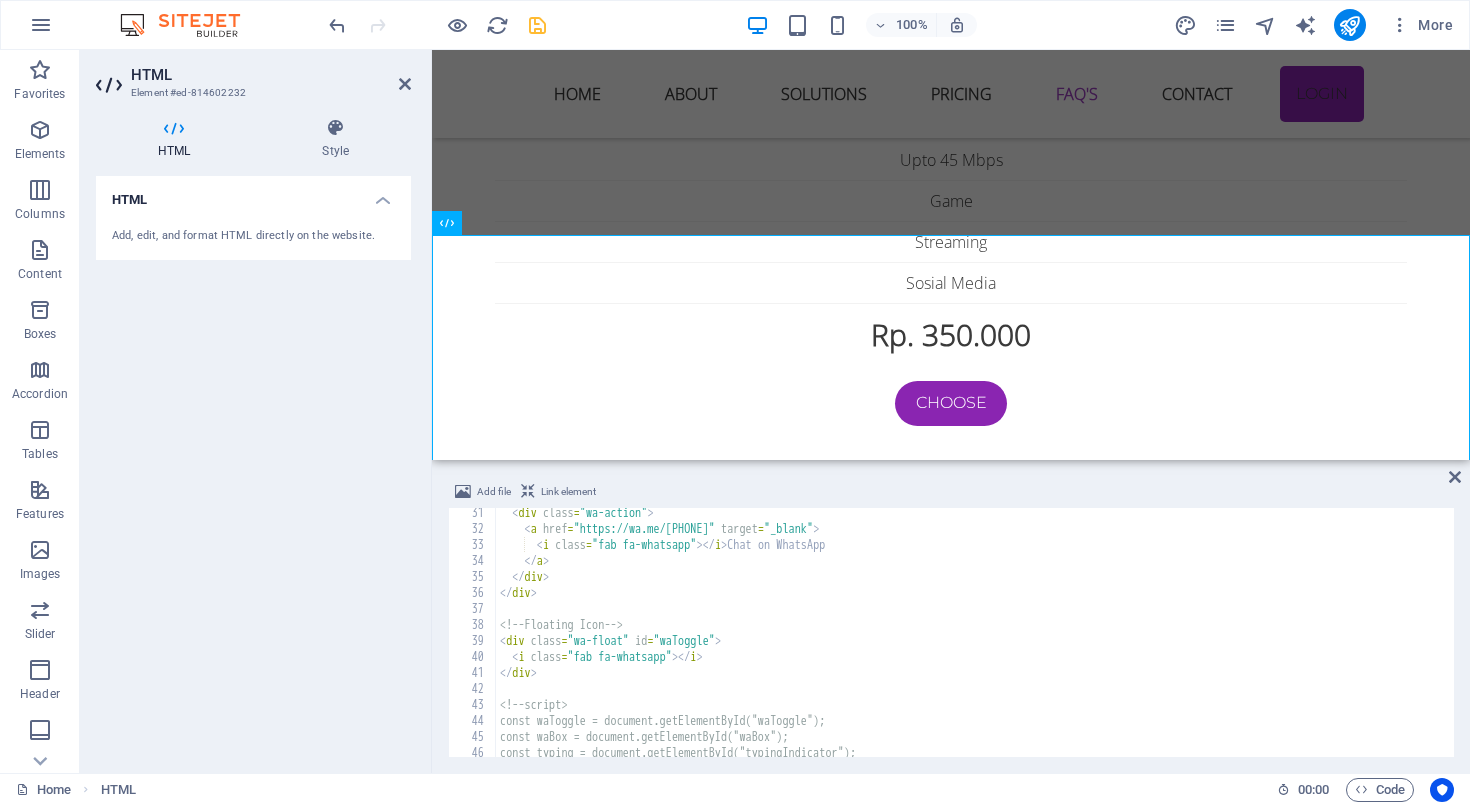 scroll, scrollTop: 506, scrollLeft: 0, axis: vertical 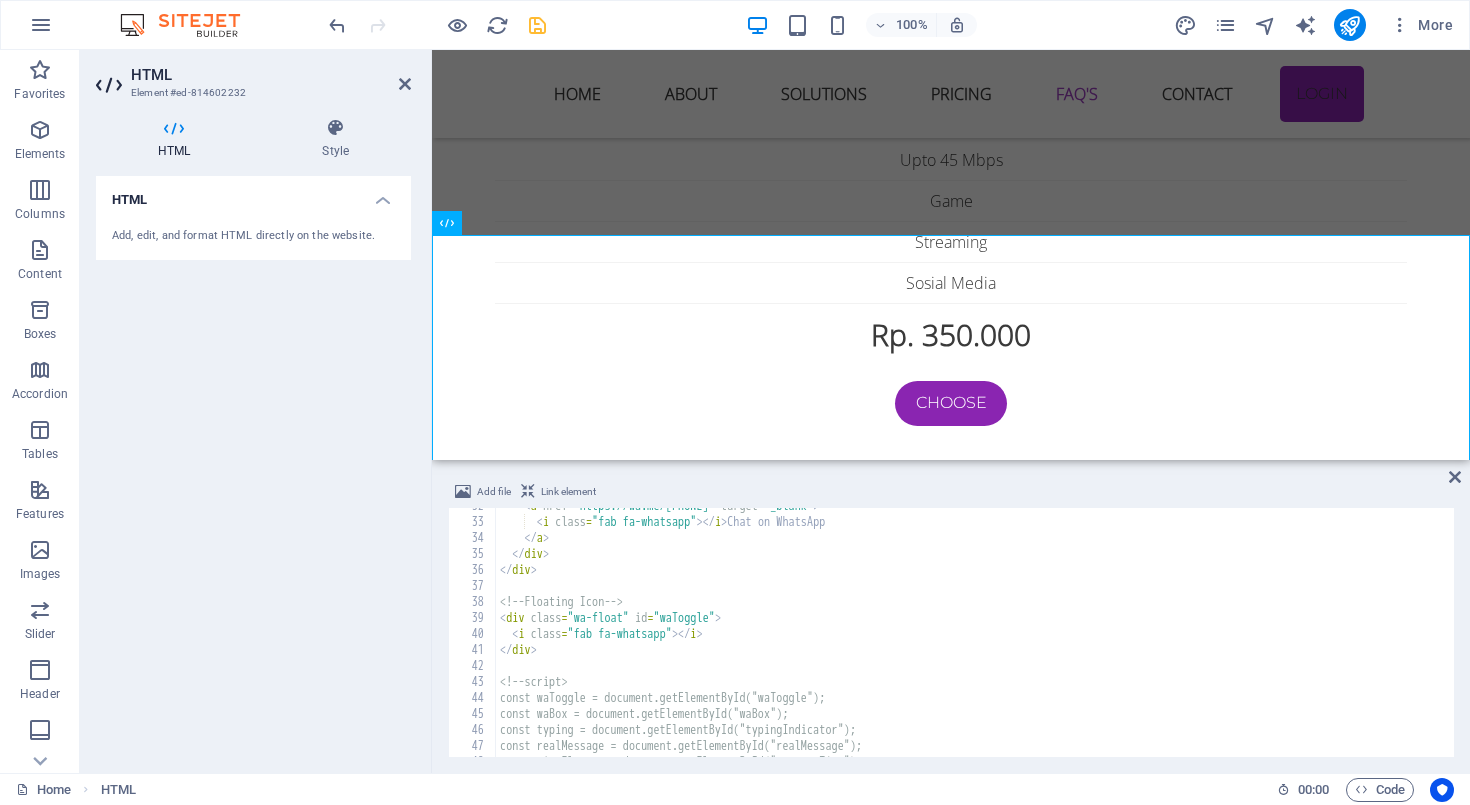 click on "<a> <i class="fab fa-whatsapp"></i> Chat on WhatsApp </a> </div> </div> <!--  Floating Icon  --> <div class="wa-float" id="waToggle"> <i class="fab fa-whatsapp"></i> </div> <!--script>   const waToggle = document.getElementById("waToggle");   const waBox = document.getElementById("waBox");   const typing = document.getElementById("typingIndicator");   const realMessage = document.getElementById("realMessage");   const timeElement = document.getElementById("currentTime");" at bounding box center [973, 638] 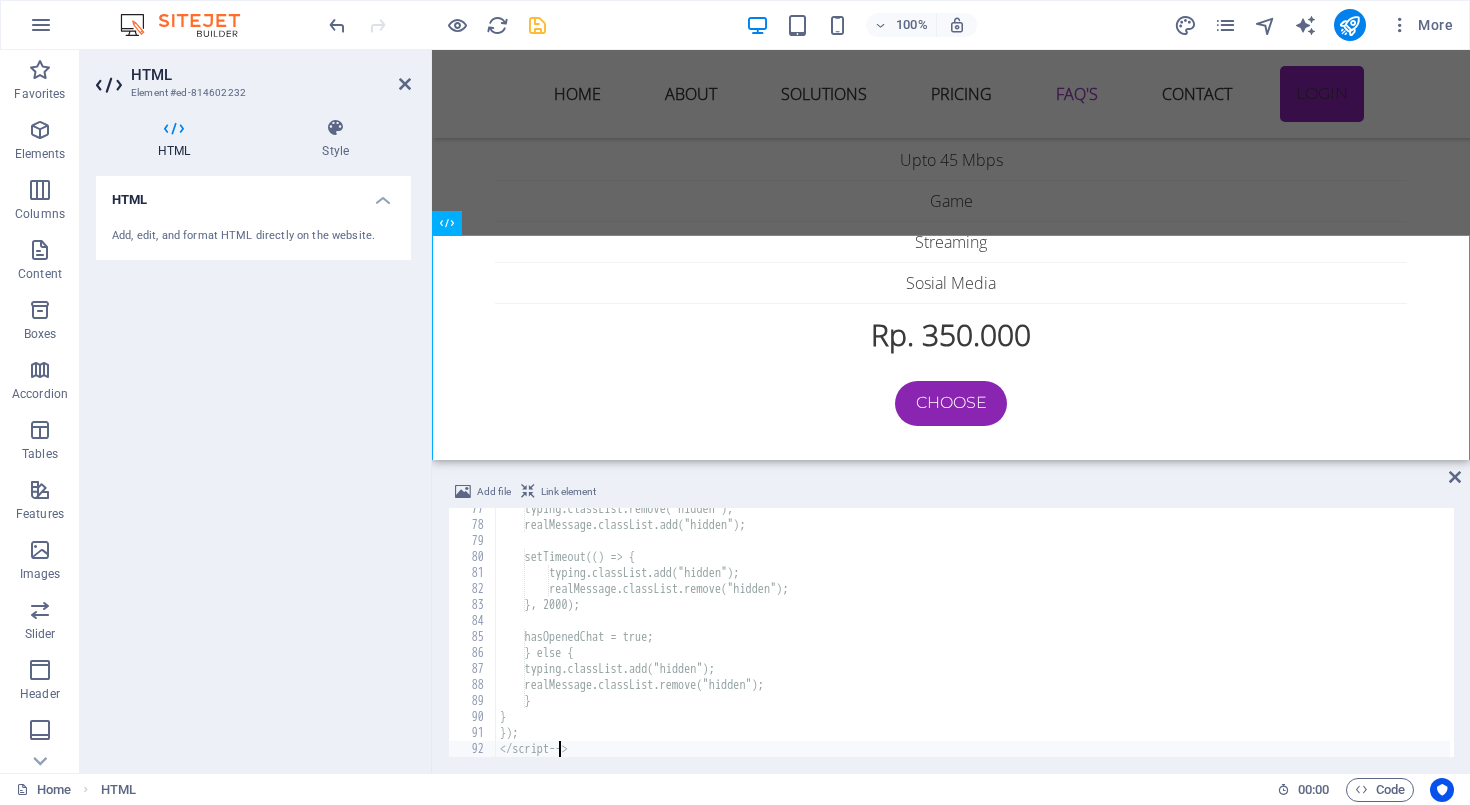 scroll, scrollTop: 547, scrollLeft: 0, axis: vertical 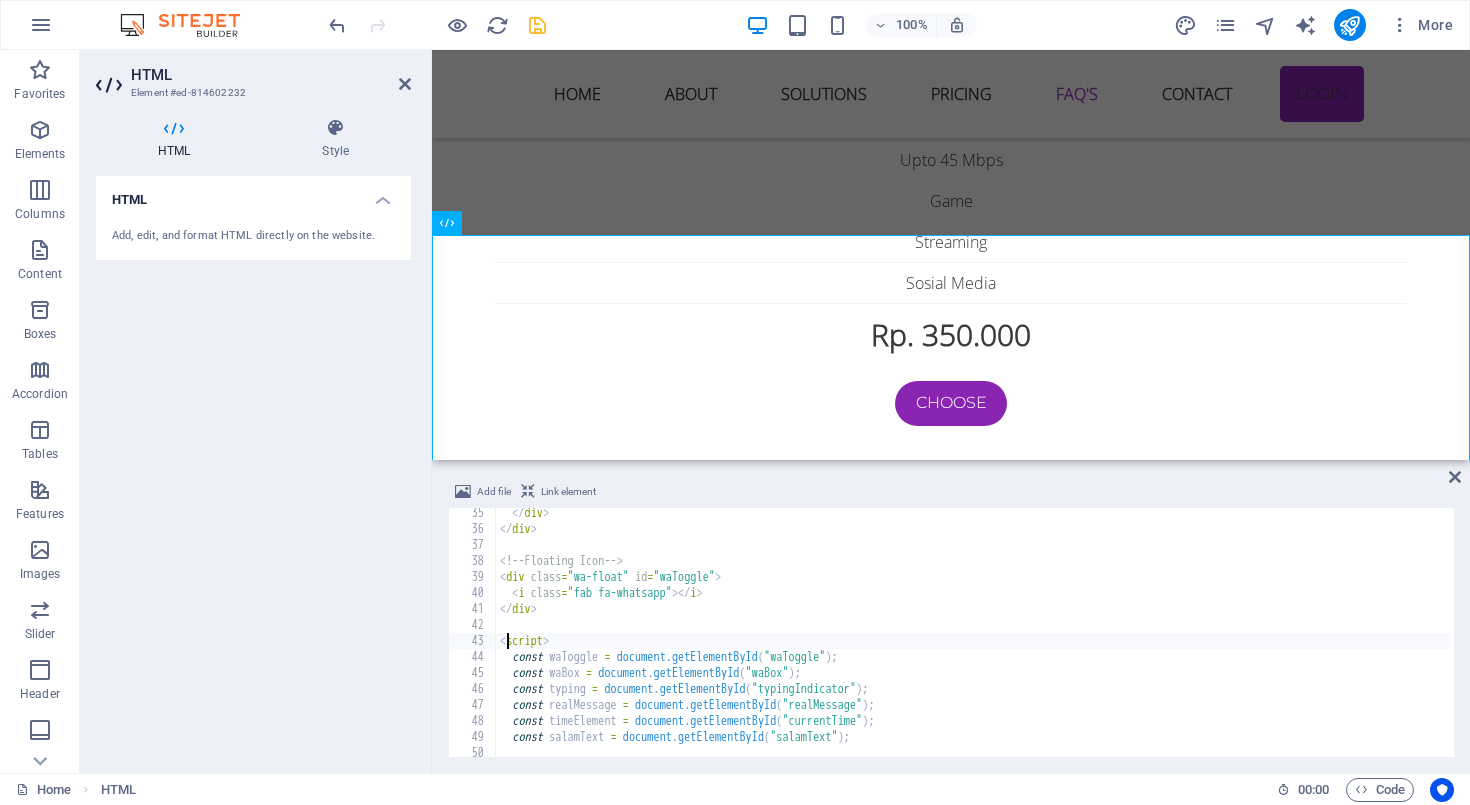 type on "</script>" 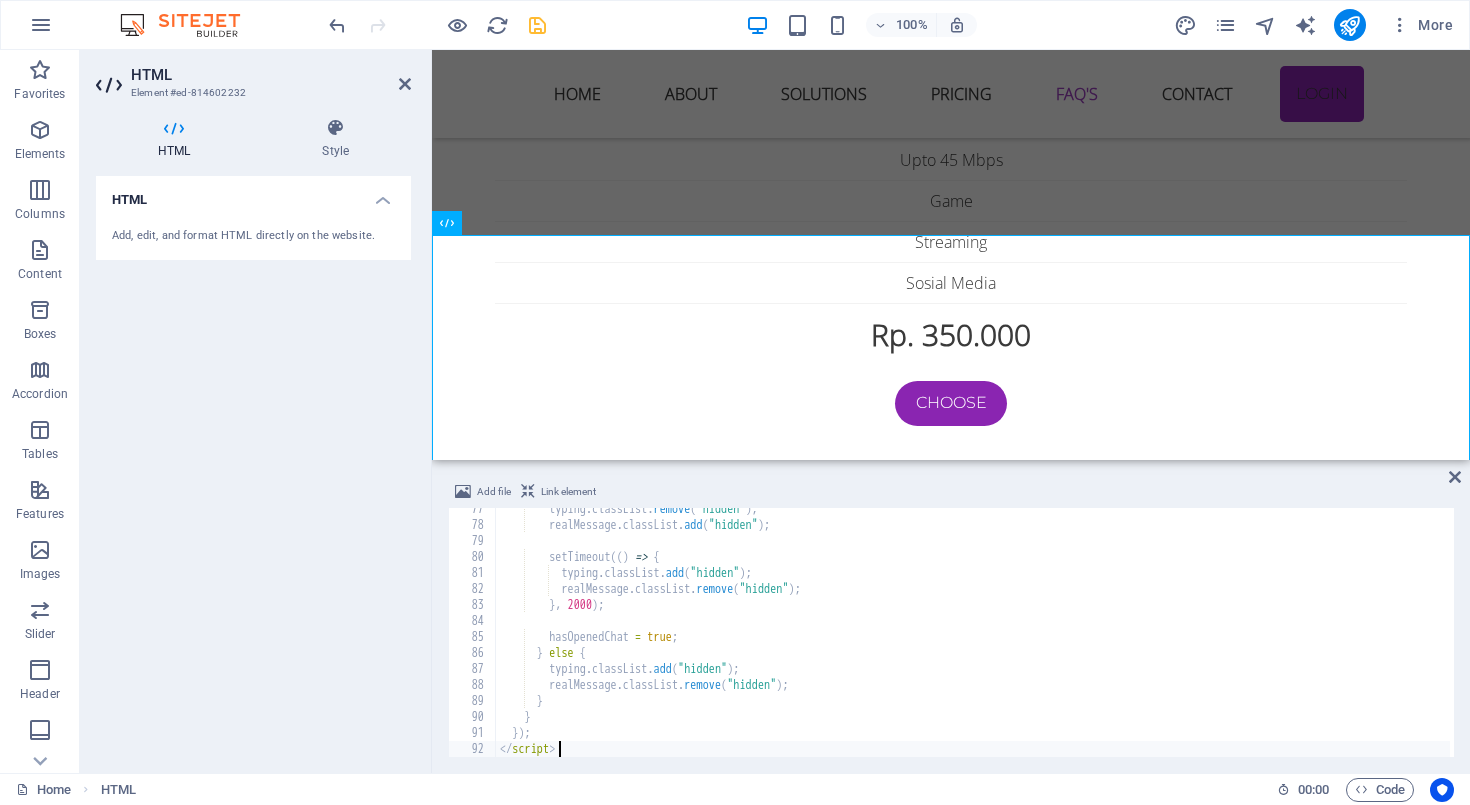 scroll, scrollTop: 0, scrollLeft: 0, axis: both 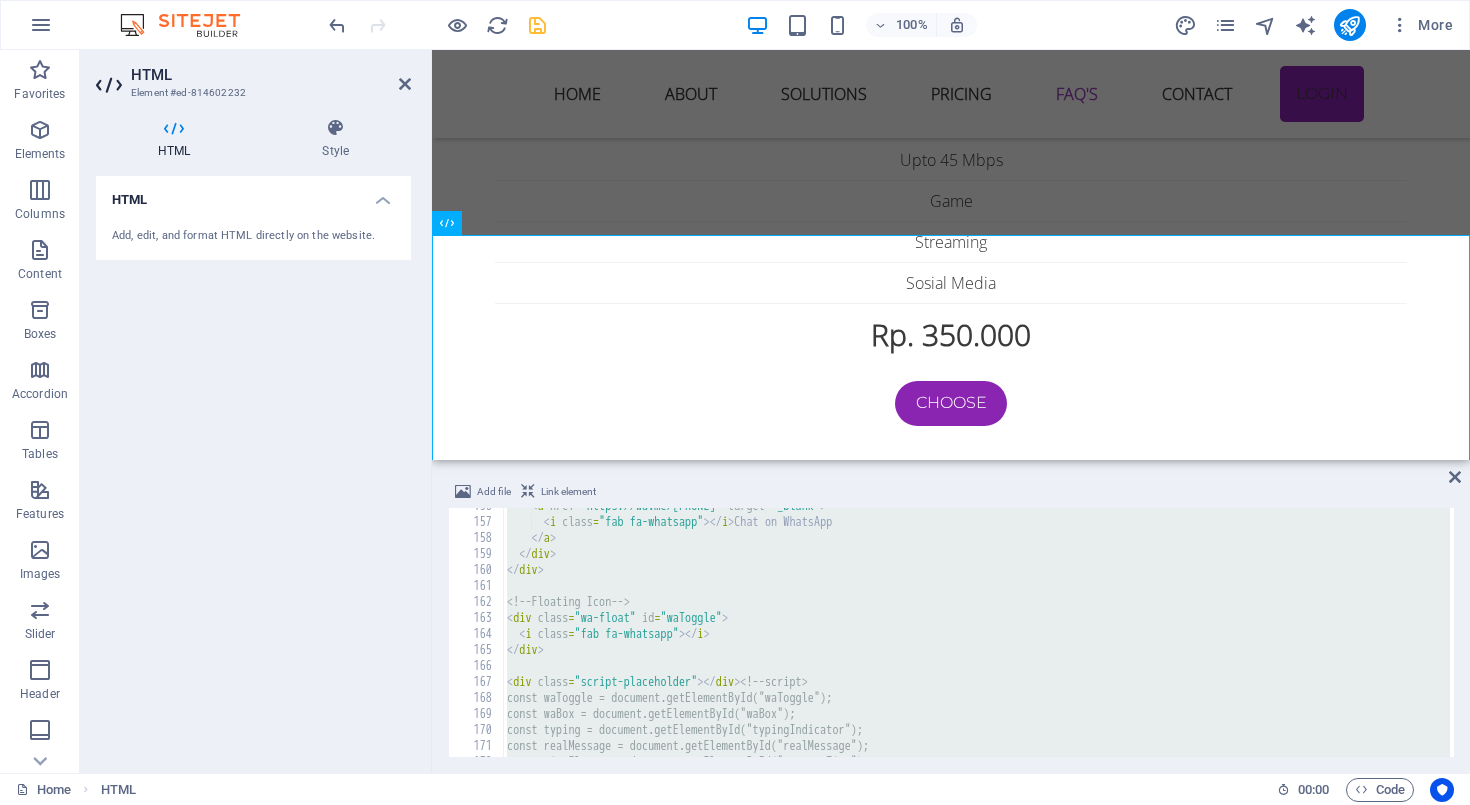 click on "<div class="wa-float" id="waToggle"> <i class="fab fa-whatsapp"></i> </div> <div class="script-placeholder"> </div> <!--script>   const waToggle = document.getElementById("waToggle");   const waBox = document.getElementById("waBox");   const typing = document.getElementById("typingIndicator");   const realMessage = document.getElementById("realMessage");" at bounding box center [980, 636] 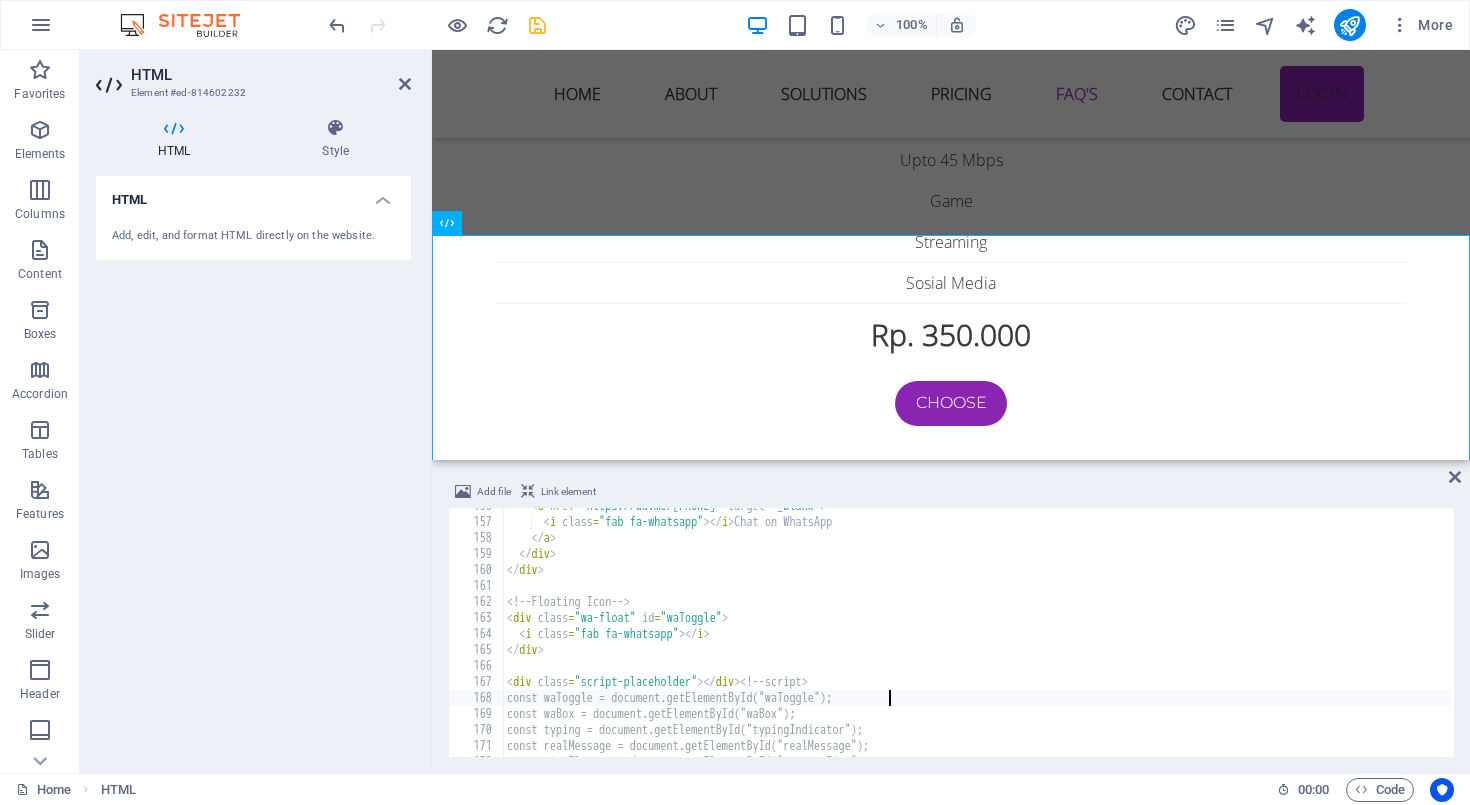 click on "<div class="wa-float" id="waToggle"> <i class="fab fa-whatsapp"></i> </div> <div class="script-placeholder"> </div> <!--script>   const waToggle = document.getElementById("waToggle");   const waBox = document.getElementById("waBox");   const typing = document.getElementById("typingIndicator");   const realMessage = document.getElementById("realMessage");" at bounding box center (980, 636) 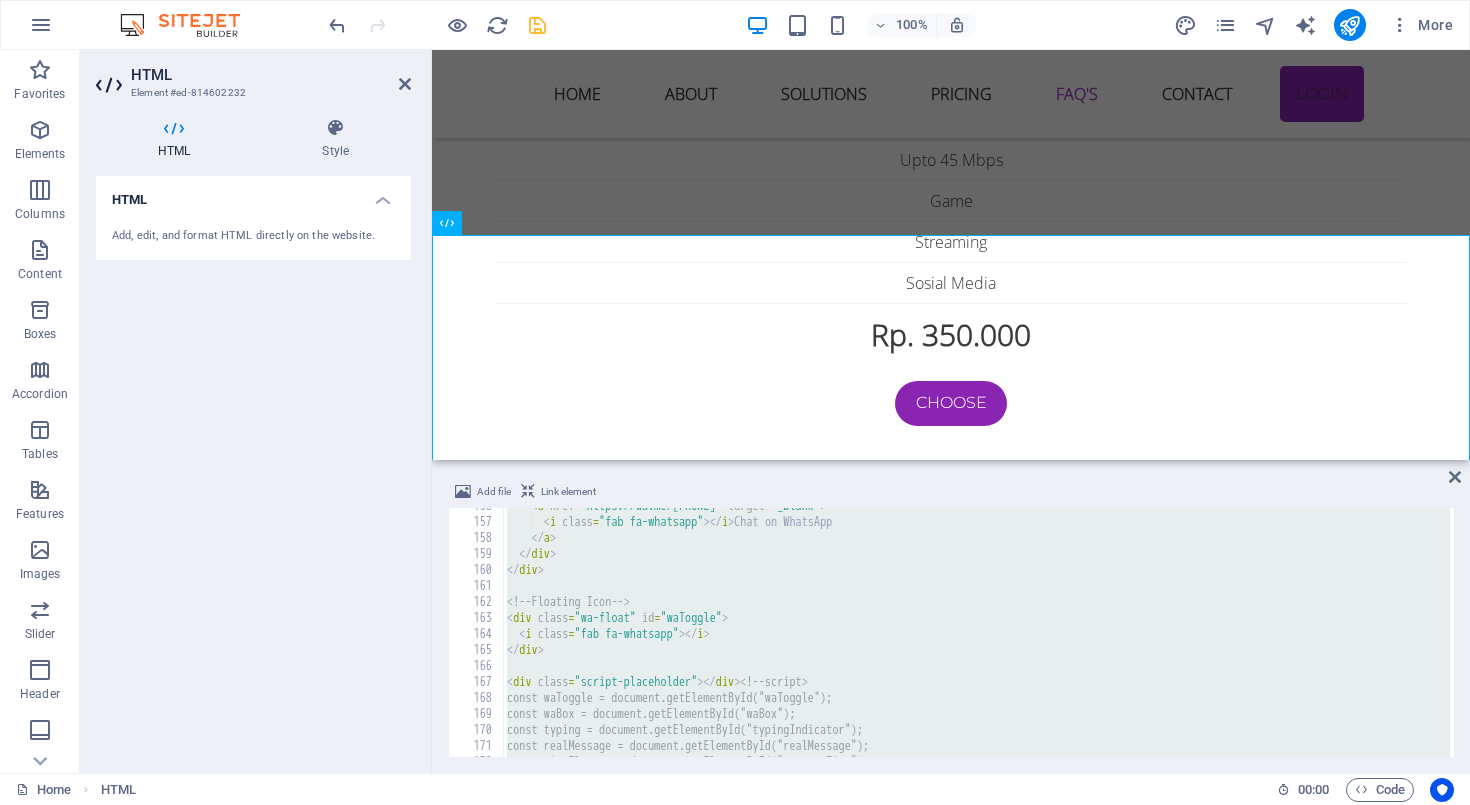 paste on "</script>" 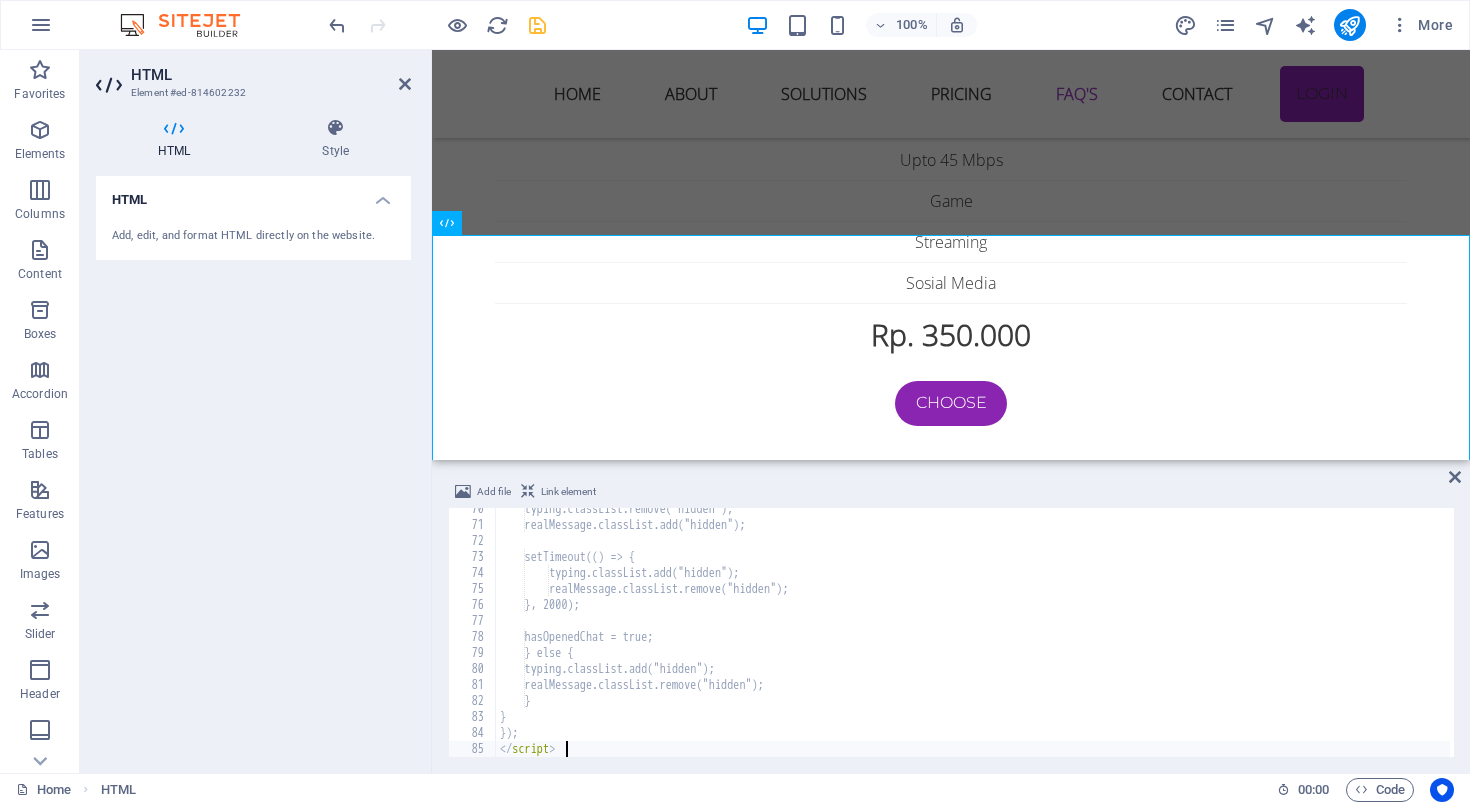 scroll, scrollTop: 1111, scrollLeft: 0, axis: vertical 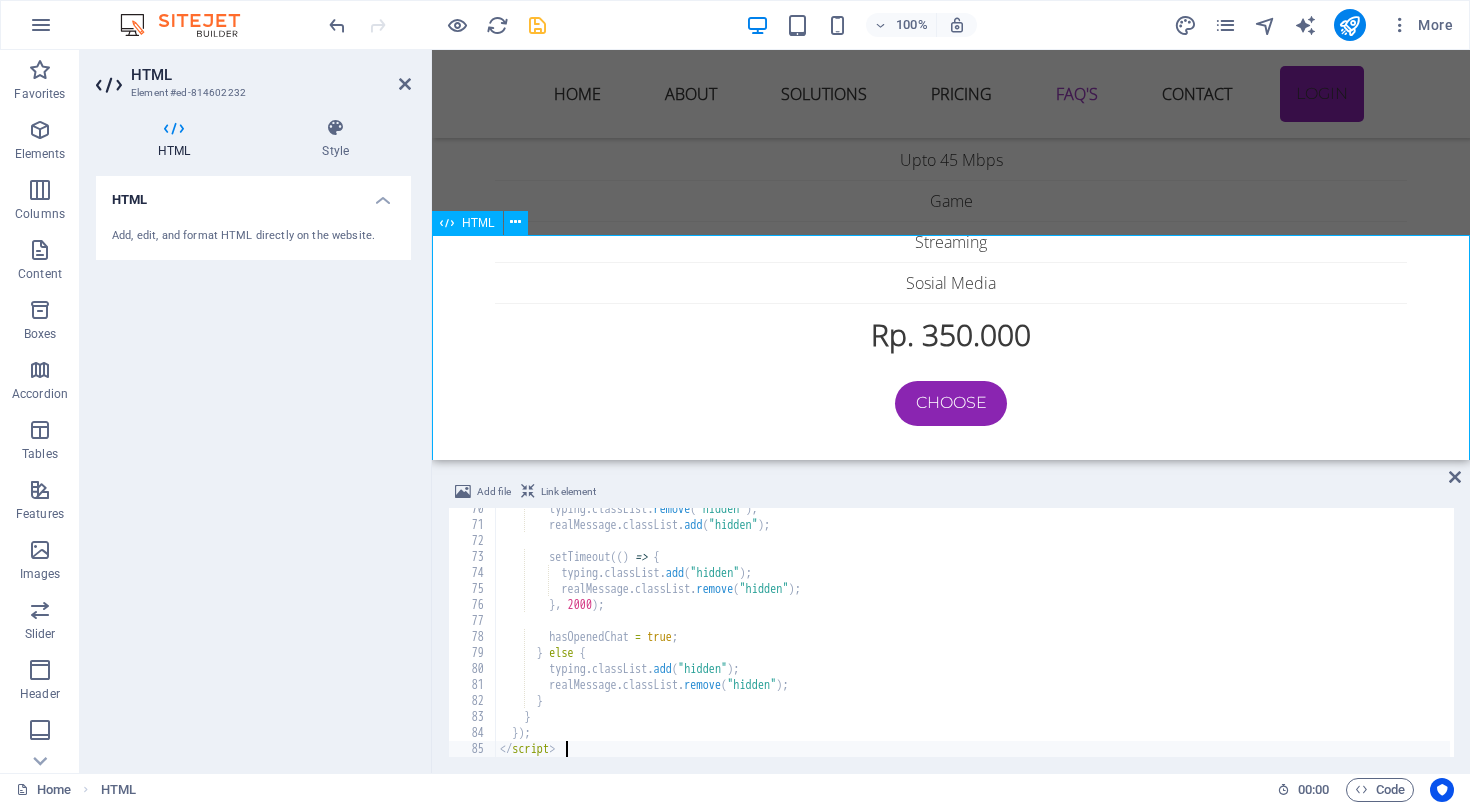 click on "IHS Fiber
Layanan Konsumen
×
Selamat datang 👋
Ada yang bisa kami bantu? 😊
[TIME]
Chat on WhatsApp" at bounding box center (951, 3823) 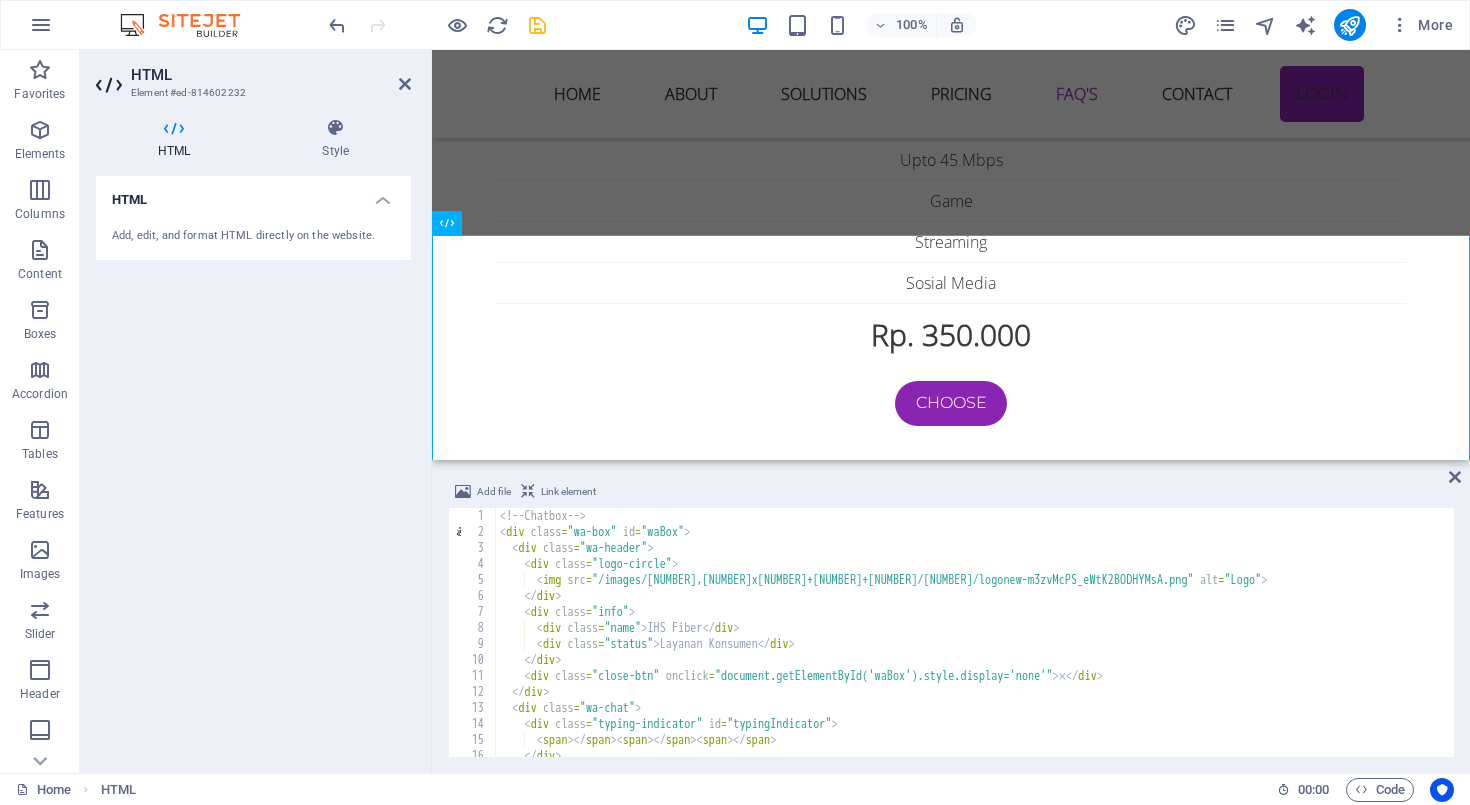 scroll, scrollTop: 0, scrollLeft: 0, axis: both 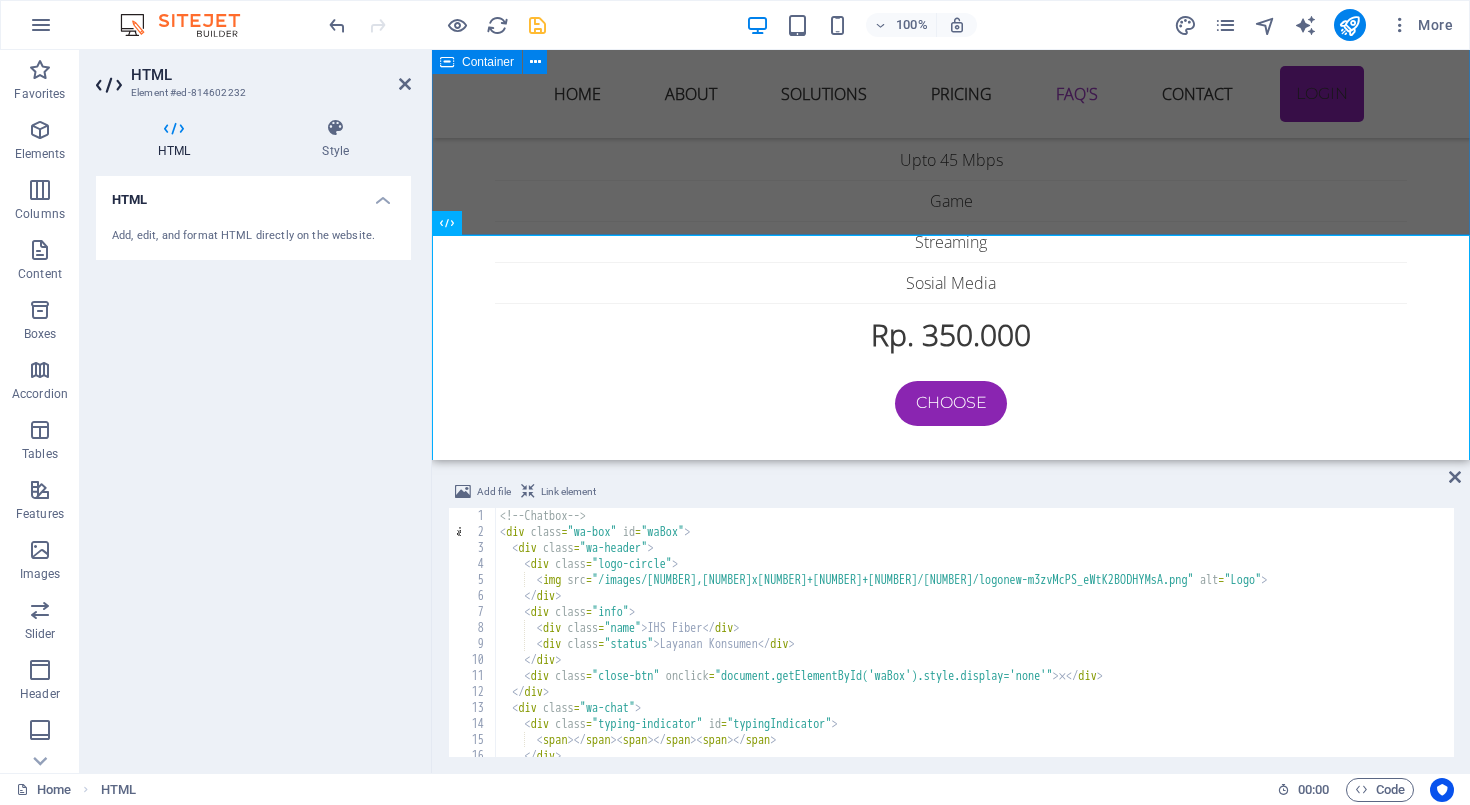 click on "kendala internet sering terjadi Jika menemui kendala internet dengan menggunakan wifi sering diskonek atau tidak mendapatkan sinyal bahkan tidak ada internet maka cara di bawah ini mungkin bisa membantu 1. Sinyal WiFi Lemah di Beberapa Ruangan Penyebab: Lokasi router terlalu jauh atau terhalang tembok tebal, perabotan besar, atau lantai bertingkat. Router bawaan ONU biasanya punya jangkauan terbatas. Solusi: ✅  Letakkan router di posisi tengah rumah dan agak tinggi. ✅ Hindari meletakkan router dekat logam, microwave, atau peralatan elektronik besar. ✅ Tambahkan WiFi extender / repeater atau gunakan Mesh WiFi system untuk jangkauan luas. ✅ Ganti router ONU bawaan ke router yang punya antena lebih kuat atau dual band (2.4GHz & 5GHz). 2. Kecepatan Internet Lambat / Tidak Stabil Penyebab: Banyak perangkat tersambung sekaligus. Interferensi dari jaringan tetangga (terutama di frekuensi 2.4GHz). Router lama atau firmware belum update. Solusi: ✅ Perbarui firmware router. Penyebab: Solusi: Penyebab: Solusi:" at bounding box center [951, 2612] 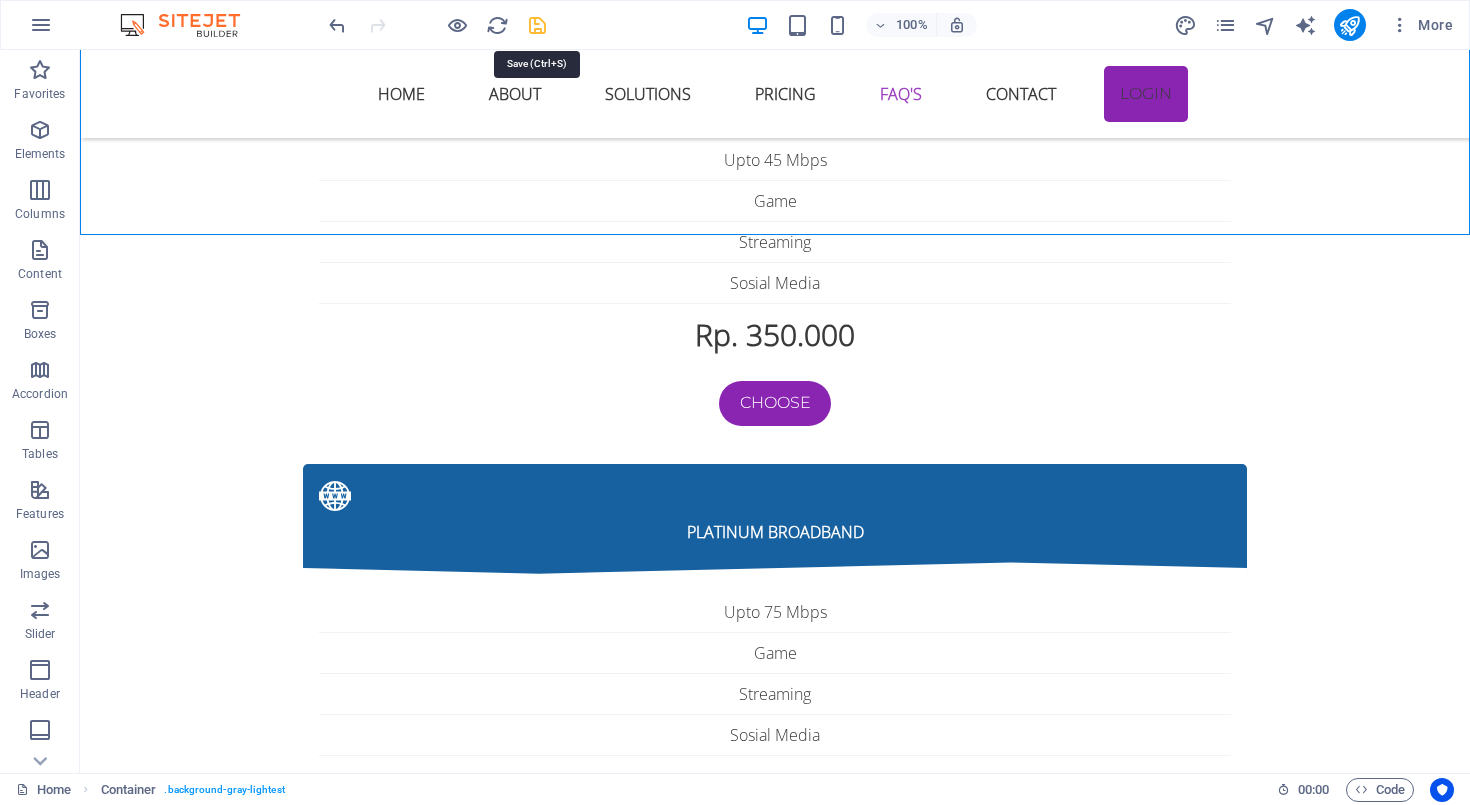 click at bounding box center [537, 25] 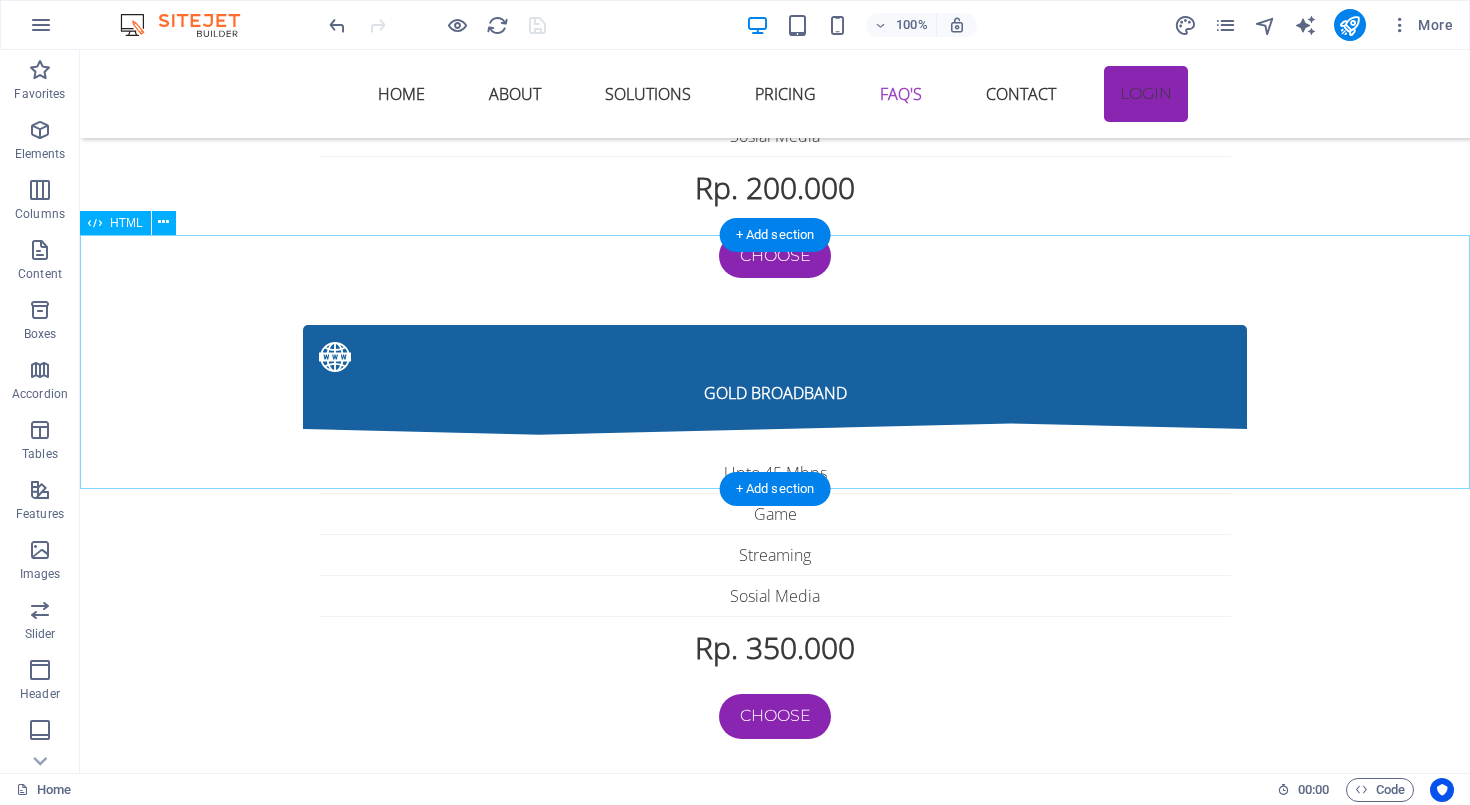 click on "IHS Fiber
Layanan Konsumen
×
Selamat datang 👋
Ada yang bisa kami bantu? 😊
[TIME]
Chat on WhatsApp" at bounding box center (775, 4136) 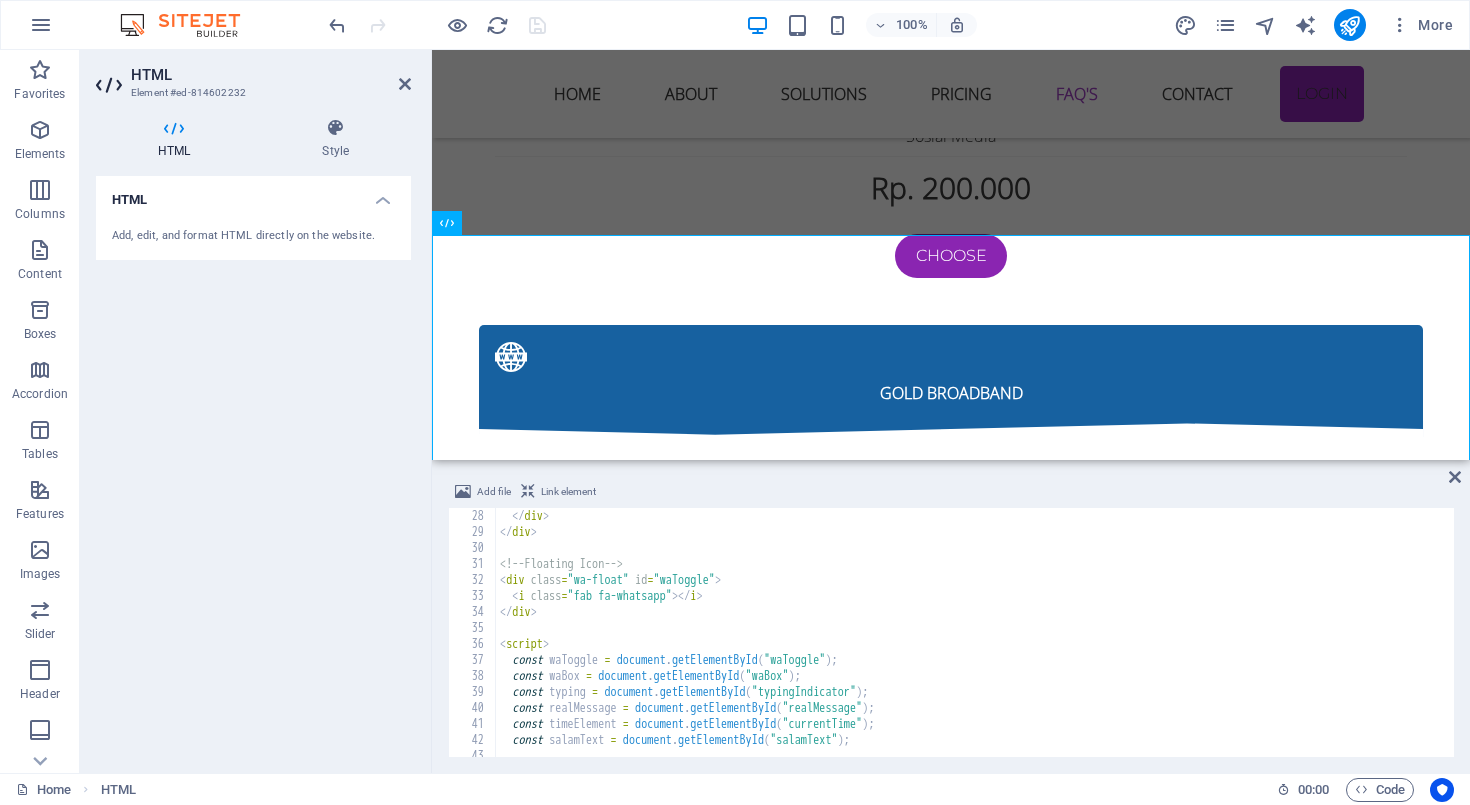scroll, scrollTop: 1111, scrollLeft: 0, axis: vertical 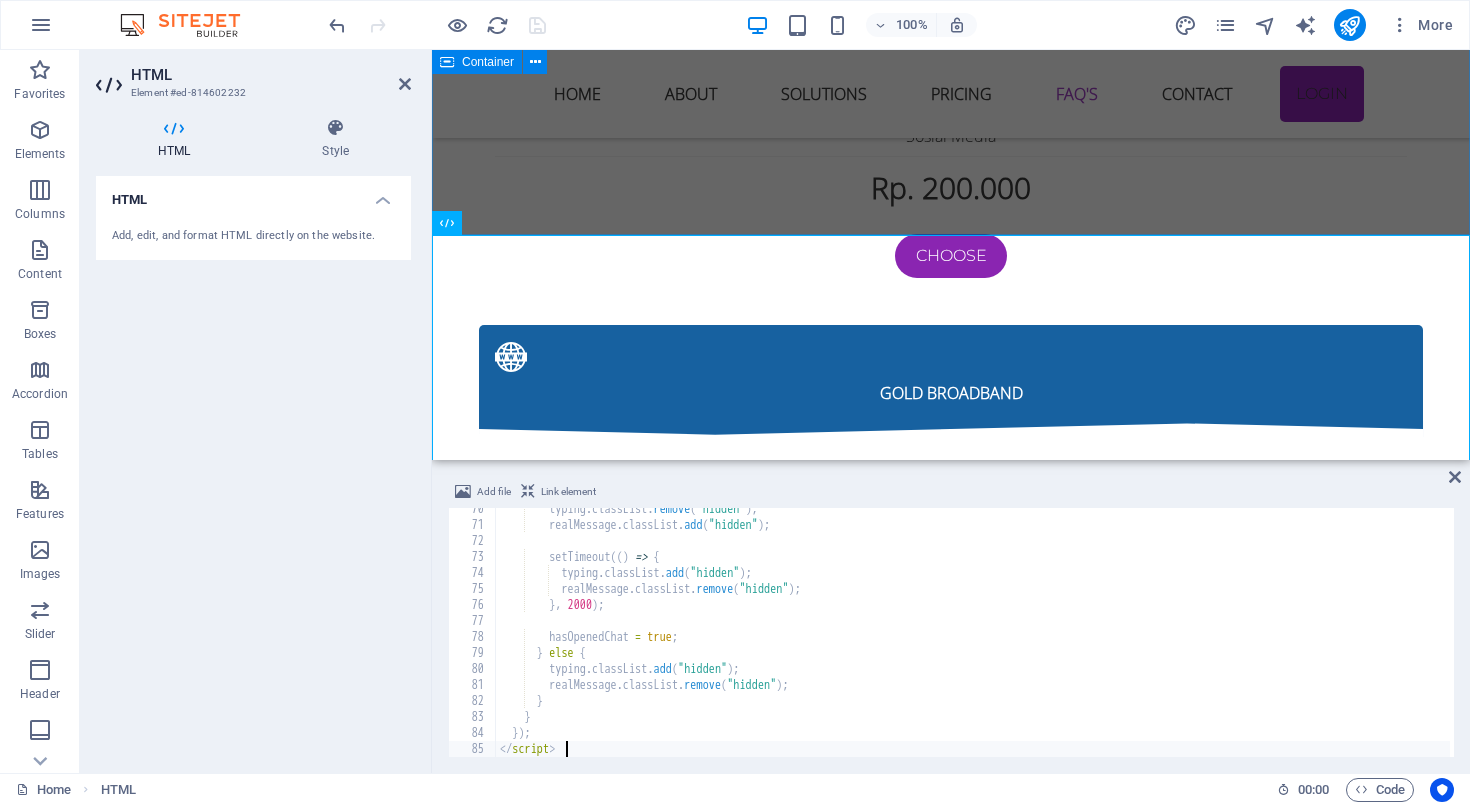 click on "kendala internet sering terjadi Jika menemui kendala internet dengan menggunakan wifi sering diskonek atau tidak mendapatkan sinyal bahkan tidak ada internet maka cara di bawah ini mungkin bisa membantu 1. Sinyal WiFi Lemah di Beberapa Ruangan Penyebab: Lokasi router terlalu jauh atau terhalang tembok tebal, perabotan besar, atau lantai bertingkat. Router bawaan ONU biasanya punya jangkauan terbatas. Solusi: ✅  Letakkan router di posisi tengah rumah dan agak tinggi. ✅ Hindari meletakkan router dekat logam, microwave, atau peralatan elektronik besar. ✅ Tambahkan WiFi extender / repeater atau gunakan Mesh WiFi system untuk jangkauan luas. ✅ Ganti router ONU bawaan ke router yang punya antena lebih kuat atau dual band (2.4GHz & 5GHz). 2. Kecepatan Internet Lambat / Tidak Stabil Penyebab: Banyak perangkat tersambung sekaligus. Interferensi dari jaringan tetangga (terutama di frekuensi 2.4GHz). Router lama atau firmware belum update. Solusi: ✅ Perbarui firmware router. Penyebab: Solusi: Penyebab: Solusi:" at bounding box center (951, 2925) 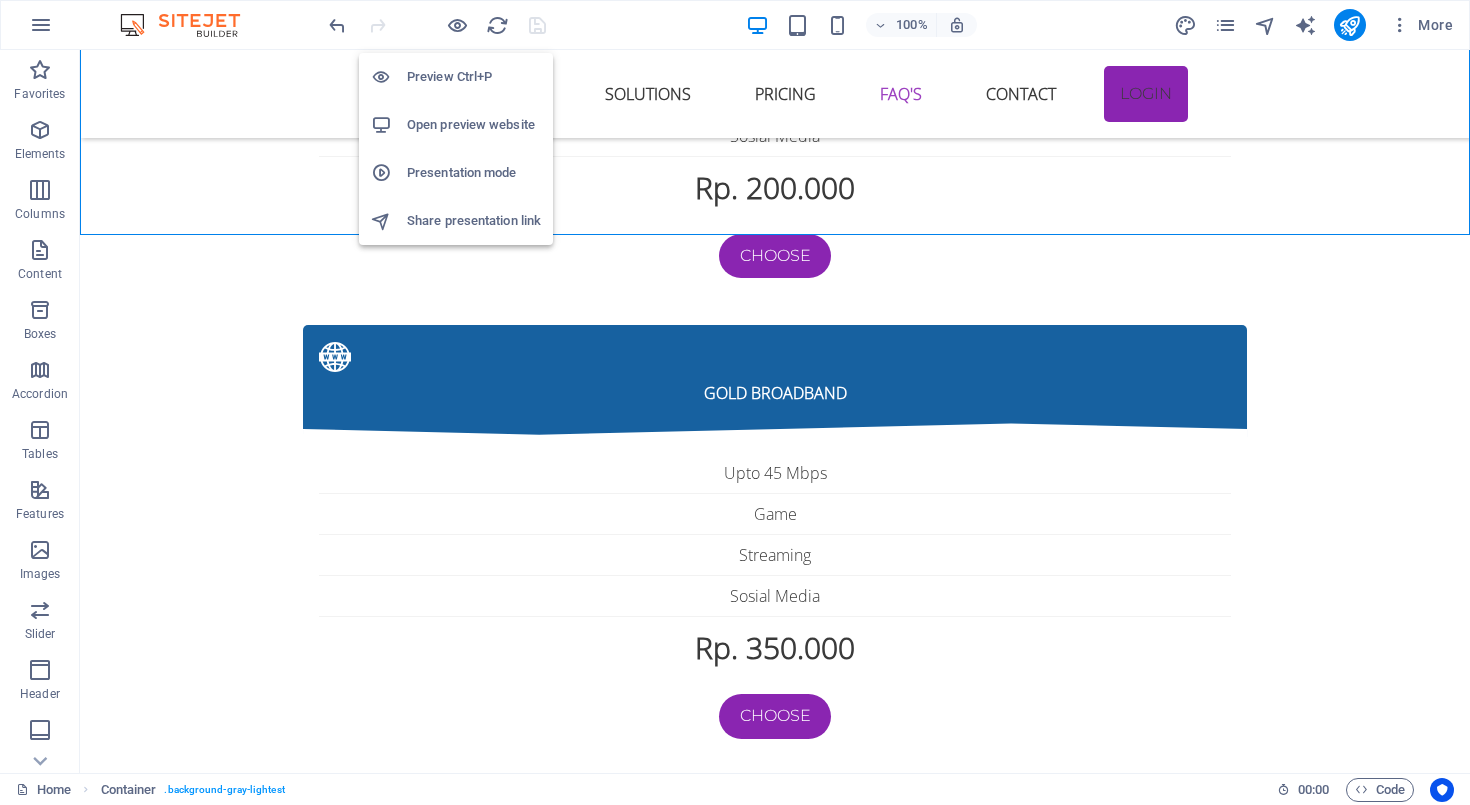 click on "Open preview website" at bounding box center [474, 125] 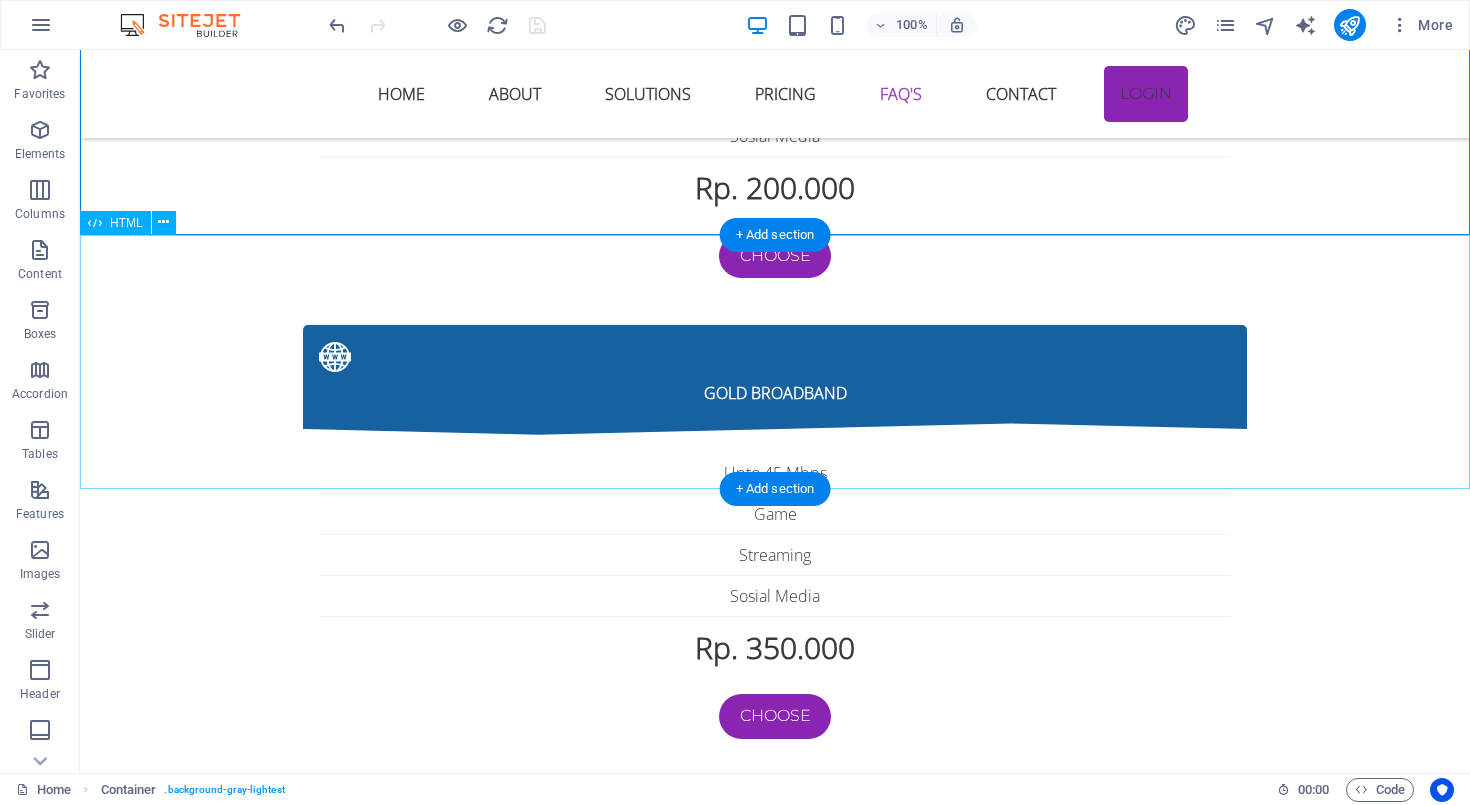 click on "IHS Fiber
Layanan Konsumen
×
Selamat datang 👋
Ada yang bisa kami bantu? 😊
[TIME]
Chat on WhatsApp" at bounding box center (775, 4136) 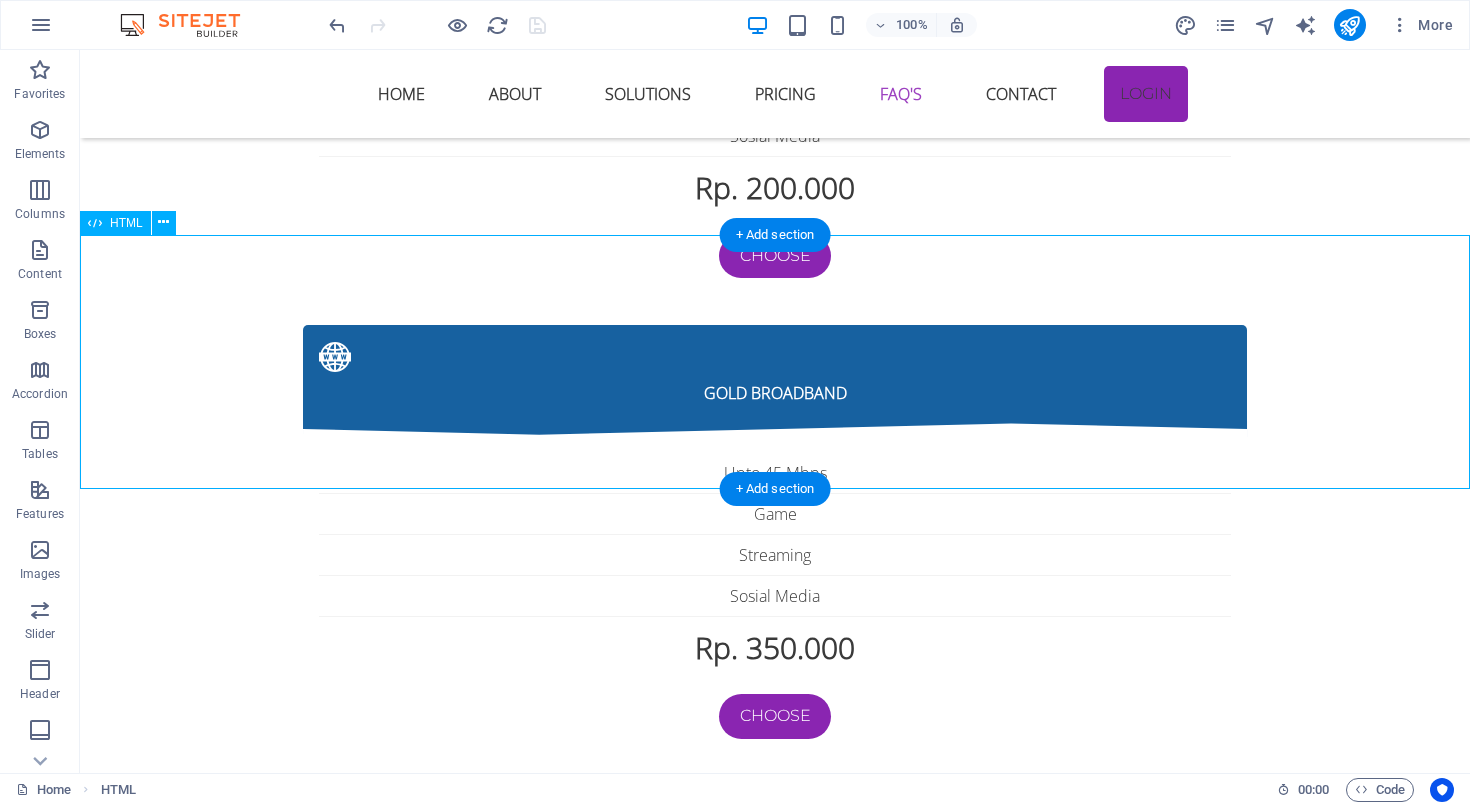 click on "IHS Fiber
Layanan Konsumen
×
Selamat datang 👋
Ada yang bisa kami bantu? 😊
[TIME]
Chat on WhatsApp" at bounding box center [775, 4136] 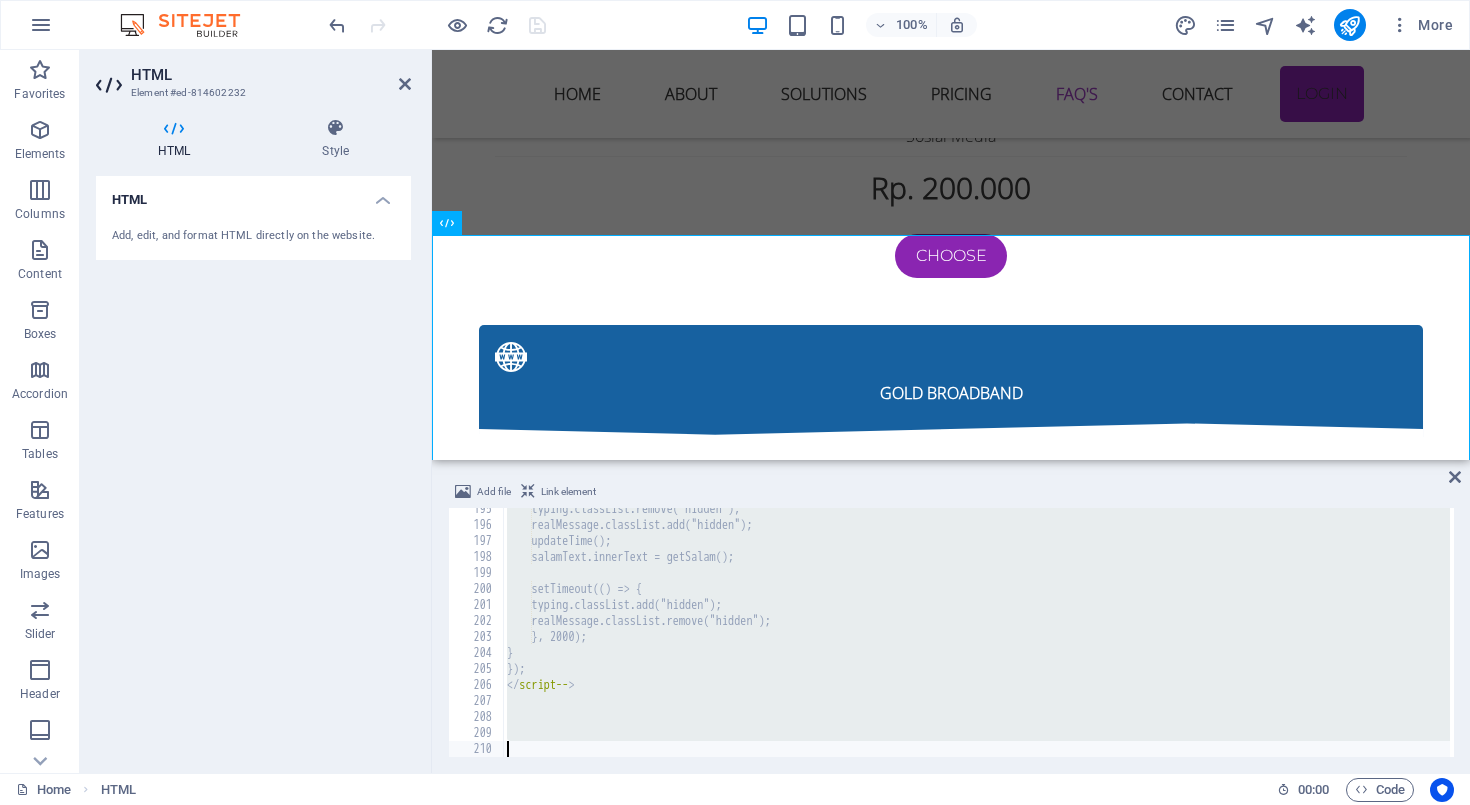 scroll, scrollTop: 3111, scrollLeft: 0, axis: vertical 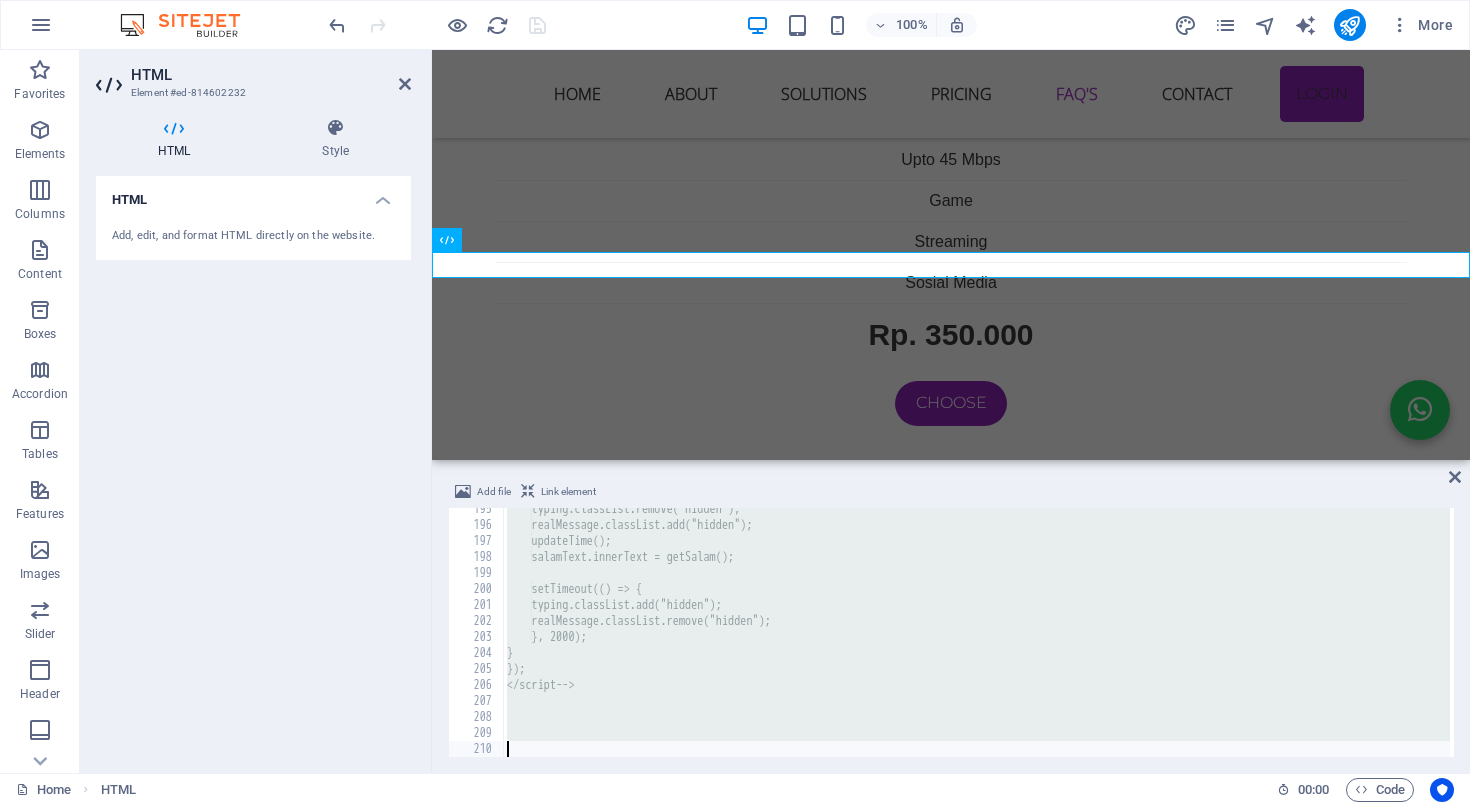 click on "typing.classList.remove("hidden");        realMessage.classList.add("hidden");        updateTime();        salamText.innerText = getSalam();        setTimeout(() => {          typing.classList.add("hidden");          realMessage.classList.remove("hidden");        }, 2000);     }   }); </script -->" at bounding box center (980, 639) 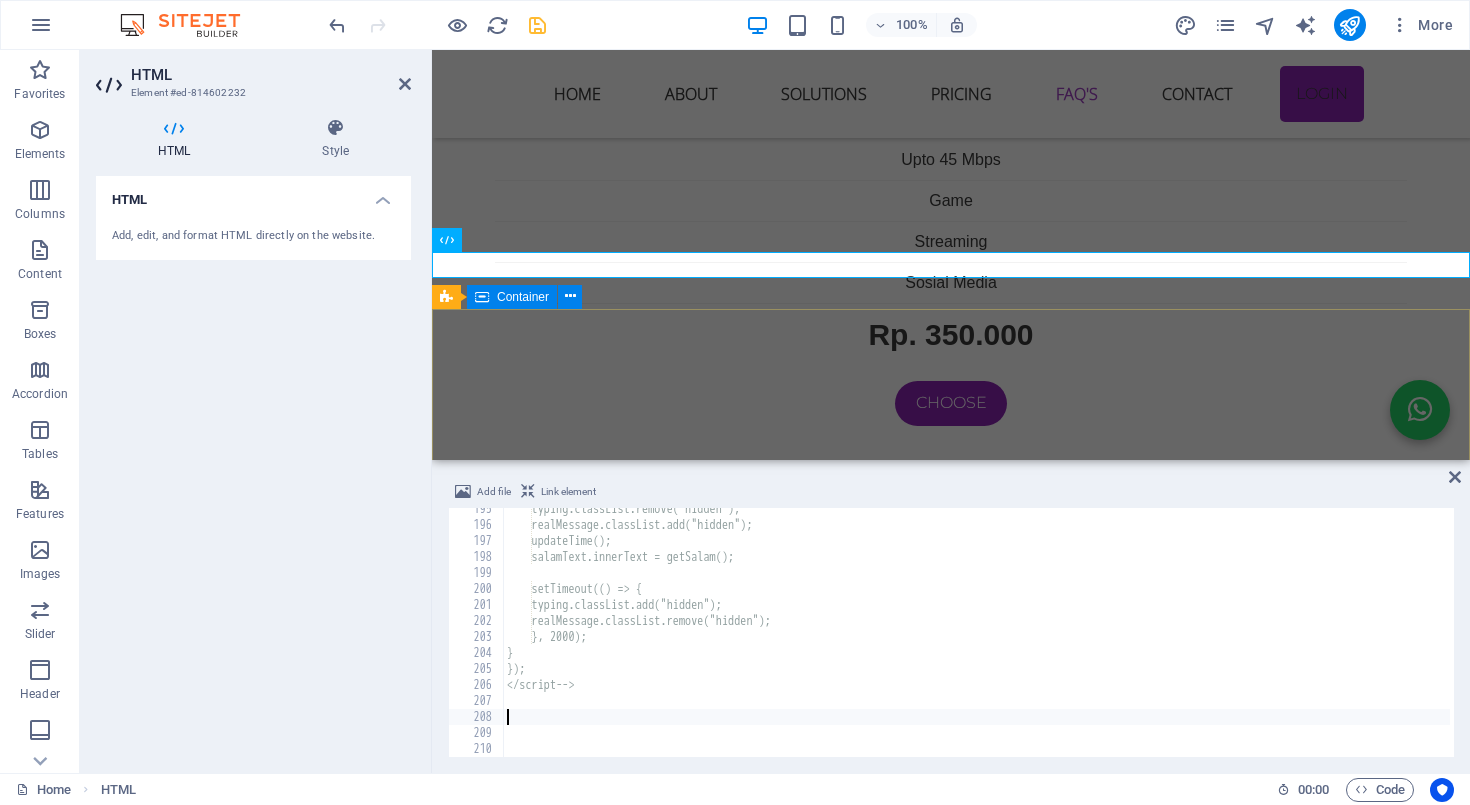 click on "Serving Every Bit We provide your home with stable, high-speed internet without a Fair Usage Policy (FUP). Enjoy hassle-free browsing at an affordable price. Navigation Home About Solutions Pricing FAQs Contact Contact us [CITY] - Kab. Bandung [STATE] [POSTAL_CODE] [EMAIL] Phone: [PHONE]" at bounding box center (951, 4122) 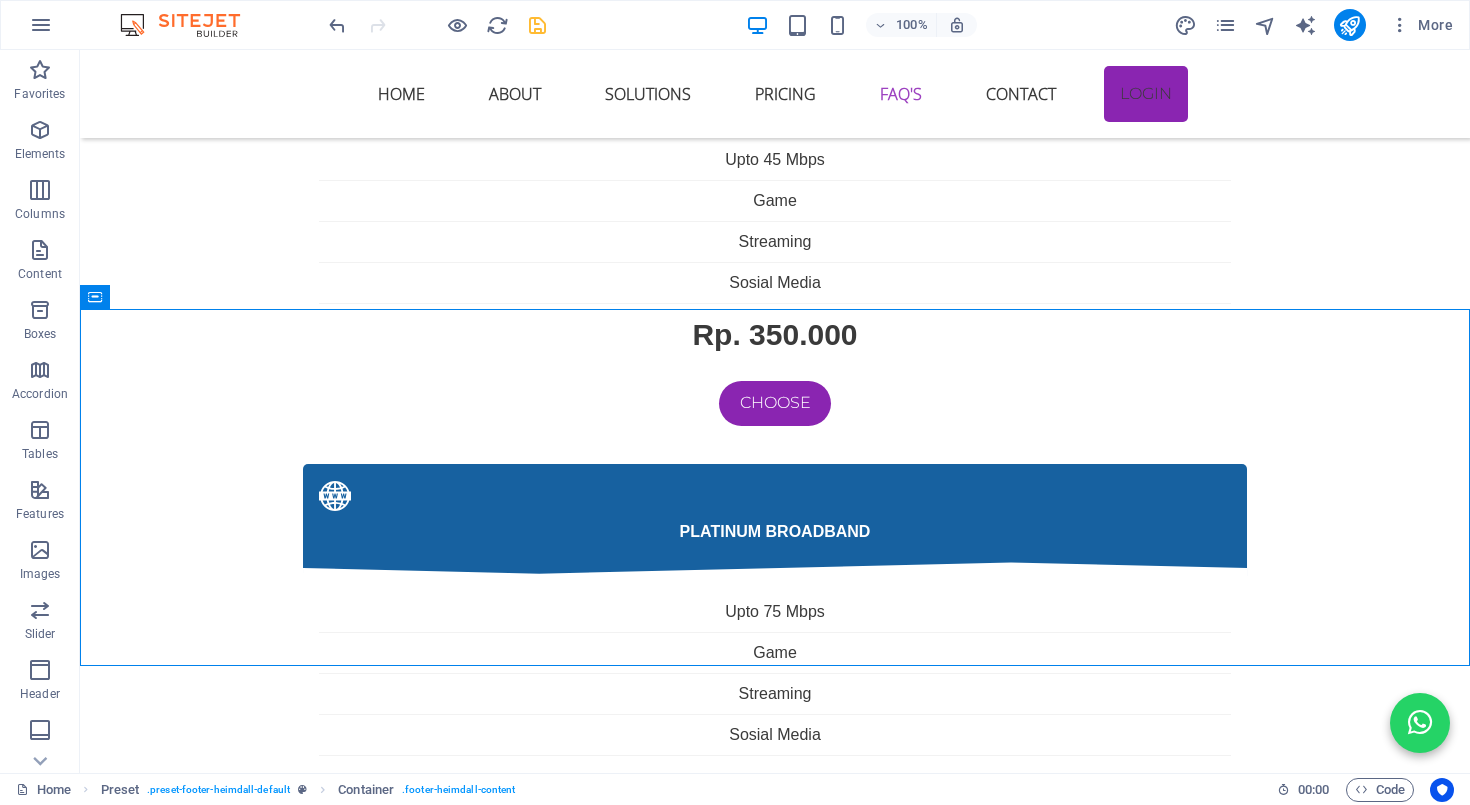 click at bounding box center [537, 25] 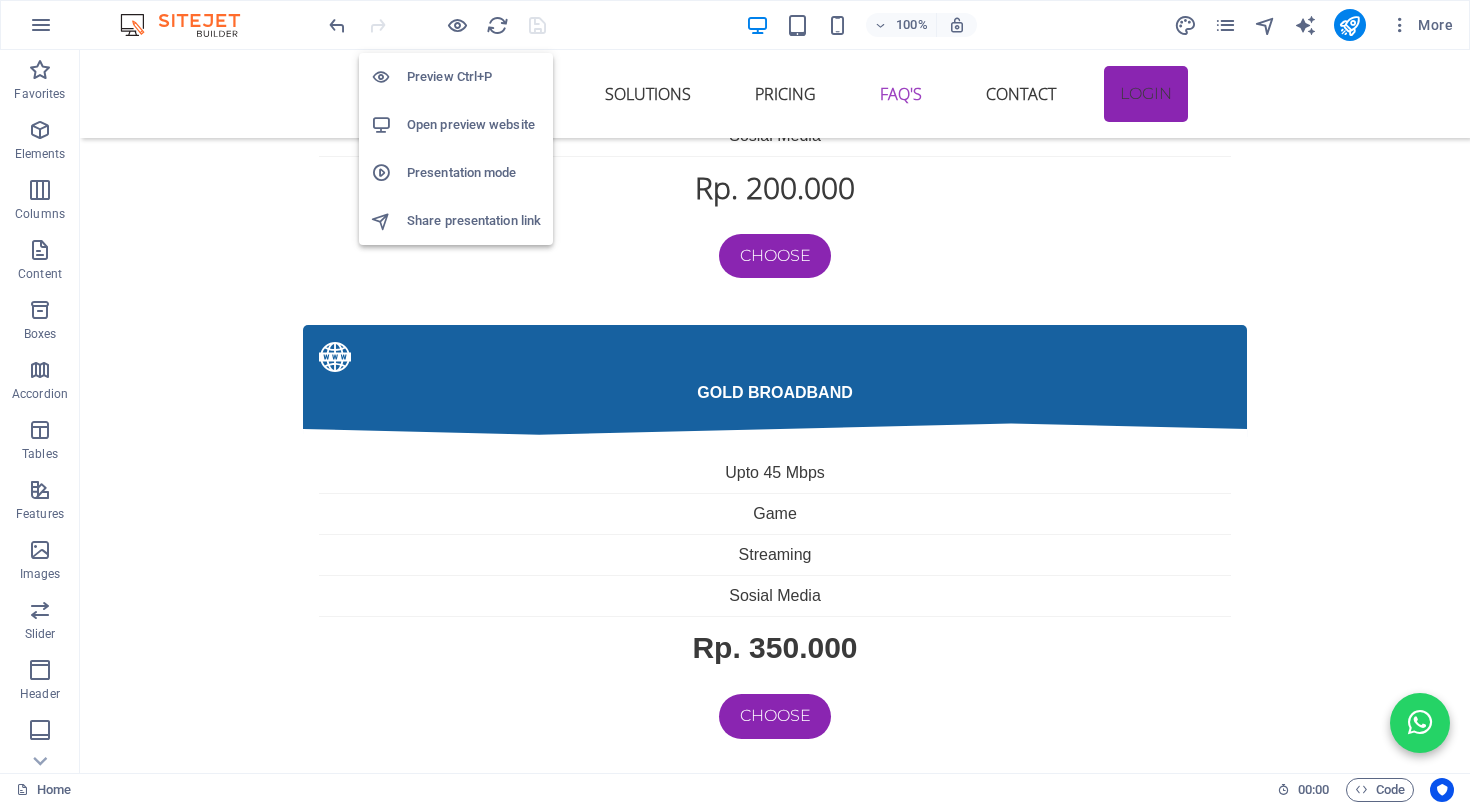 click on "Open preview website" at bounding box center (474, 125) 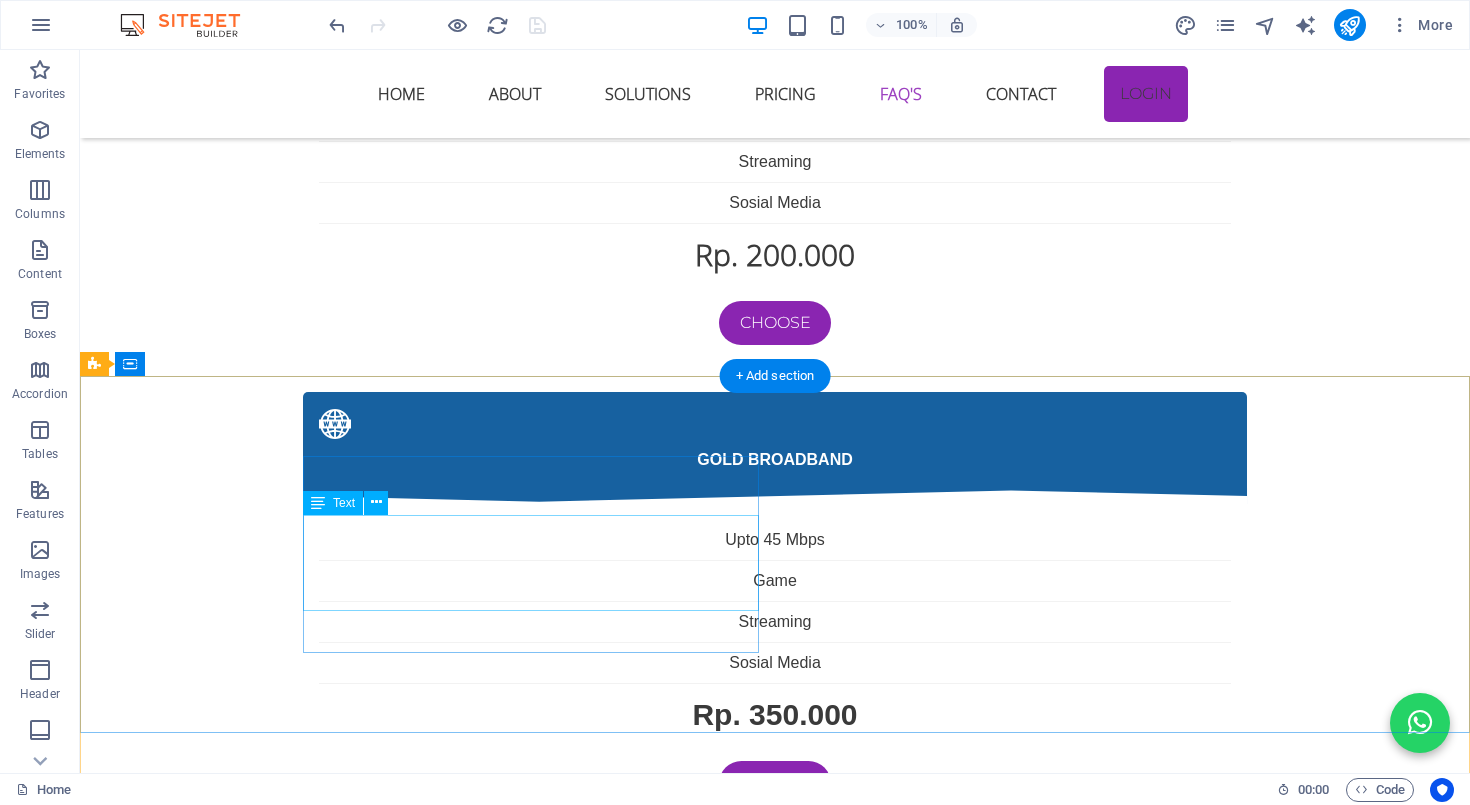 scroll, scrollTop: 6014, scrollLeft: 0, axis: vertical 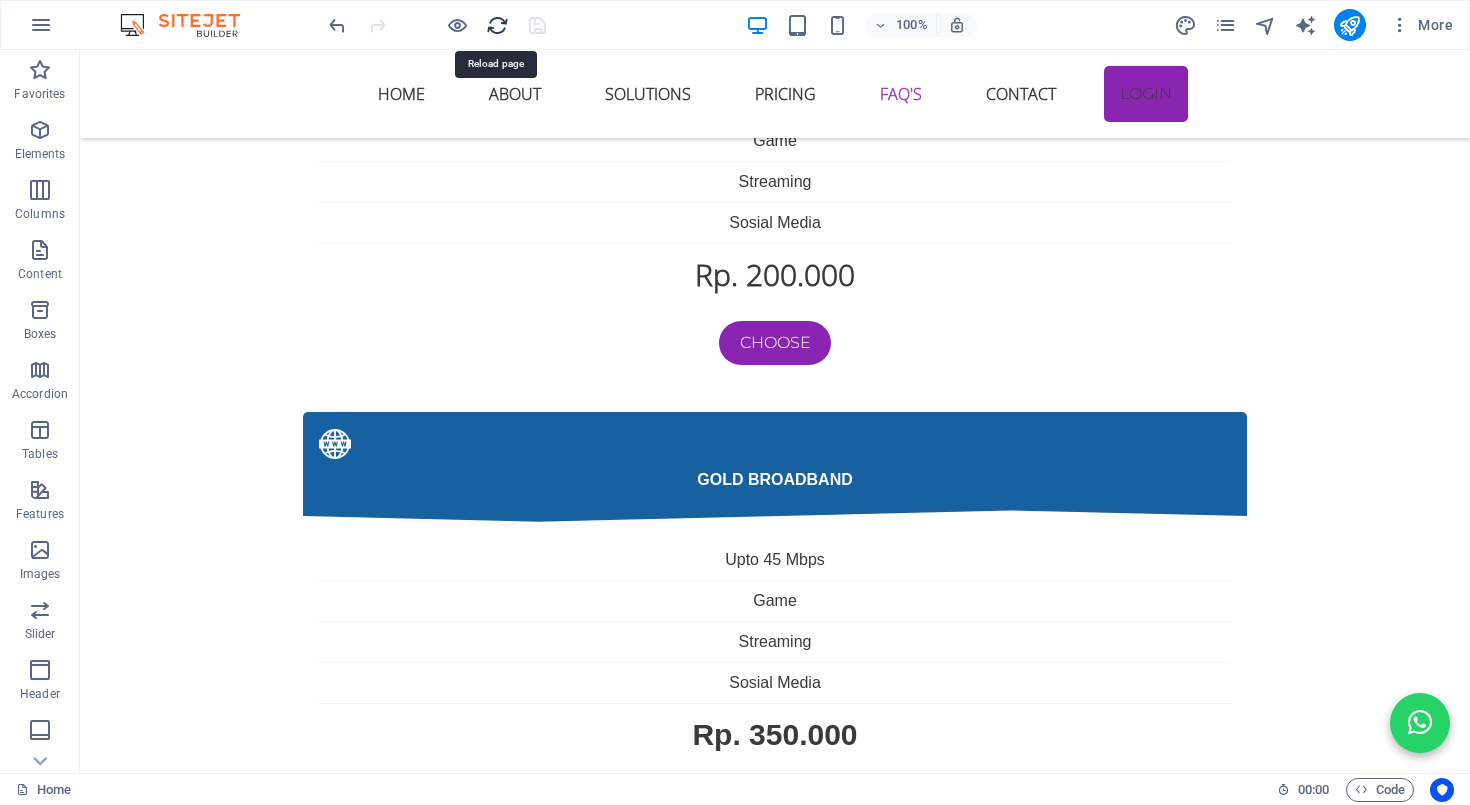 click at bounding box center (497, 25) 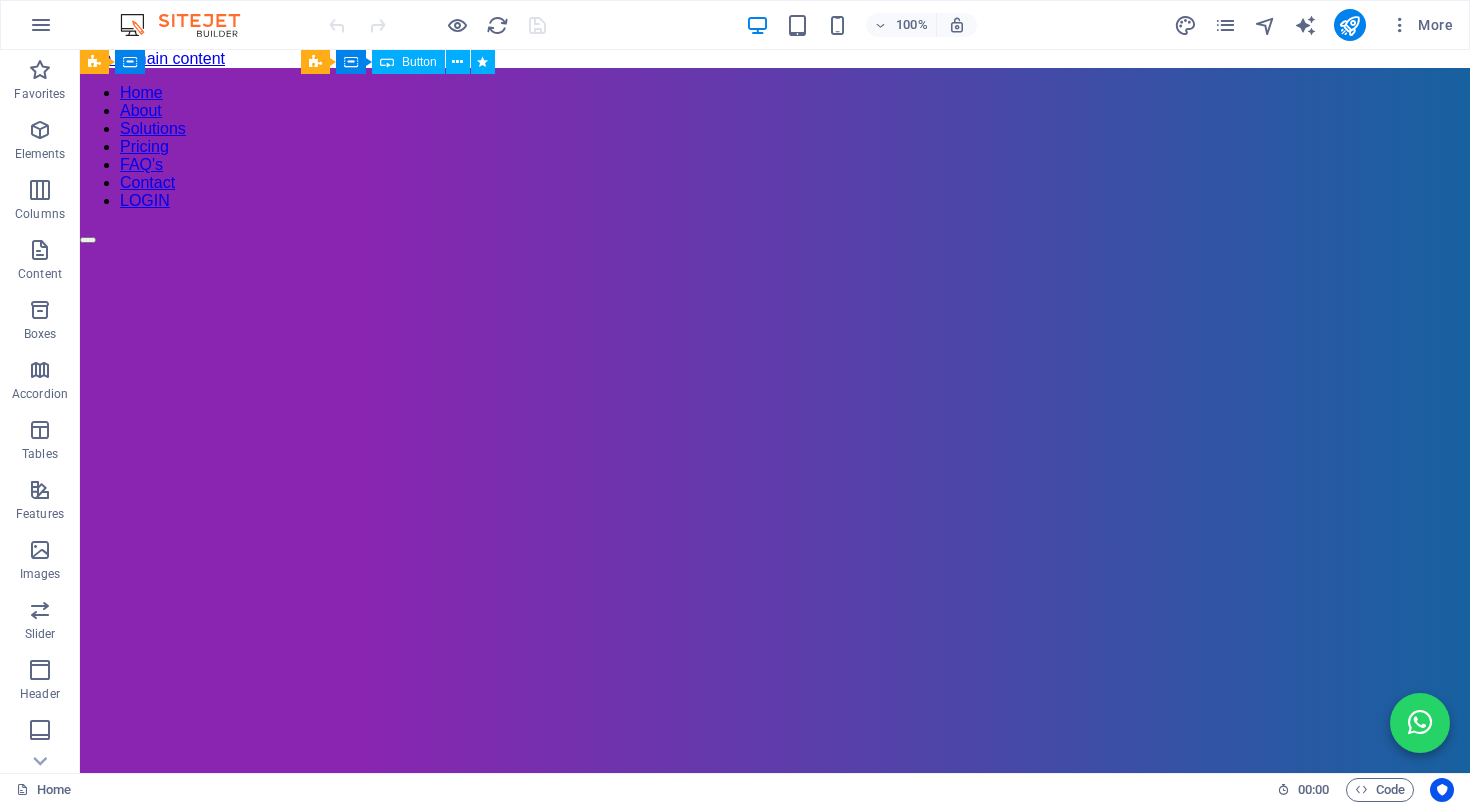 scroll, scrollTop: 6131, scrollLeft: 0, axis: vertical 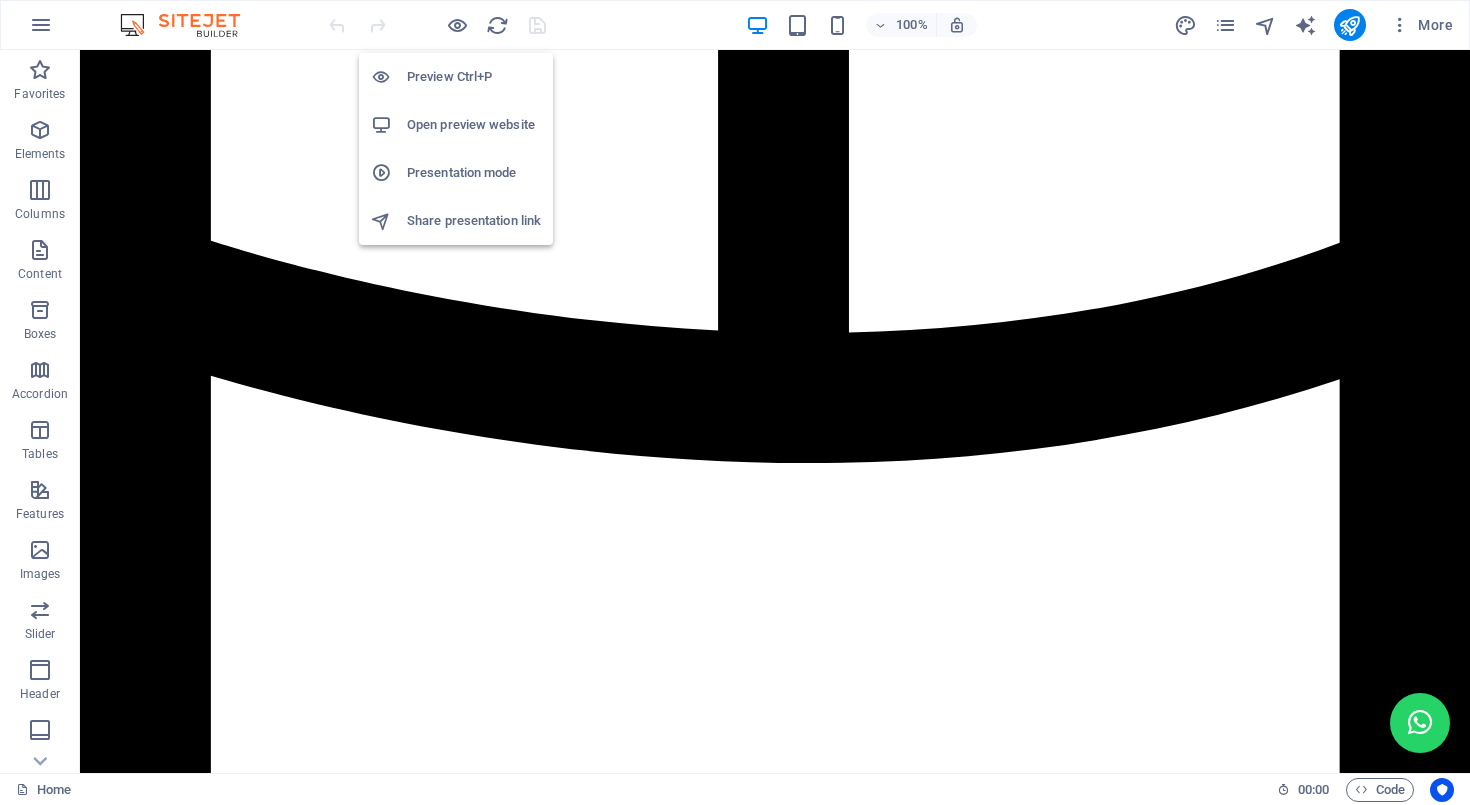 click on "Open preview website" at bounding box center [474, 125] 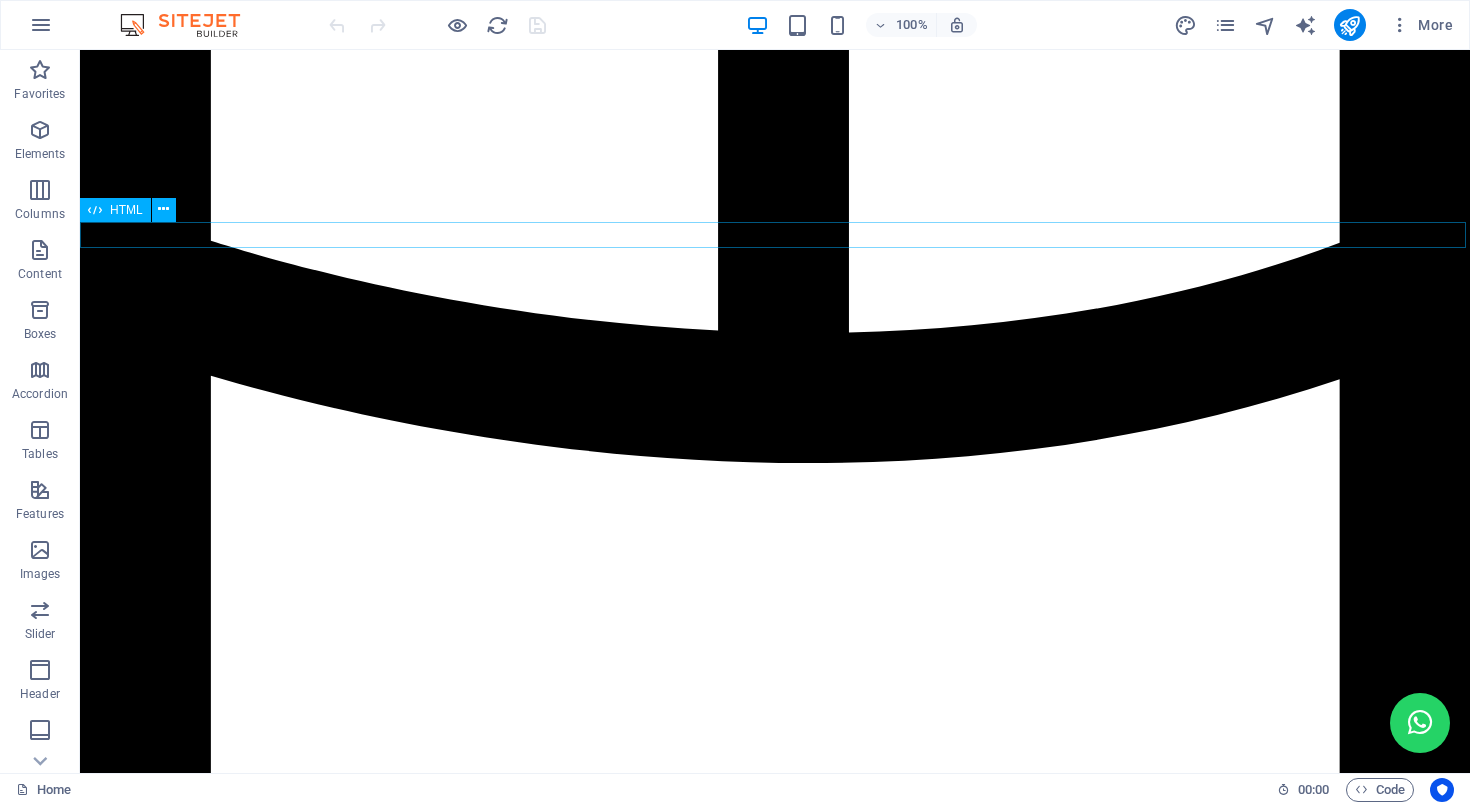 click on "Chat WhatsApp
IHS Fiber
Layanan Konsumen
×
Selamat datang 👋
Ada yang bisa kami bantu? 😊
14:08
Chat on WhatsApp" at bounding box center (775, 15780) 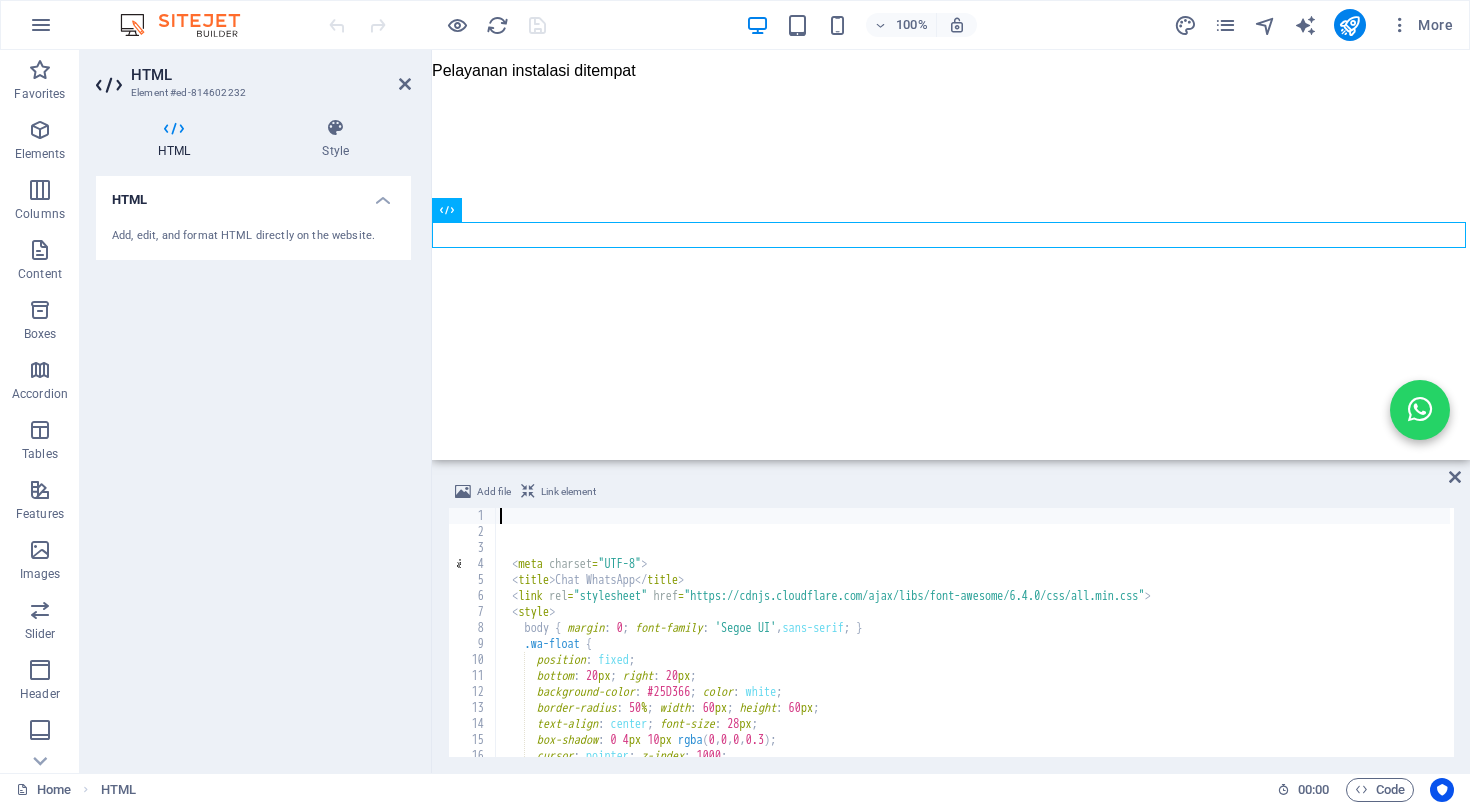 click on "<meta   charset = "UTF-8" >    <title > Chat WhatsApp </title>    <link   rel = "stylesheet"   href = "https://cdnjs.cloudflare.com/ajax/libs/font-awesome/6.4.0/css/all.min.css" >    <style >      body   {   margin :   0 ;   font-family :   ' Segoe UI ' ,  sans-serif ;   }      .wa-float   {         position :   fixed ;         bottom :   20 px ;   right :   20 px ;         background-color :   #25D366 ;   color :   white ;         border-radius :   50 % ;   width :   60 px ;   height :   60 px ;         text-align :   center ;   font-size :   28 px ;         box-shadow :   0   4 px   10 px   rgba ( 0 , 0 , 0 , 0.3 ) ;         cursor :   pointer ;   z-index :   1000 ; }" at bounding box center (973, 646) 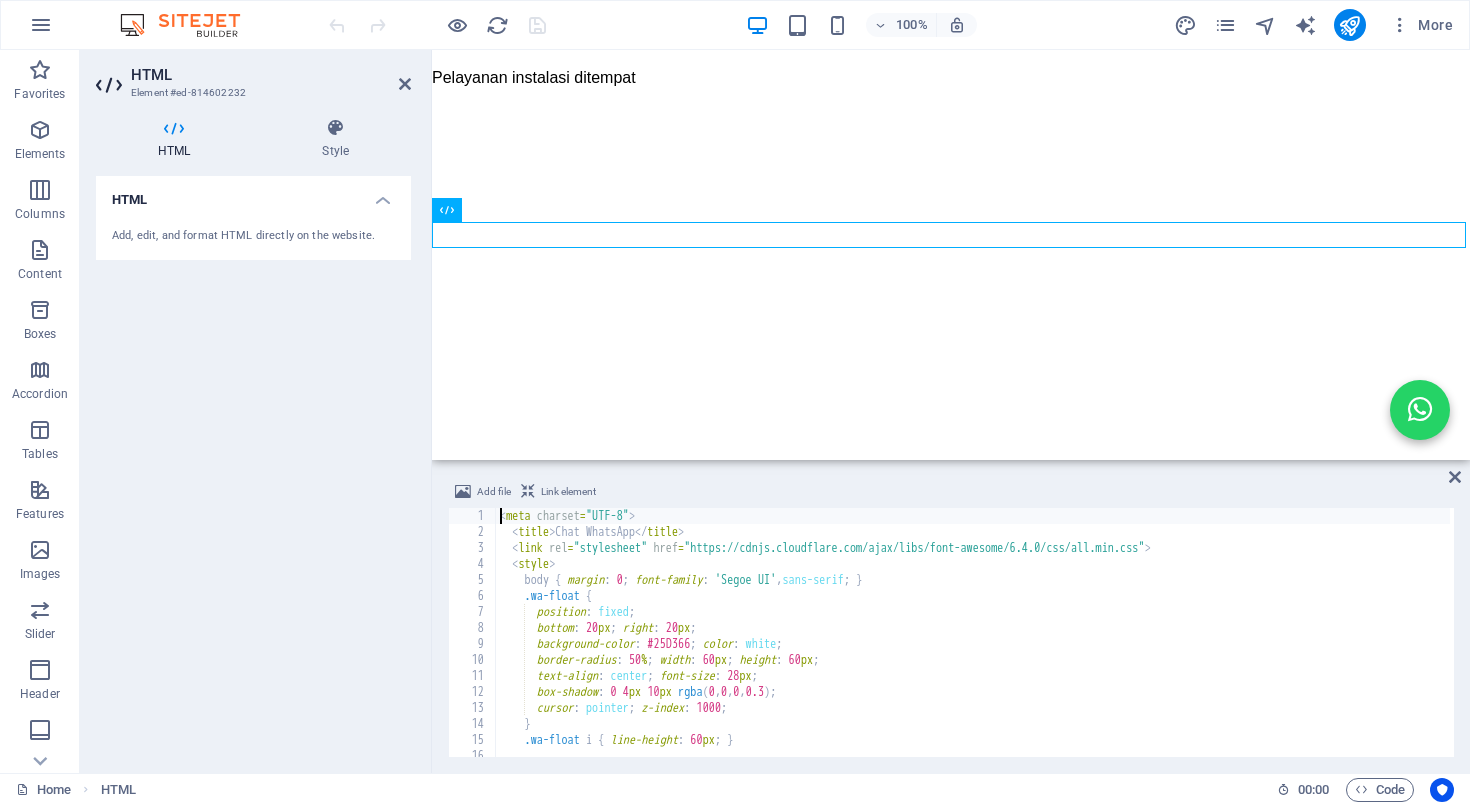 click on "< meta   charset = "UTF-8" >    < title > Chat WhatsApp </ title >    < link   rel = "stylesheet"   href = "https://cdnjs.cloudflare.com/ajax/libs/font-awesome/6.4.0/css/all.min.css" >    < style >      body   {   margin :   0 ;   font-family :   ' Segoe UI ' ,  sans-serif ;   }      .wa-float   {         position :   fixed ;         bottom :   20 px ;   right :   20 px ;         background-color :   #25D366 ;   color :   white ;         border-radius :   50 % ;   width :   60 px ;   height :   60 px ;         text-align :   center ;   font-size :   28 px ;         box-shadow :   0   4 px   10 px   rgba ( 0 , 0 , 0 , 0.3 ) ;         cursor :   pointer ;   z-index :   1000 ;      }      .wa-float   i   {   line-height :   60 px ;   }      .wa-box   {" at bounding box center (973, 646) 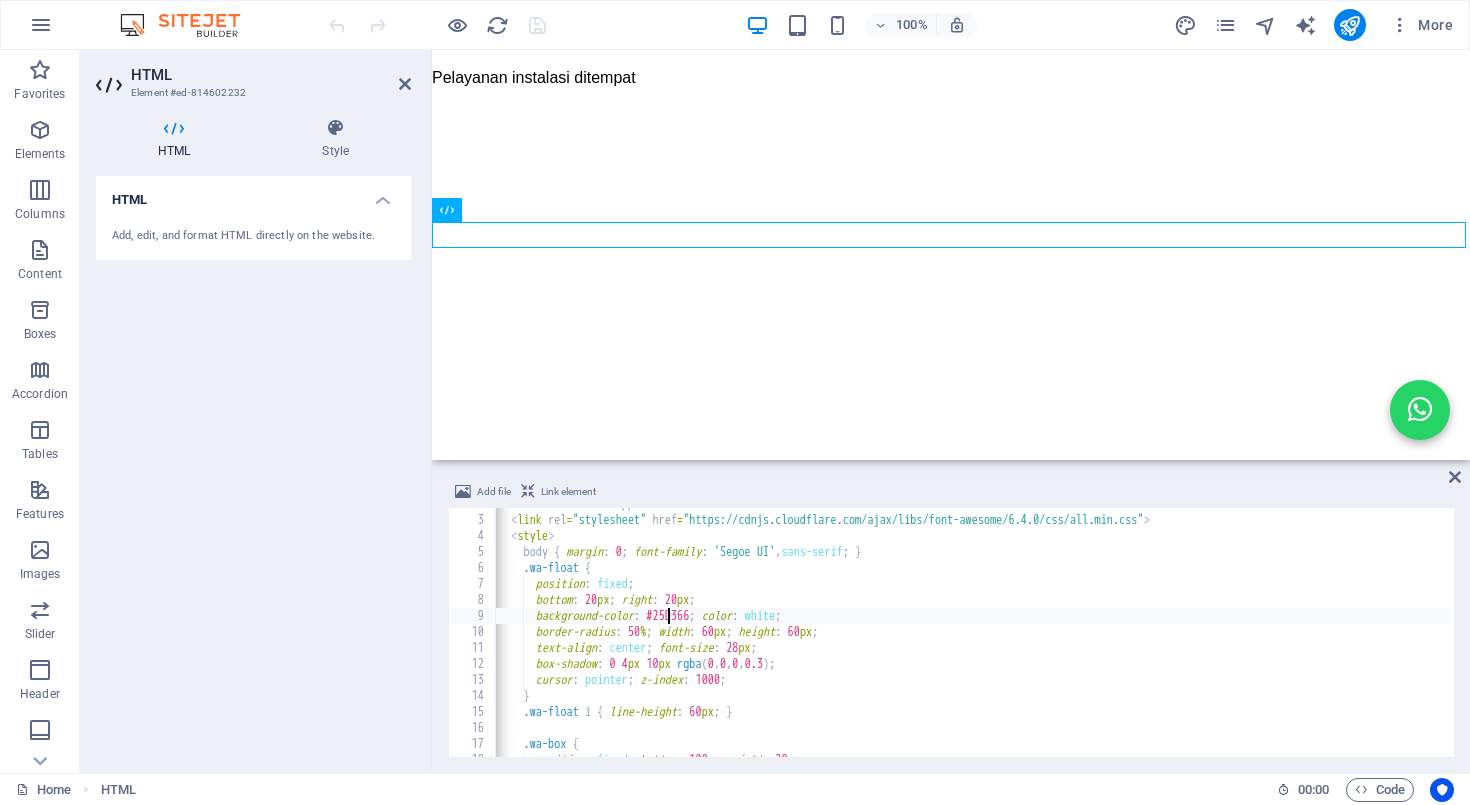 scroll, scrollTop: 27, scrollLeft: 0, axis: vertical 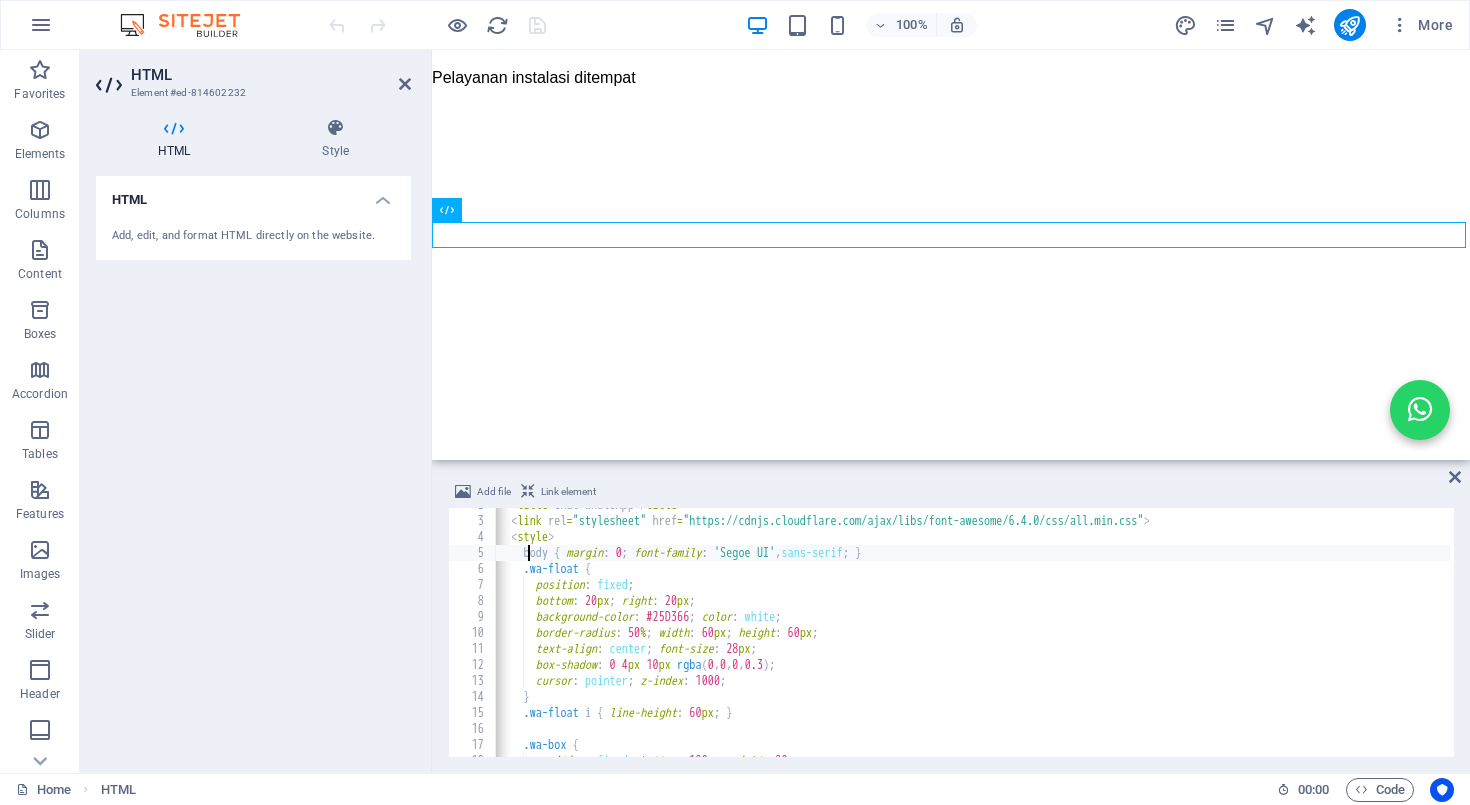 click on "</script>    < link   rel = "stylesheet"   href = "https://cdnjs.cloudflare.com/ajax/libs/font-awesome/6.4.0/css/all.min.css" >    < style >      body   {   margin :   0 ;   font-family :   ' Segoe UI ' ,  sans-serif ;   }      .wa-float   {         position :   fixed ;         bottom :   20 px ;   right :   20 px ;         background-color :   #25D366 ;   color :   white ;         border-radius :   50 % ;   width :   60 px ;   height :   60 px ;         text-align :   center ;   font-size :   28 px ;         box-shadow :   0   4 px   10 px   rgba ( 0 , 0 , 0 , 0.3 ) ;         cursor :   pointer ;   z-index :   1000 ;      }      .wa-float   i   {   line-height :   60 px ;   }      .wa-box   {         position :   fixed ;   bottom :   100 px ;   right :   20 px ;" at bounding box center (972, 635) 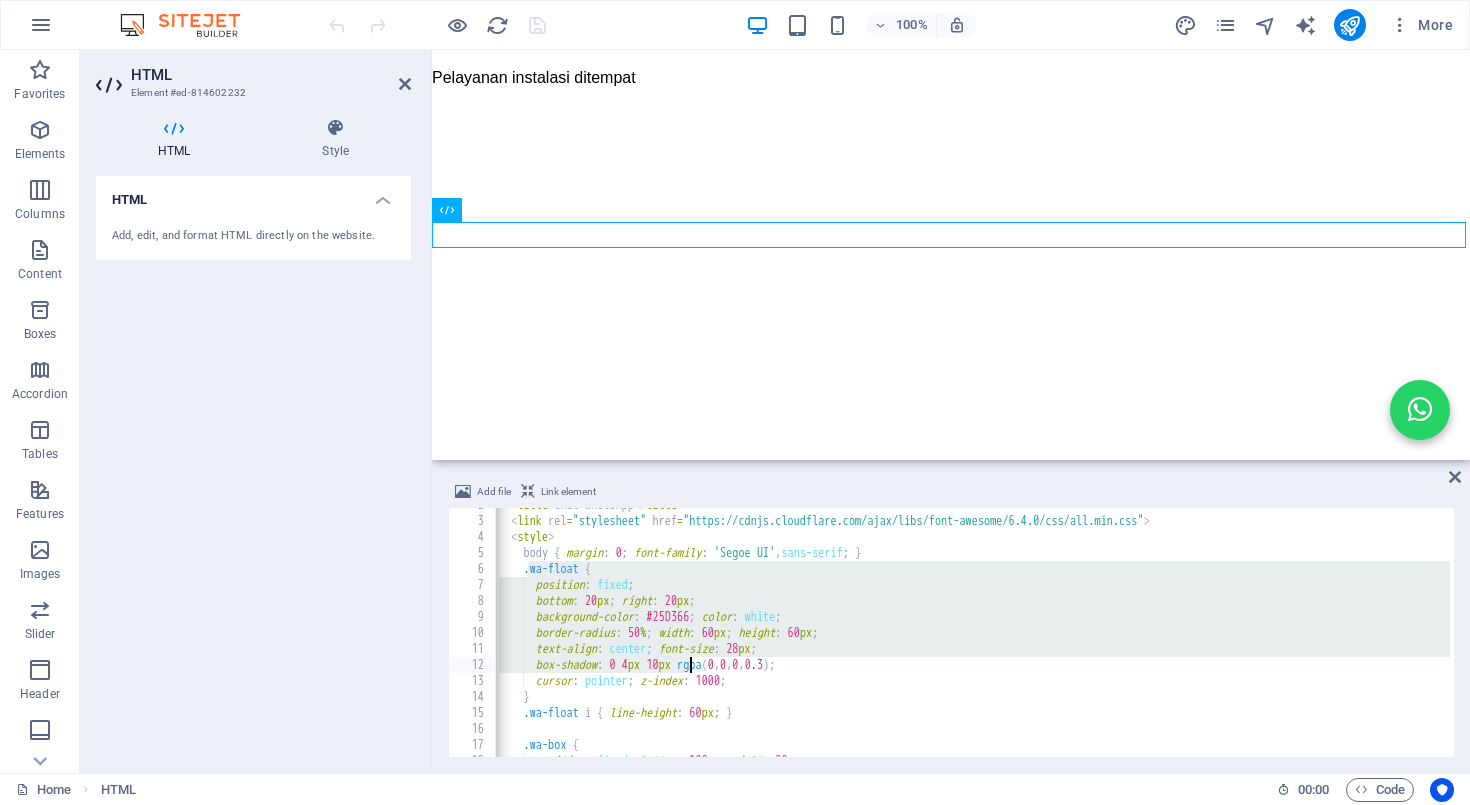 drag, startPoint x: 530, startPoint y: 572, endPoint x: 686, endPoint y: 665, distance: 181.61774 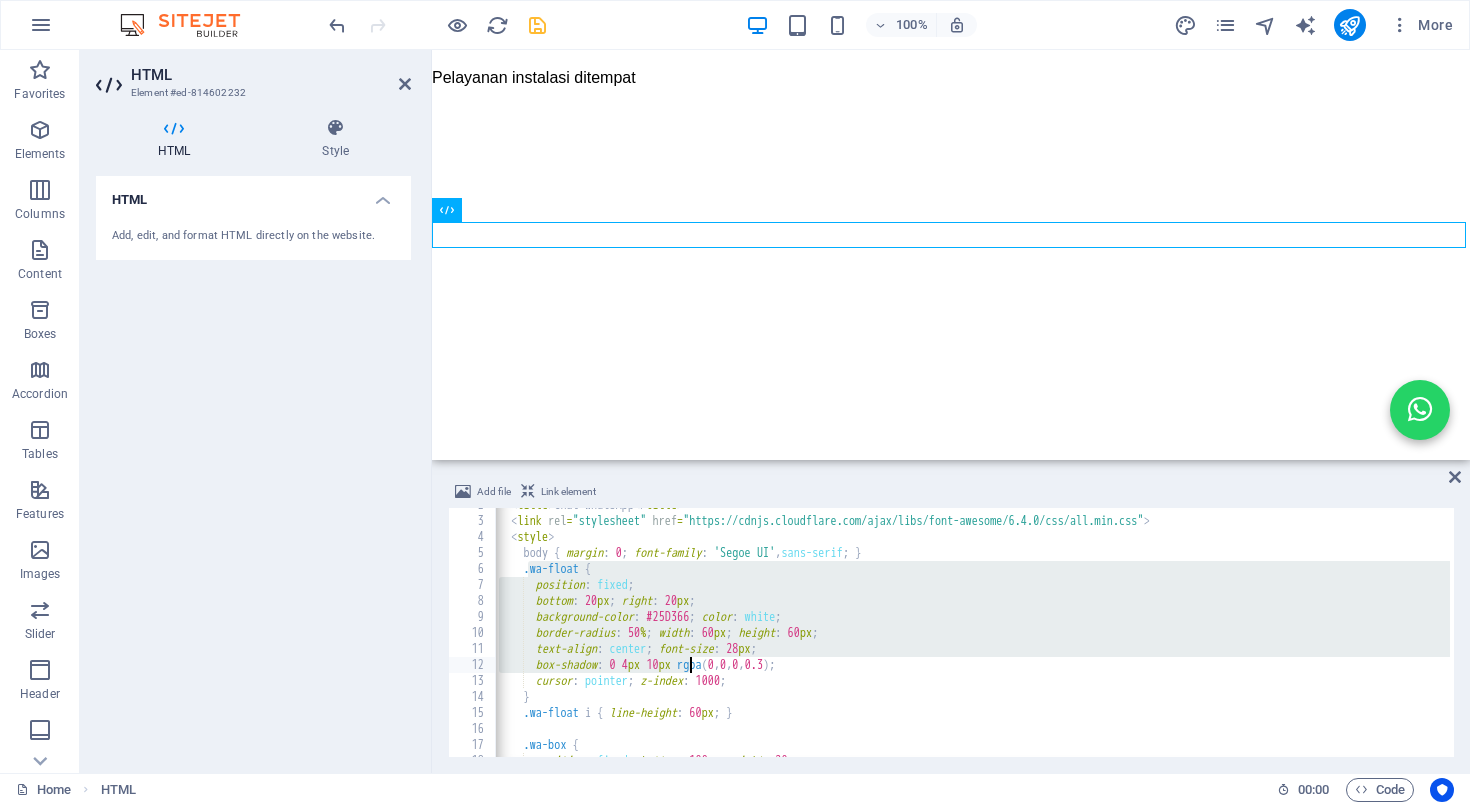 click on "</script>    < link   rel = "stylesheet"   href = "https://cdnjs.cloudflare.com/ajax/libs/font-awesome/6.4.0/css/all.min.css" >    < style >      body   {   margin :   0 ;   font-family :   ' Segoe UI ' ,  sans-serif ;   }      .wa-float   {         position :   fixed ;         bottom :   20 px ;   right :   20 px ;         background-color :   #25D366 ;   color :   white ;         border-radius :   50 % ;   width :   60 px ;   height :   60 px ;         text-align :   center ;   font-size :   28 px ;         box-shadow :   0   4 px   10 px   rgba ( 0 , 0 , 0 , 0.3 ) ;         cursor :   pointer ;   z-index :   1000 ;      }      .wa-float   i   {   line-height :   60 px ;   }      .wa-box   {         position :   fixed ;   bottom :   100 px ;   right :   20 px ;" at bounding box center [972, 635] 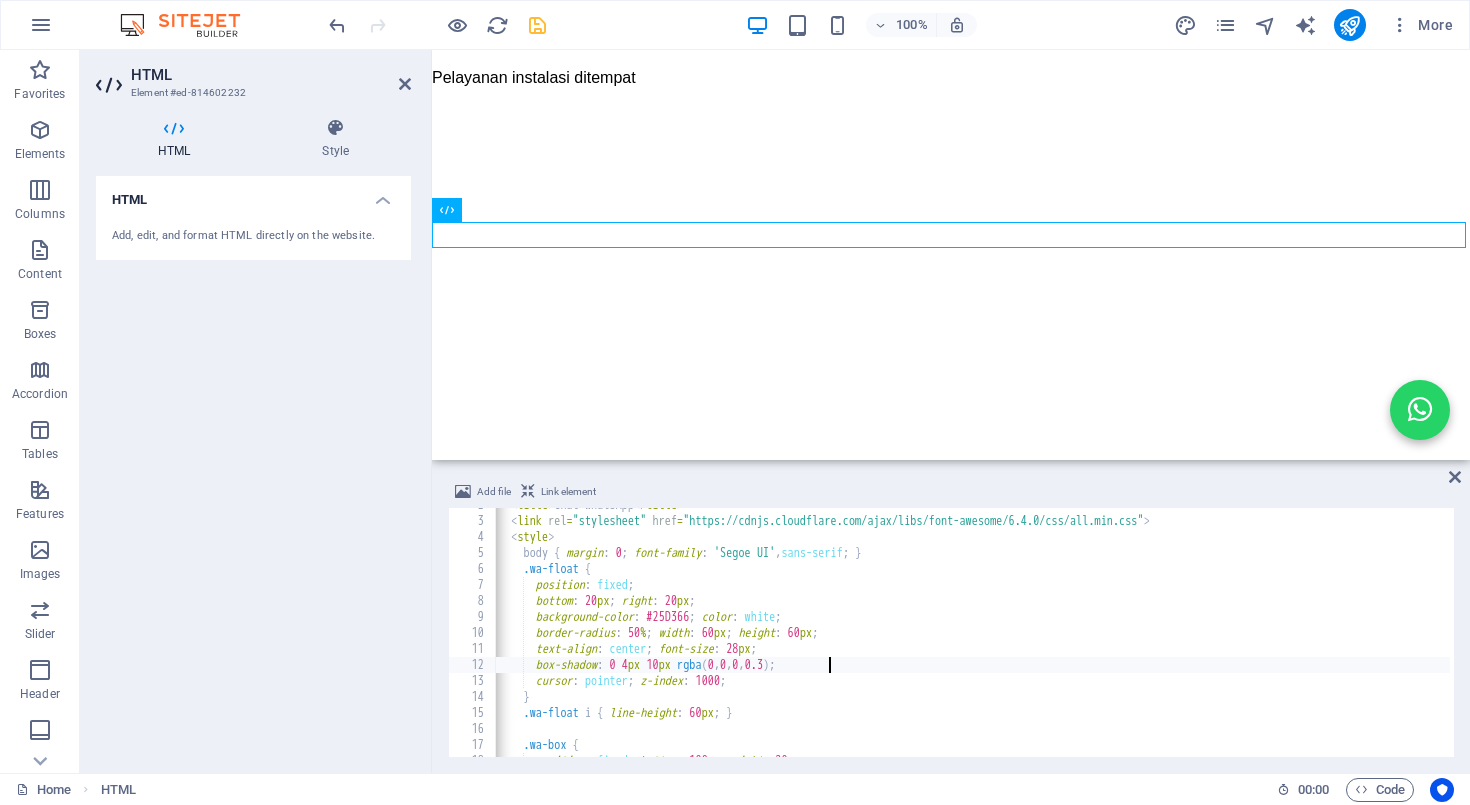 scroll, scrollTop: 0, scrollLeft: 0, axis: both 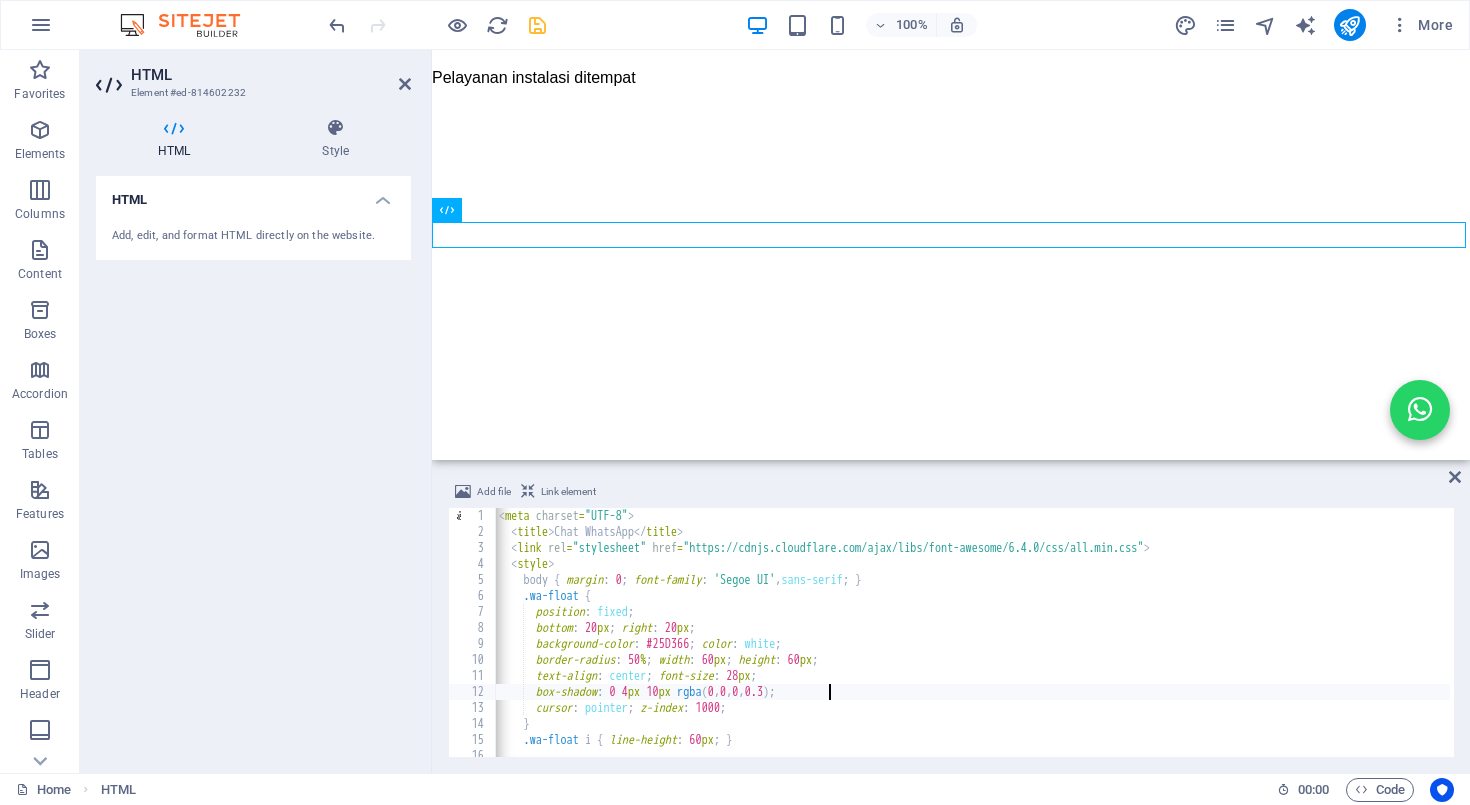 click on "< meta   charset = "UTF-8" >    < title > Chat WhatsApp </ title >    < link   rel = "stylesheet"   href = "https://cdnjs.cloudflare.com/ajax/libs/font-awesome/6.4.0/css/all.min.css" >    < style >      body   {   margin :   0 ;   font-family :   ' Segoe UI ' ,  sans-serif ;   }      .wa-float   {         position :   fixed ;         bottom :   20 px ;   right :   20 px ;         background-color :   #25D366 ;   color :   white ;         border-radius :   50 % ;   width :   60 px ;   height :   60 px ;         text-align :   center ;   font-size :   28 px ;         box-shadow :   0   4 px   10 px   rgba ( 0 , 0 , 0 , 0.3 ) ;         cursor :   pointer ;   z-index :   1000 ;      }      .wa-float   i   {   line-height :   60 px ;   }      .wa-box   {" at bounding box center [972, 646] 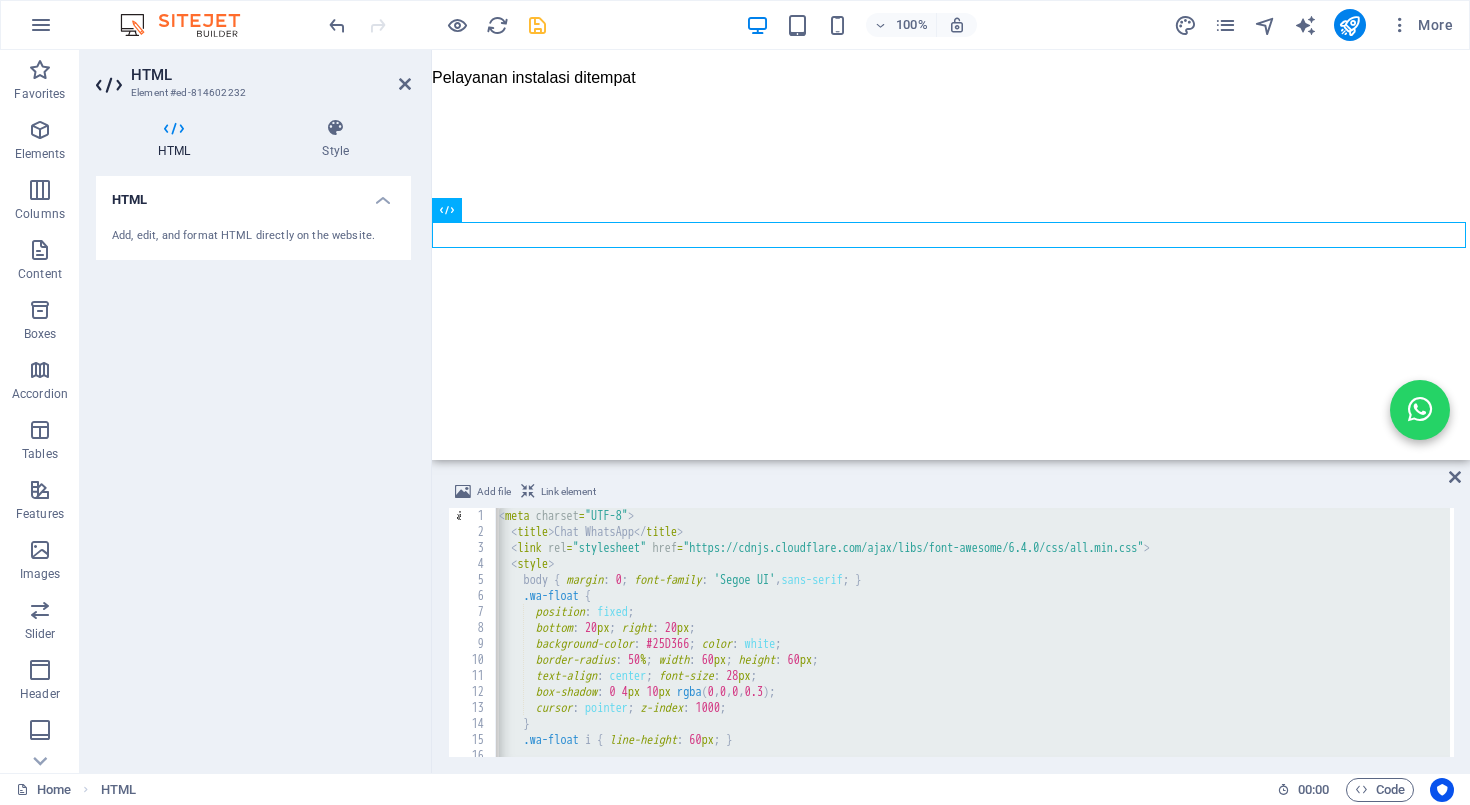 type 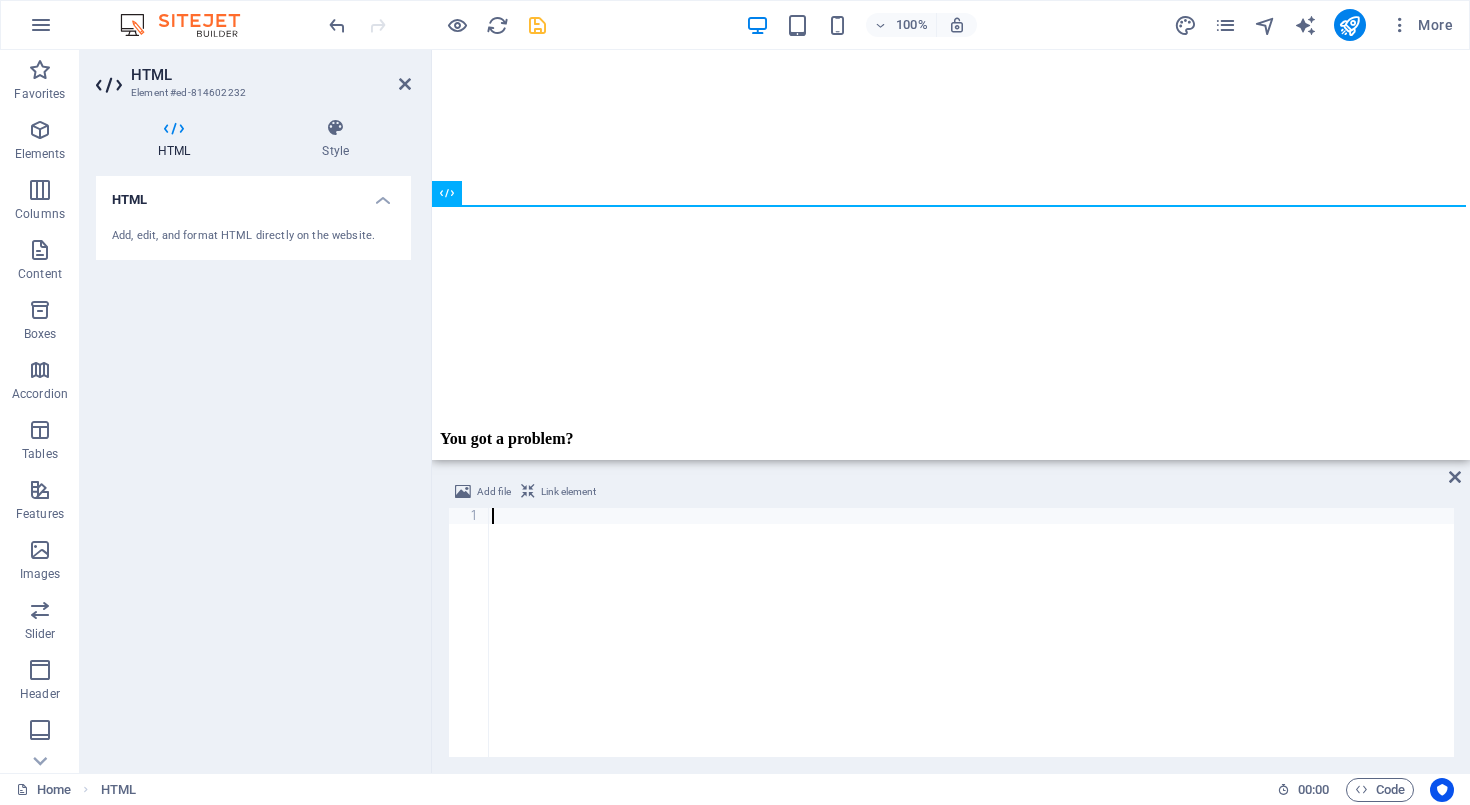 click at bounding box center (971, 648) 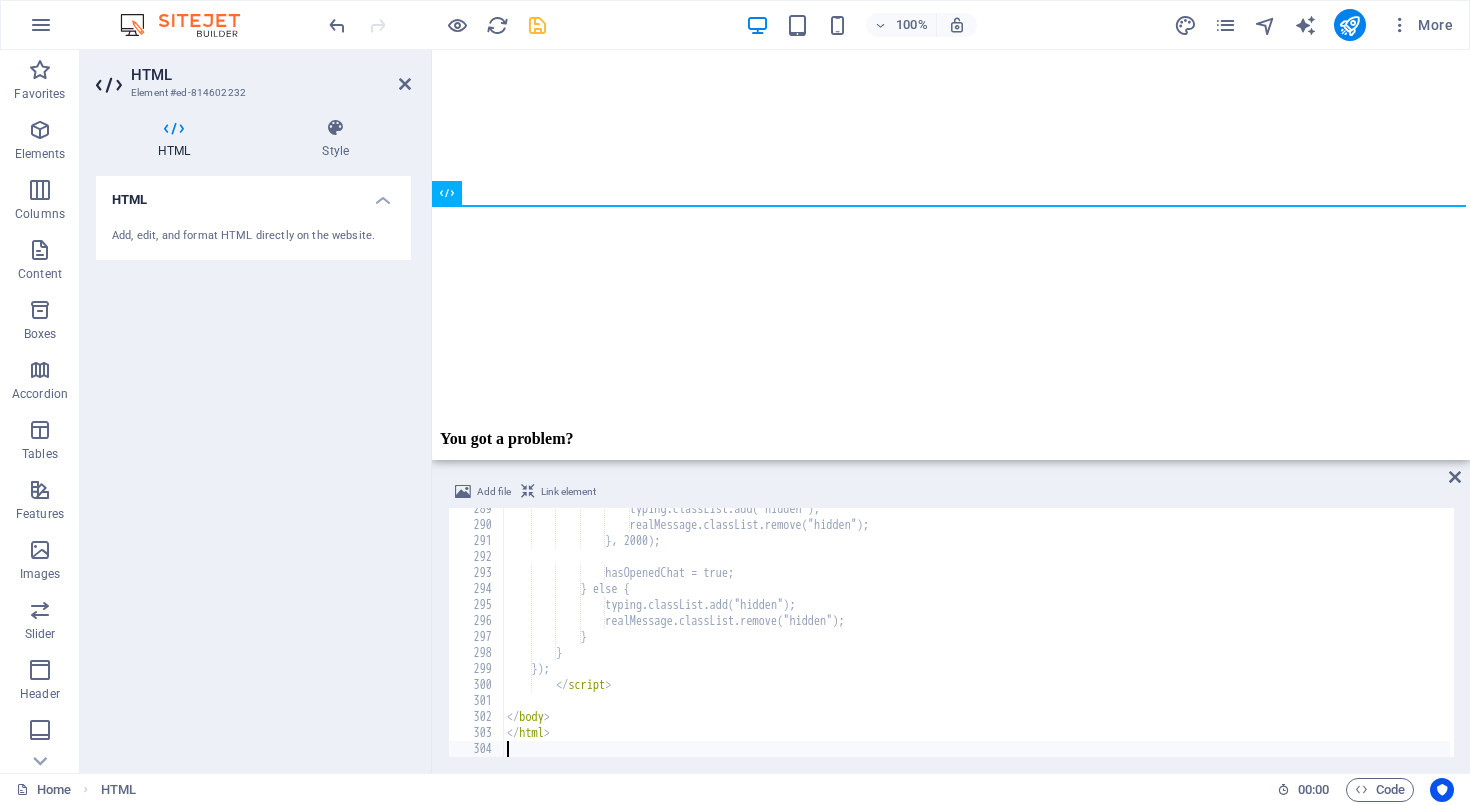 scroll, scrollTop: 4615, scrollLeft: 0, axis: vertical 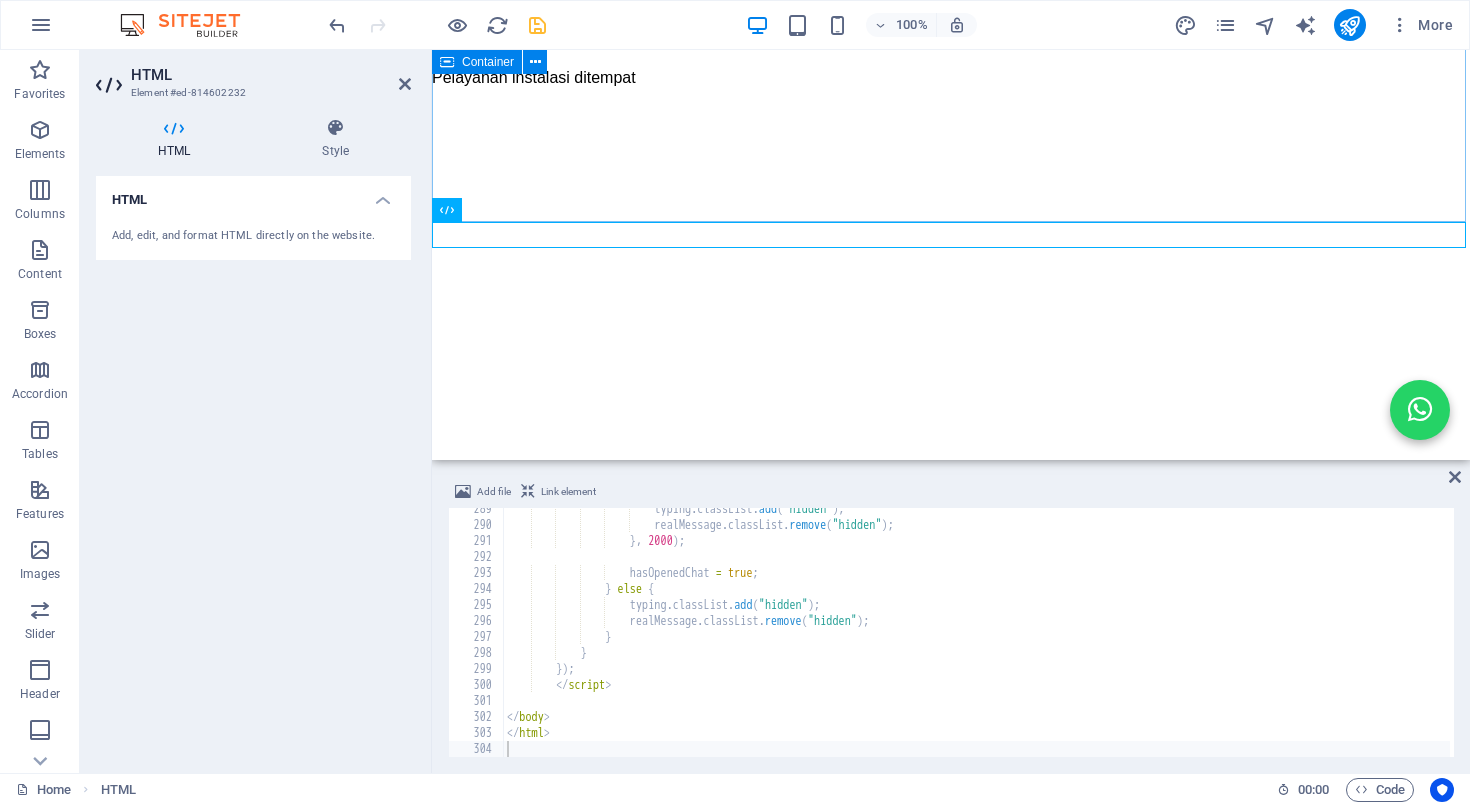click on "kendala internet sering terjadi Jika menemui kendala internet dengan menggunakan wifi sering diskonek atau tidak mendapatkan sinyal bahkan tidak ada internet maka cara di bawah ini mungkin bisa membantu 1. Sinyal WiFi Lemah di Beberapa Ruangan Penyebab: Lokasi router terlalu jauh atau terhalang tembok tebal, perabotan besar, atau lantai bertingkat. Router bawaan ONU biasanya punya jangkauan terbatas. Solusi: ✅  Letakkan router di posisi tengah rumah dan agak tinggi. ✅ Hindari meletakkan router dekat logam, microwave, atau peralatan elektronik besar. ✅ Tambahkan WiFi extender / repeater atau gunakan Mesh WiFi system untuk jangkauan luas. ✅ Ganti router ONU bawaan ke router yang punya antena lebih kuat atau dual band (2.4GHz & 5GHz). 2. Kecepatan Internet Lambat / Tidak Stabil Penyebab: Banyak perangkat tersambung sekaligus. Interferensi dari jaringan tetangga (terutama di frekuensi 2.4GHz). Router lama atau firmware belum update. Solusi: ✅ Perbarui firmware router. Penyebab: Solusi: Penyebab: Solusi:" at bounding box center [951, 11387] 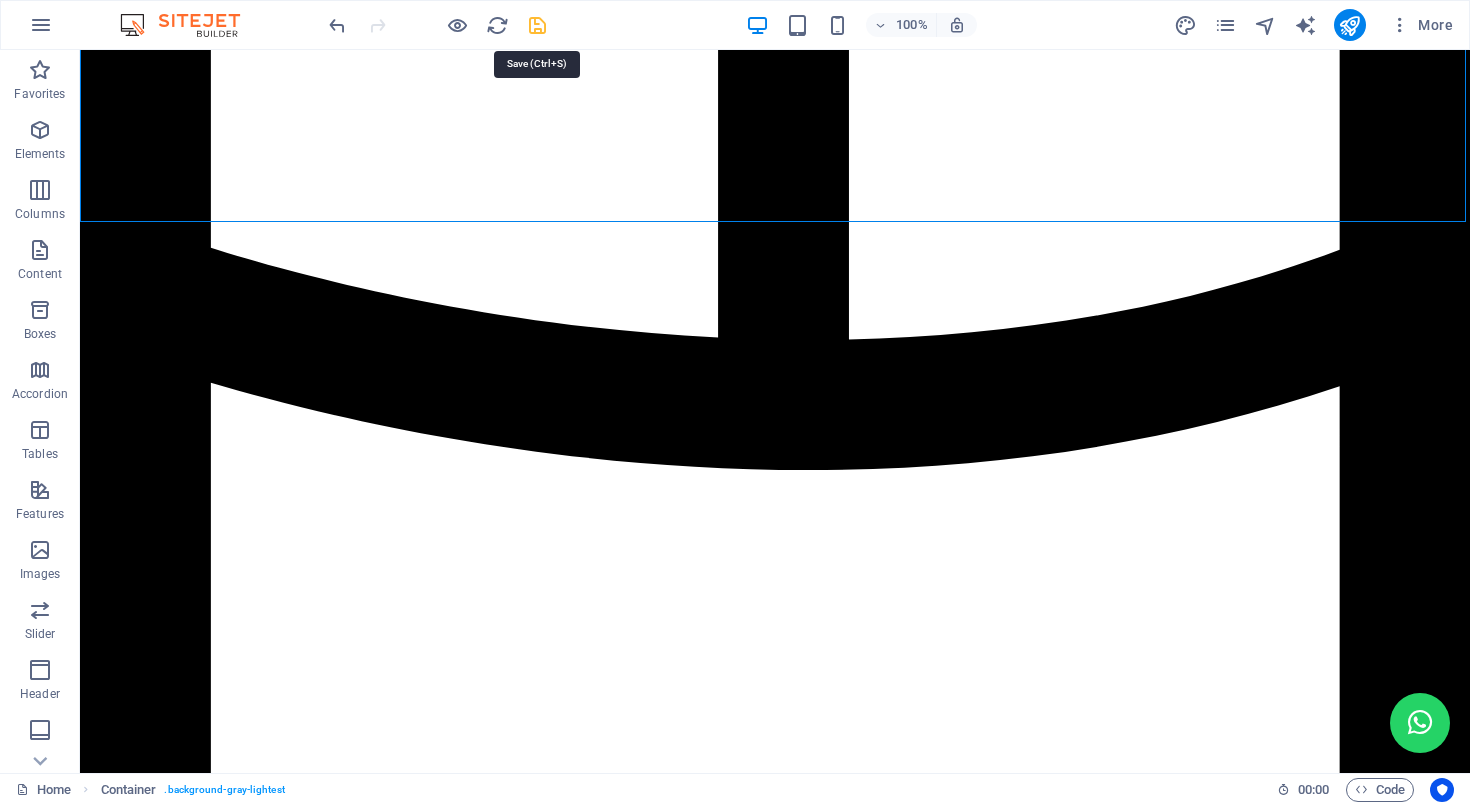 click at bounding box center (537, 25) 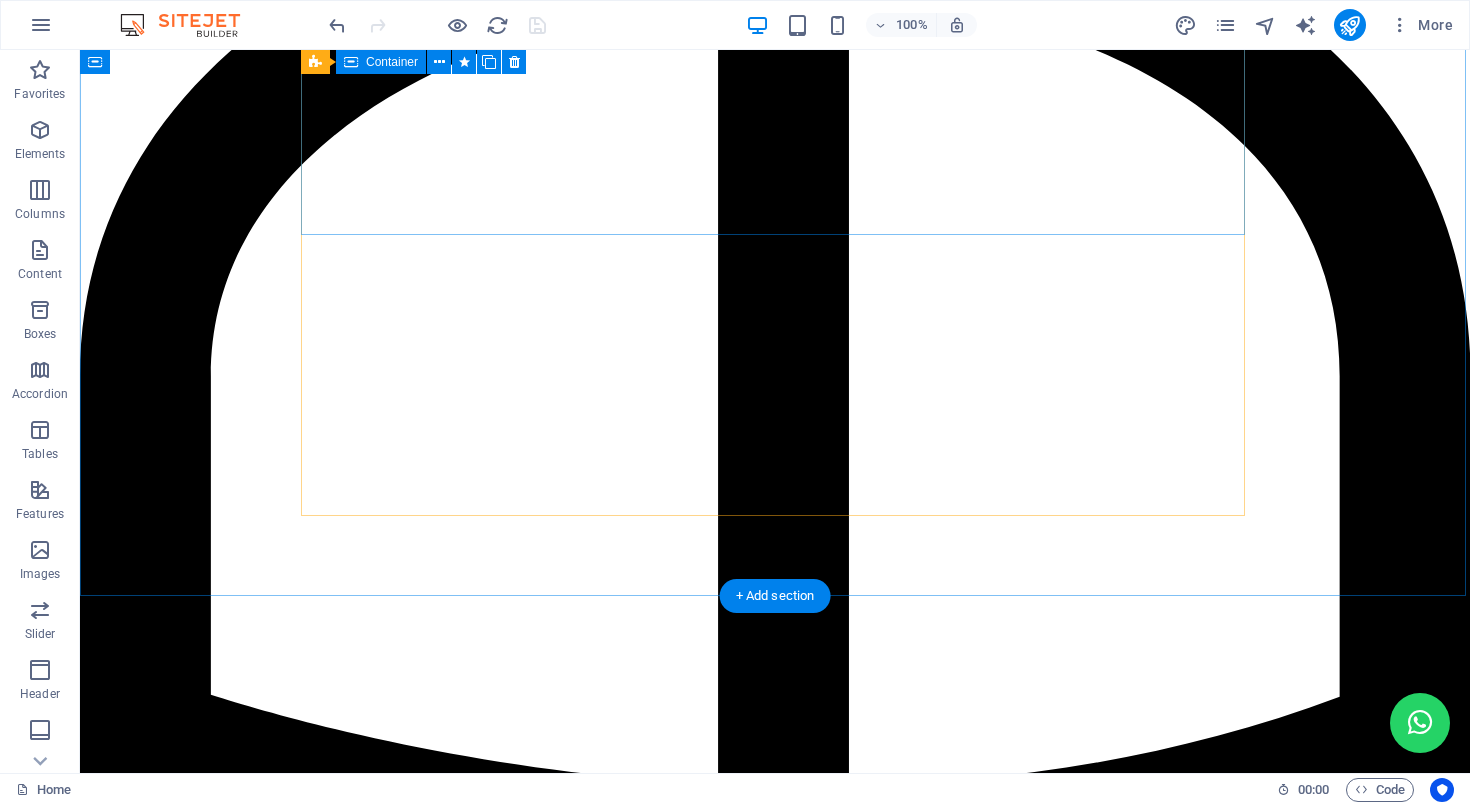 scroll, scrollTop: 5741, scrollLeft: 0, axis: vertical 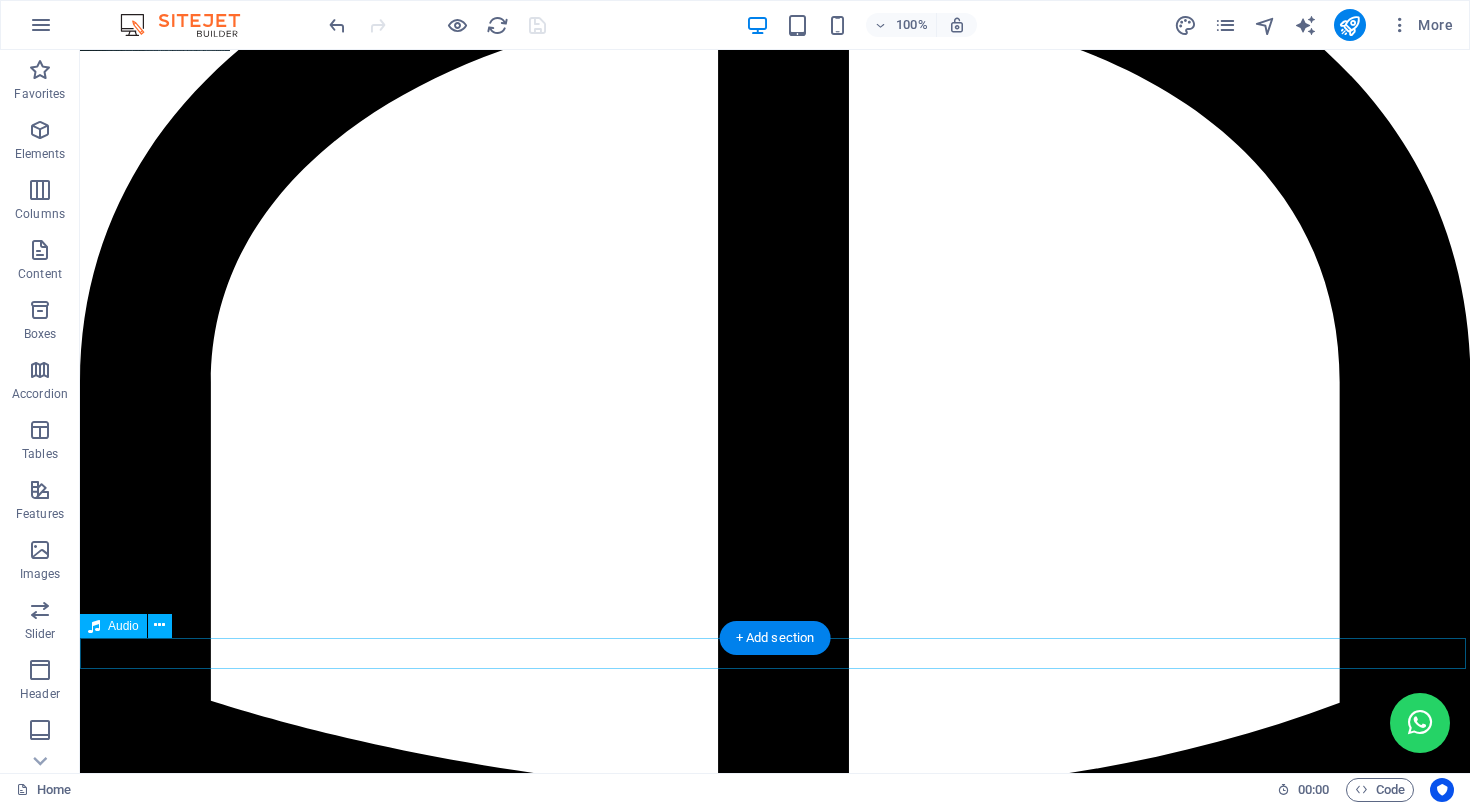 click at bounding box center (775, 16269) 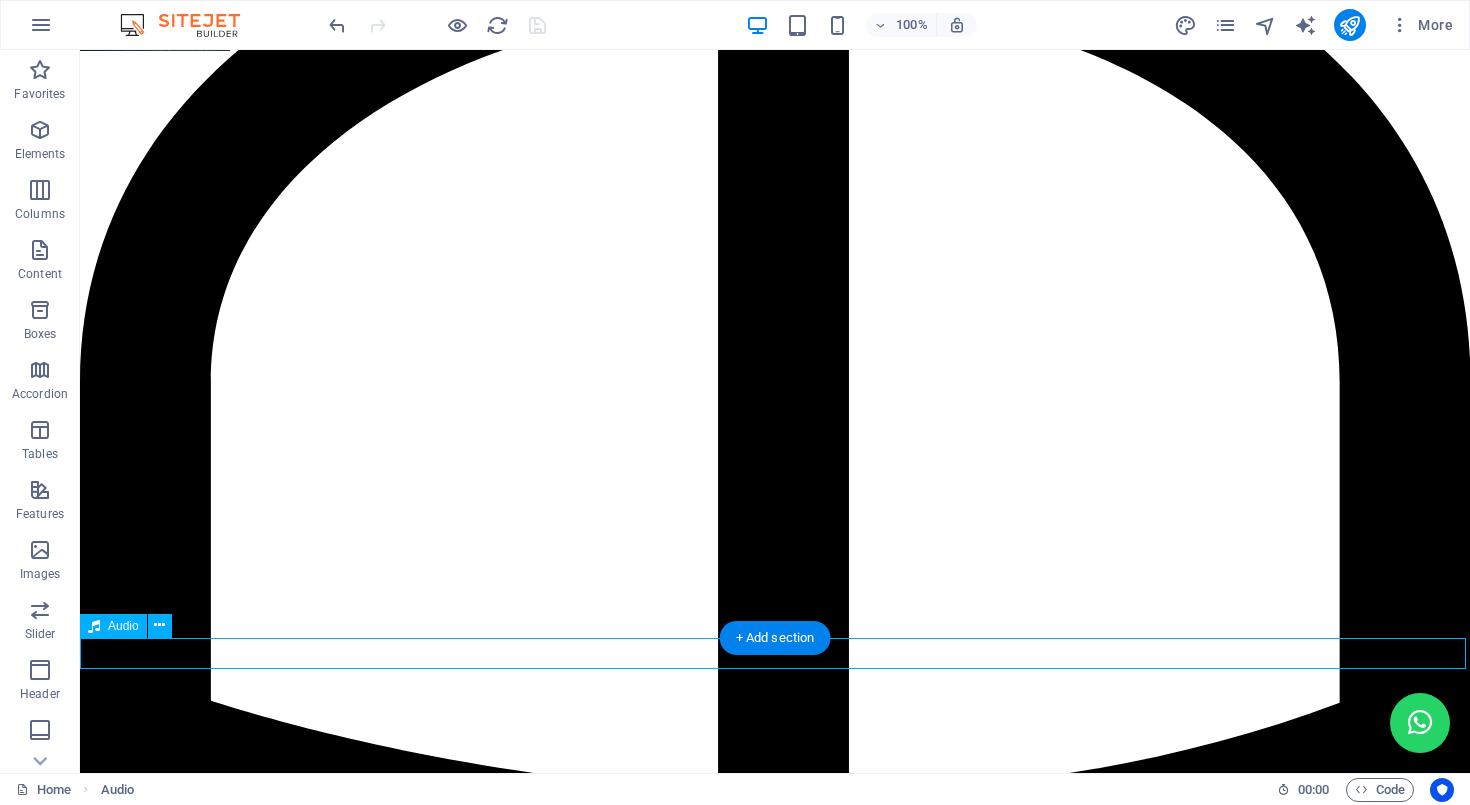 click at bounding box center [775, 16269] 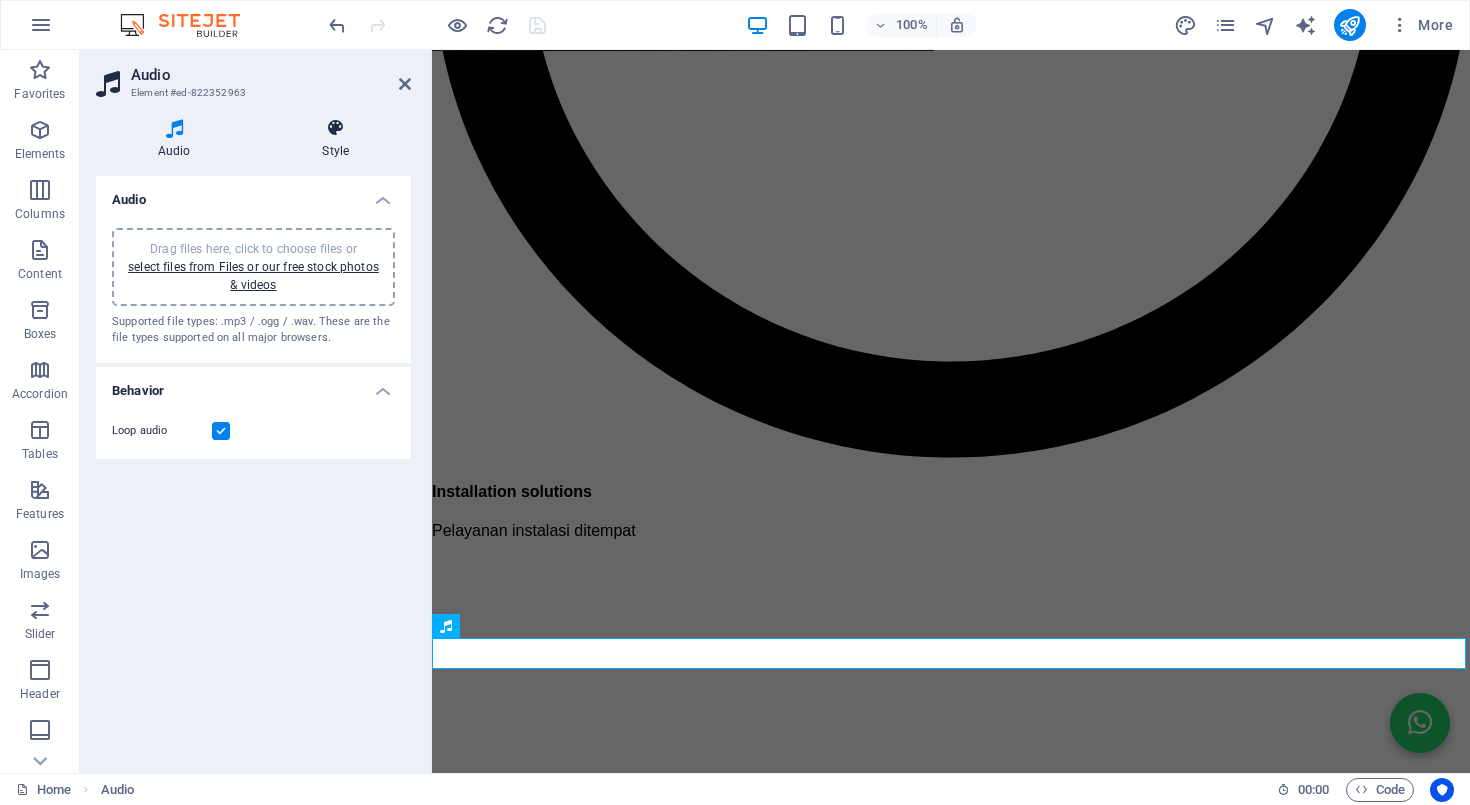 click at bounding box center [336, 128] 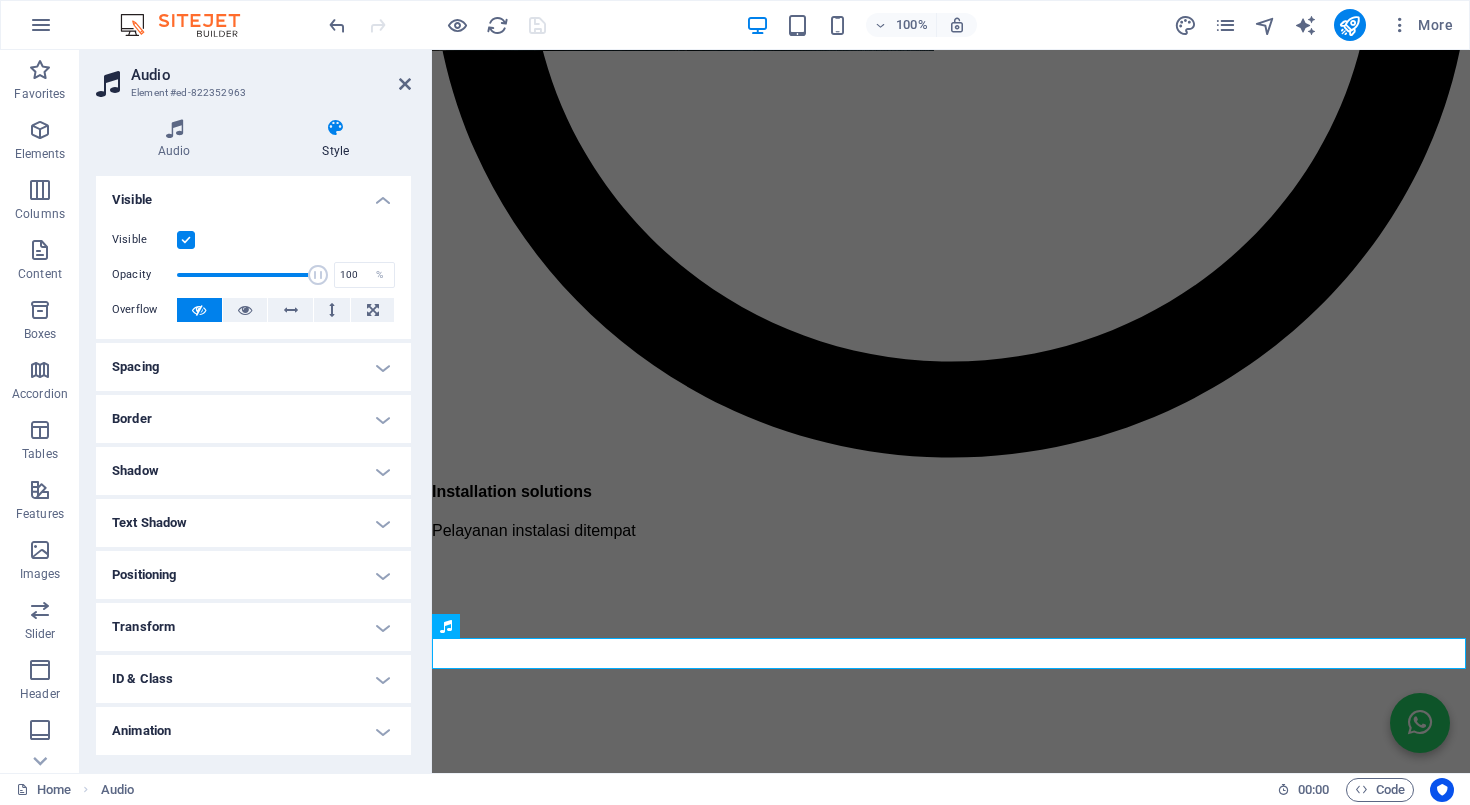 click on "ID & Class" at bounding box center (253, 679) 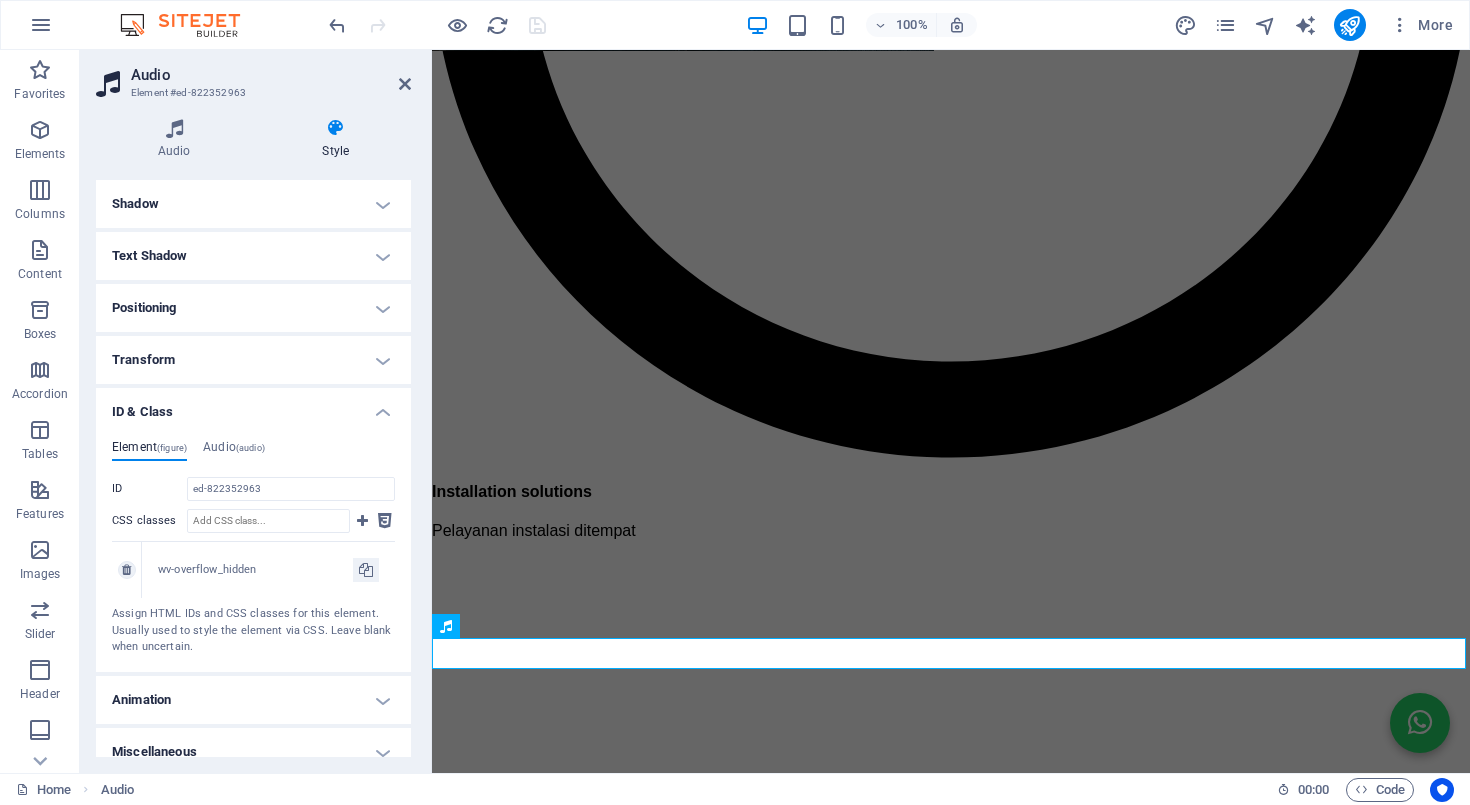 scroll, scrollTop: 282, scrollLeft: 0, axis: vertical 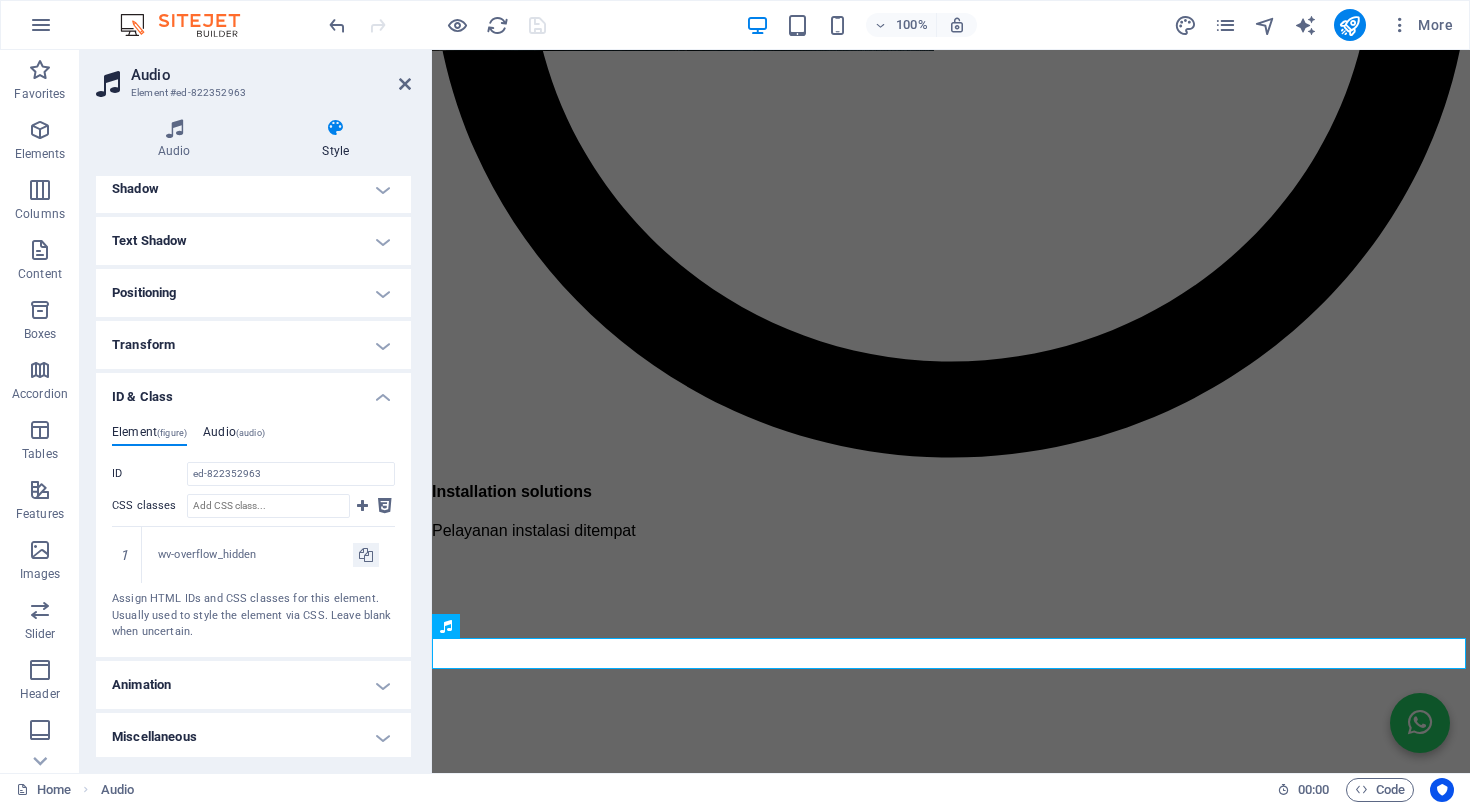 click on "Audio  (audio)" at bounding box center (234, 436) 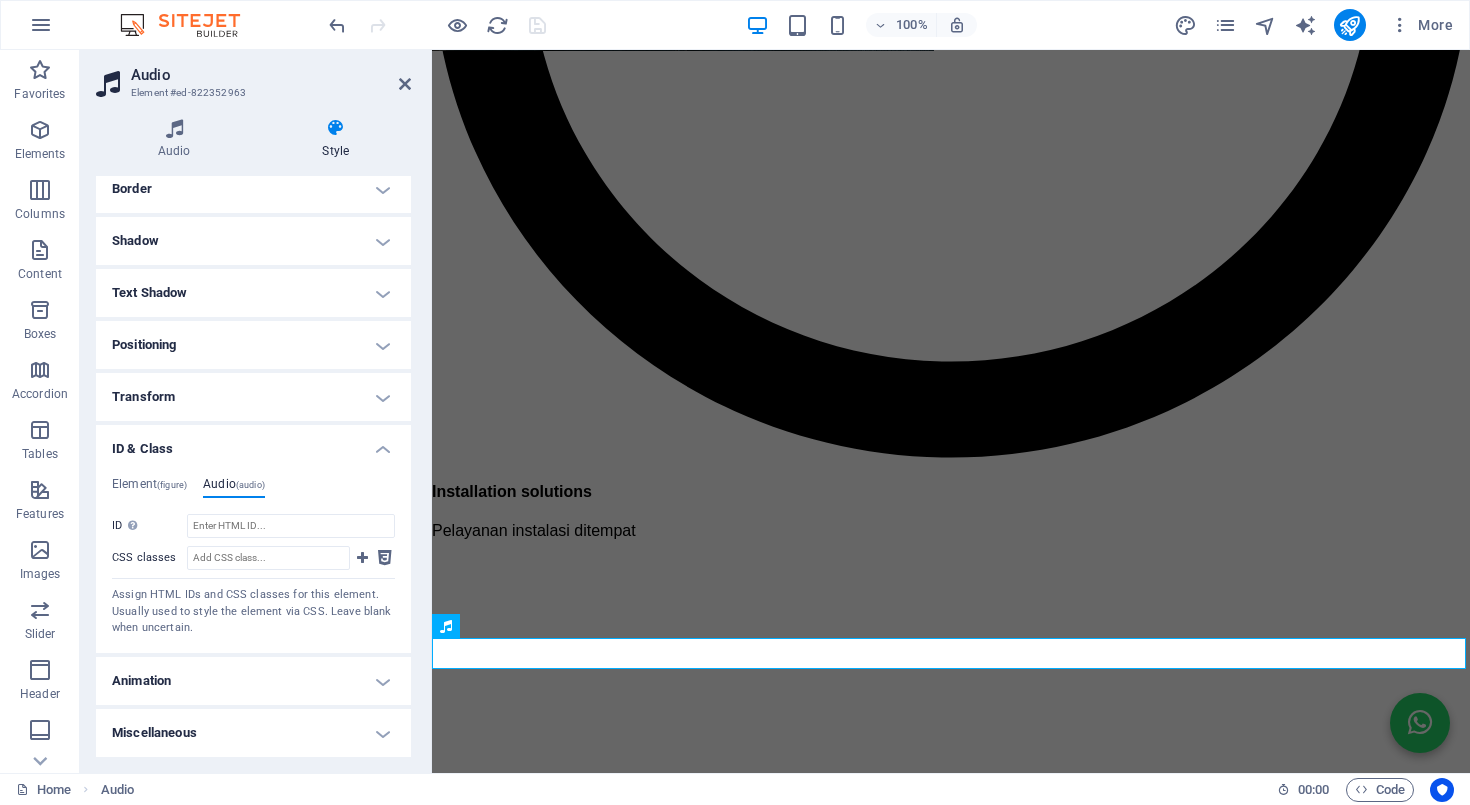 scroll, scrollTop: 227, scrollLeft: 0, axis: vertical 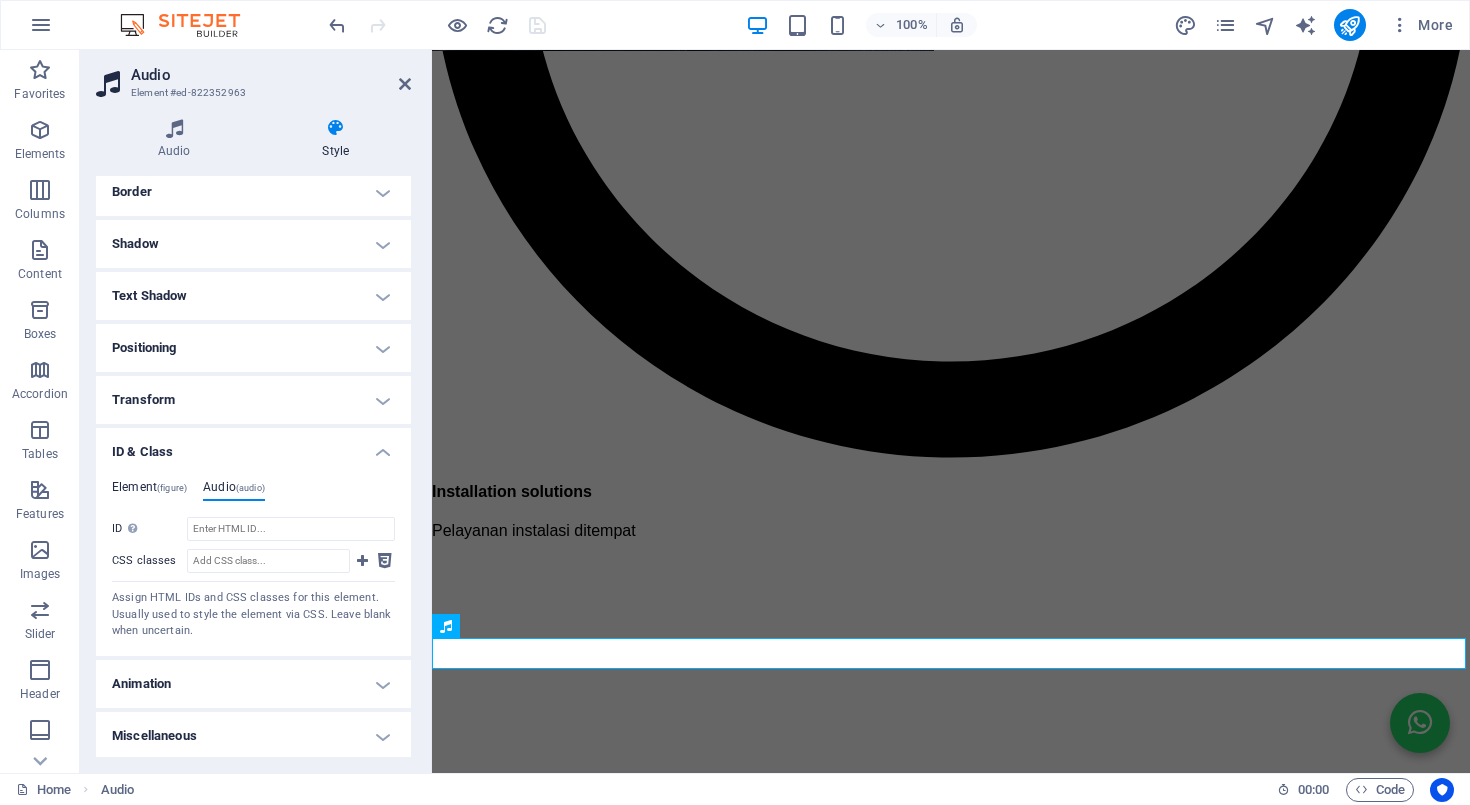 click on "Element  (figure)" at bounding box center (149, 491) 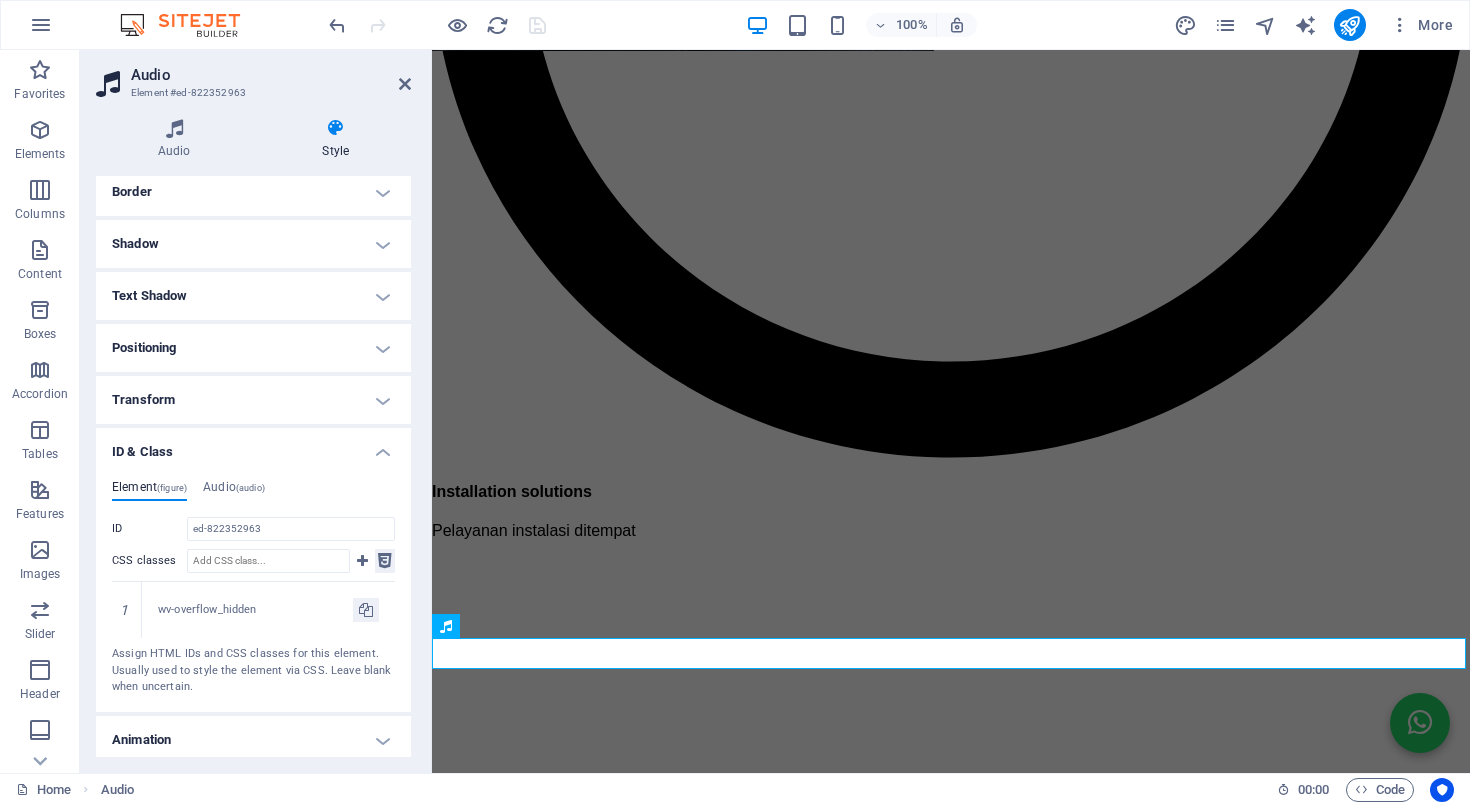 click at bounding box center [385, 561] 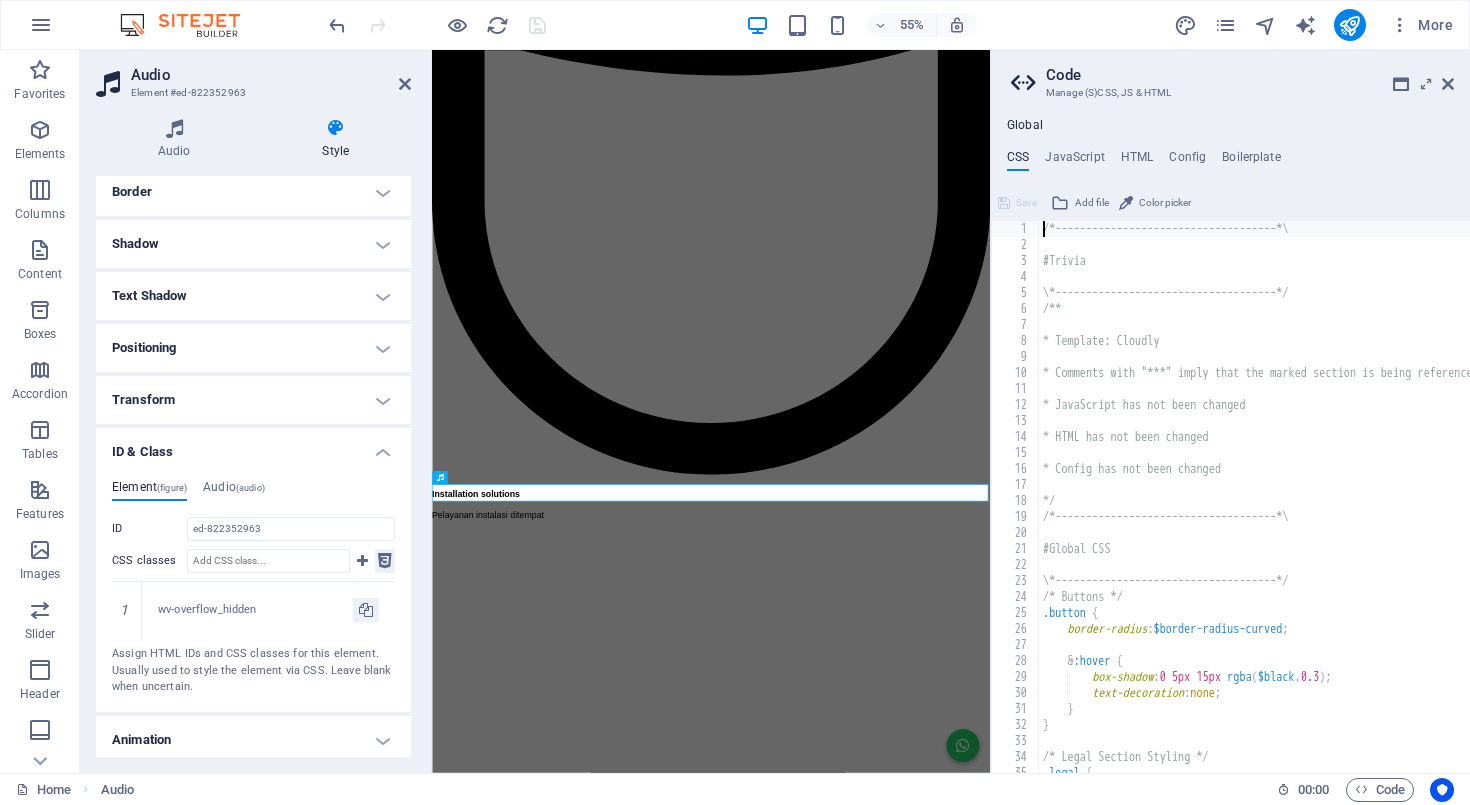 scroll, scrollTop: 5968, scrollLeft: 0, axis: vertical 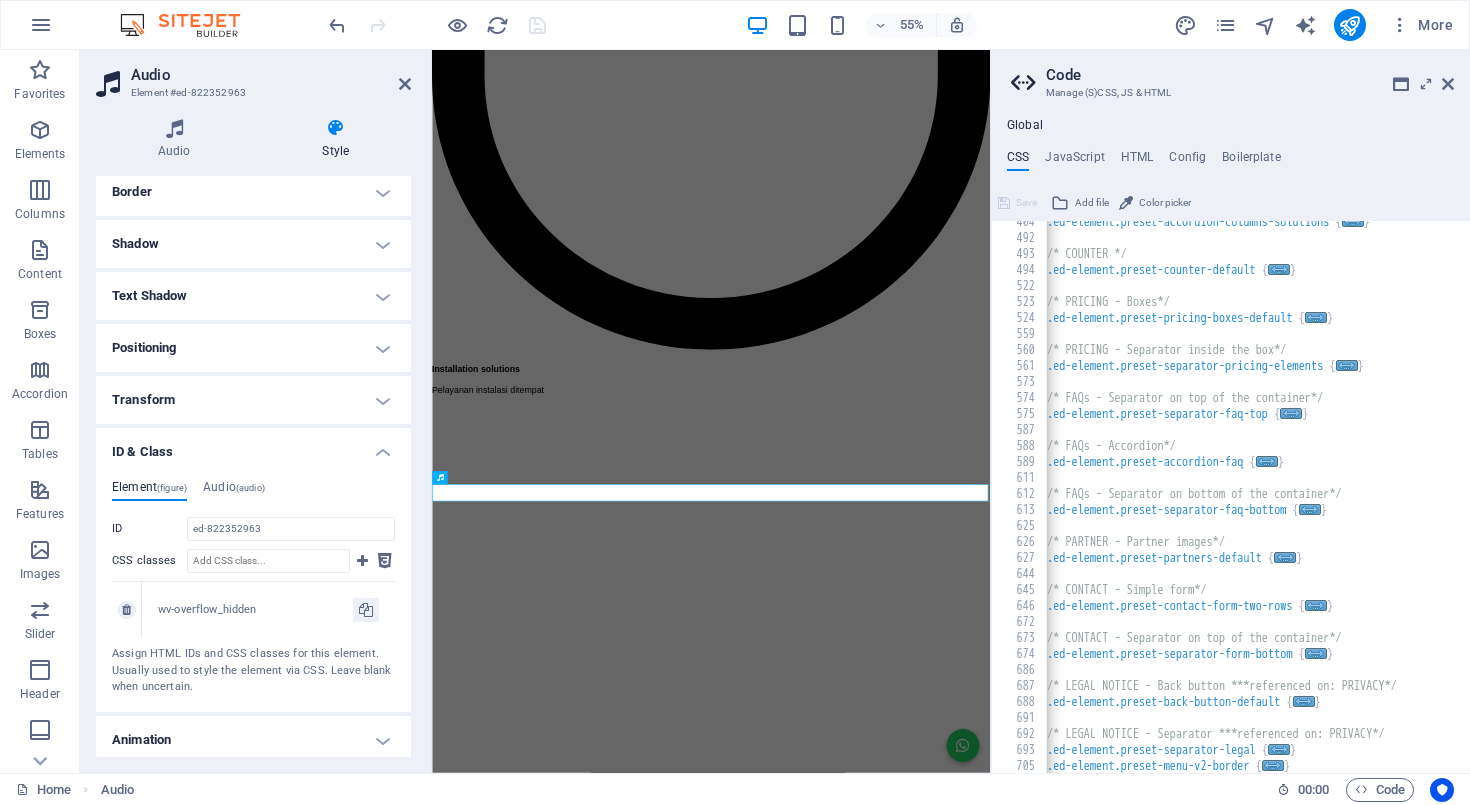 click on "wv-overflow_hidden" at bounding box center (255, 610) 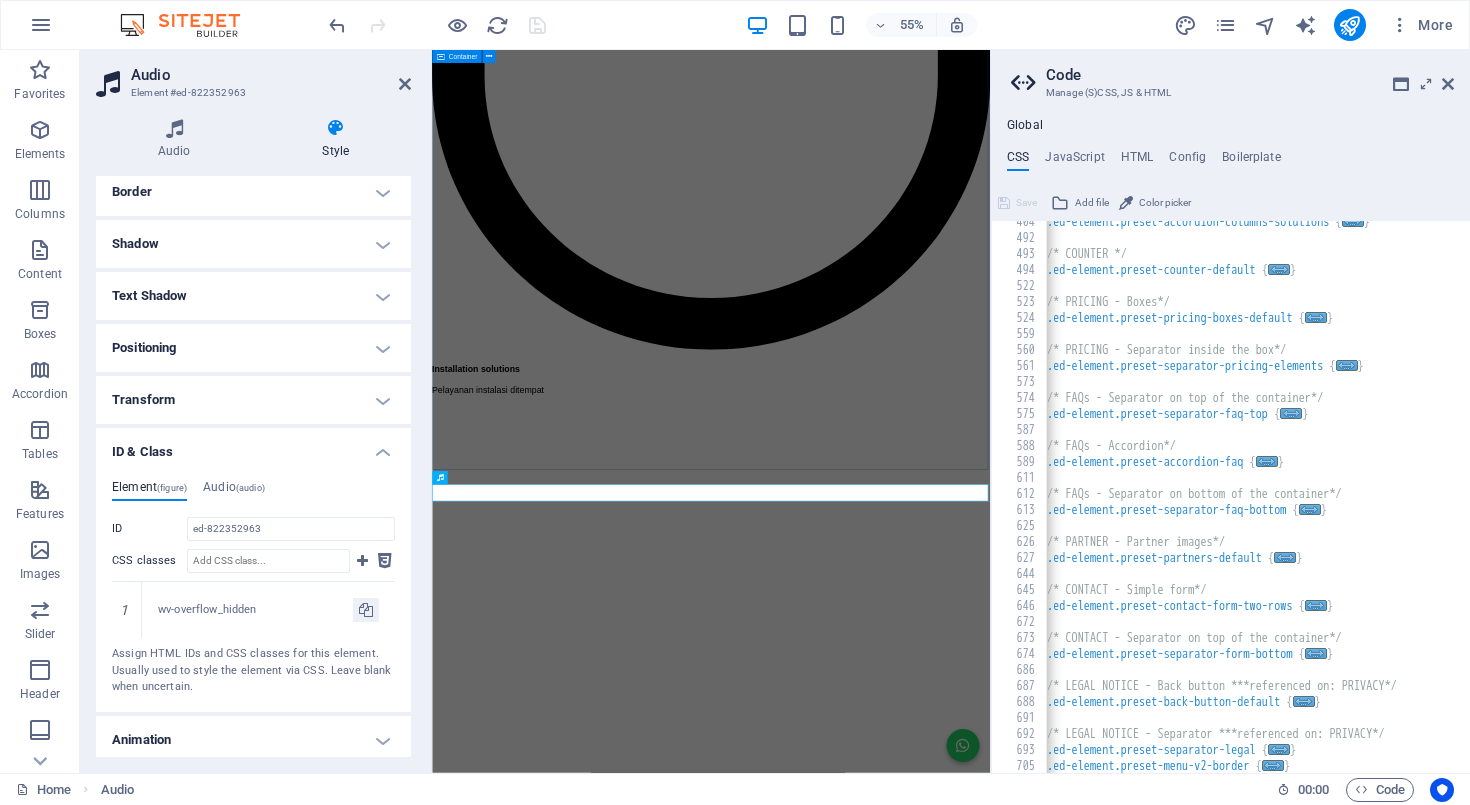 click on "kendala internet sering terjadi Jika menemui kendala internet dengan menggunakan wifi sering diskonek atau tidak mendapatkan sinyal bahkan tidak ada internet maka cara di bawah ini mungkin bisa membantu 1. Sinyal WiFi Lemah di Beberapa Ruangan Penyebab: Lokasi router terlalu jauh atau terhalang tembok tebal, perabotan besar, atau lantai bertingkat. Router bawaan ONU biasanya punya jangkauan terbatas. Solusi: ✅  Letakkan router di posisi tengah rumah dan agak tinggi. ✅ Hindari meletakkan router dekat logam, microwave, atau peralatan elektronik besar. ✅ Tambahkan WiFi extender / repeater atau gunakan Mesh WiFi system untuk jangkauan luas. ✅ Ganti router ONU bawaan ke router yang punya antena lebih kuat atau dual band (2.4GHz & 5GHz). 2. Kecepatan Internet Lambat / Tidak Stabil Penyebab: Banyak perangkat tersambung sekaligus. Interferensi dari jaringan tetangga (terutama di frekuensi 2.4GHz). Router lama atau firmware belum update. Solusi: ✅ Perbarui firmware router. Penyebab: Solusi: Penyebab: Solusi:" at bounding box center [939, 12597] 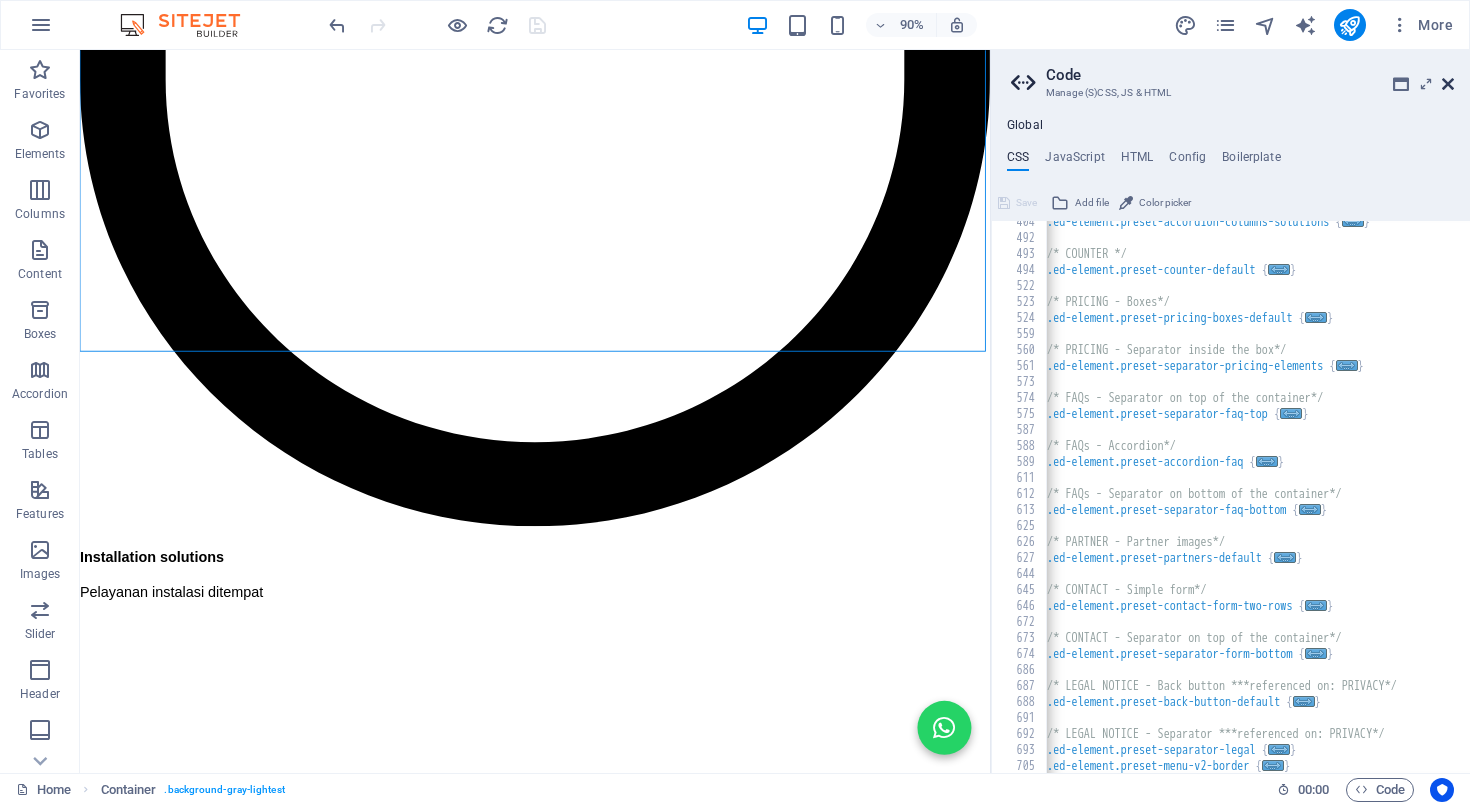 click at bounding box center (1448, 84) 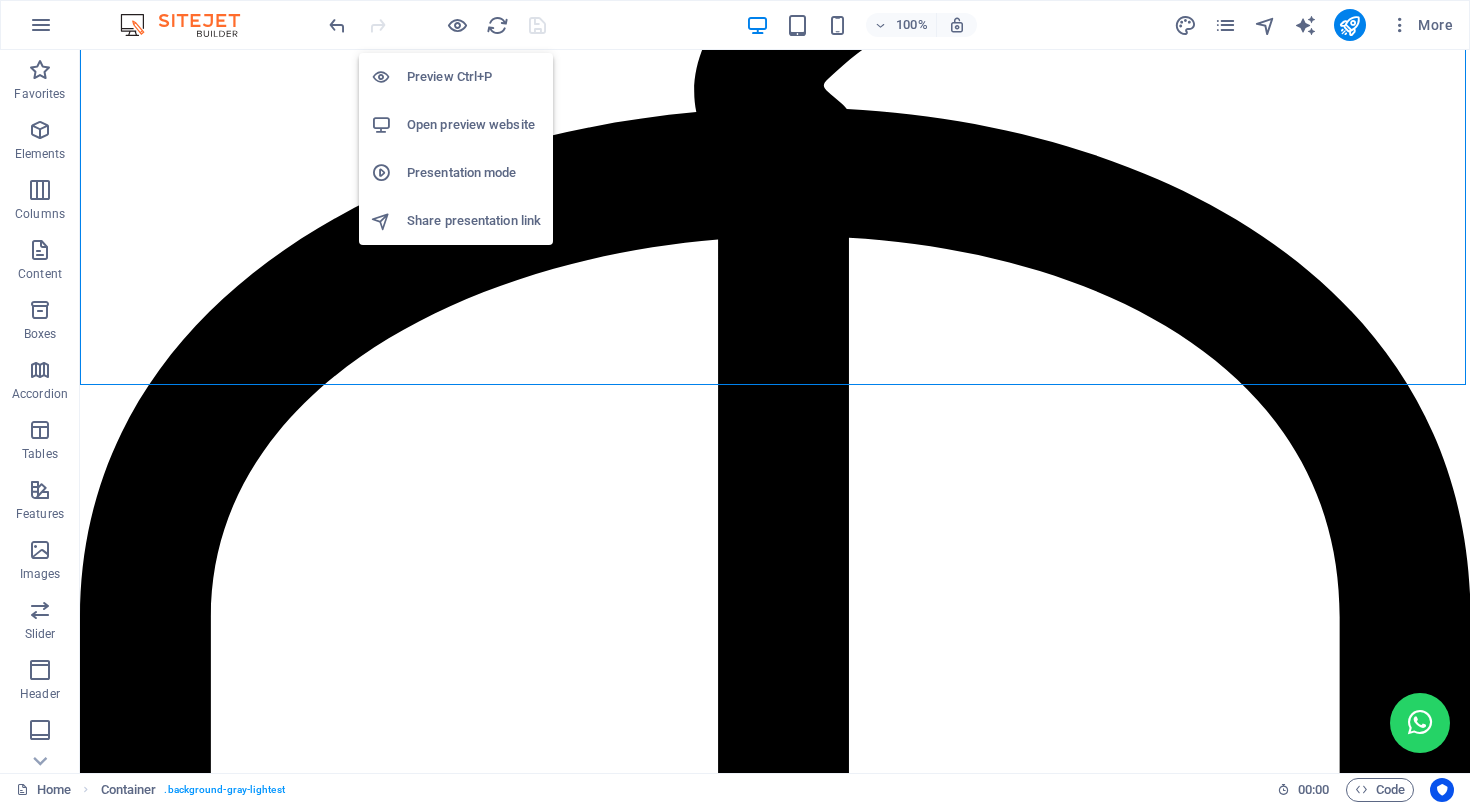 click on "Open preview website" at bounding box center (474, 125) 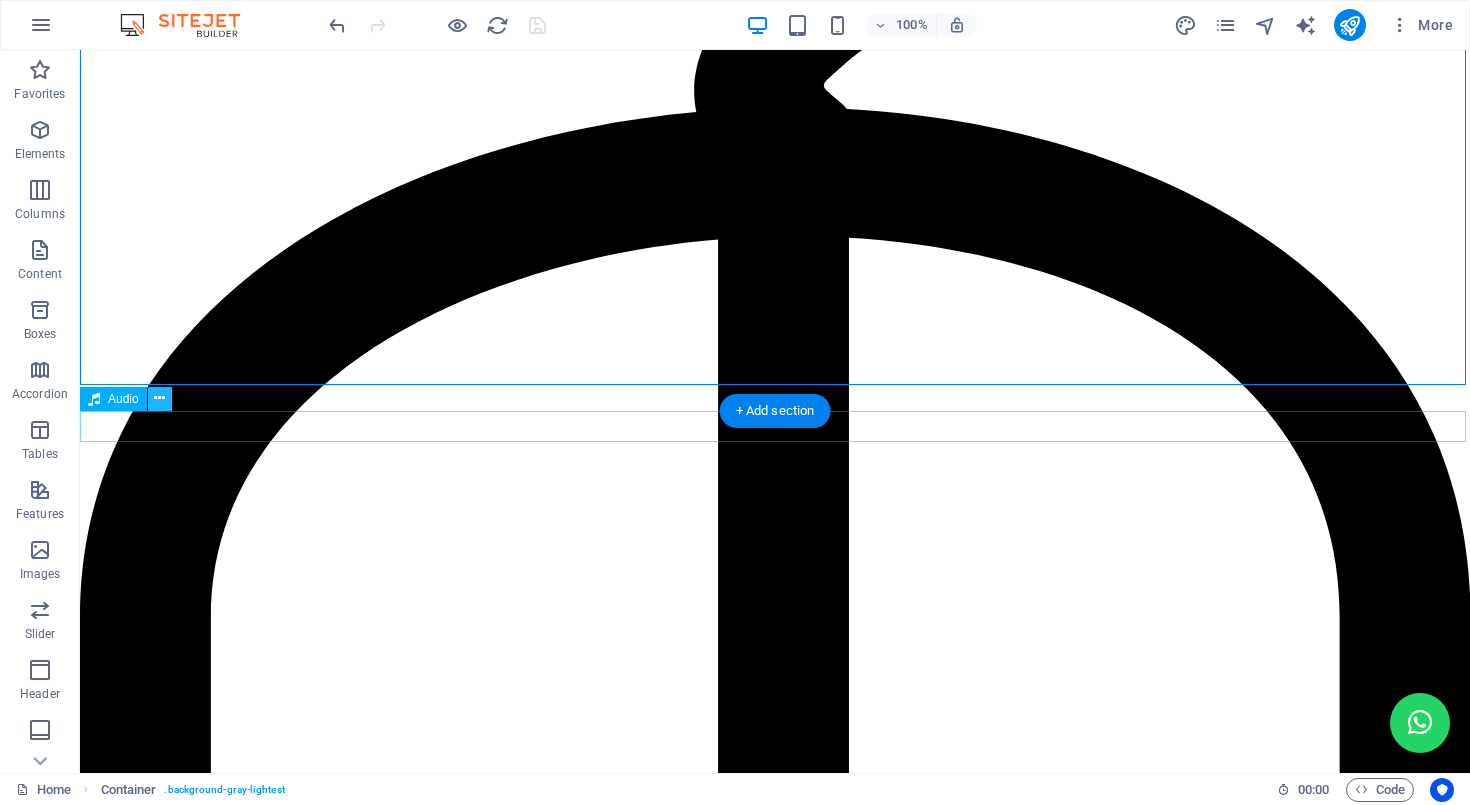click at bounding box center (159, 398) 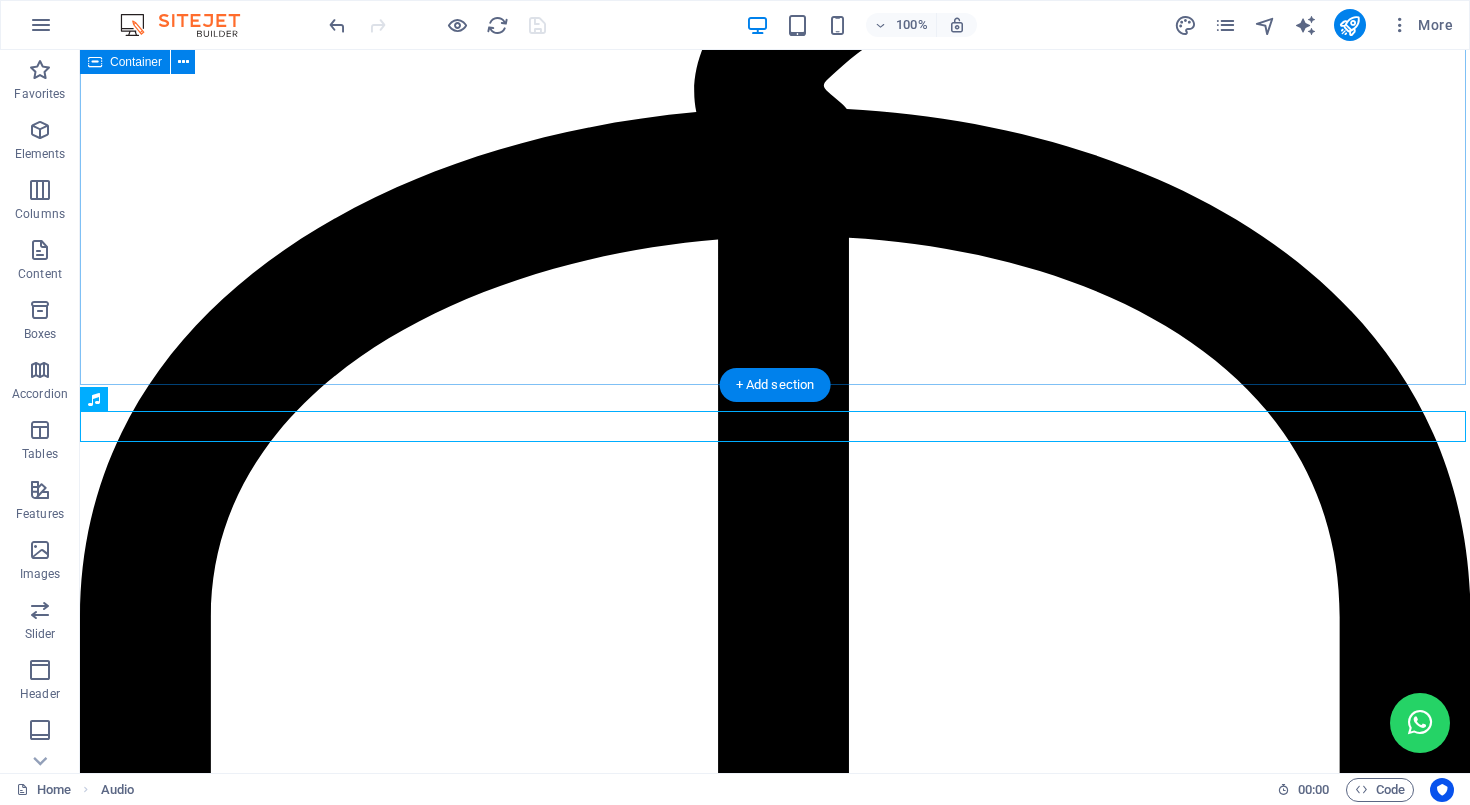 click on "kendala internet sering terjadi Jika menemui kendala internet dengan menggunakan wifi sering diskonek atau tidak mendapatkan sinyal bahkan tidak ada internet maka cara di bawah ini mungkin bisa membantu 1. Sinyal WiFi Lemah di Beberapa Ruangan Penyebab: Lokasi router terlalu jauh atau terhalang tembok tebal, perabotan besar, atau lantai bertingkat. Router bawaan ONU biasanya punya jangkauan terbatas. Solusi: ✅  Letakkan router di posisi tengah rumah dan agak tinggi. ✅ Hindari meletakkan router dekat logam, microwave, atau peralatan elektronik besar. ✅ Tambahkan WiFi extender / repeater atau gunakan Mesh WiFi system untuk jangkauan luas. ✅ Ganti router ONU bawaan ke router yang punya antena lebih kuat atau dual band (2.4GHz & 5GHz). 2. Kecepatan Internet Lambat / Tidak Stabil Penyebab: Banyak perangkat tersambung sekaligus. Interferensi dari jaringan tetangga (terutama di frekuensi 2.4GHz). Router lama atau firmware belum update. Solusi: ✅ Perbarui firmware router. Penyebab: Solusi: Penyebab: Solusi:" at bounding box center [775, 16129] 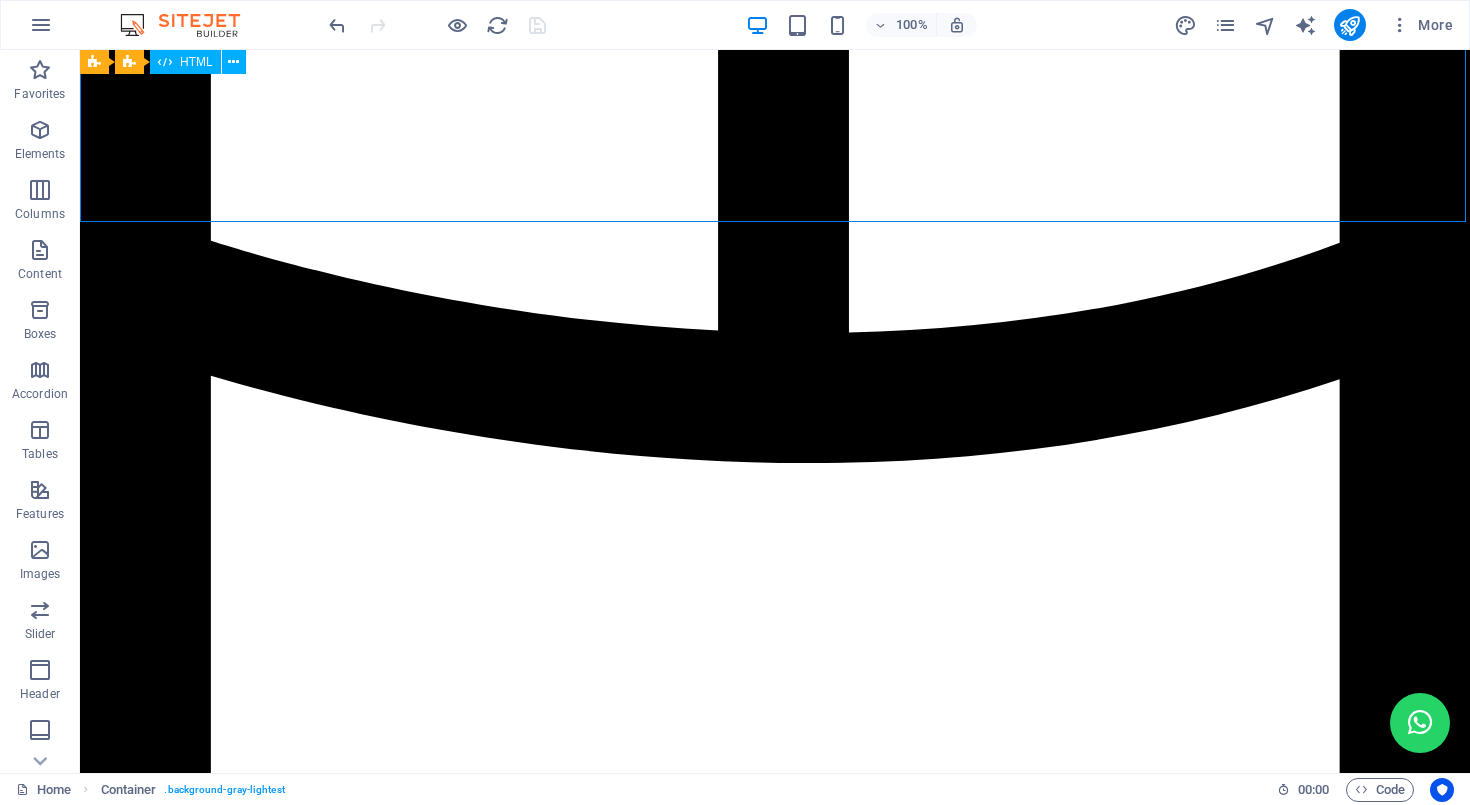 scroll, scrollTop: 6121, scrollLeft: 0, axis: vertical 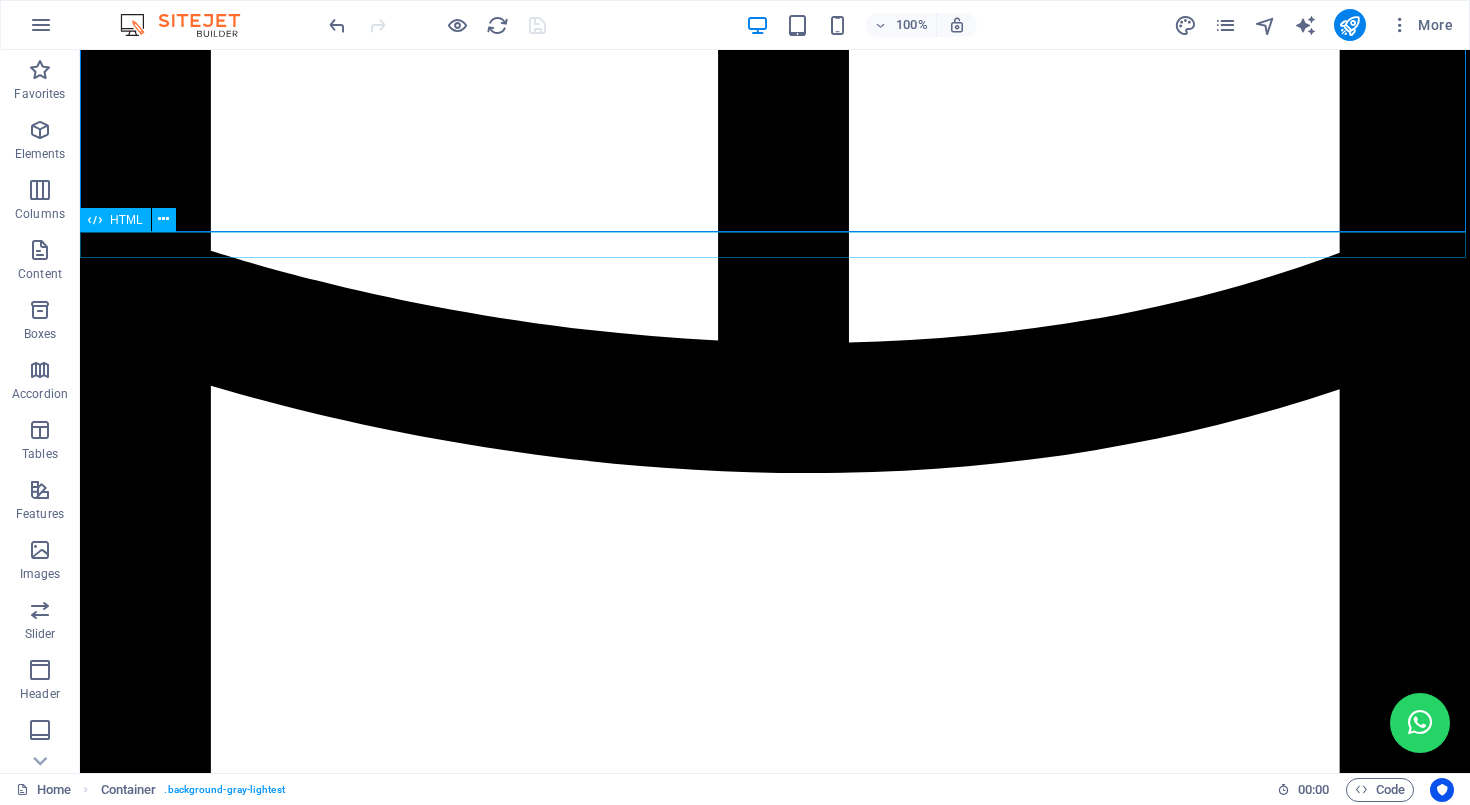 click on "Chat WhatsApp
IHS Fiber
Layanan Konsumen
×
Selamat datang 👋
Ada yang bisa kami bantu? 😊
[TIME]
Chat on WhatsApp" at bounding box center [775, 15790] 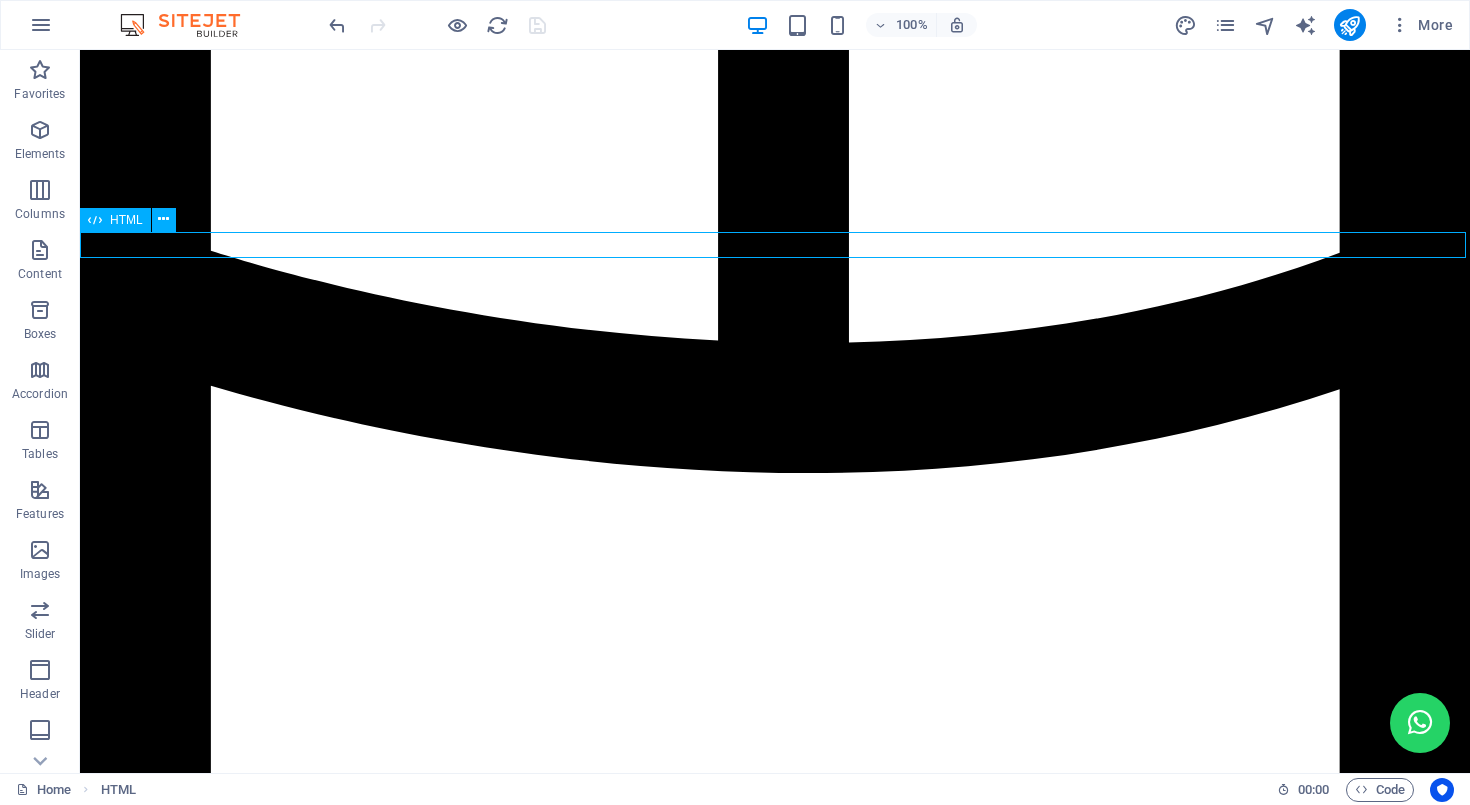 click on "Chat WhatsApp
IHS Fiber
Layanan Konsumen
×
Selamat datang 👋
Ada yang bisa kami bantu? 😊
[TIME]
Chat on WhatsApp" at bounding box center (775, 15790) 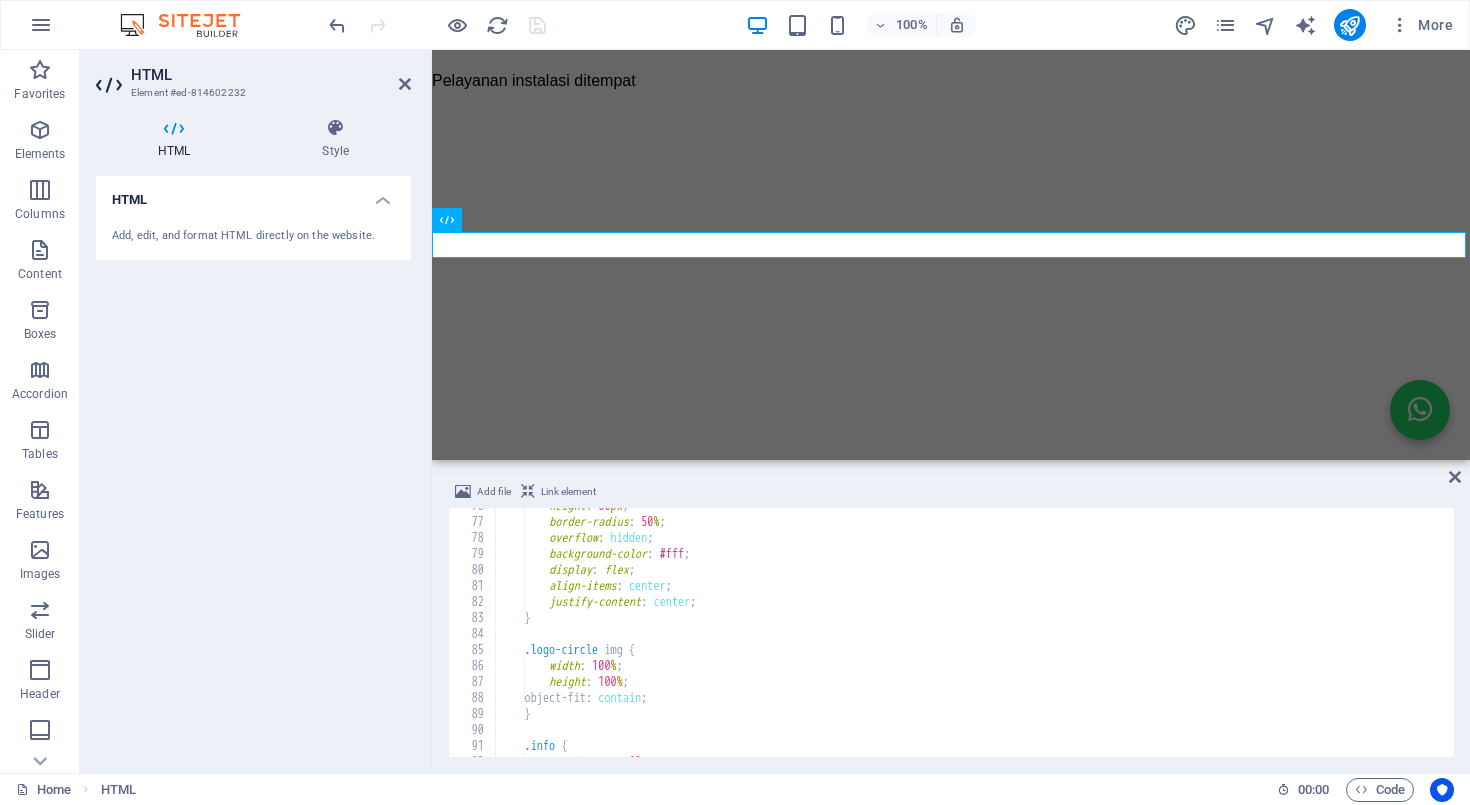 scroll, scrollTop: 0, scrollLeft: 0, axis: both 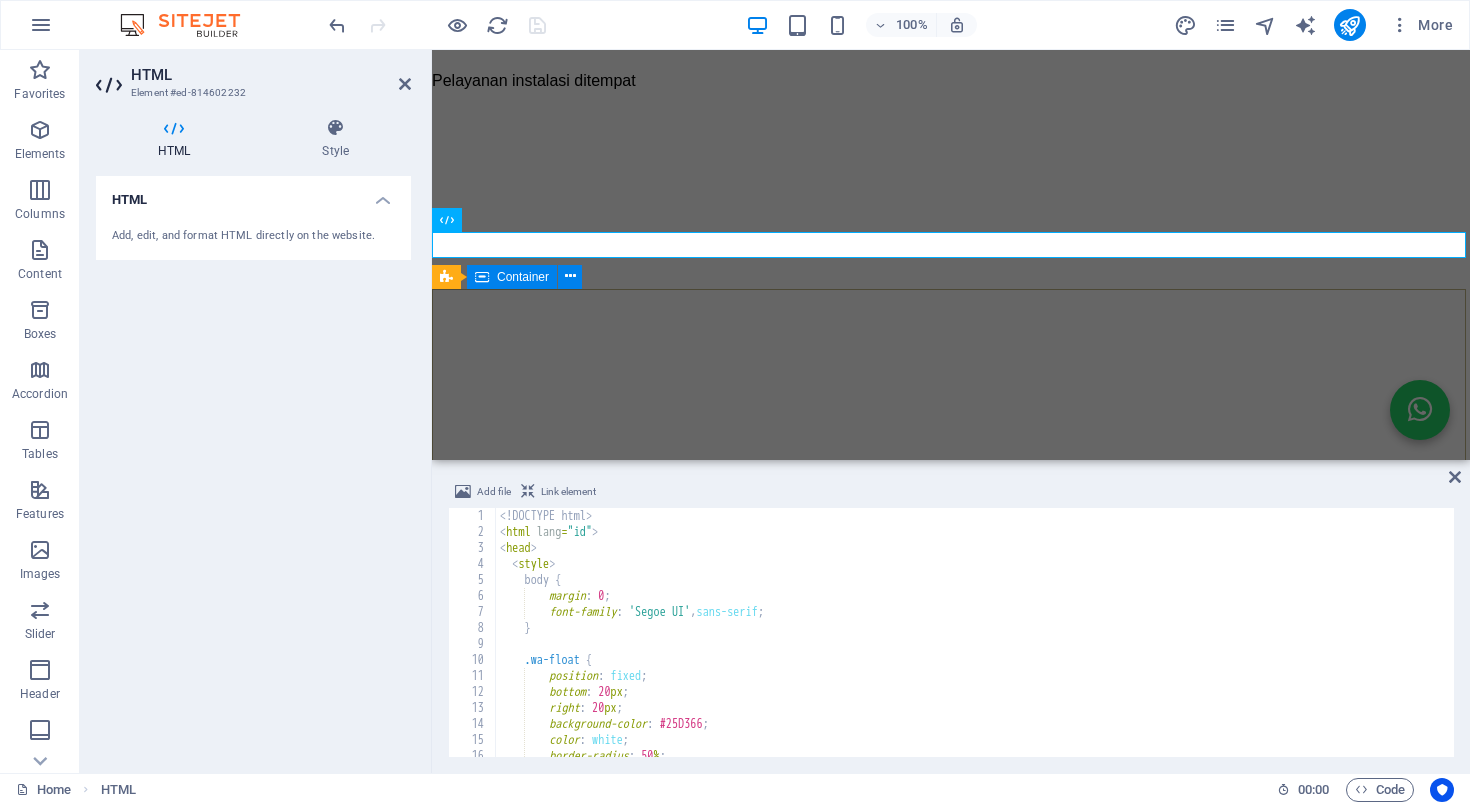 click on "Serving Every Bit We provide your home with stable, high-speed internet without a Fair Usage Policy (FUP). Enjoy hassle-free browsing at an affordable price. Navigation Home About Solutions Pricing FAQs Contact Contact us [CITY] - Kab. Bandung [STATE] [POSTAL_CODE] [EMAIL] Phone: [PHONE]" at bounding box center [951, 12766] 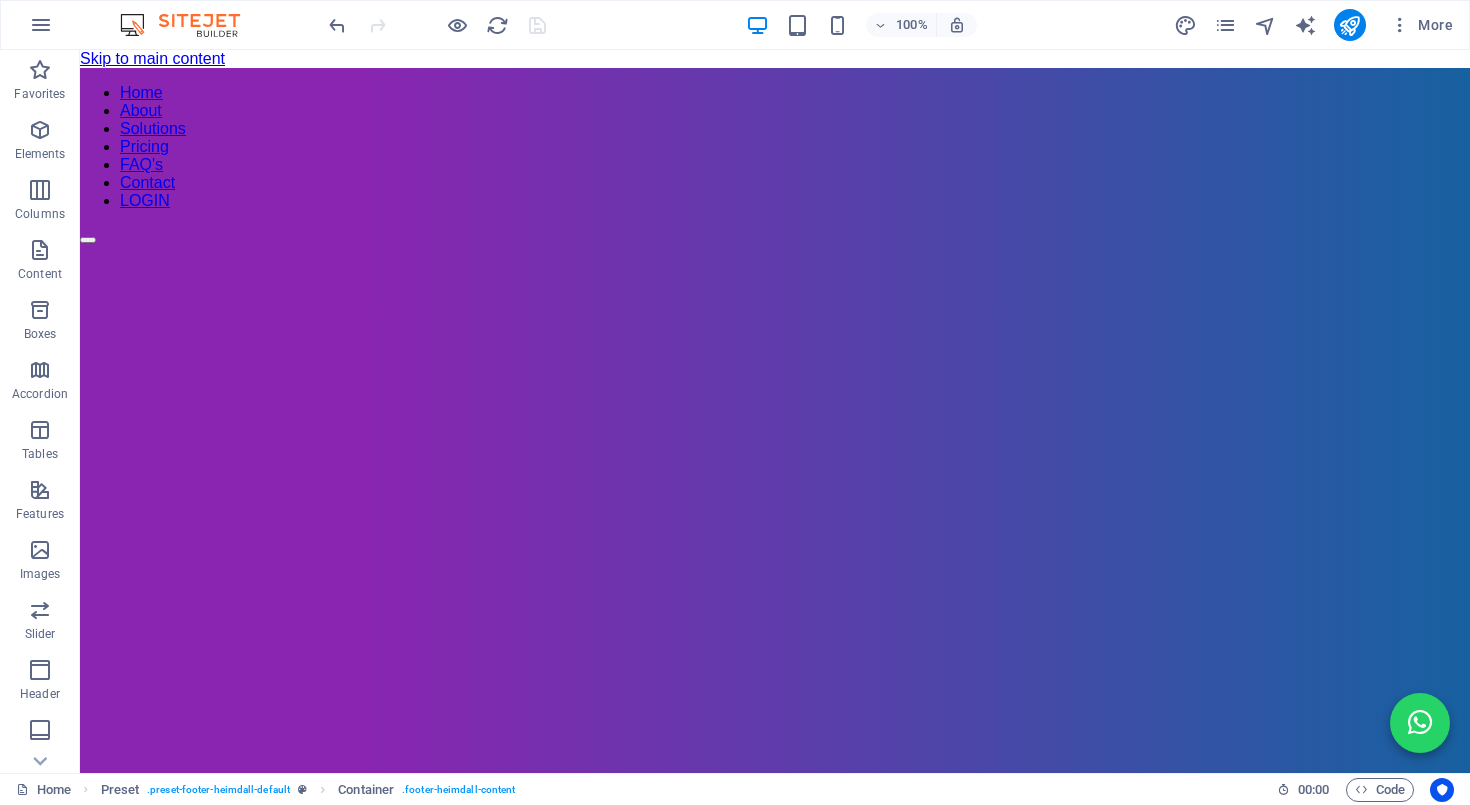 scroll, scrollTop: 0, scrollLeft: 0, axis: both 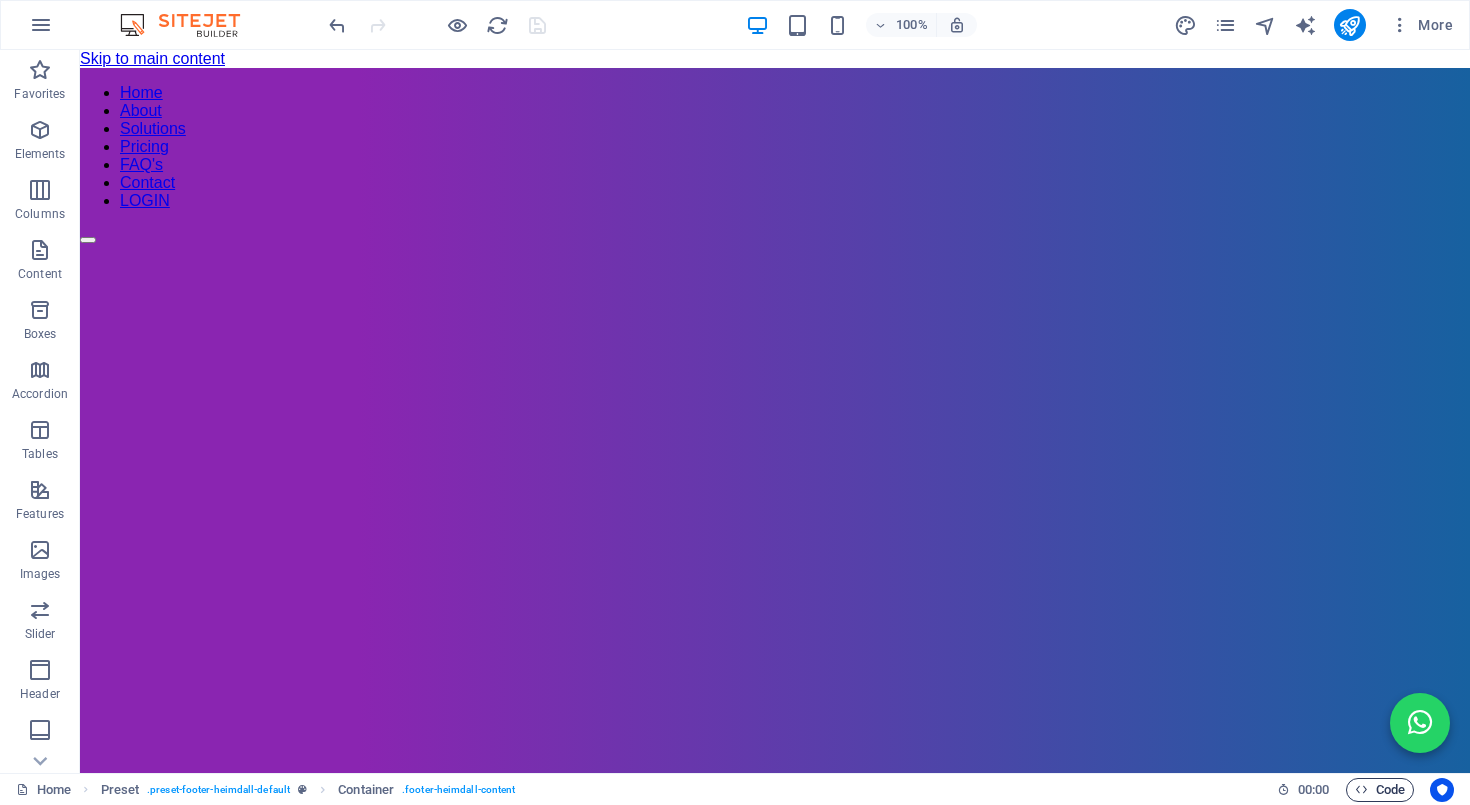 click on "Code" at bounding box center [1380, 790] 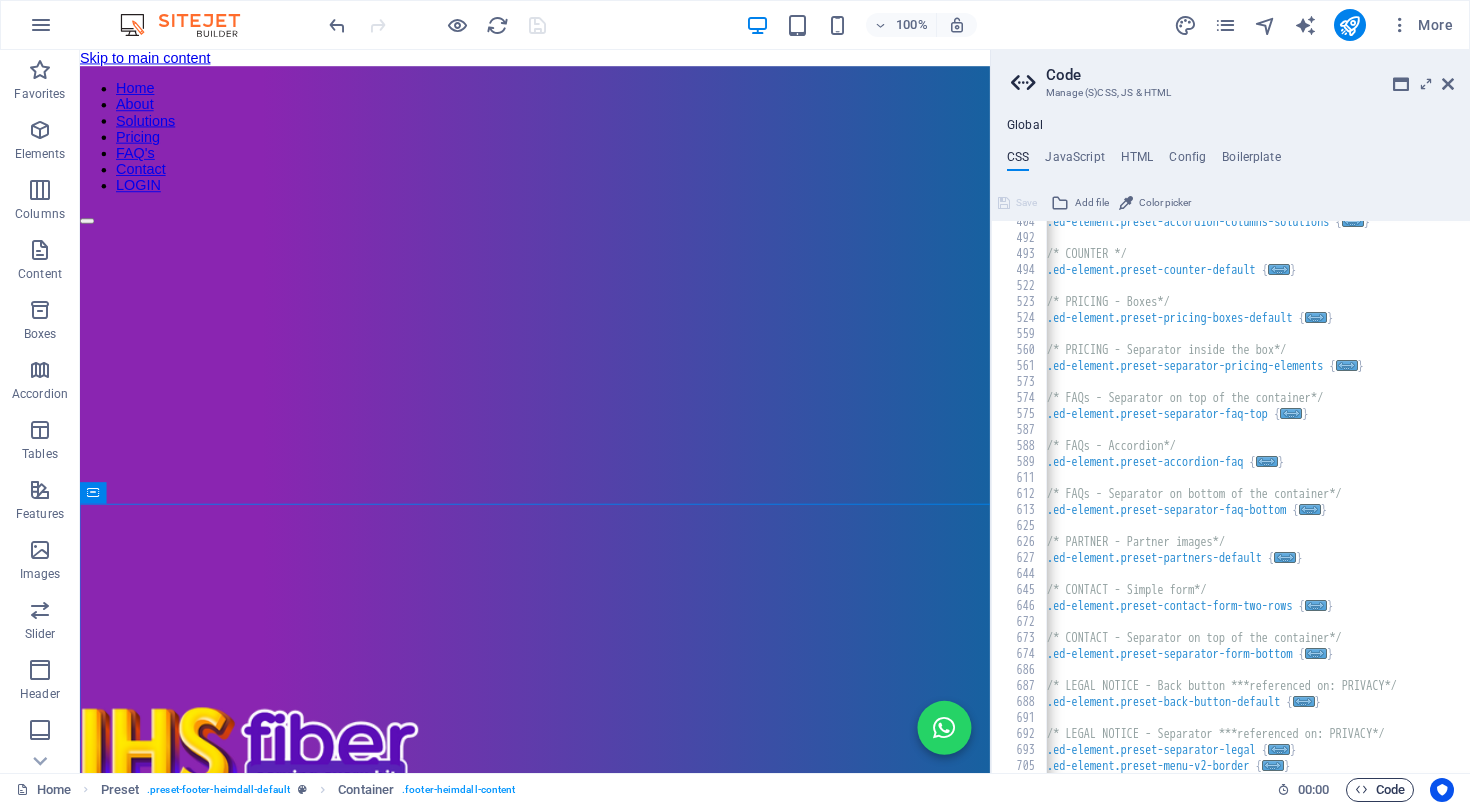 scroll, scrollTop: 5848, scrollLeft: 0, axis: vertical 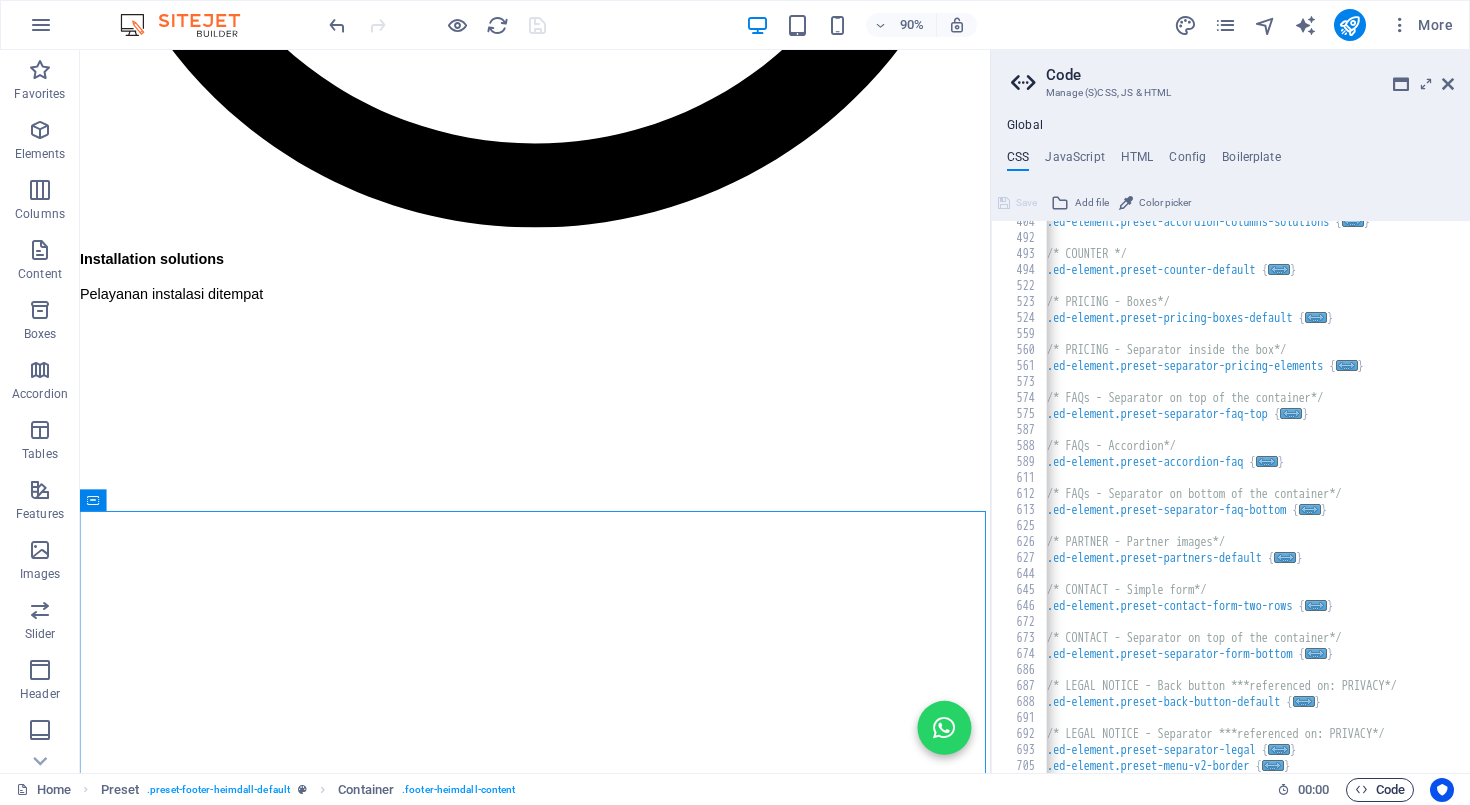 click on "Code" at bounding box center (1380, 790) 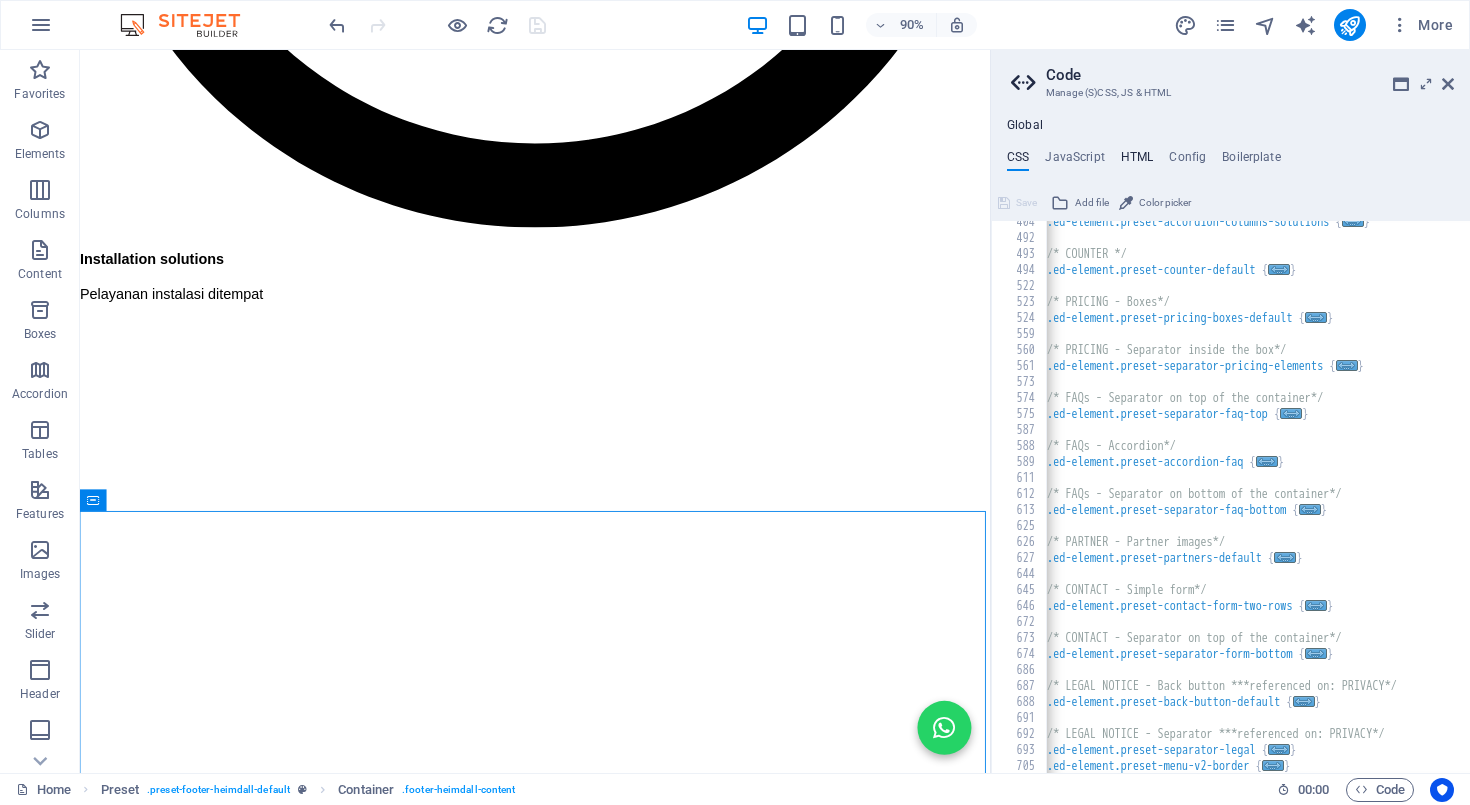 click on "HTML" at bounding box center (1137, 161) 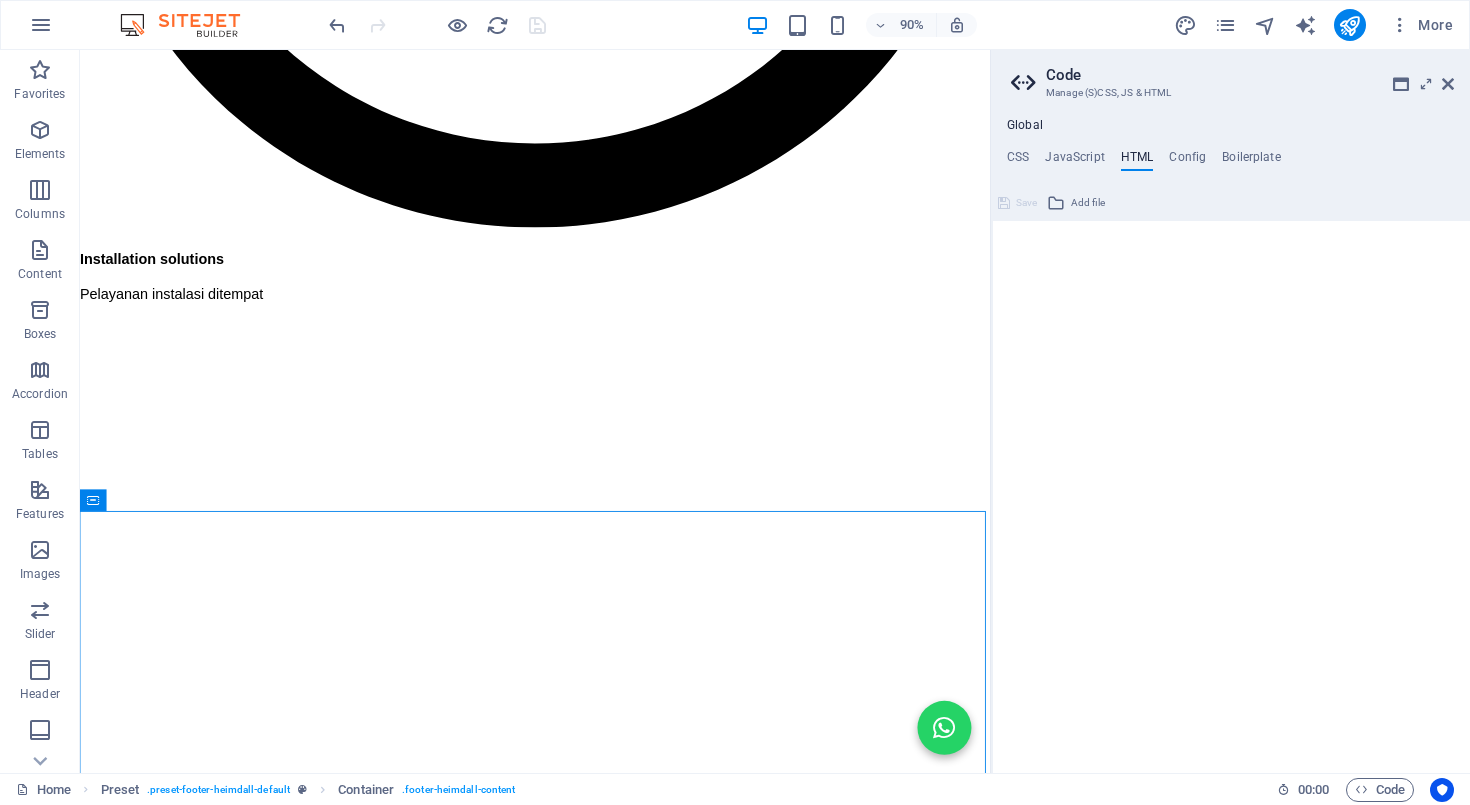 type on "<a href="#main-content" class="wv-link-content button">Skip to main content</a>" 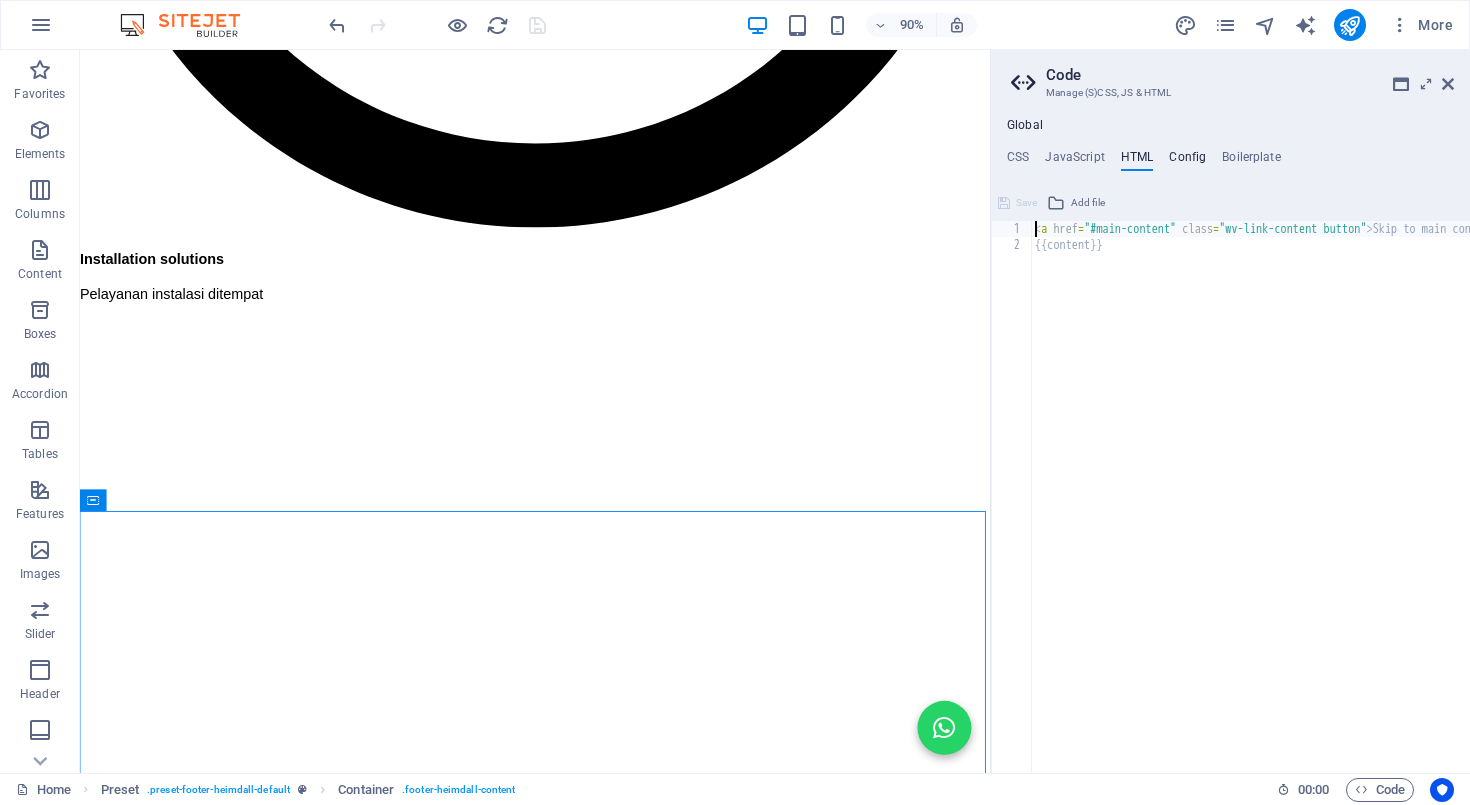 click on "Config" at bounding box center (1187, 161) 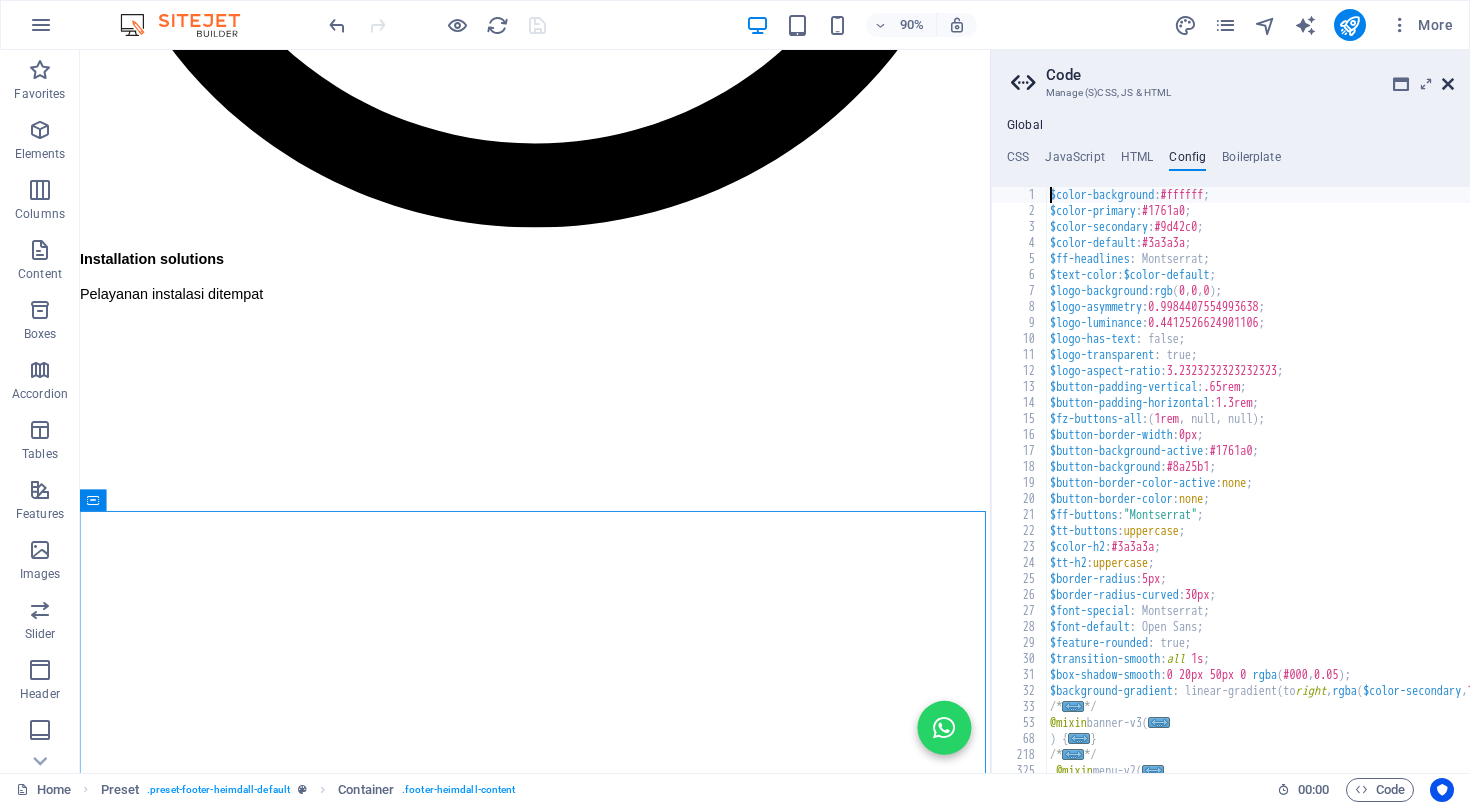 click at bounding box center (1448, 84) 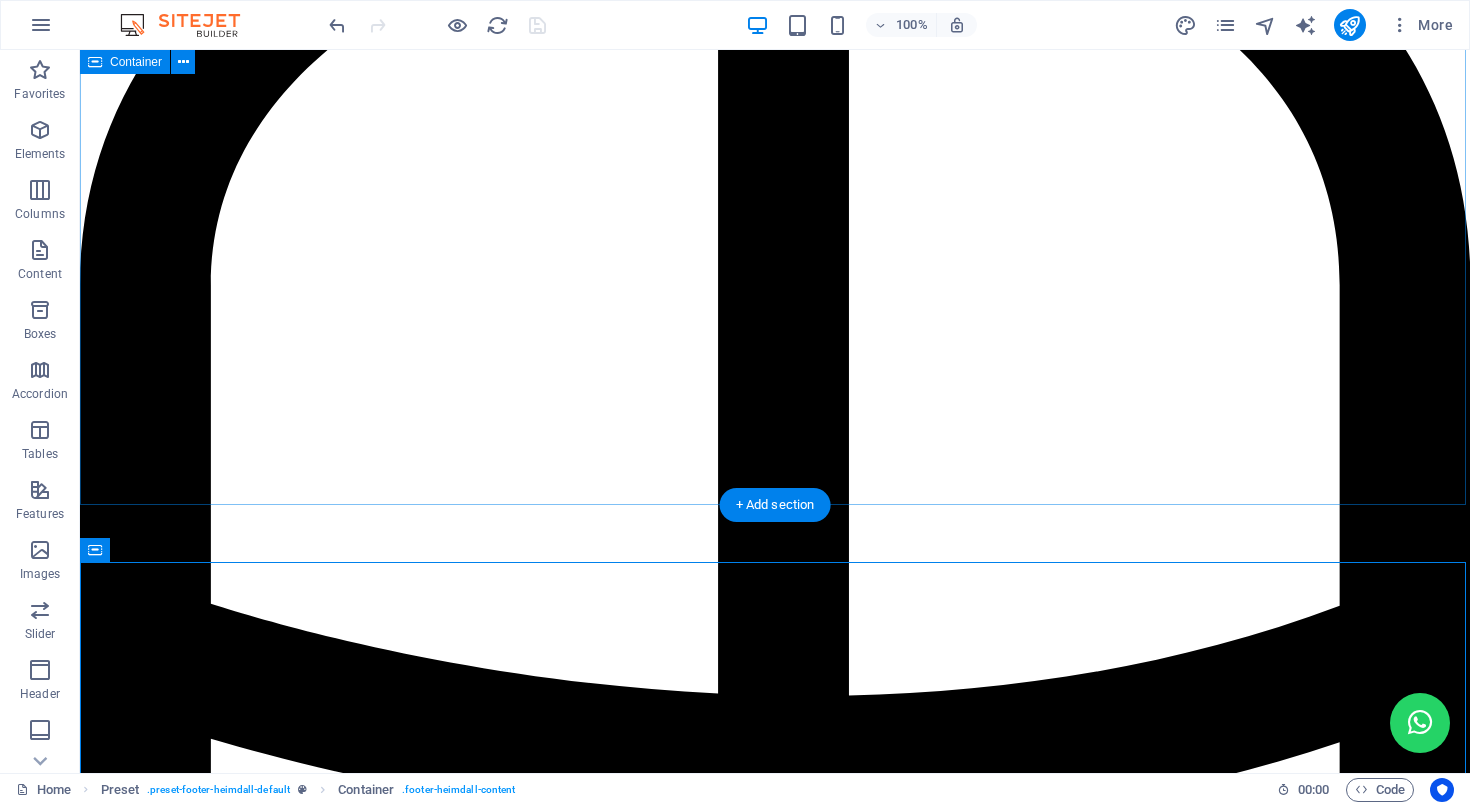click on "kendala internet sering terjadi Jika menemui kendala internet dengan menggunakan wifi sering diskonek atau tidak mendapatkan sinyal bahkan tidak ada internet maka cara di bawah ini mungkin bisa membantu 1. Sinyal WiFi Lemah di Beberapa Ruangan Penyebab: Lokasi router terlalu jauh atau terhalang tembok tebal, perabotan besar, atau lantai bertingkat. Router bawaan ONU biasanya punya jangkauan terbatas. Solusi: ✅  Letakkan router di posisi tengah rumah dan agak tinggi. ✅ Hindari meletakkan router dekat logam, microwave, atau peralatan elektronik besar. ✅ Tambahkan WiFi extender / repeater atau gunakan Mesh WiFi system untuk jangkauan luas. ✅ Ganti router ONU bawaan ke router yang punya antena lebih kuat atau dual band (2.4GHz & 5GHz). 2. Kecepatan Internet Lambat / Tidak Stabil Penyebab: Banyak perangkat tersambung sekaligus. Interferensi dari jaringan tetangga (terutama di frekuensi 2.4GHz). Router lama atau firmware belum update. Solusi: ✅ Perbarui firmware router. Penyebab: Solusi: Penyebab: Solusi:" at bounding box center (775, 15387) 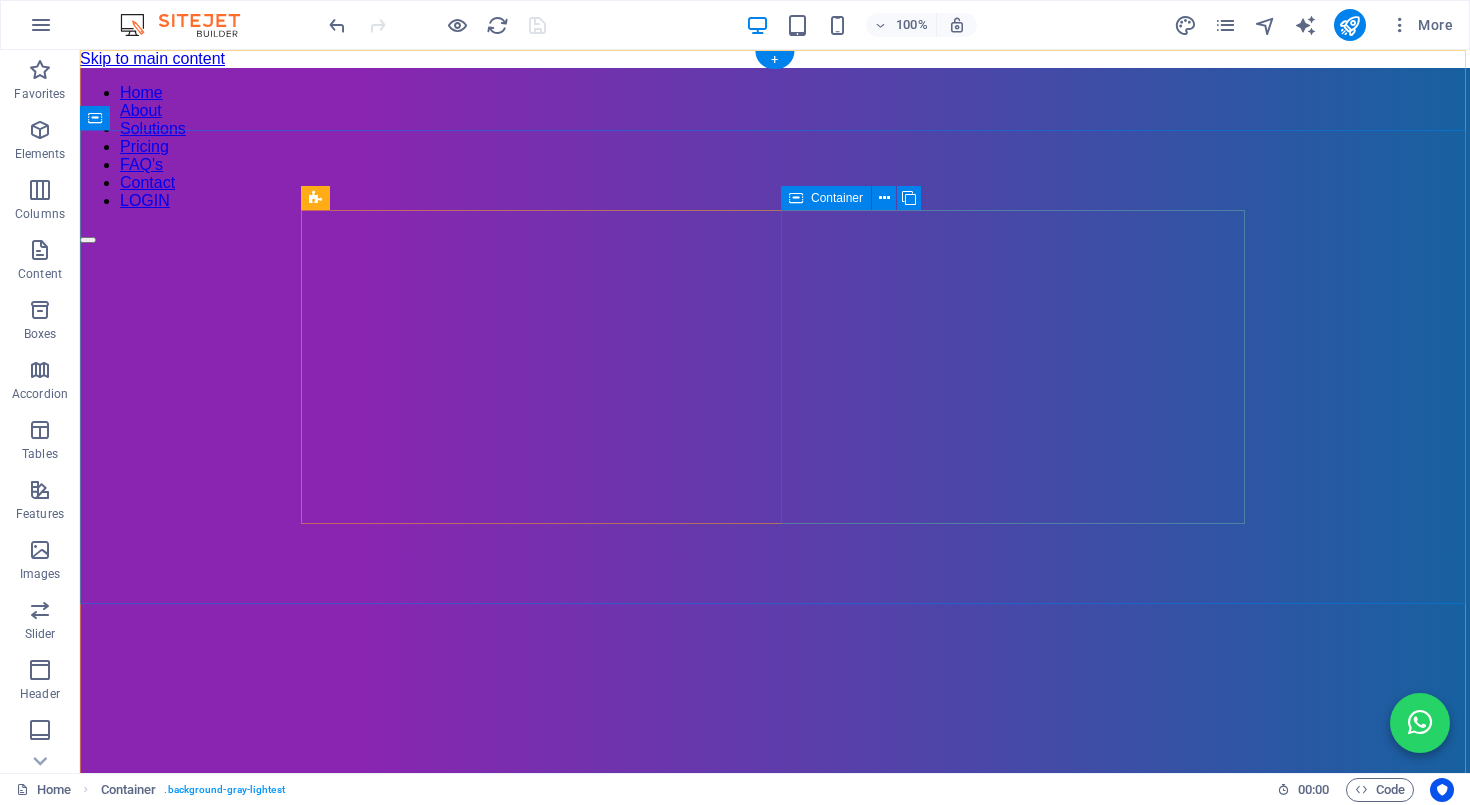 scroll, scrollTop: 0, scrollLeft: 0, axis: both 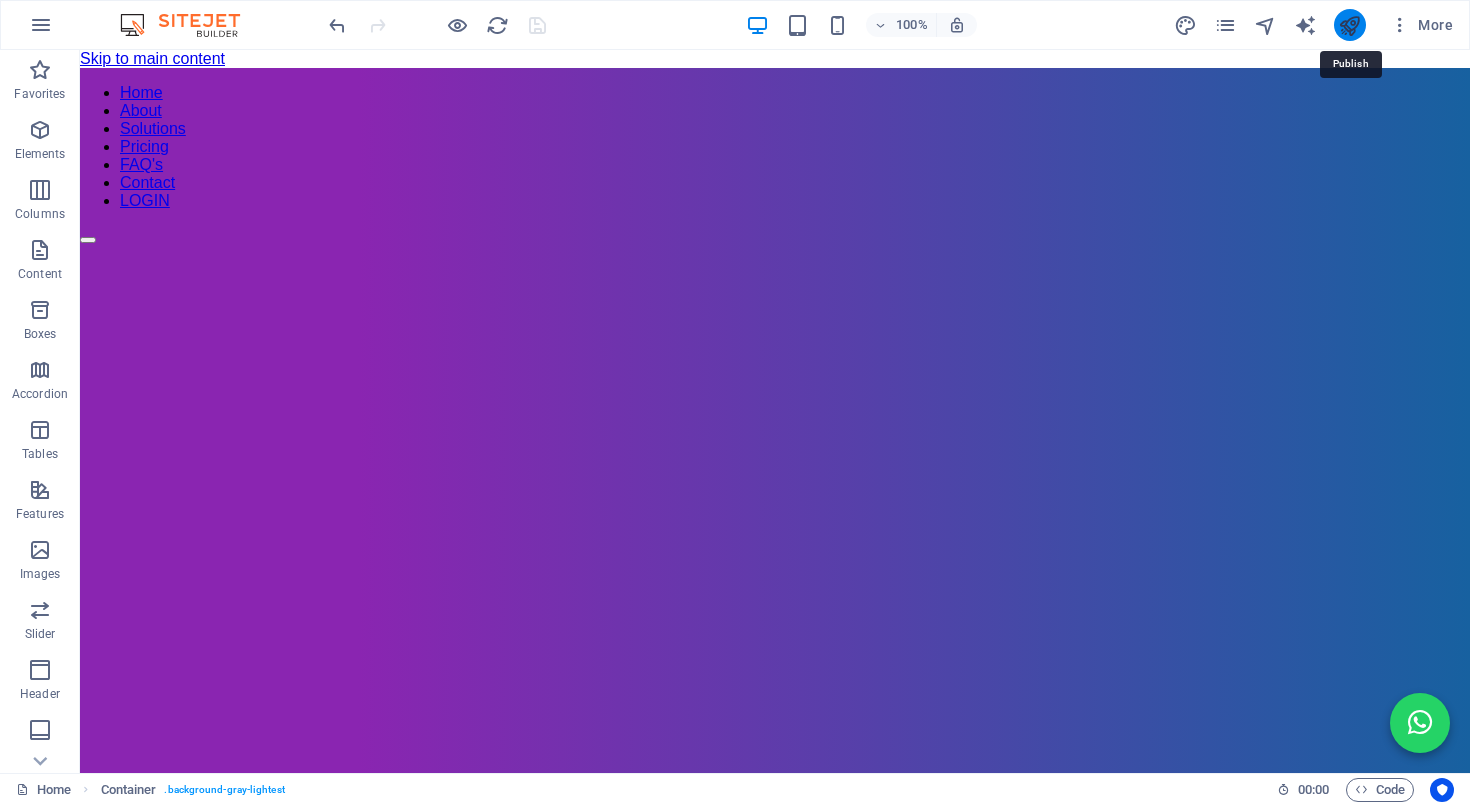 click at bounding box center [1349, 25] 